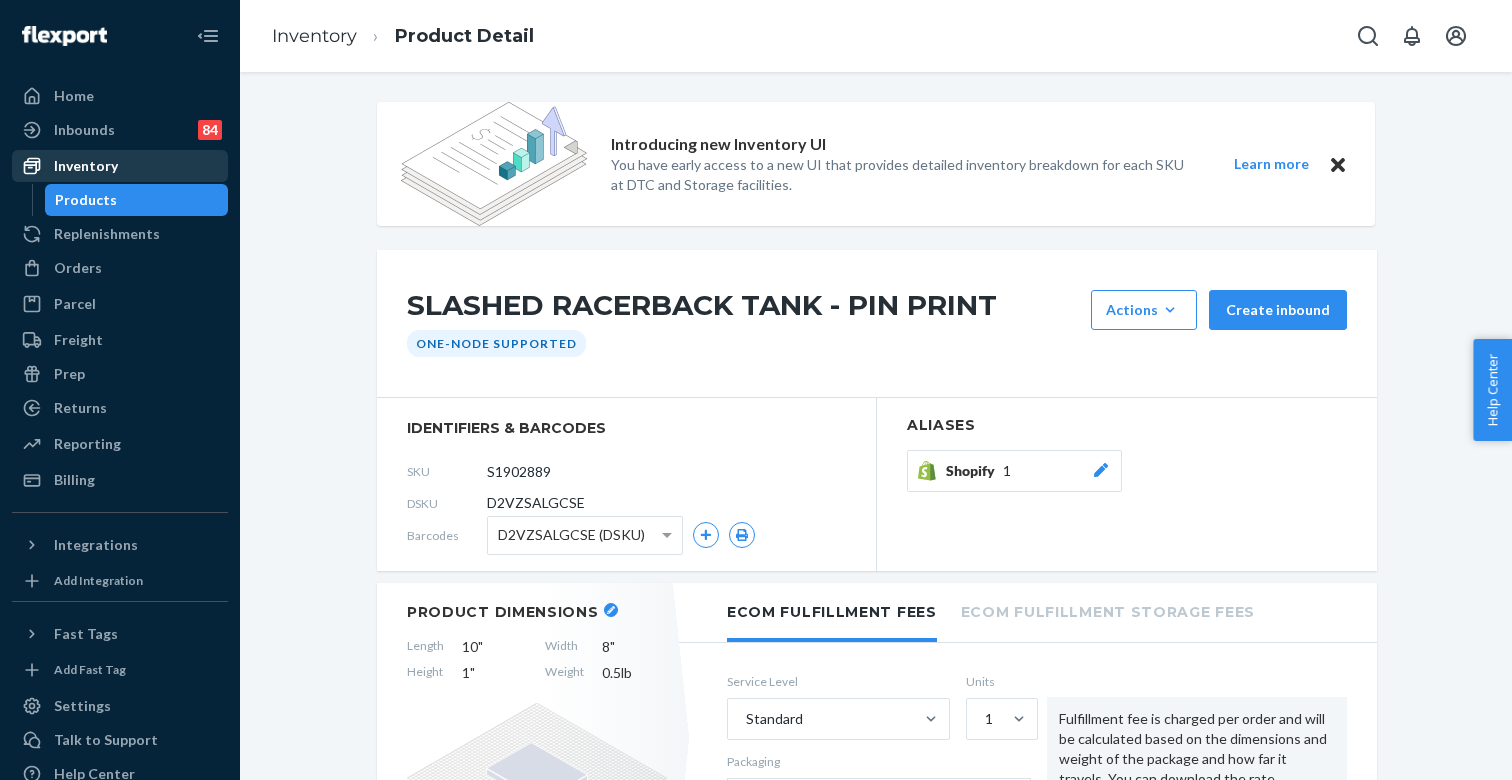 scroll, scrollTop: 0, scrollLeft: 0, axis: both 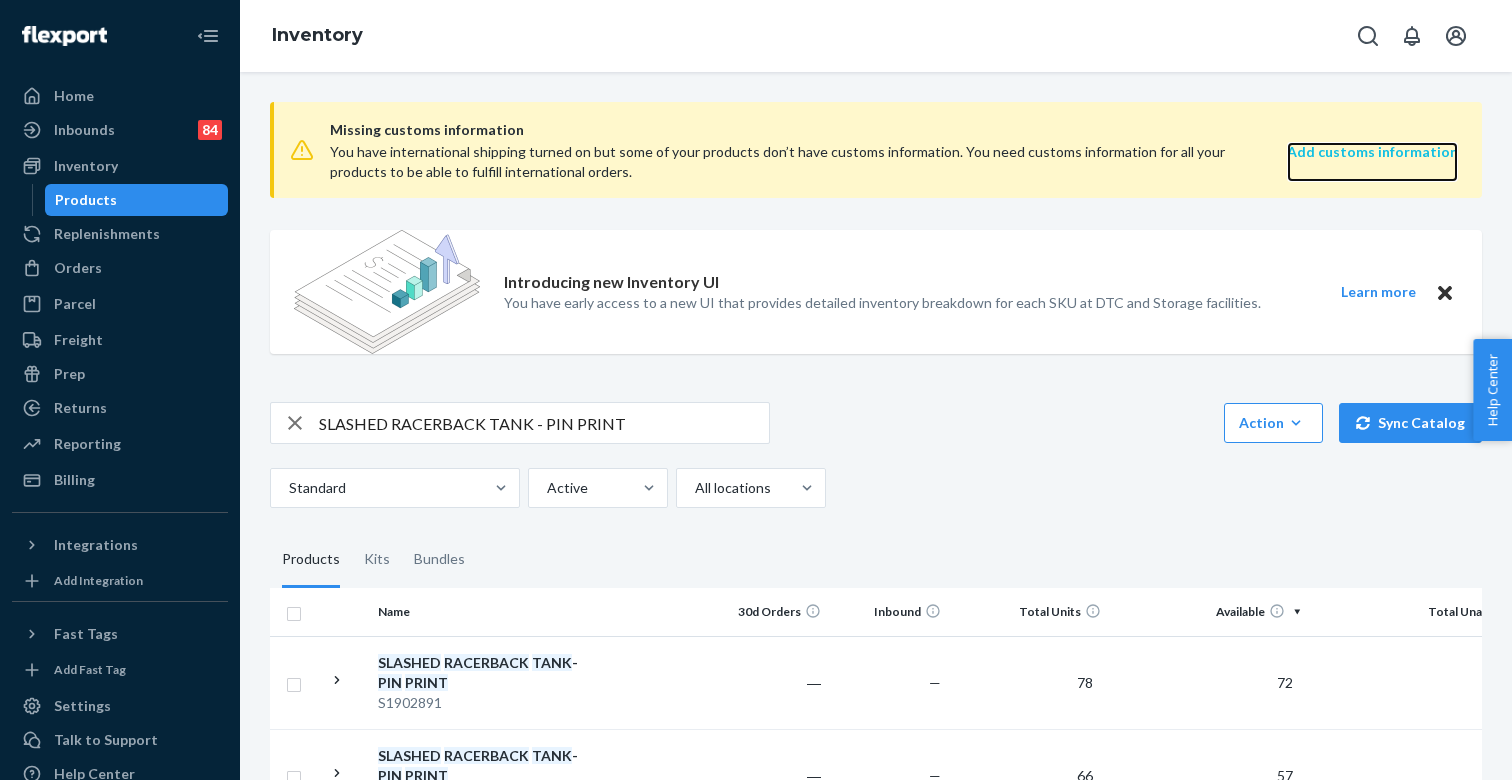 click on "Add customs information" at bounding box center [1372, 151] 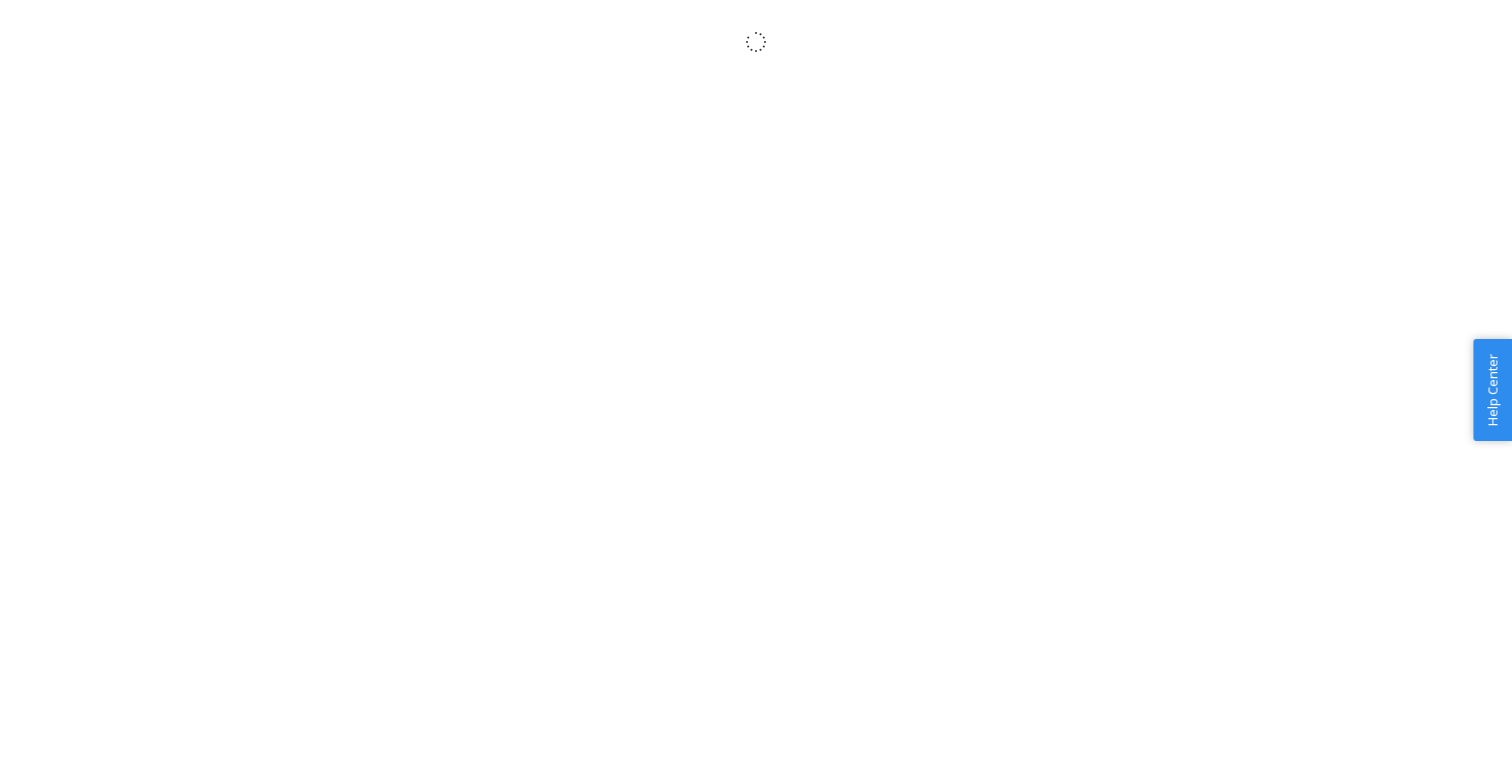 scroll, scrollTop: 0, scrollLeft: 0, axis: both 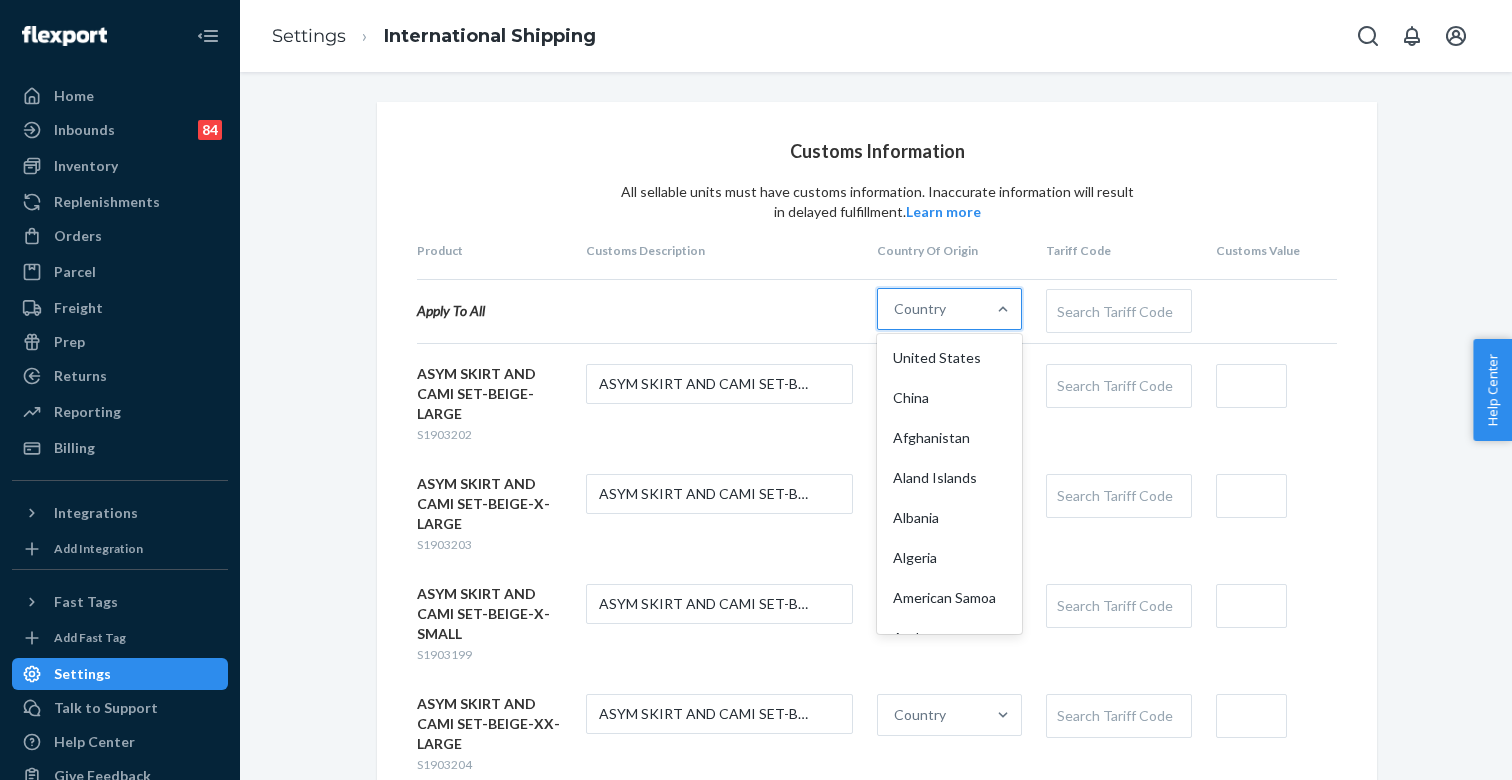 click on "Country" at bounding box center [920, 309] 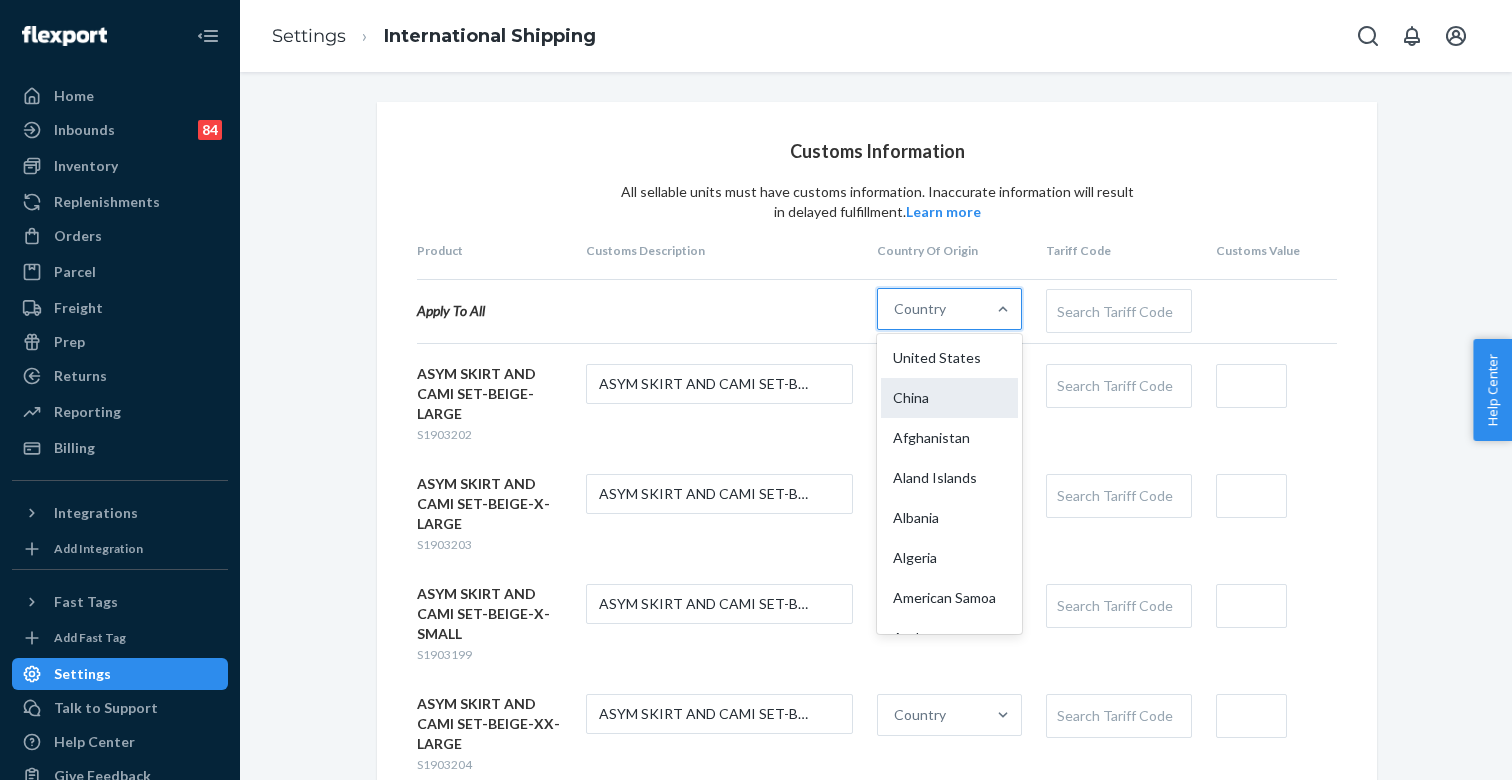 click on "China" at bounding box center [949, 398] 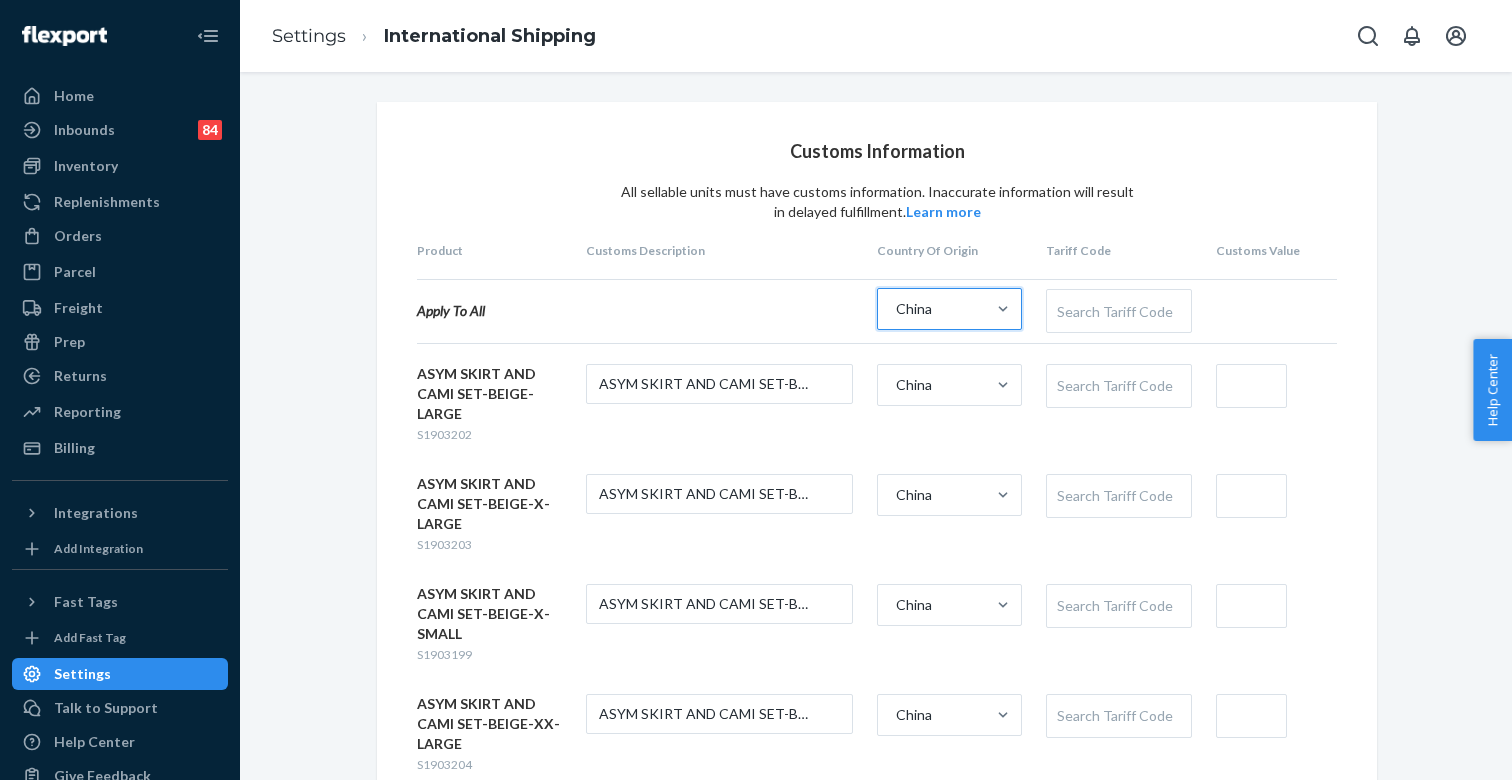 click on "Search Tariff Code" at bounding box center (1118, 311) 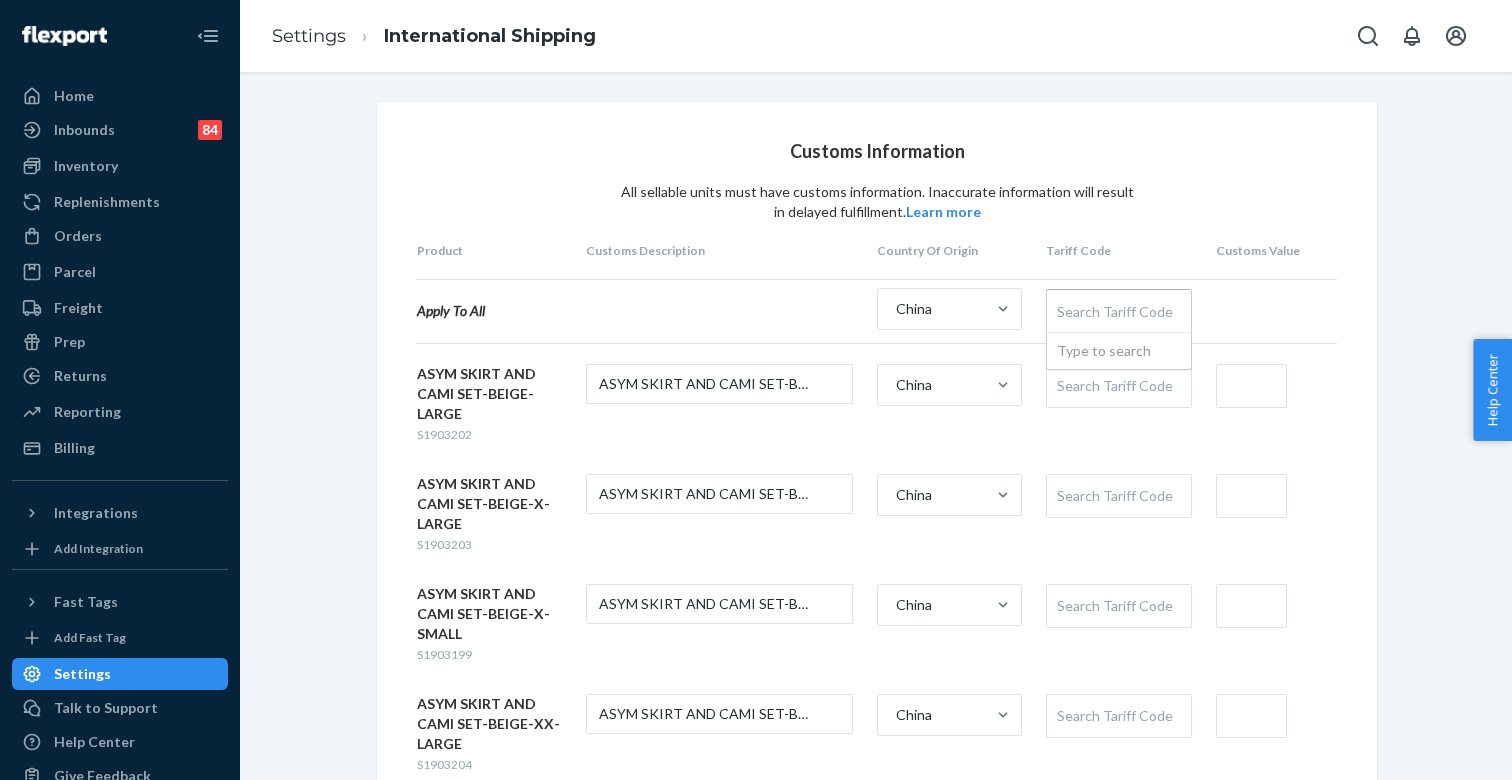 paste on "6204522070" 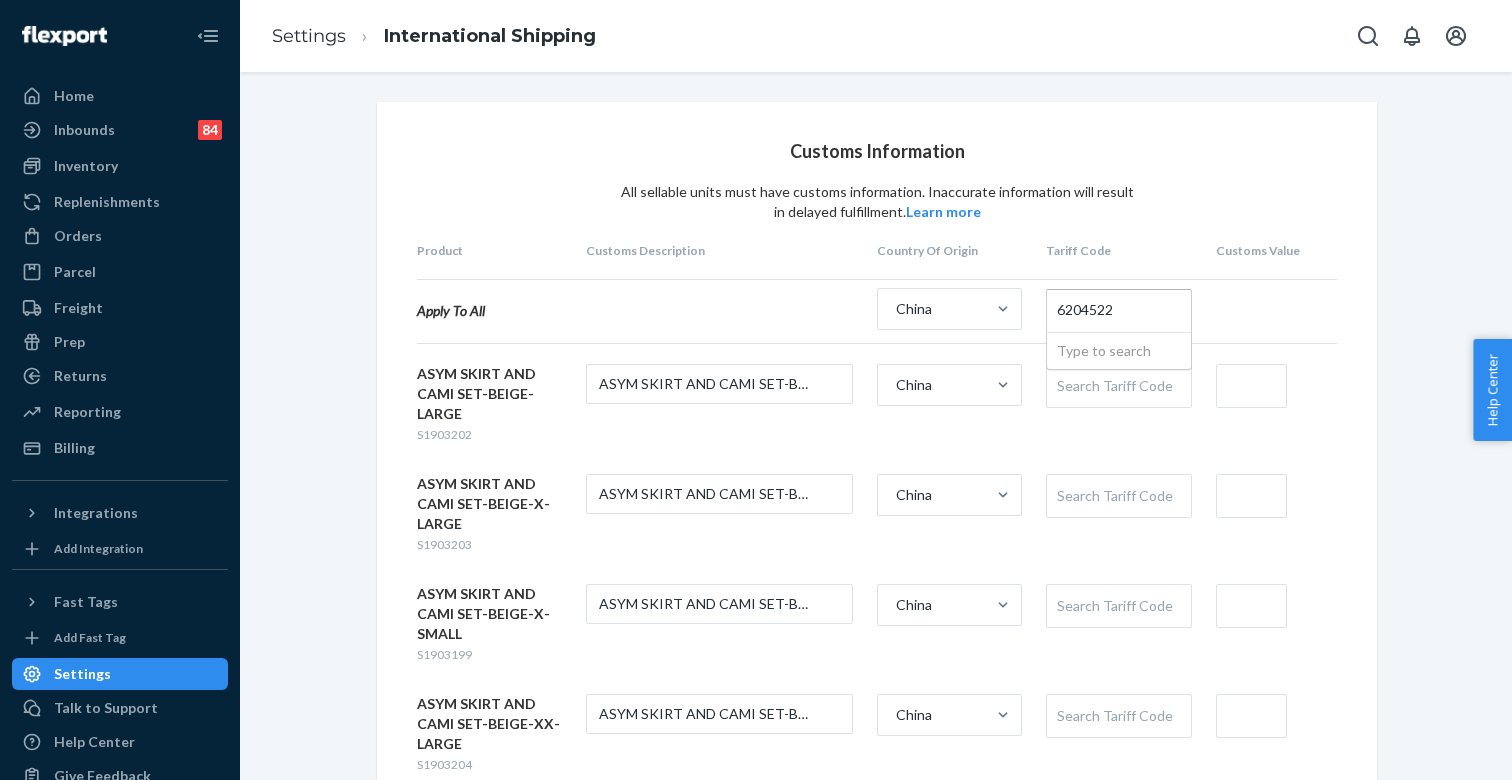 type on "620452" 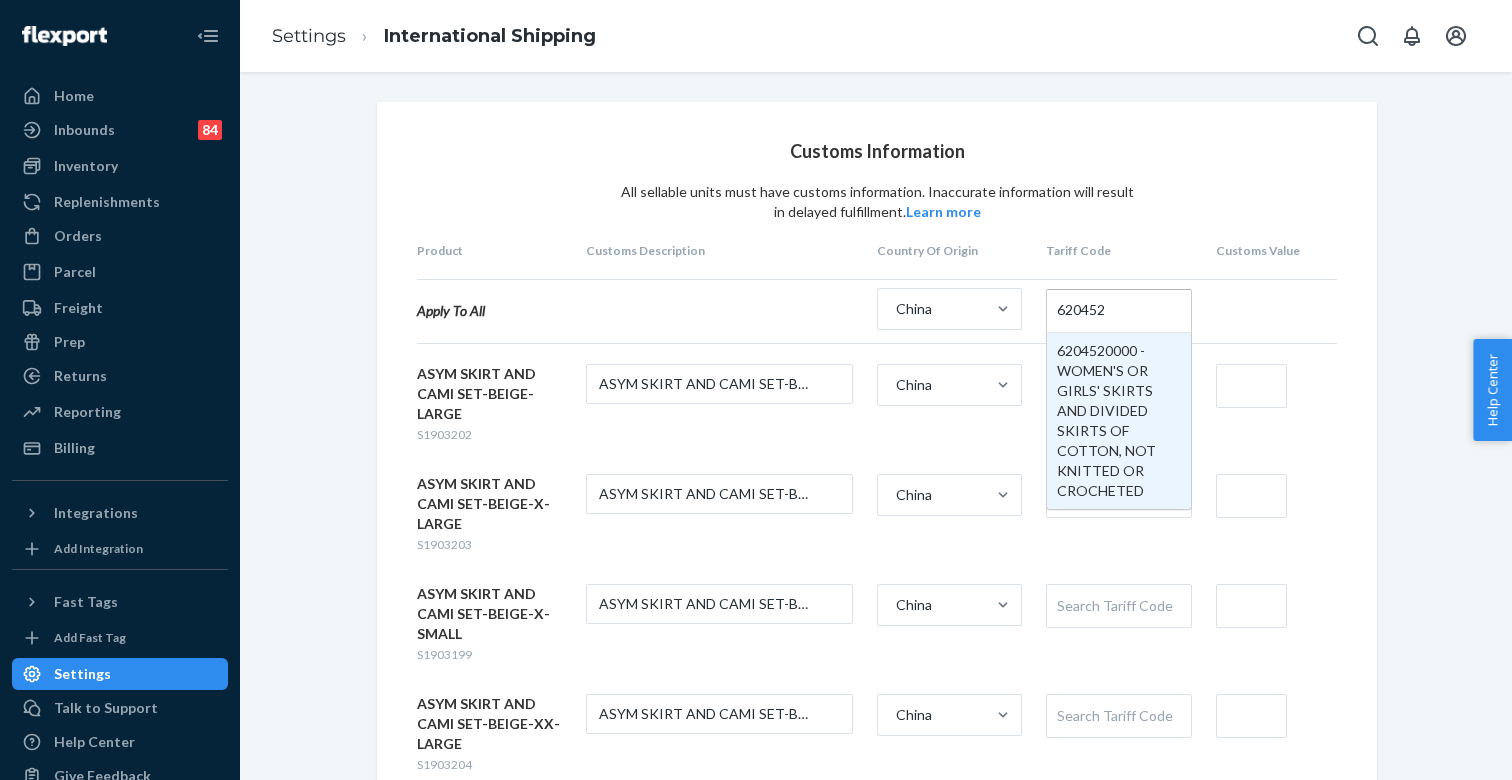 type 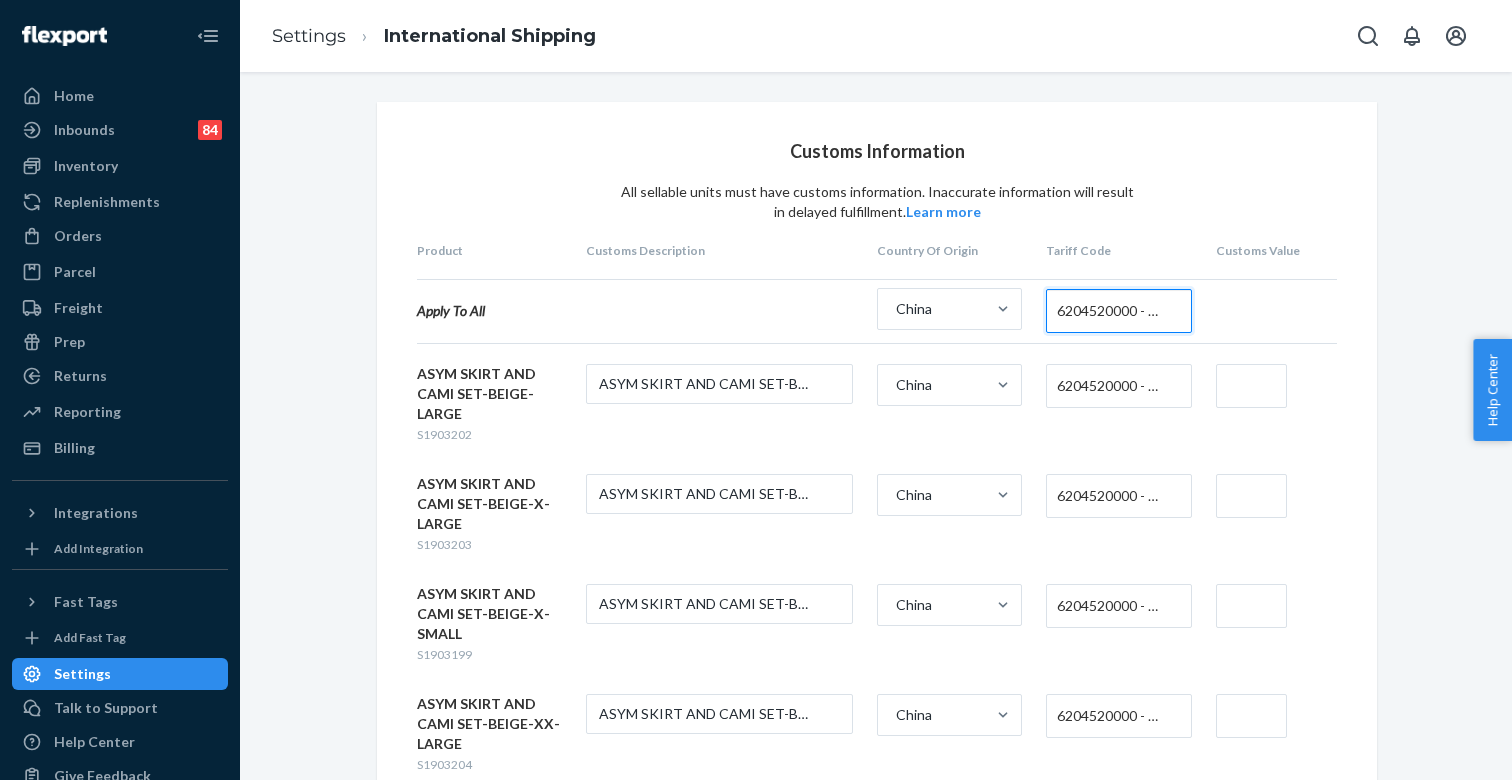 click at bounding box center (1251, 386) 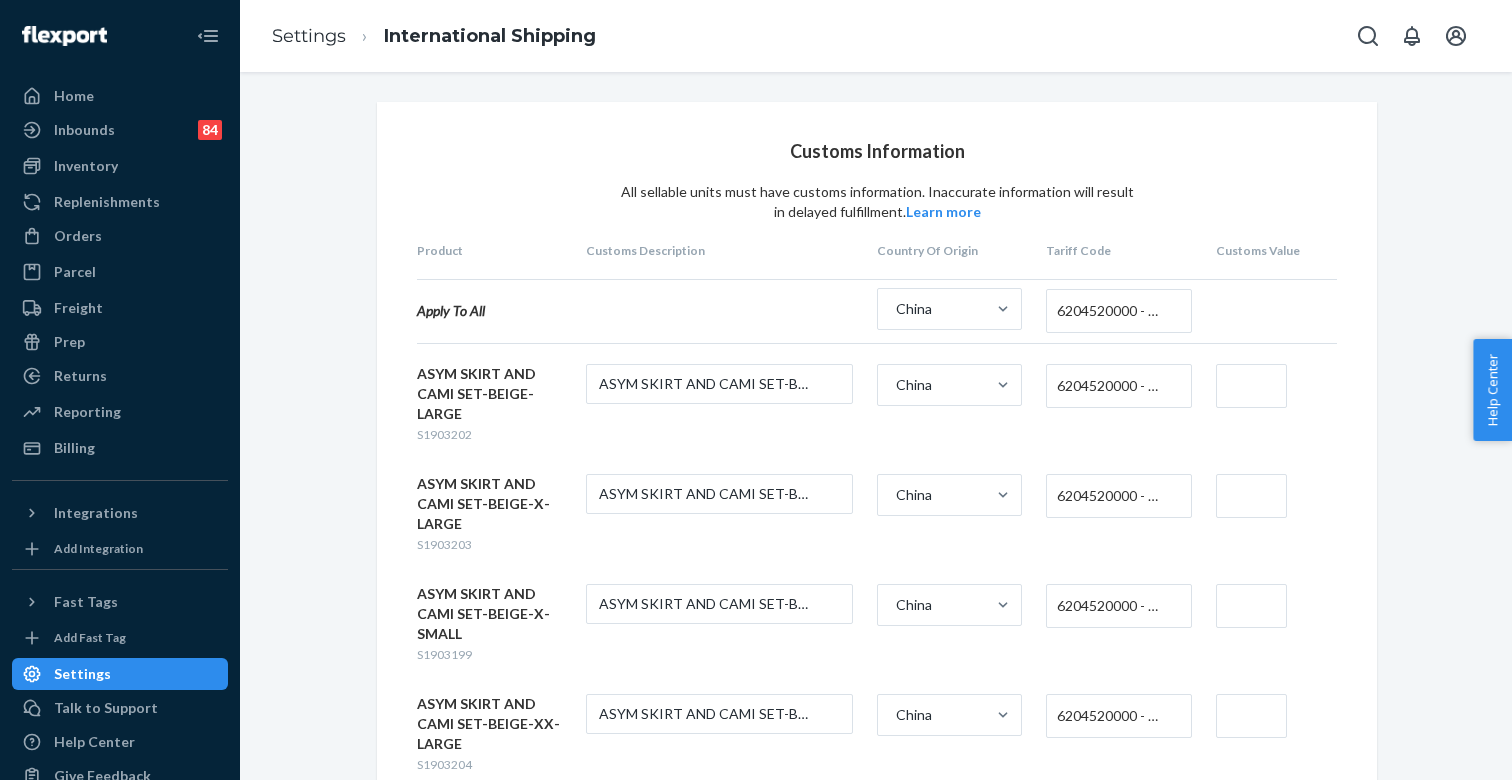 click at bounding box center (1251, 386) 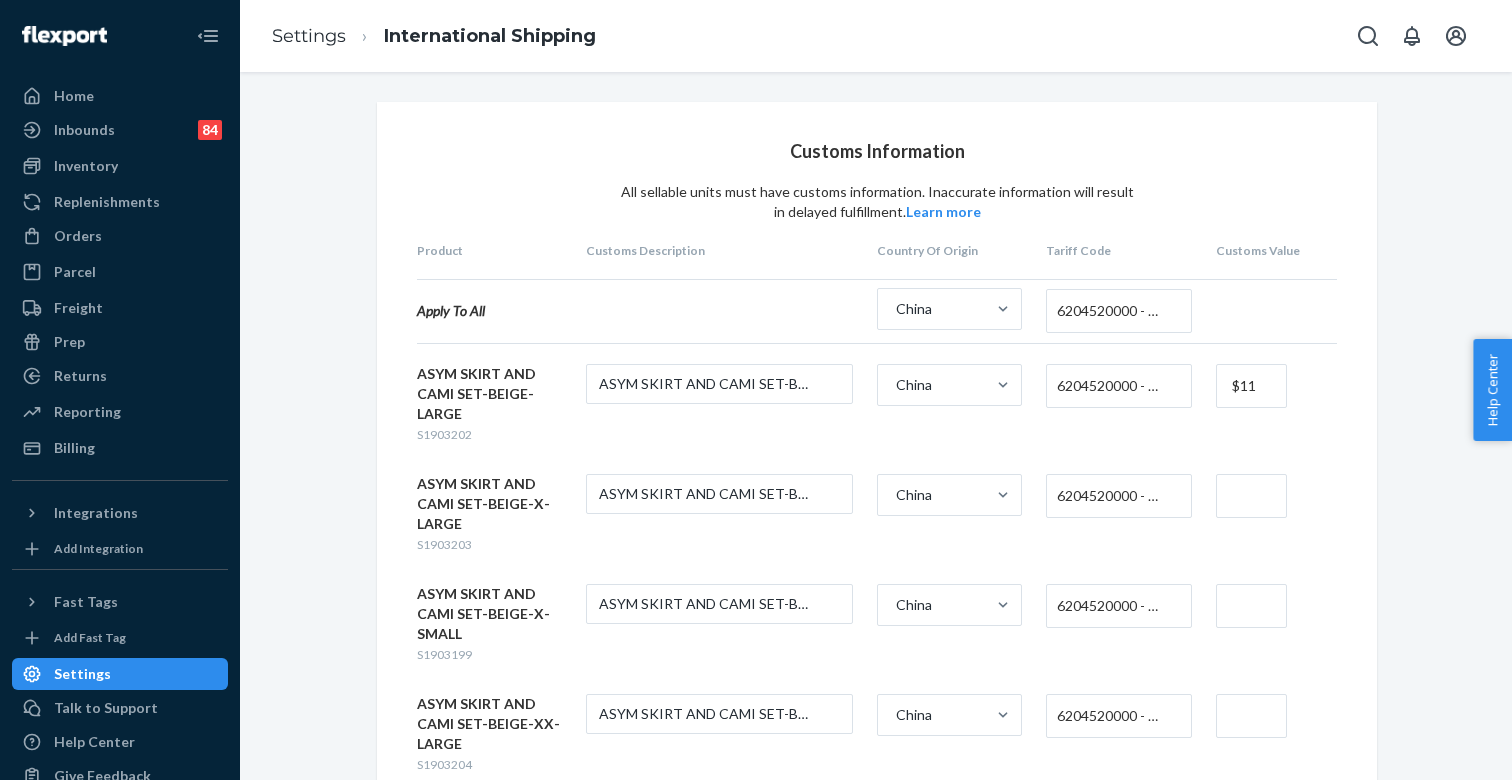 type on "$11" 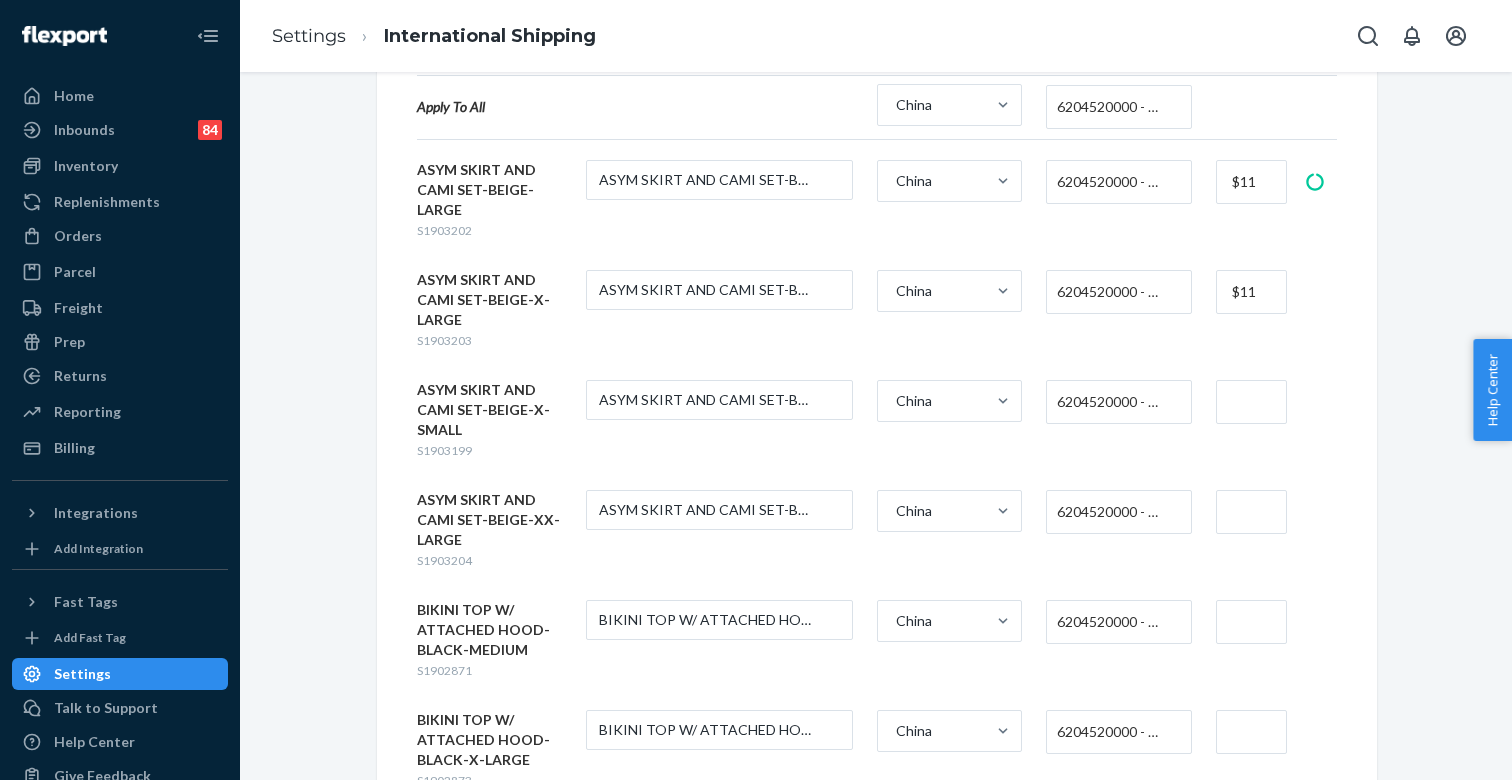scroll, scrollTop: 261, scrollLeft: 0, axis: vertical 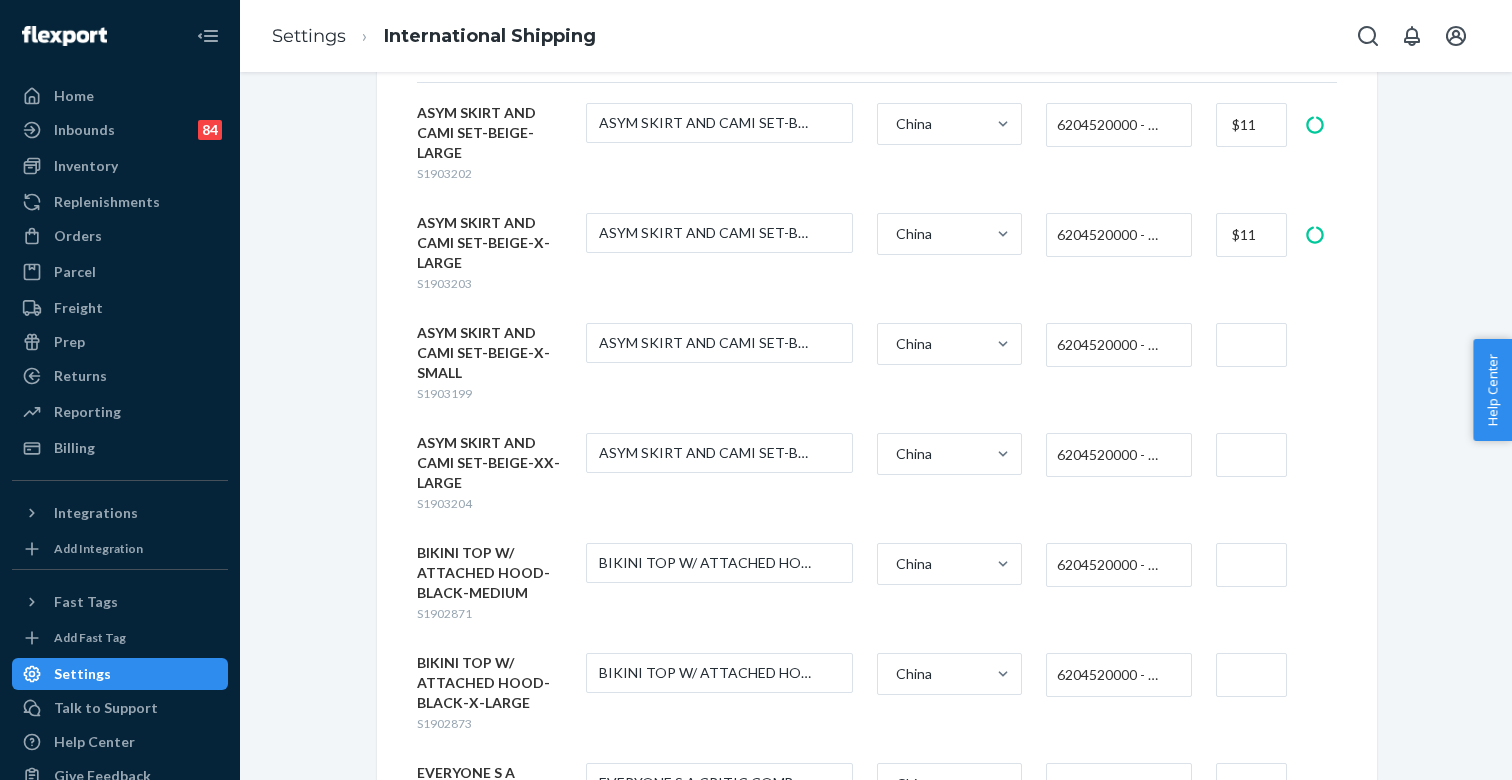 type on "$11" 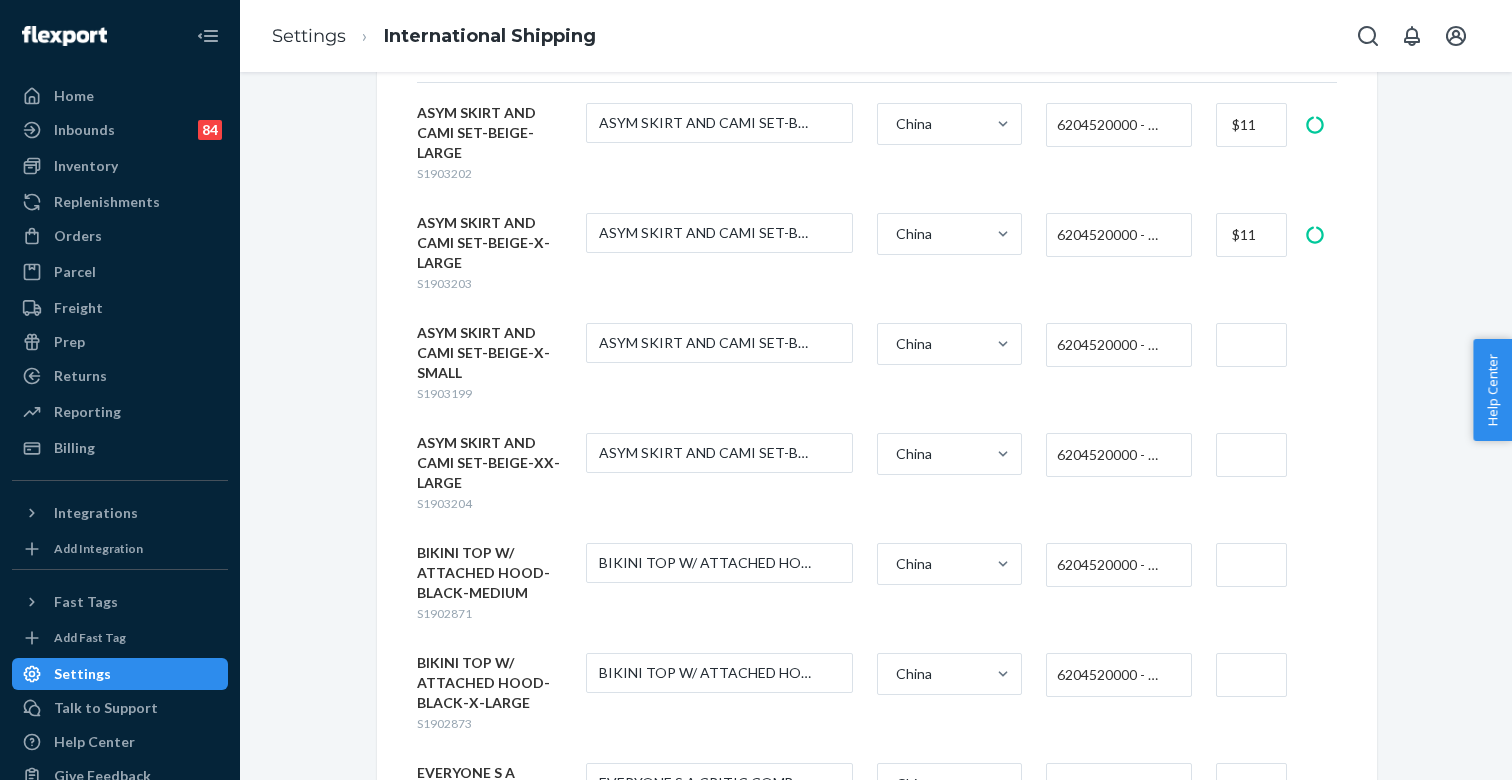 click at bounding box center (1251, 345) 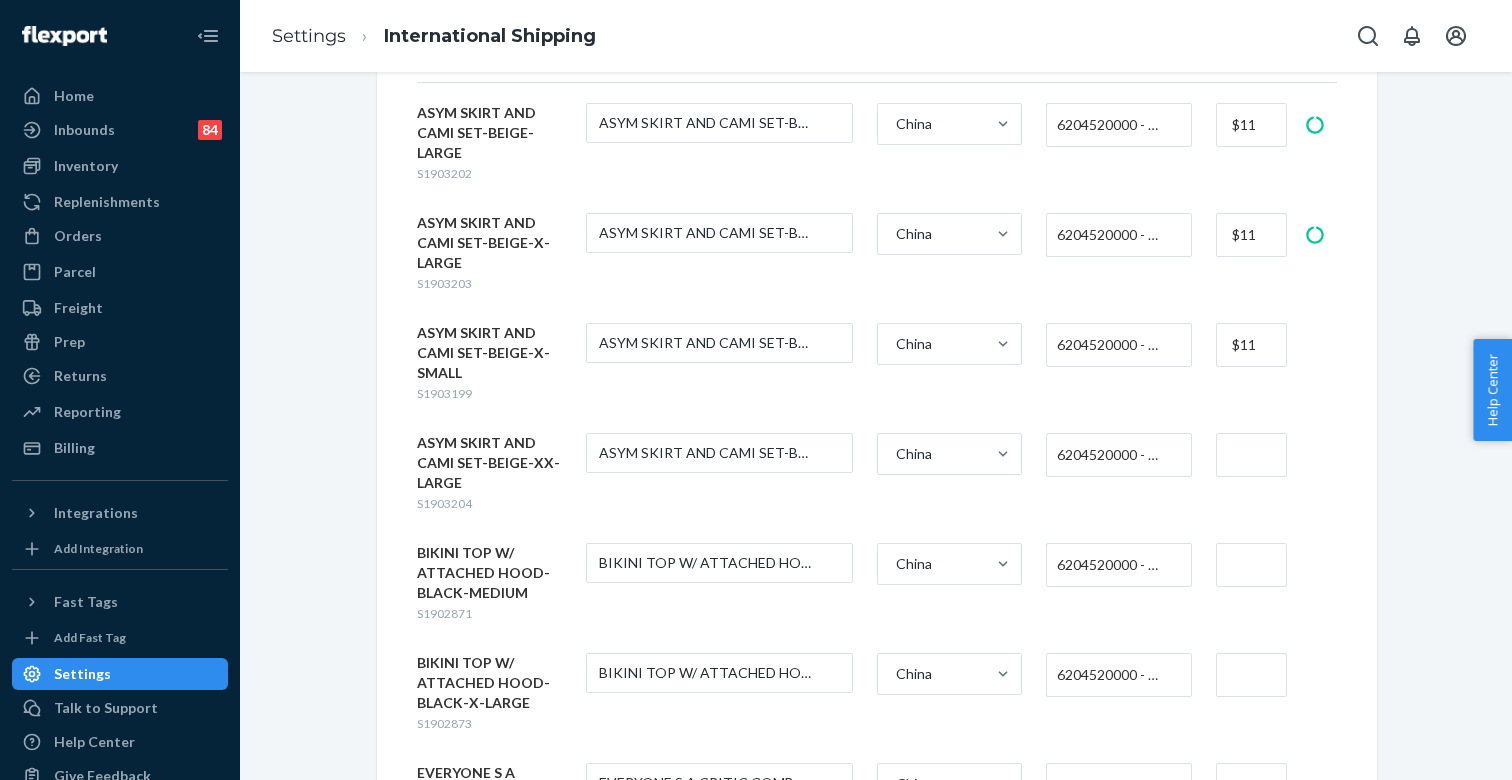 type on "$11" 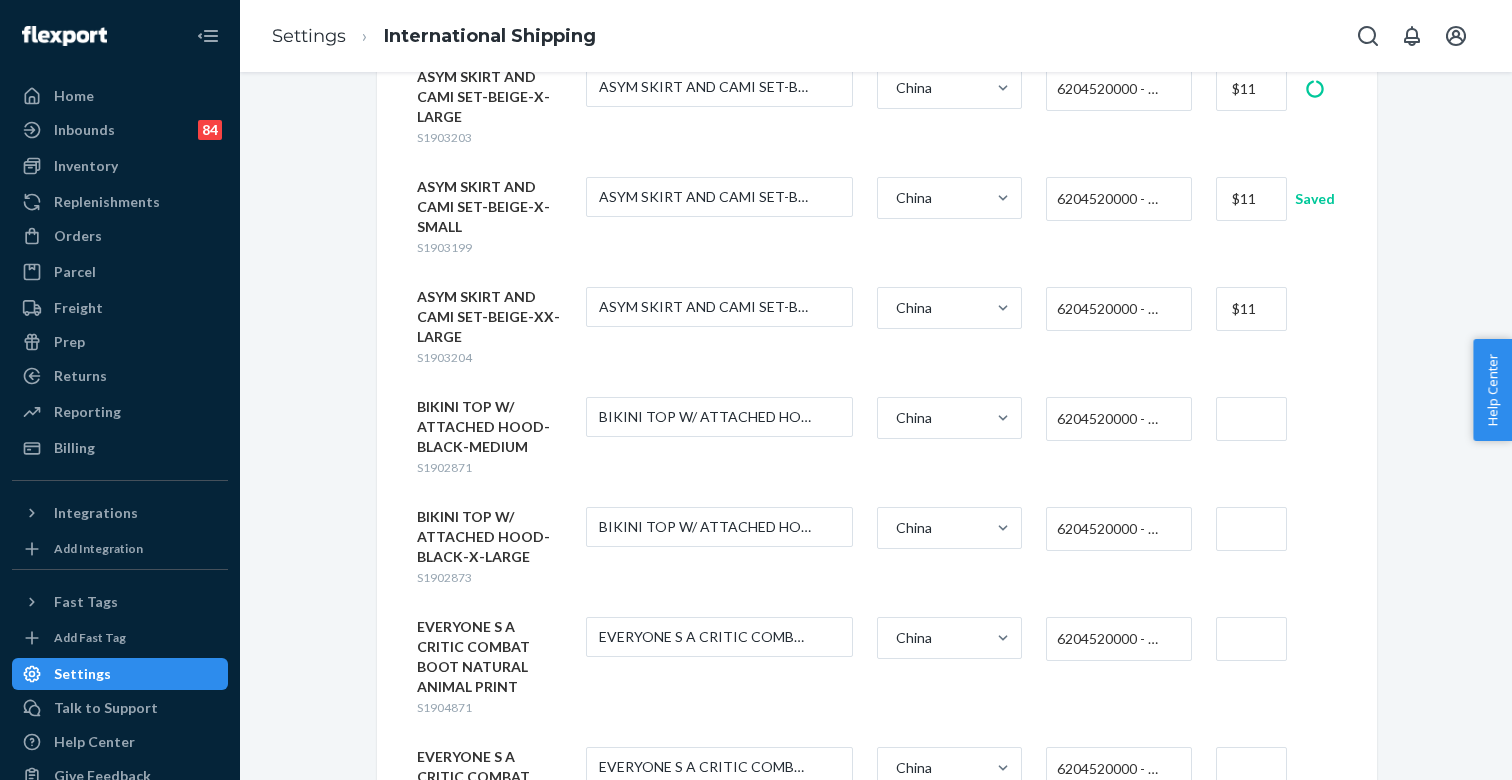 scroll, scrollTop: 426, scrollLeft: 0, axis: vertical 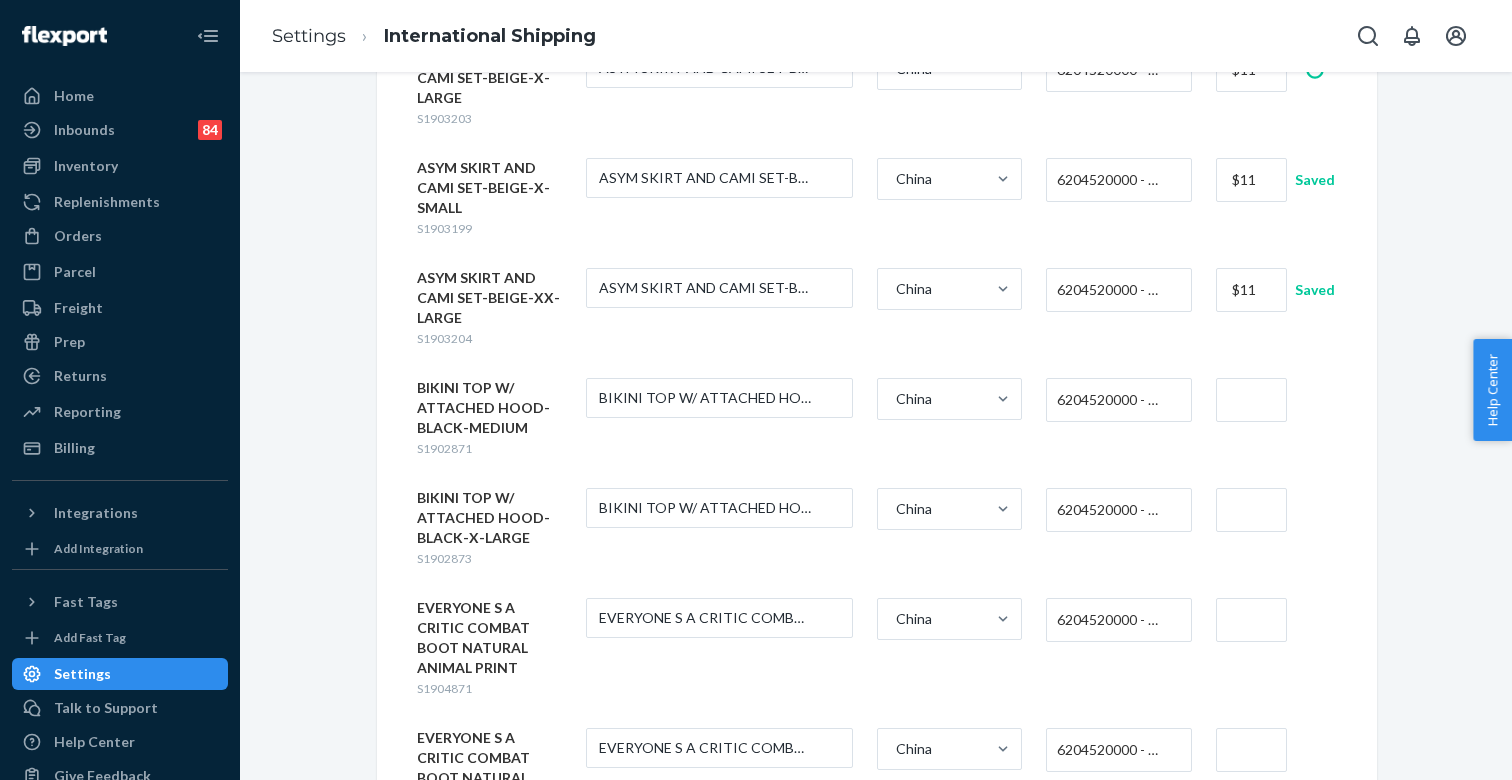type on "$11" 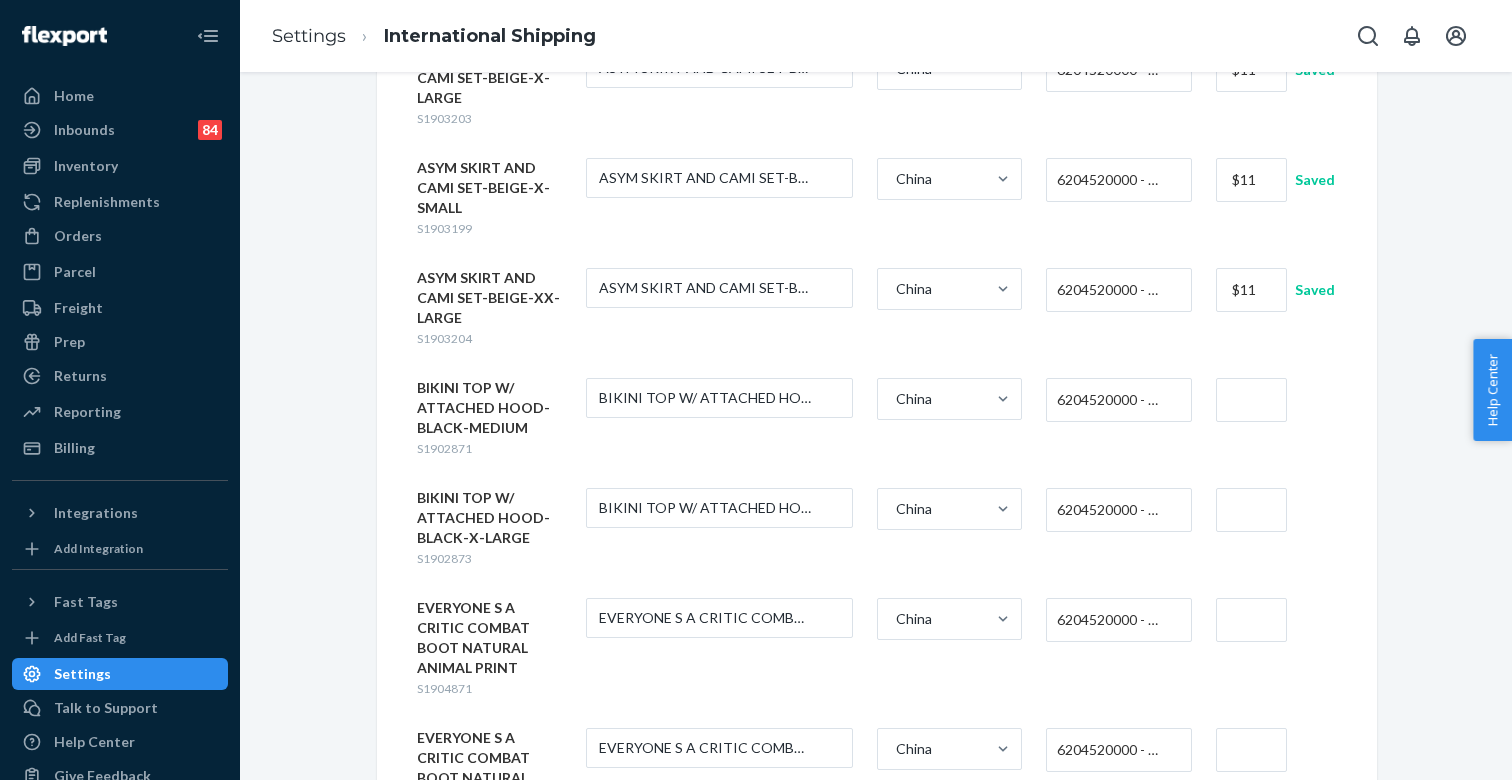 click on "6204520000 - WOMEN'S OR GIRLS' SKIRTS AND DIVIDED SKIRTS OF COTTON, NOT KNITTED OR CROCHETED" at bounding box center [1113, 400] 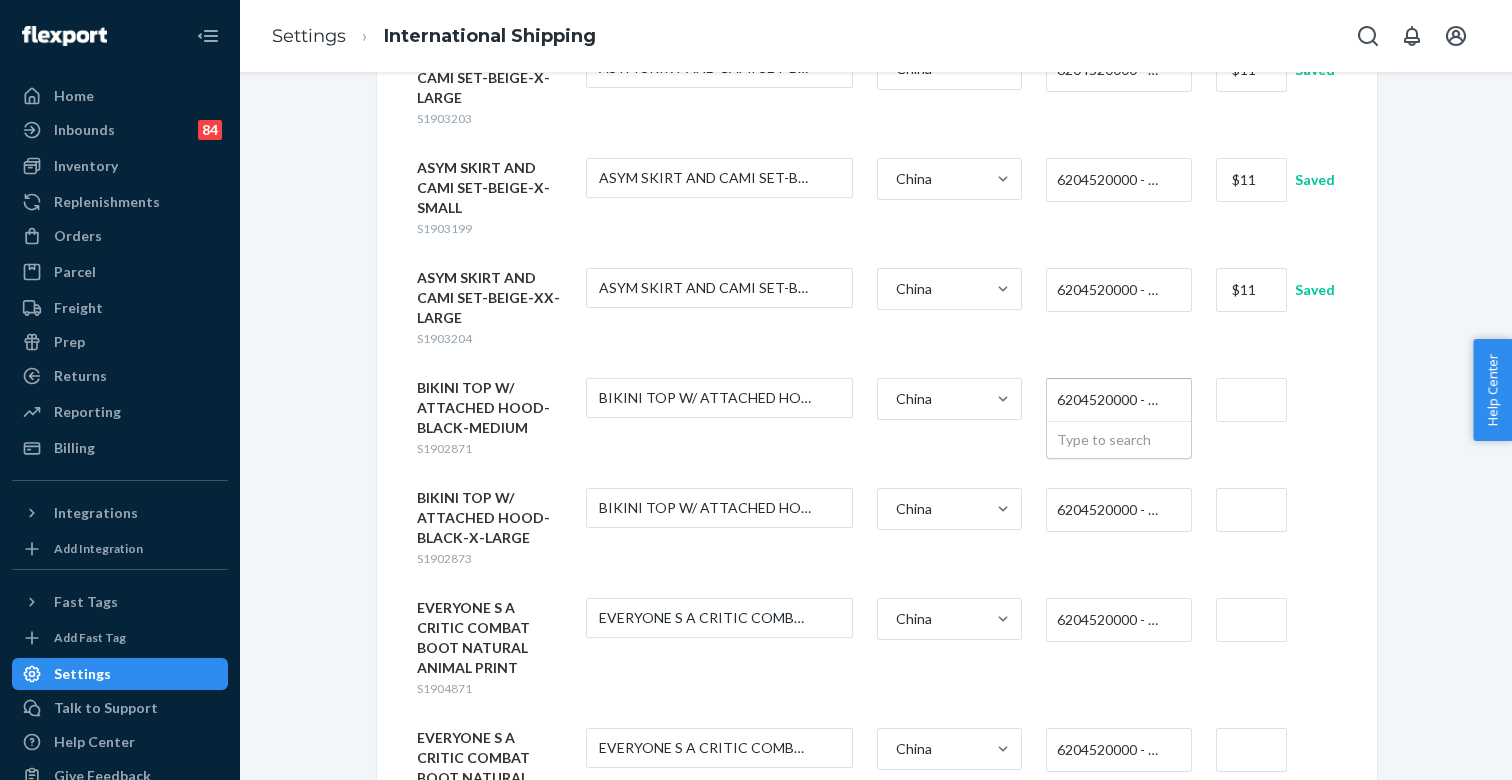 paste on "6112410010" 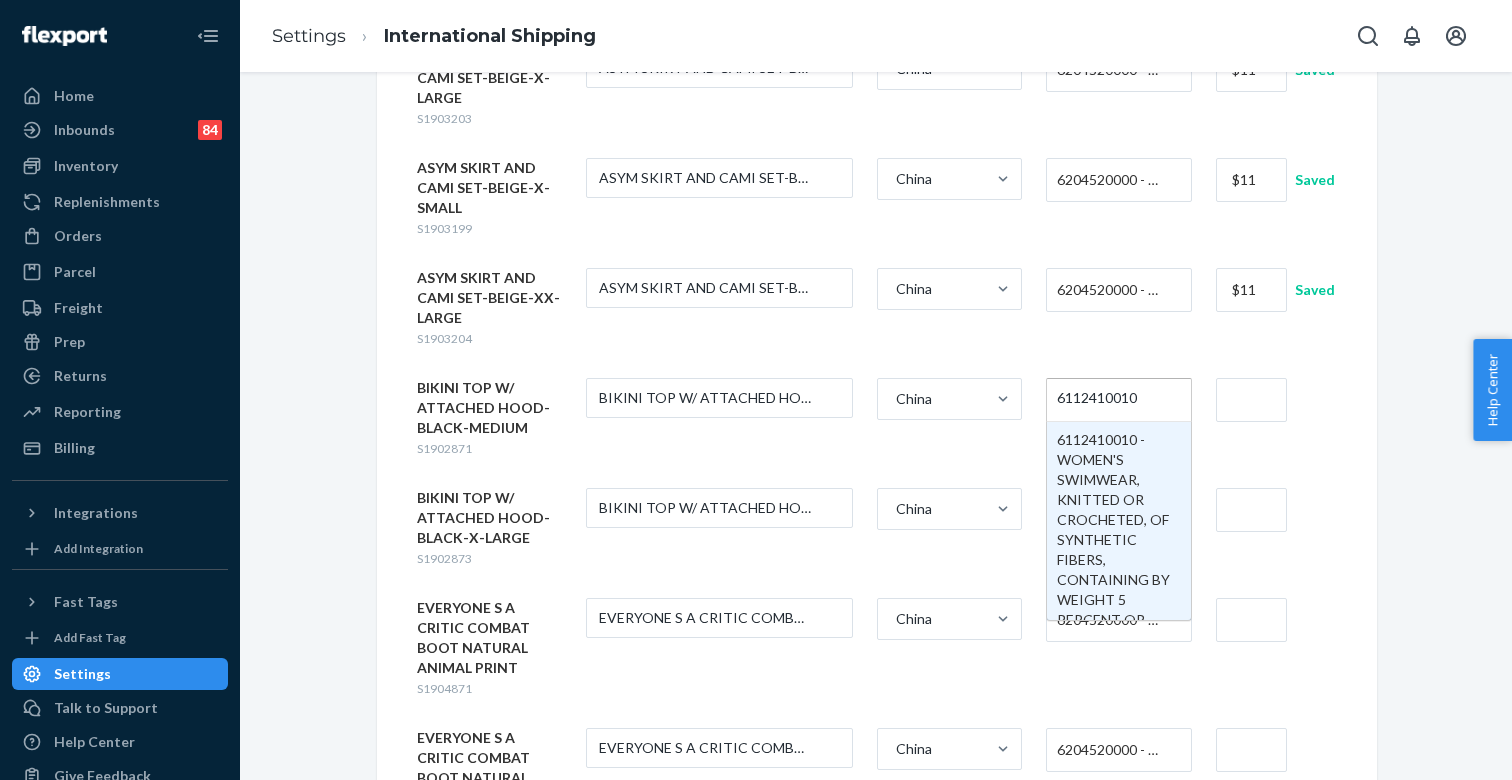 click on "6112410010" at bounding box center [1098, 399] 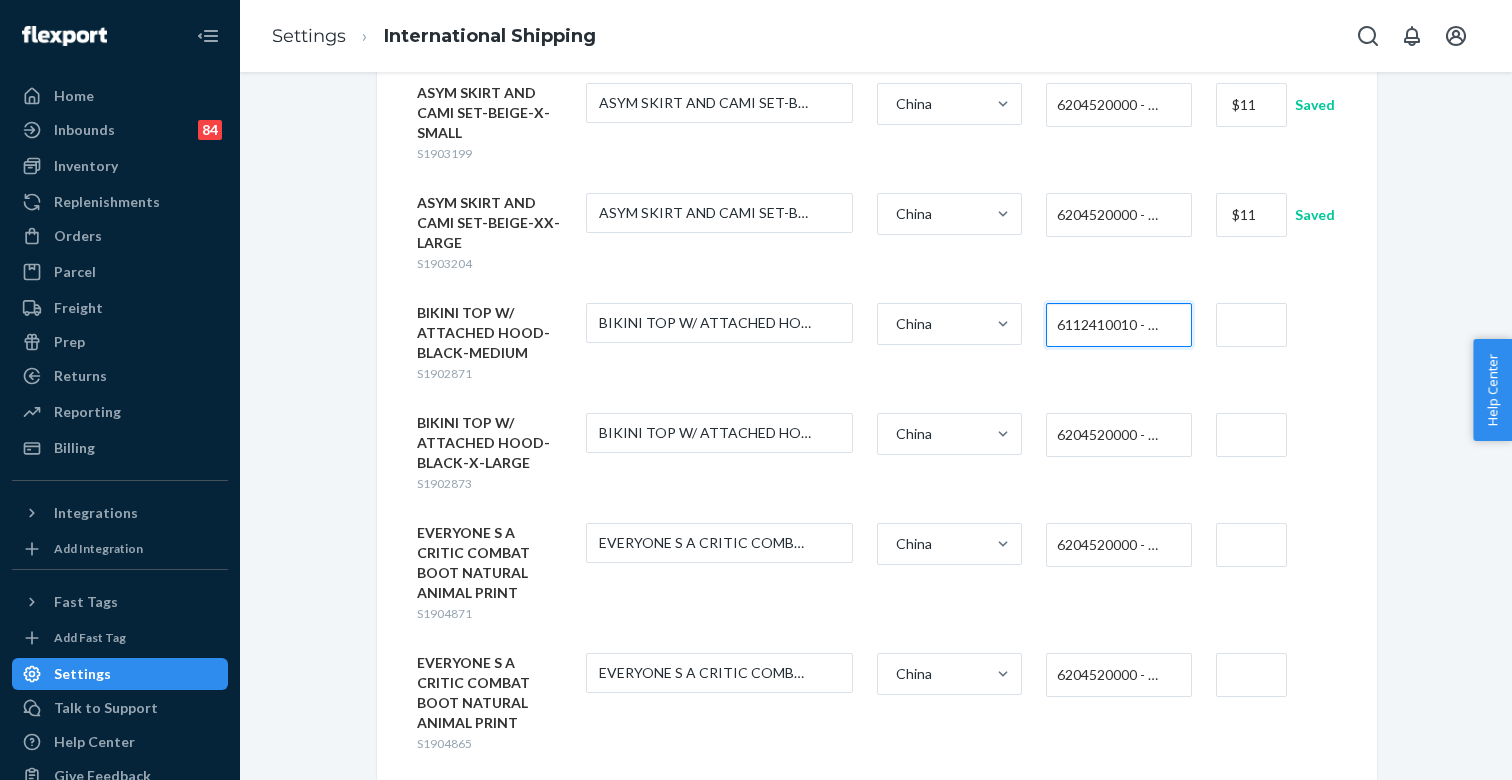 scroll, scrollTop: 543, scrollLeft: 0, axis: vertical 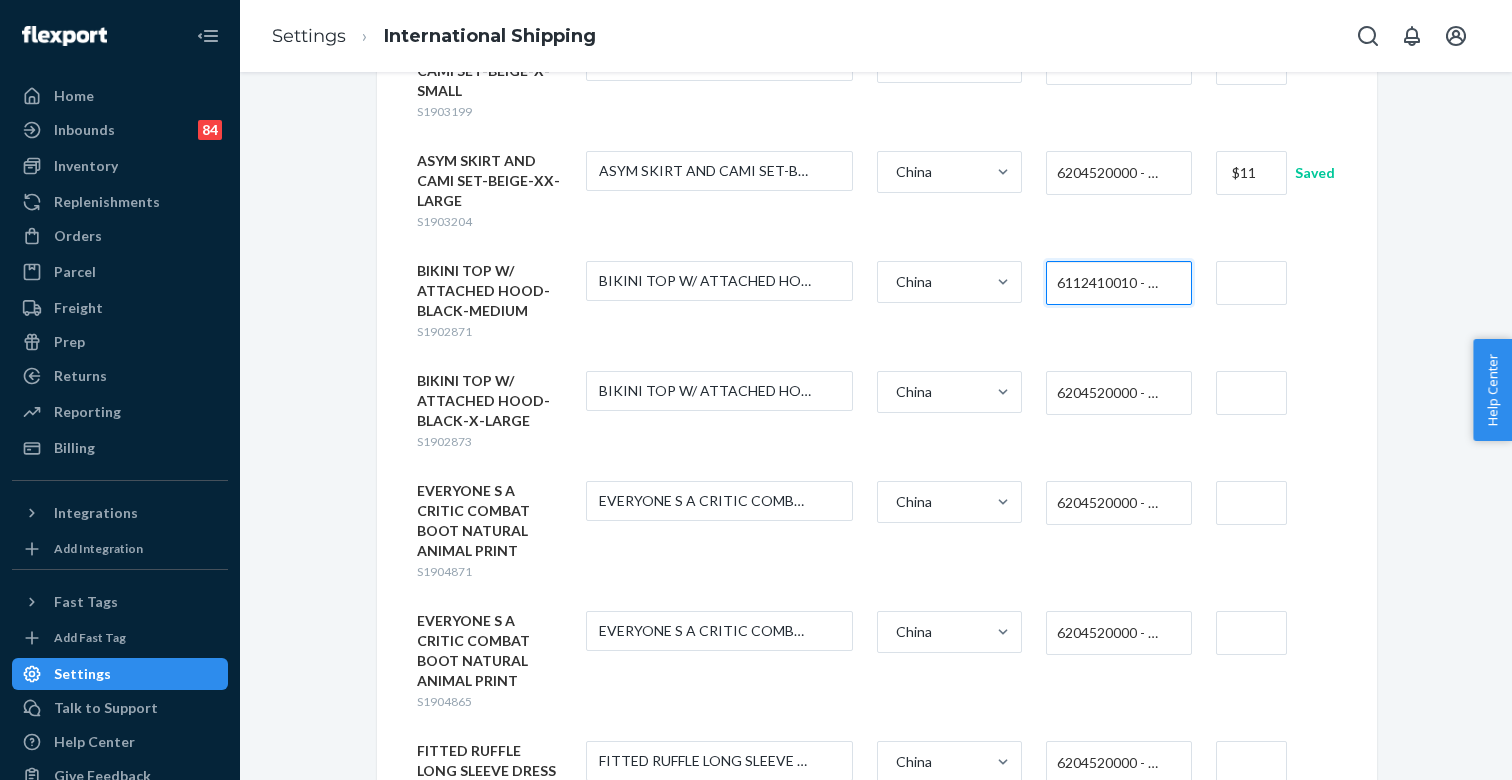 click on "6204520000 - WOMEN'S OR GIRLS' SKIRTS AND DIVIDED SKIRTS OF COTTON, NOT KNITTED OR CROCHETED" at bounding box center (1113, 393) 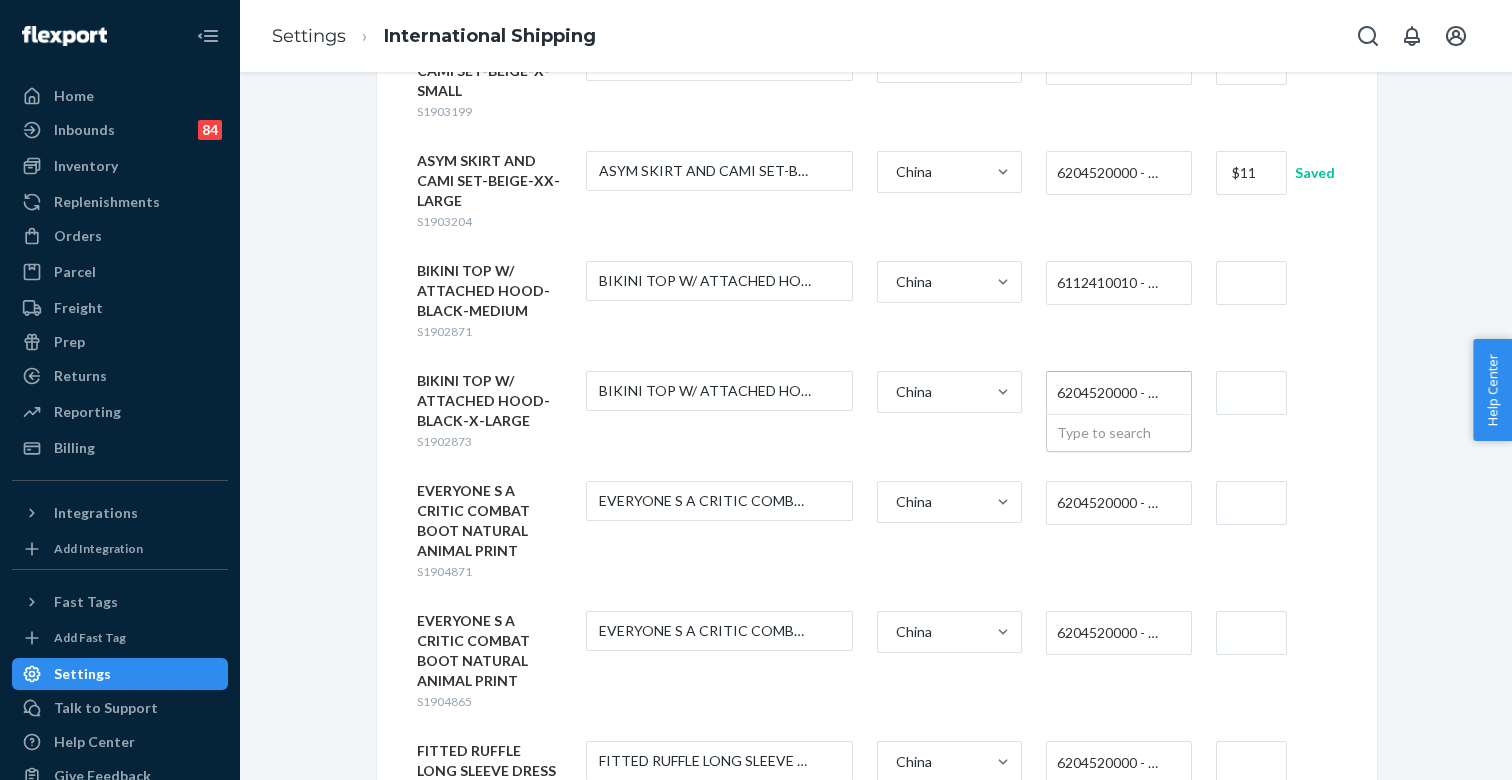 paste on "6112410010" 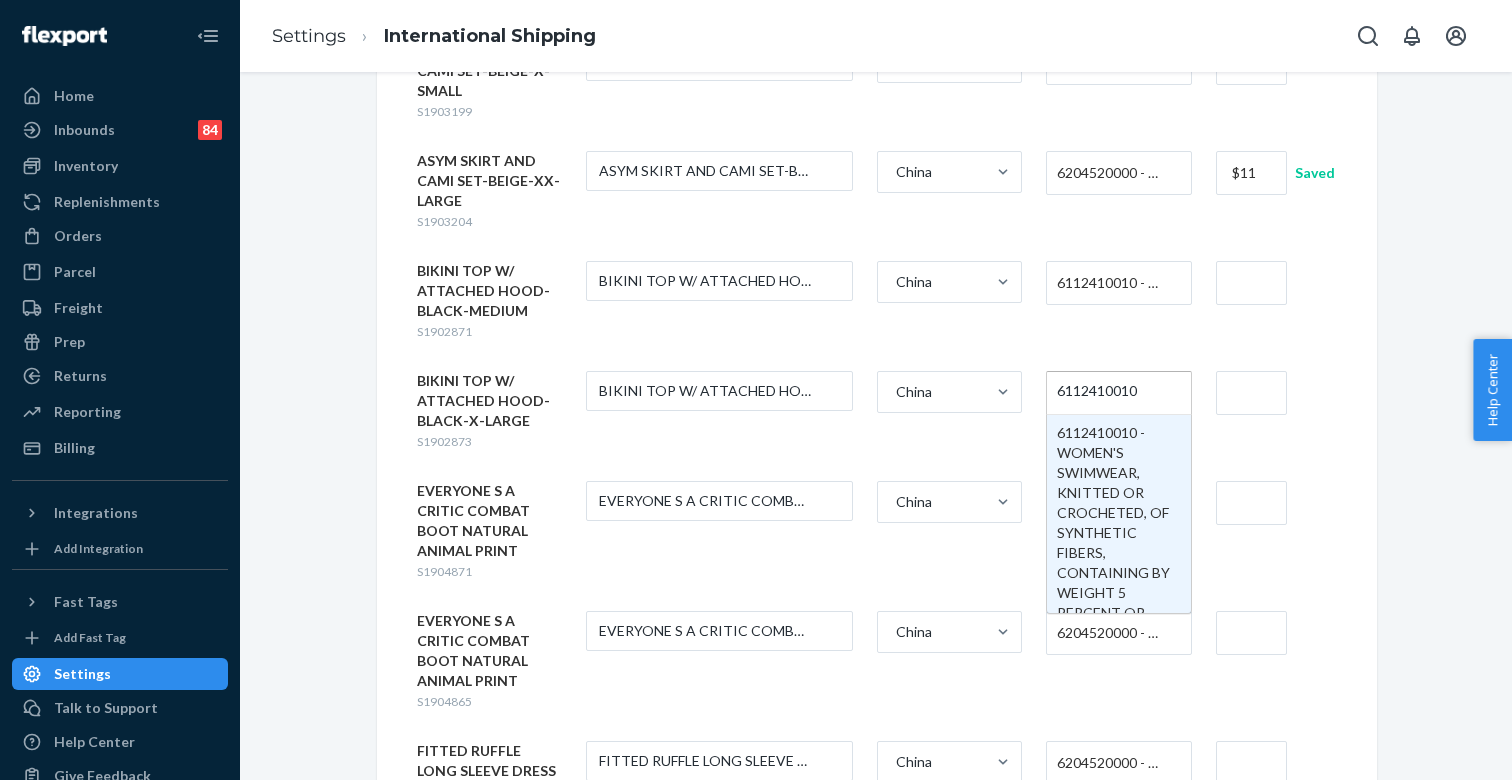 type 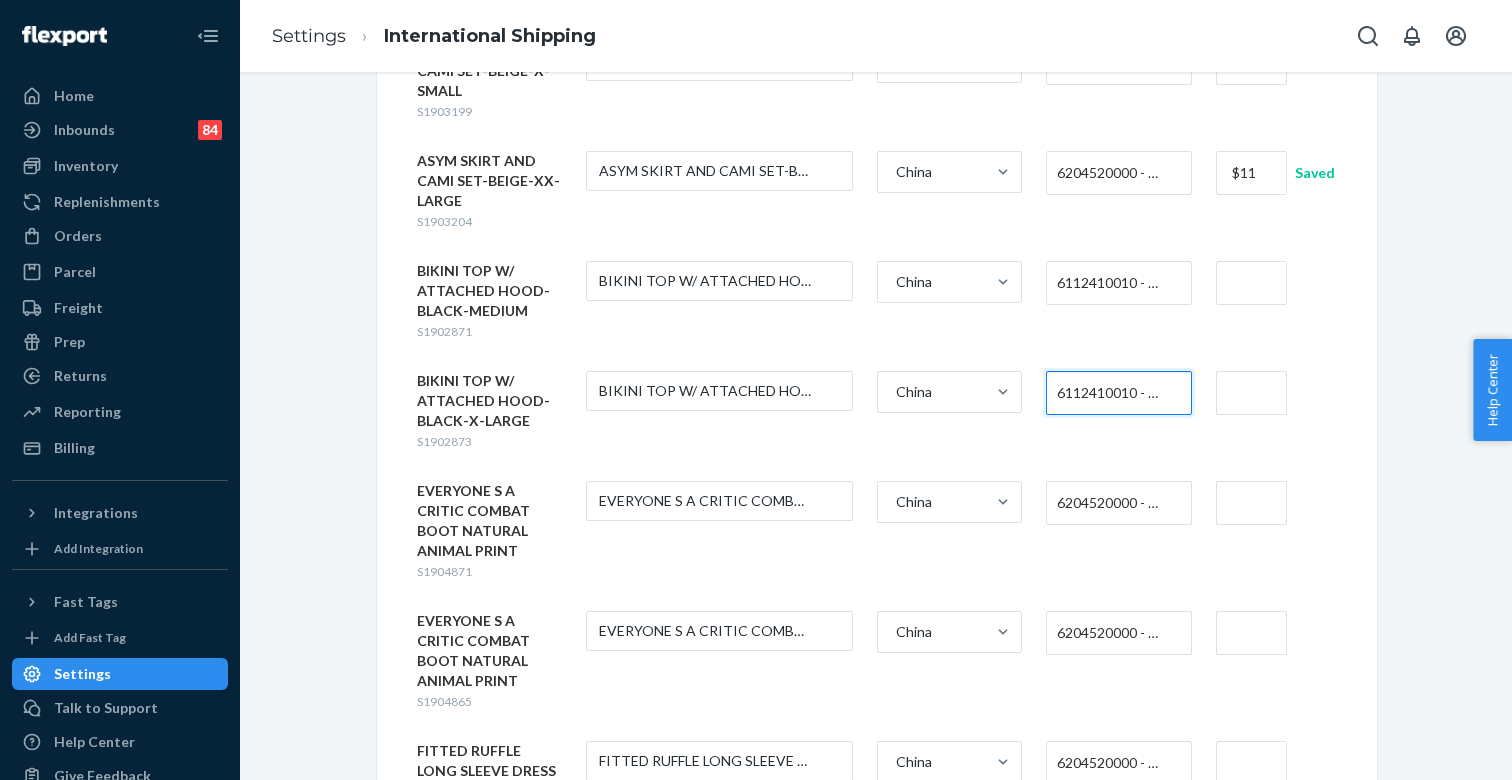 click at bounding box center [1251, 283] 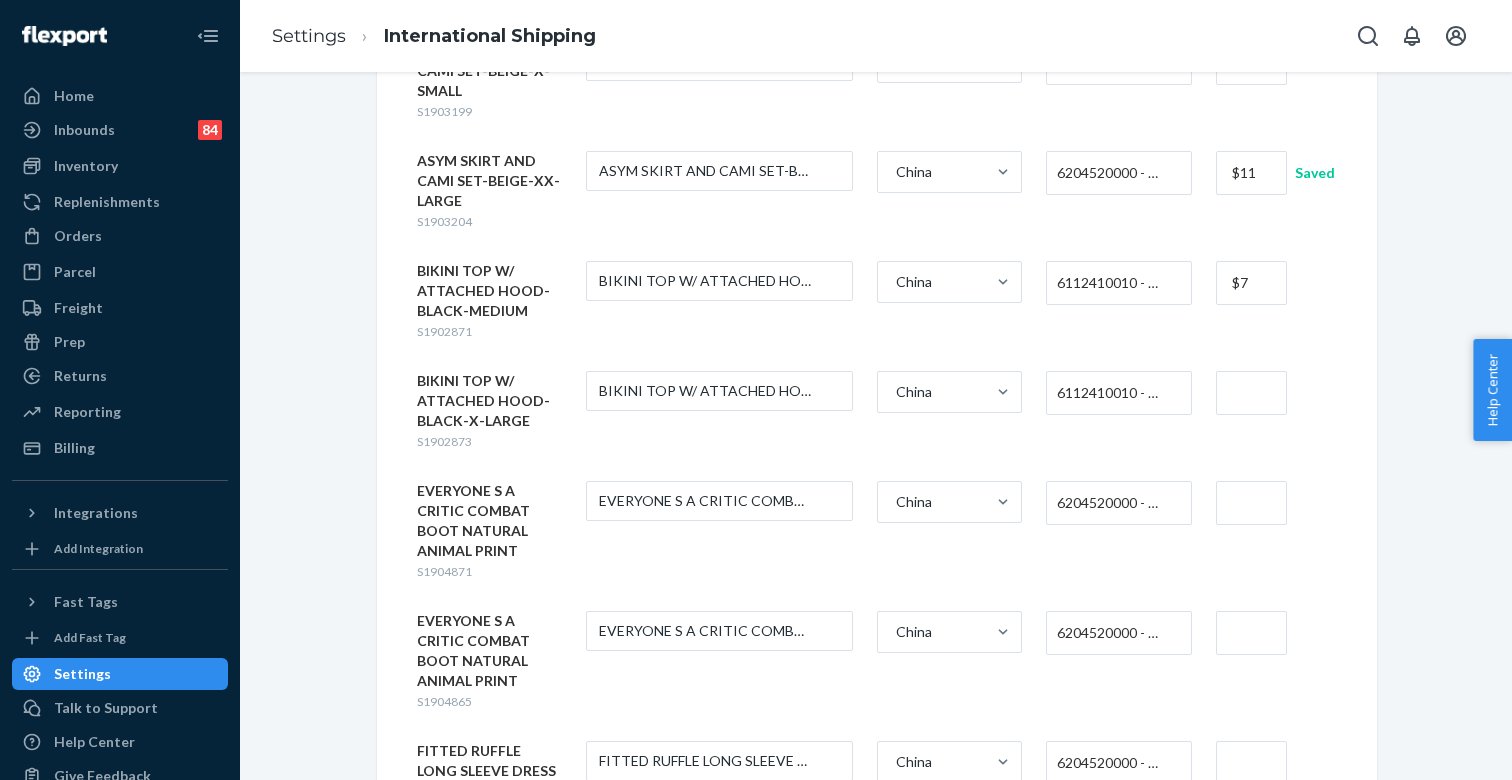 type on "$7" 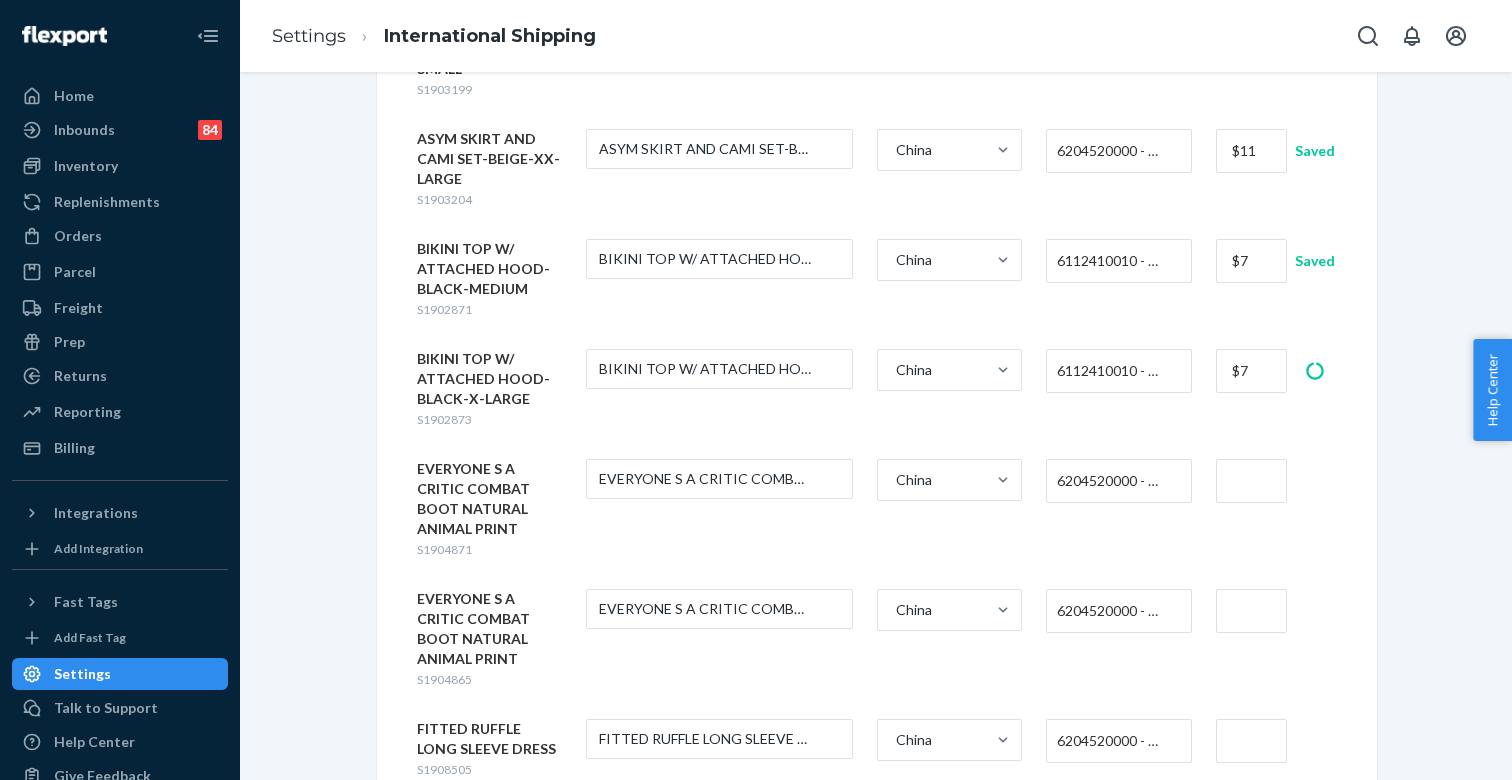 scroll, scrollTop: 567, scrollLeft: 0, axis: vertical 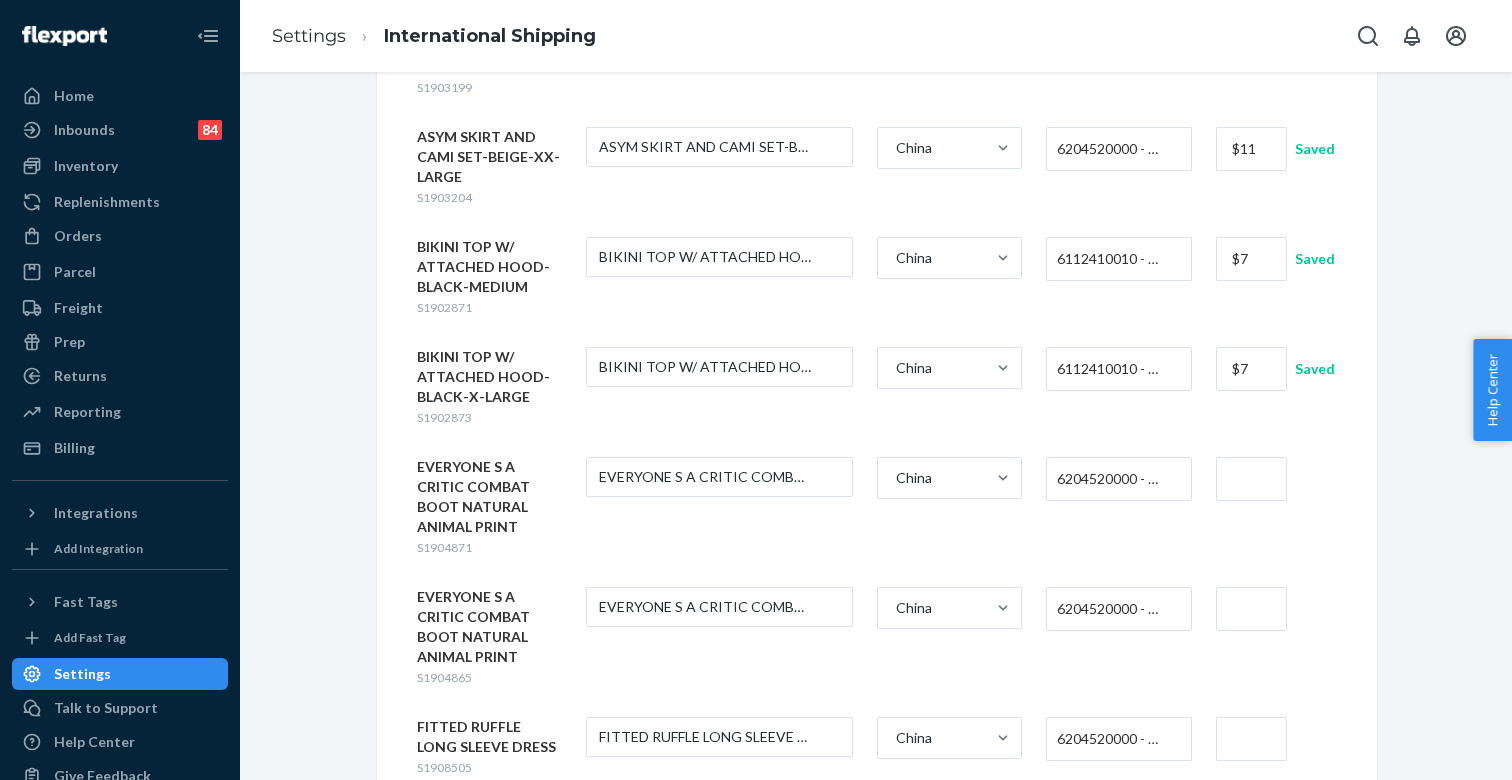 type on "$7" 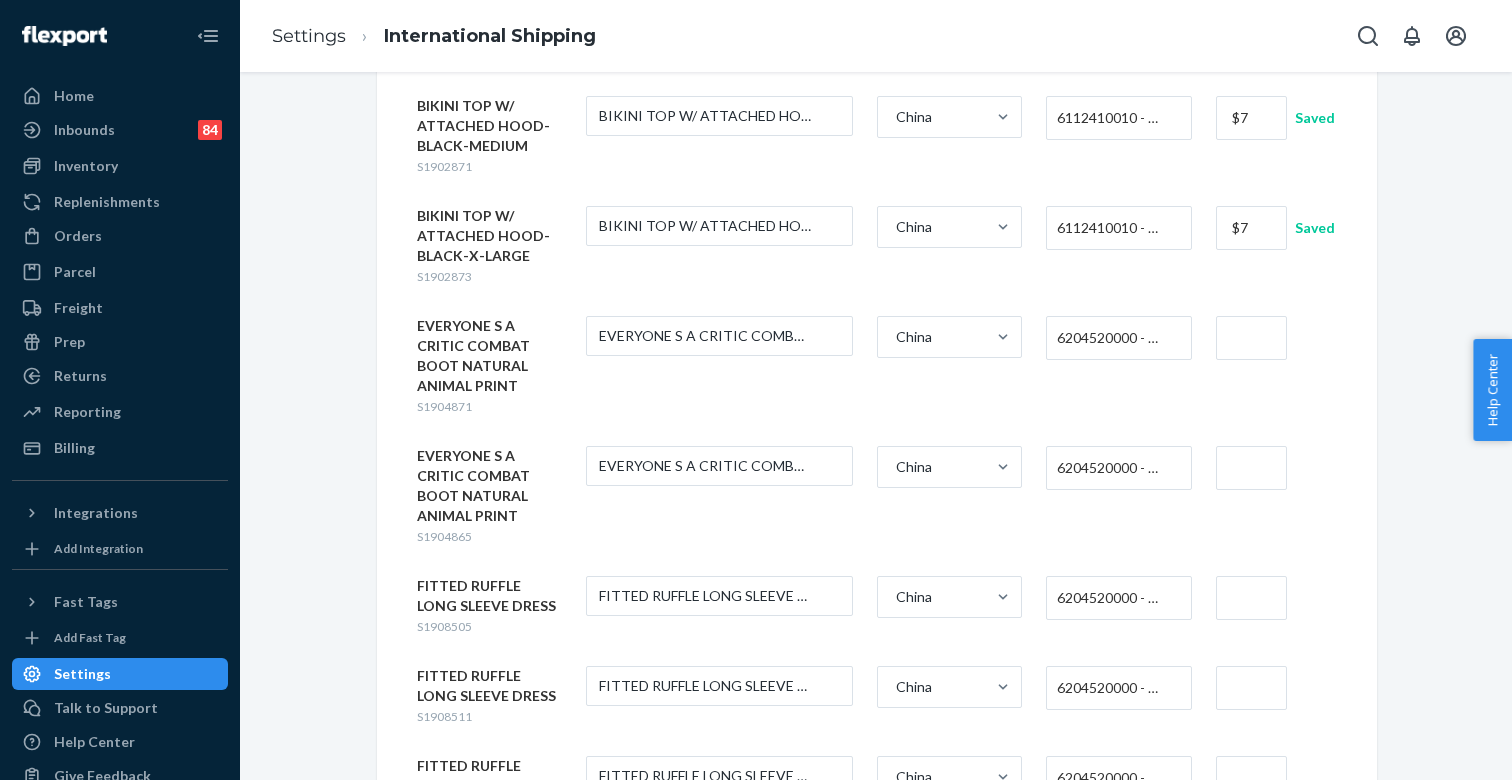 scroll, scrollTop: 713, scrollLeft: 0, axis: vertical 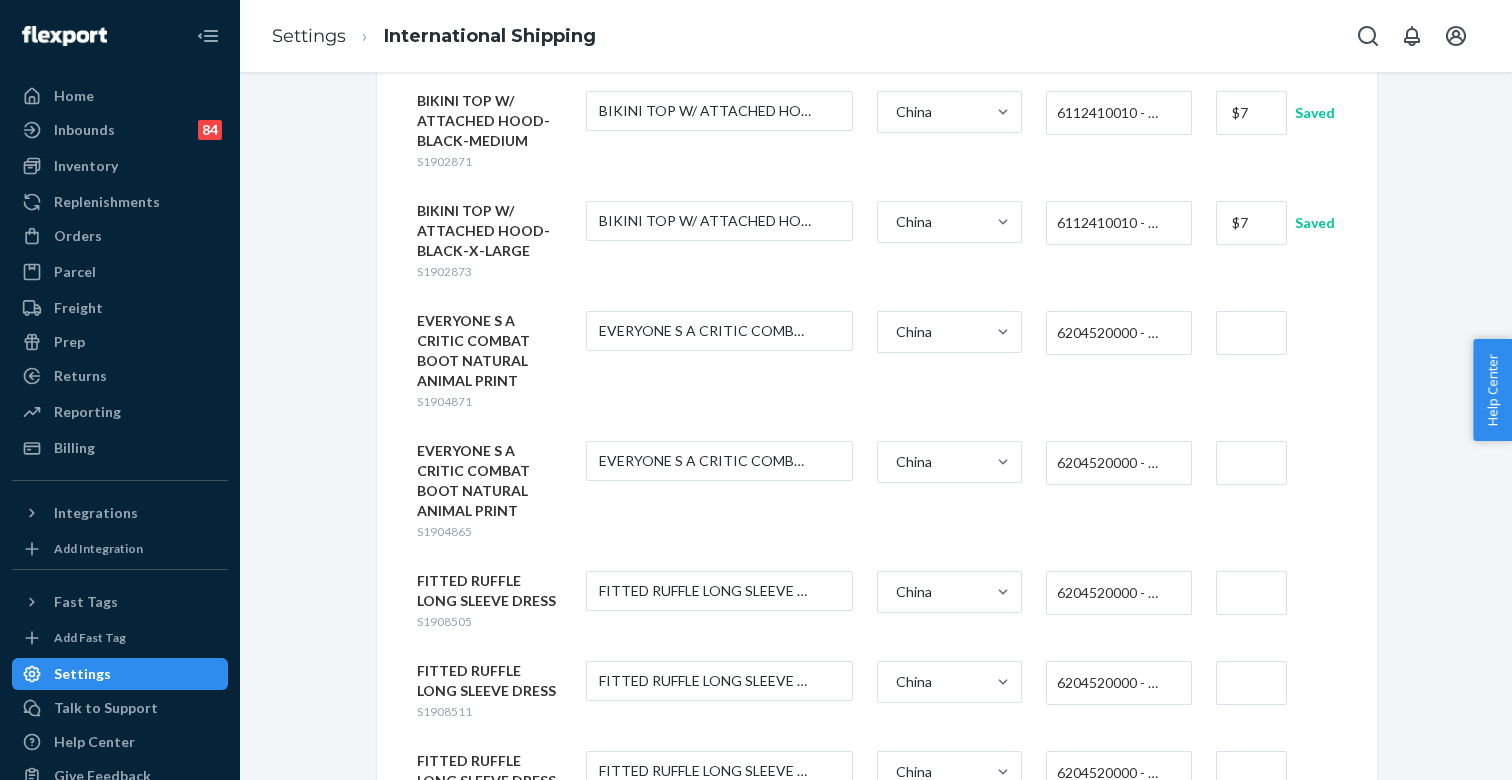 click on "6204520000 - WOMEN'S OR GIRLS' SKIRTS AND DIVIDED SKIRTS OF COTTON, NOT KNITTED OR CROCHETED" at bounding box center [1113, 333] 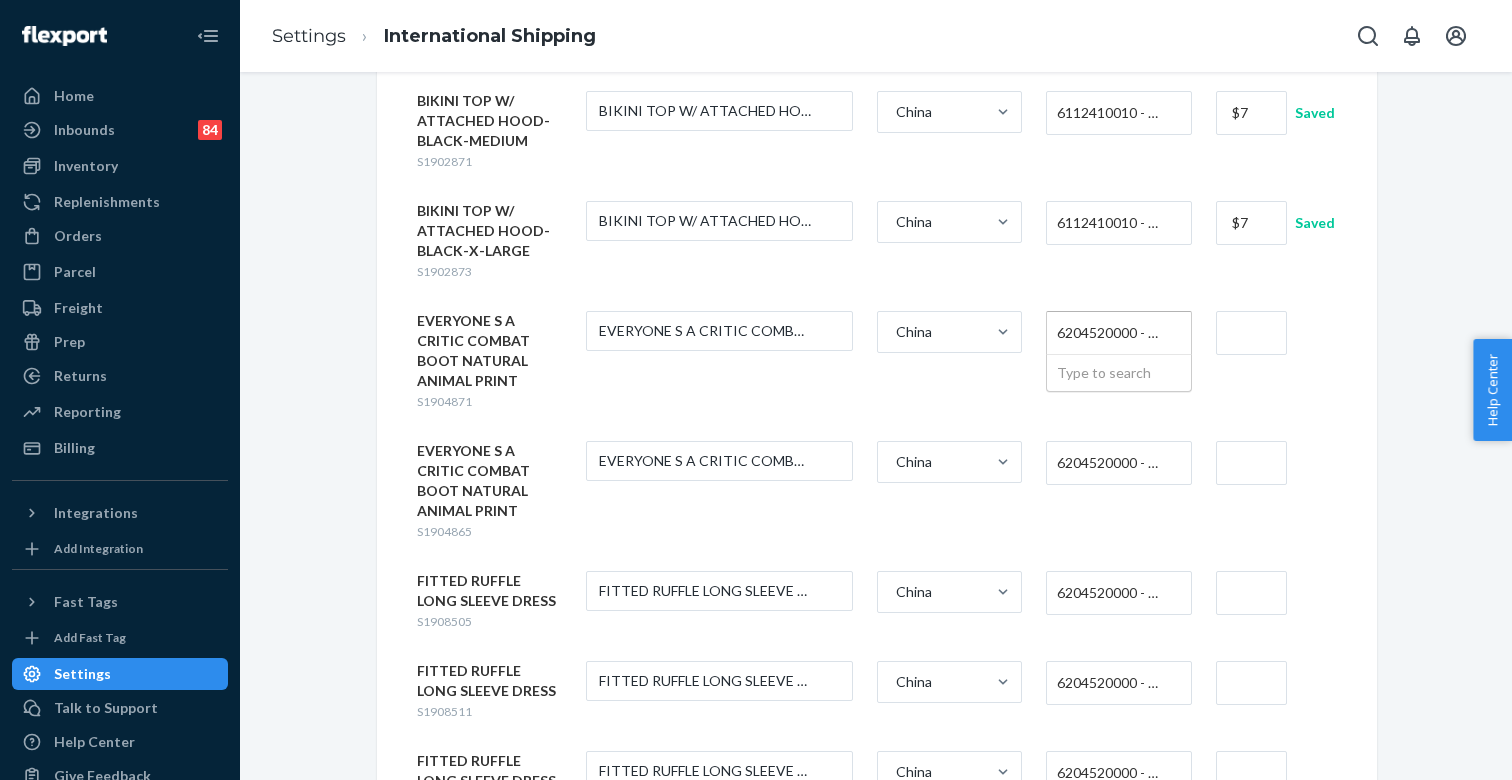 paste on "6404199060" 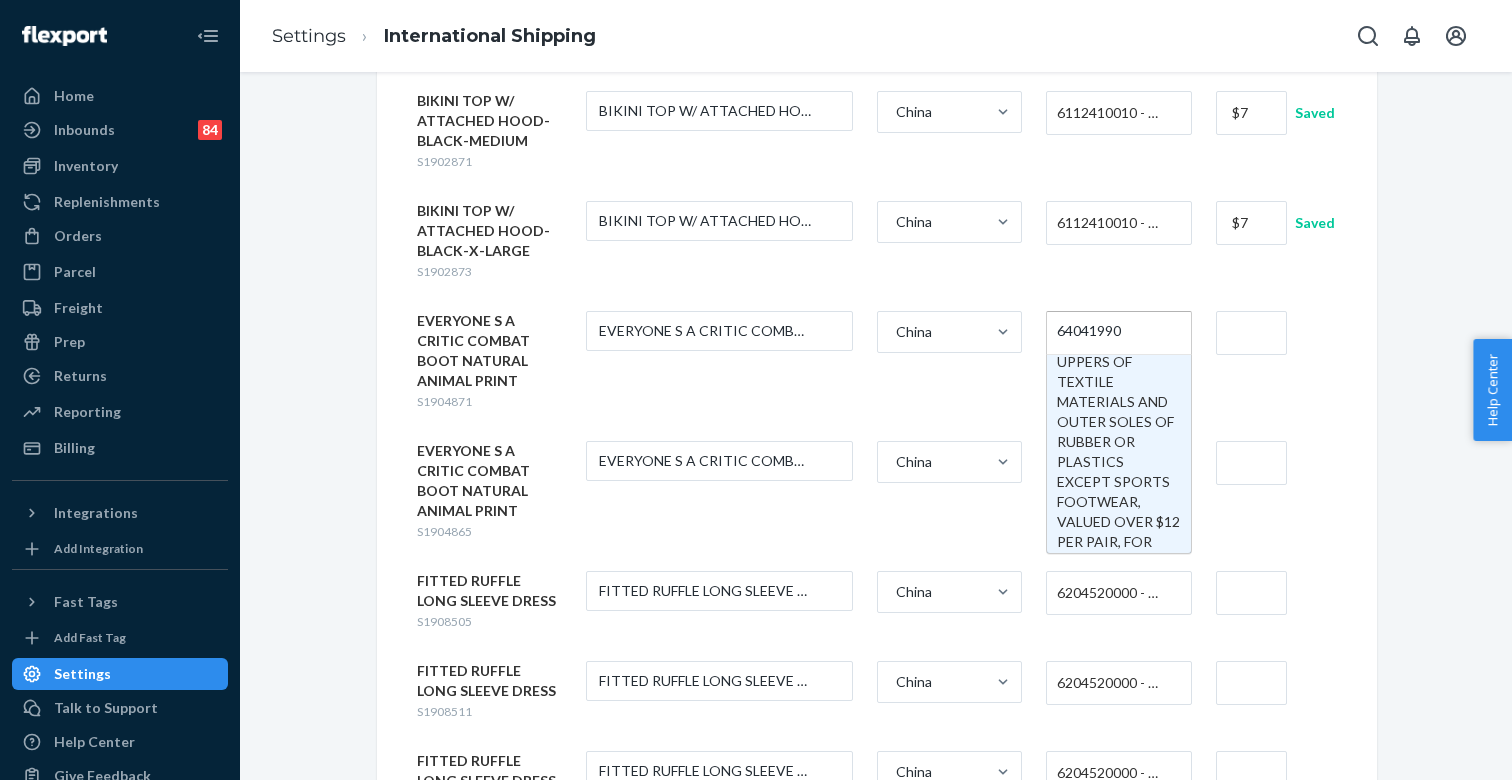 scroll, scrollTop: 78, scrollLeft: 0, axis: vertical 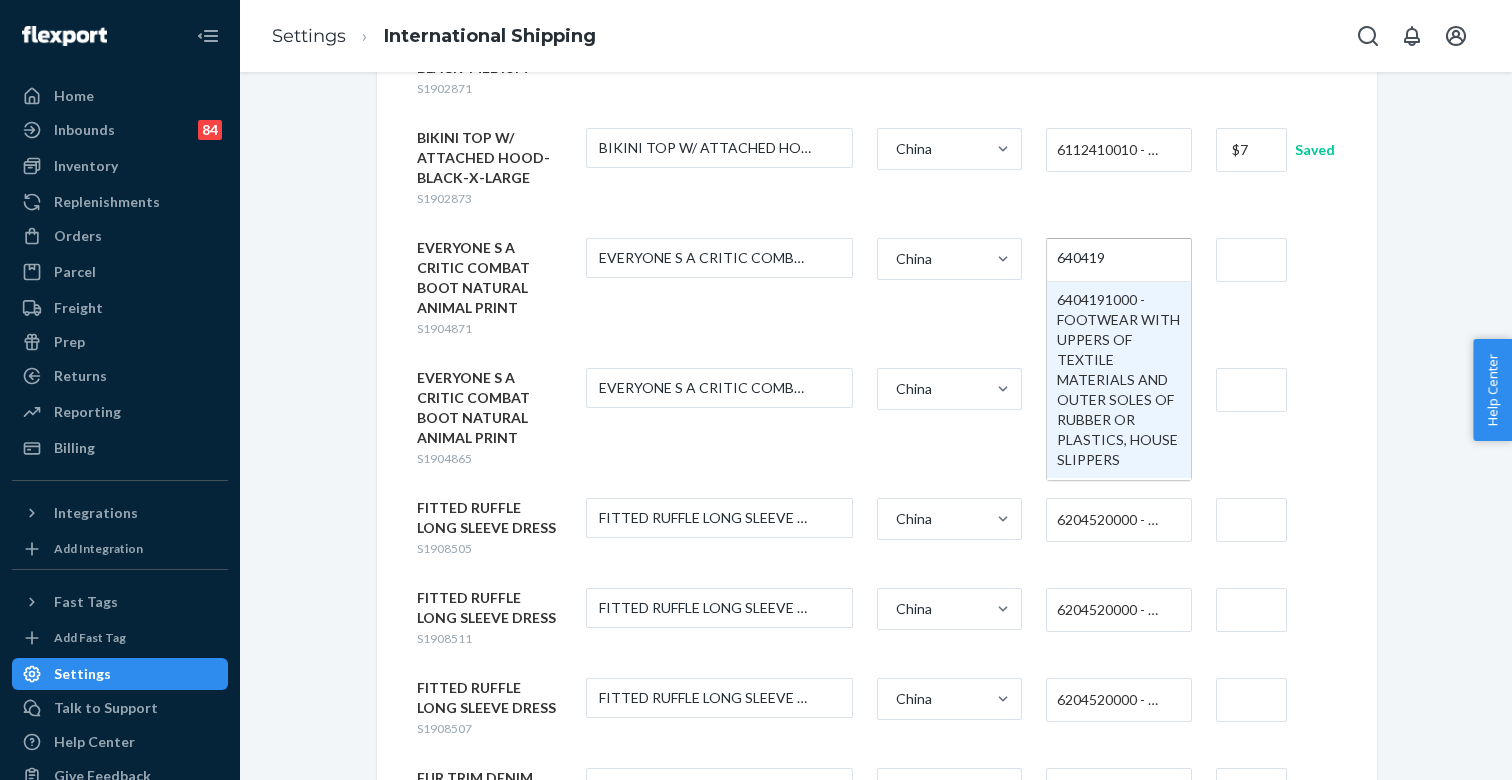 type on "640419" 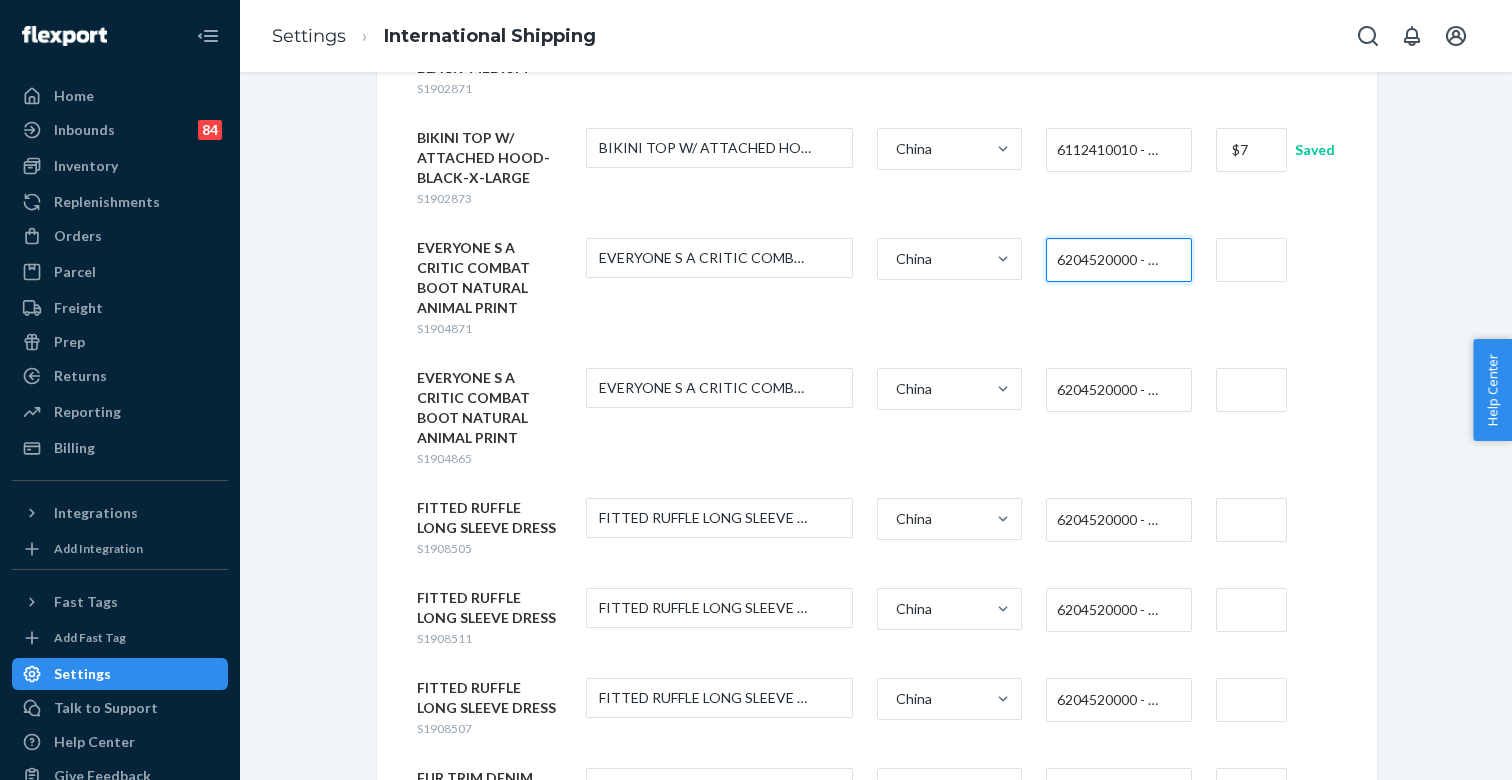 paste on "6402914050" 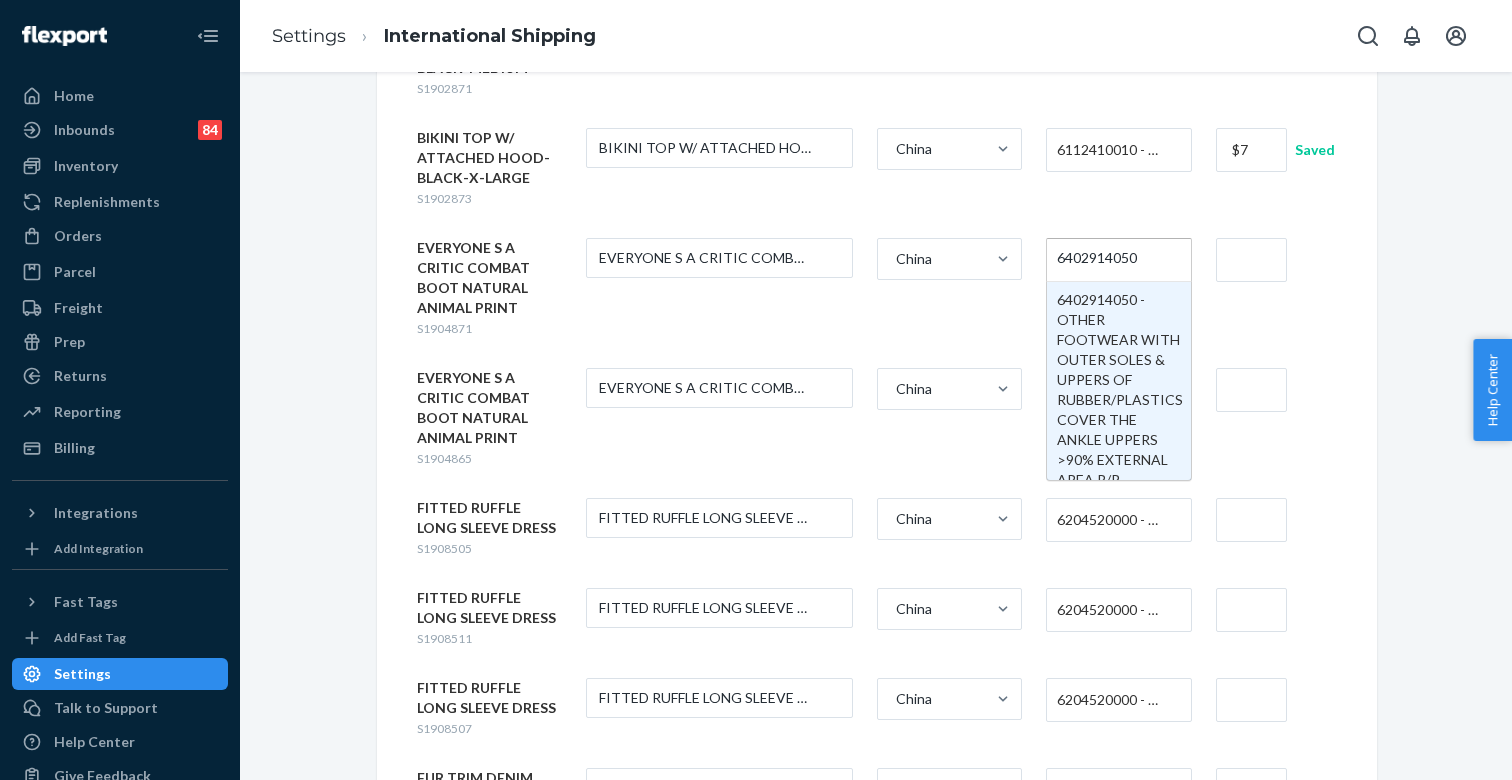 click on "6402914050" at bounding box center (1098, 259) 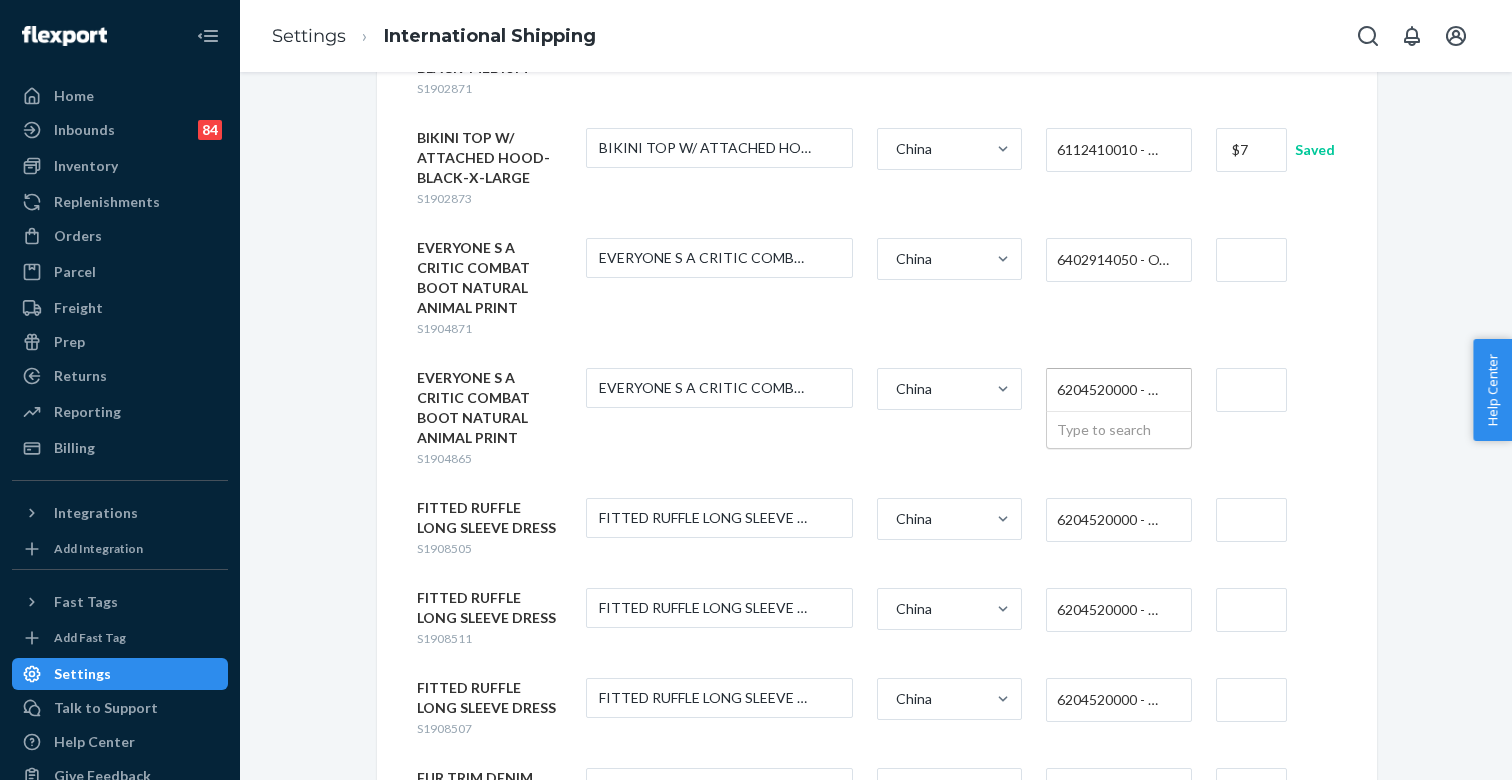 click on "6204520000 - WOMEN'S OR GIRLS' SKIRTS AND DIVIDED SKIRTS OF COTTON, NOT KNITTED OR CROCHETED" at bounding box center [1113, 390] 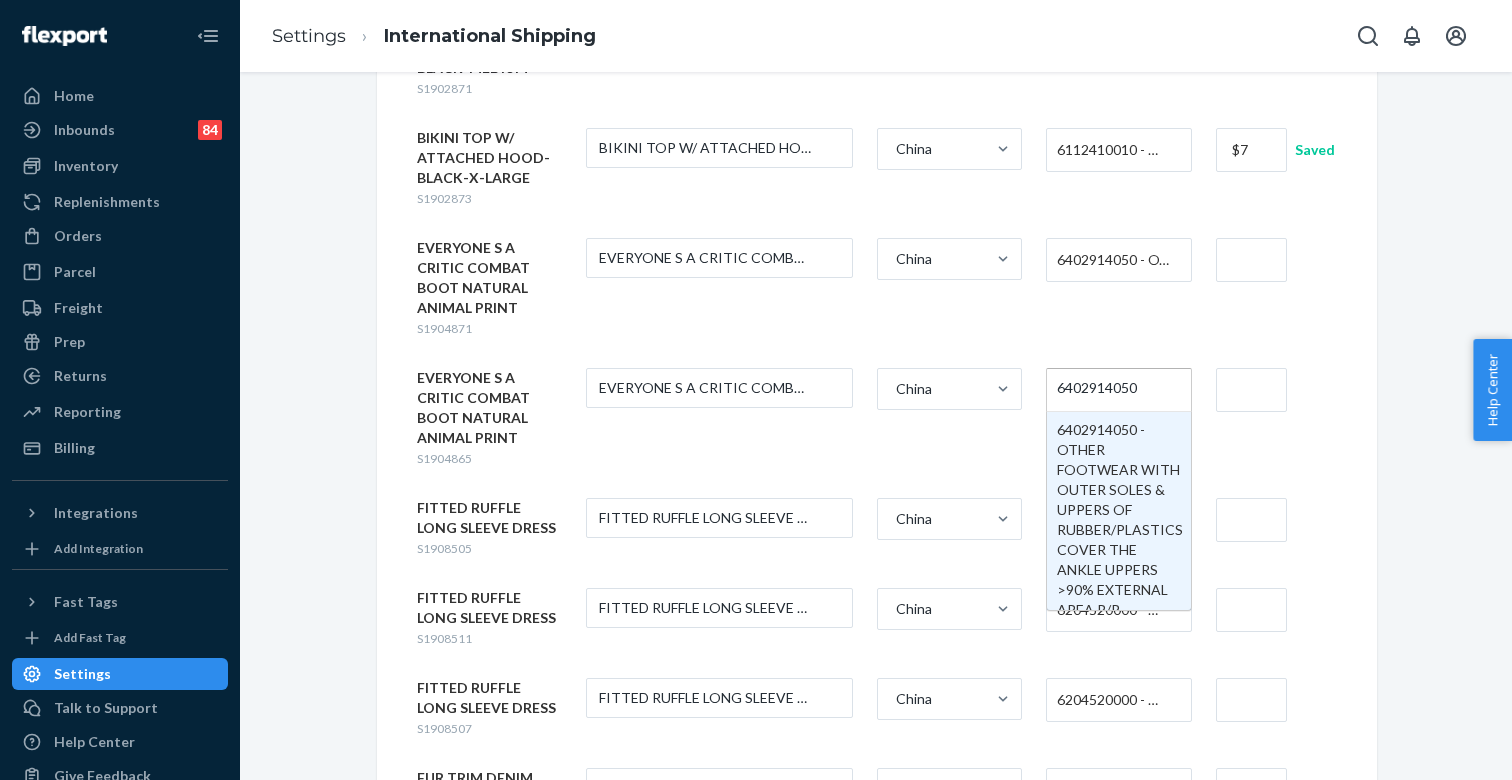 type 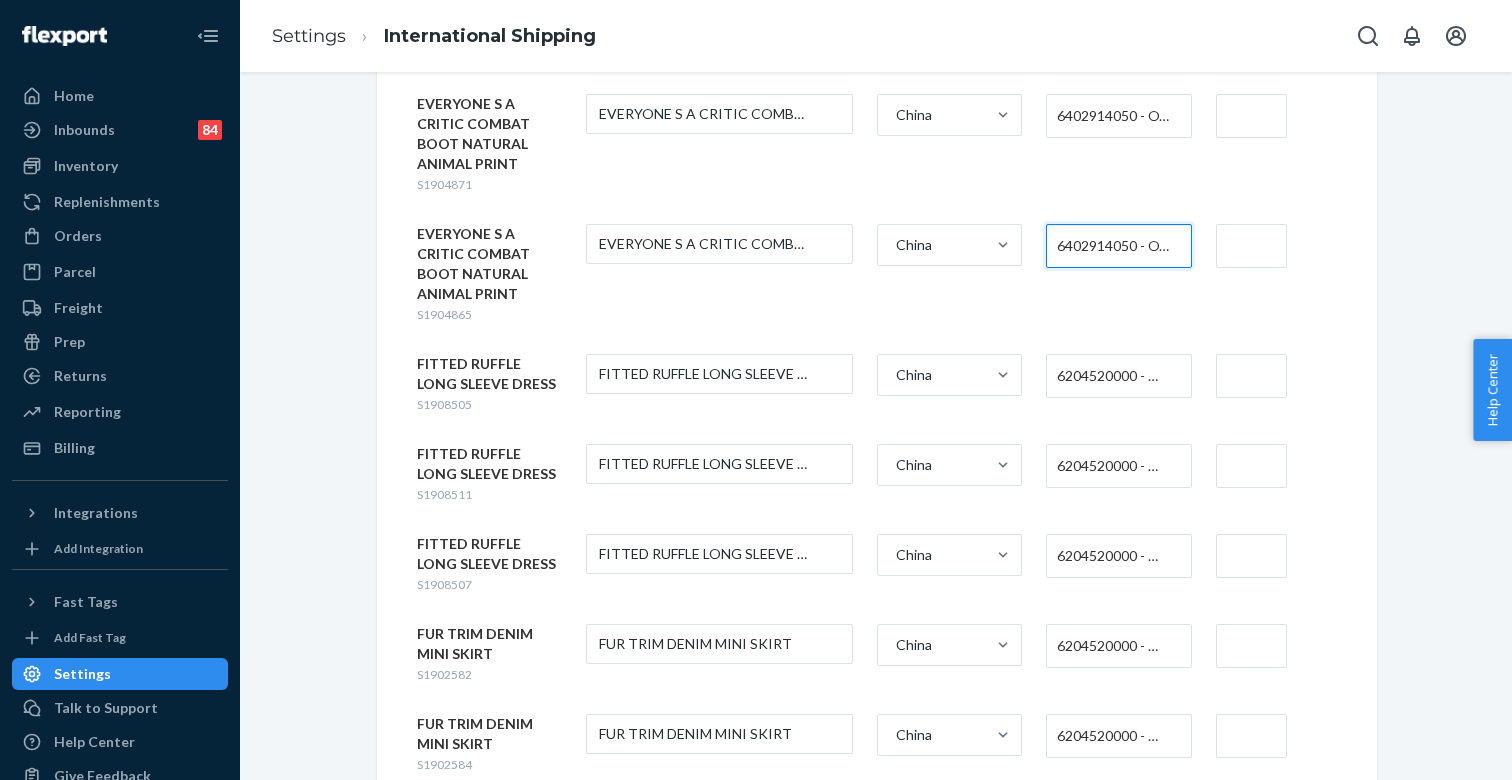 scroll, scrollTop: 936, scrollLeft: 0, axis: vertical 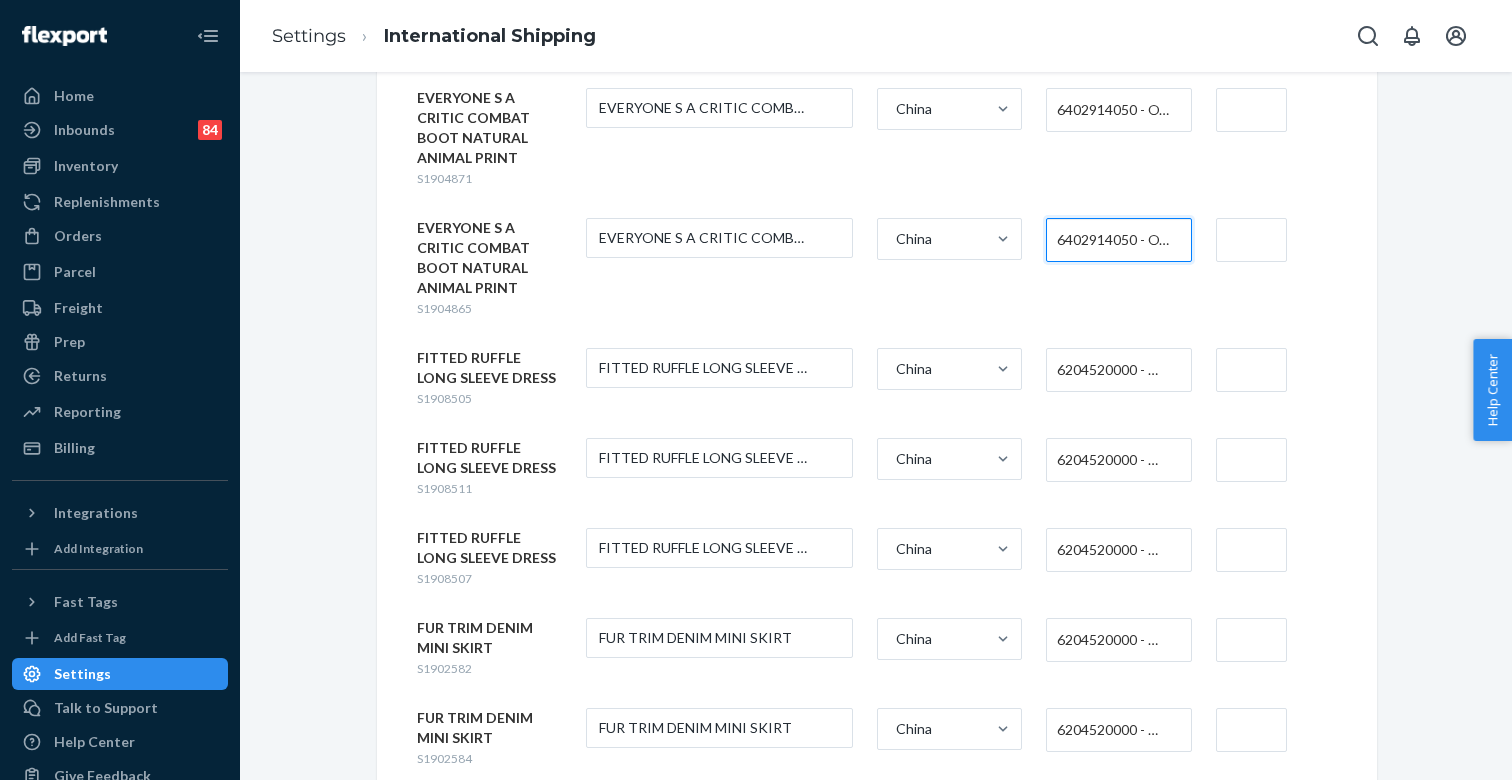 click on "6204520000 - WOMEN'S OR GIRLS' SKIRTS AND DIVIDED SKIRTS OF COTTON, NOT KNITTED OR CROCHETED" at bounding box center (1113, 370) 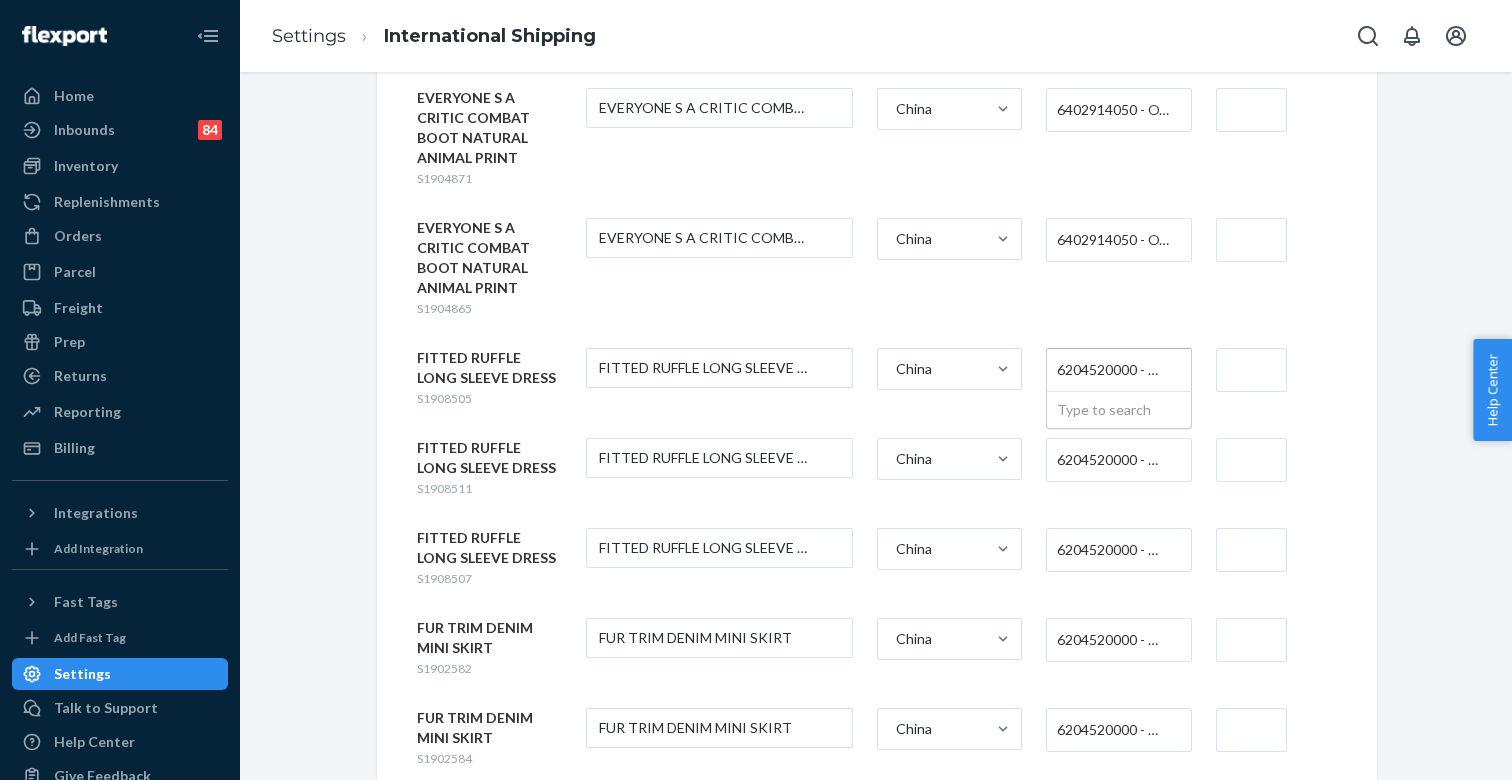 paste on "6402914050" 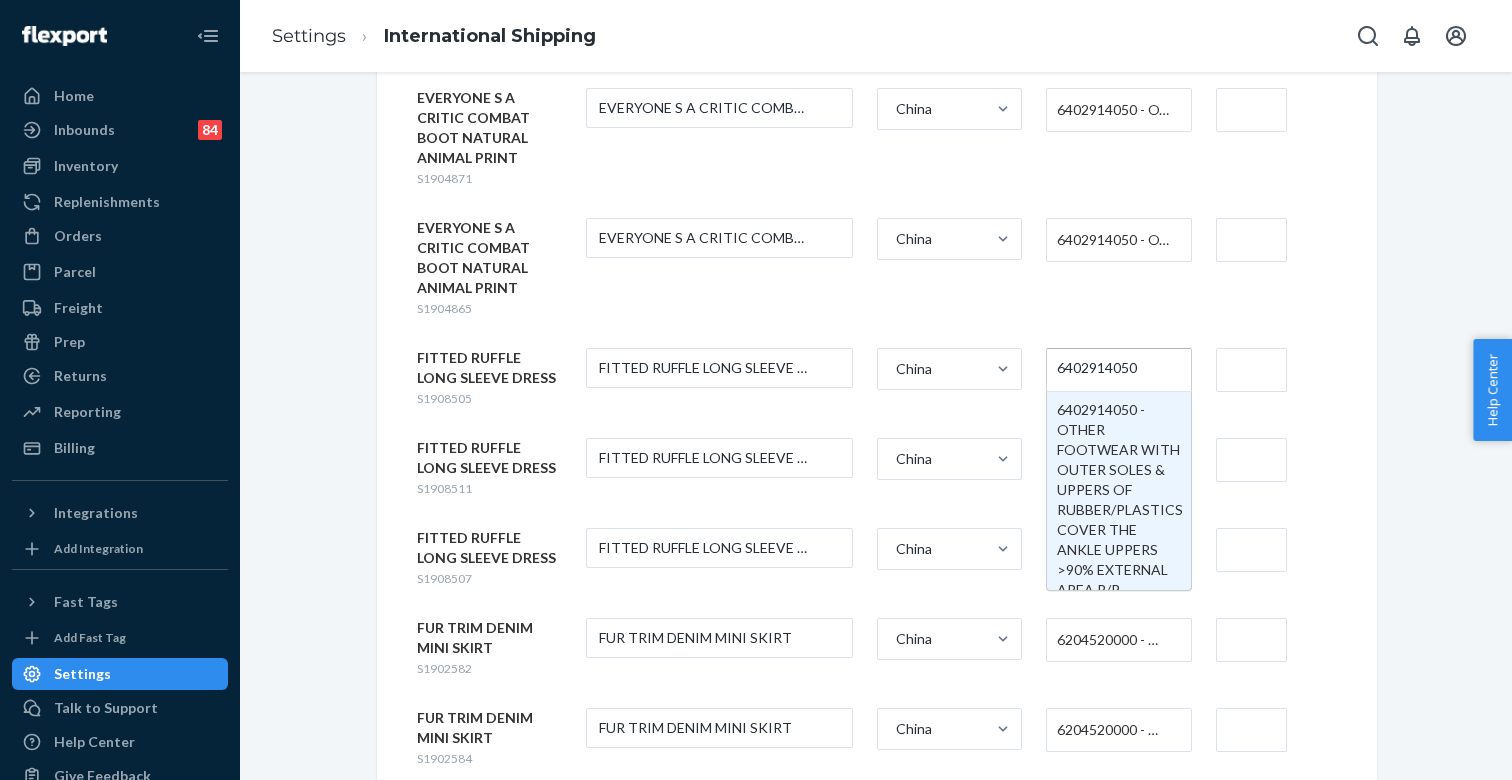 type 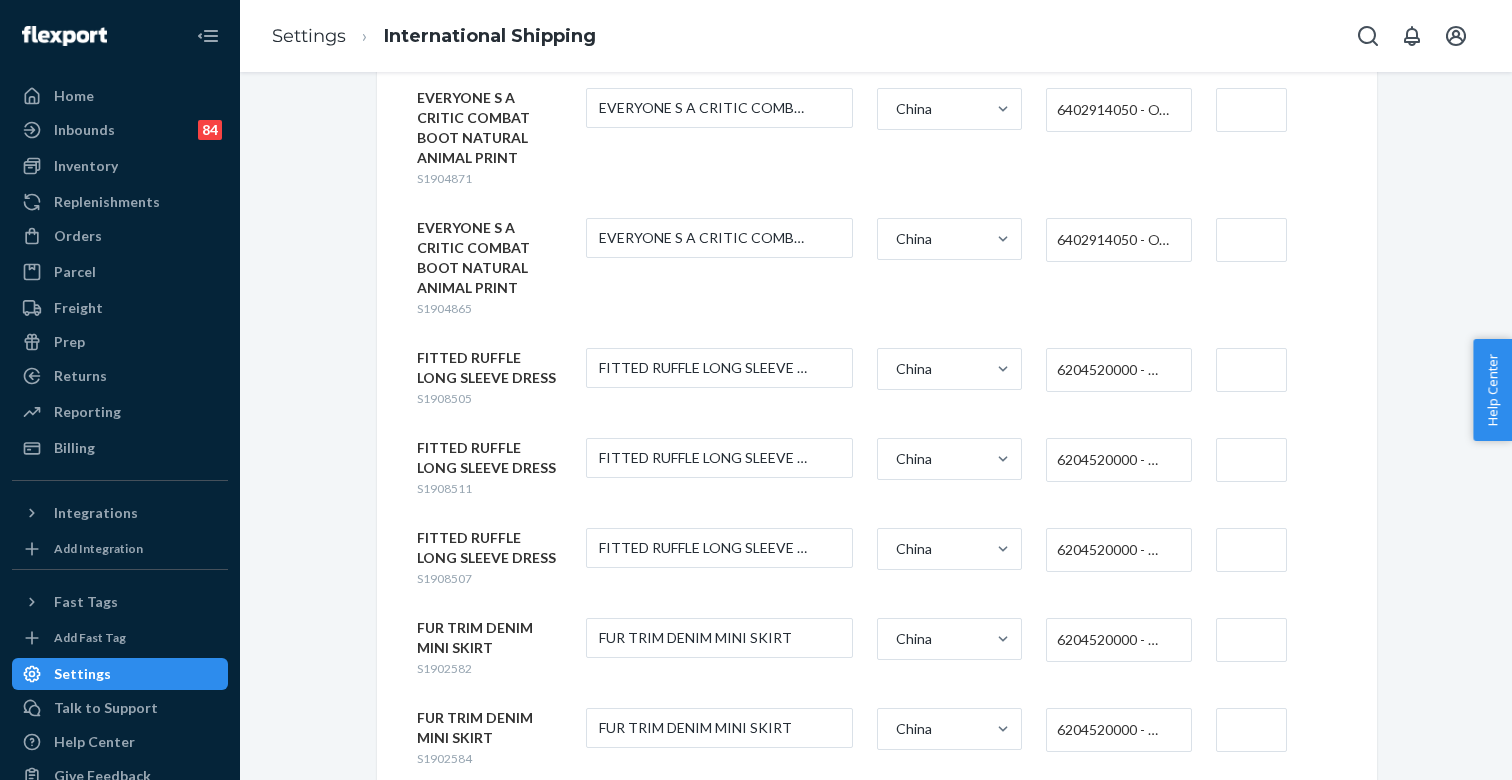 click on "EVERYONE S A CRITIC COMBAT BOOT NATURAL ANIMAL PRINT S1904865 EVERYONE S A CRITIC COMBAT BOOT NAT [COUNTRY] 6402914050 - OTHER FOOTWEAR WITH OUTER SOLES & UPPERS OF RUBBER/PLASTICS COVER THE ANKLE UPPERS >90% EXTERNAL AREA R/P PROTECT AGAINST WATER CHEM WEATHER FOR WOMEN" at bounding box center [877, 268] 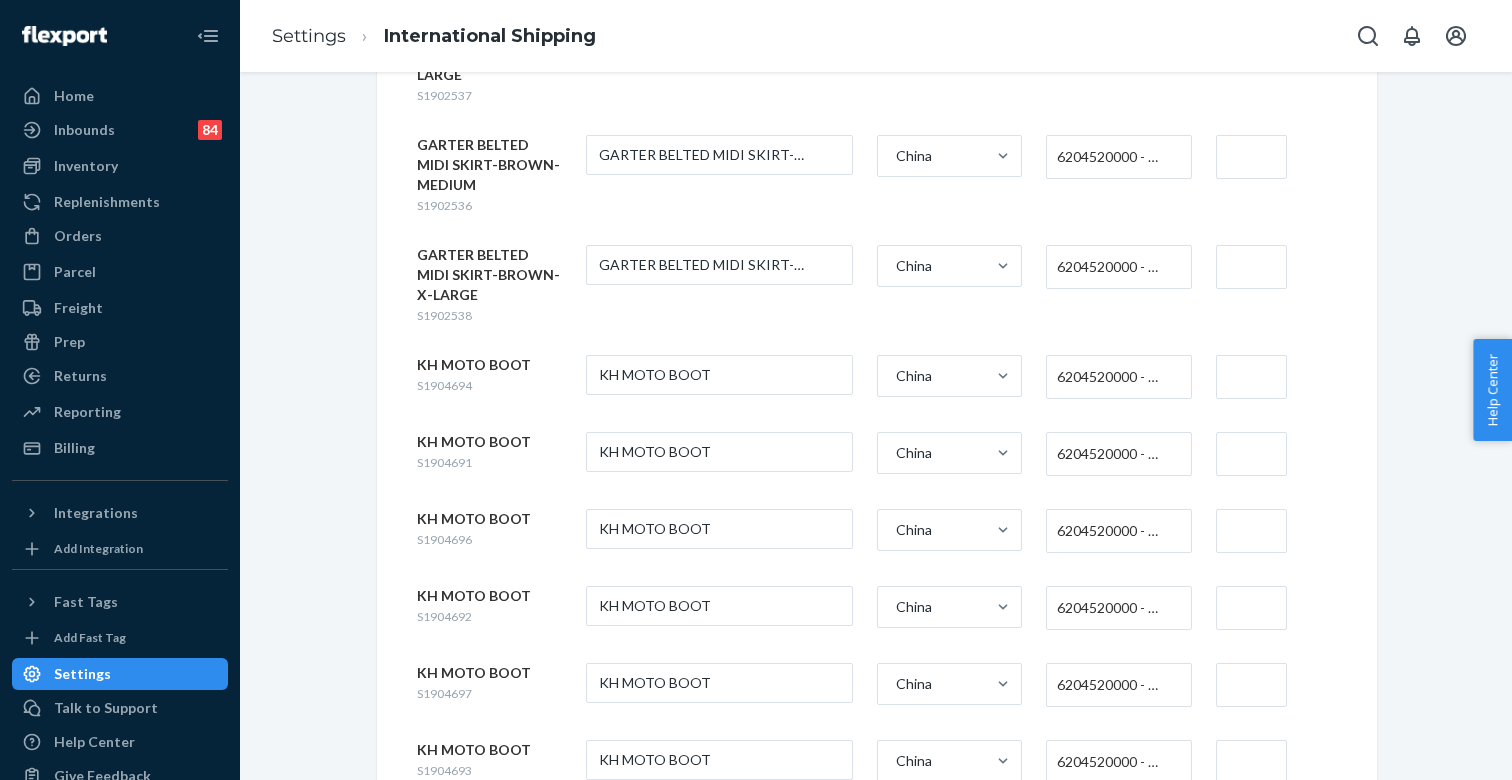scroll, scrollTop: 2006, scrollLeft: 0, axis: vertical 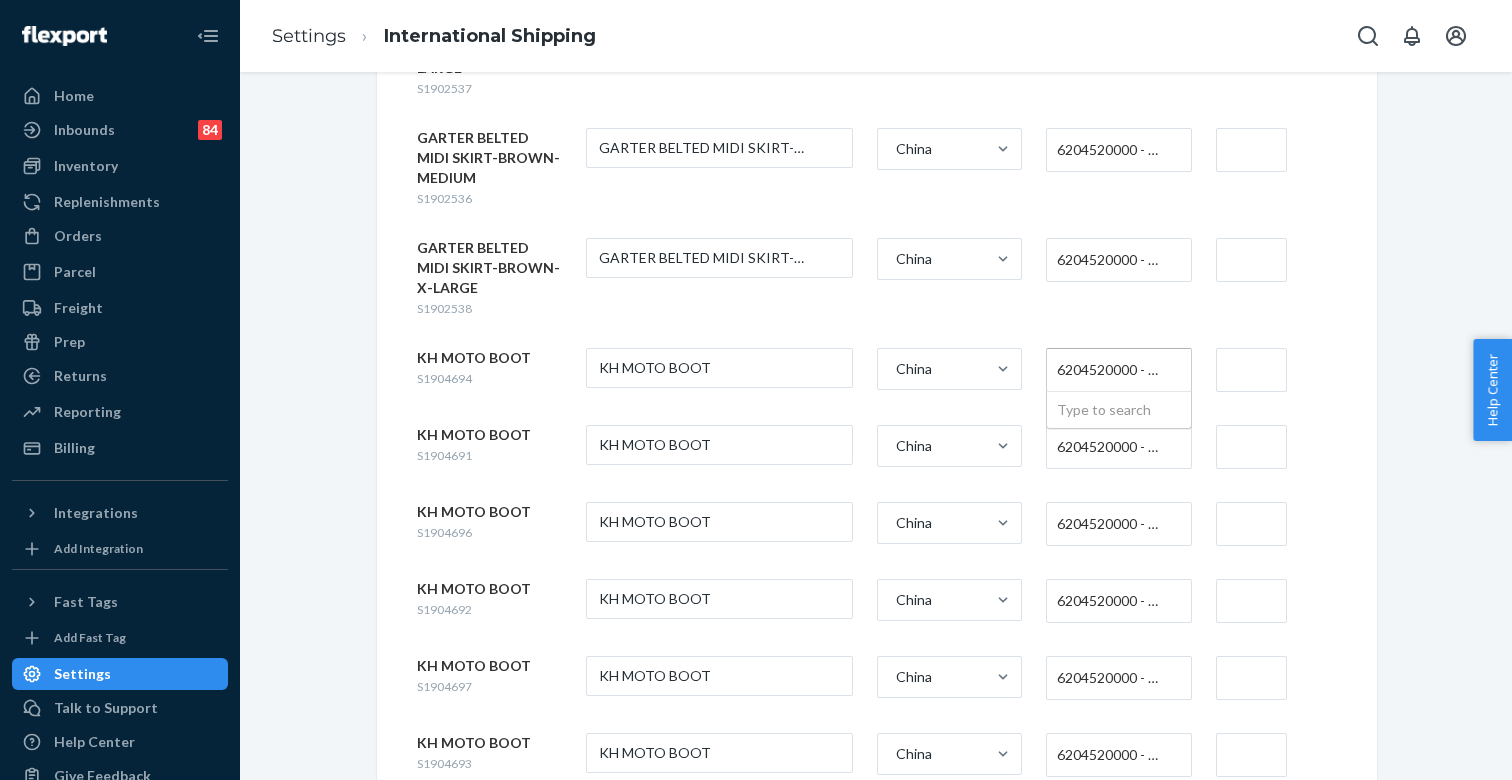 click on "6204520000 - WOMEN'S OR GIRLS' SKIRTS AND DIVIDED SKIRTS OF COTTON, NOT KNITTED OR CROCHETED" at bounding box center [1113, 370] 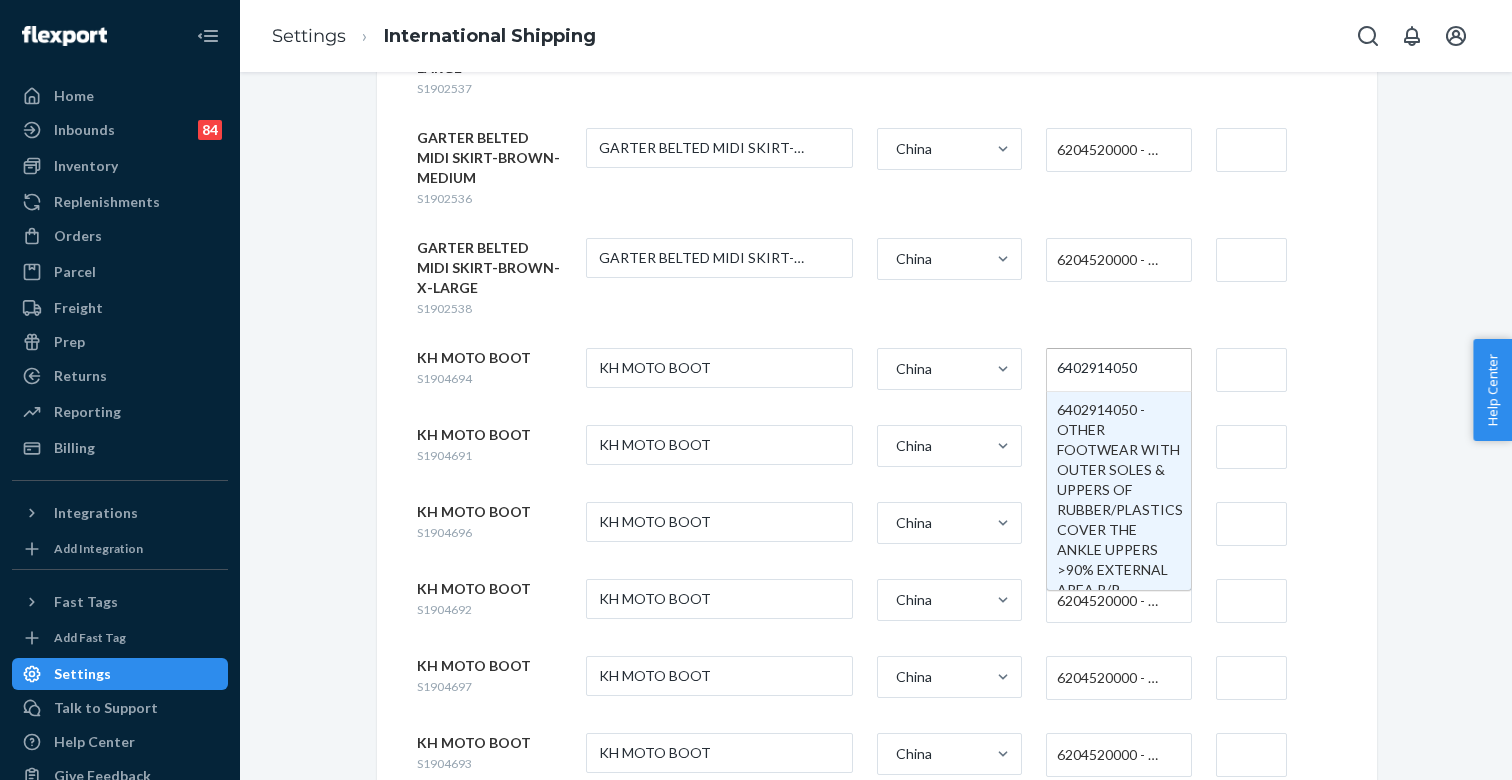 type 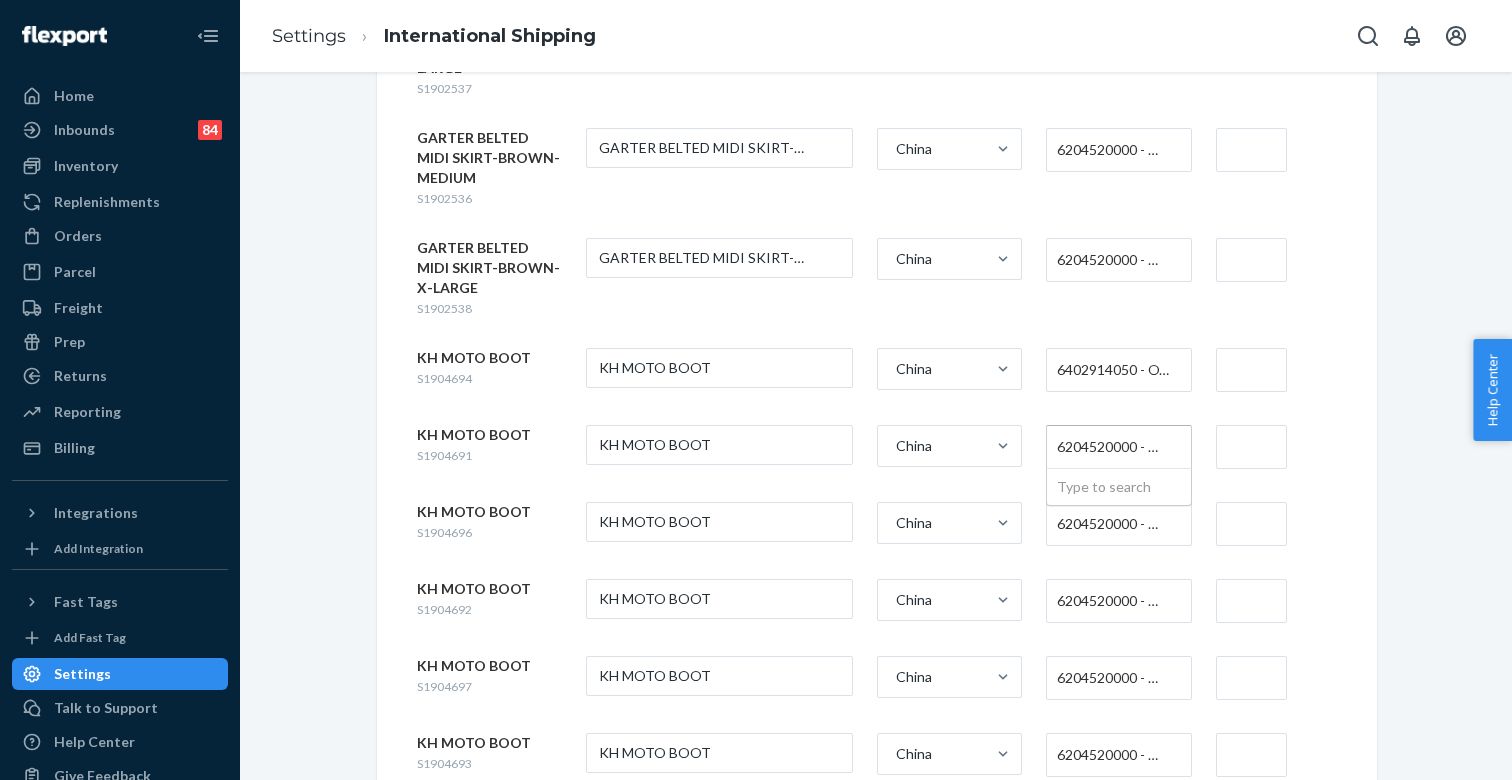 click on "6204520000 - WOMEN'S OR GIRLS' SKIRTS AND DIVIDED SKIRTS OF COTTON, NOT KNITTED OR CROCHETED" at bounding box center (1113, 447) 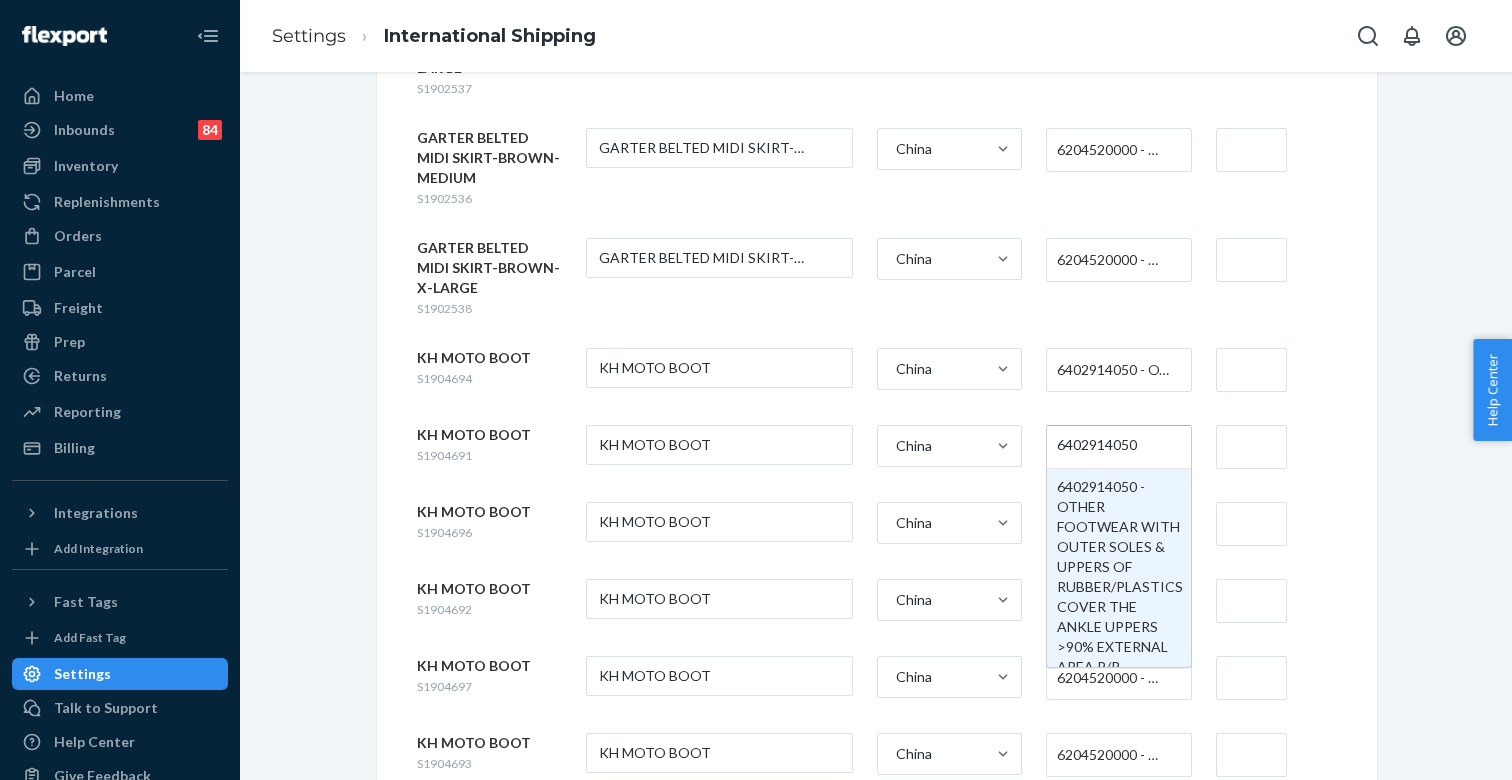 type 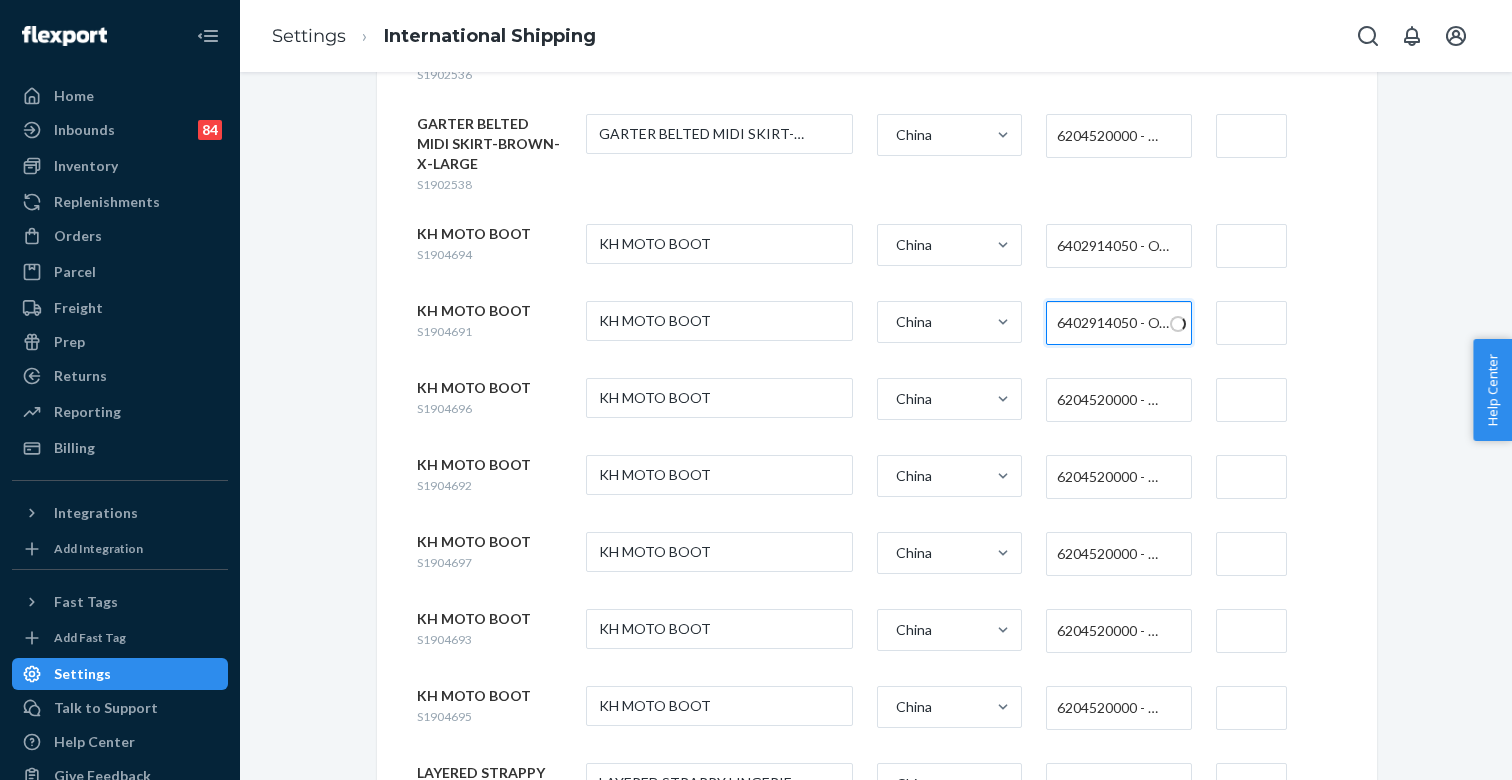 scroll, scrollTop: 2203, scrollLeft: 0, axis: vertical 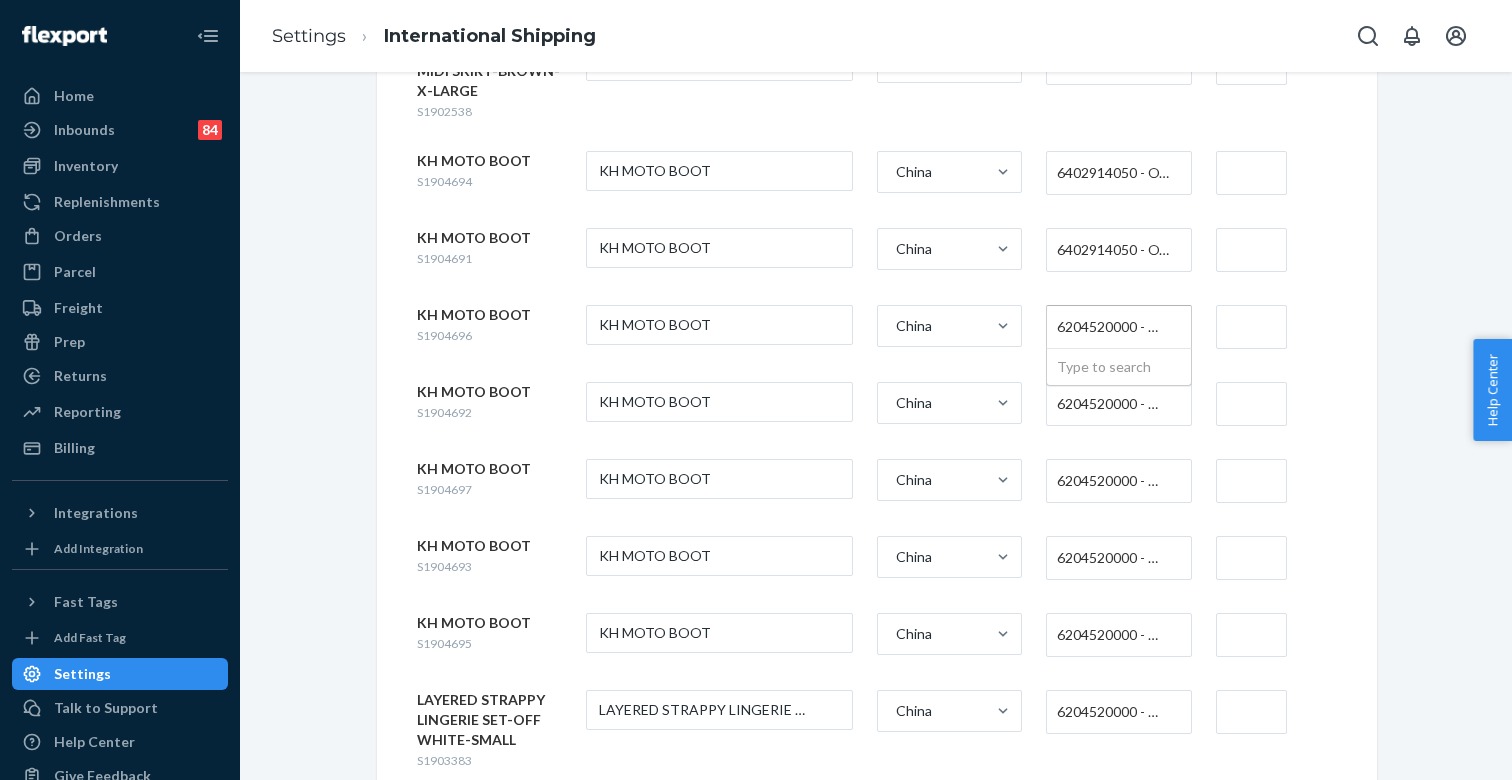 click on "6204520000 - WOMEN'S OR GIRLS' SKIRTS AND DIVIDED SKIRTS OF COTTON, NOT KNITTED OR CROCHETED" at bounding box center [1113, 327] 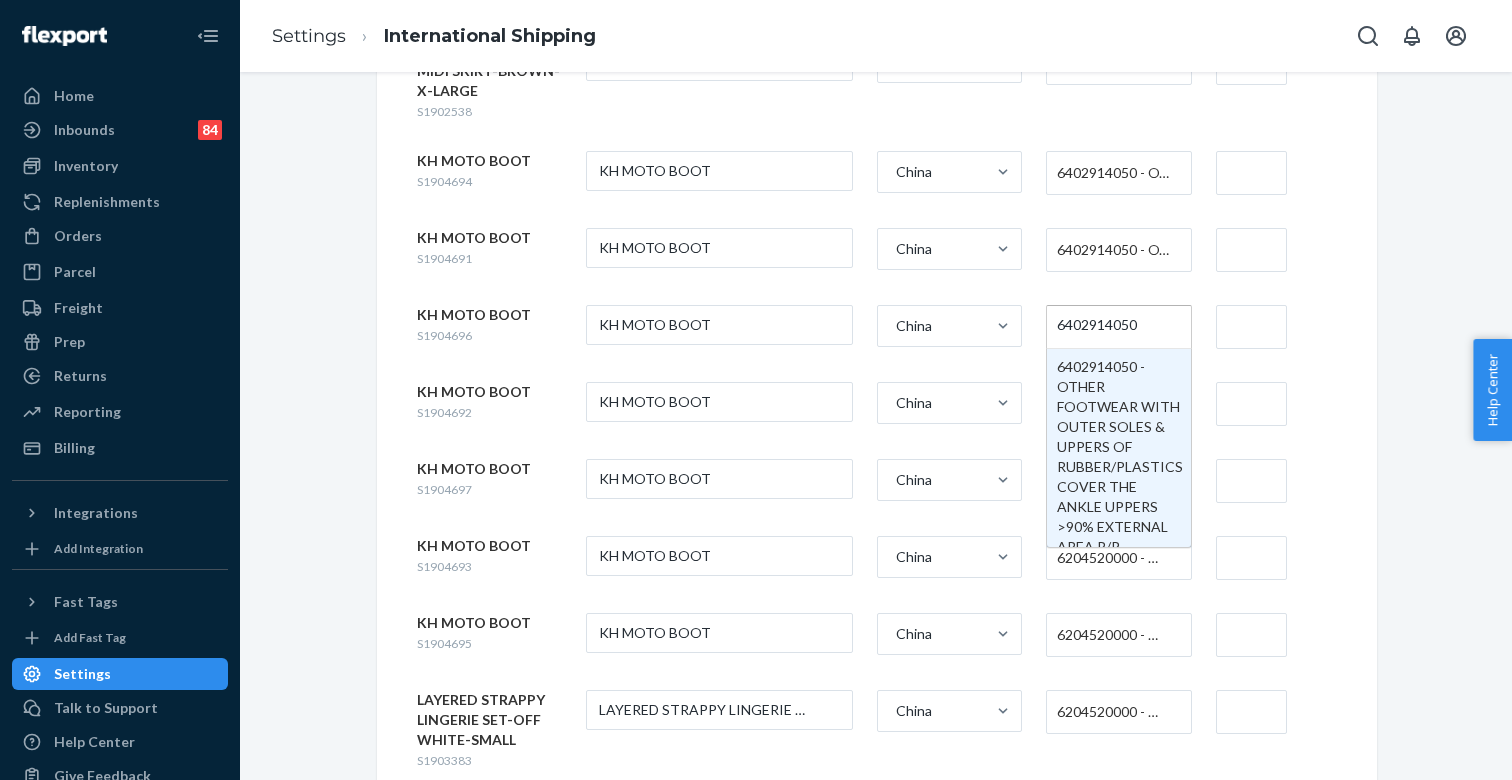 type 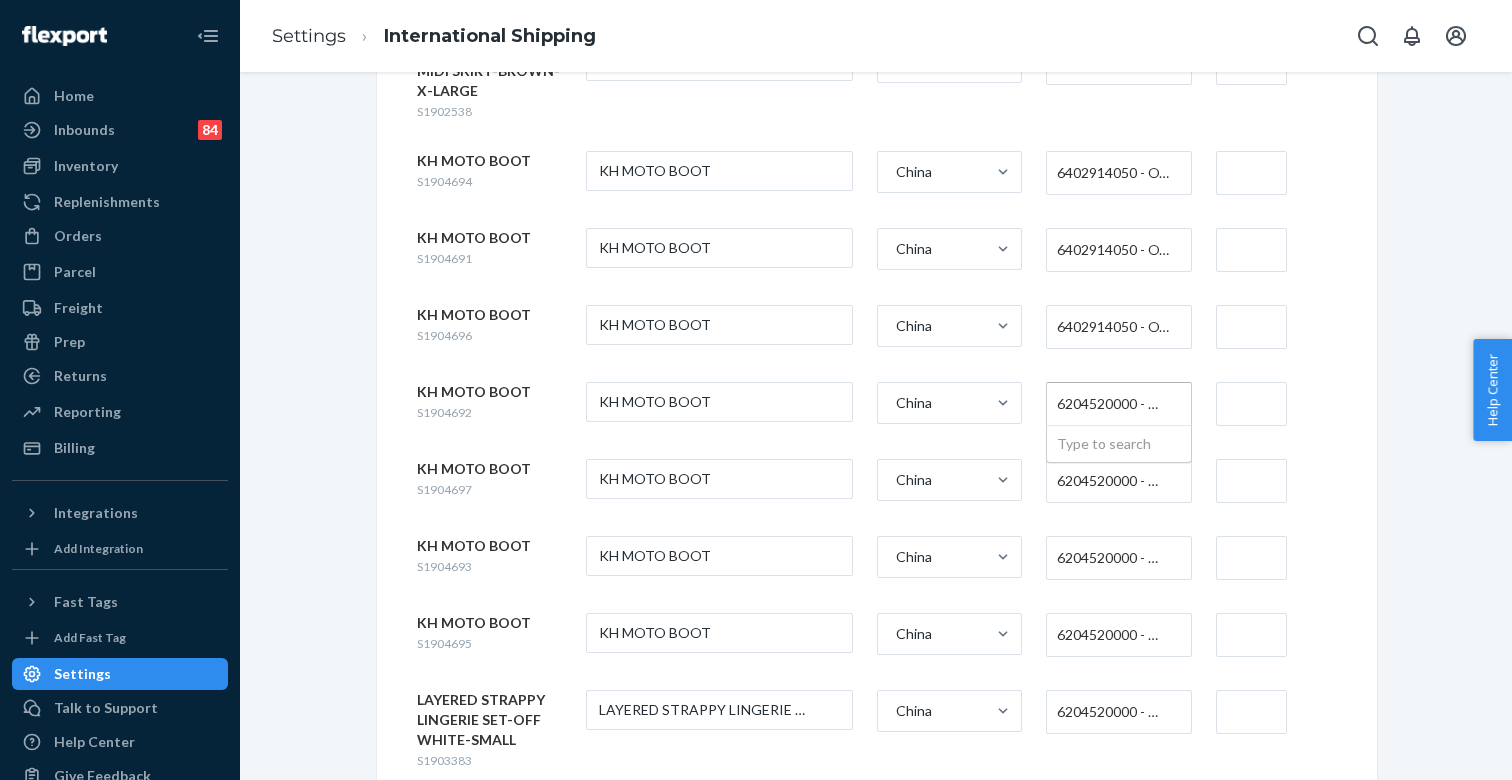 click on "6204520000 - WOMEN'S OR GIRLS' SKIRTS AND DIVIDED SKIRTS OF COTTON, NOT KNITTED OR CROCHETED" at bounding box center (1113, 404) 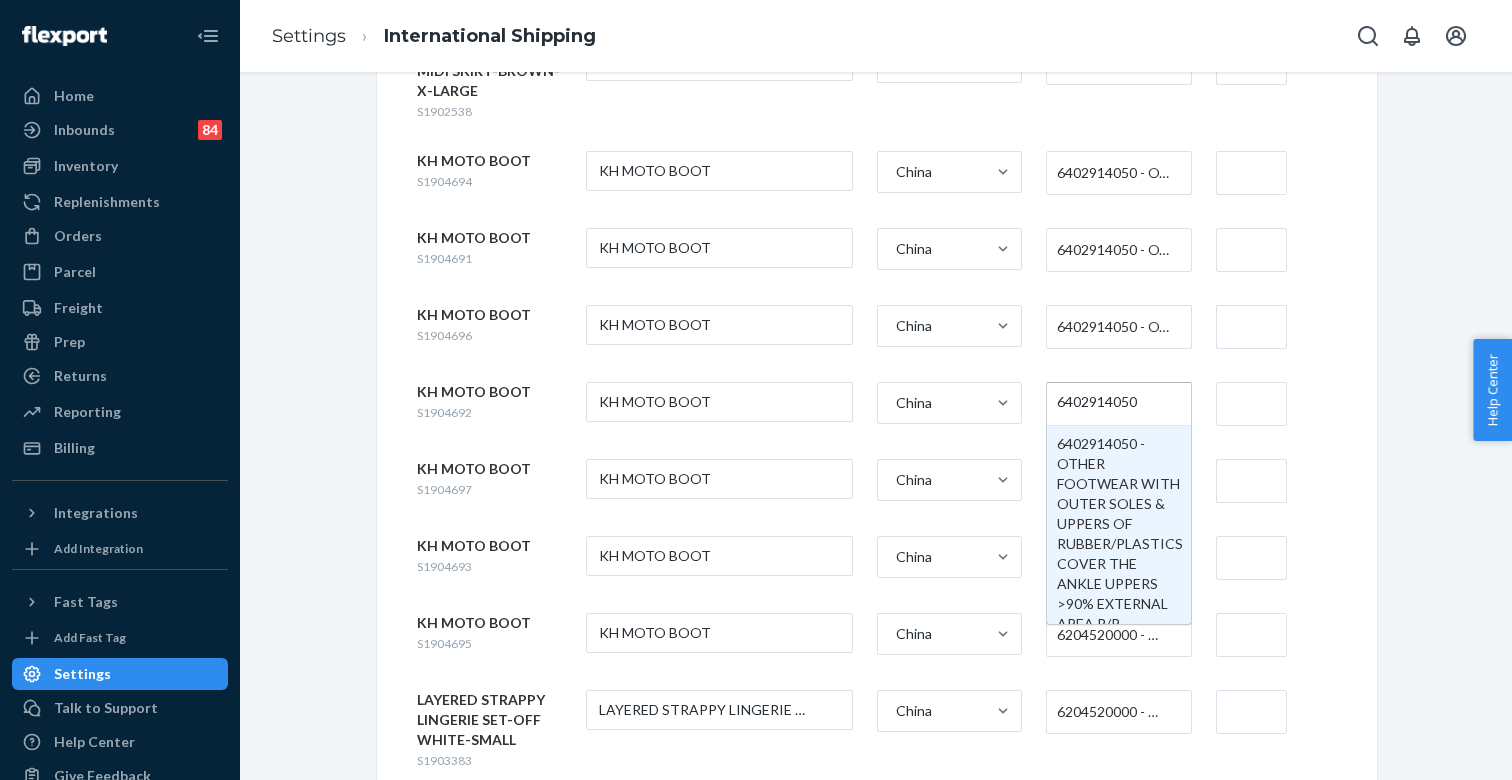 type 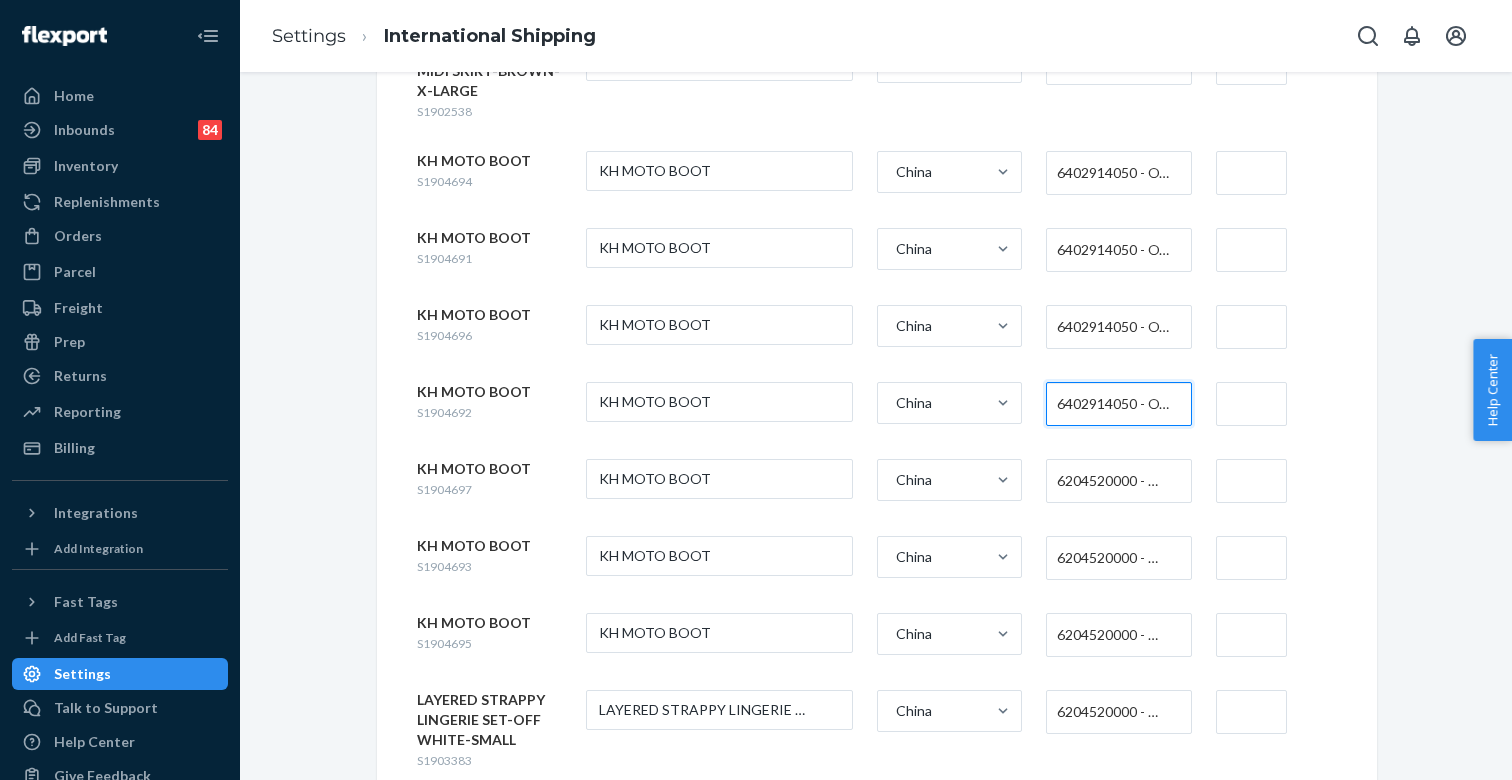 click on "6204520000 - WOMEN'S OR GIRLS' SKIRTS AND DIVIDED SKIRTS OF COTTON, NOT KNITTED OR CROCHETED" at bounding box center [1113, 481] 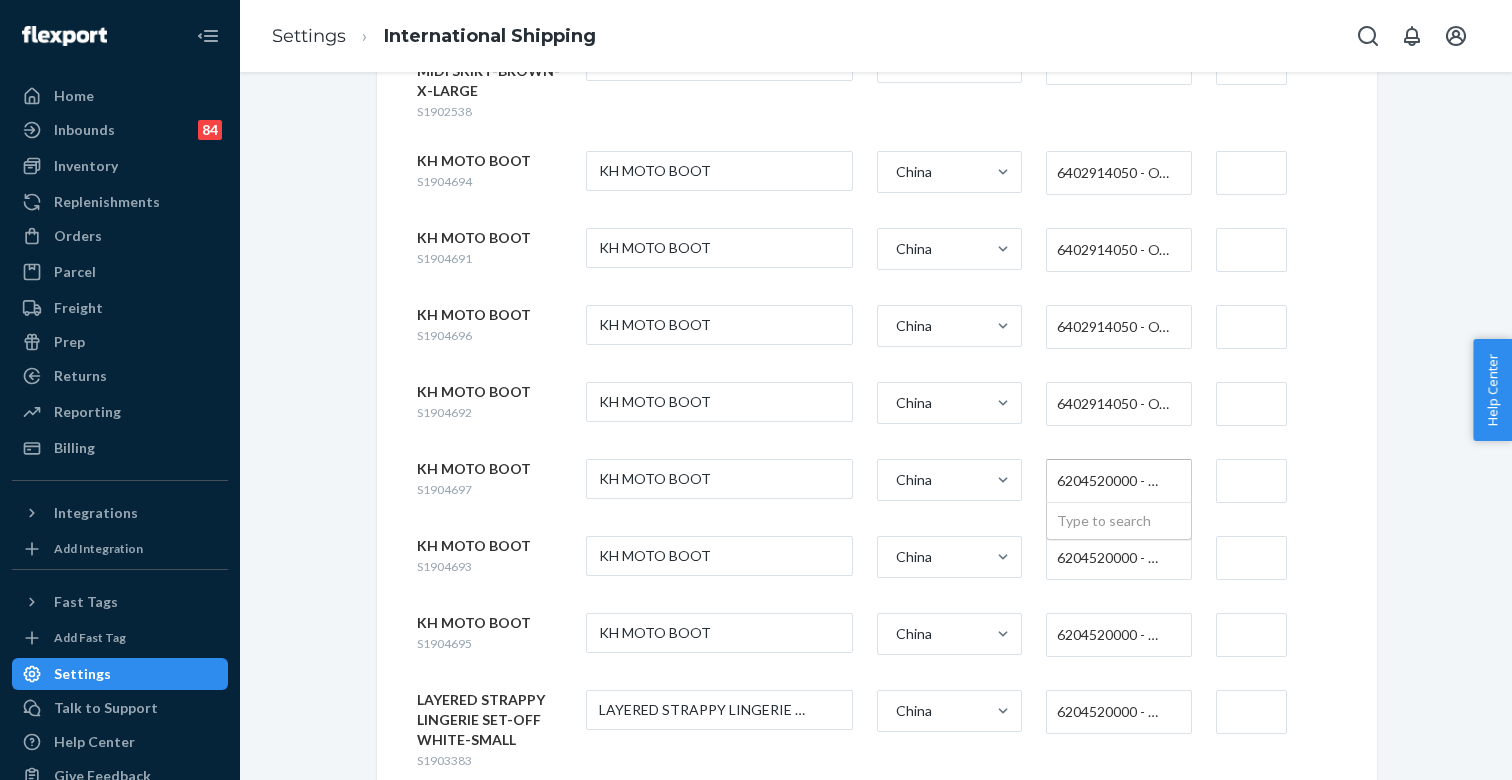 paste on "6402914050" 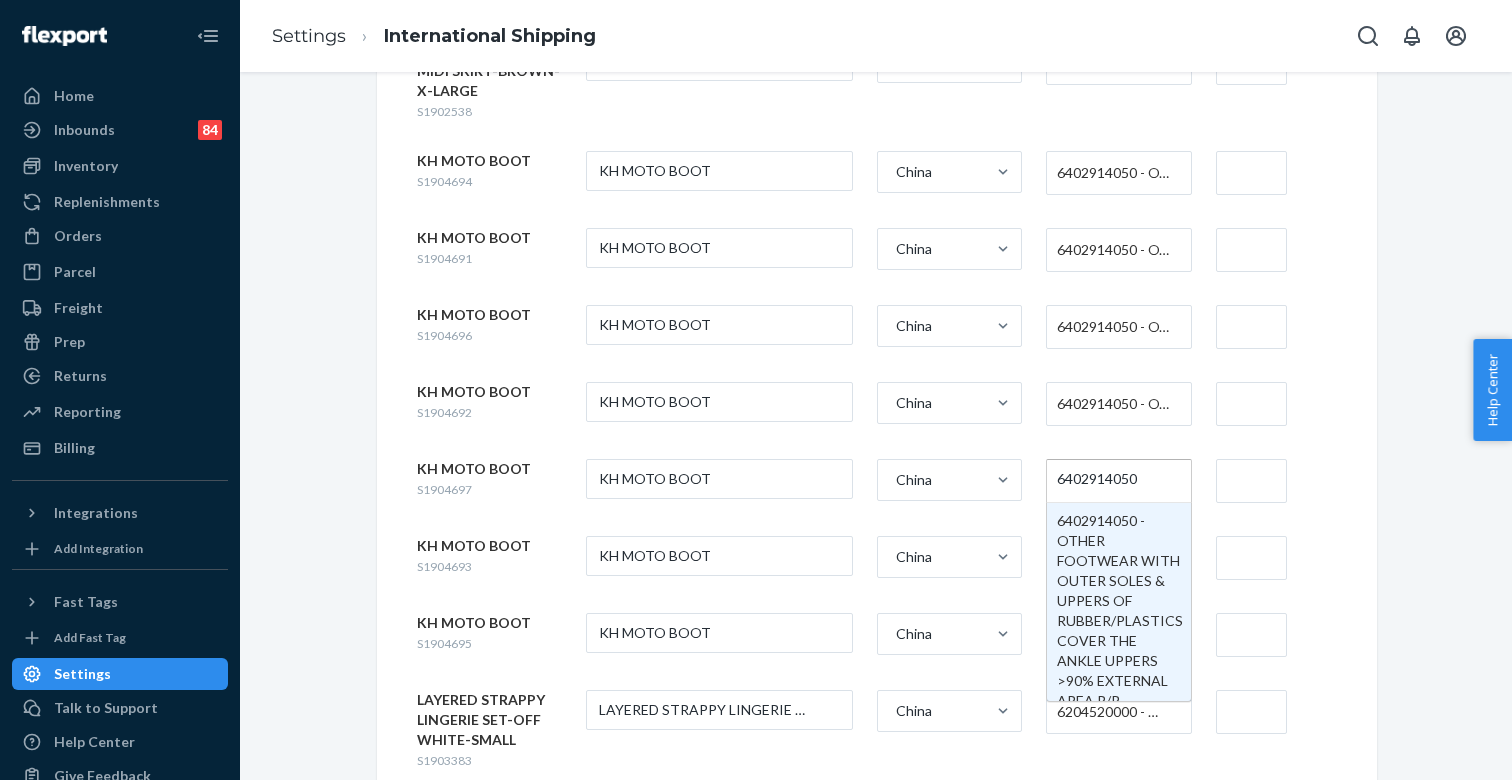 type 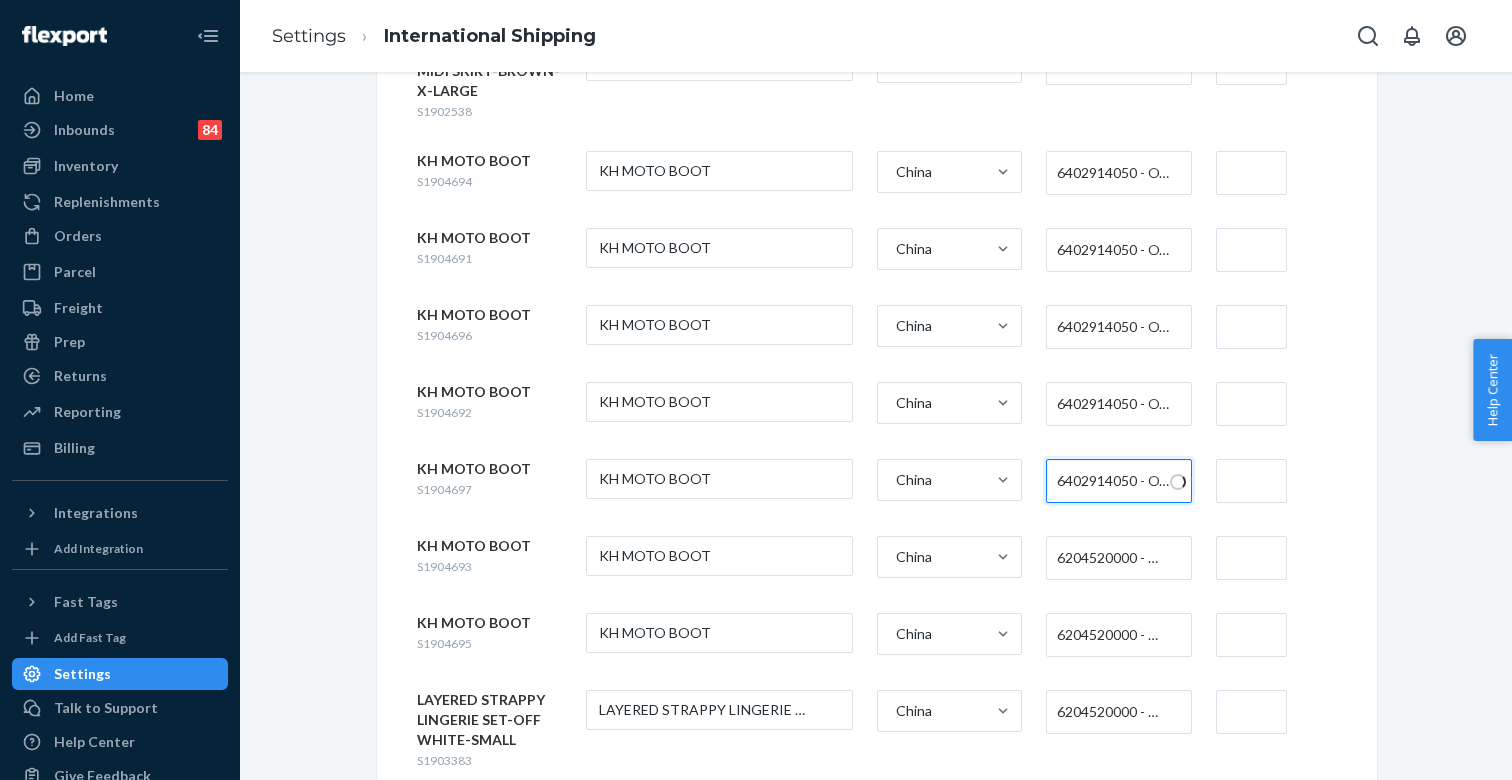 click on "6204520000 - WOMEN'S OR GIRLS' SKIRTS AND DIVIDED SKIRTS OF COTTON, NOT KNITTED OR CROCHETED" at bounding box center (1113, 558) 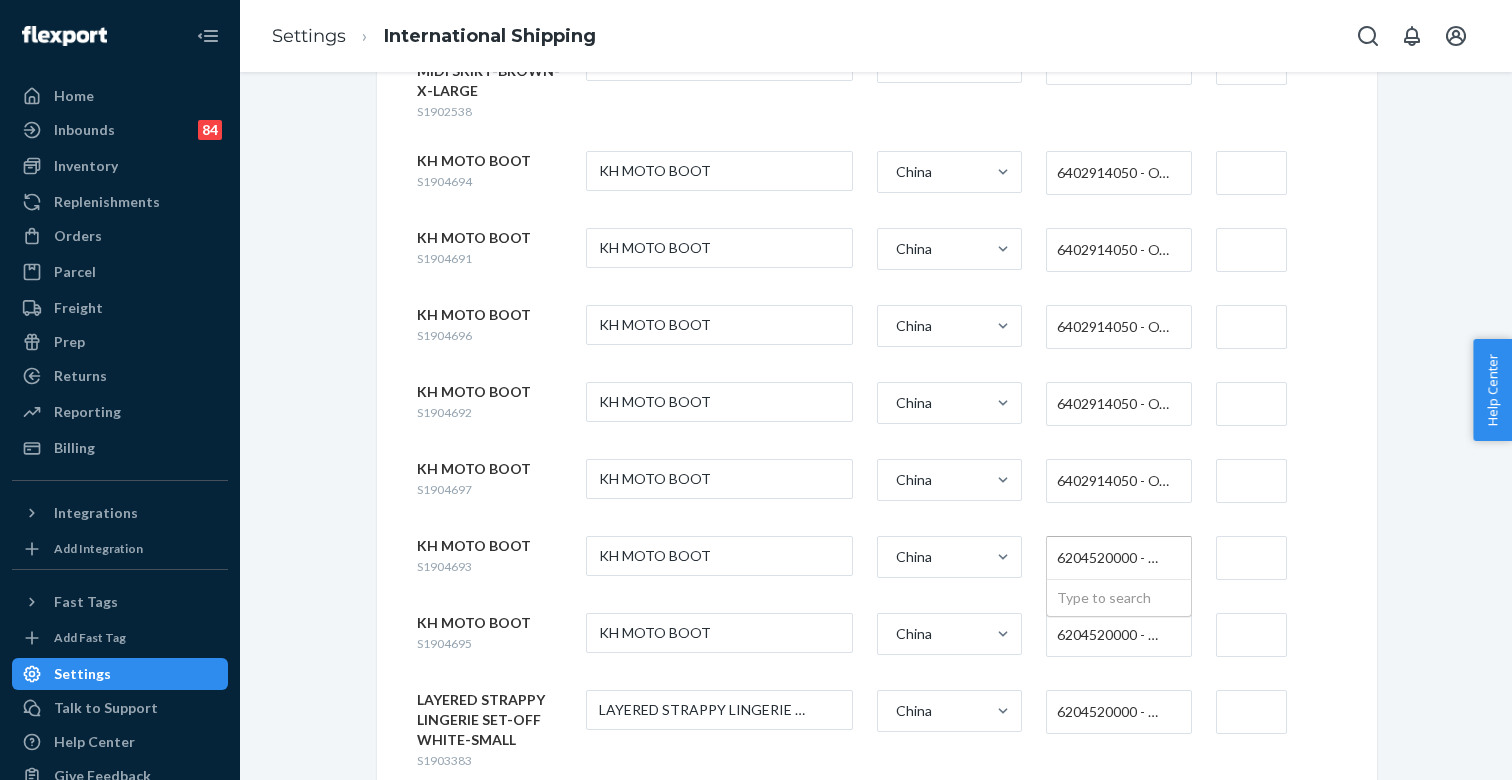 paste on "6402914050" 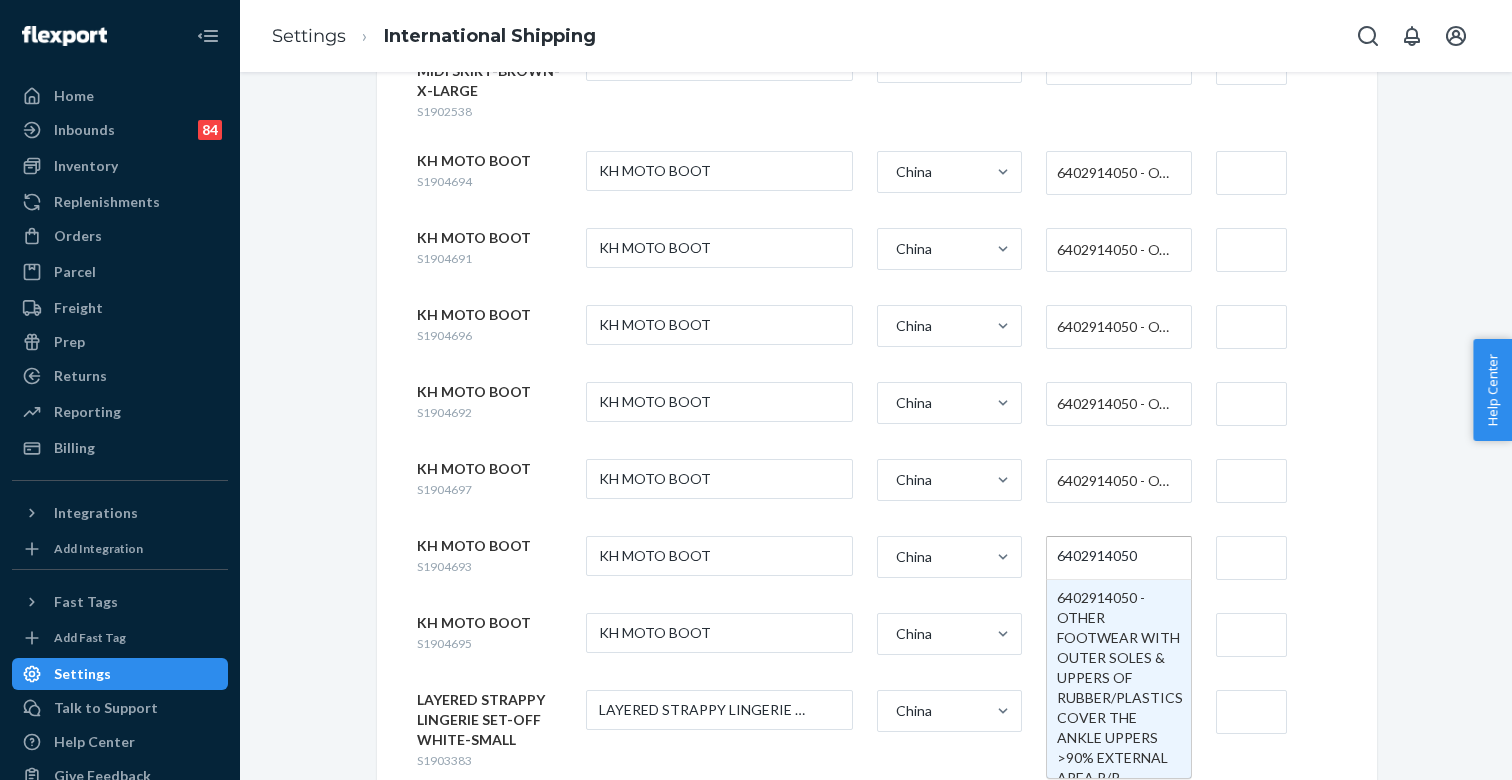 type 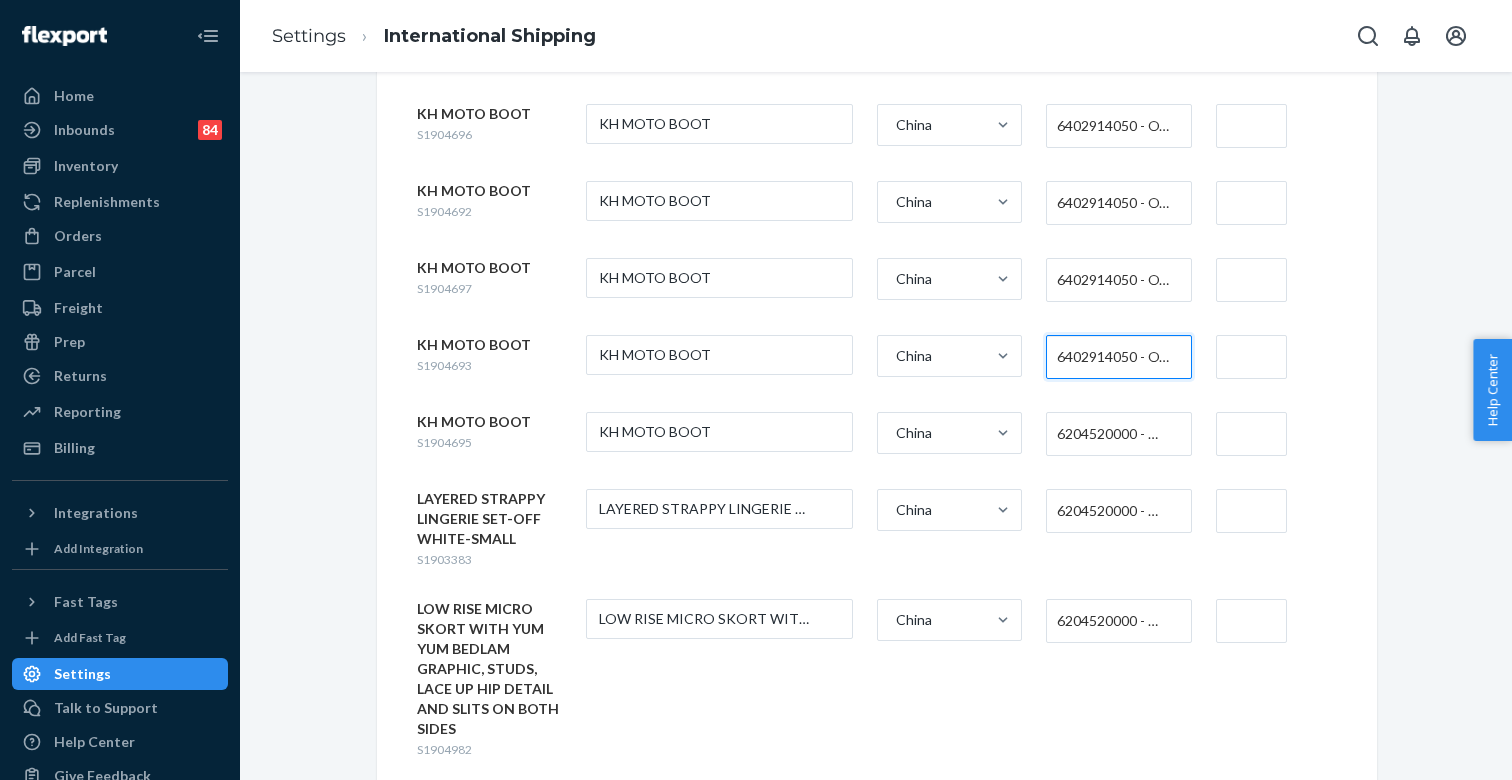 scroll, scrollTop: 2425, scrollLeft: 0, axis: vertical 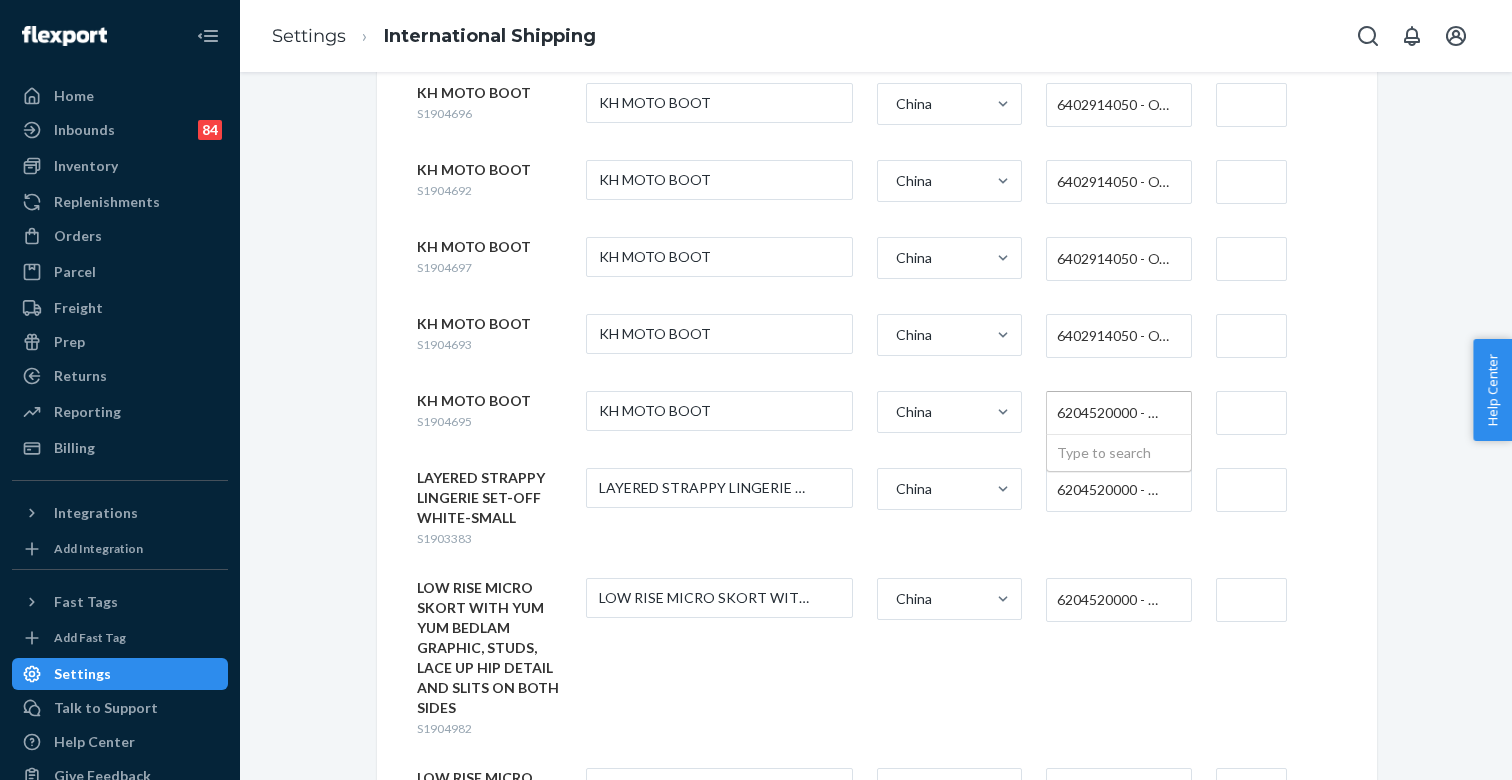click on "6204520000 - WOMEN'S OR GIRLS' SKIRTS AND DIVIDED SKIRTS OF COTTON, NOT KNITTED OR CROCHETED" at bounding box center (1113, 413) 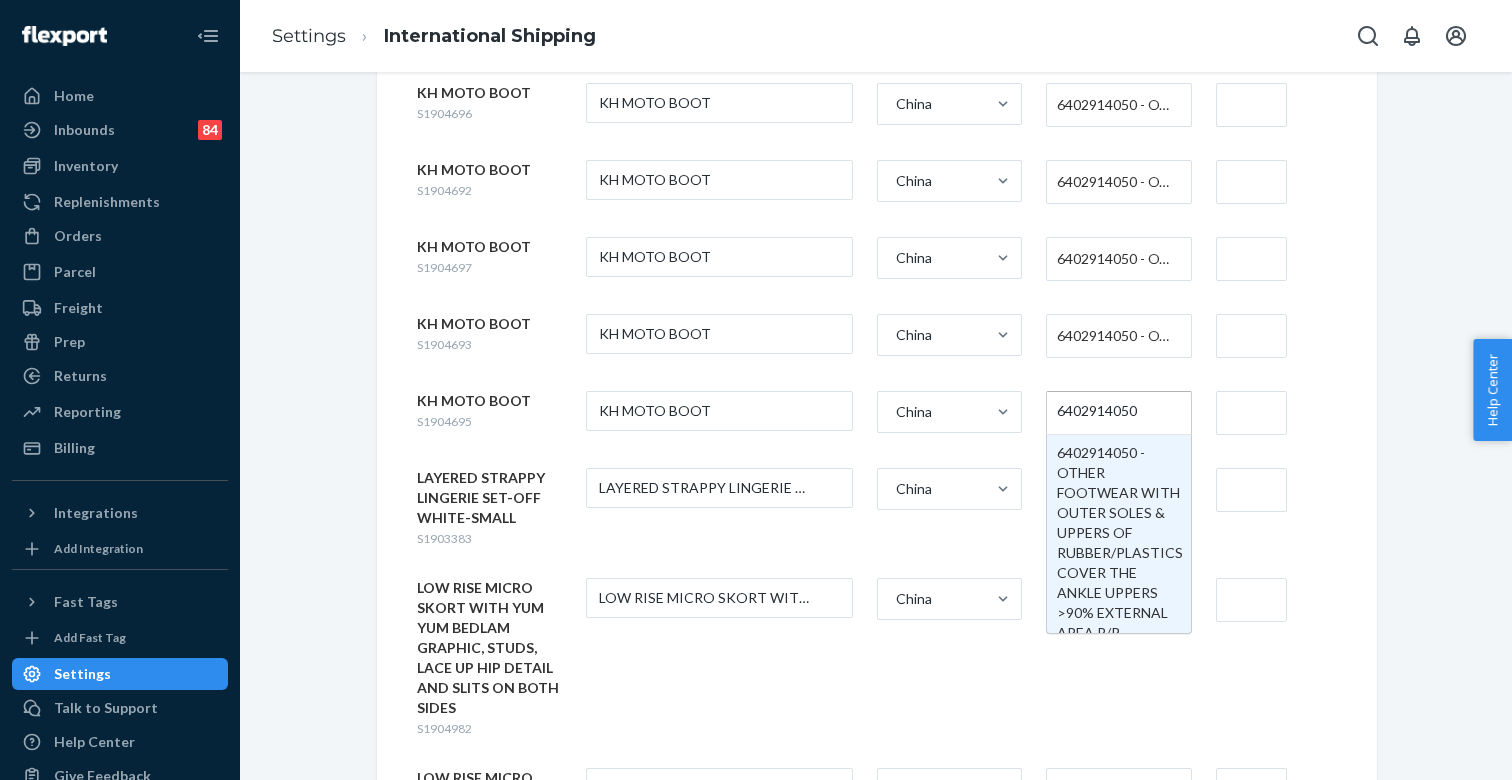 type 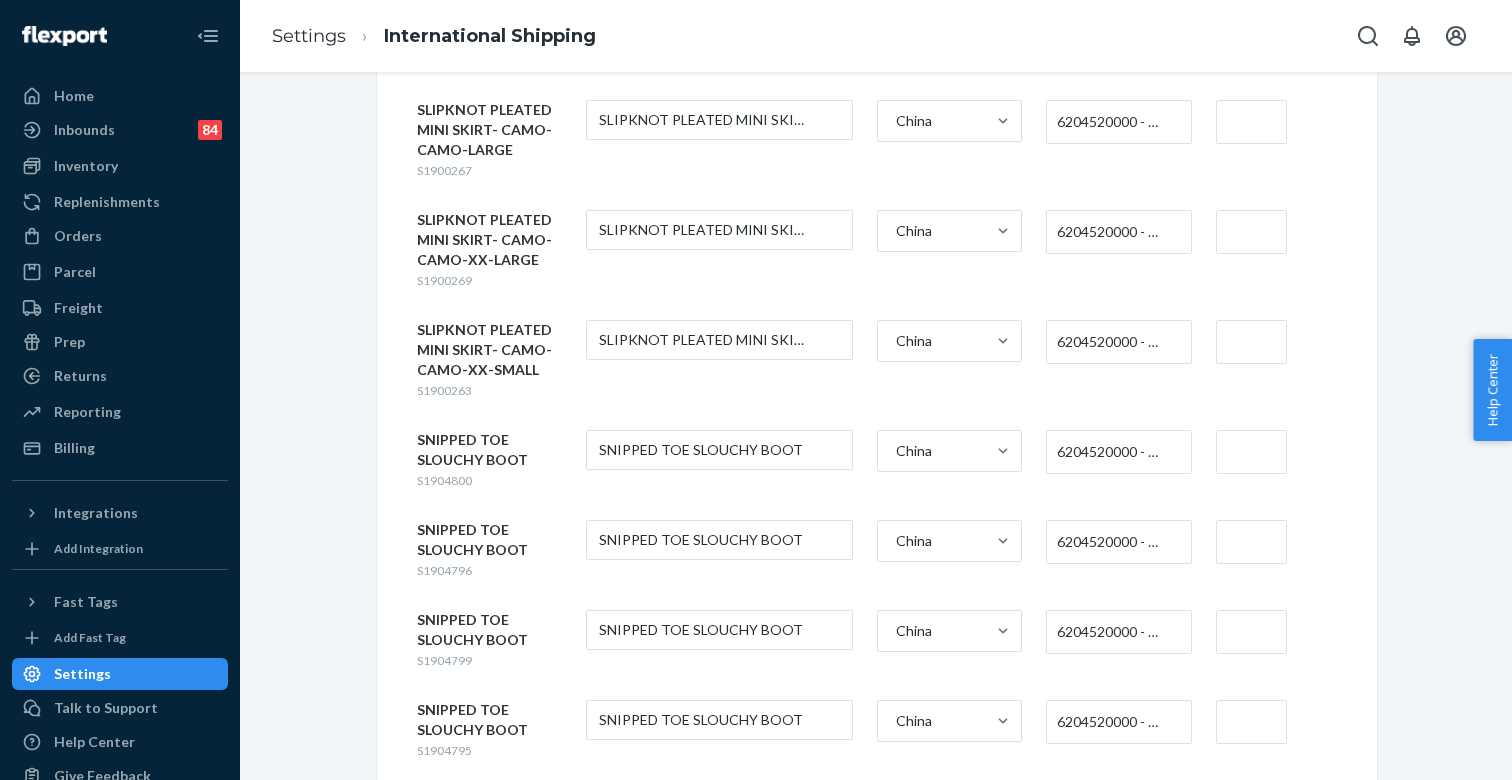 scroll, scrollTop: 4978, scrollLeft: 0, axis: vertical 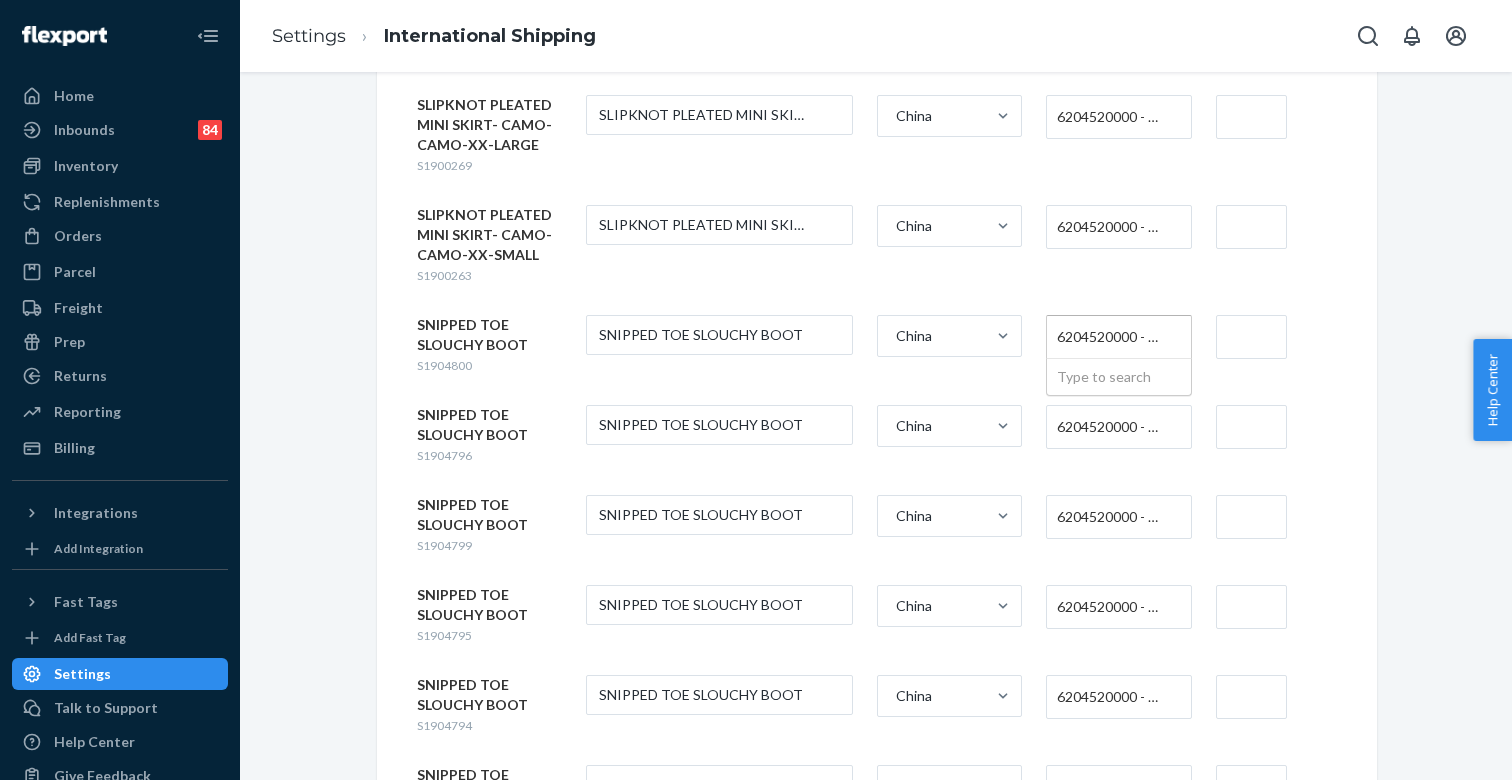 click on "6204520000 - WOMEN'S OR GIRLS' SKIRTS AND DIVIDED SKIRTS OF COTTON, NOT KNITTED OR CROCHETED" at bounding box center (1113, 337) 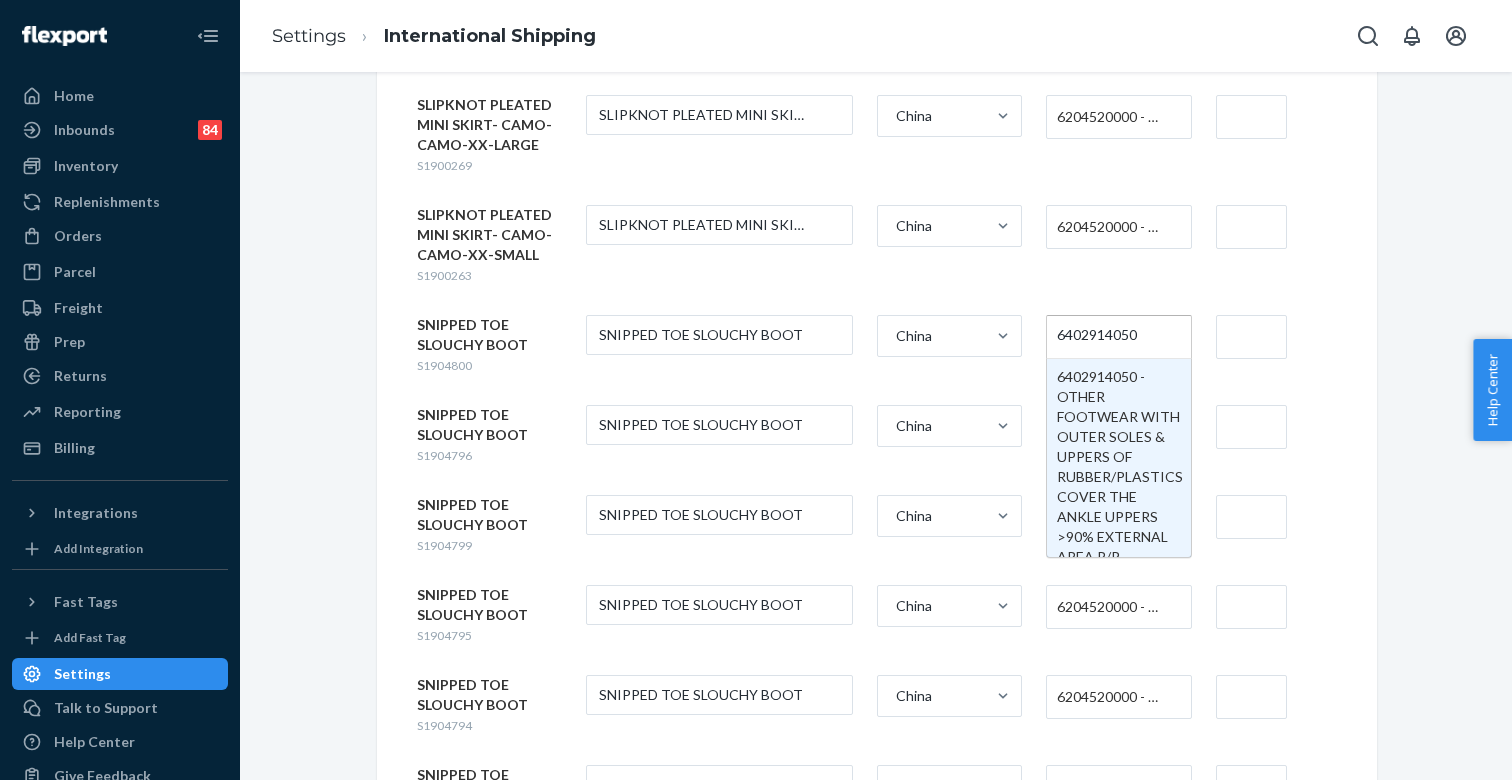 type 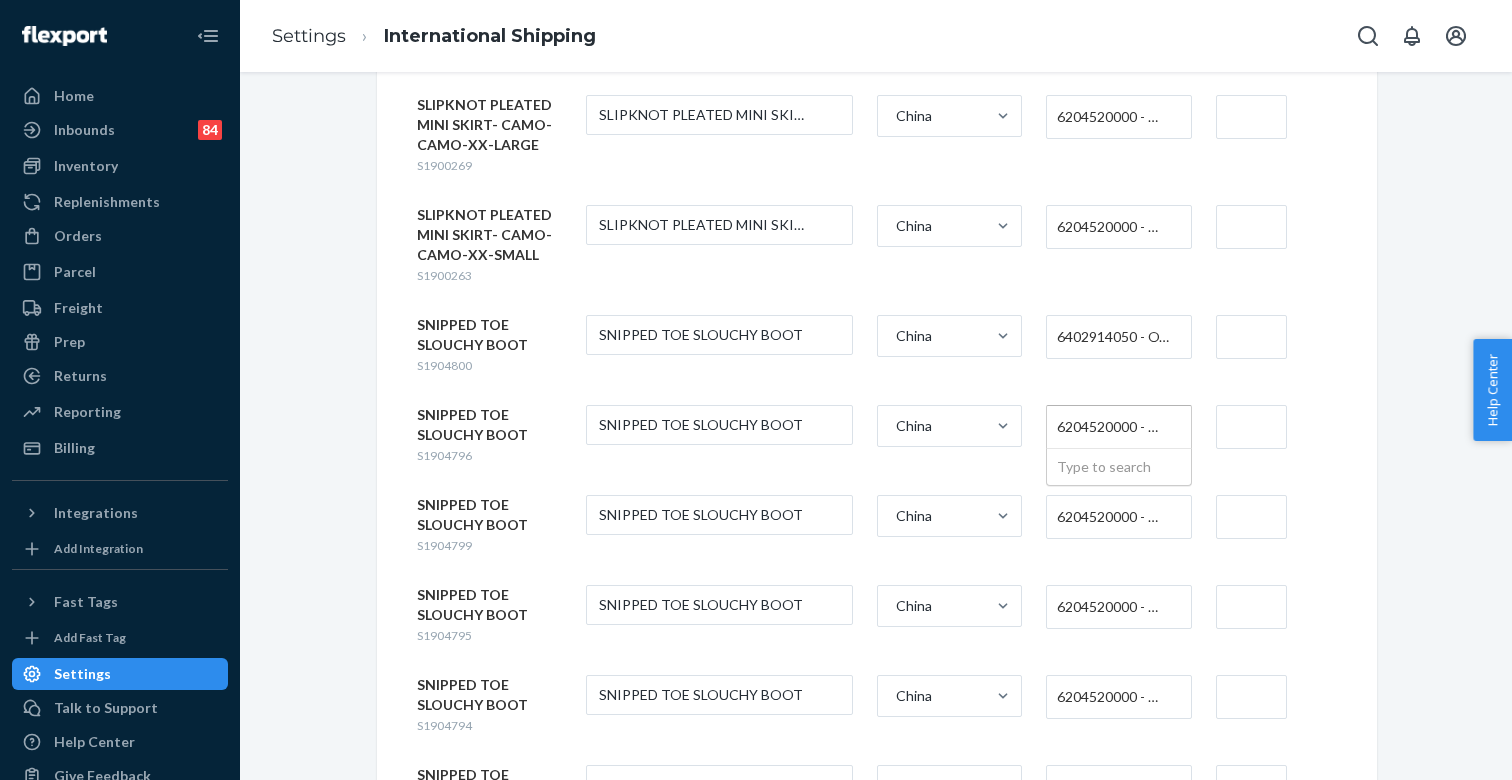 click on "6204520000 - WOMEN'S OR GIRLS' SKIRTS AND DIVIDED SKIRTS OF COTTON, NOT KNITTED OR CROCHETED" at bounding box center (1113, 427) 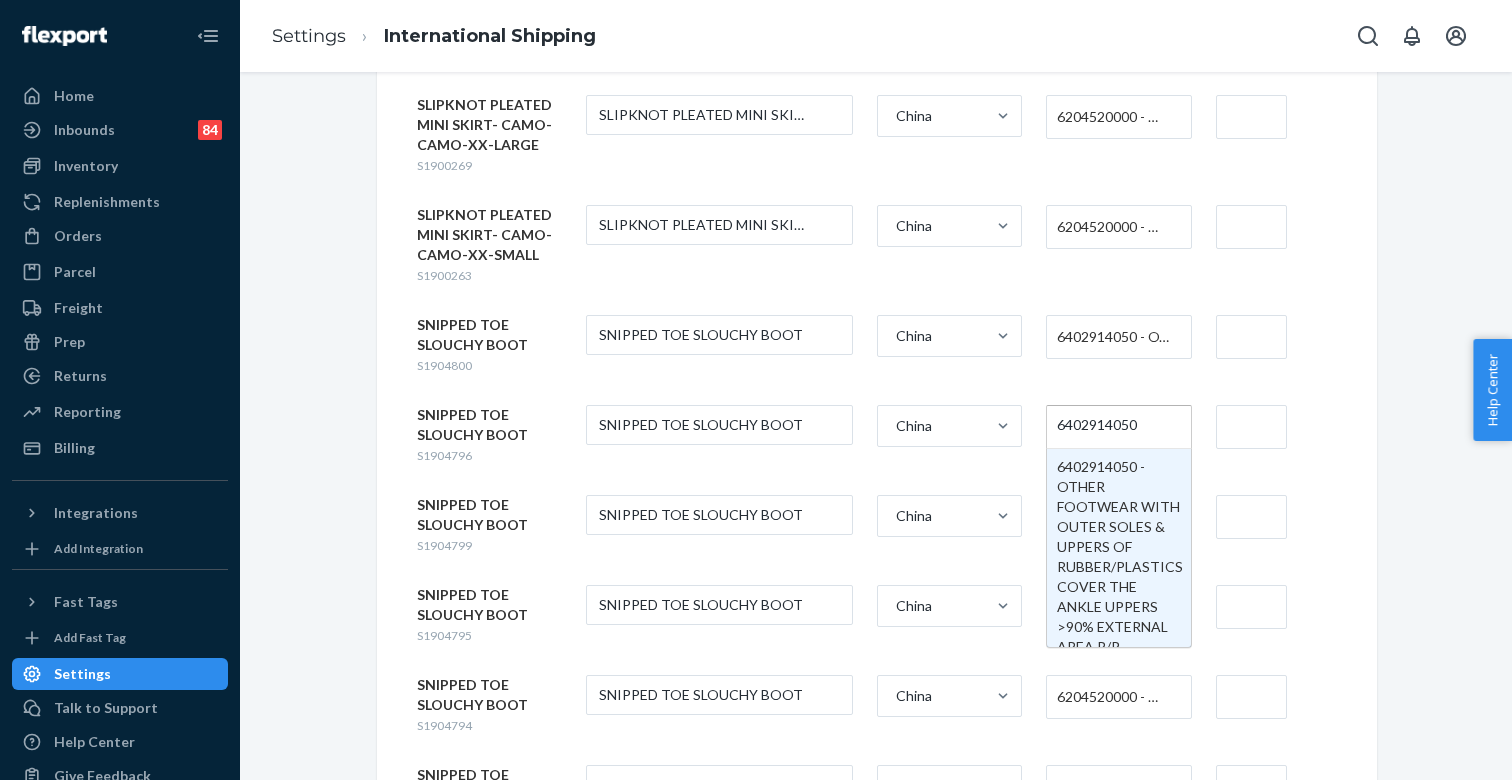 type 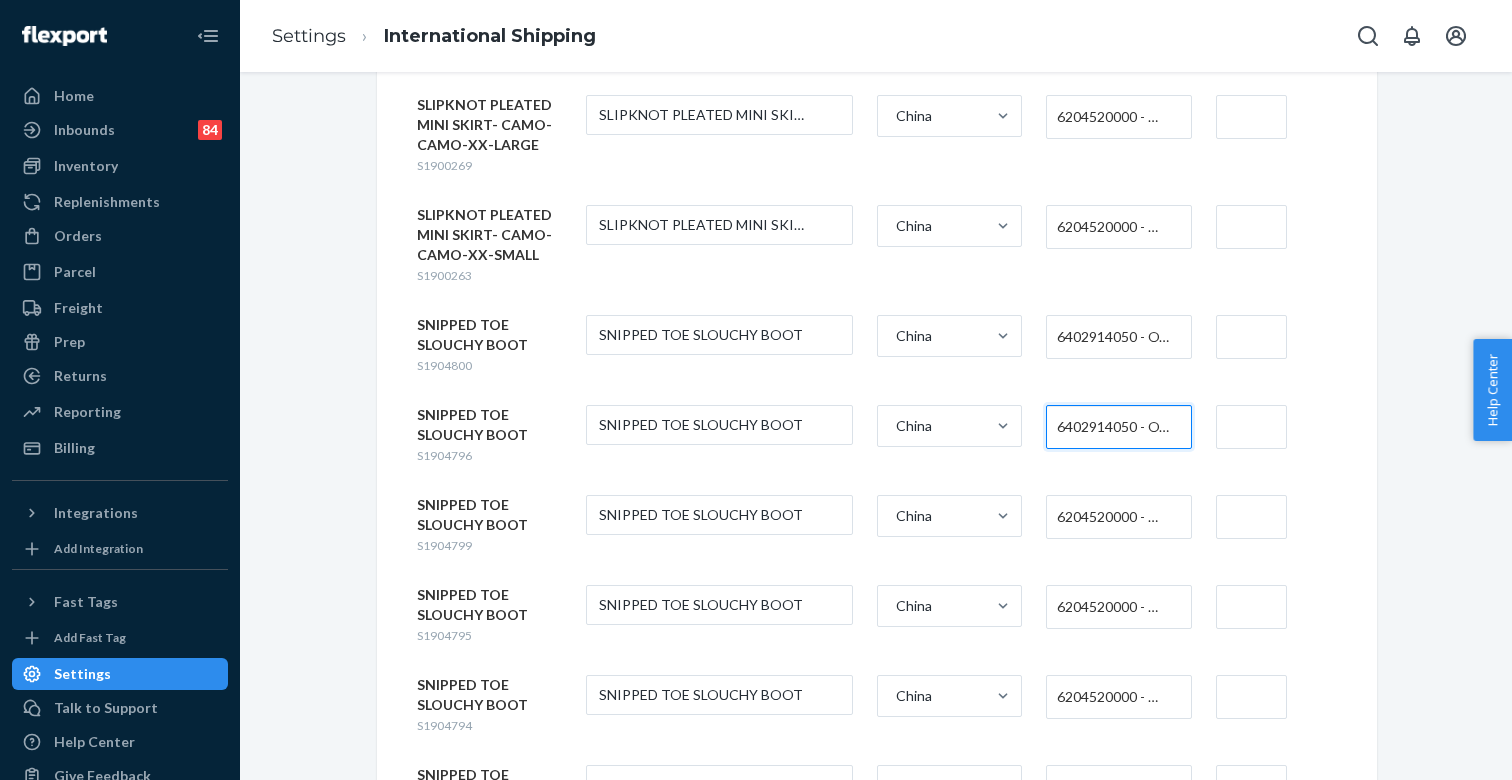 click on "6204520000 - WOMEN'S OR GIRLS' SKIRTS AND DIVIDED SKIRTS OF COTTON, NOT KNITTED OR CROCHETED" at bounding box center [1113, 517] 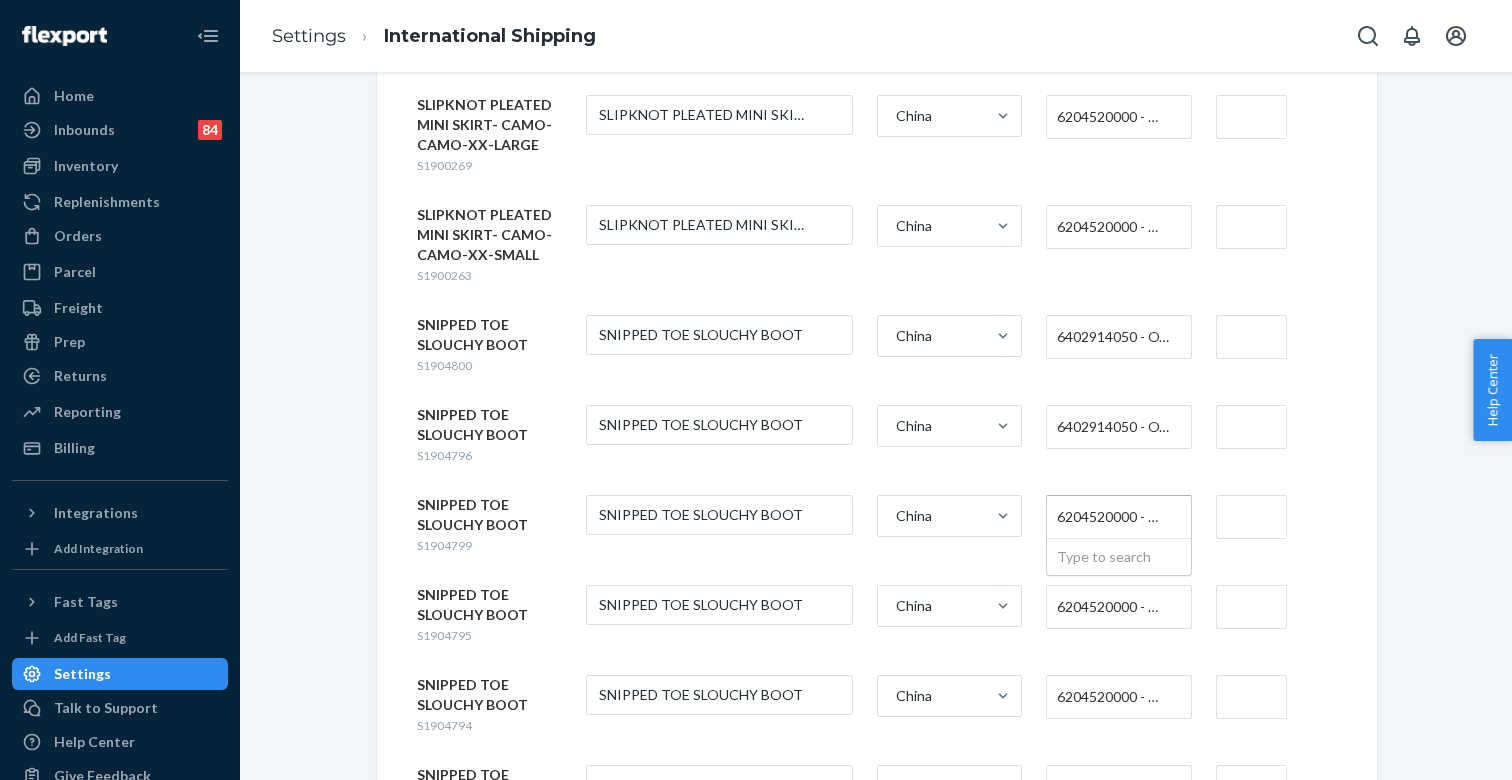 paste on "6402914050" 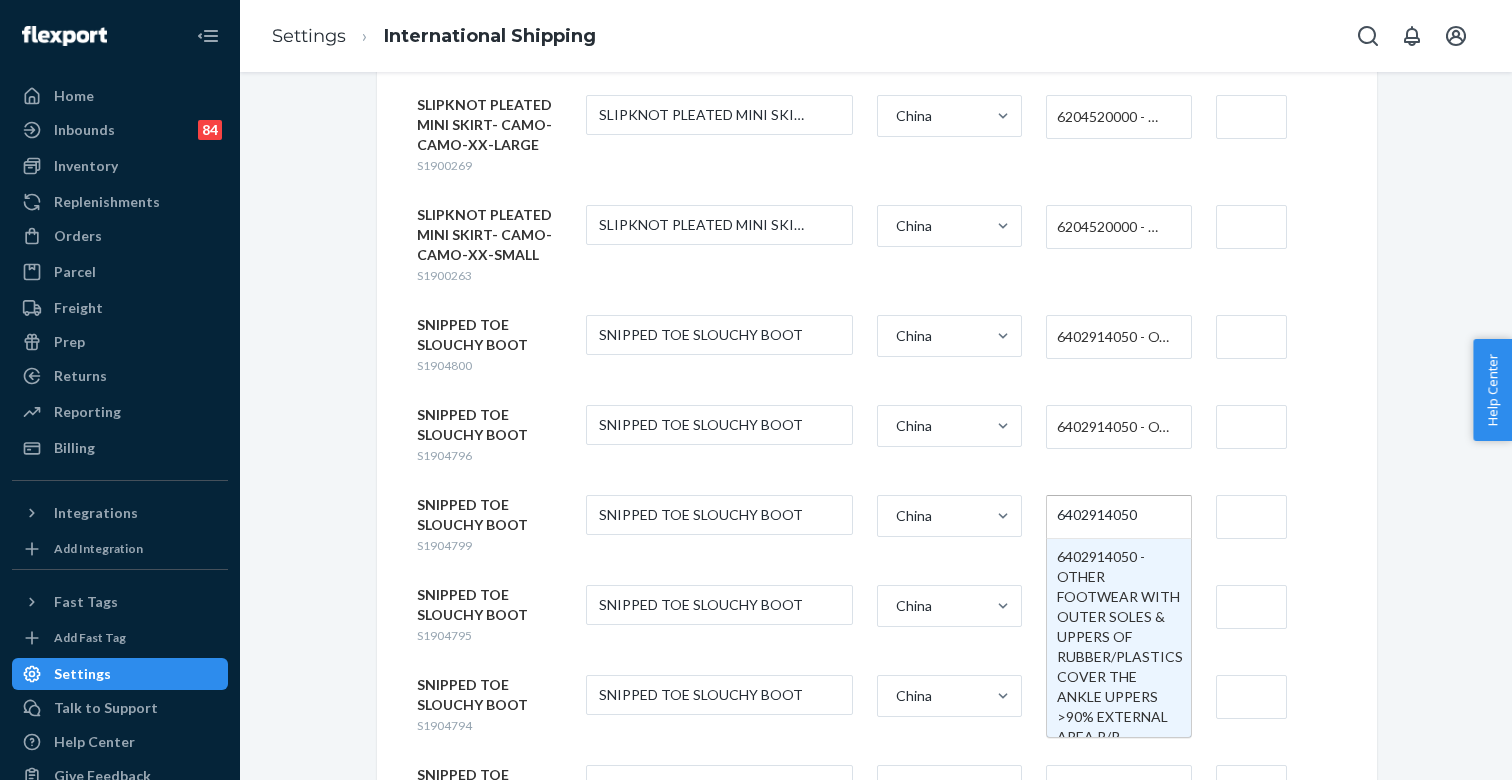 type 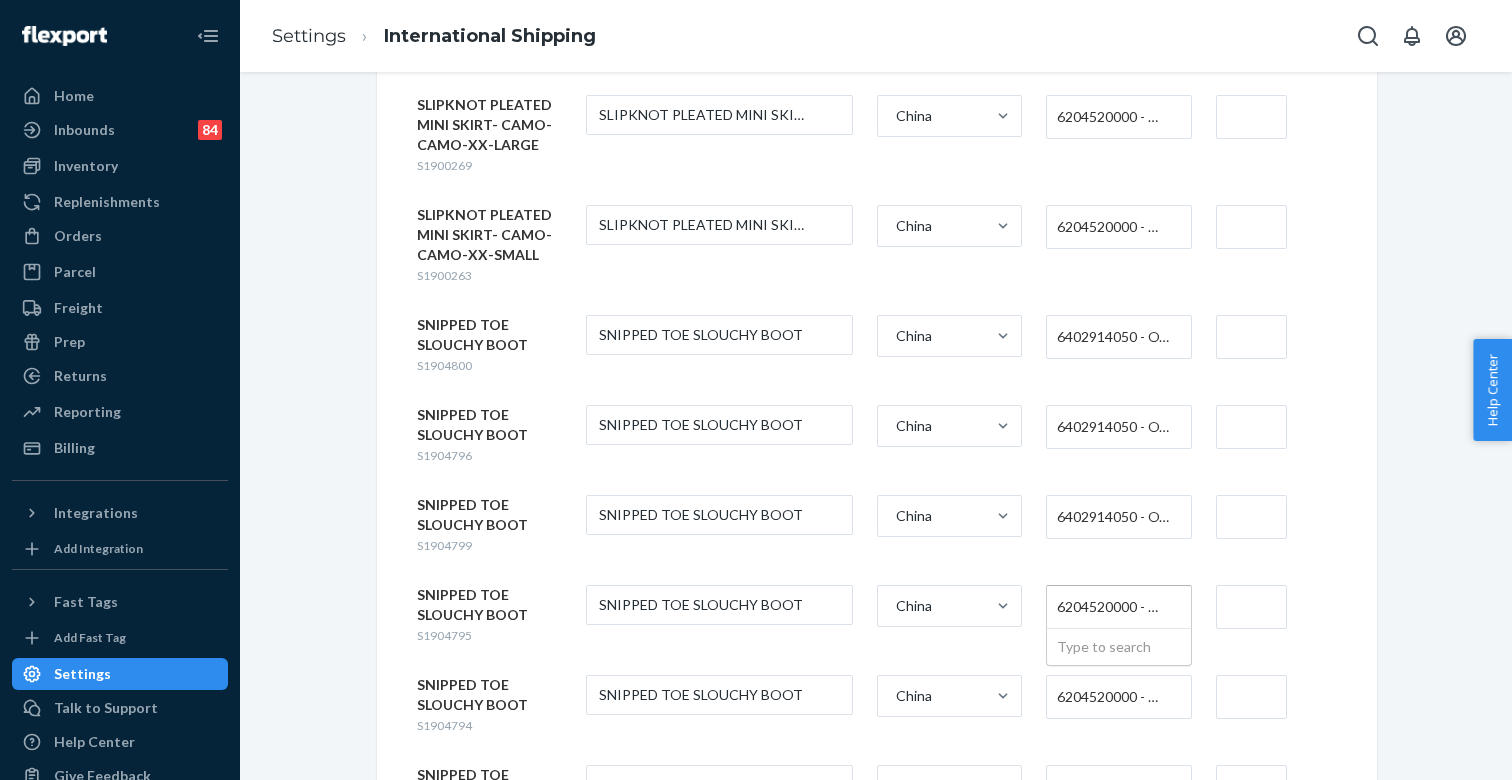 click on "6204520000 - WOMEN'S OR GIRLS' SKIRTS AND DIVIDED SKIRTS OF COTTON, NOT KNITTED OR CROCHETED" at bounding box center [1113, 607] 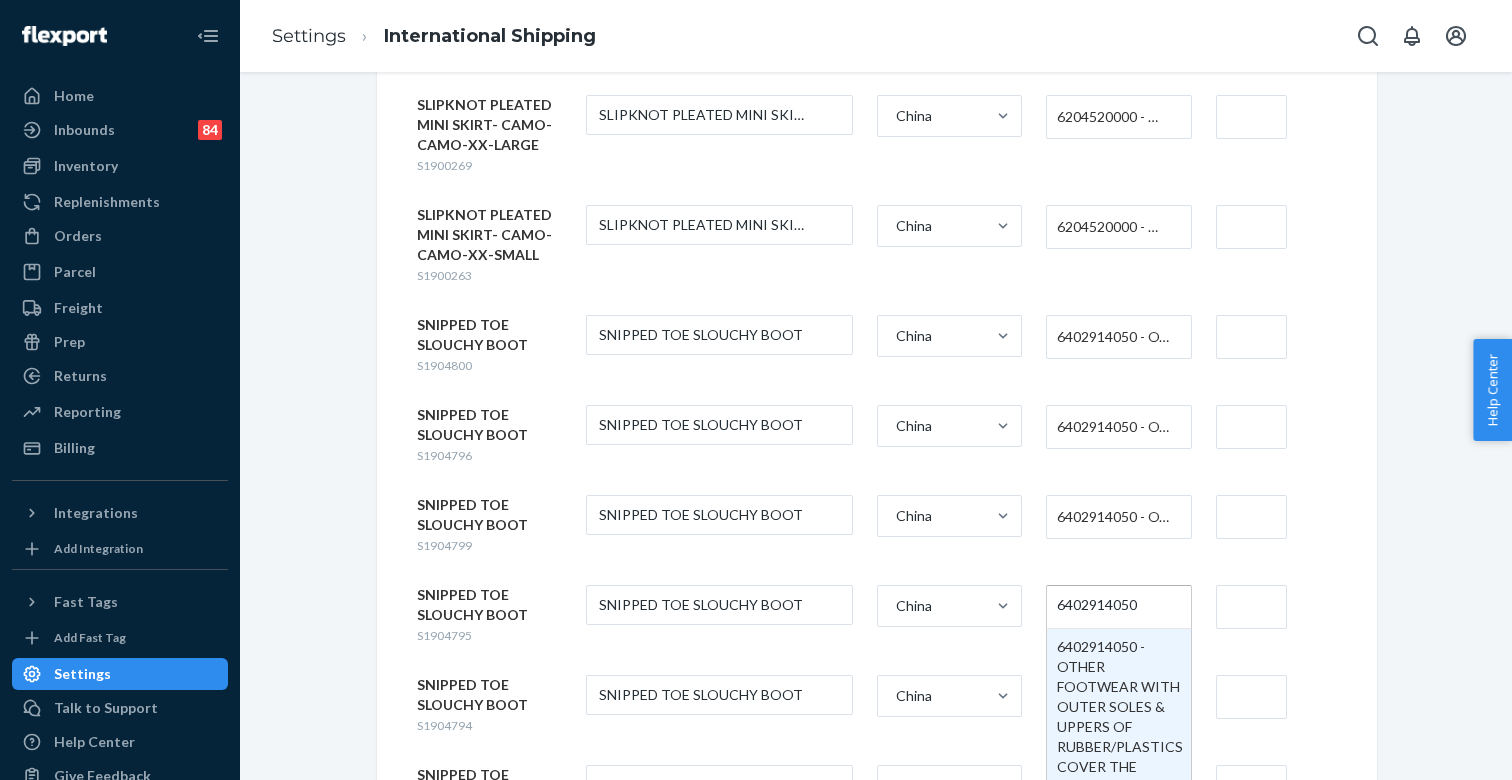 type 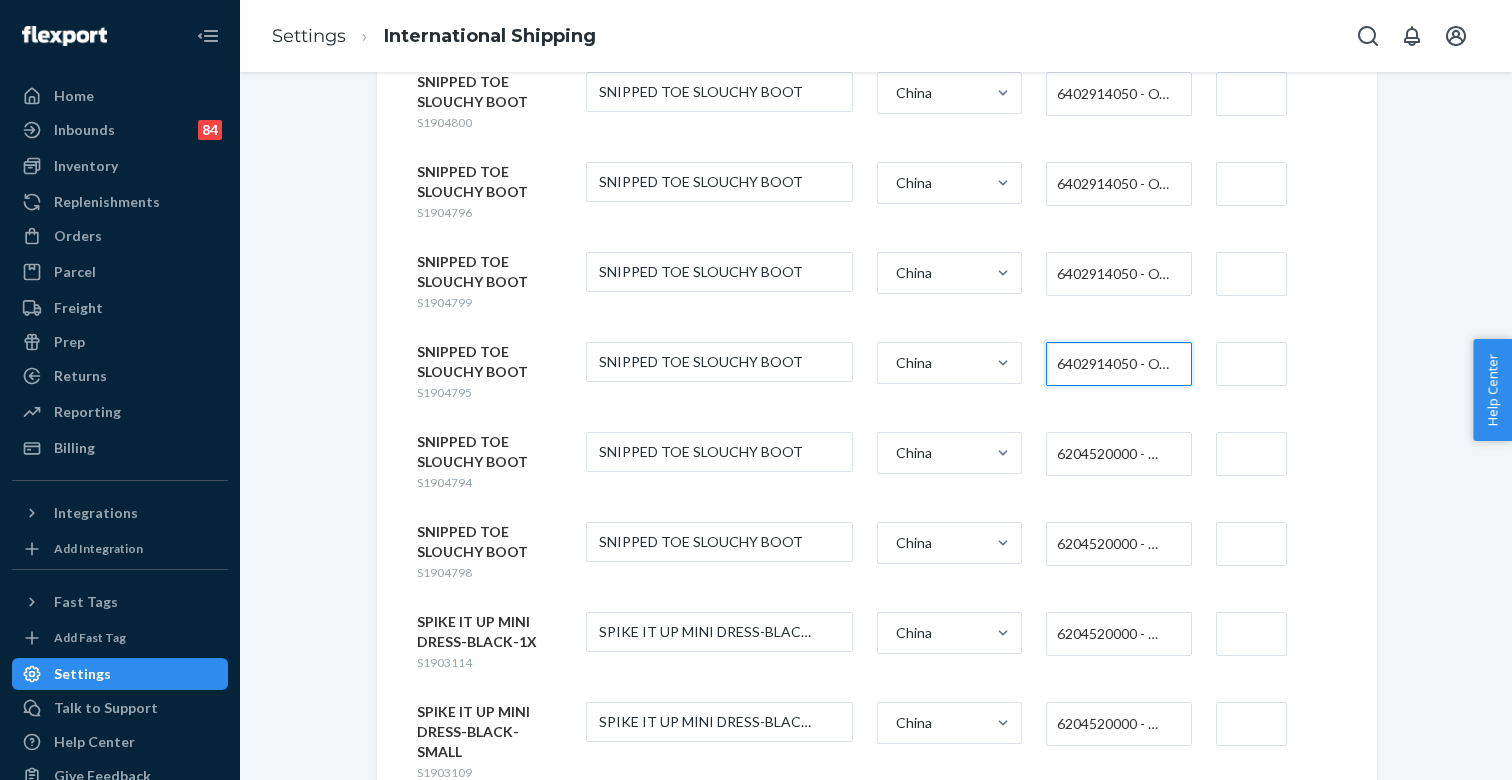 scroll, scrollTop: 5235, scrollLeft: 0, axis: vertical 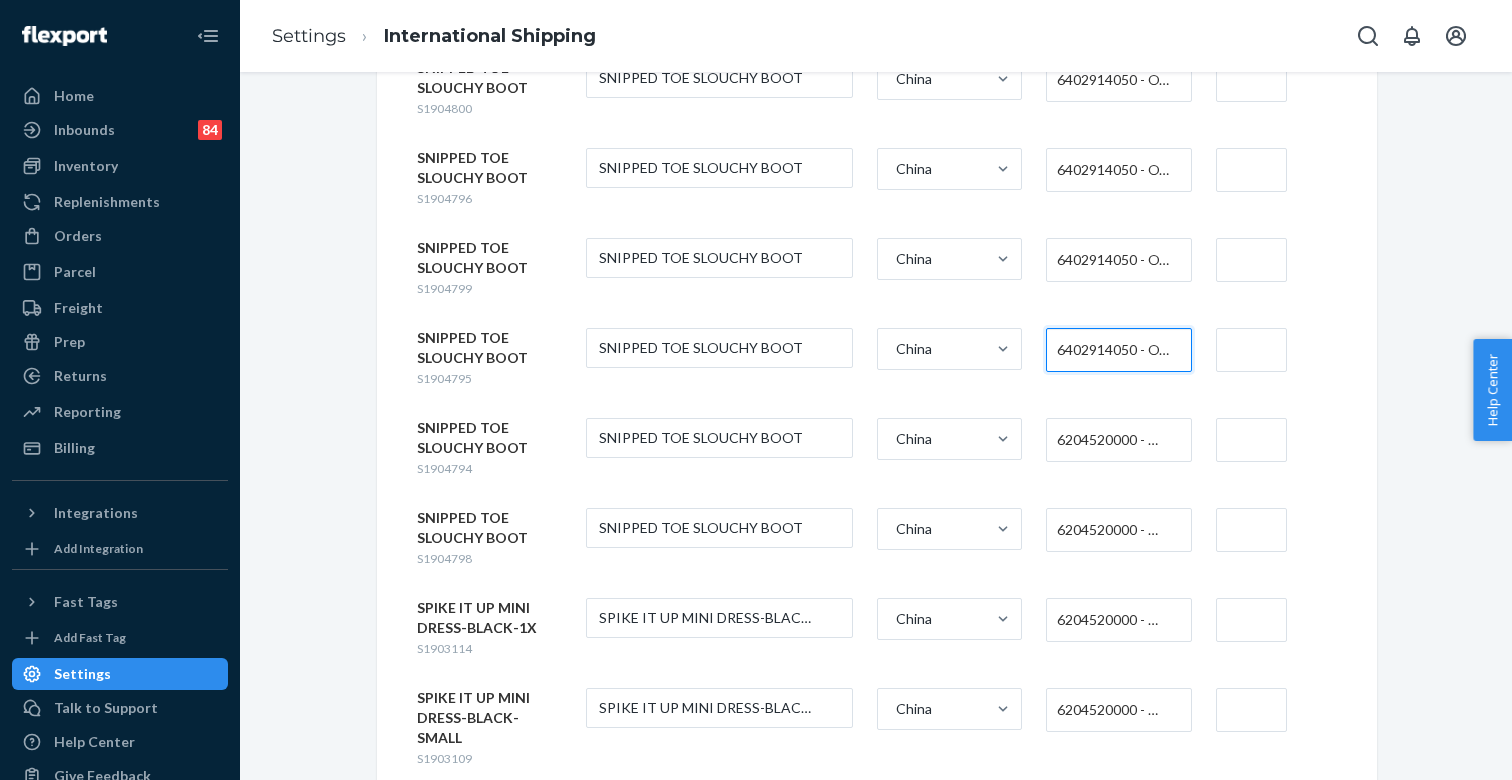 click on "6204520000 - WOMEN'S OR GIRLS' SKIRTS AND DIVIDED SKIRTS OF COTTON, NOT KNITTED OR CROCHETED" at bounding box center (1113, 440) 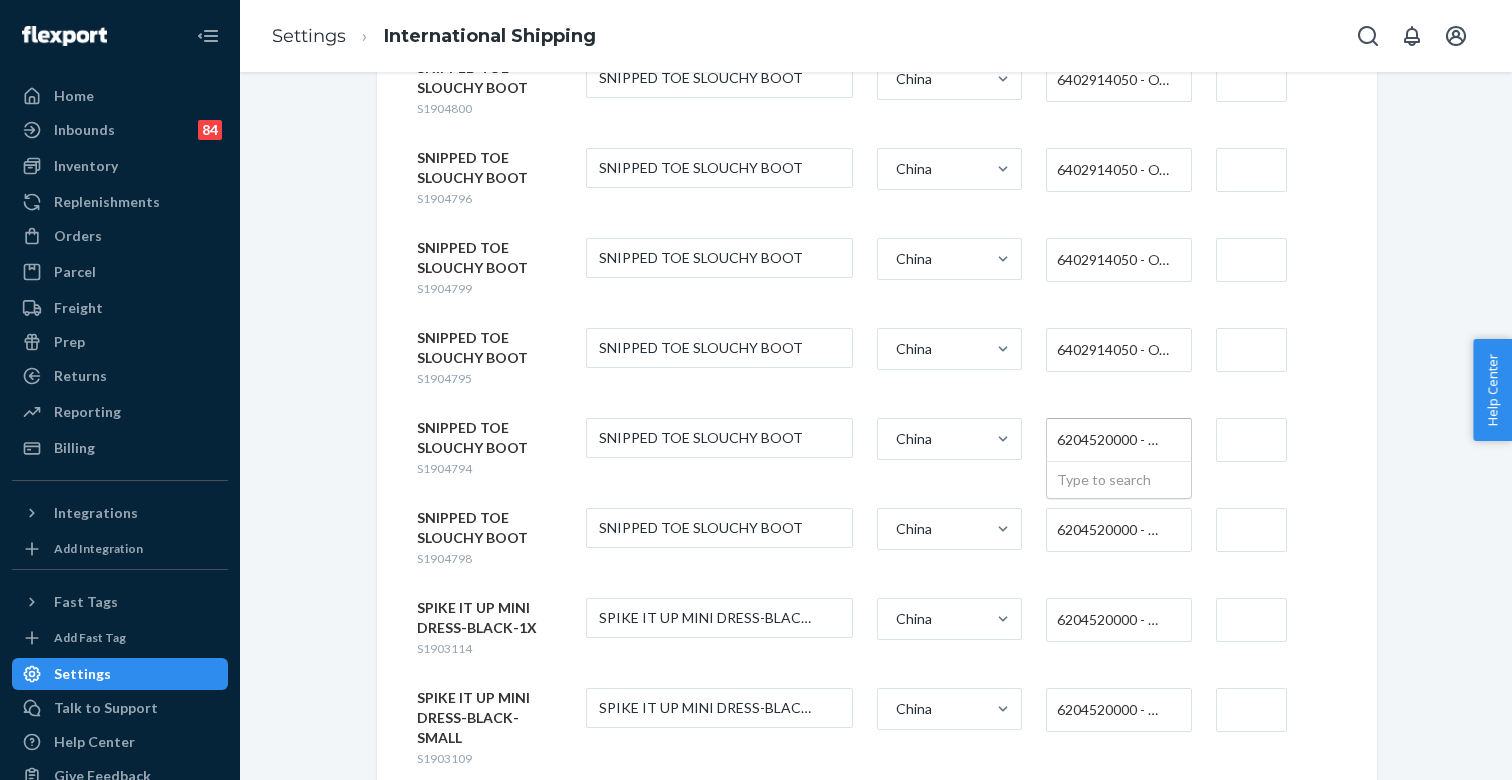 paste on "6402914050" 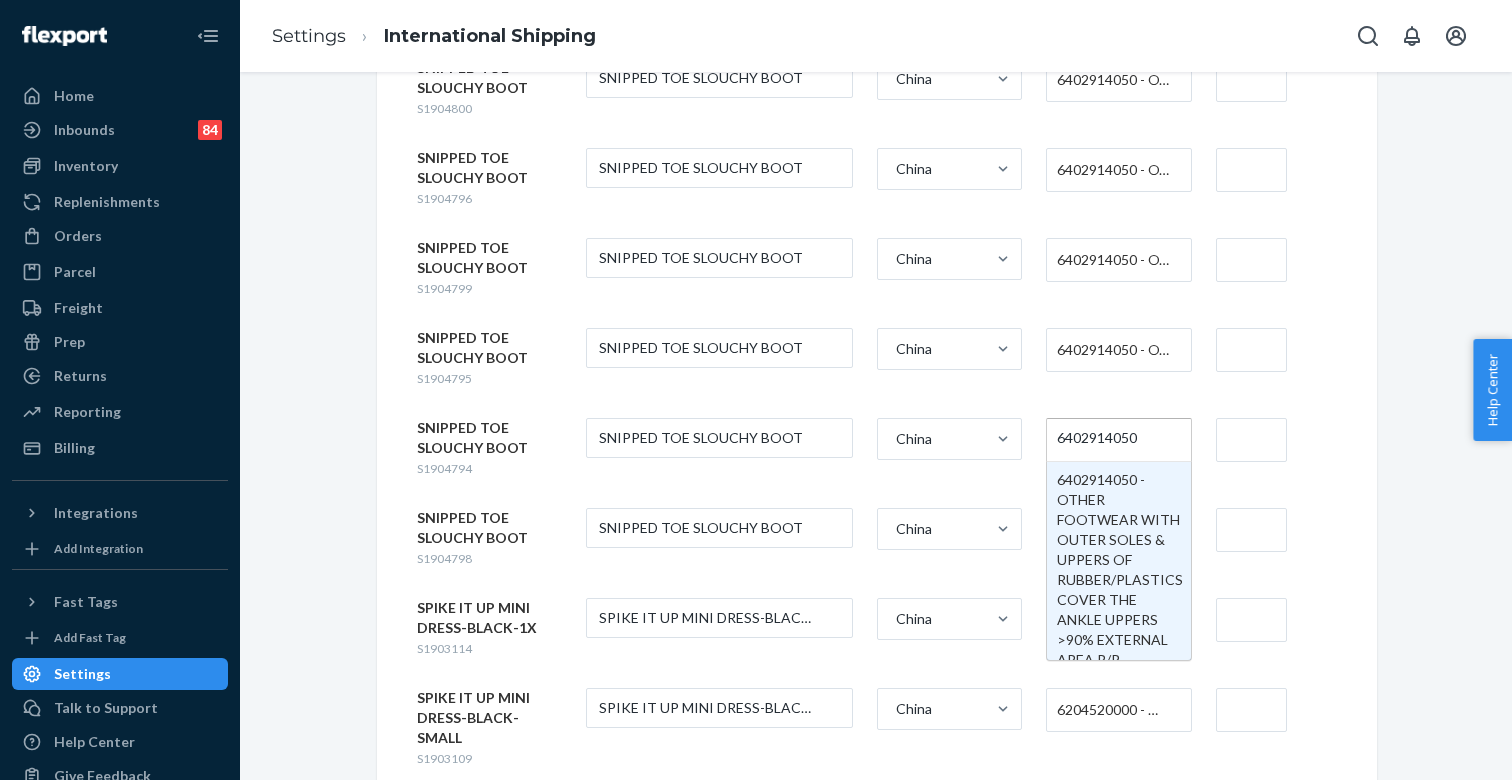 type 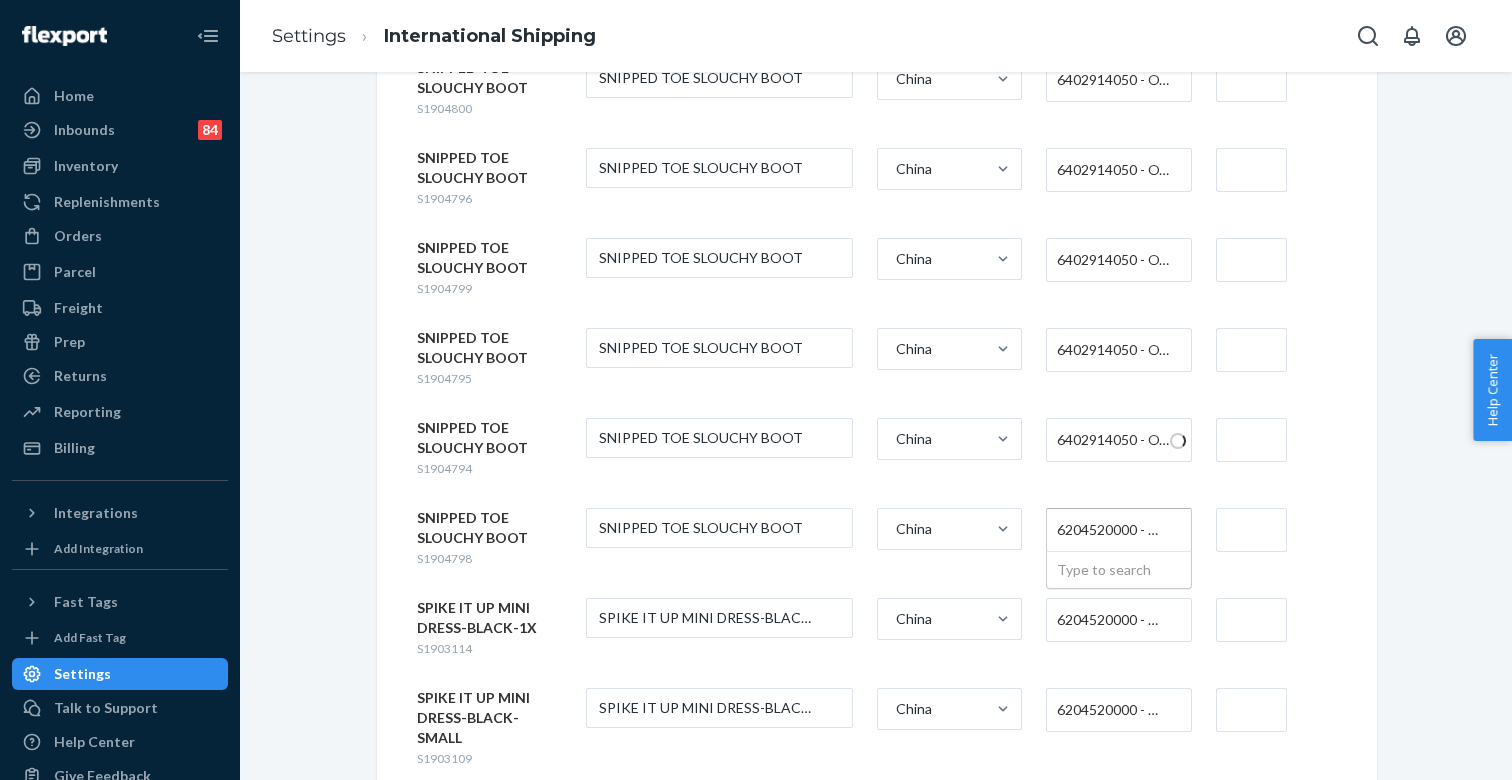 click on "6204520000 - WOMEN'S OR GIRLS' SKIRTS AND DIVIDED SKIRTS OF COTTON, NOT KNITTED OR CROCHETED" at bounding box center (1113, 530) 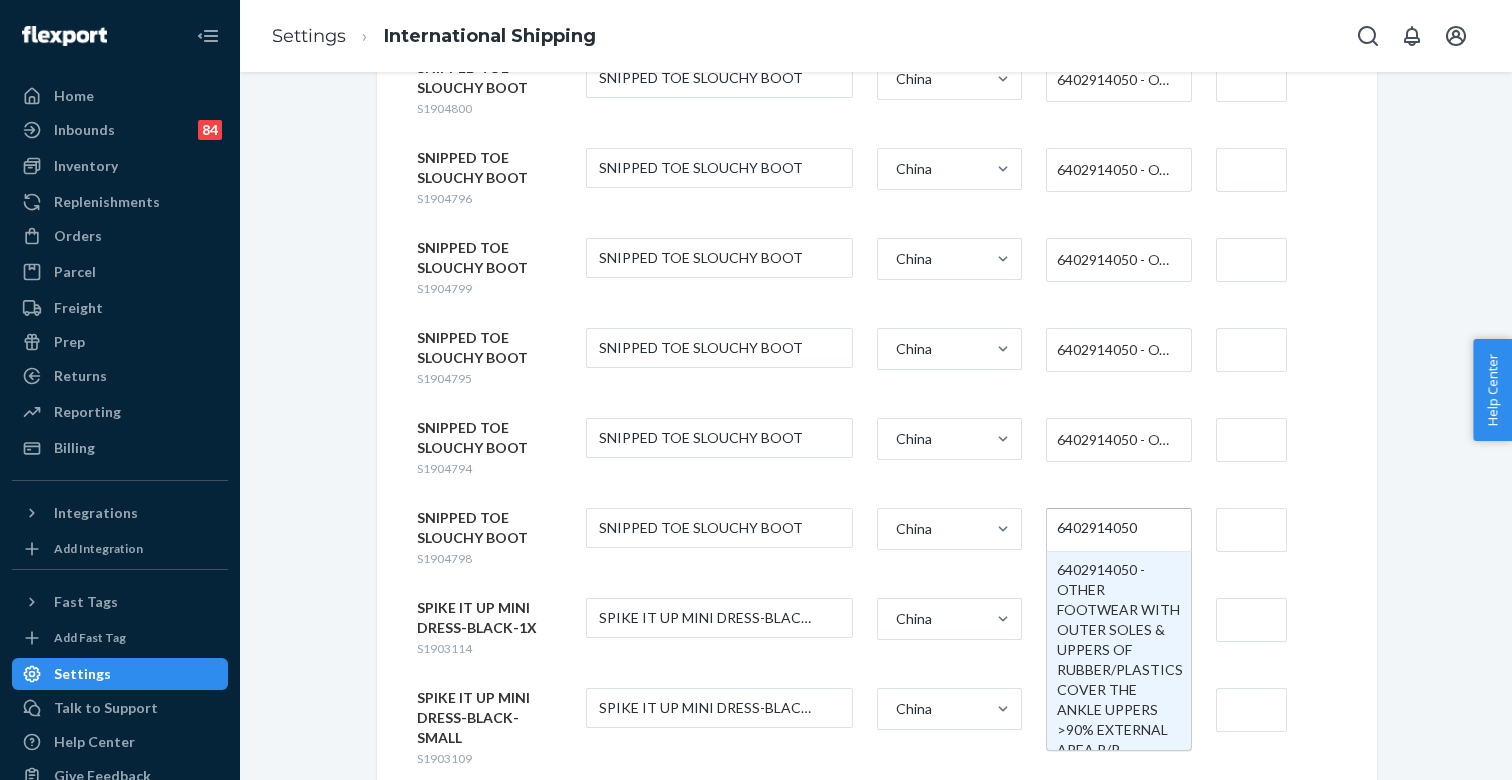 type 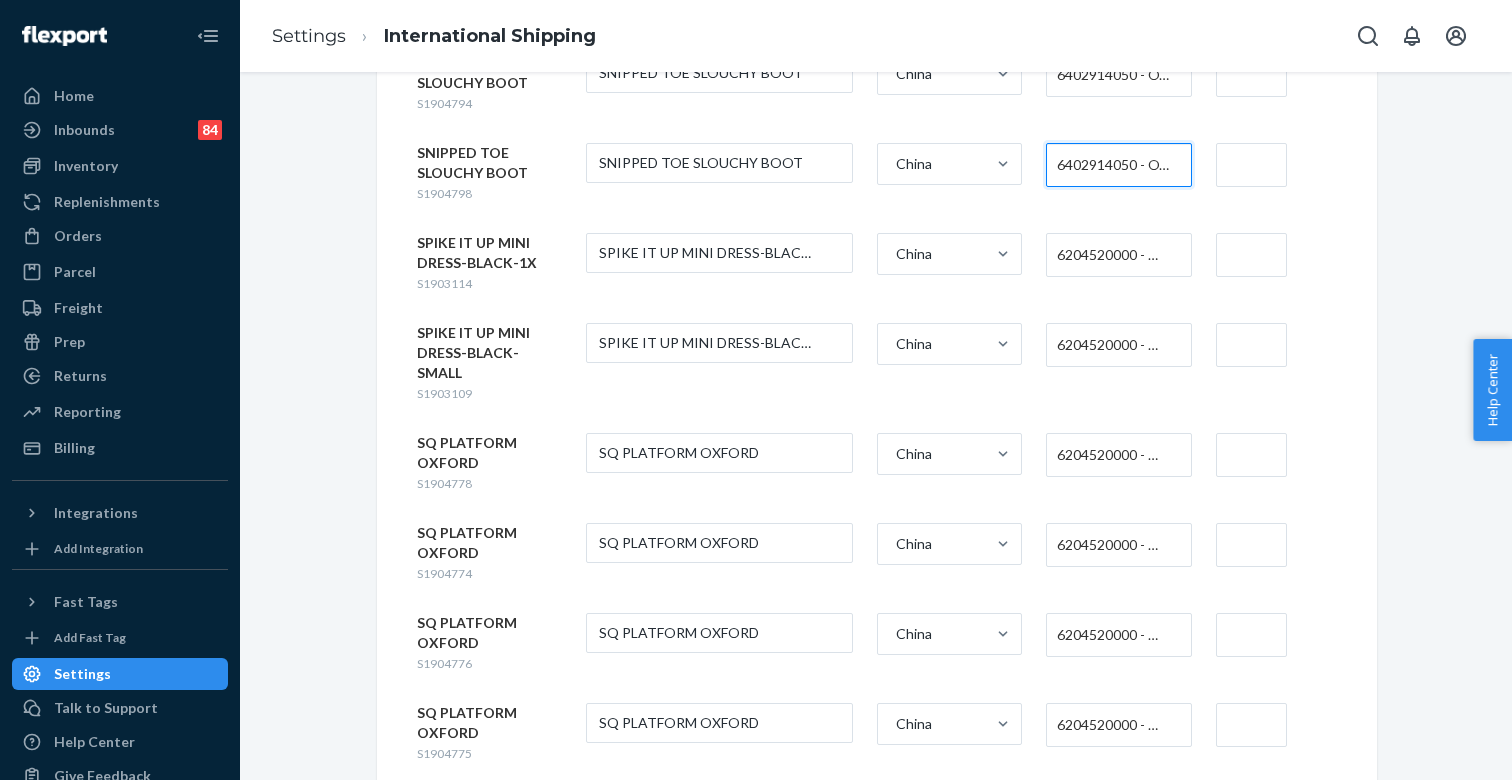 scroll, scrollTop: 5633, scrollLeft: 0, axis: vertical 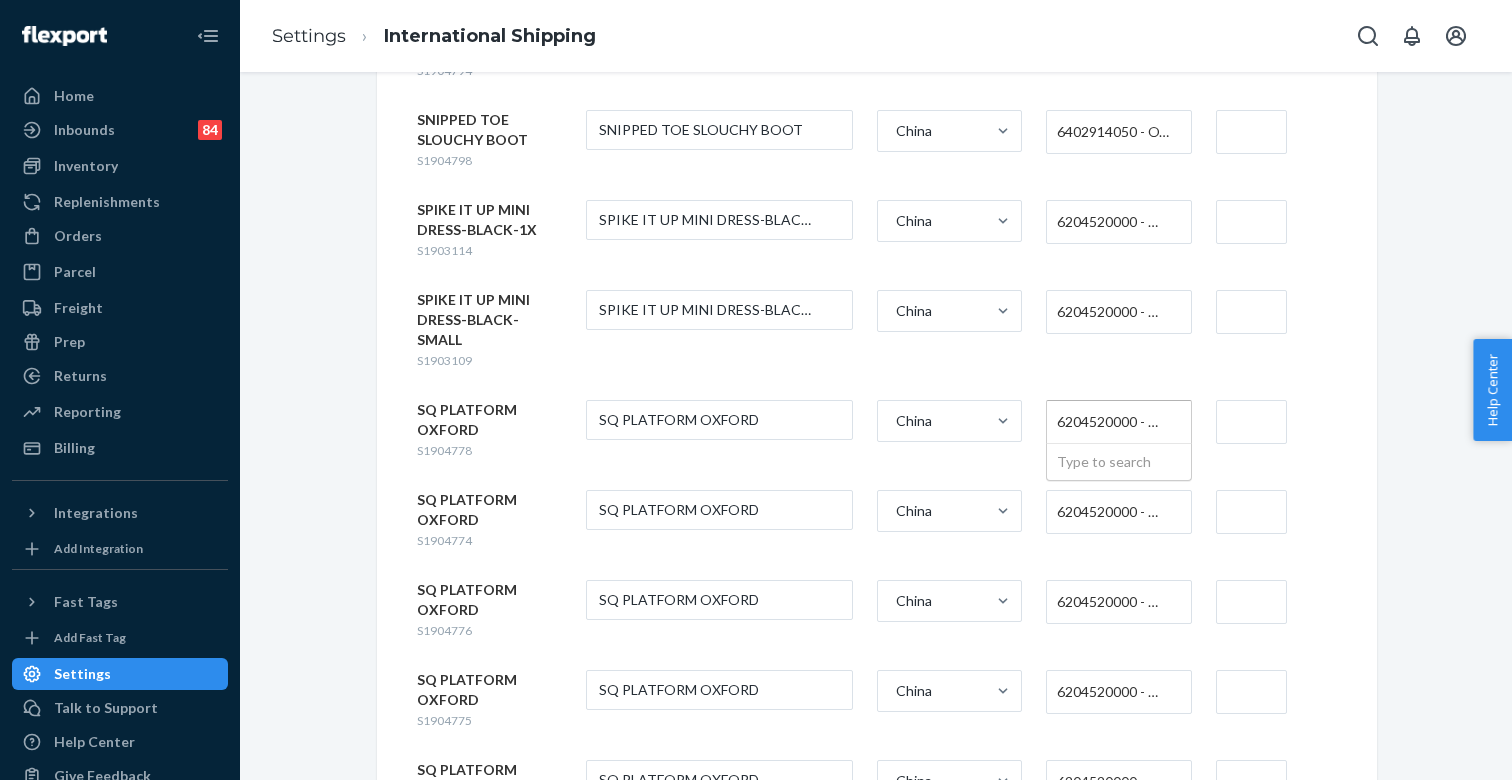 click on "6204520000 - WOMEN'S OR GIRLS' SKIRTS AND DIVIDED SKIRTS OF COTTON, NOT KNITTED OR CROCHETED" at bounding box center (1113, 422) 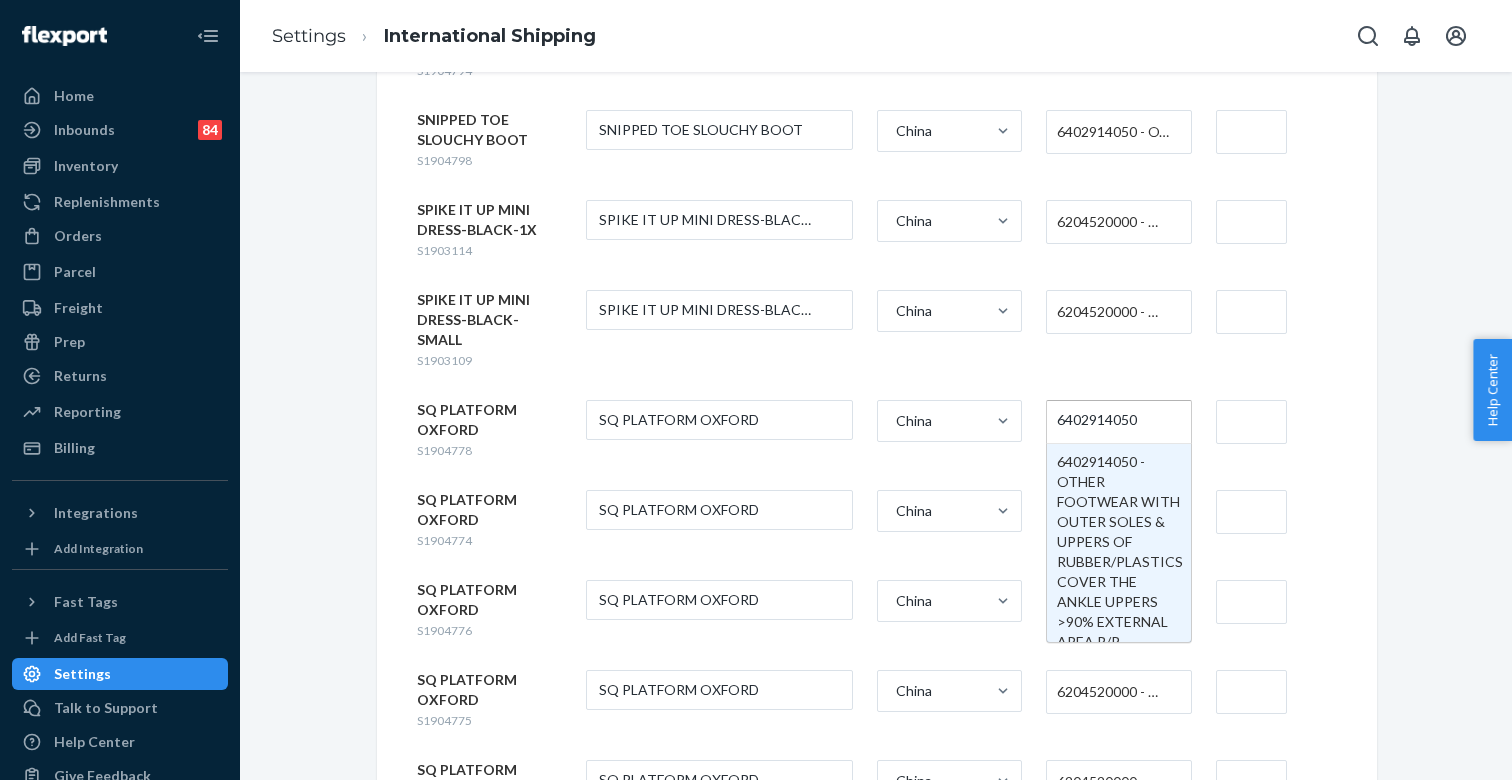 type 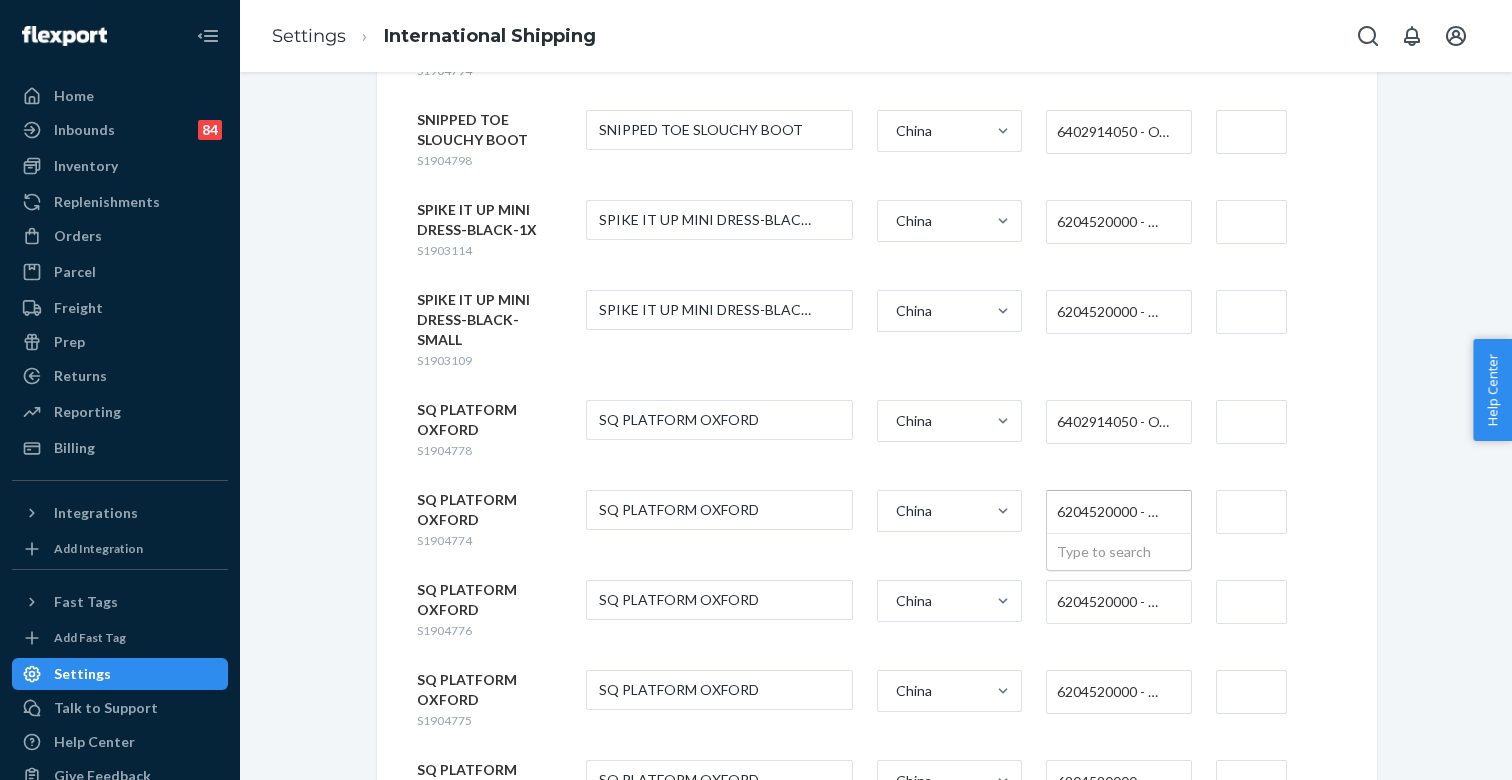 click on "6204520000 - WOMEN'S OR GIRLS' SKIRTS AND DIVIDED SKIRTS OF COTTON, NOT KNITTED OR CROCHETED" at bounding box center [1113, 512] 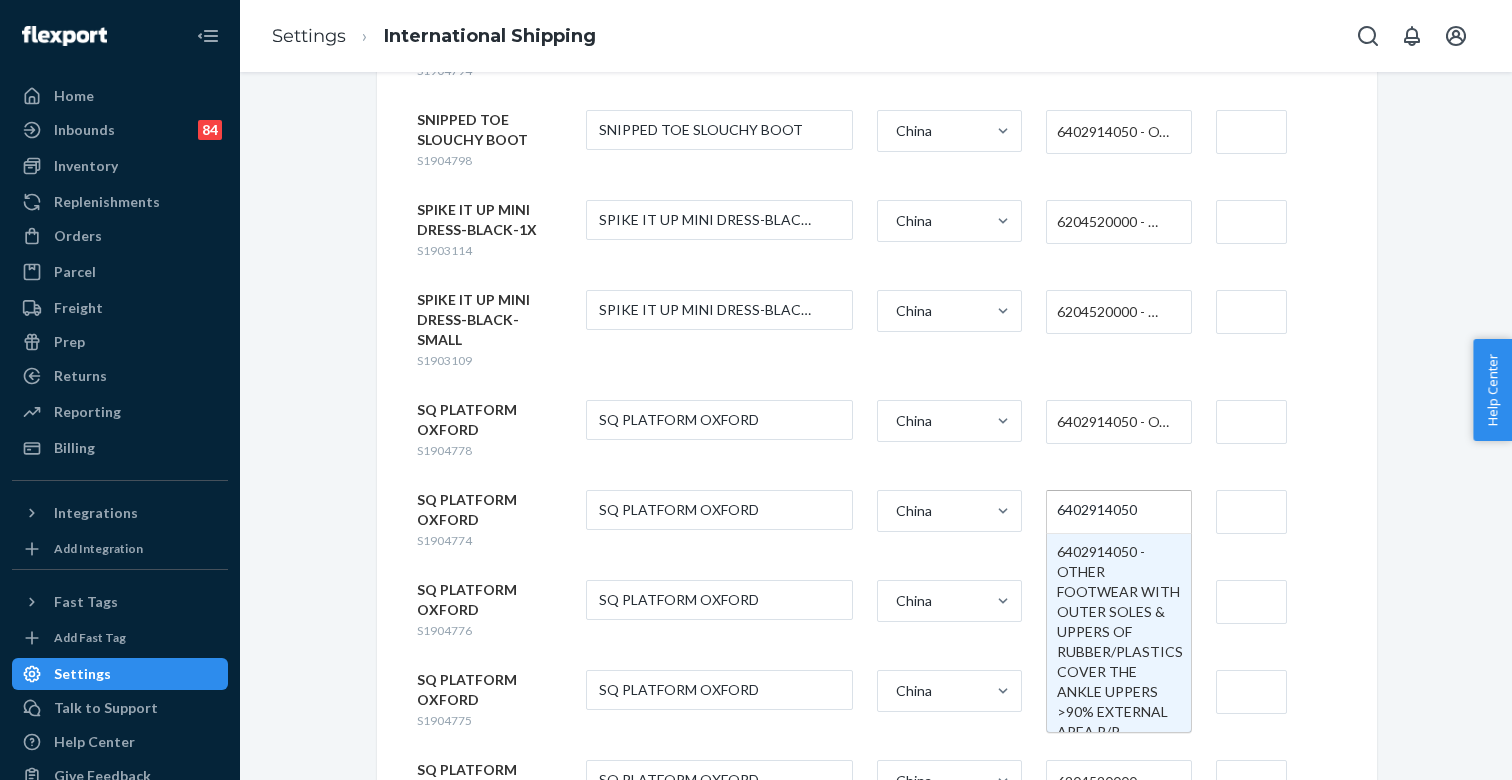 type 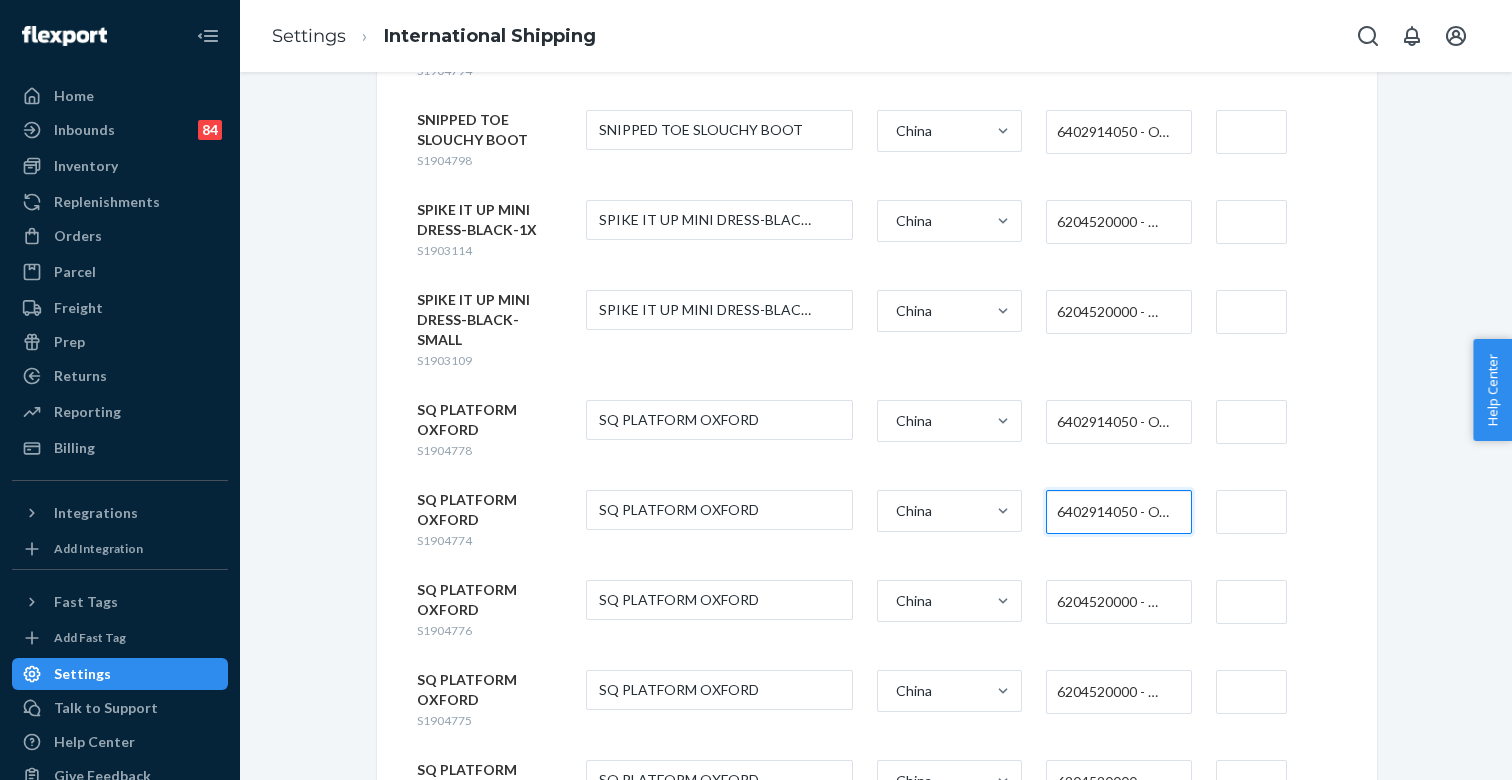click on "6402914050 - OTHER FOOTWEAR WITH OUTER SOLES & UPPERS OF RUBBER/PLASTICS COVER THE ANKLE UPPERS >90% EXTERNAL AREA R/P PROTECT AGAINST WATER CHEM WEATHER FOR WOMEN" at bounding box center [1113, 132] 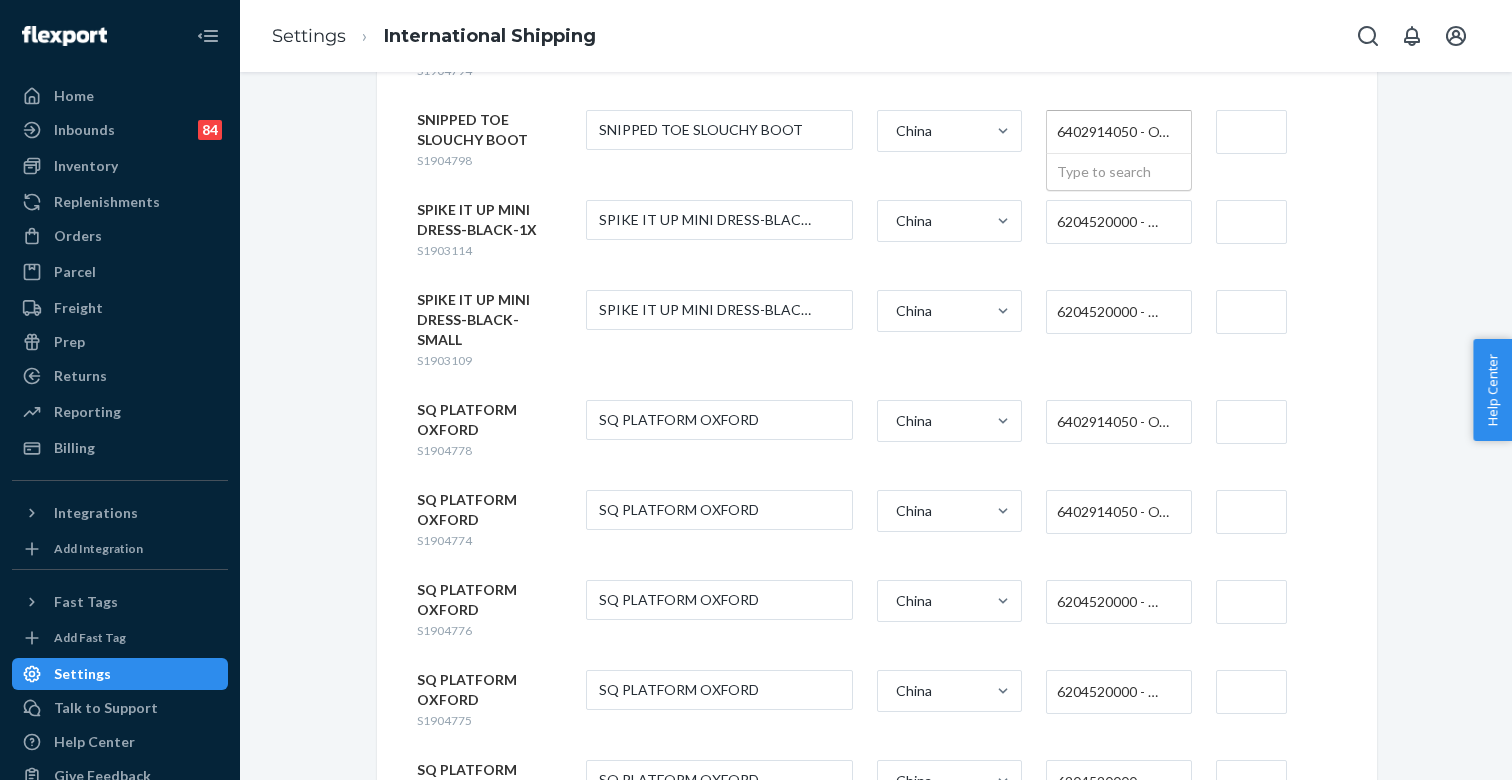 paste on "6402914050" 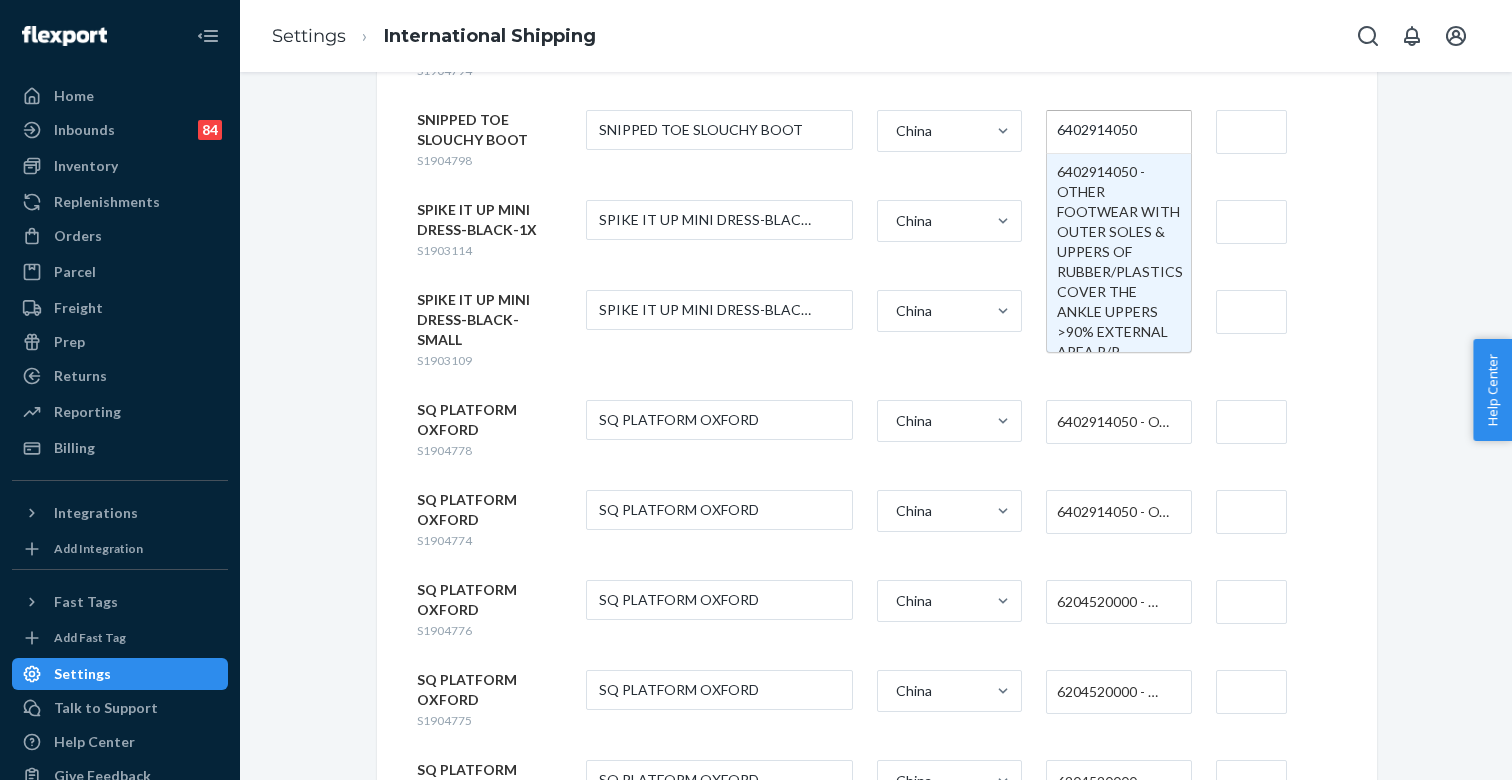 type 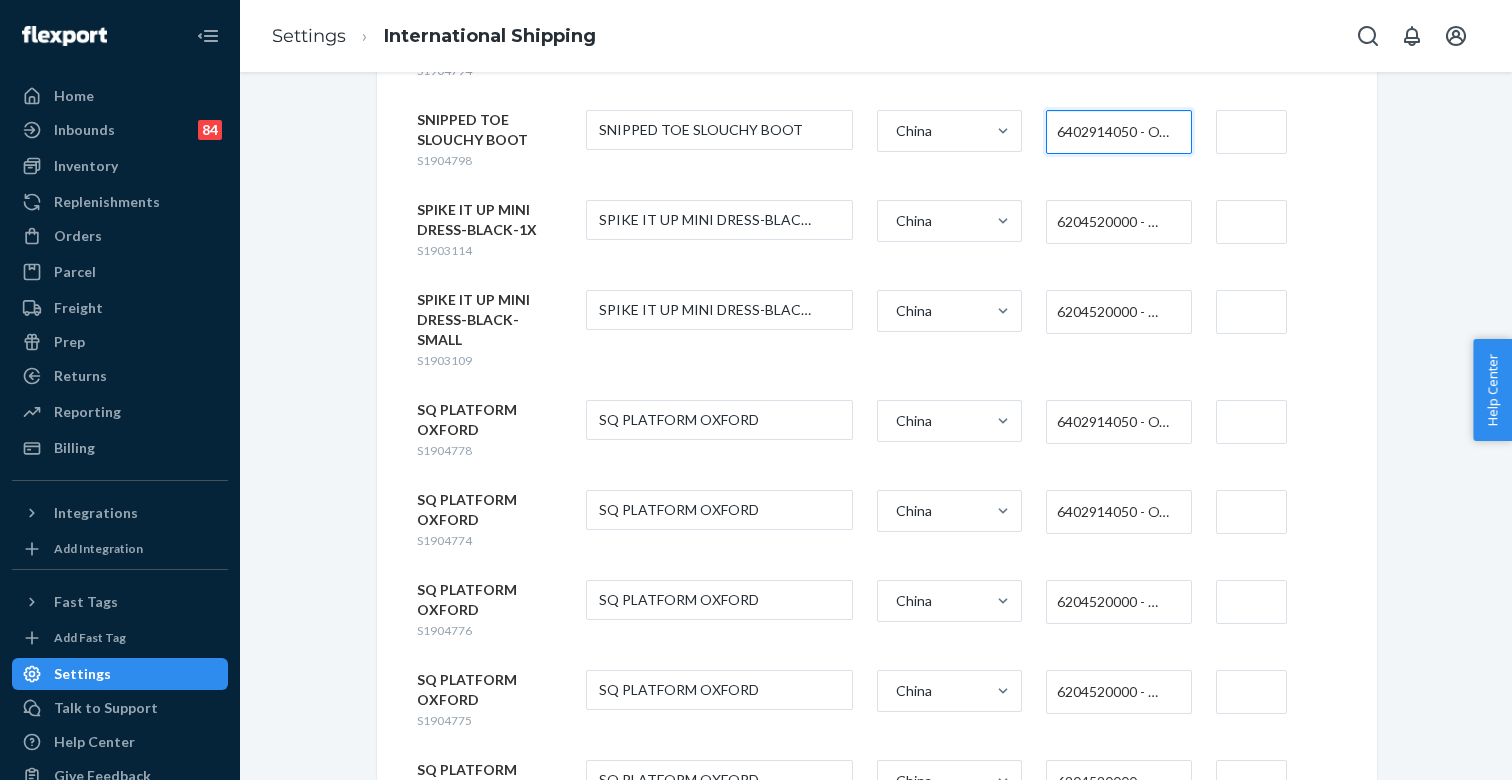 click on "6204520000 - WOMEN'S OR GIRLS' SKIRTS AND DIVIDED SKIRTS OF COTTON, NOT KNITTED OR CROCHETED" at bounding box center [1113, 602] 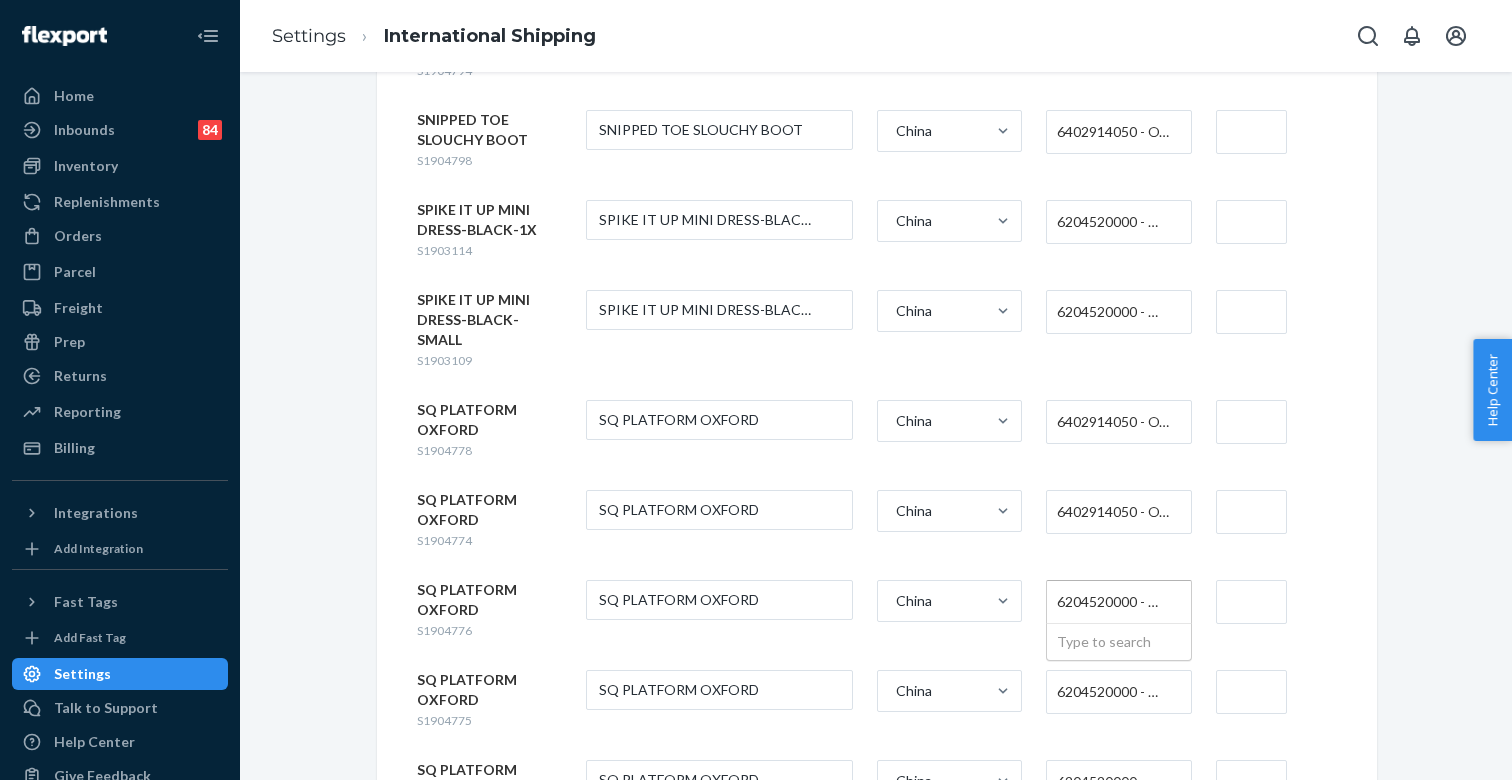 paste on "6402914050" 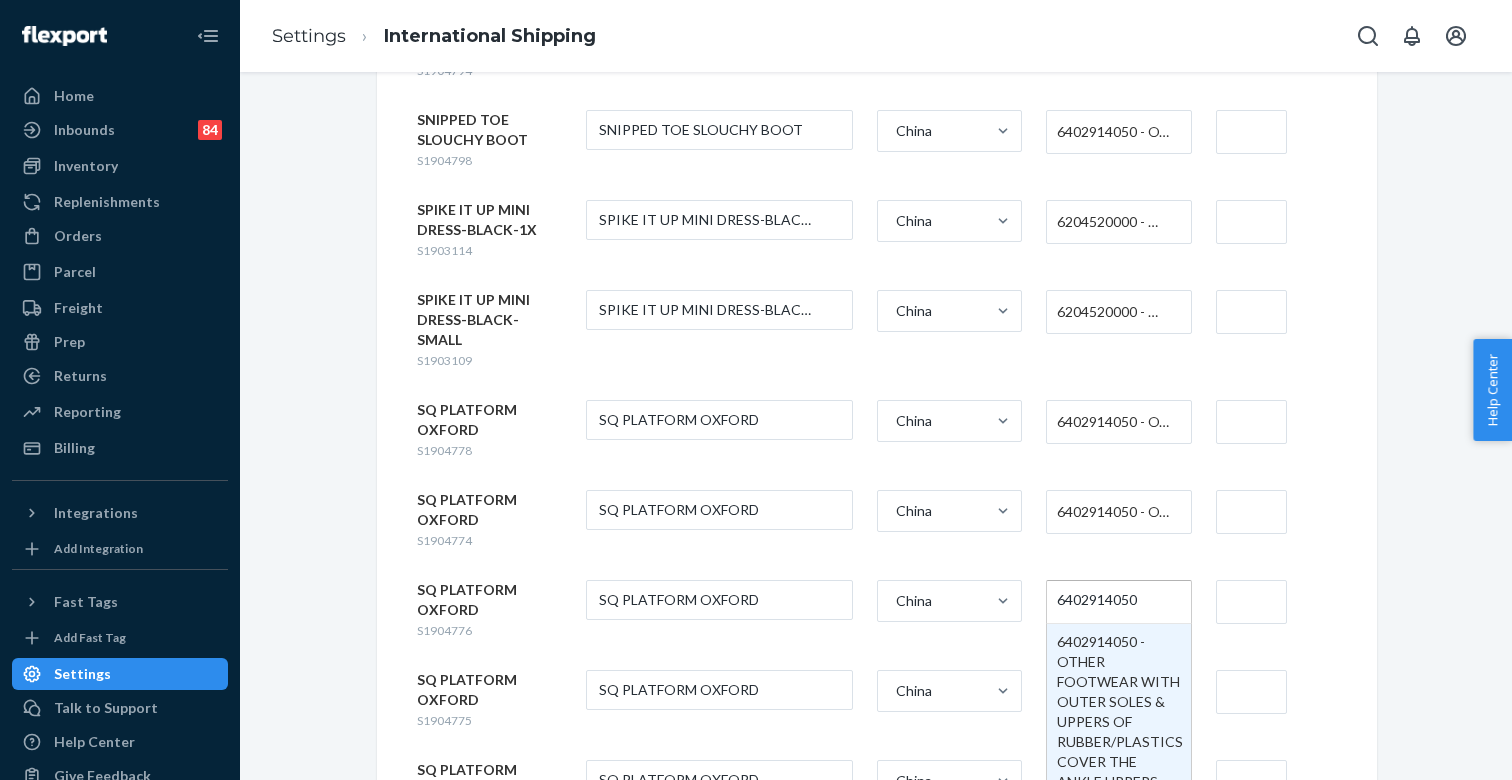 type 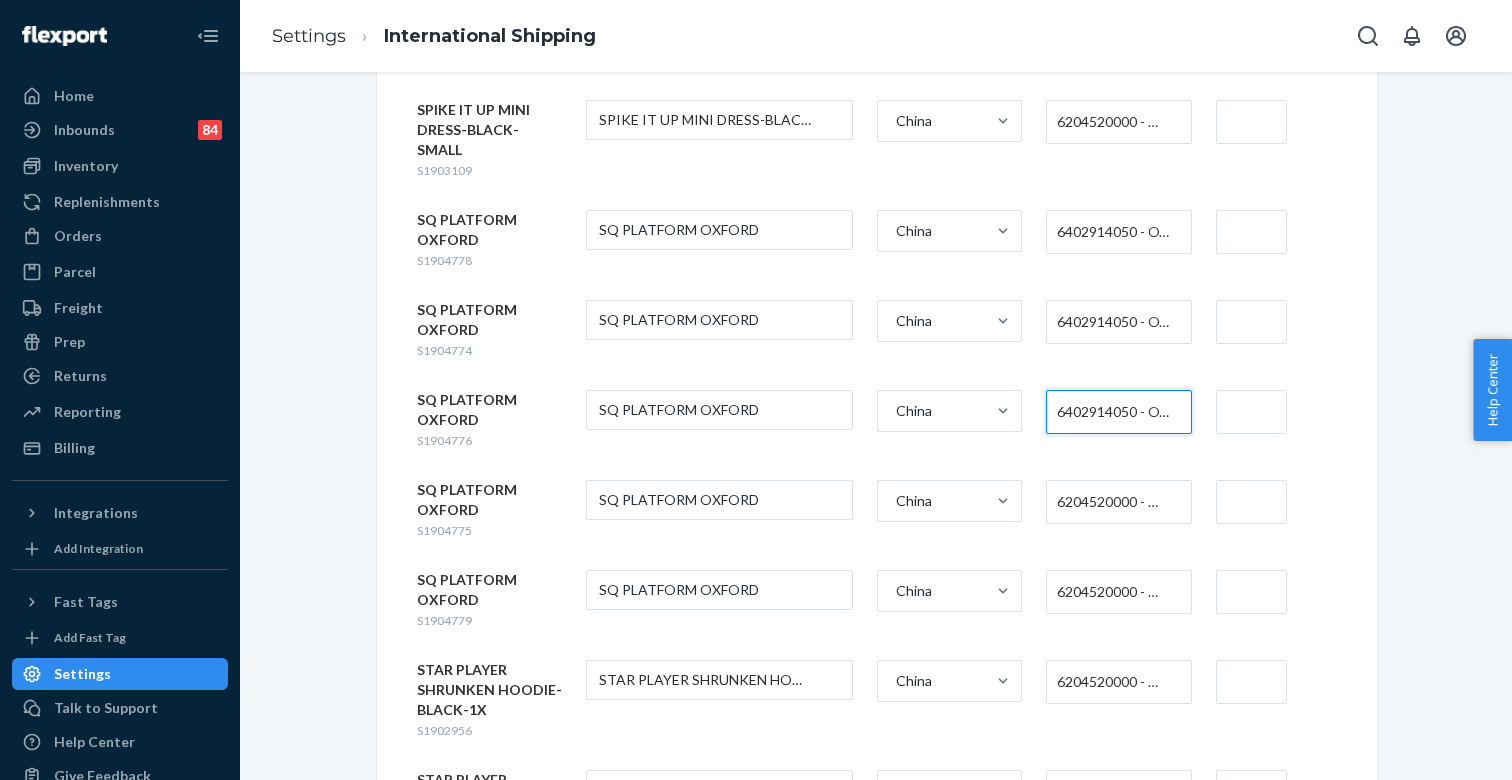 scroll, scrollTop: 5829, scrollLeft: 0, axis: vertical 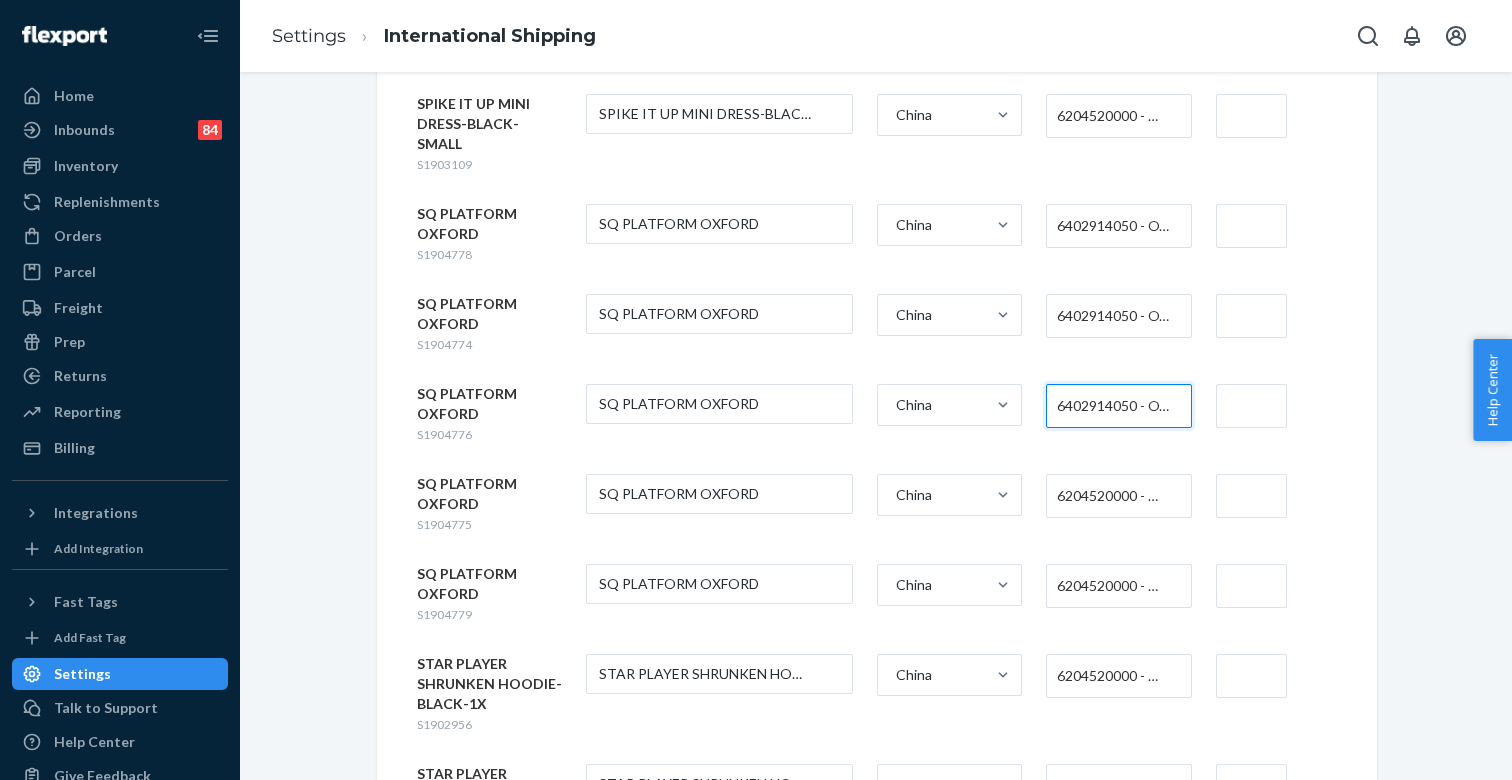 click on "6204520000 - WOMEN'S OR GIRLS' SKIRTS AND DIVIDED SKIRTS OF COTTON, NOT KNITTED OR CROCHETED" at bounding box center (1113, 496) 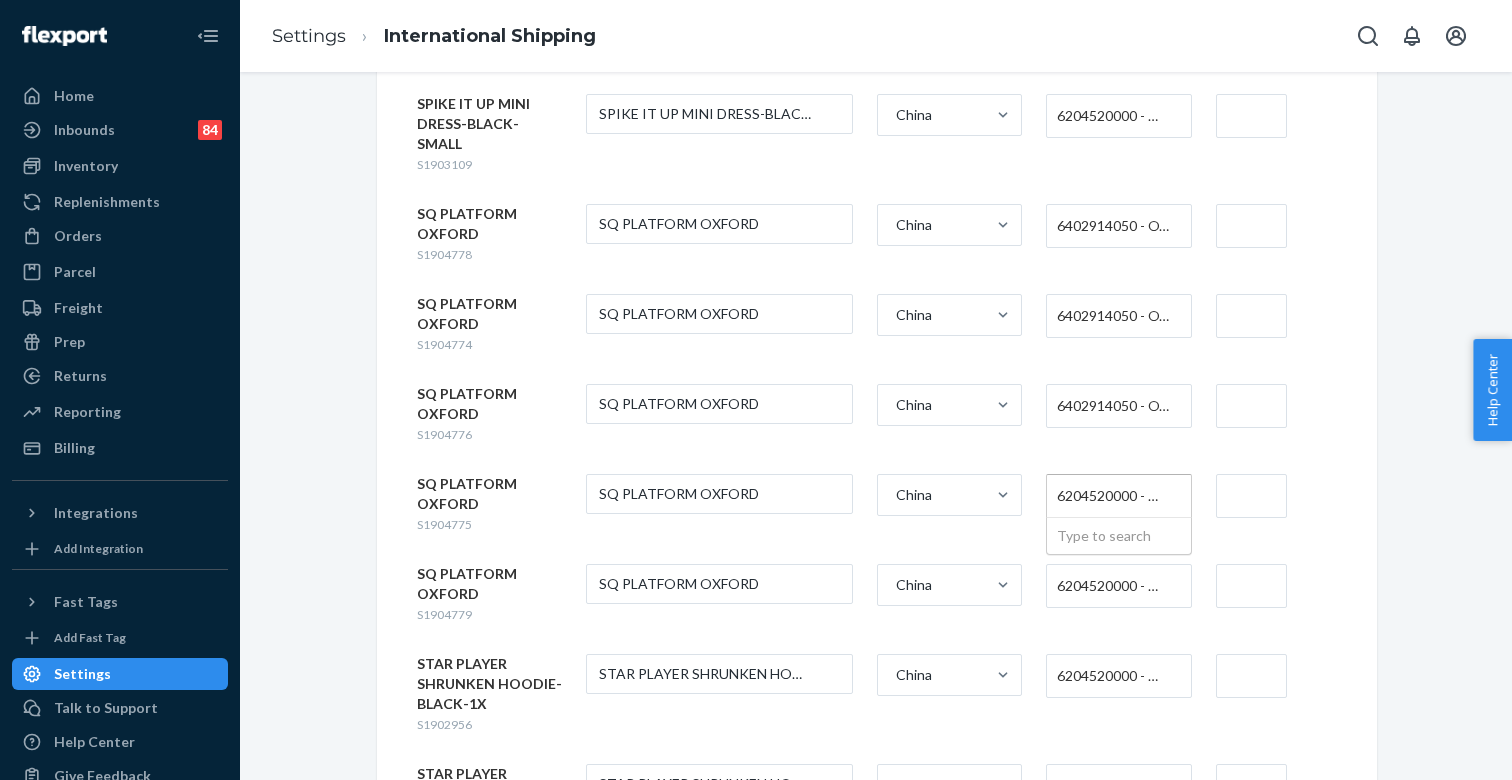 paste on "6402914050" 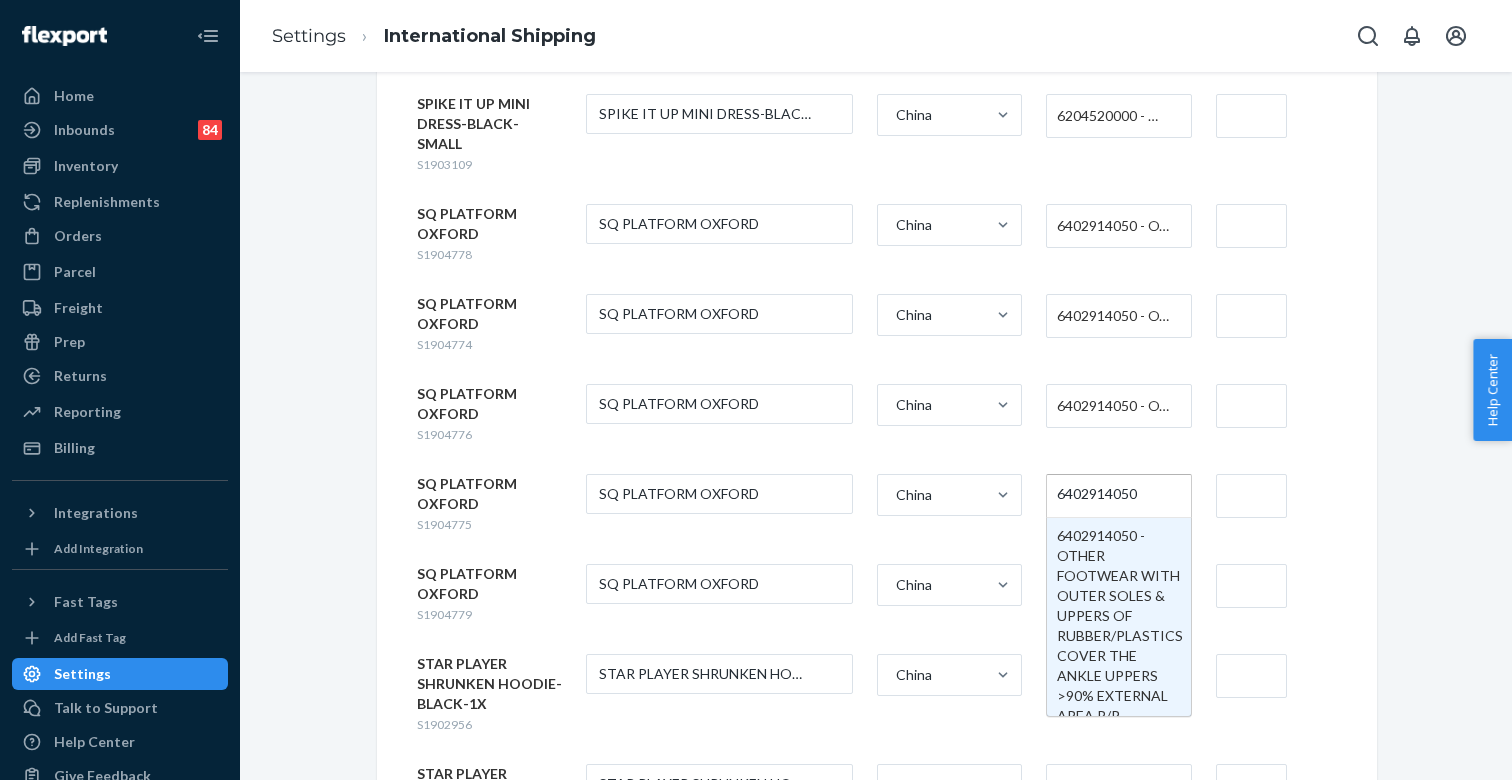 type 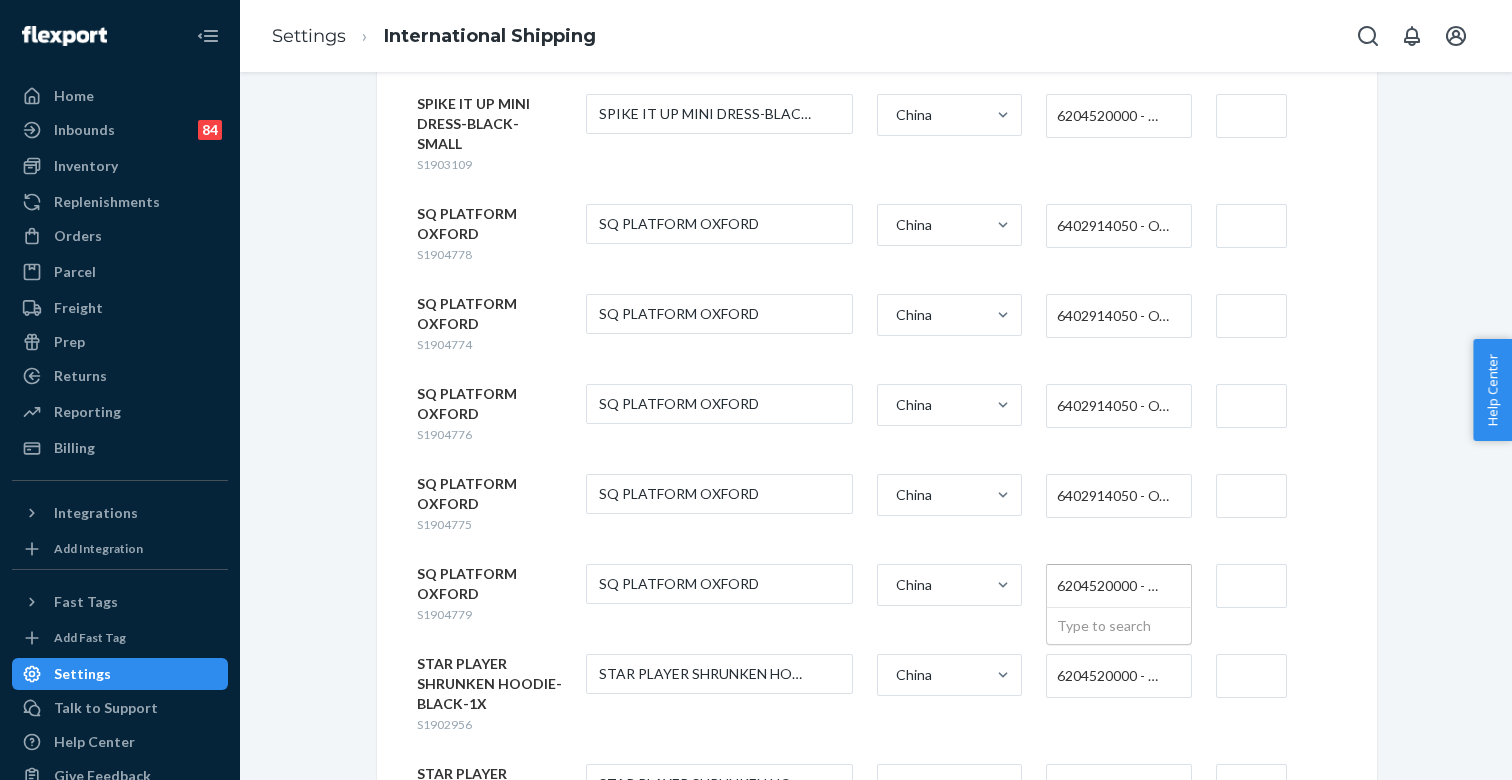 click on "6204520000 - WOMEN'S OR GIRLS' SKIRTS AND DIVIDED SKIRTS OF COTTON, NOT KNITTED OR CROCHETED" at bounding box center [1113, 586] 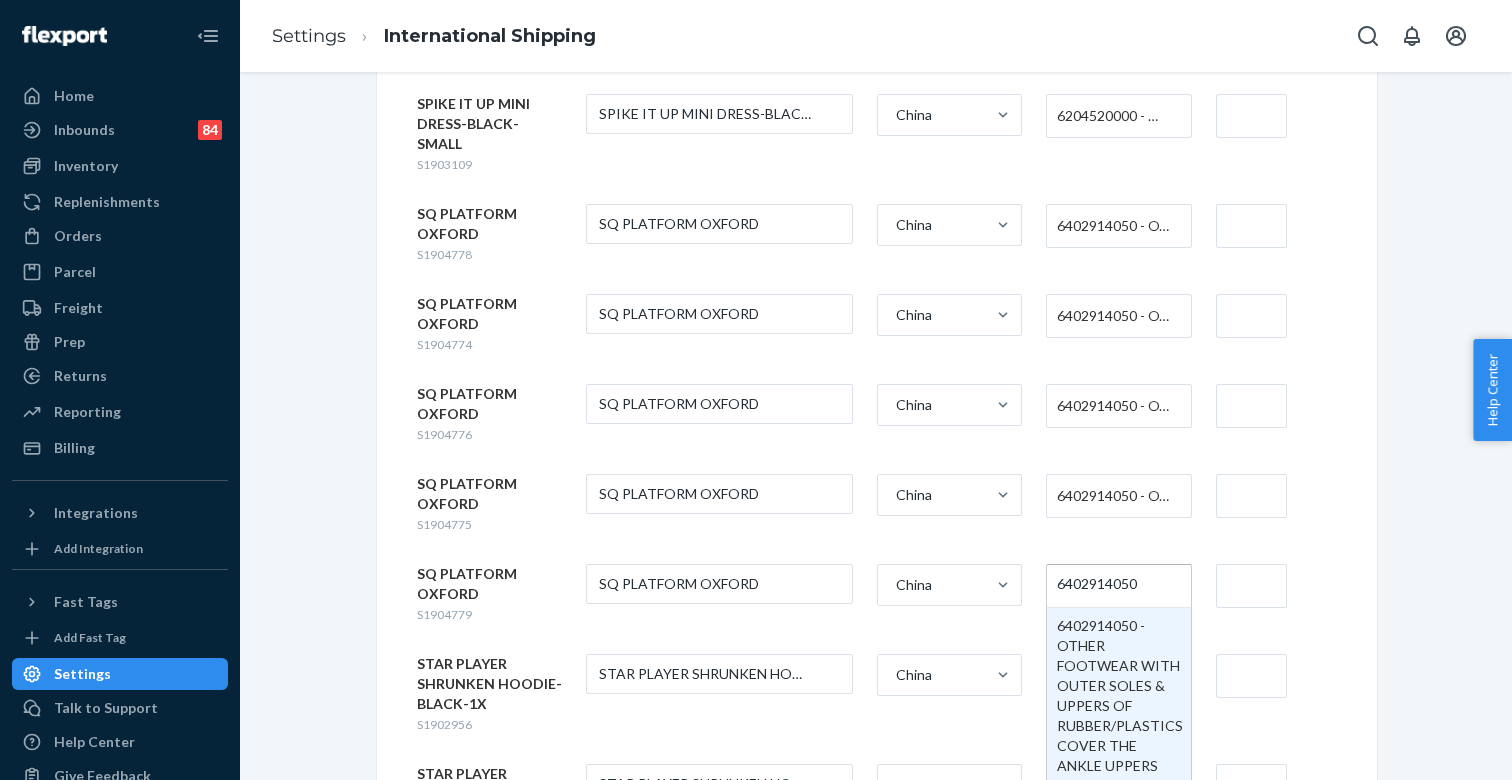 type 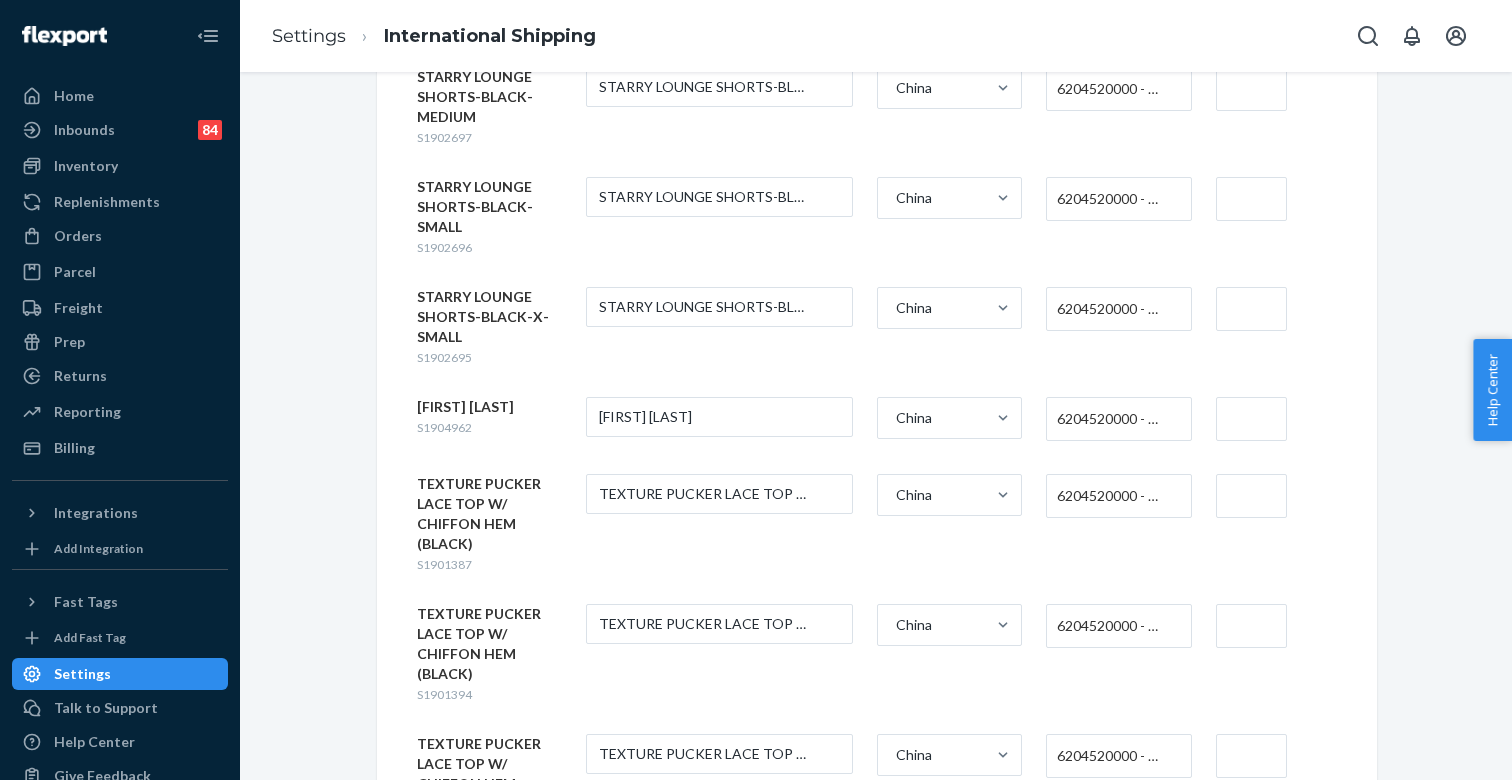 scroll, scrollTop: 7209, scrollLeft: 0, axis: vertical 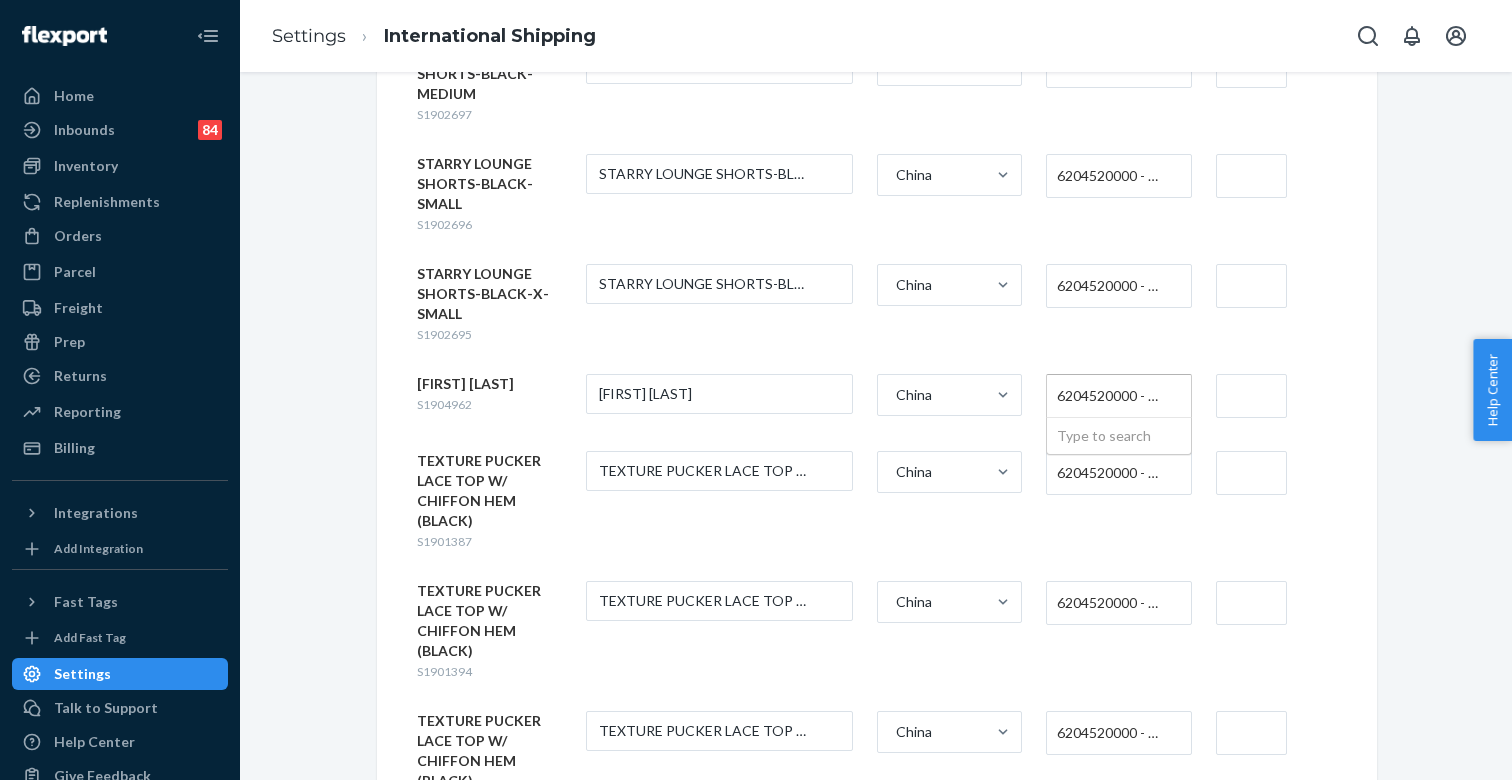 click on "6204520000 - WOMEN'S OR GIRLS' SKIRTS AND DIVIDED SKIRTS OF COTTON, NOT KNITTED OR CROCHETED" at bounding box center (1113, 396) 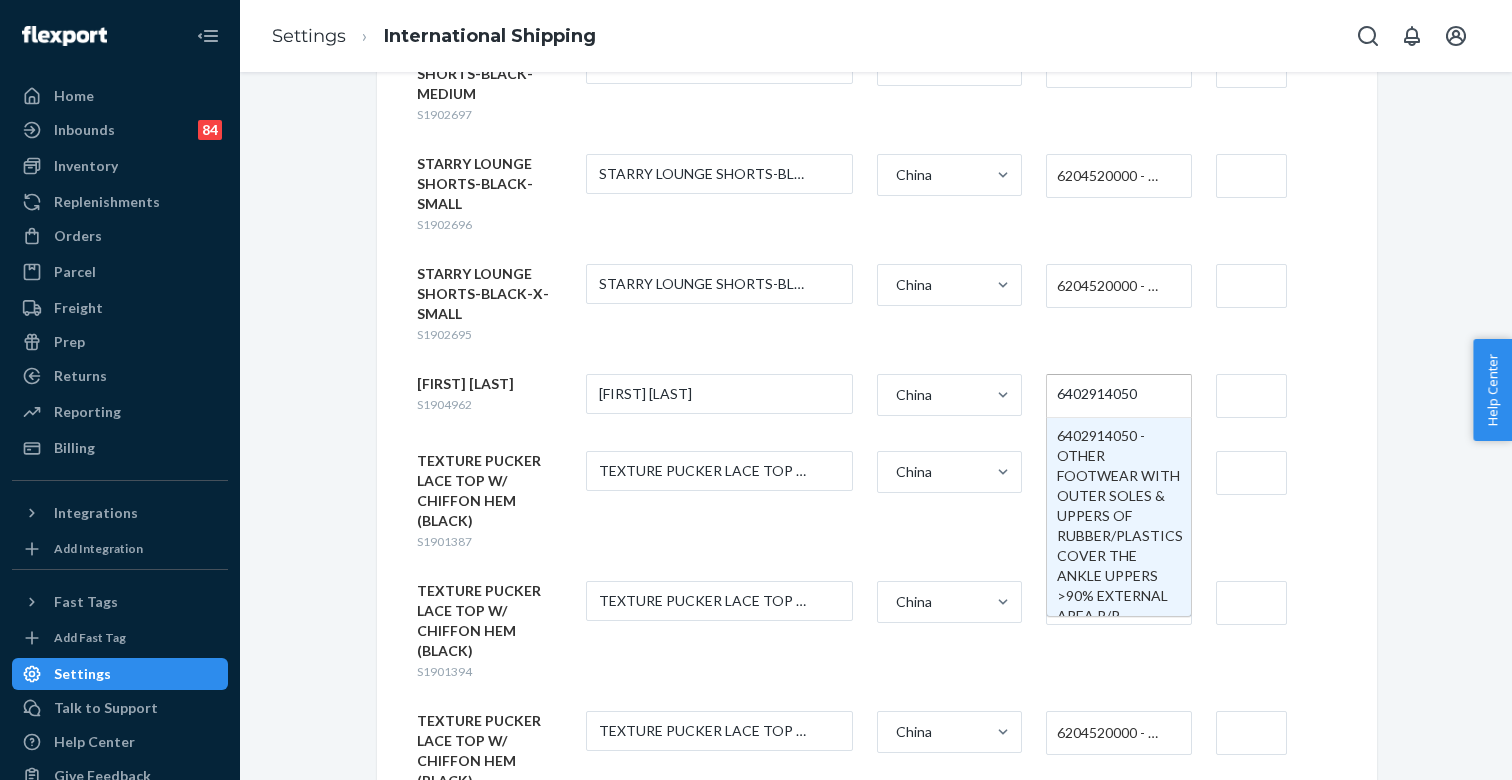 type 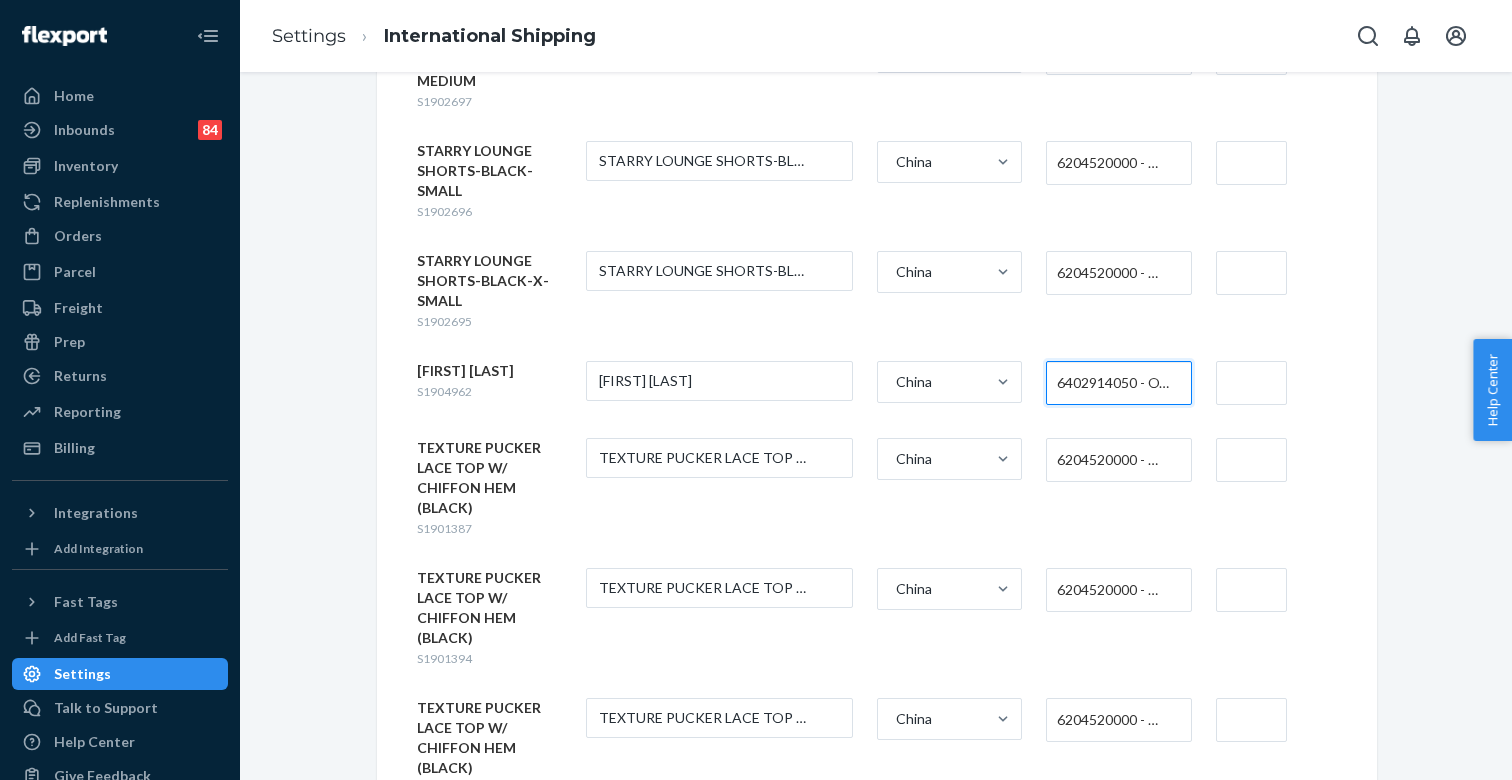 scroll, scrollTop: 7207, scrollLeft: 0, axis: vertical 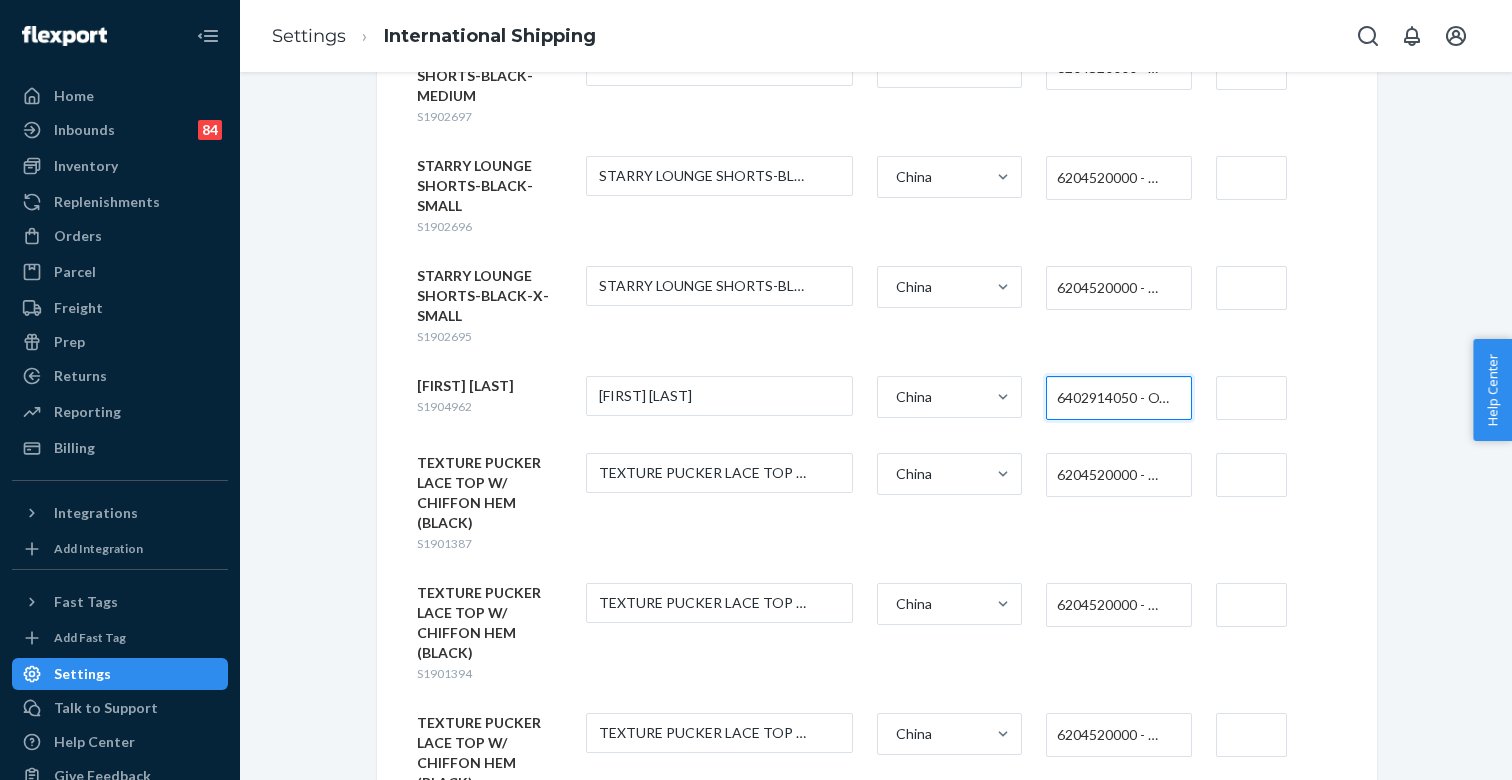 click at bounding box center (1251, 398) 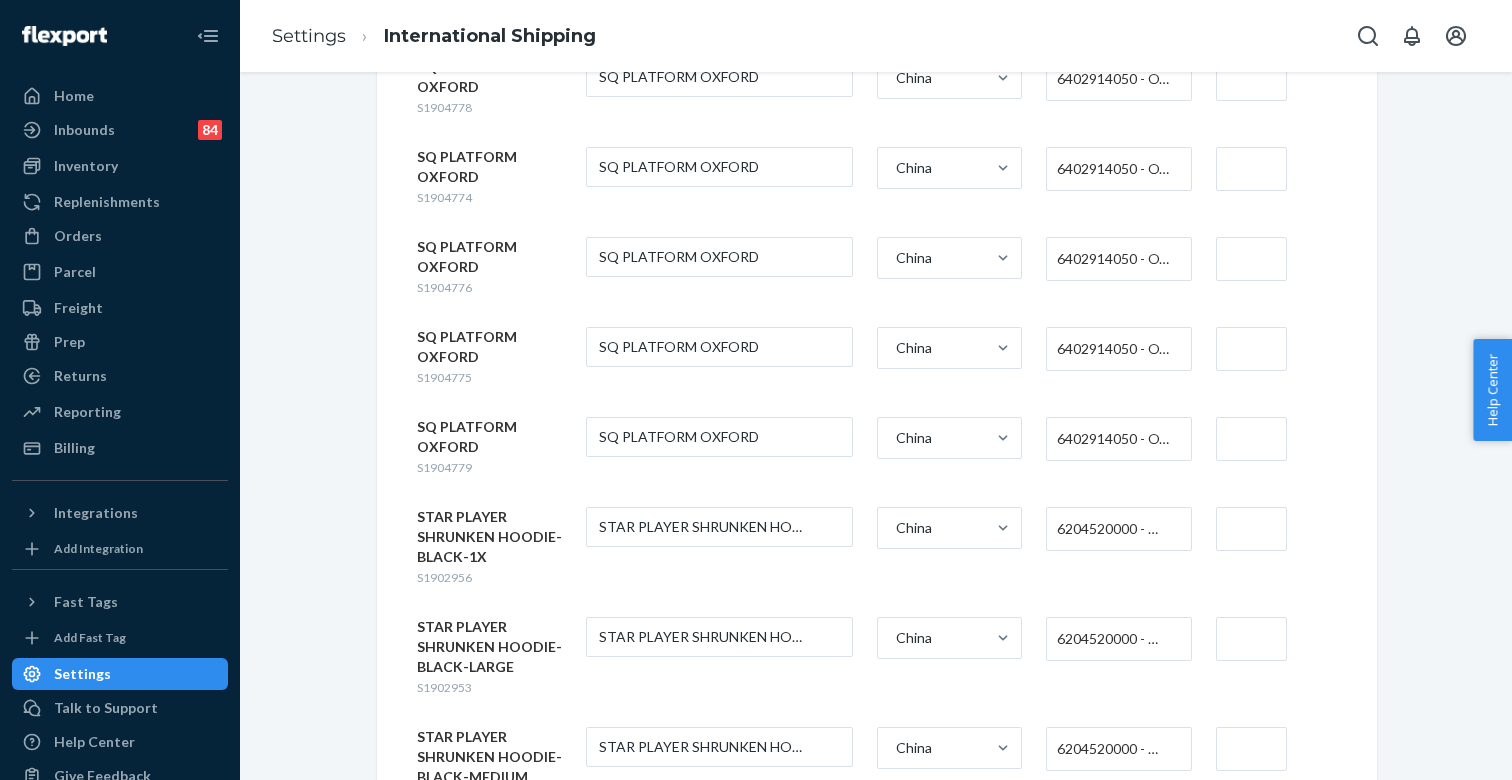 scroll, scrollTop: 5974, scrollLeft: 0, axis: vertical 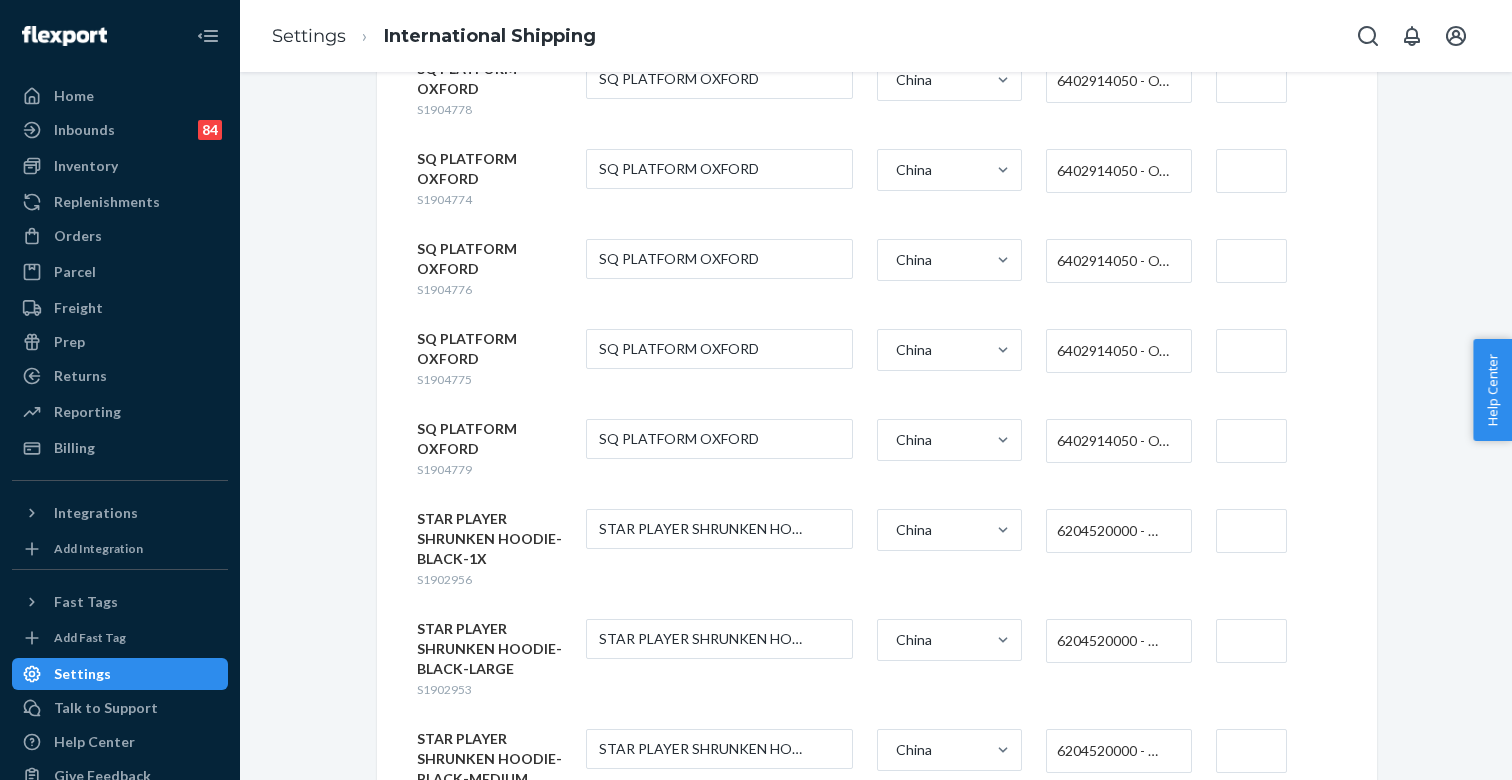 type on "$22" 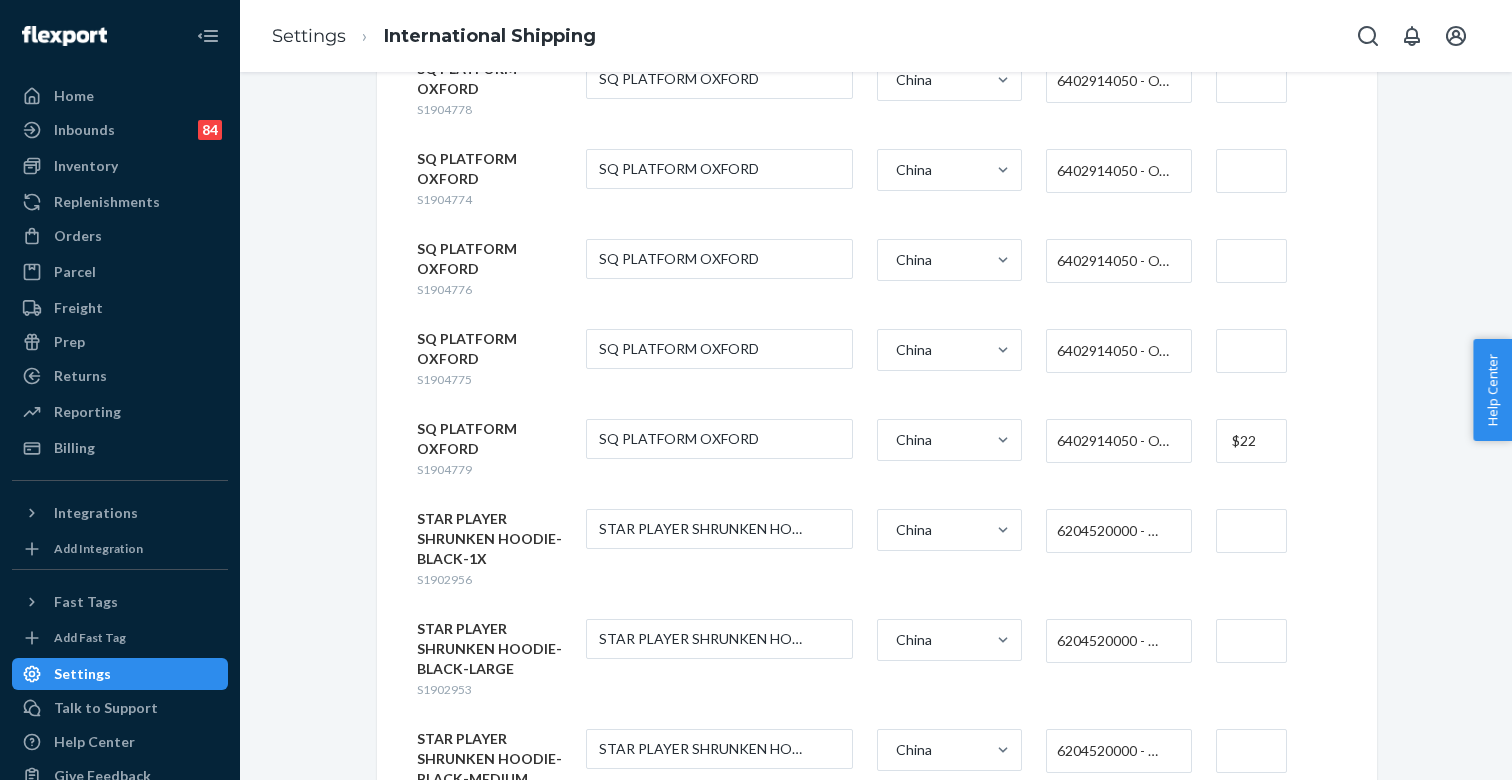 type on "$22" 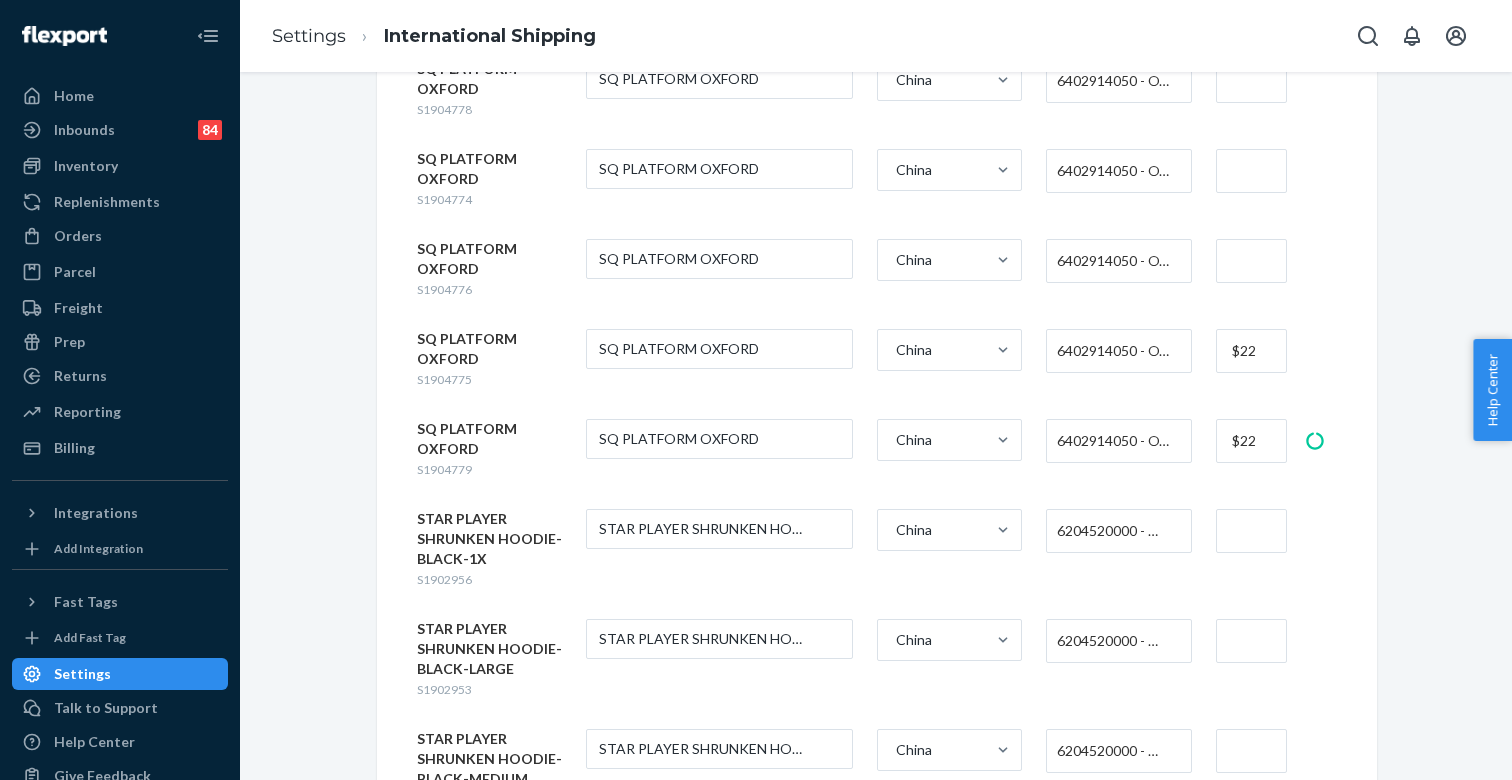 type on "$22" 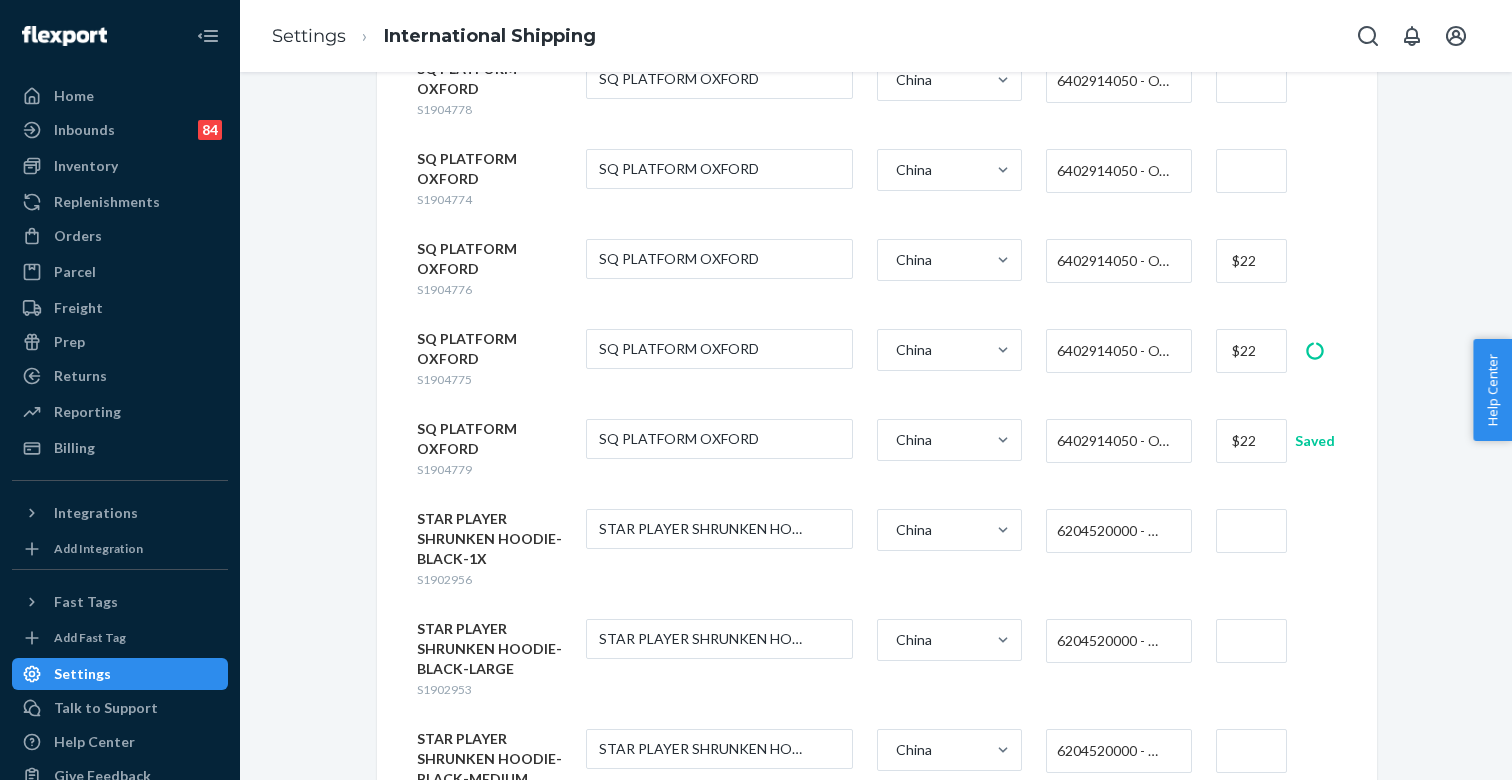type on "$22" 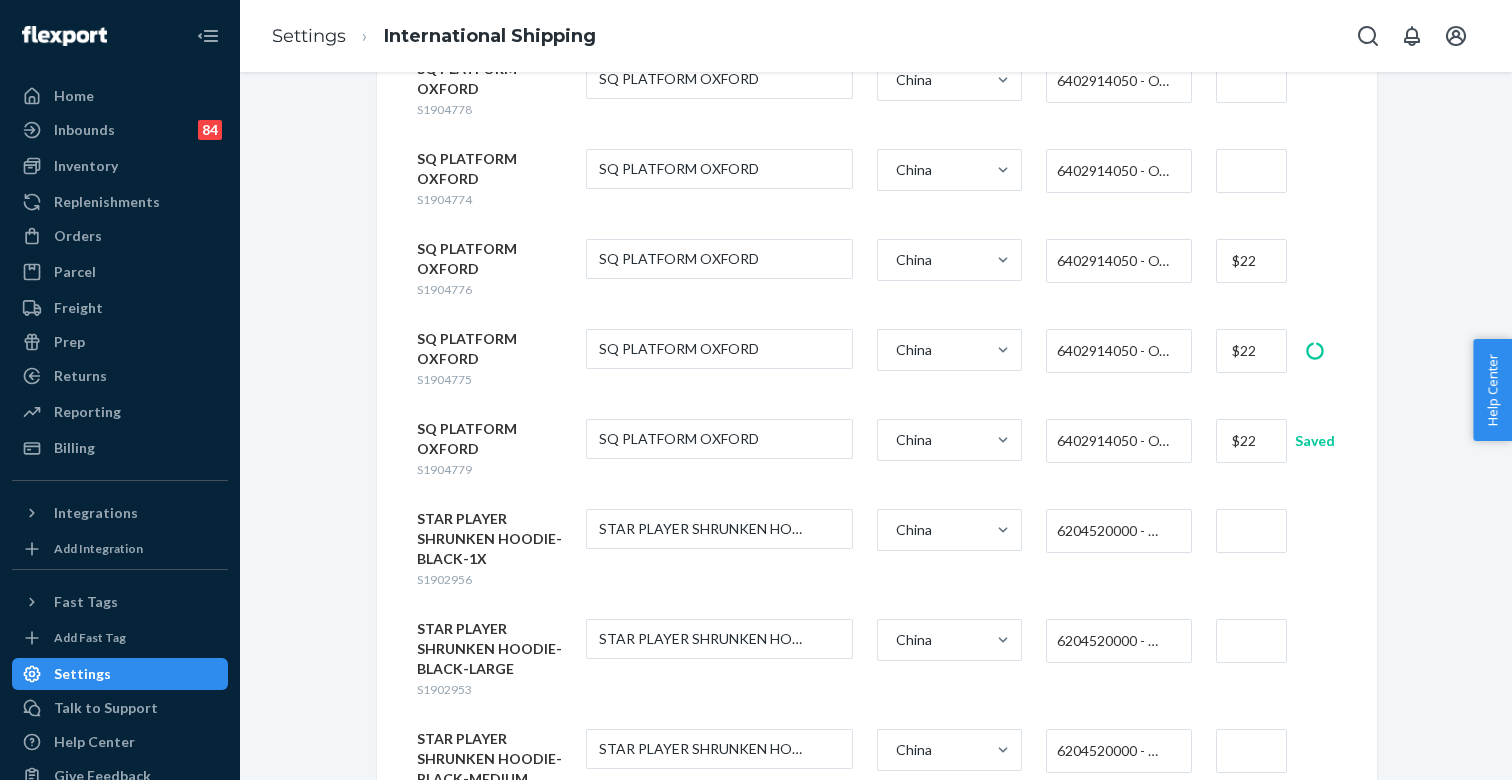 click at bounding box center [1251, 171] 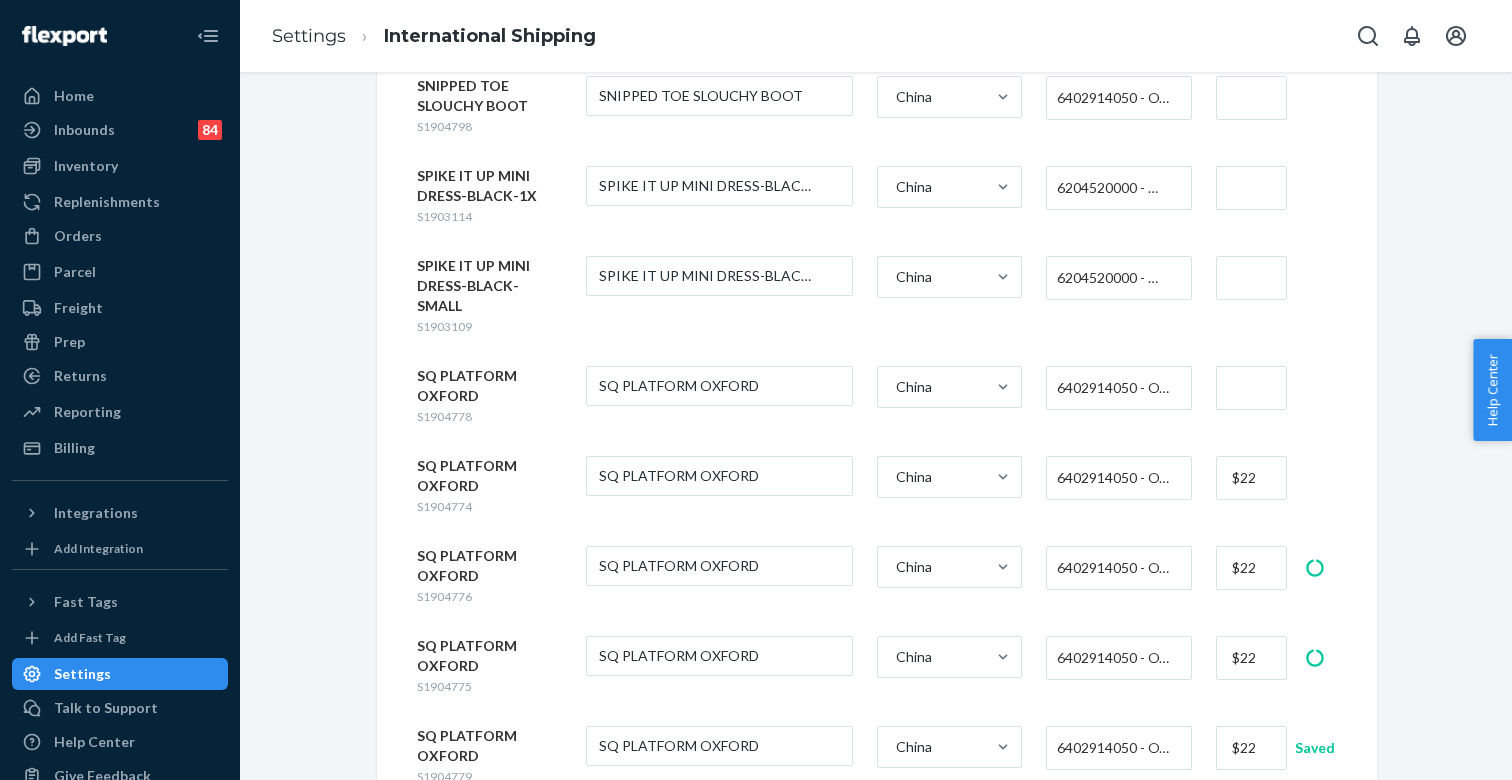 scroll, scrollTop: 5646, scrollLeft: 0, axis: vertical 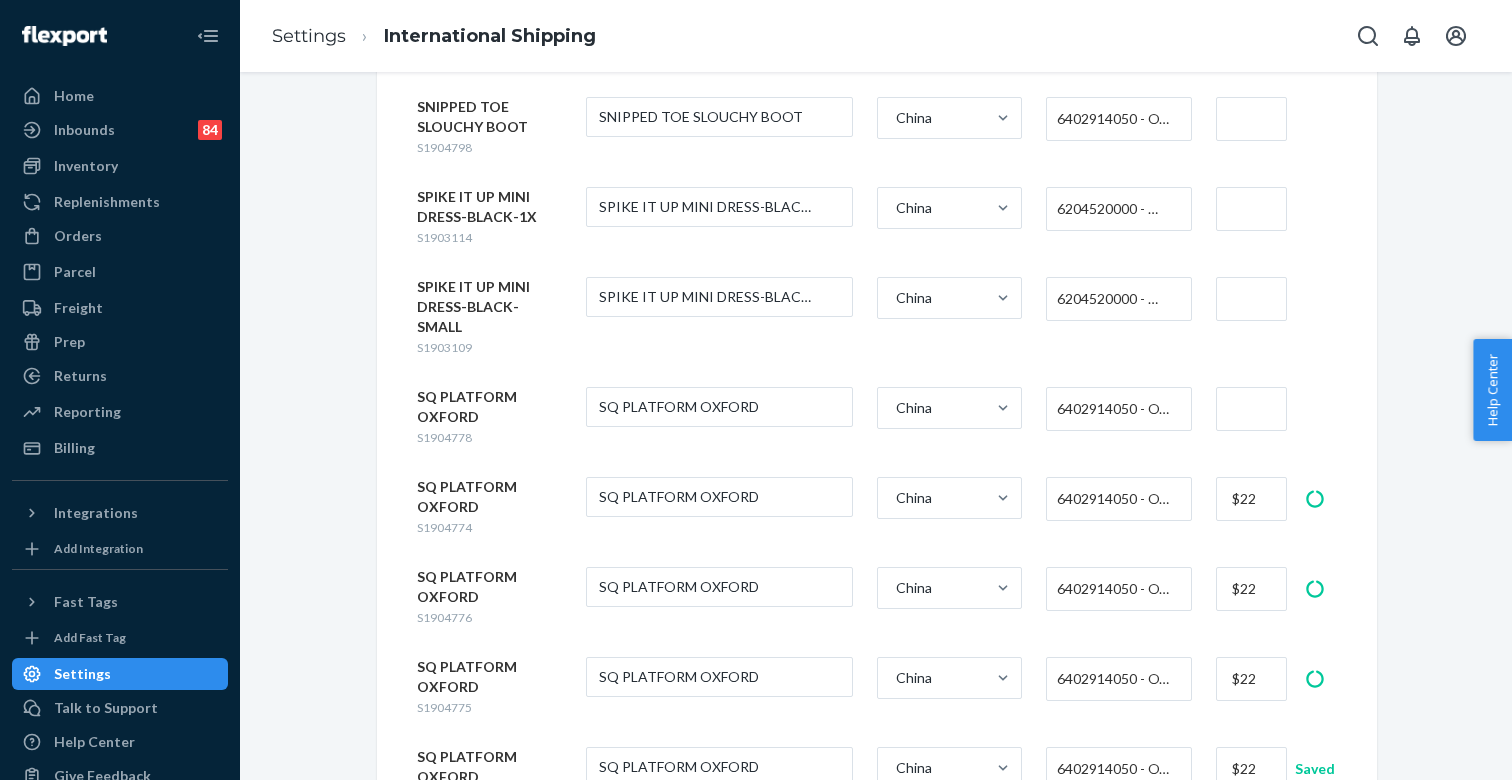 type on "$22" 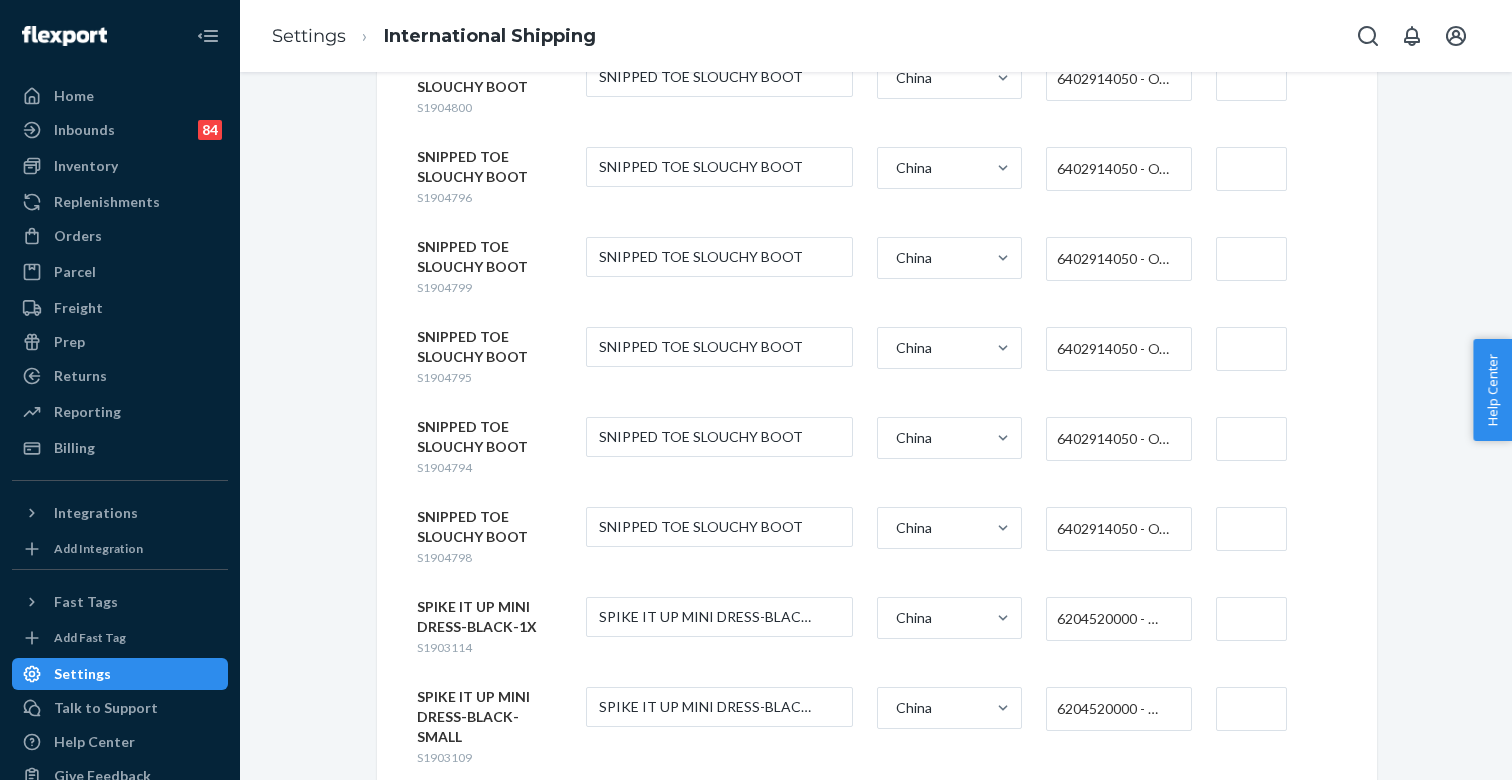 scroll, scrollTop: 5195, scrollLeft: 0, axis: vertical 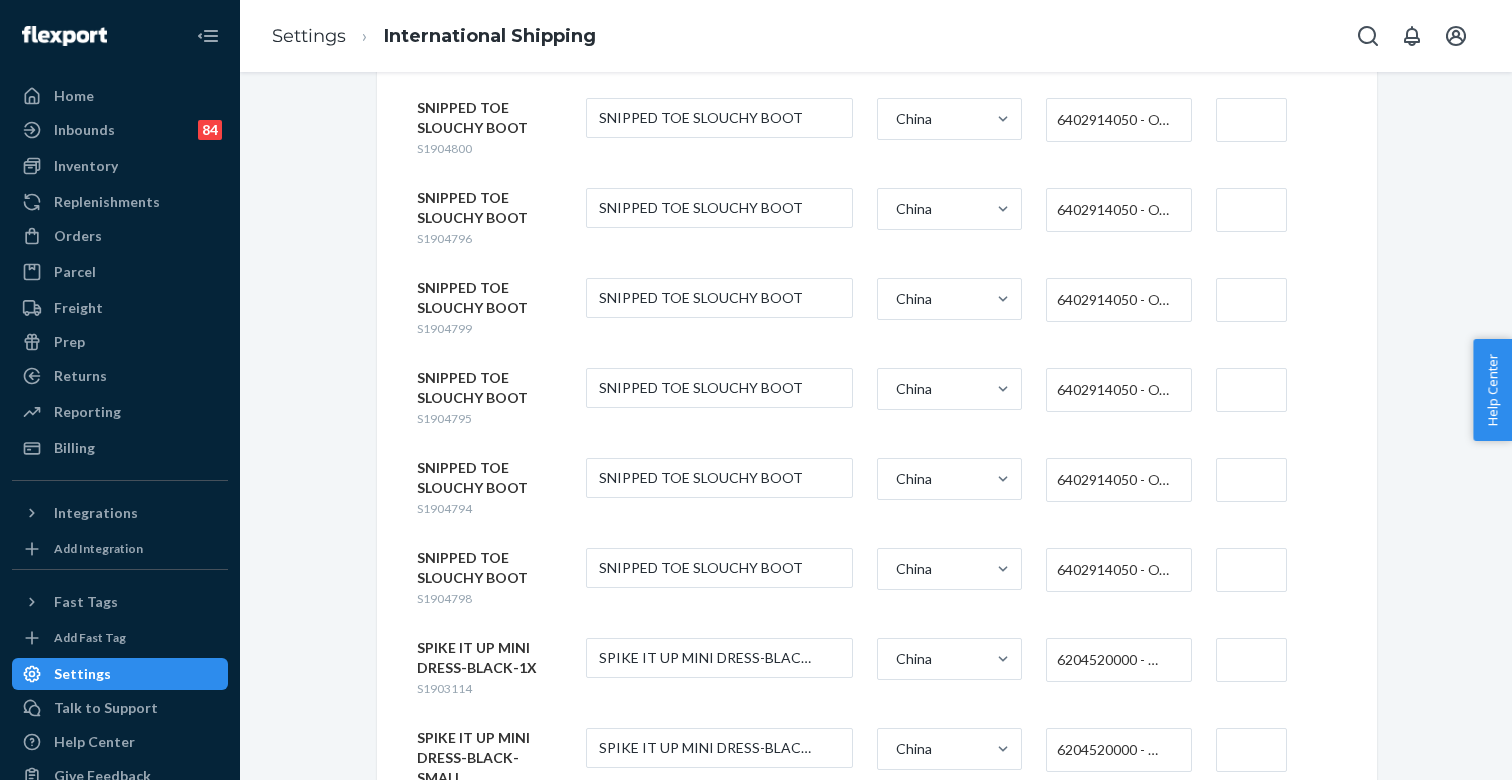type on "$22" 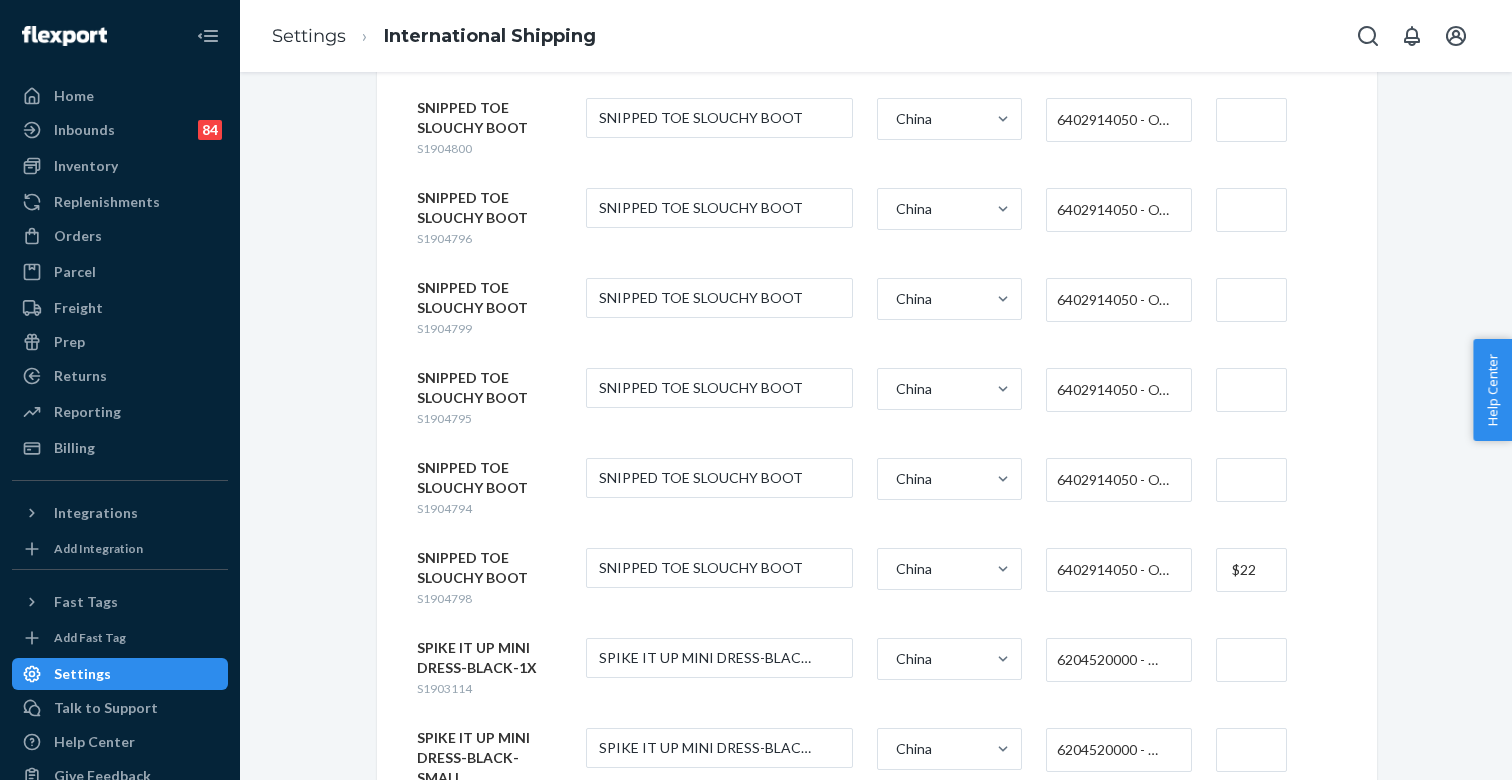 type on "$22" 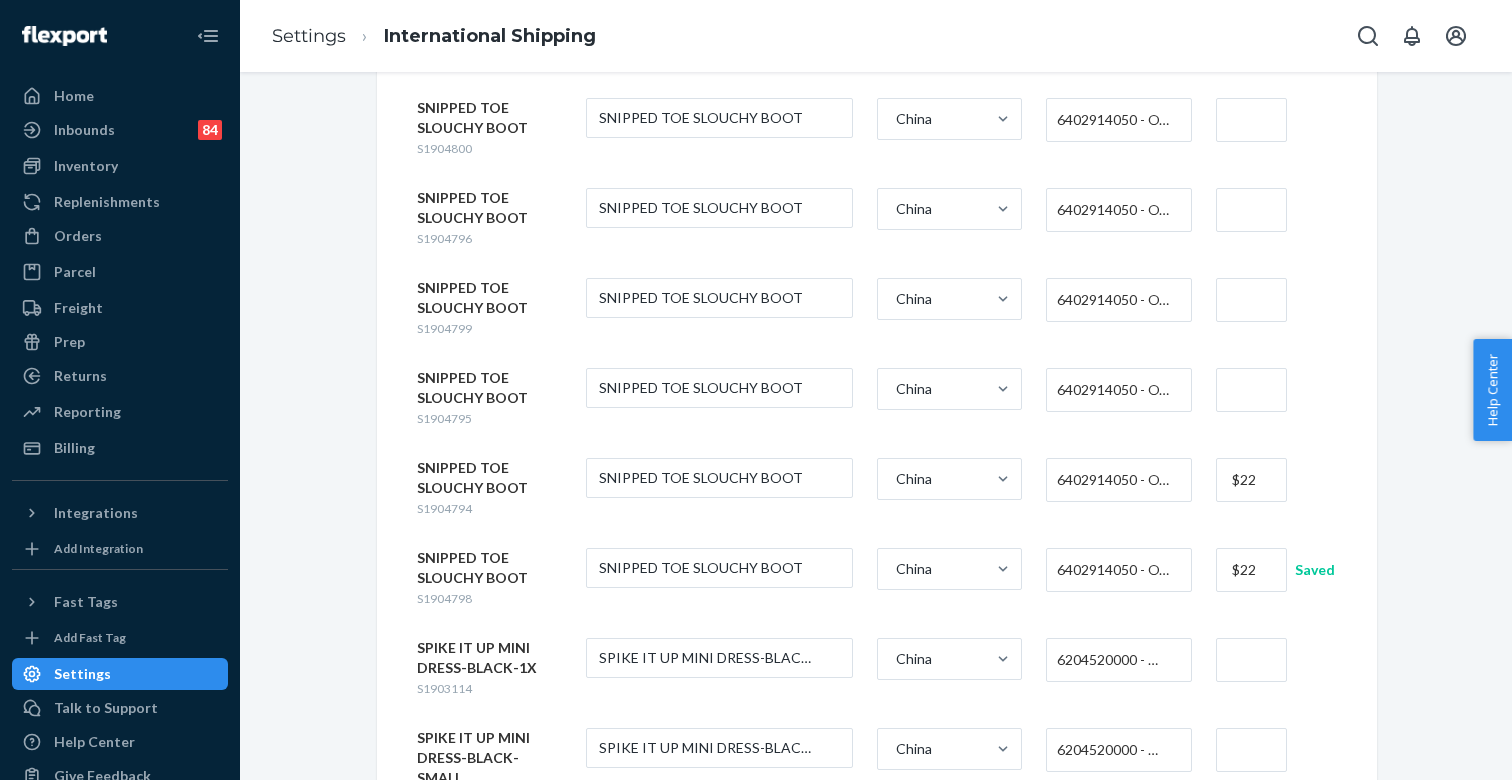 type on "$22" 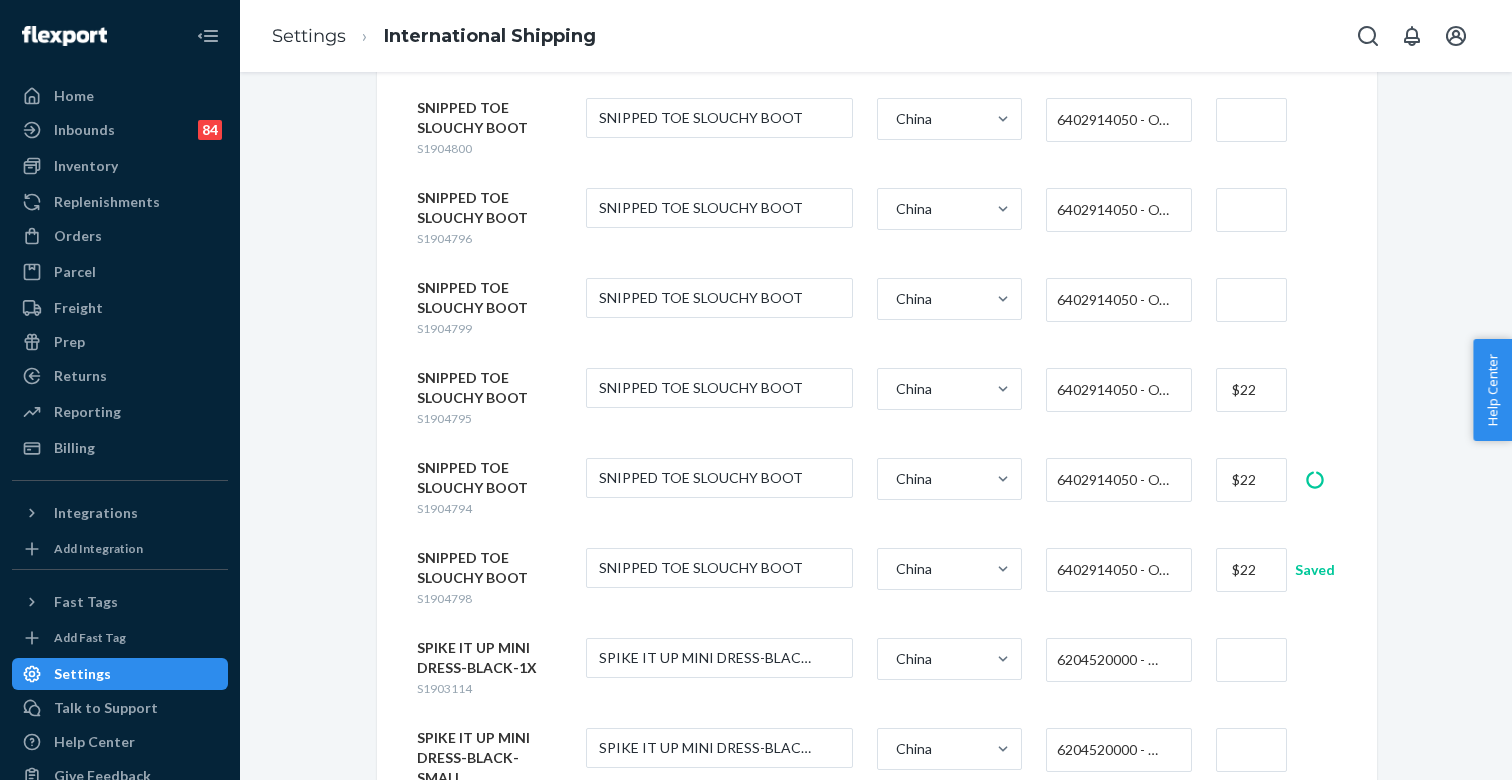 type on "$22" 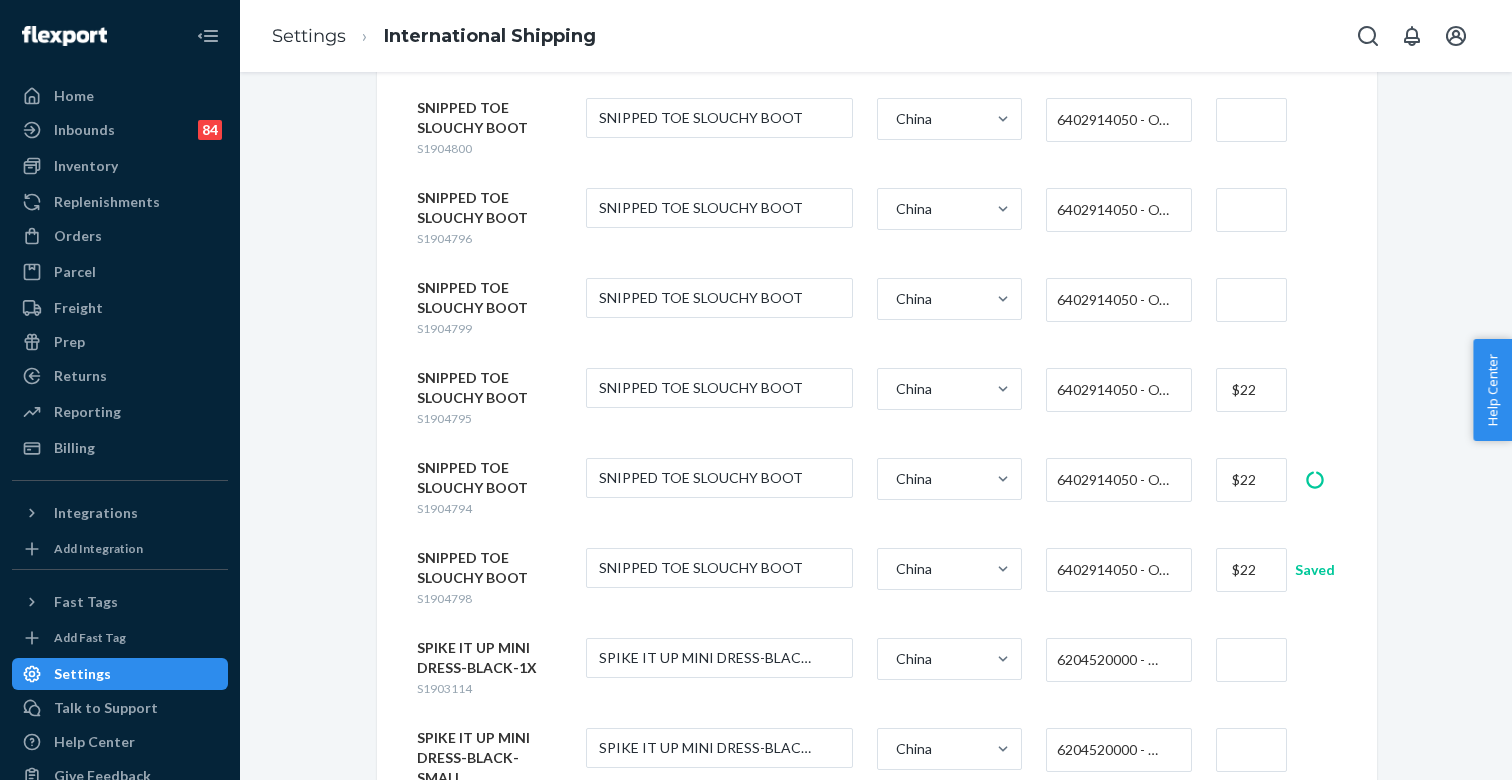 click at bounding box center (1251, 300) 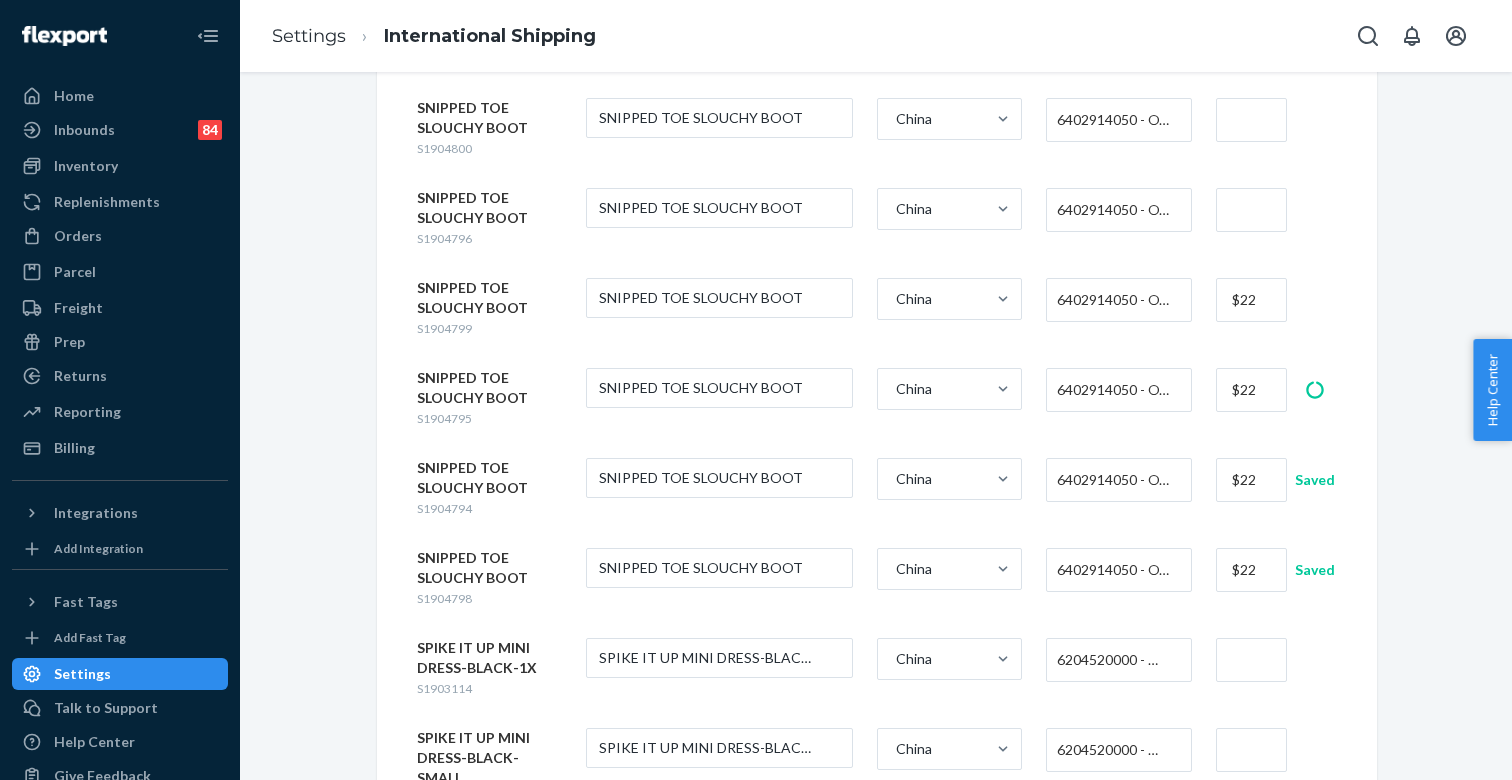 type on "$22" 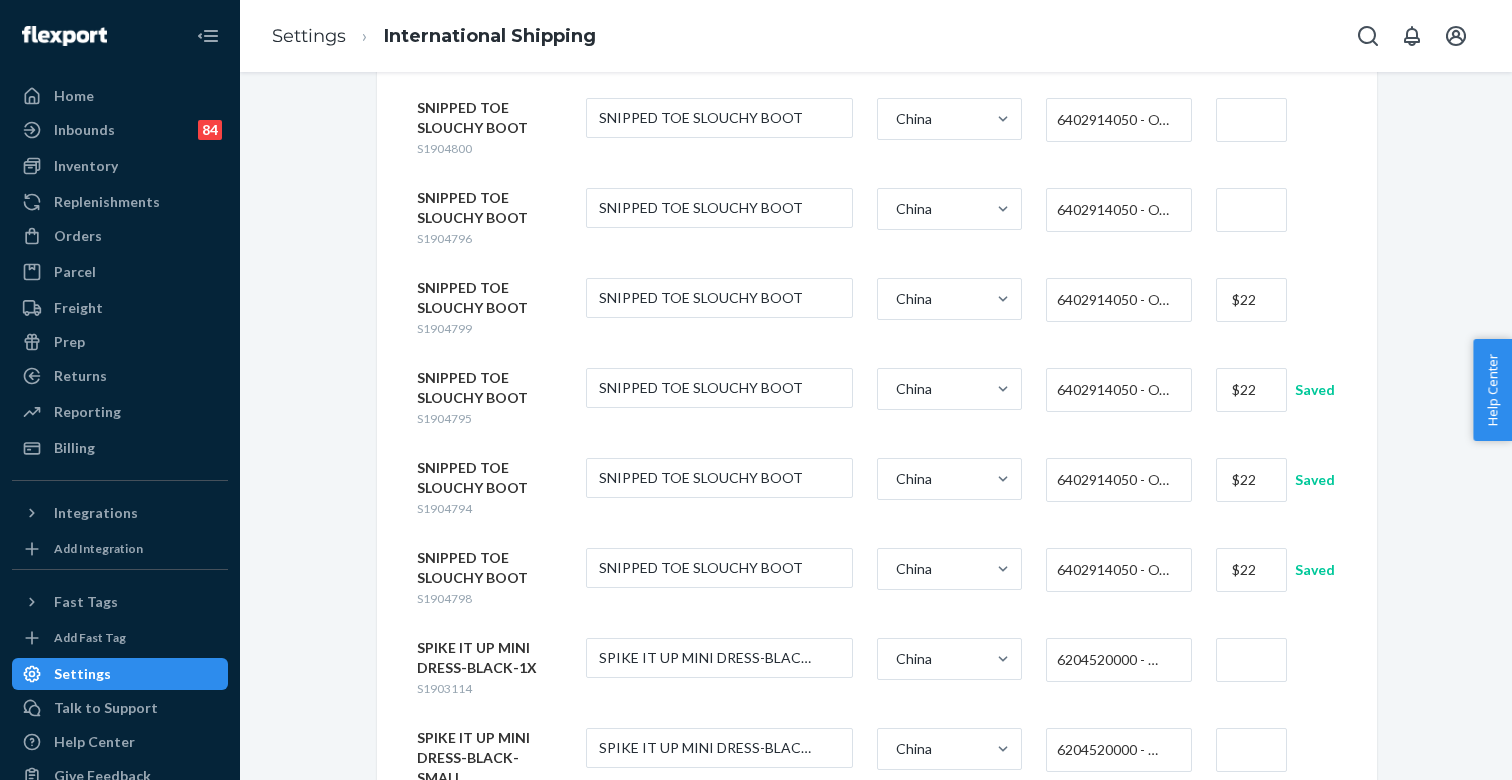 click at bounding box center (1251, 210) 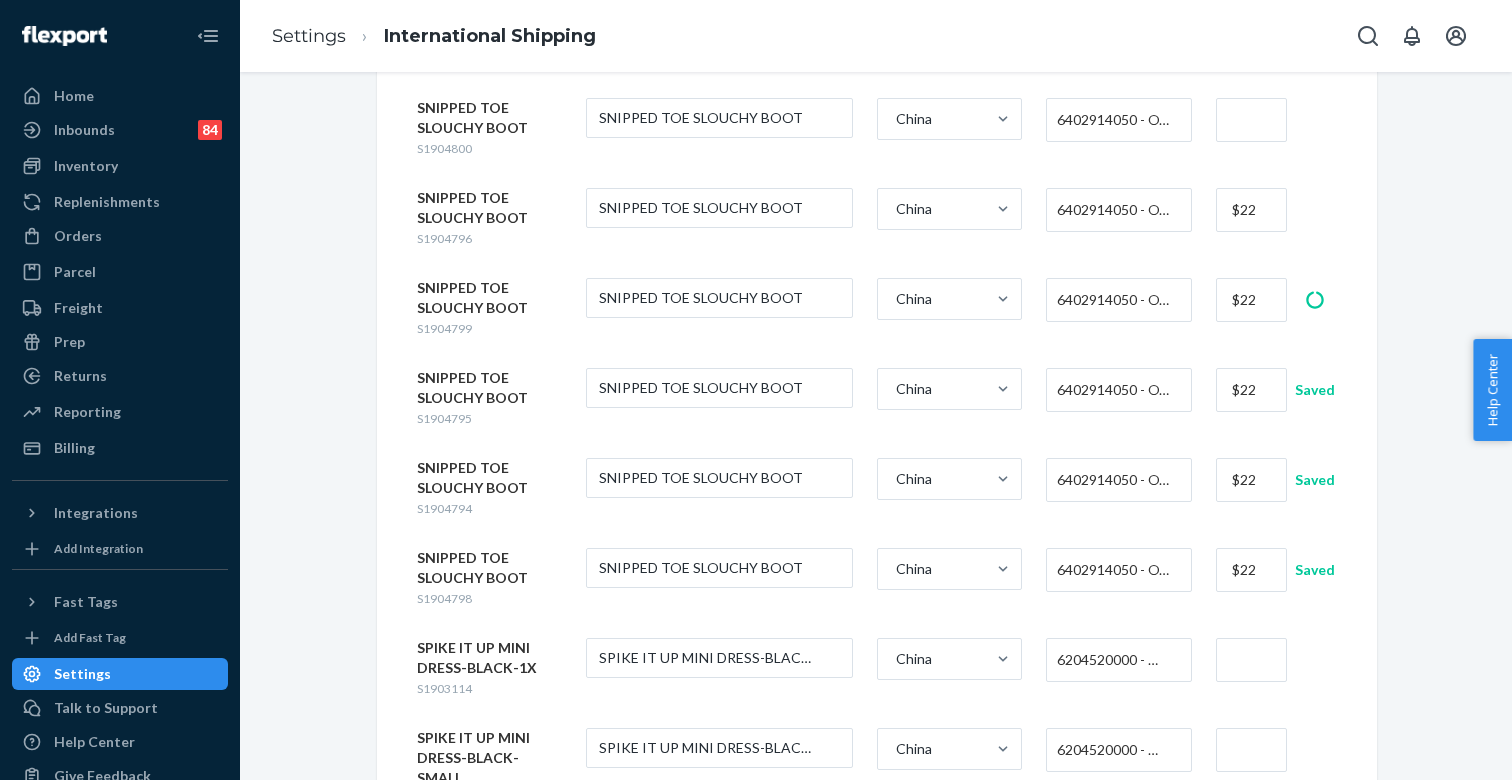 type on "$22" 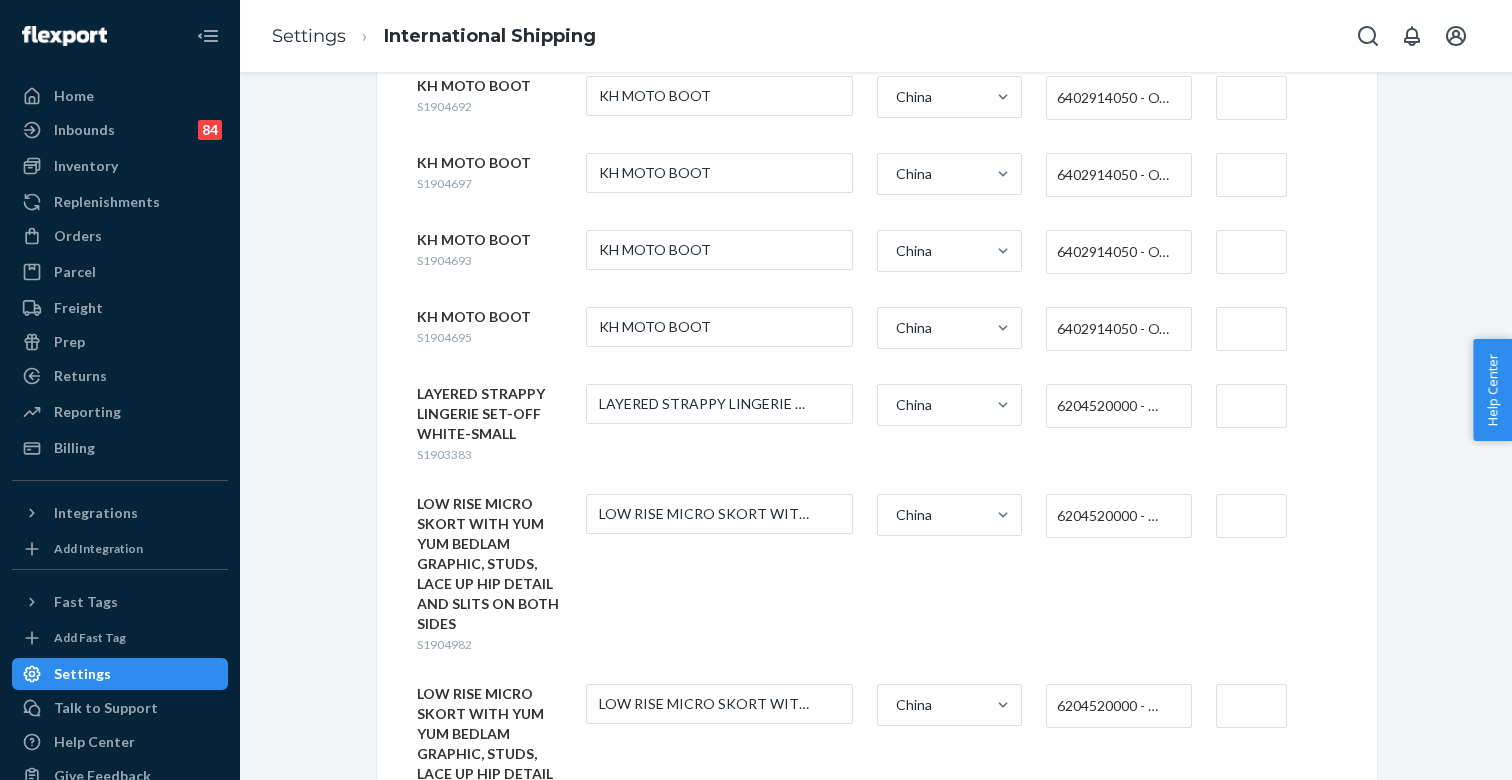 scroll, scrollTop: 2504, scrollLeft: 0, axis: vertical 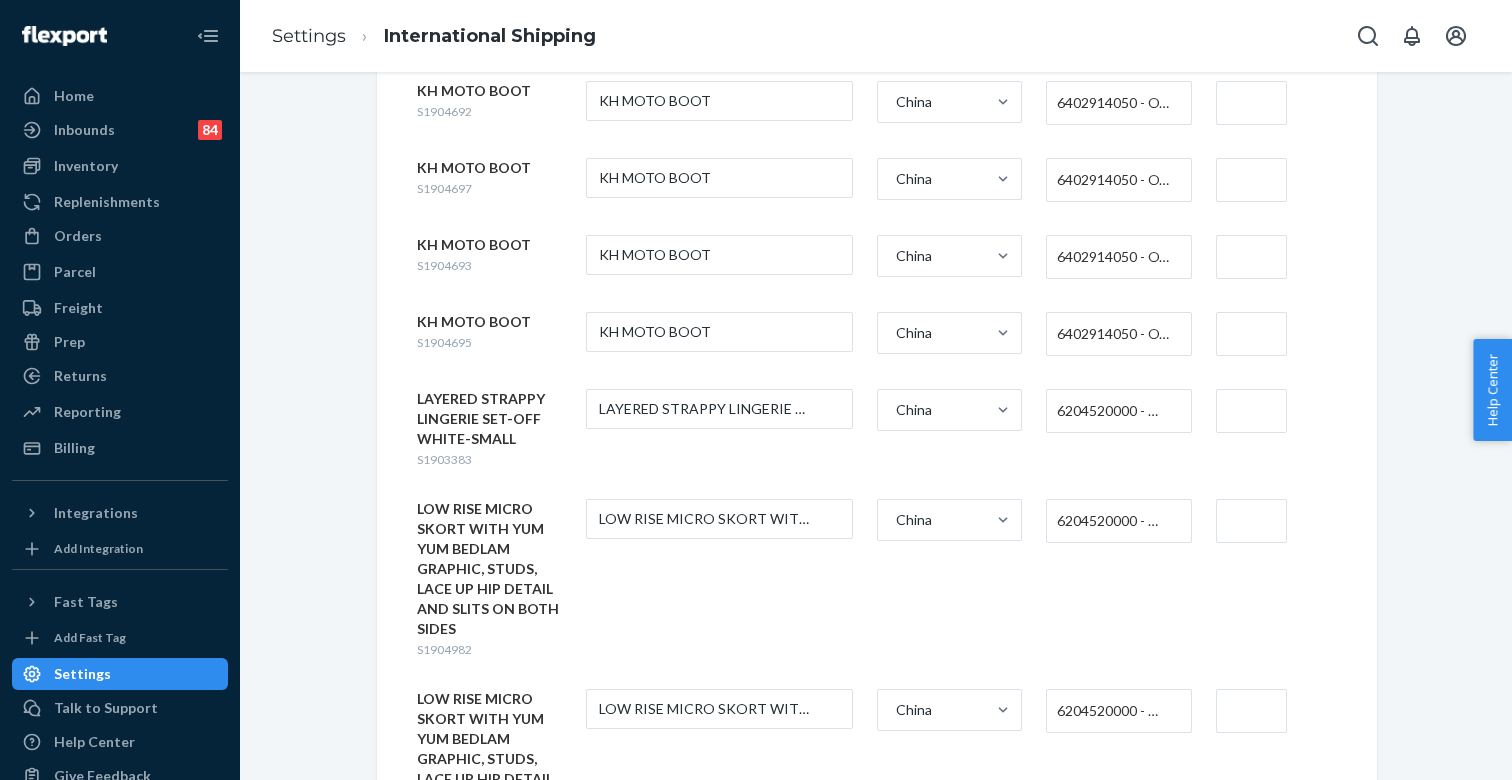 type on "$22" 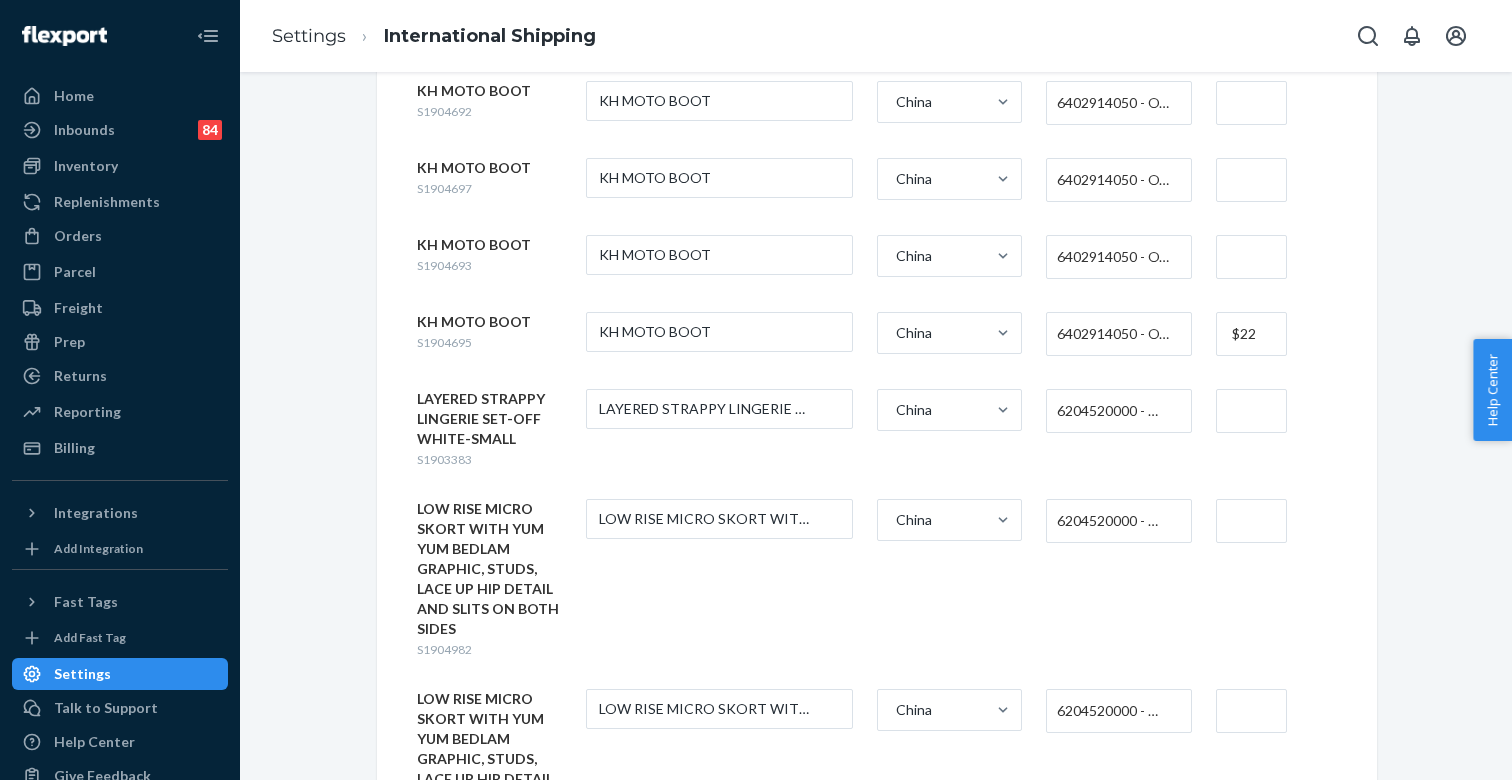 type on "$22" 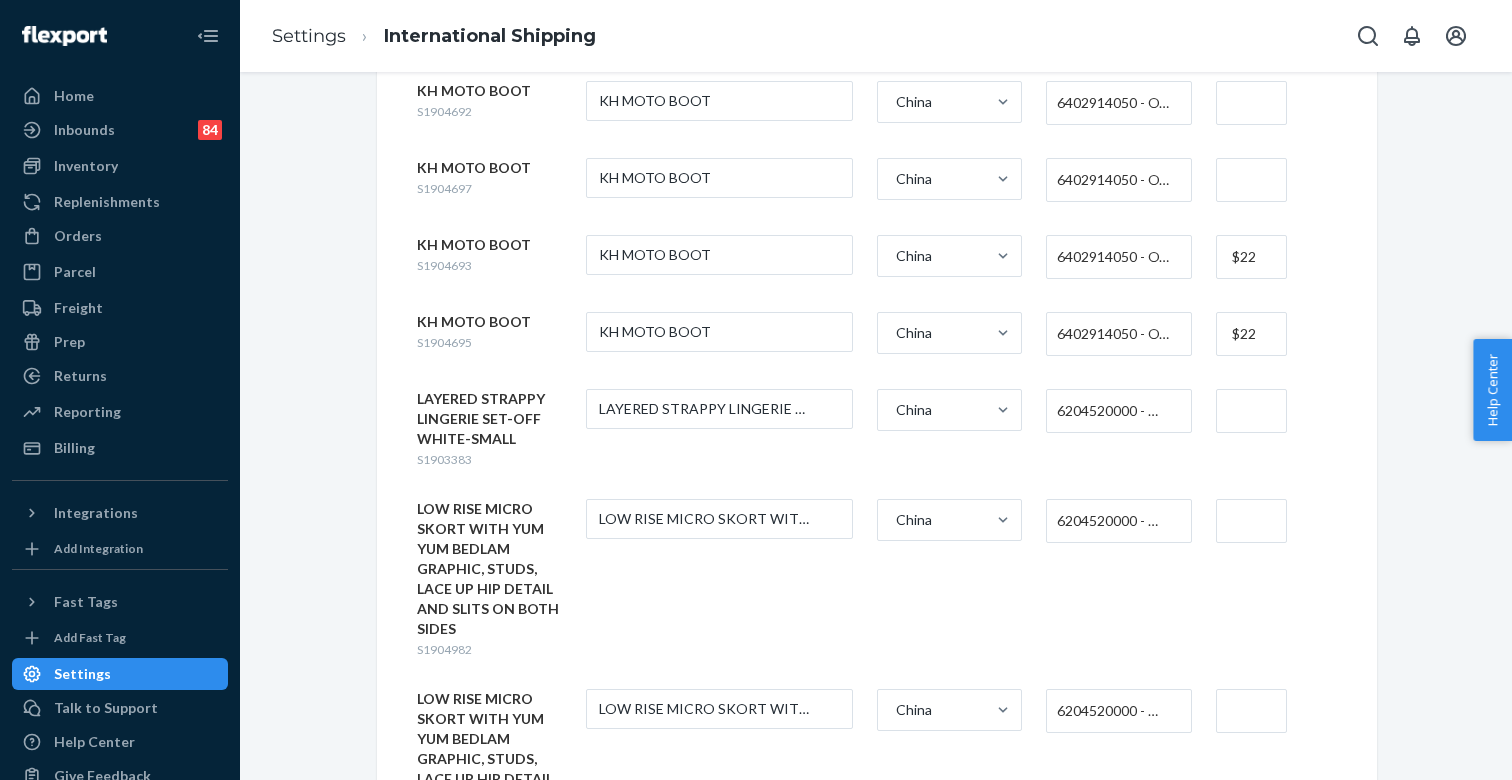 type on "$22" 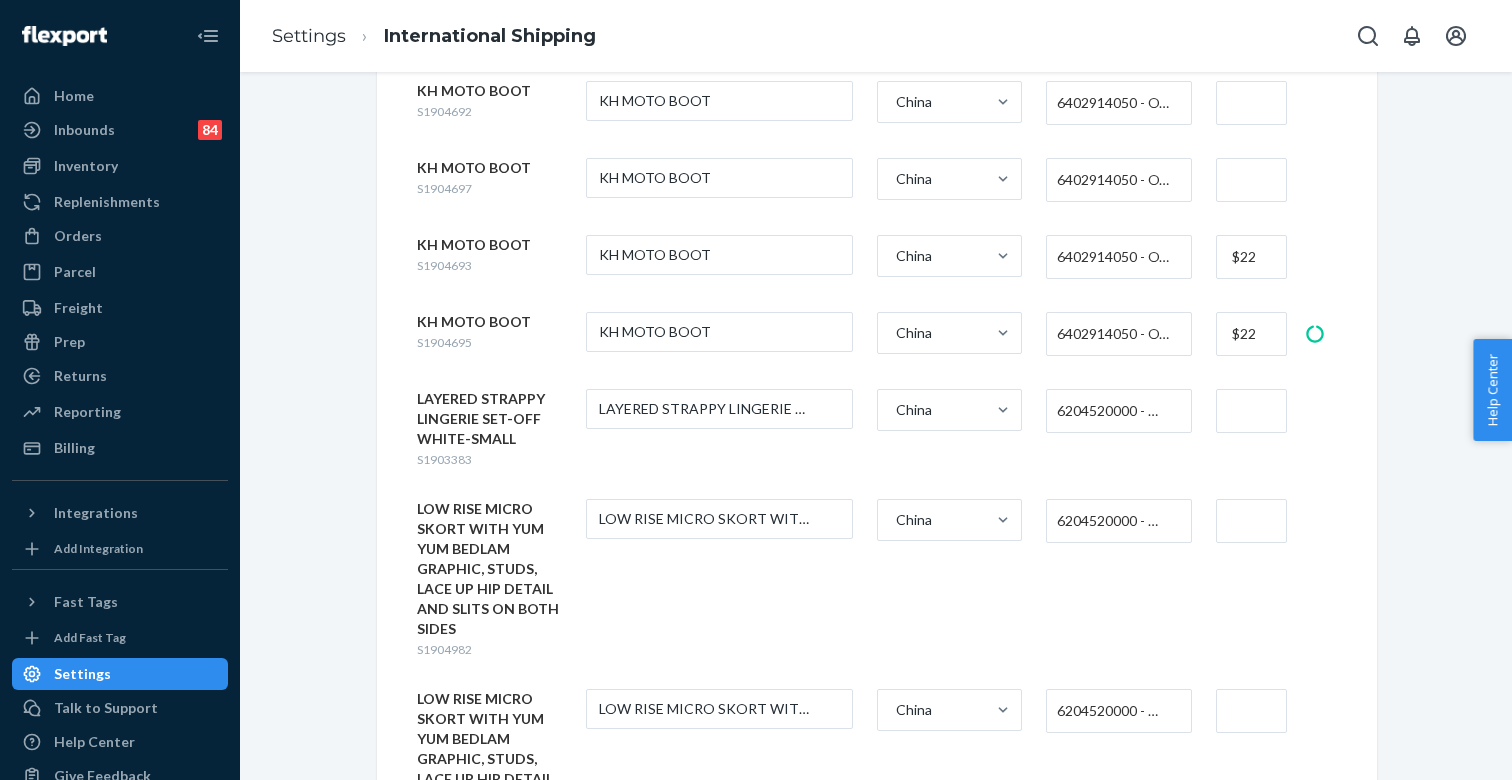 click at bounding box center (1251, 180) 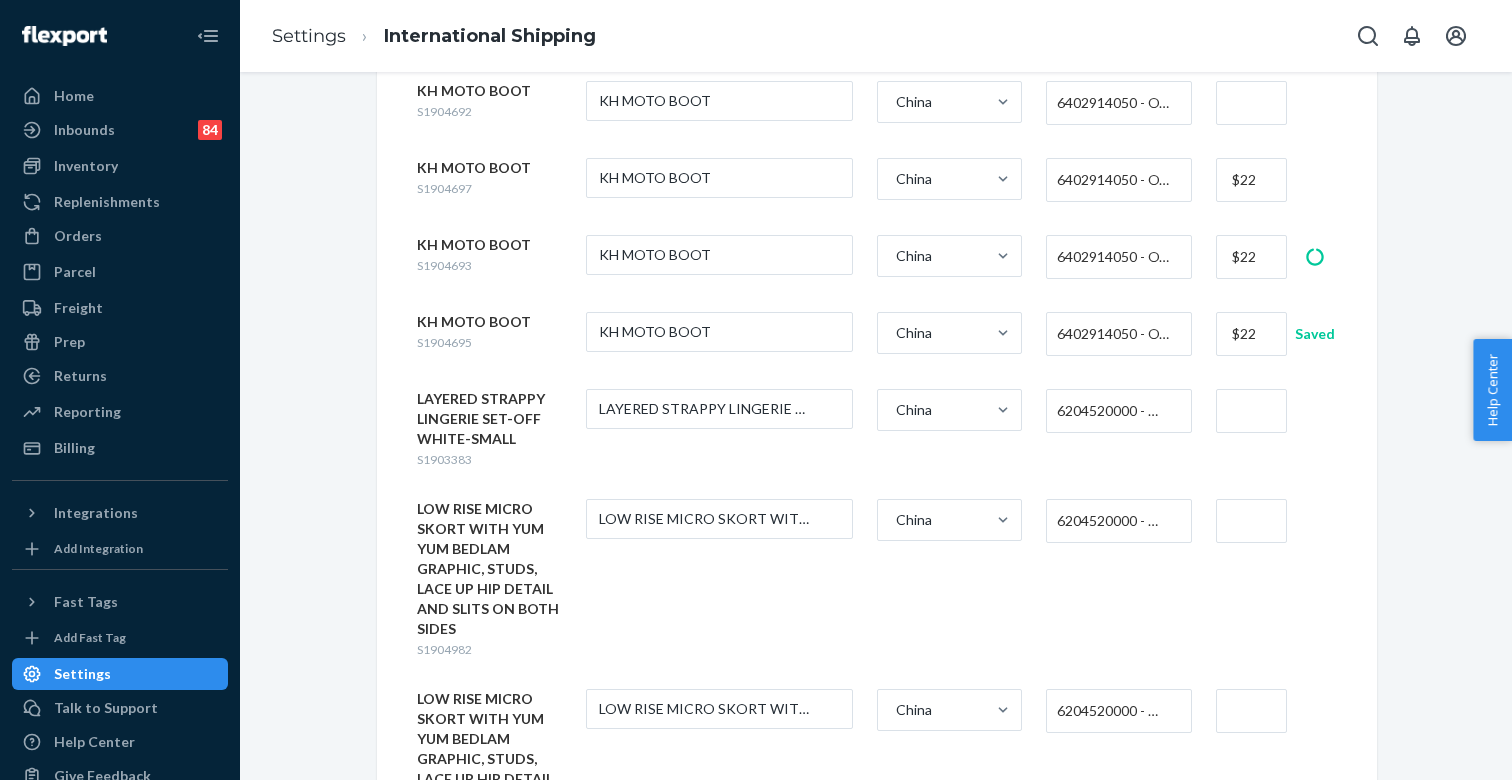 type on "$22" 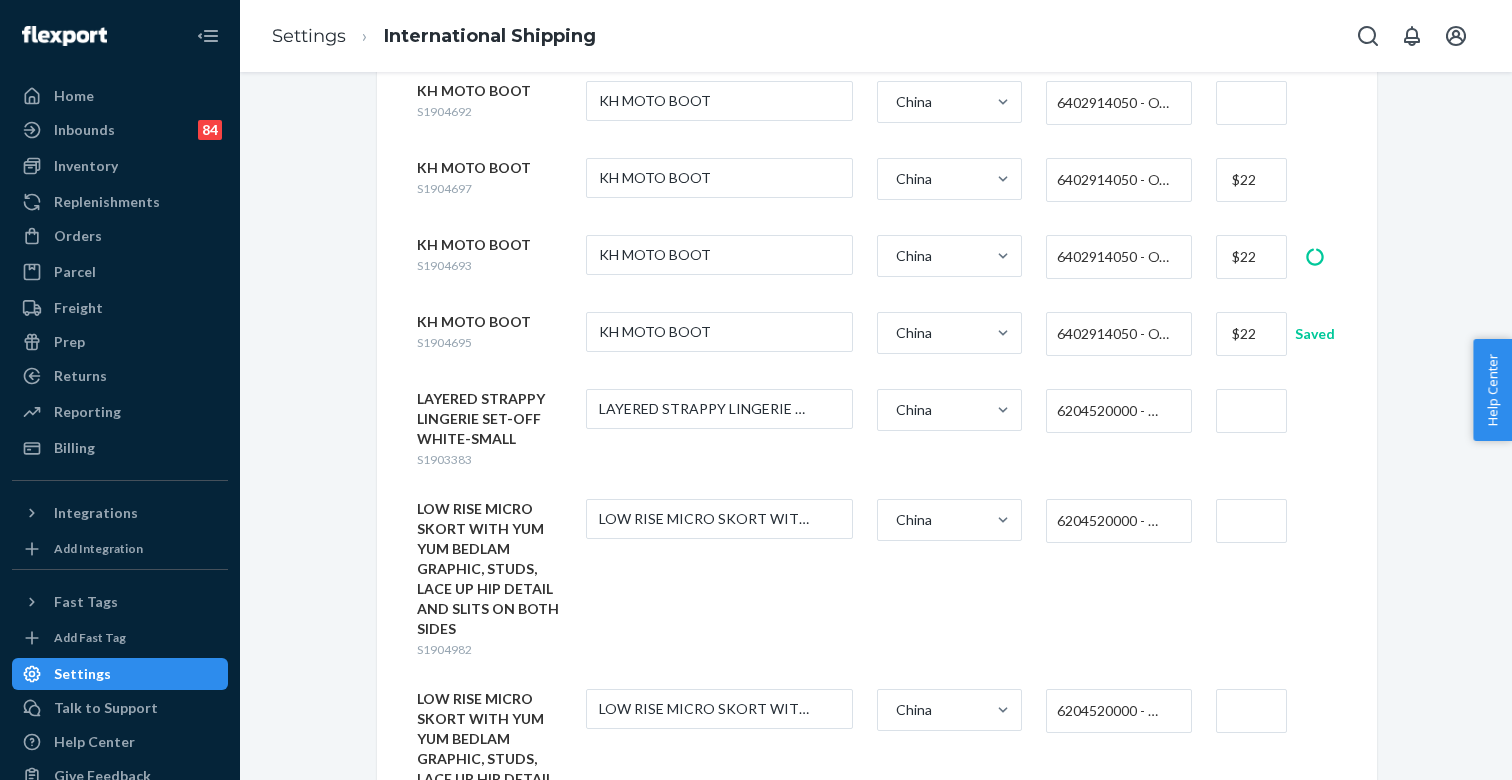 click at bounding box center [1251, 103] 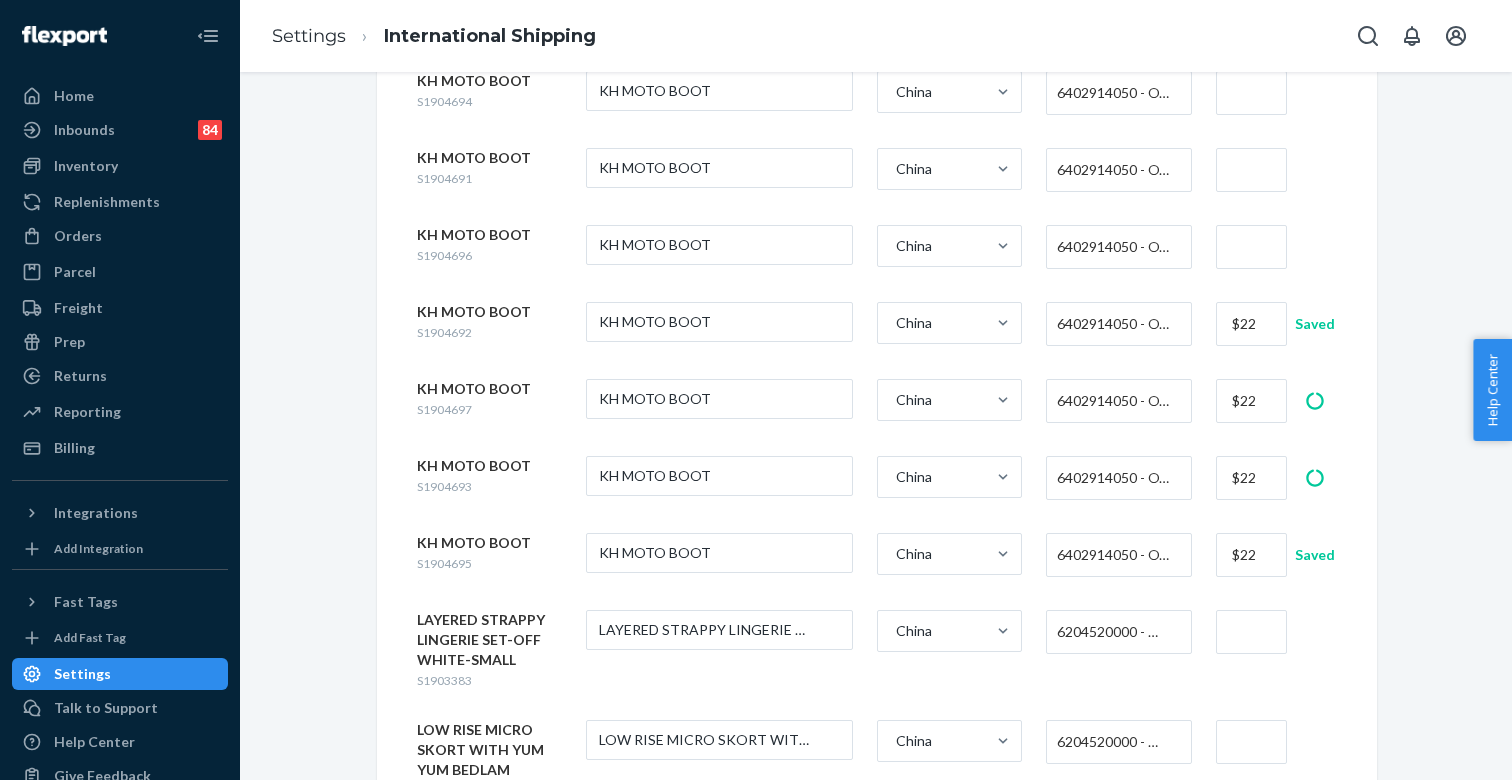 scroll, scrollTop: 2195, scrollLeft: 0, axis: vertical 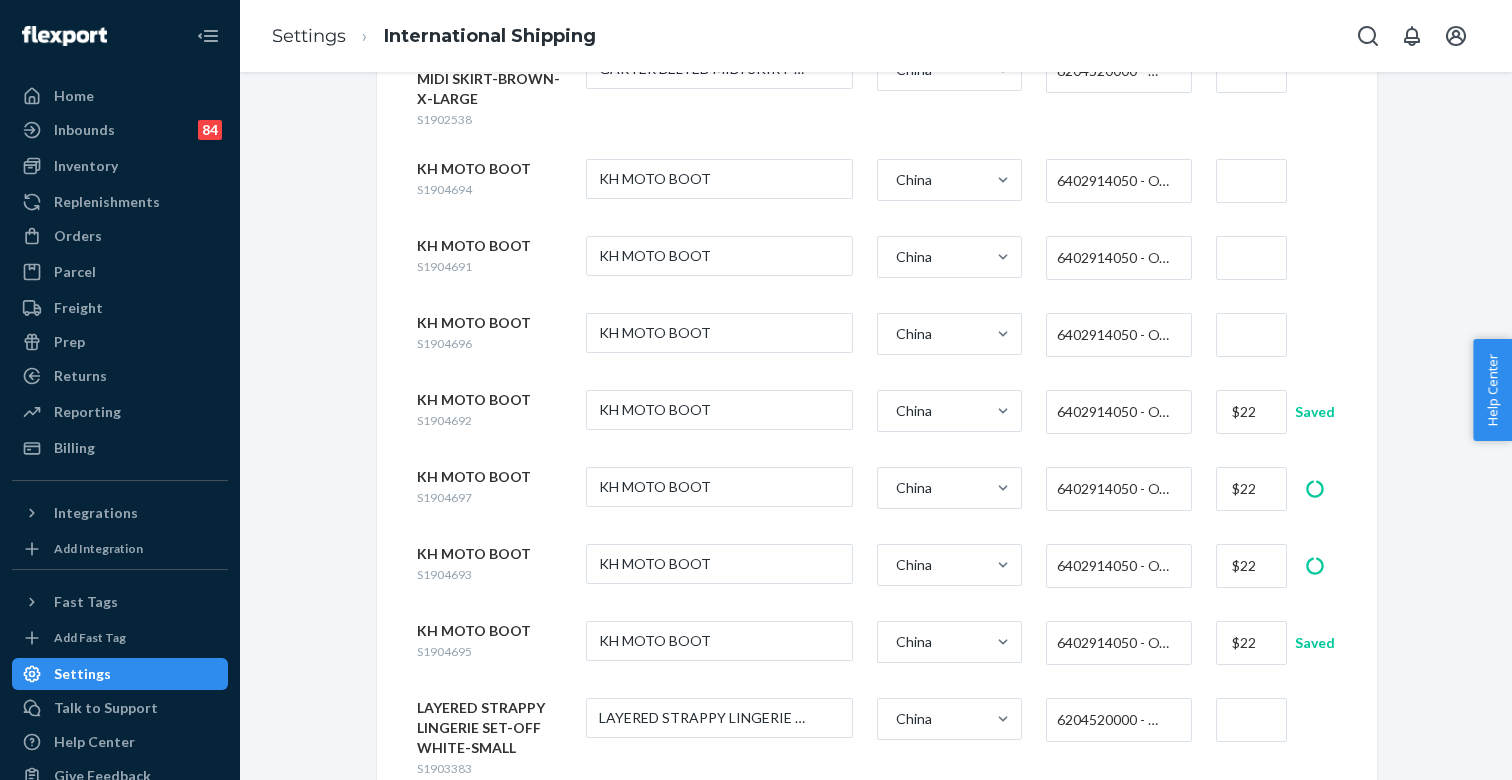 type on "$22" 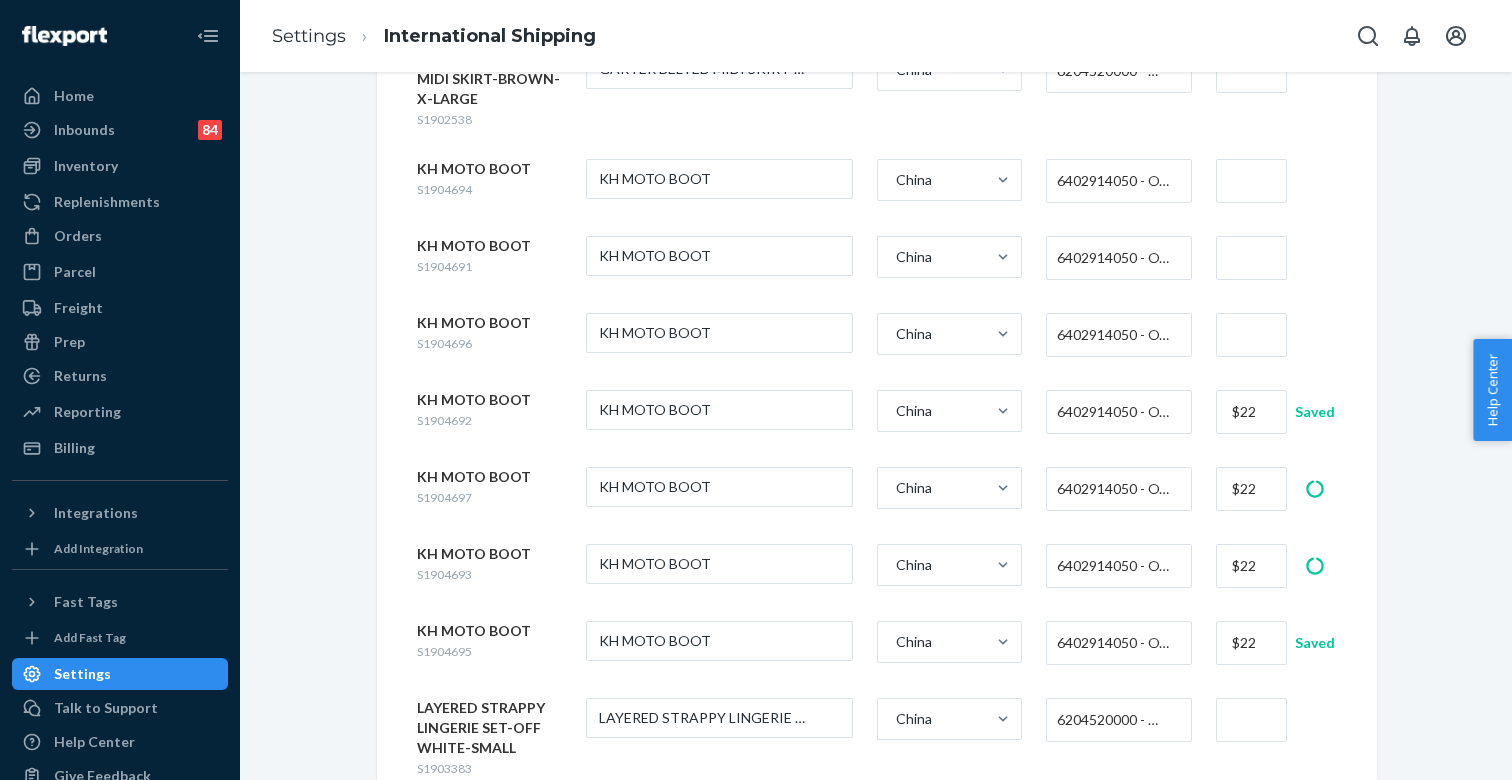 click at bounding box center (1251, 335) 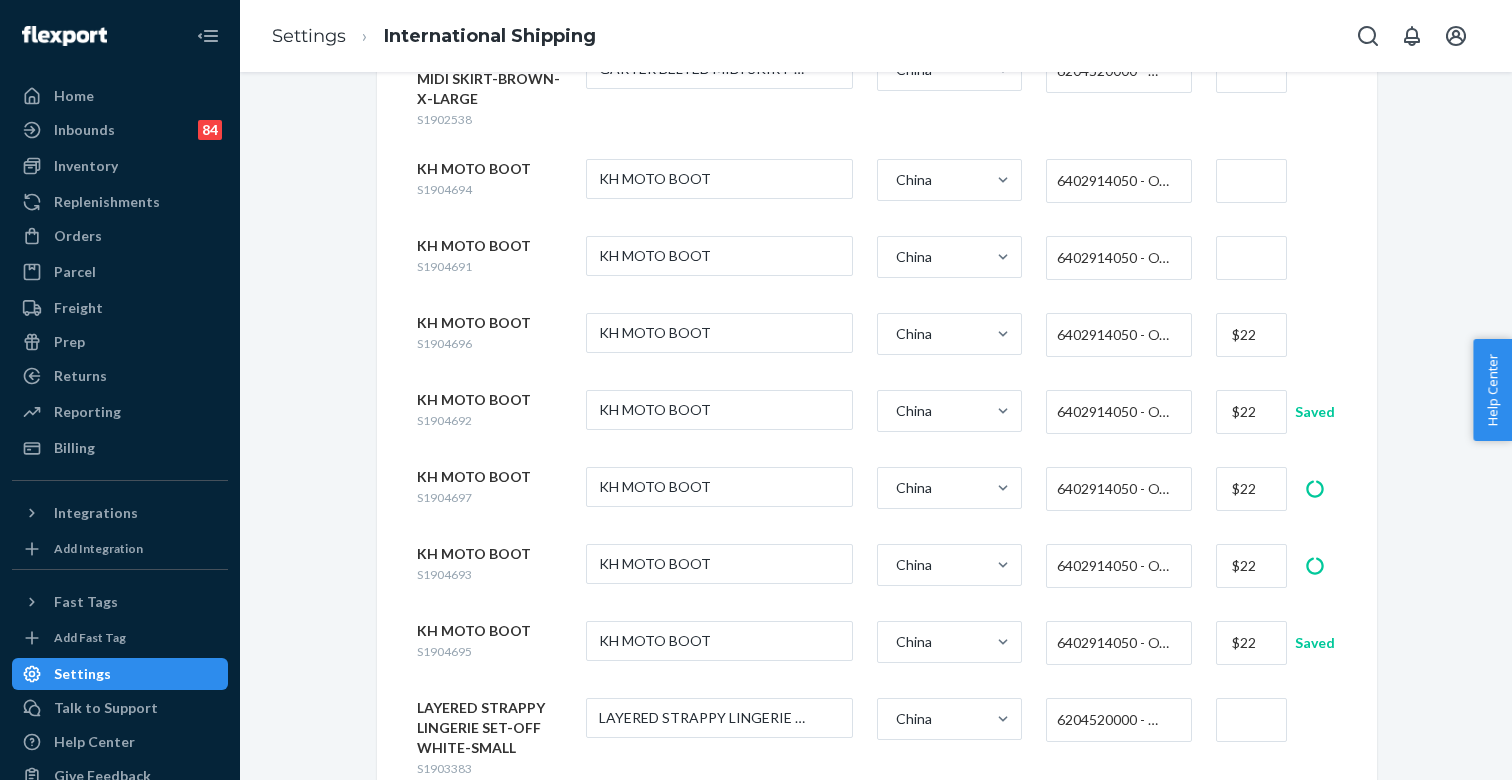 type on "$22" 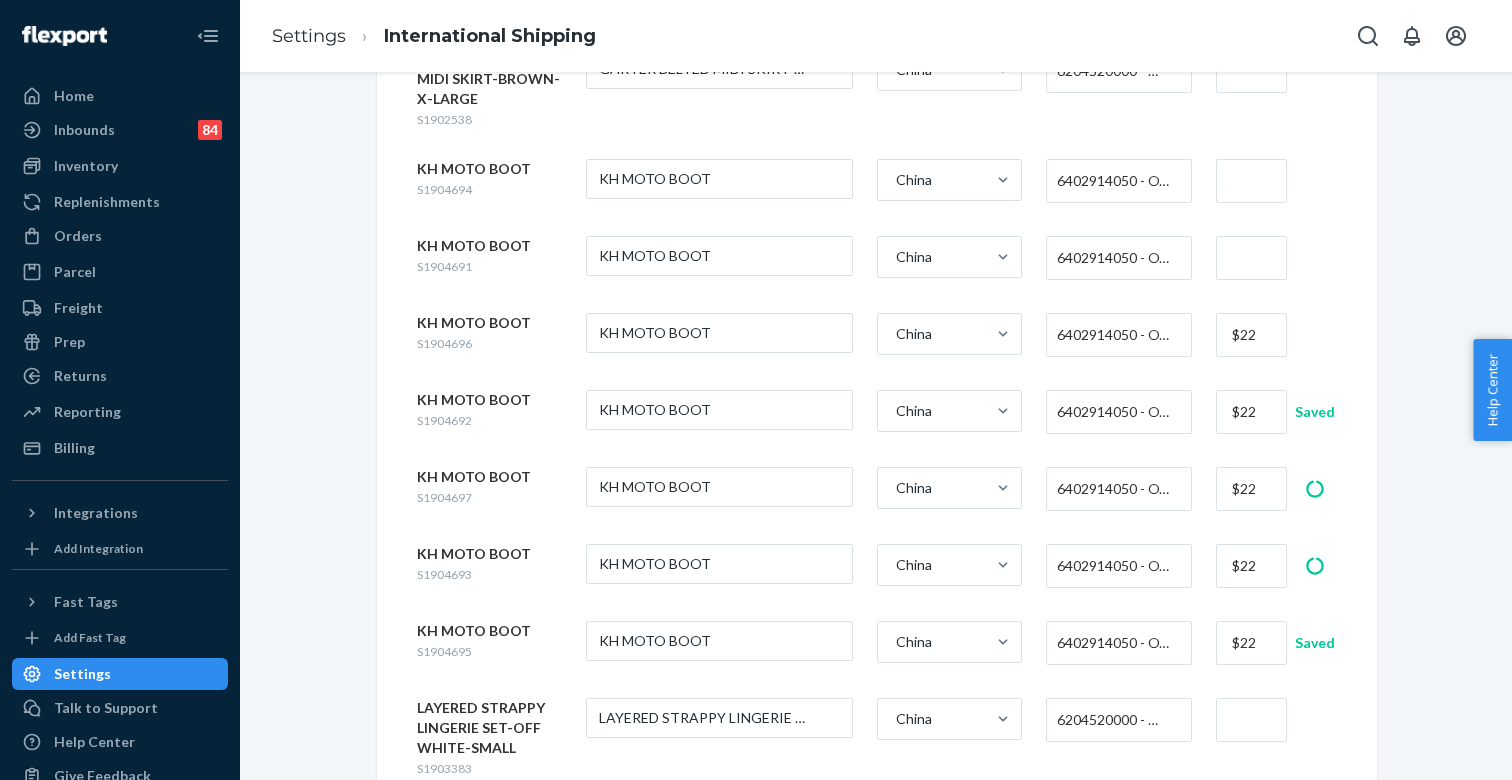 click at bounding box center [1251, 258] 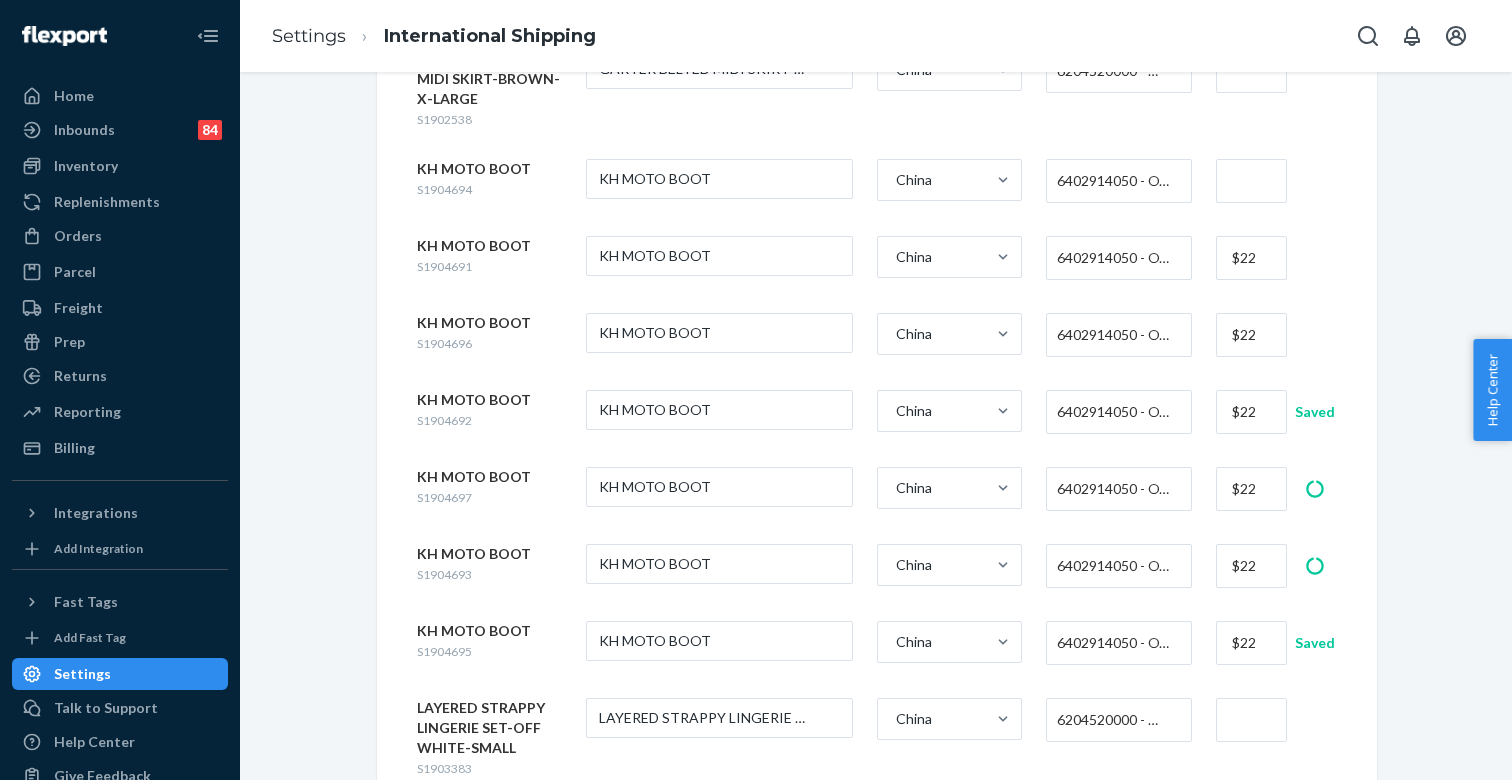 type on "$22" 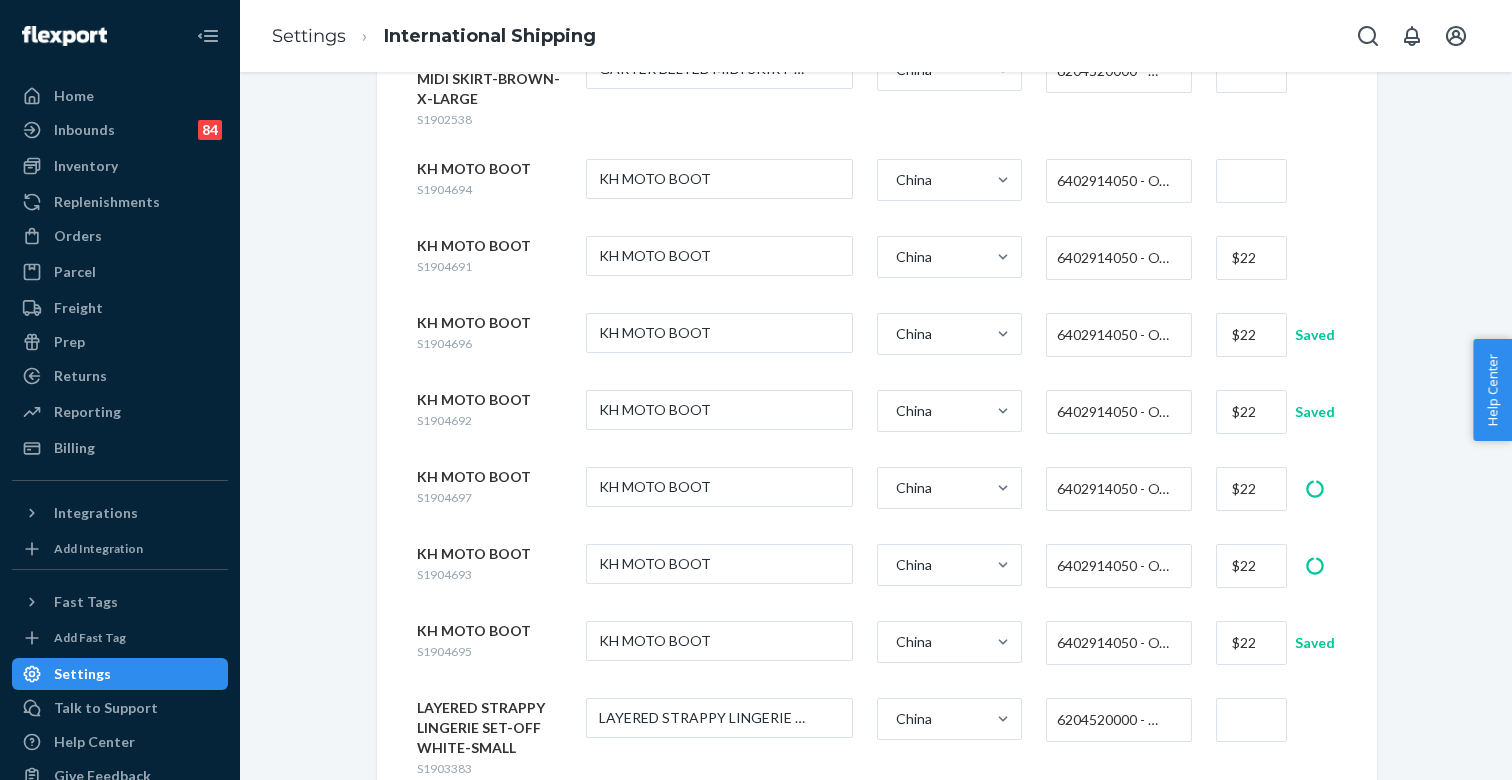 click at bounding box center (1251, 181) 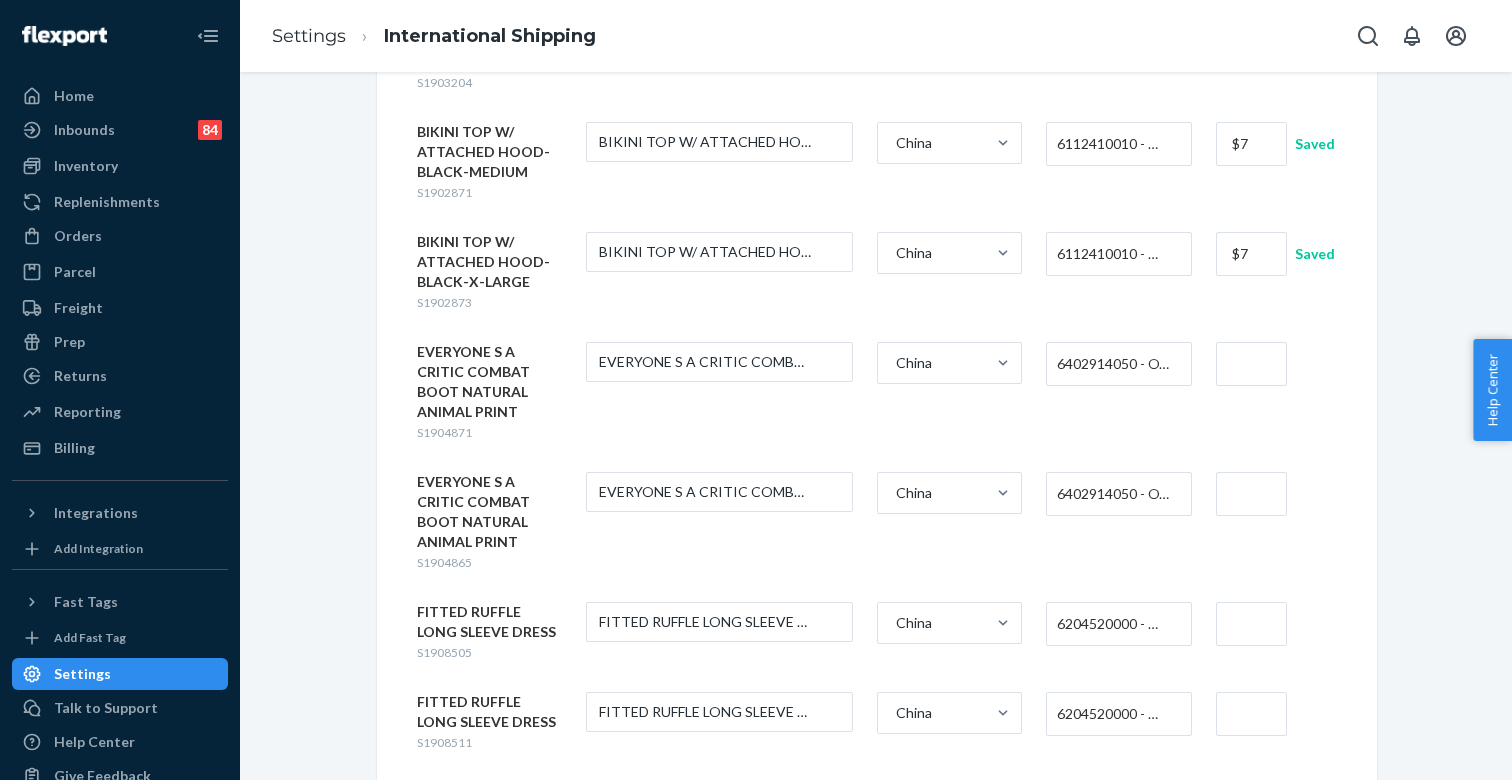 scroll, scrollTop: 669, scrollLeft: 0, axis: vertical 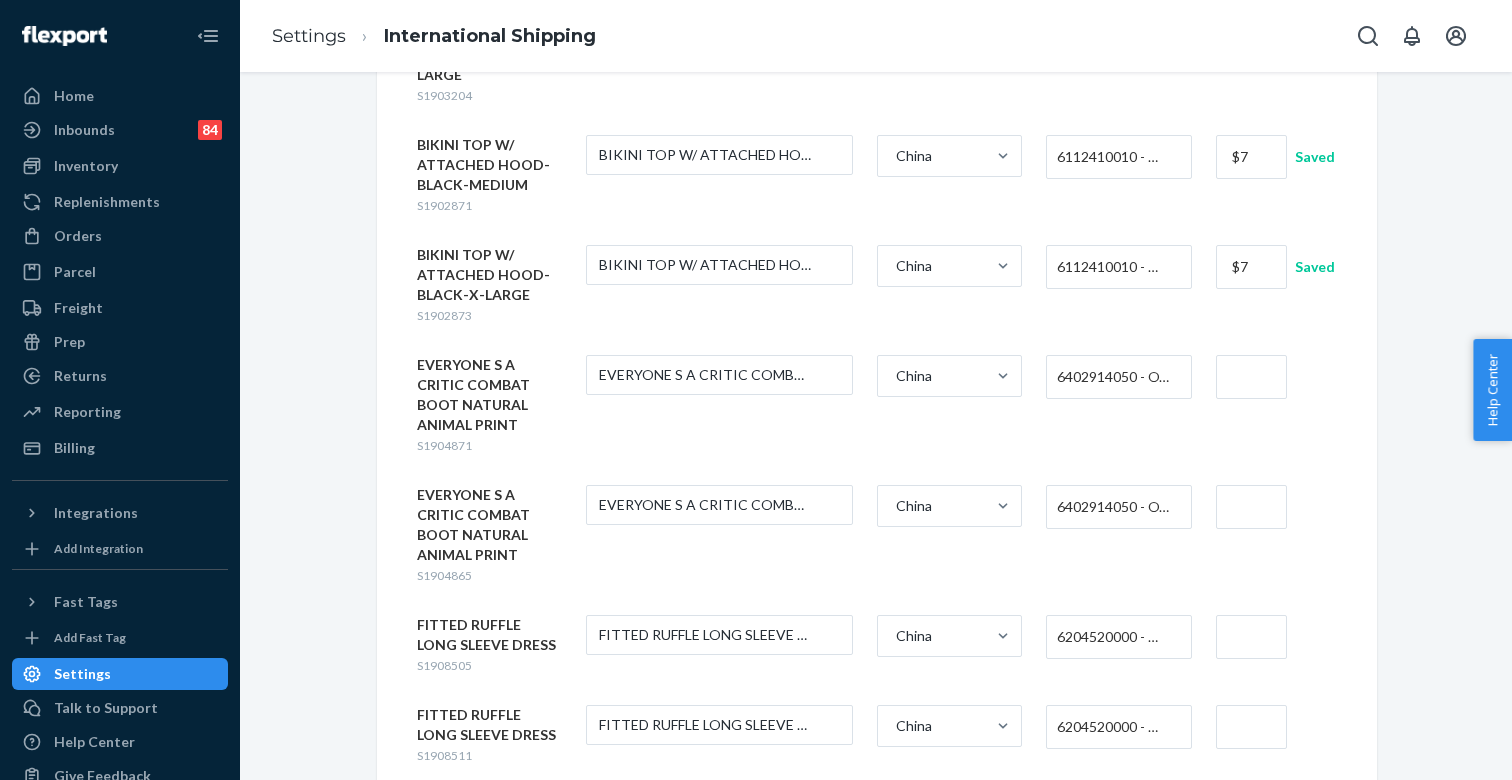 type on "$22" 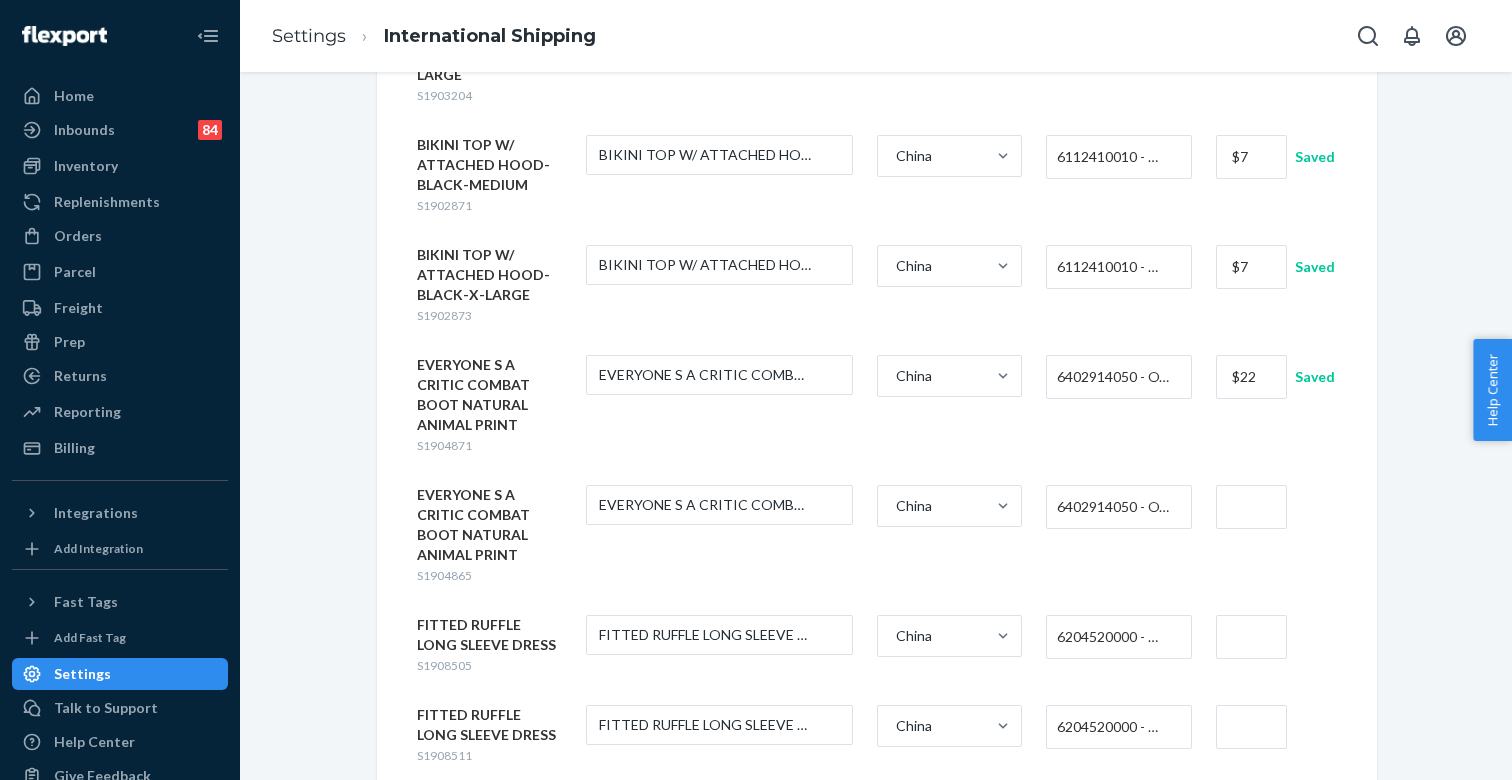type on "$22" 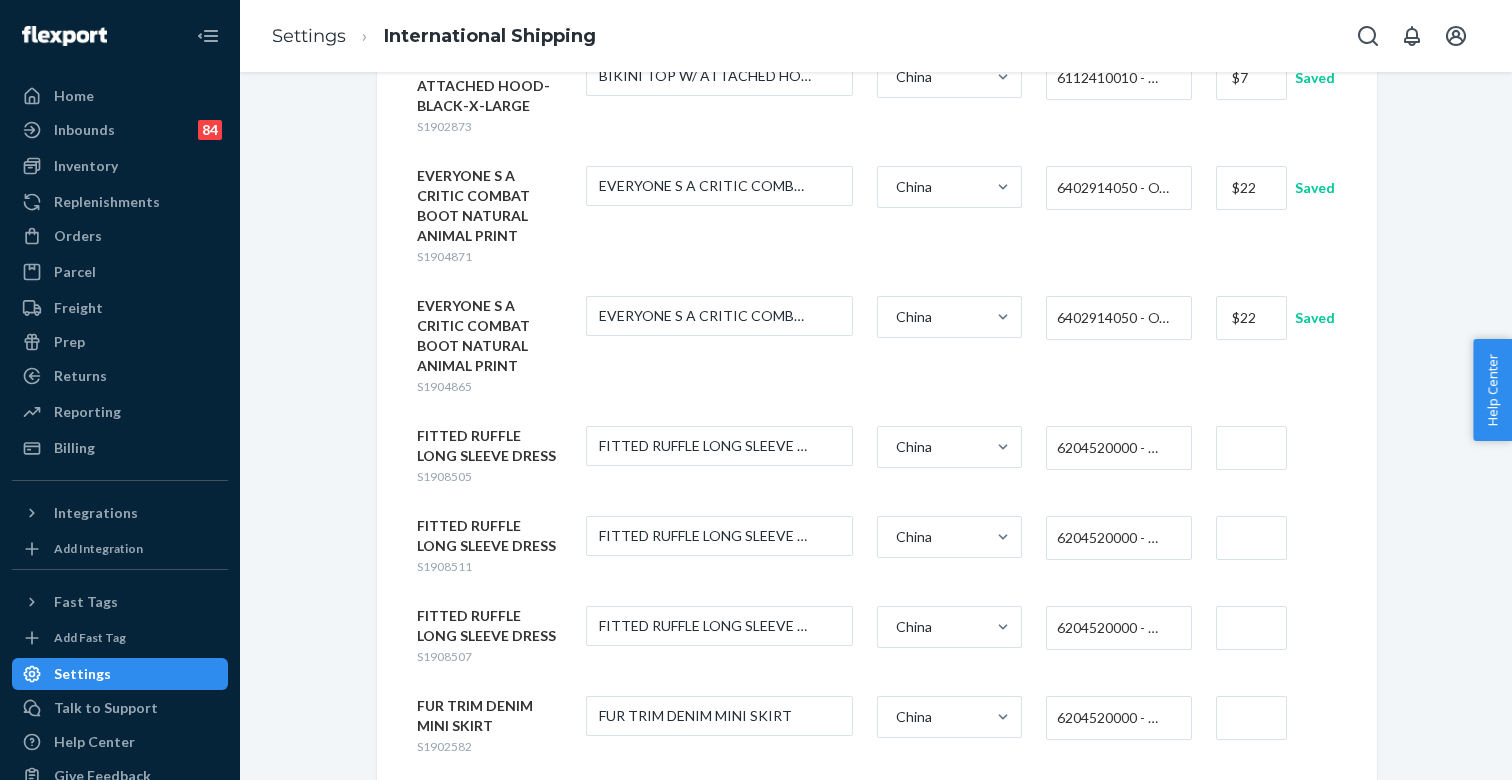 scroll, scrollTop: 952, scrollLeft: 0, axis: vertical 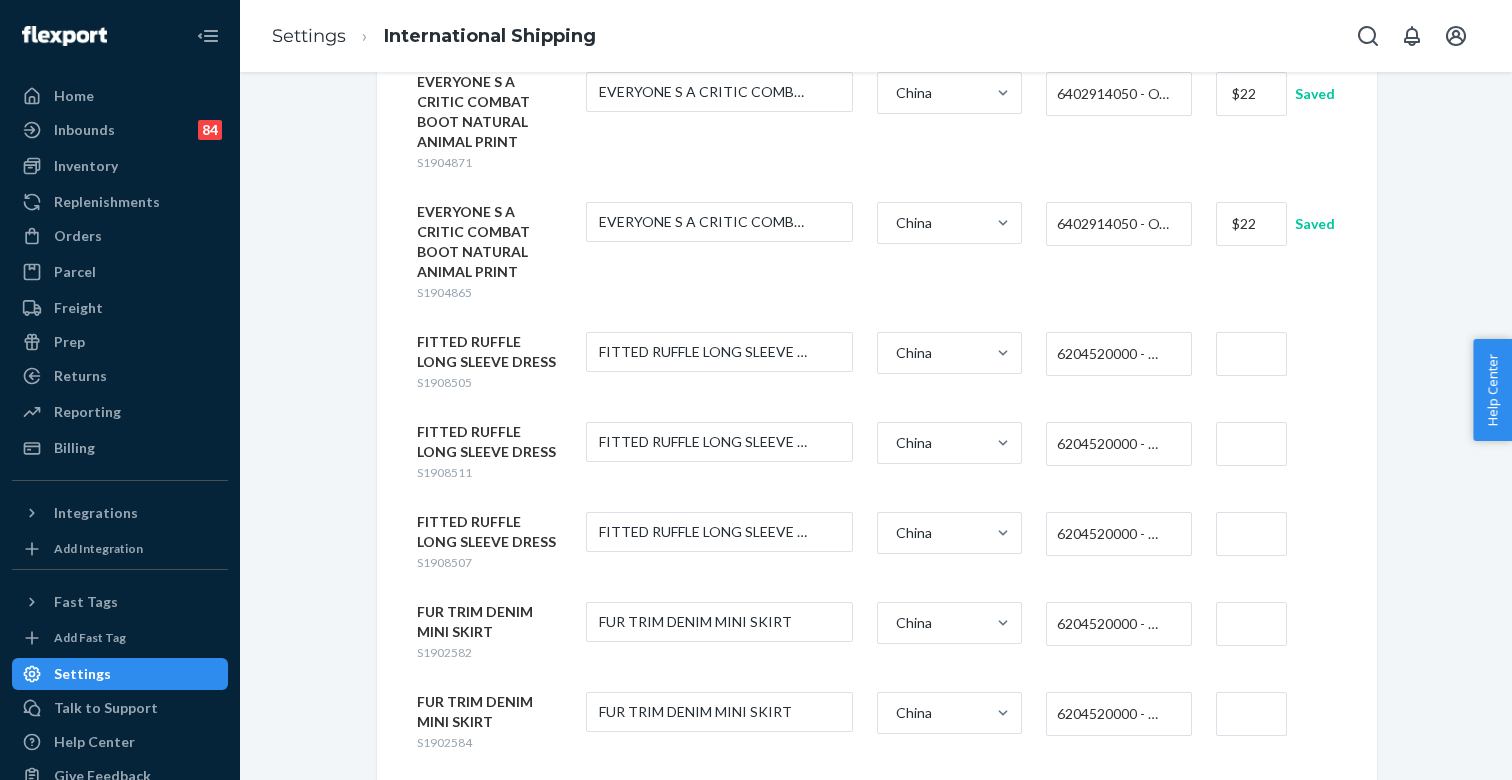 type on "$22" 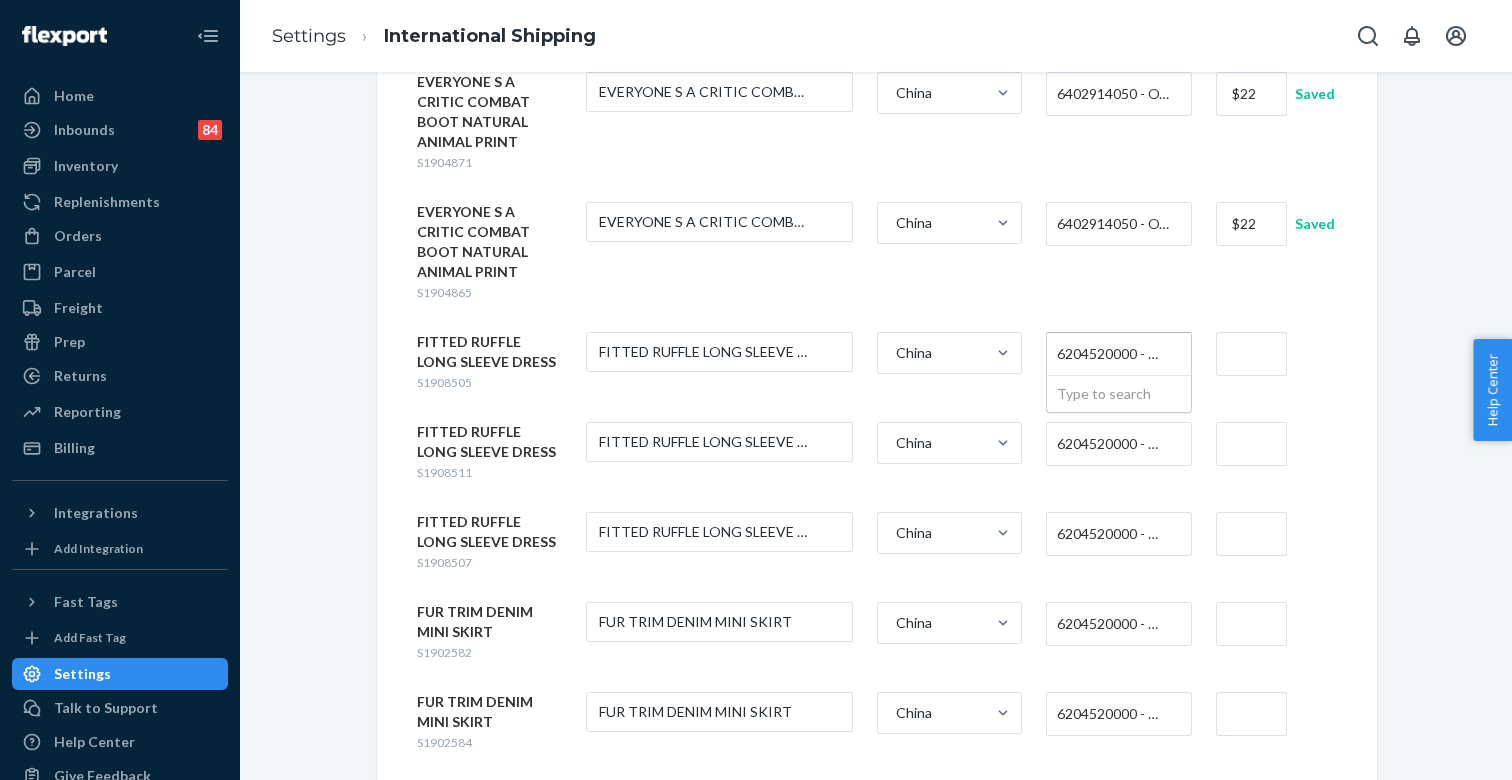 click on "6204520000 - WOMEN'S OR GIRLS' SKIRTS AND DIVIDED SKIRTS OF COTTON, NOT KNITTED OR CROCHETED" at bounding box center (1113, 354) 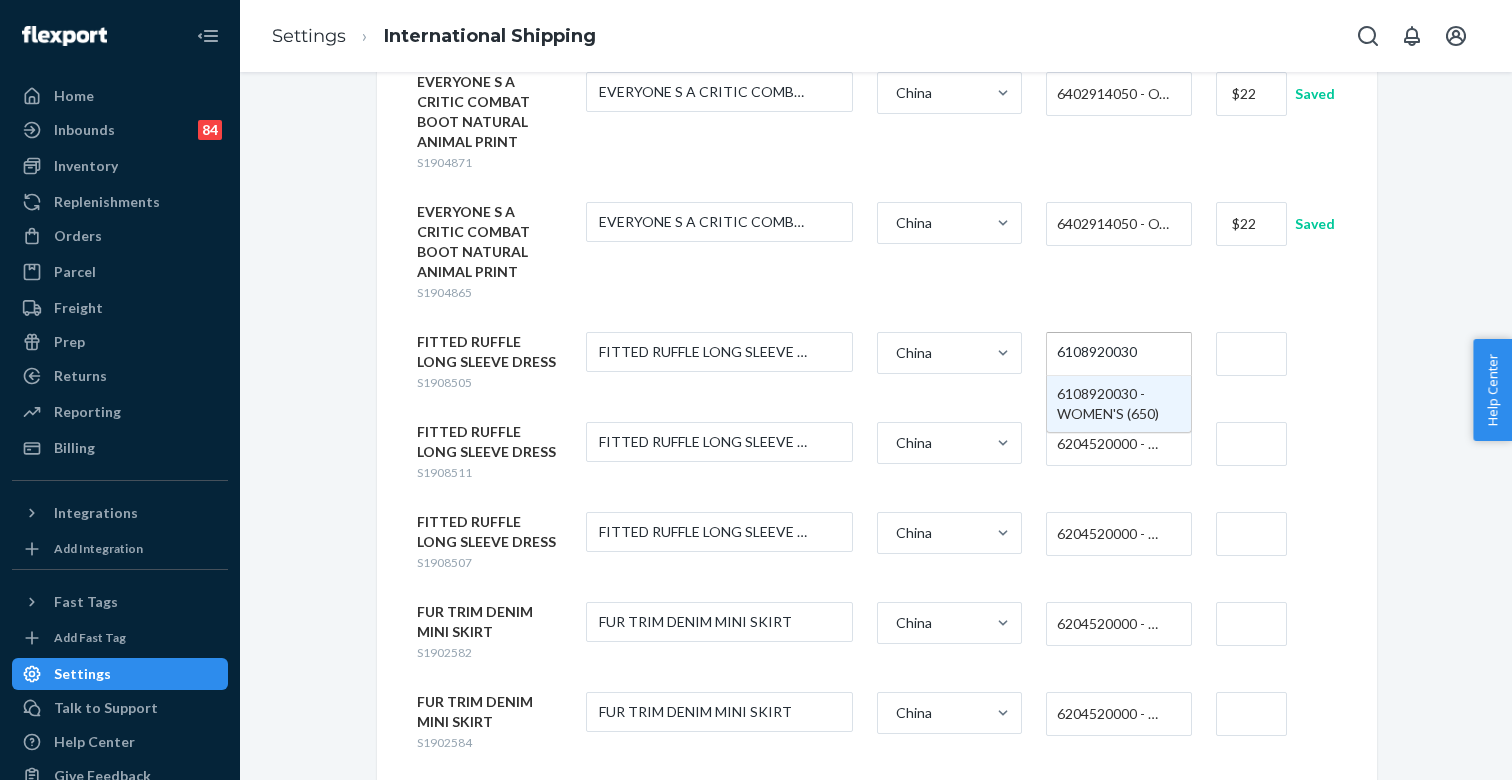type 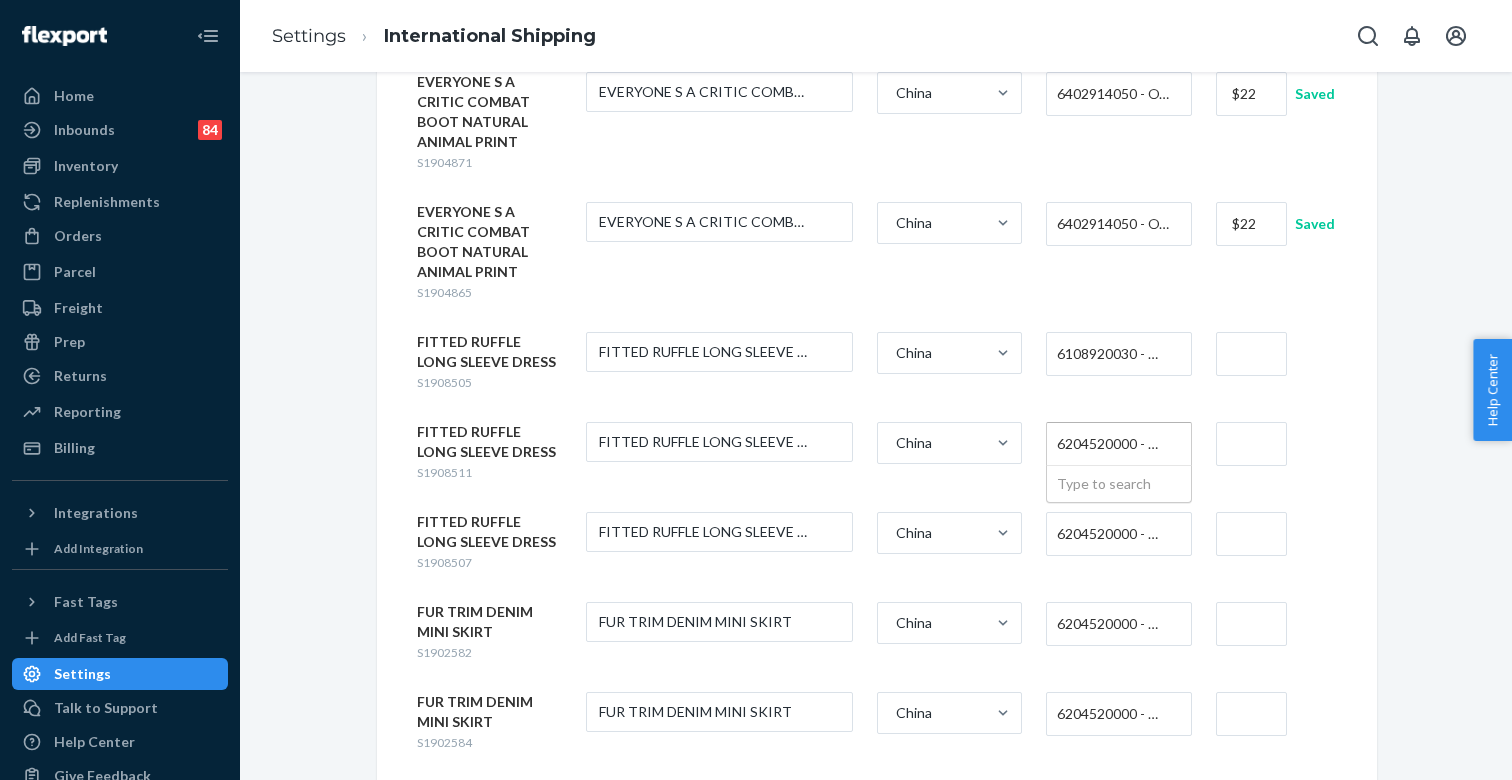click on "6204520000 - WOMEN'S OR GIRLS' SKIRTS AND DIVIDED SKIRTS OF COTTON, NOT KNITTED OR CROCHETED" at bounding box center [1113, 444] 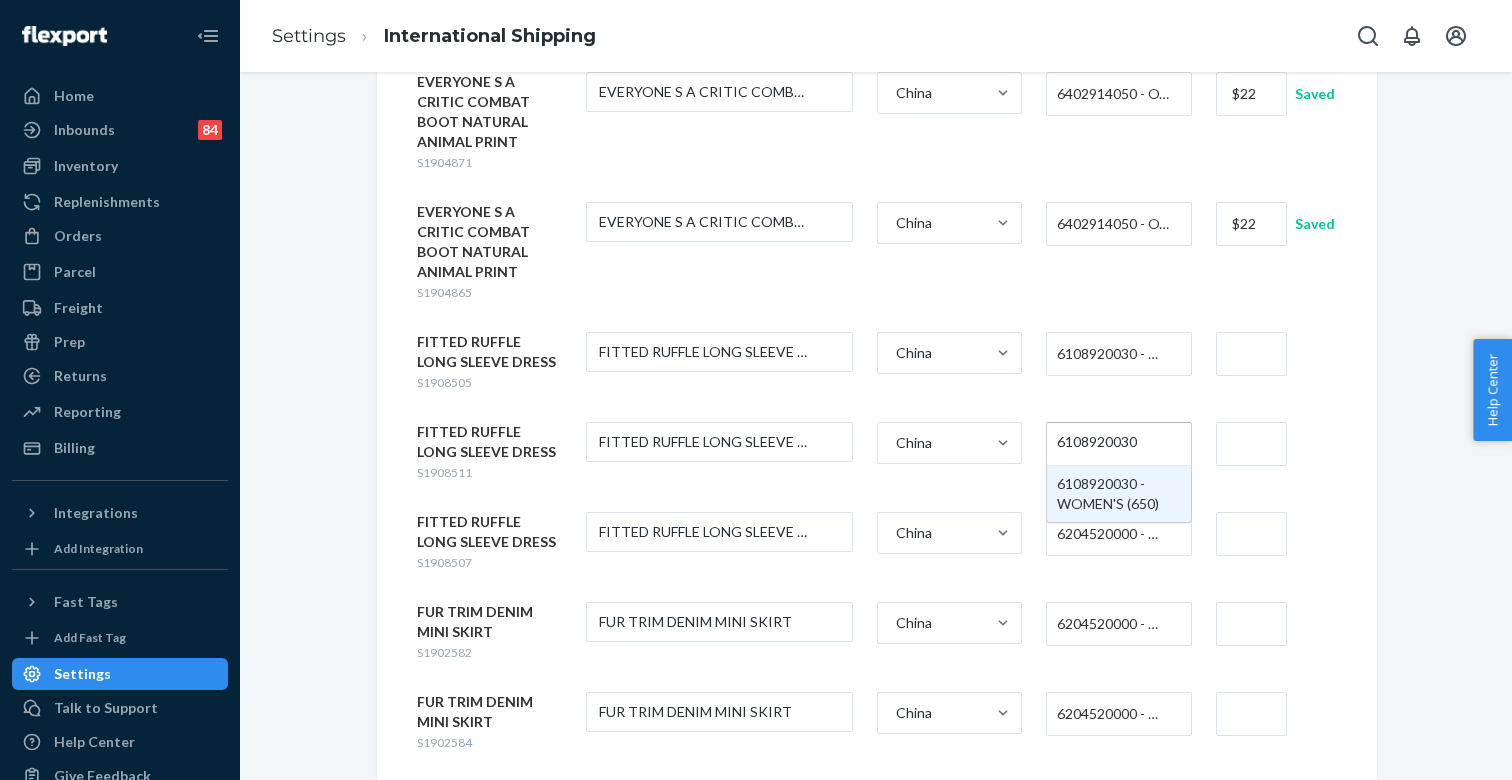 type 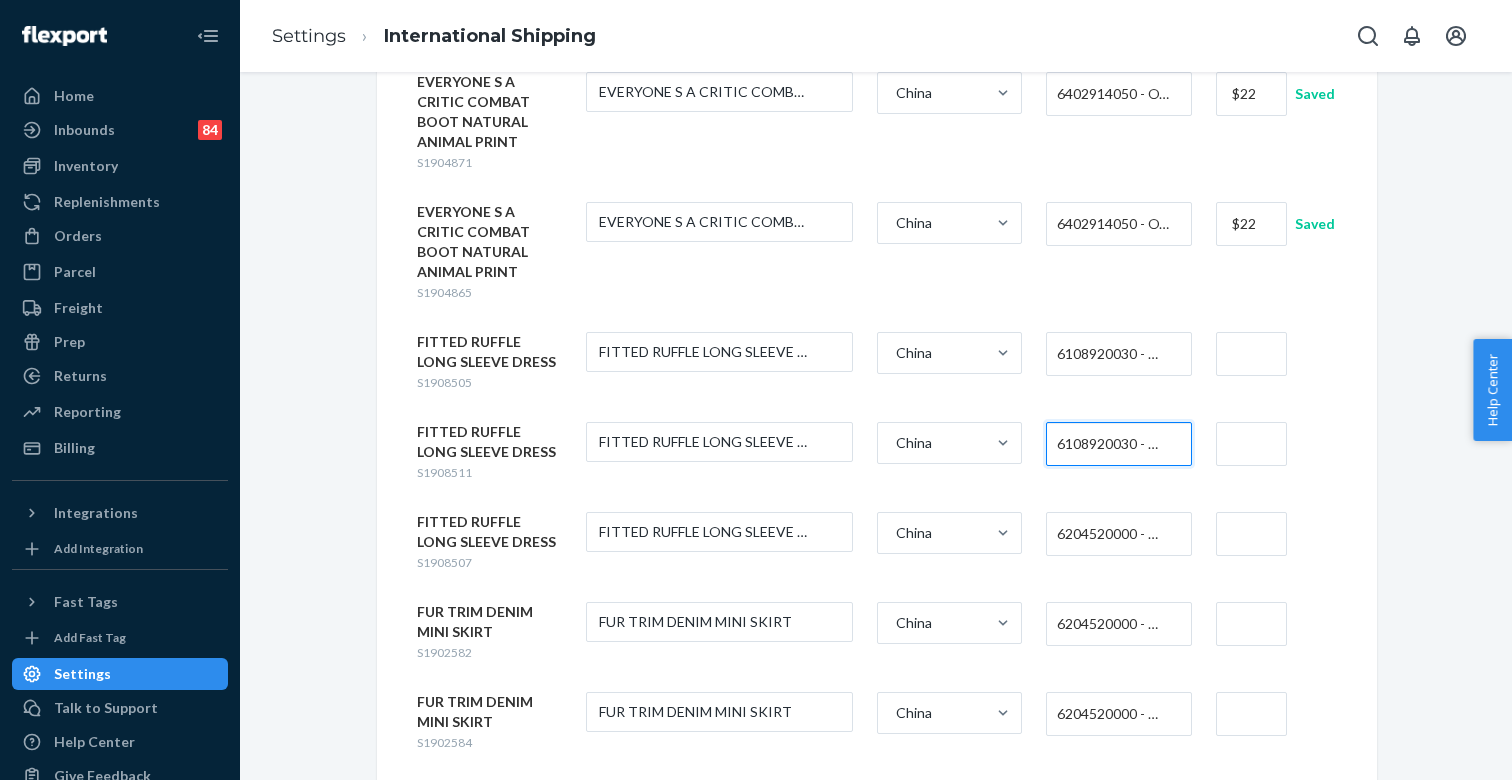 click on "6204520000 - WOMEN'S OR GIRLS' SKIRTS AND DIVIDED SKIRTS OF COTTON, NOT KNITTED OR CROCHETED" at bounding box center (1113, 534) 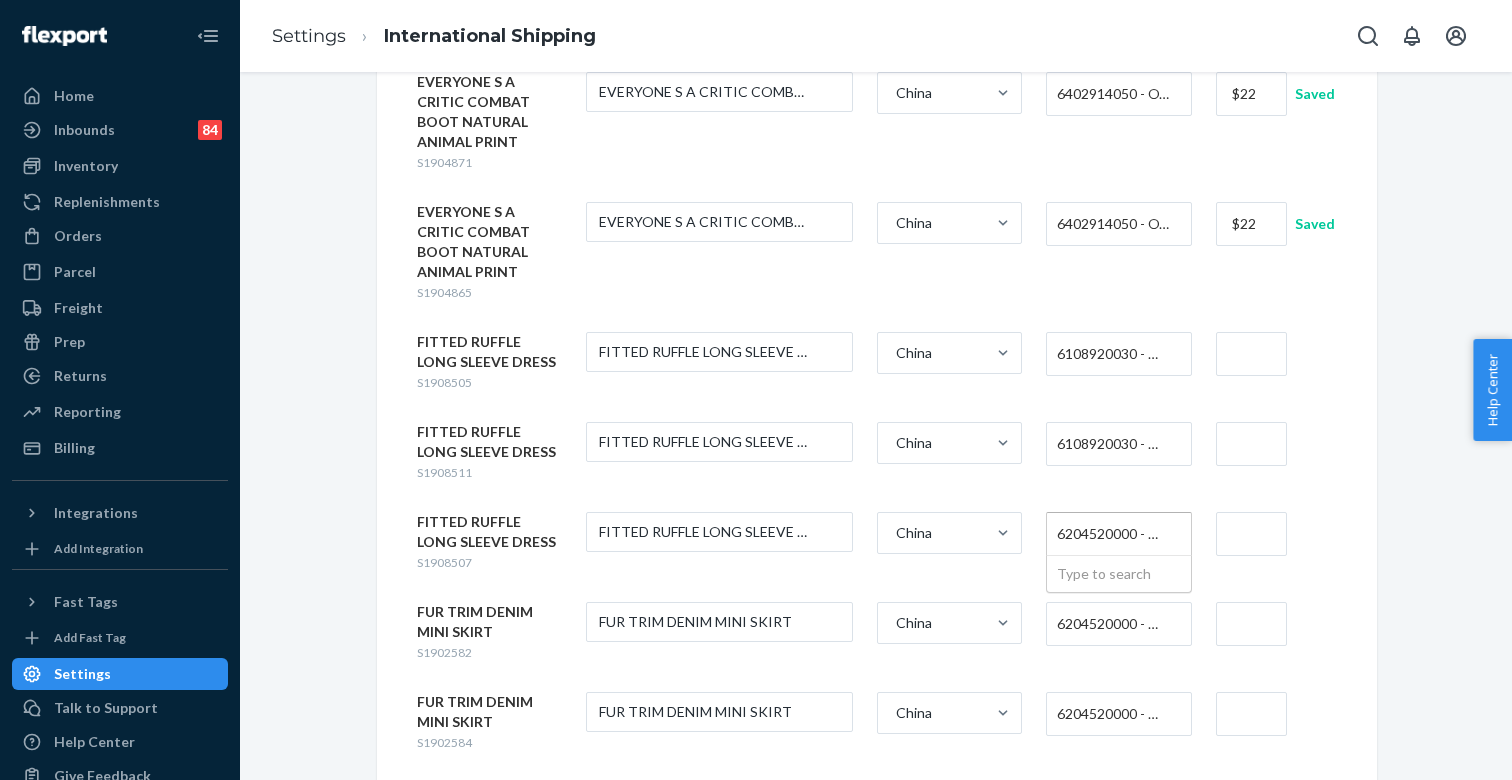paste on "6108920030" 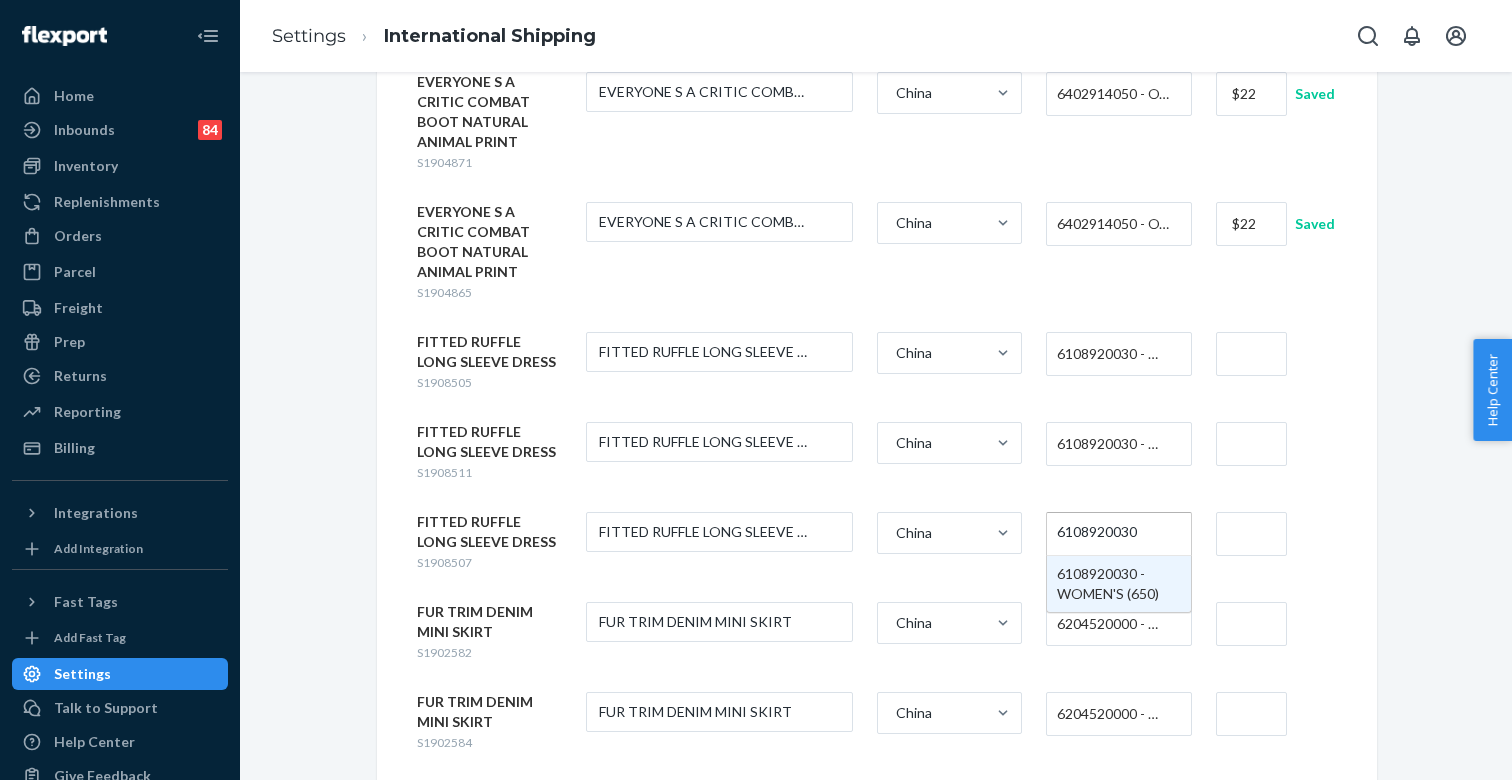 type 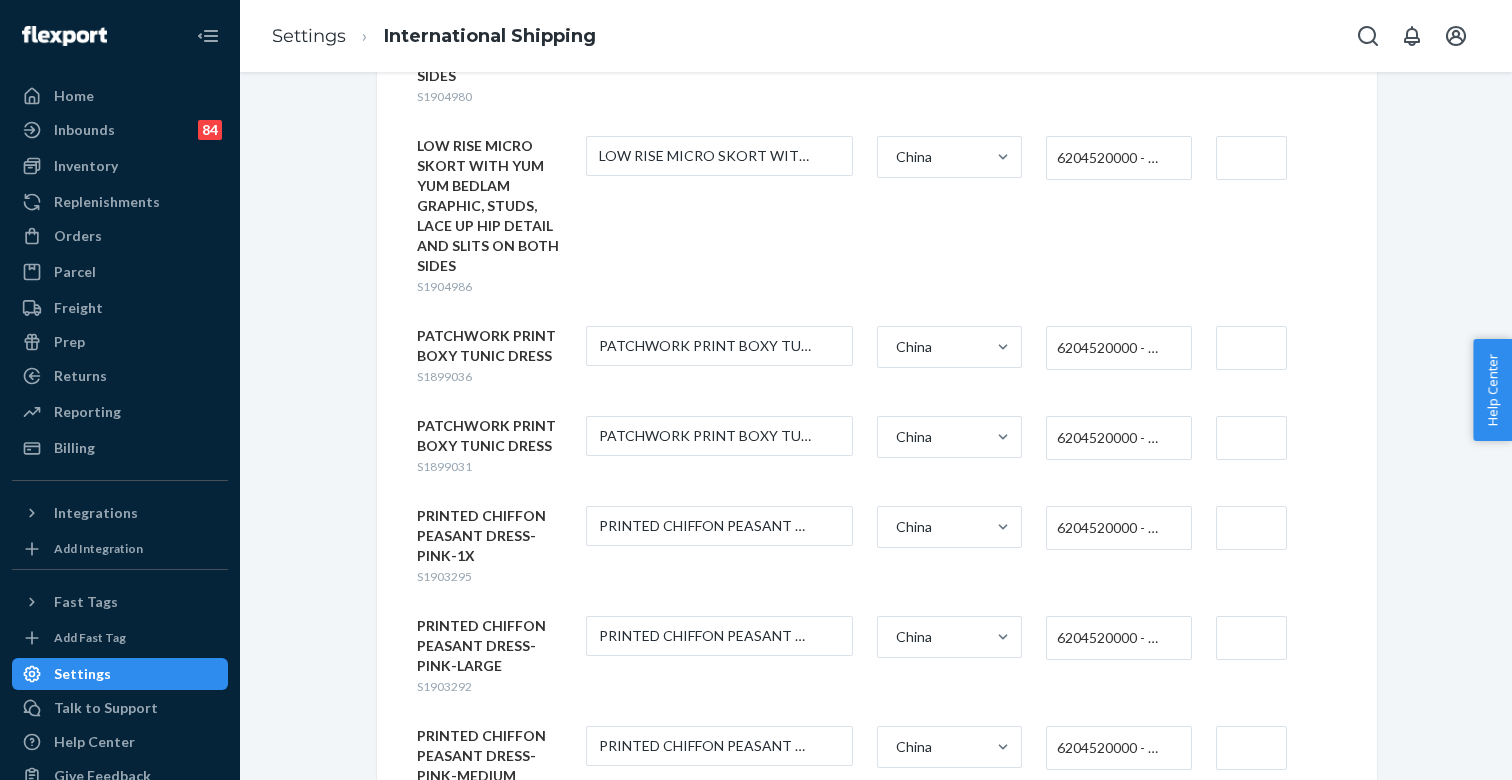 scroll, scrollTop: 3252, scrollLeft: 0, axis: vertical 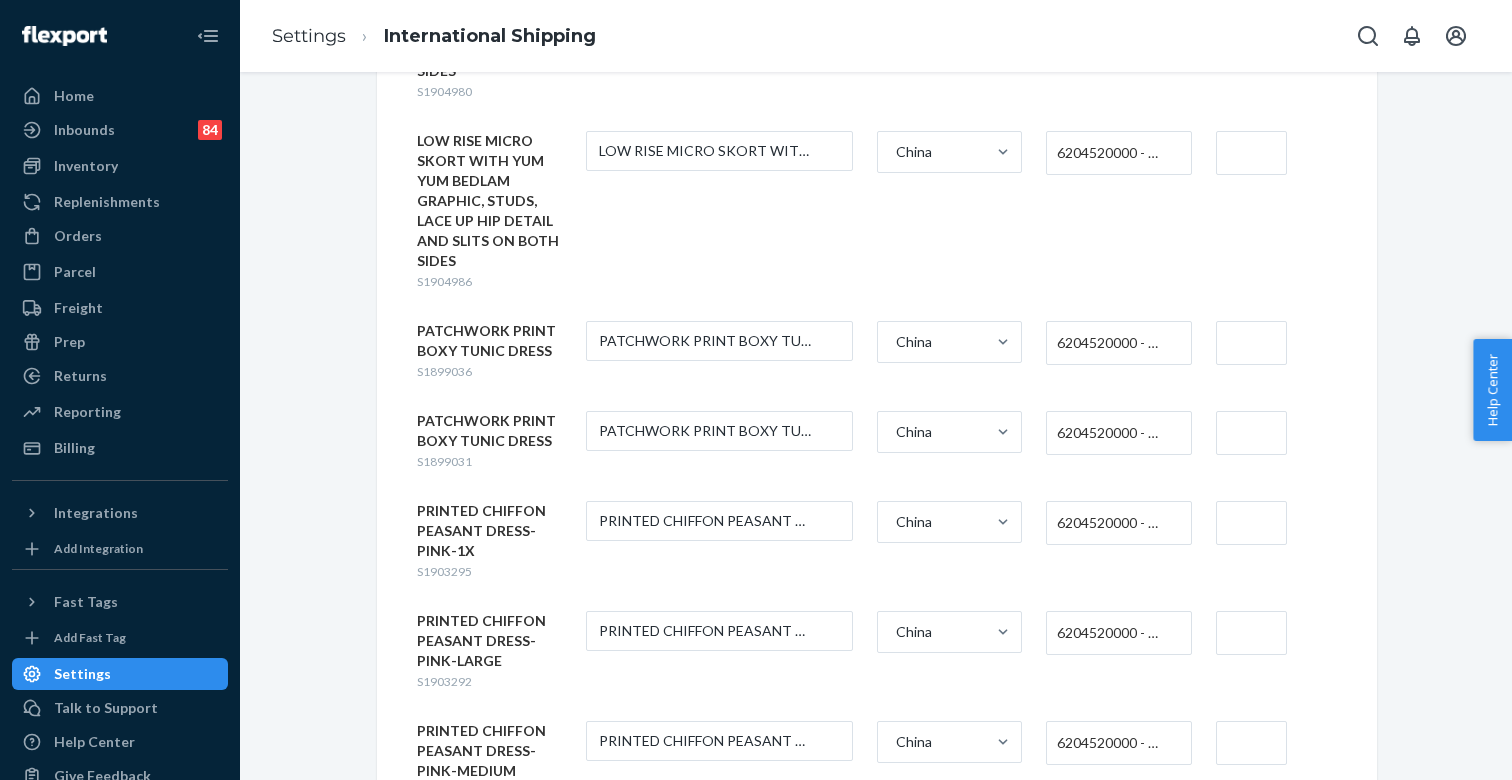 click on "6204520000 - WOMEN'S OR GIRLS' SKIRTS AND DIVIDED SKIRTS OF COTTON, NOT KNITTED OR CROCHETED" at bounding box center (1113, 343) 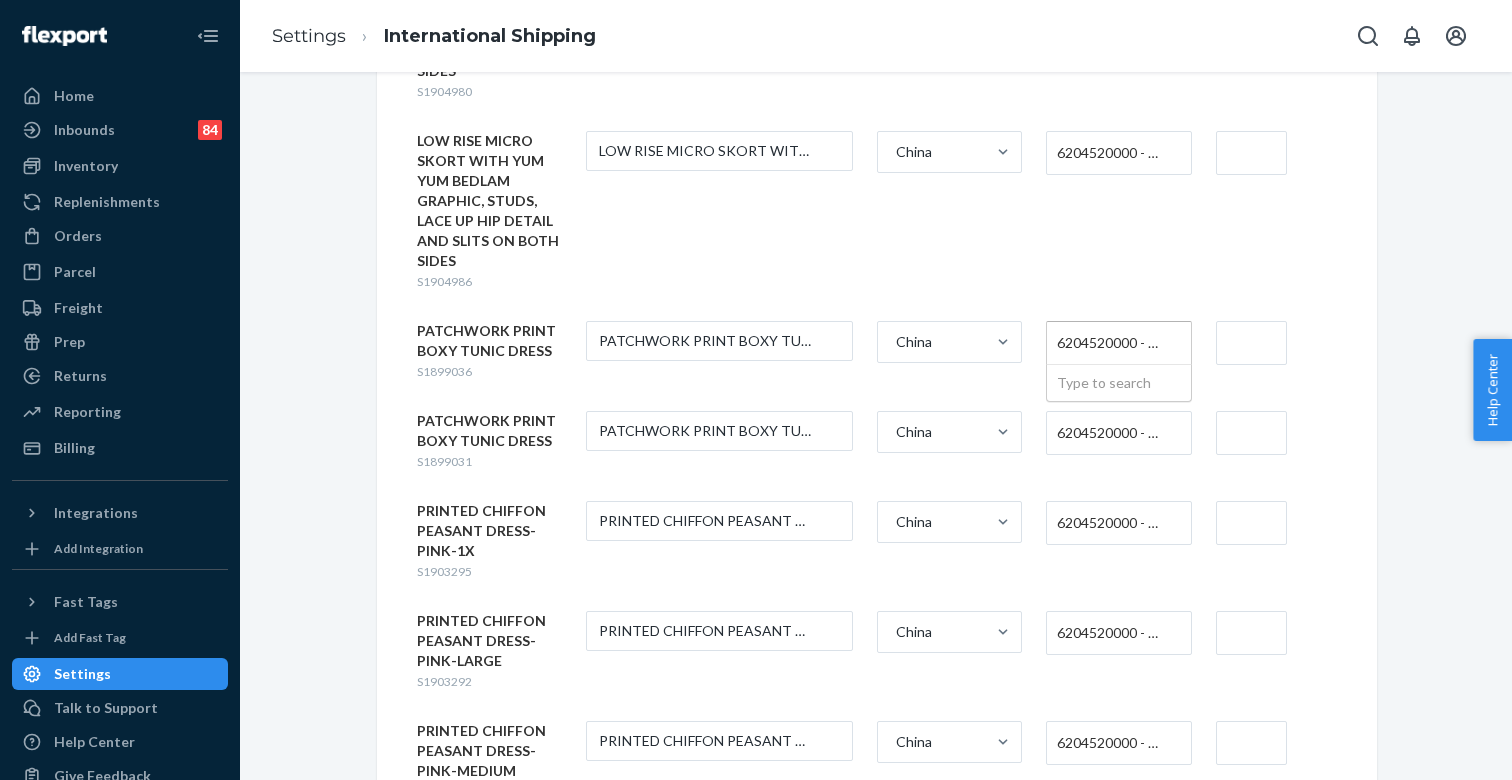 paste on "6108920030" 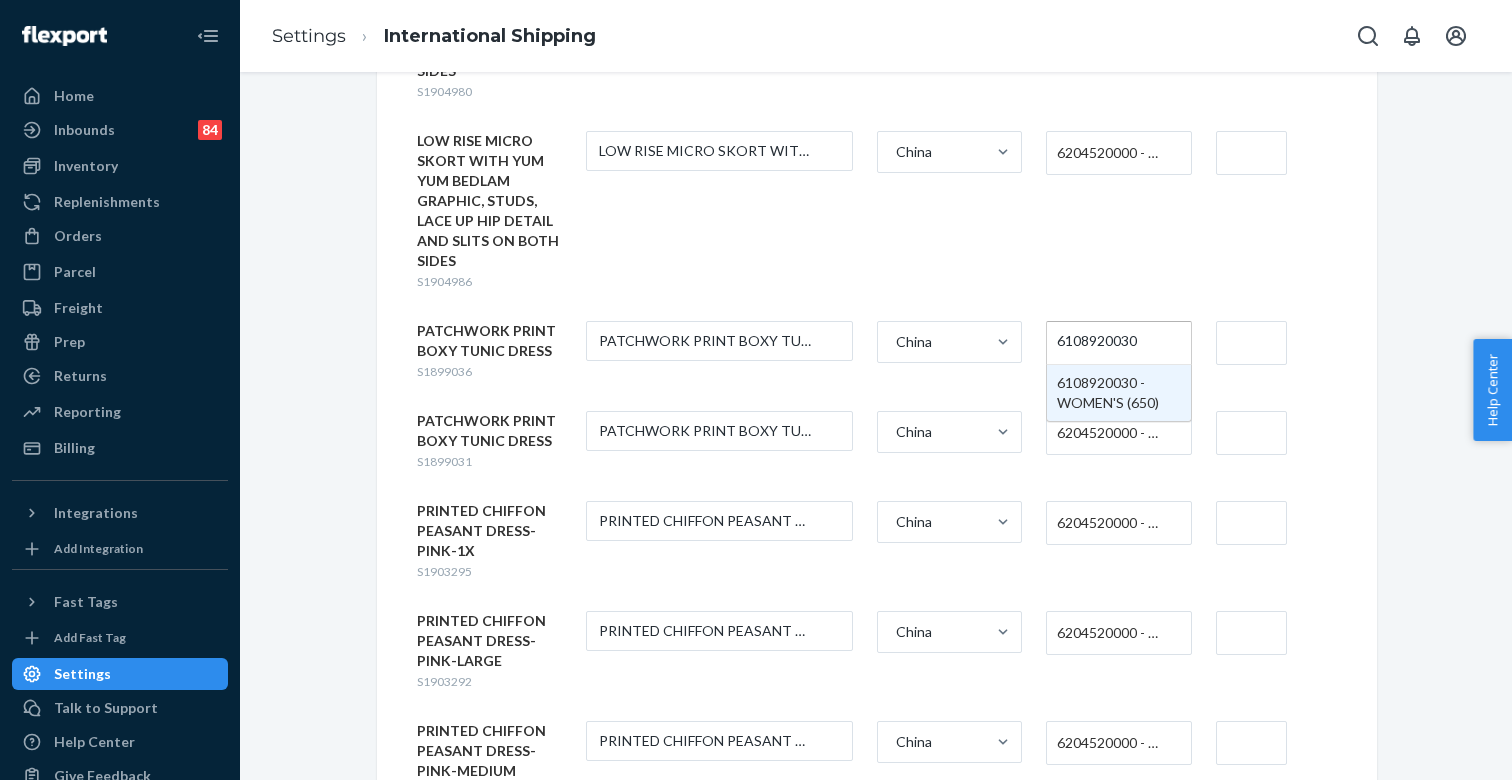 type 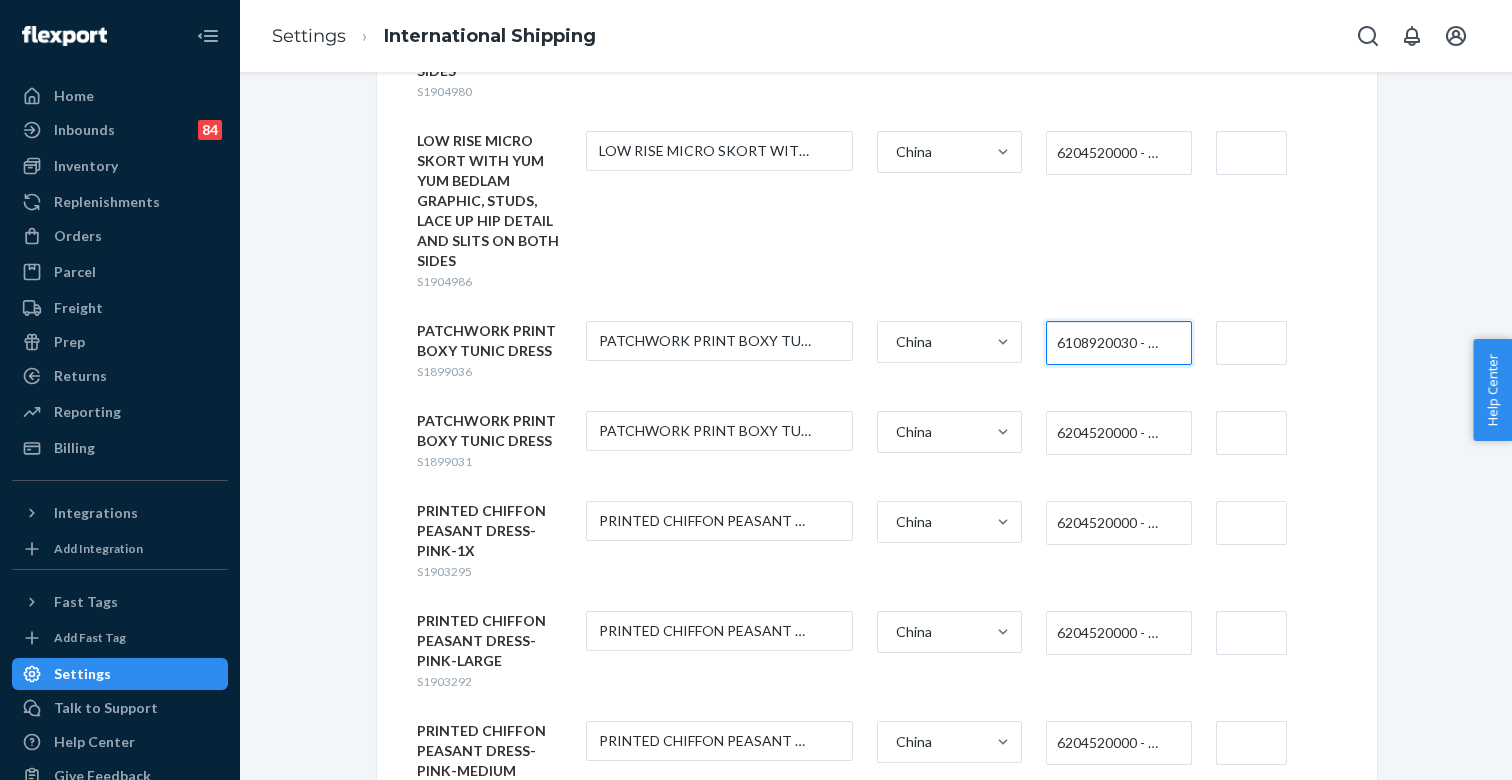 click on "6204520000 - WOMEN'S OR GIRLS' SKIRTS AND DIVIDED SKIRTS OF COTTON, NOT KNITTED OR CROCHETED" at bounding box center (1113, 433) 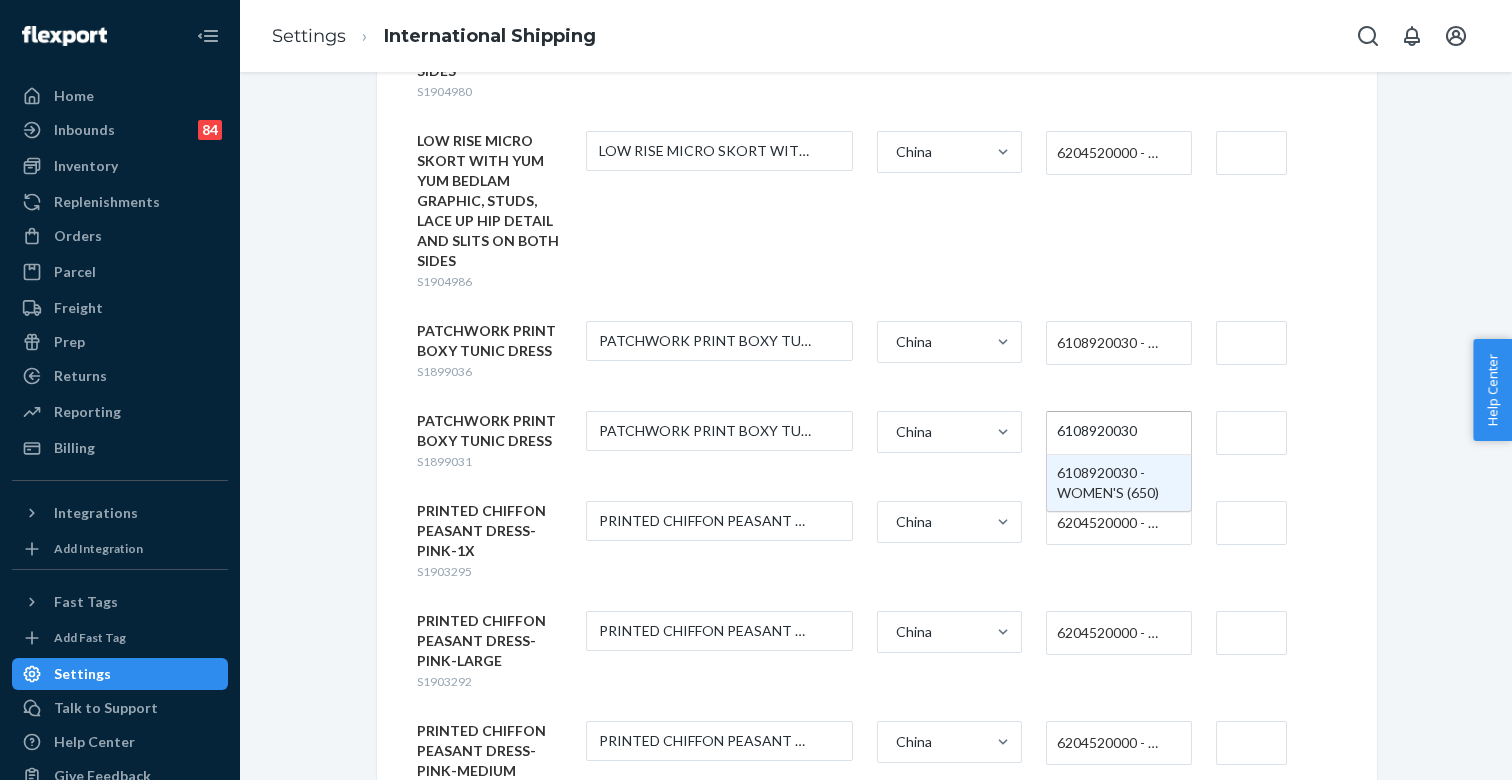 type 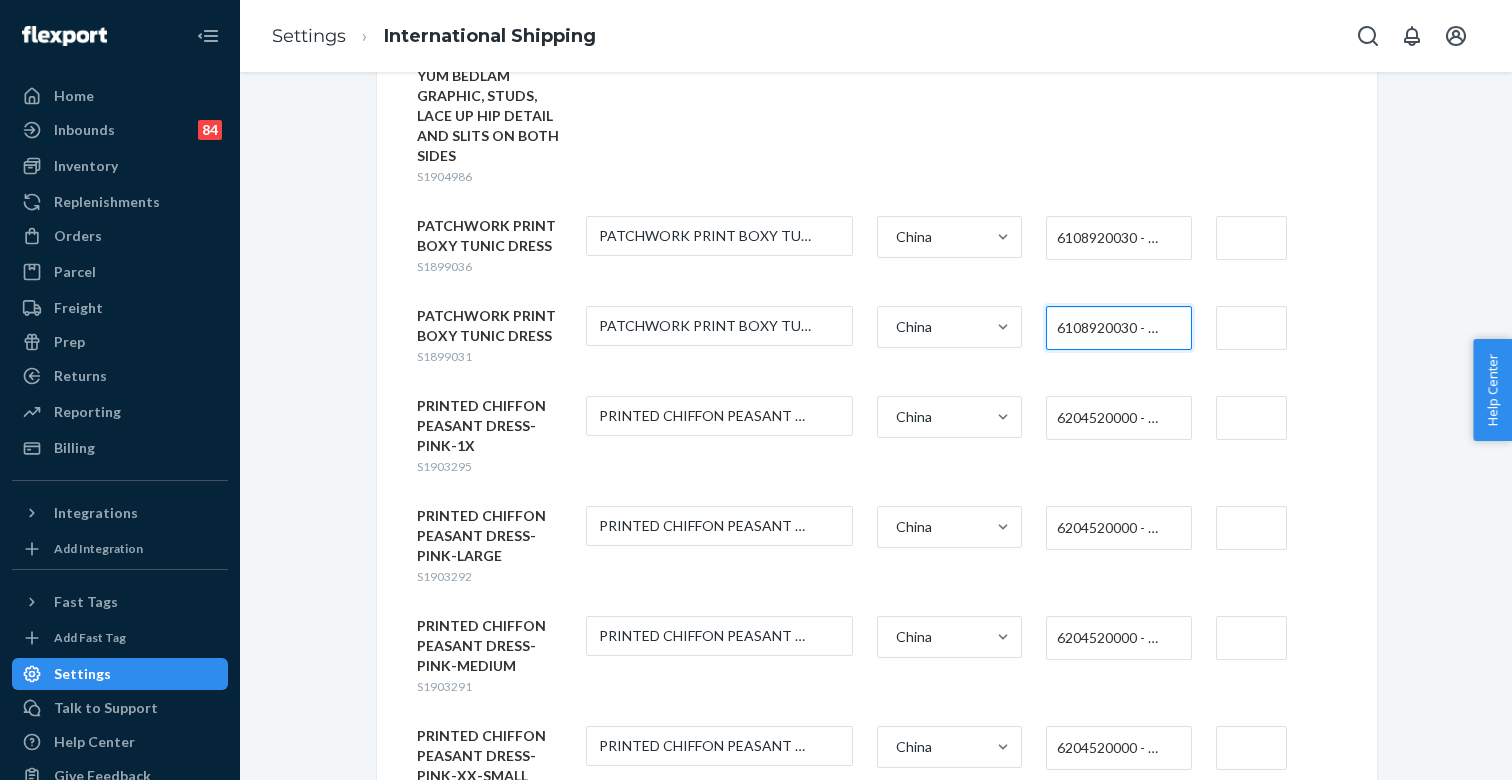 scroll, scrollTop: 3384, scrollLeft: 0, axis: vertical 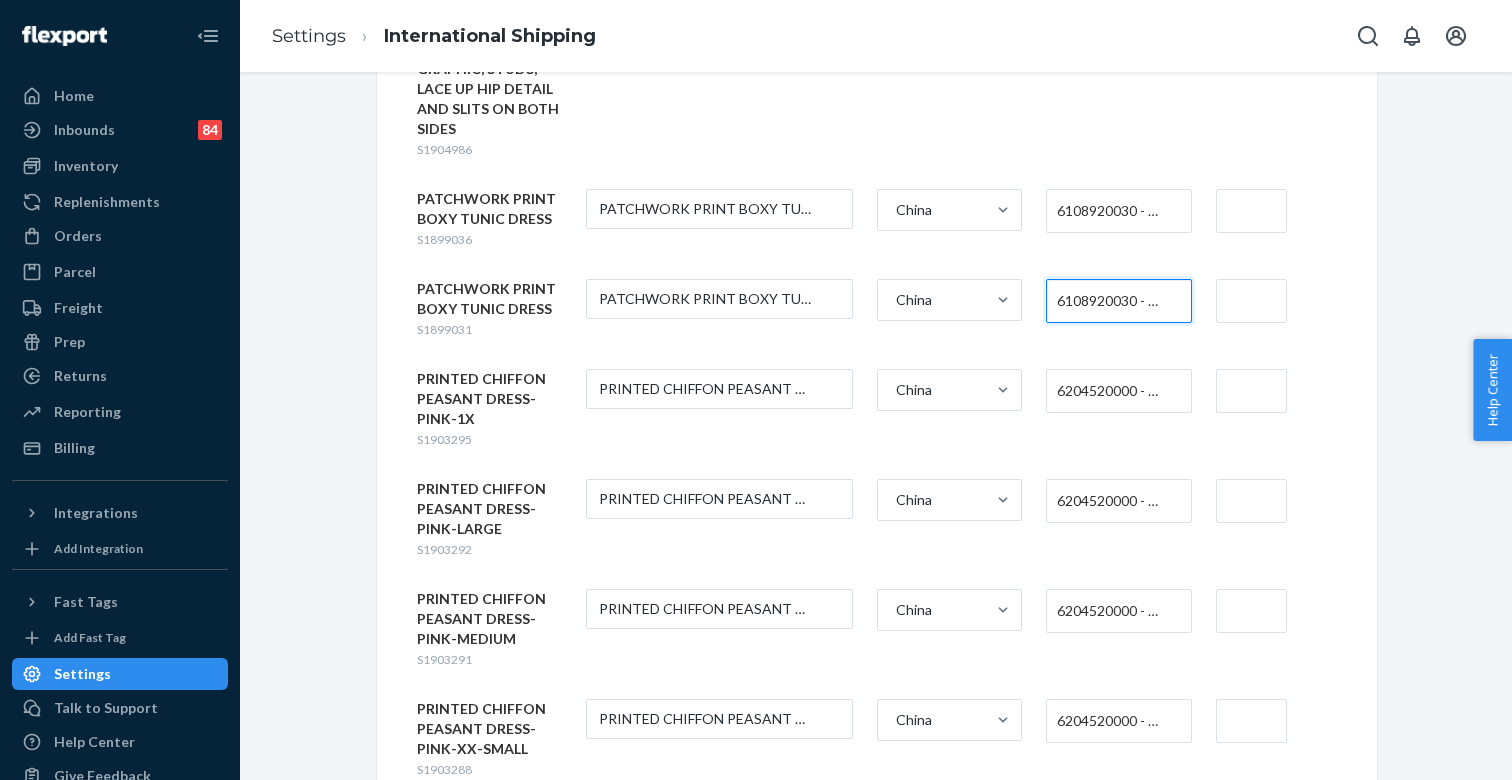 click on "6204520000 - WOMEN'S OR GIRLS' SKIRTS AND DIVIDED SKIRTS OF COTTON, NOT KNITTED OR CROCHETED" at bounding box center (1113, 391) 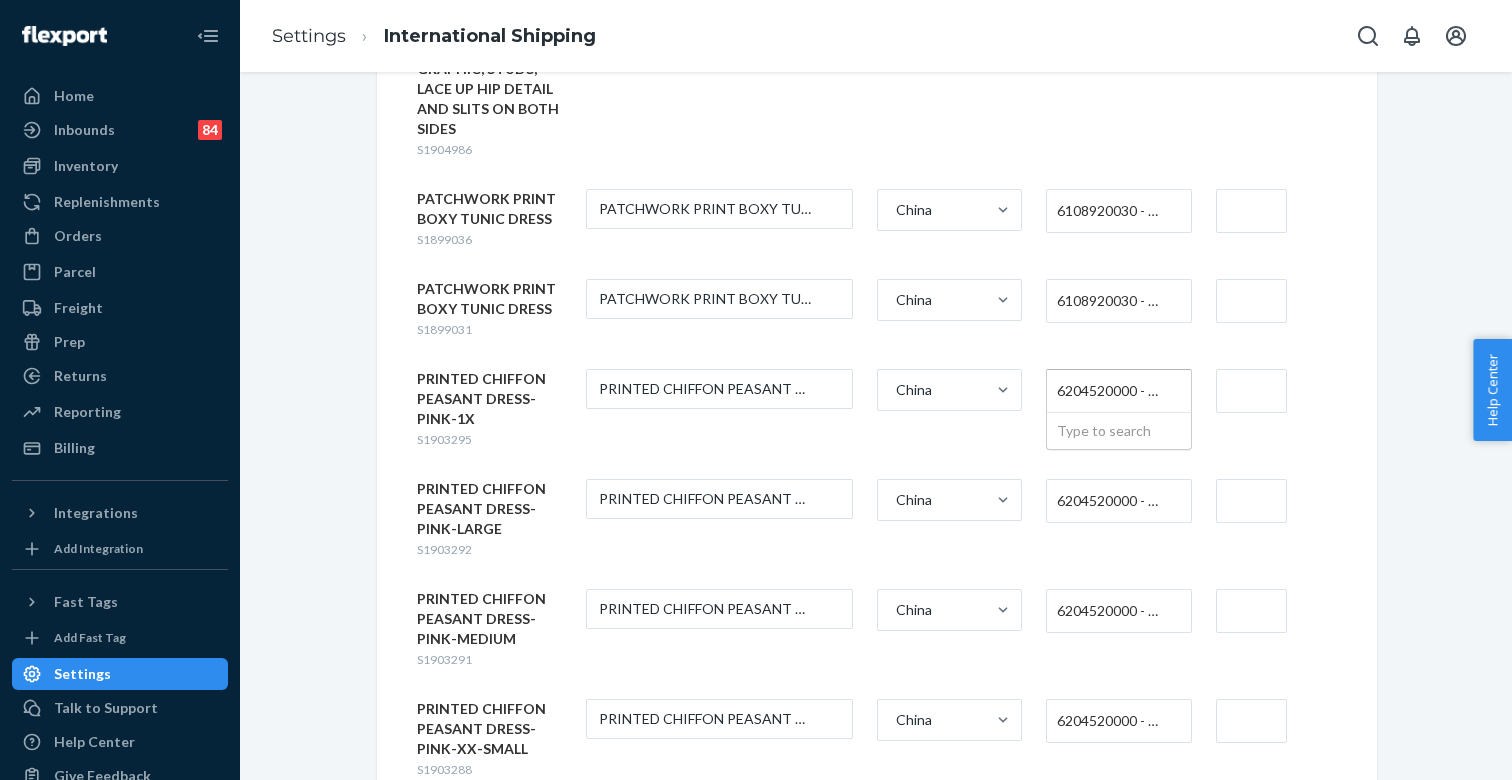 paste on "6108920030" 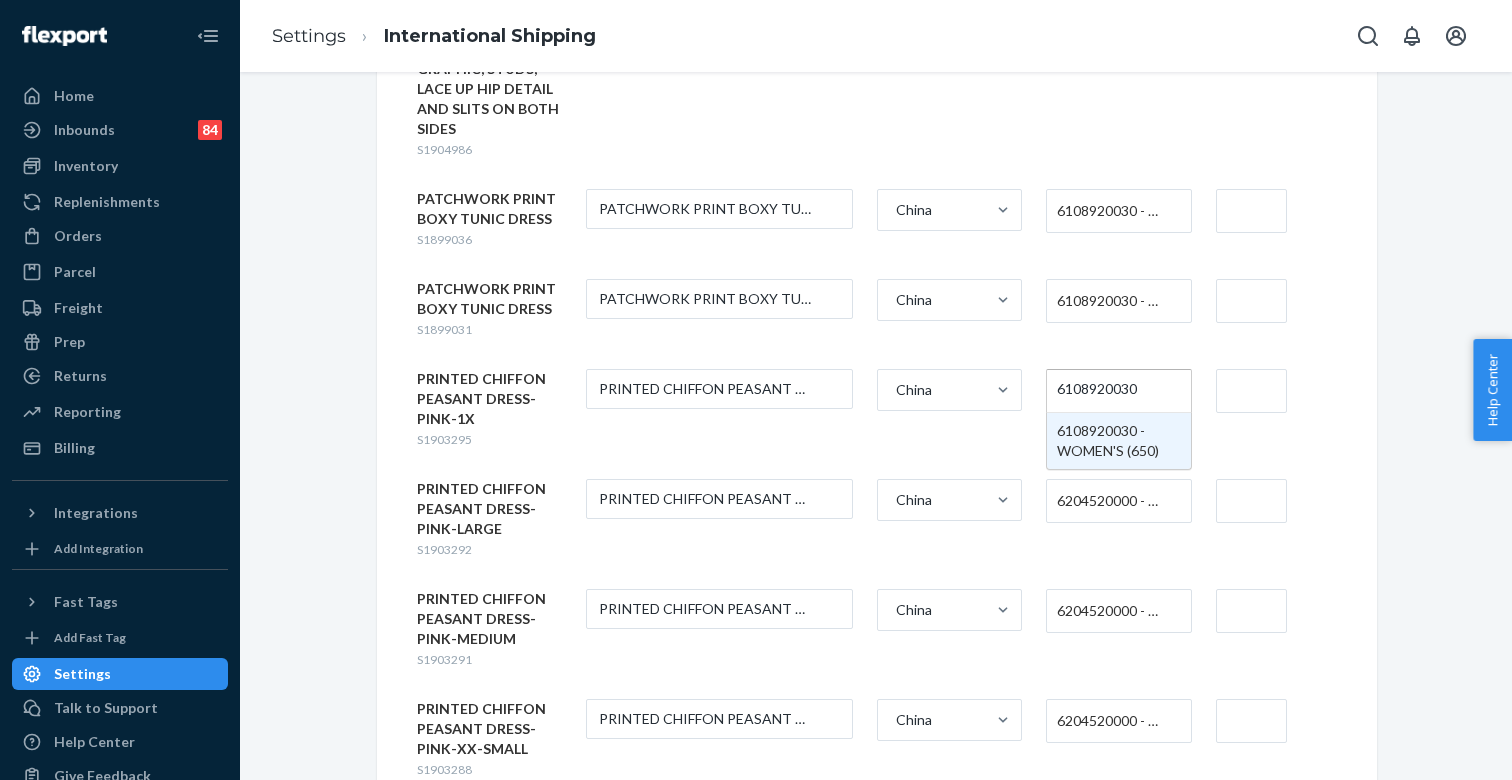 type 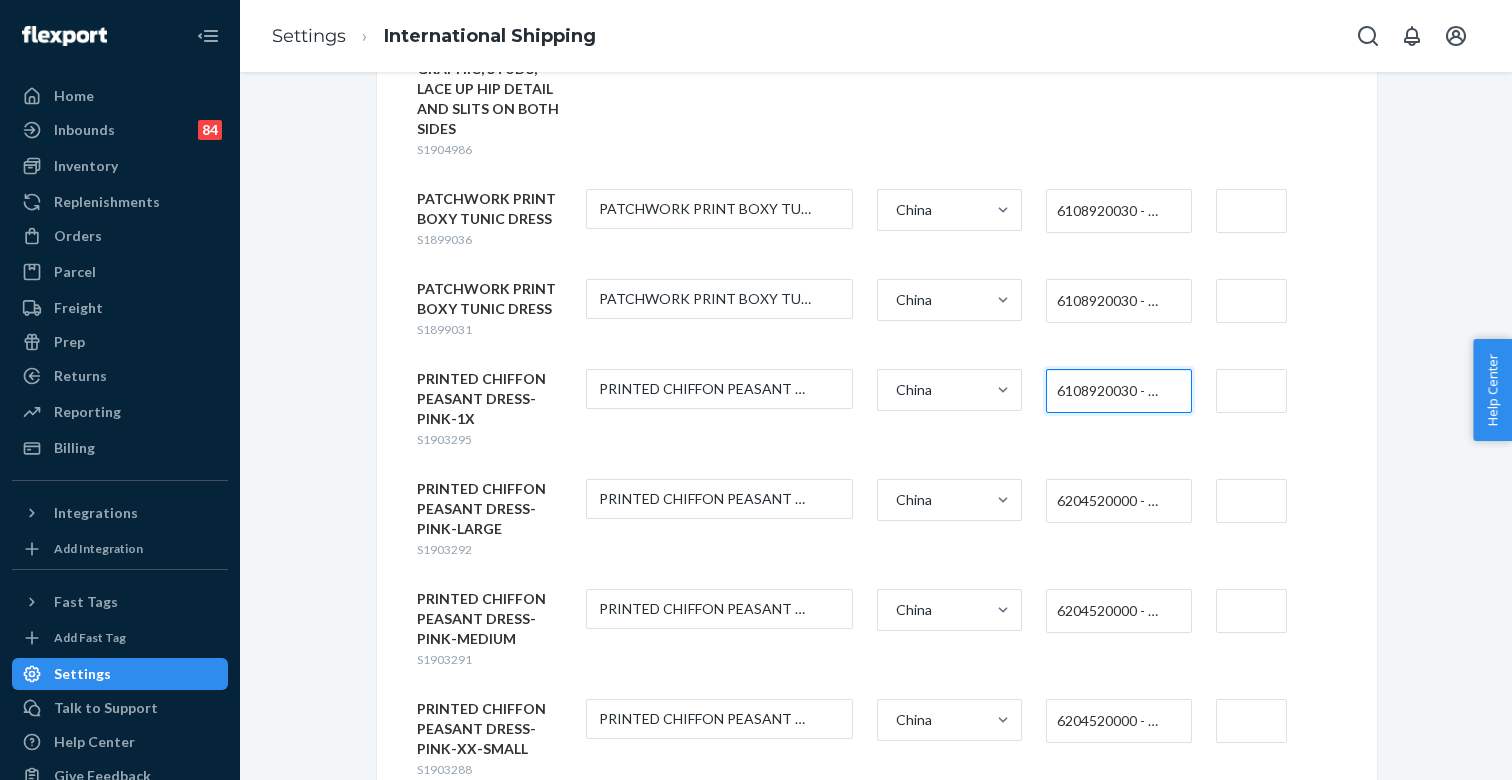 click on "6204520000 - WOMEN'S OR GIRLS' SKIRTS AND DIVIDED SKIRTS OF COTTON, NOT KNITTED OR CROCHETED" at bounding box center [1113, 501] 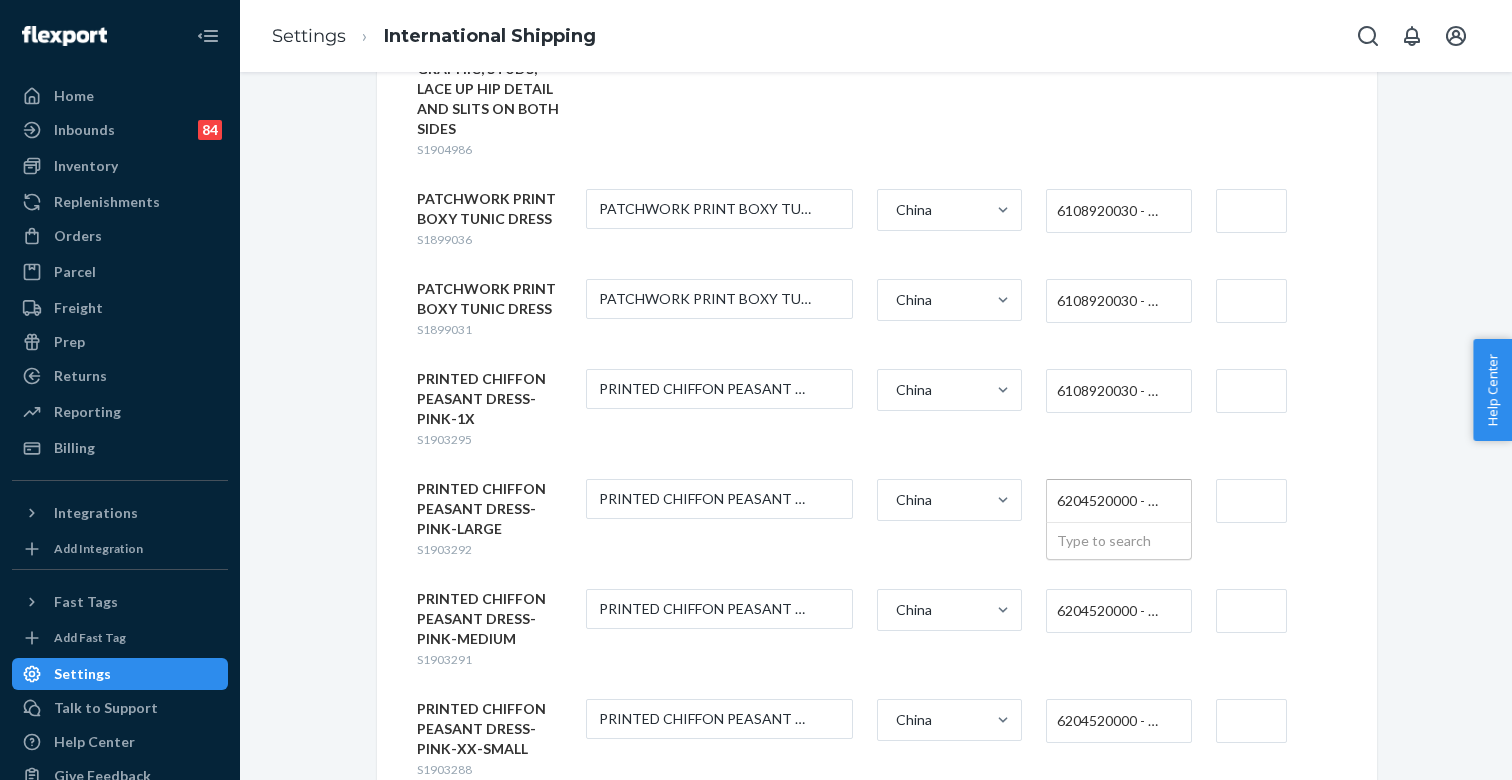 paste on "6108920030" 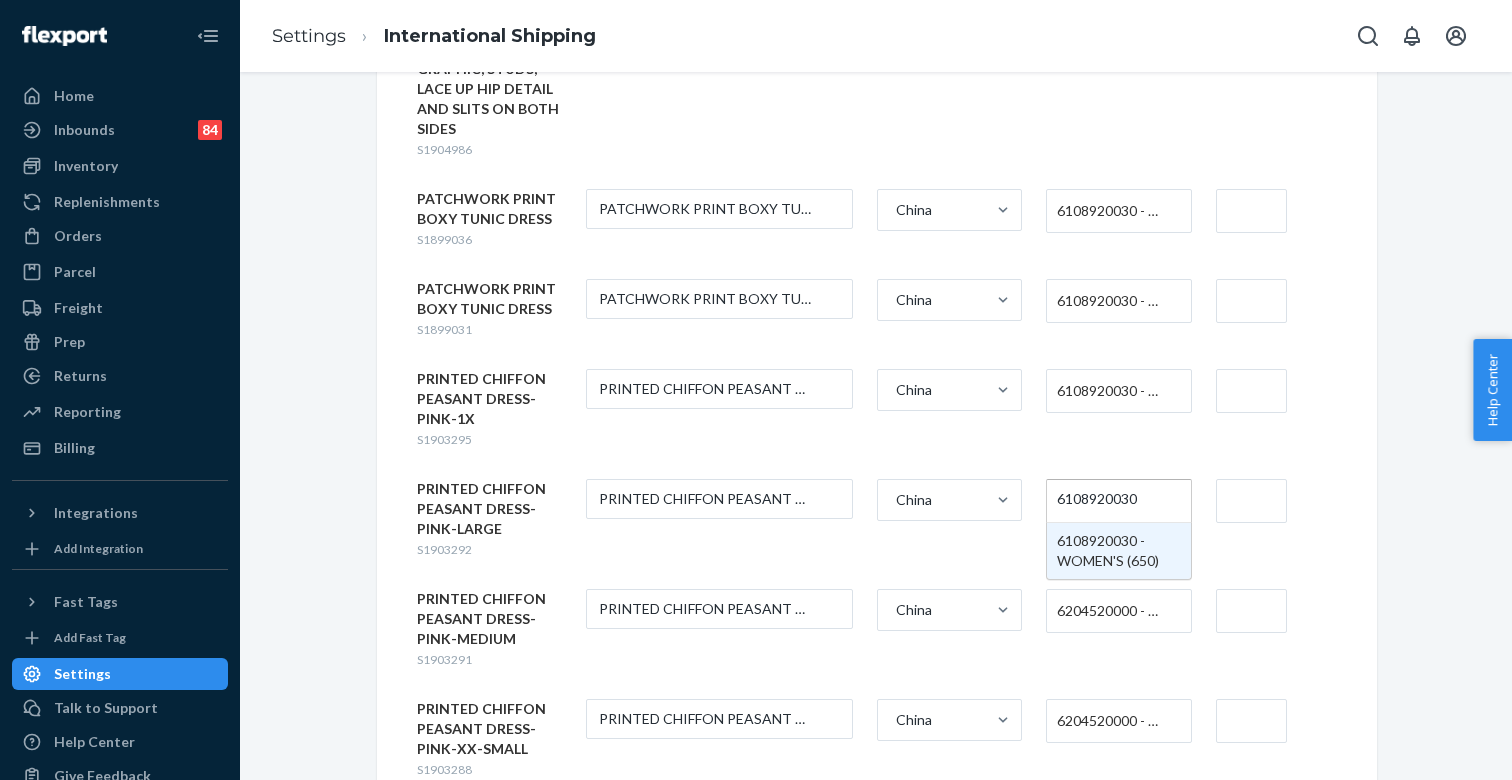 type 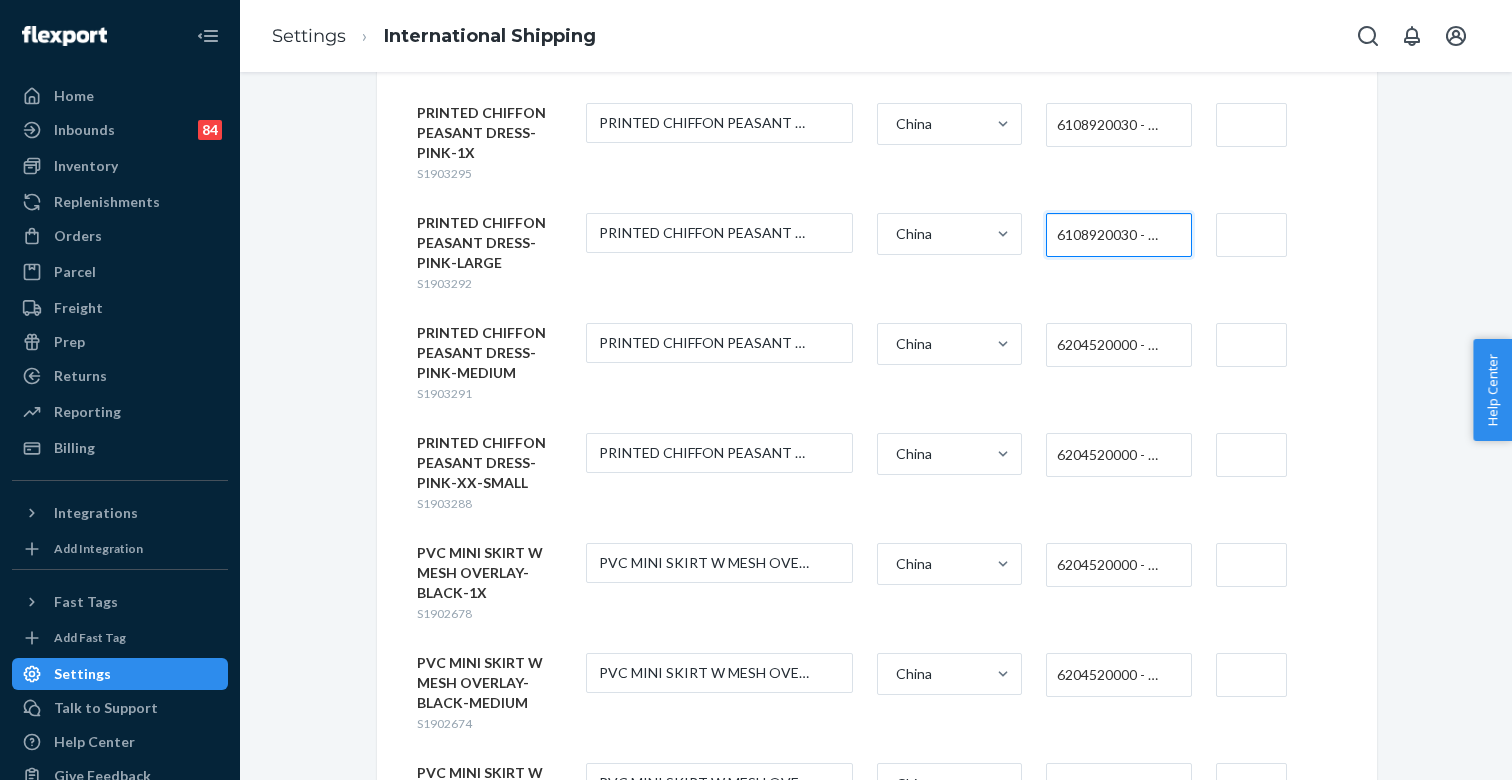 scroll, scrollTop: 3702, scrollLeft: 0, axis: vertical 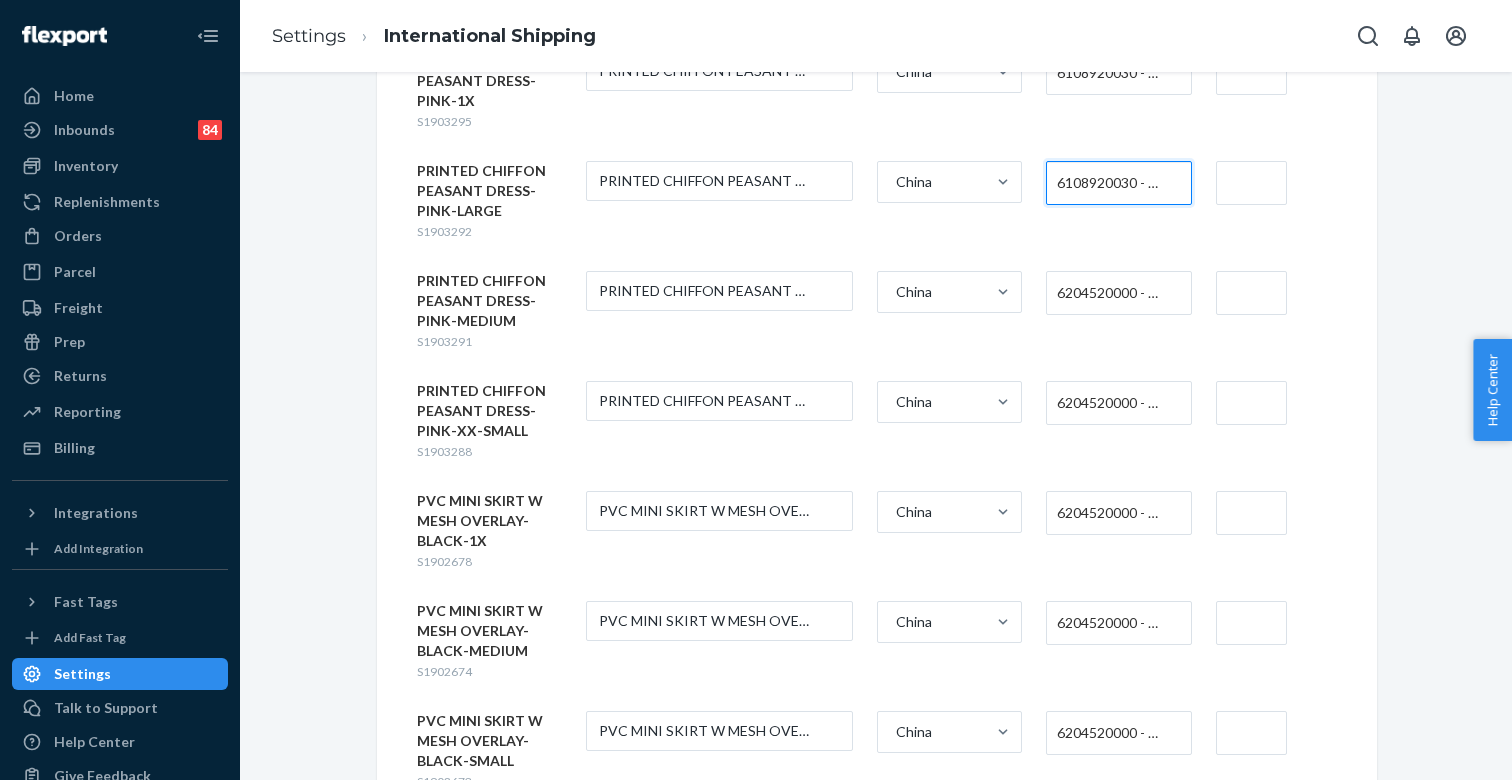 click on "6204520000 - WOMEN'S OR GIRLS' SKIRTS AND DIVIDED SKIRTS OF COTTON, NOT KNITTED OR CROCHETED" at bounding box center (1113, 293) 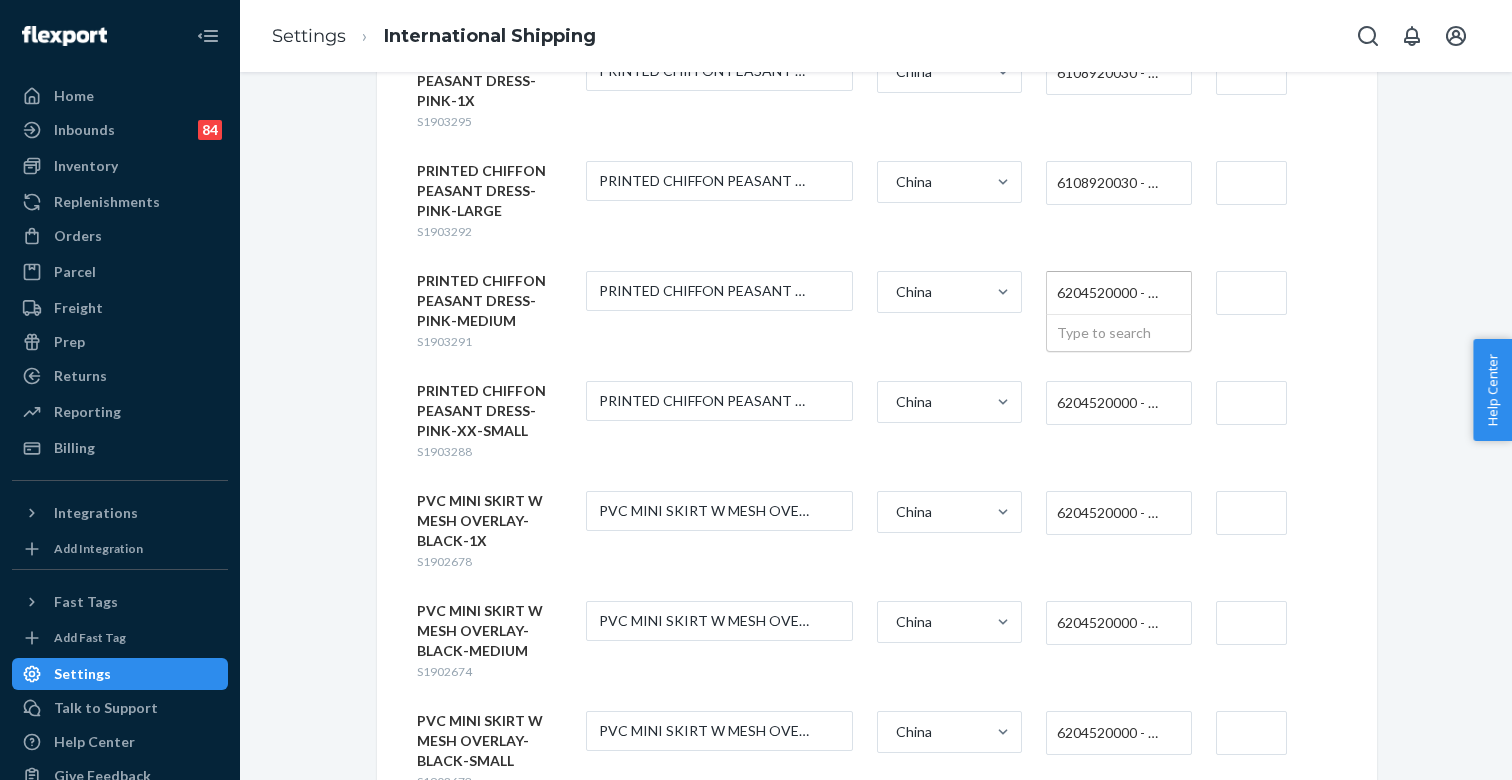 paste on "6108920030" 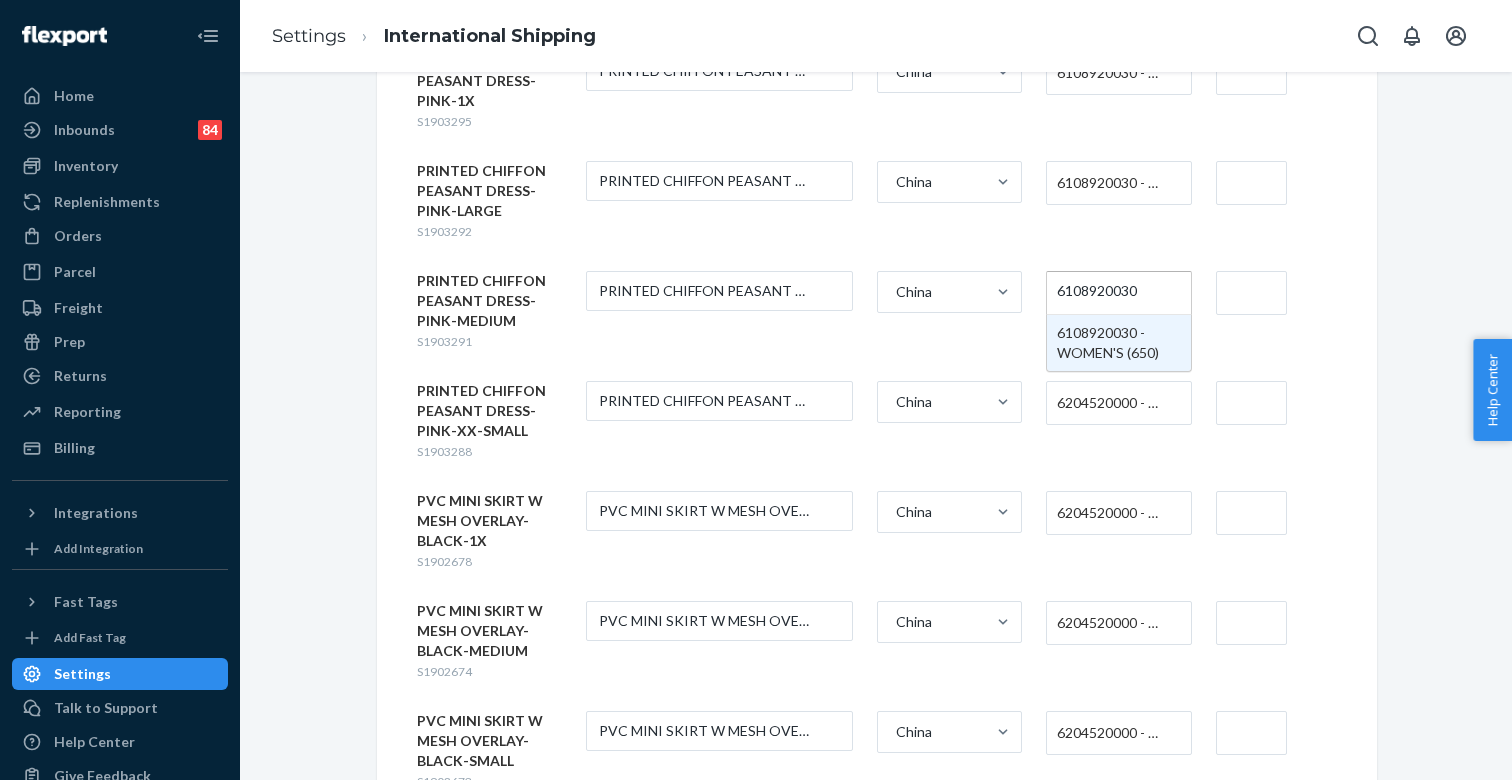 type 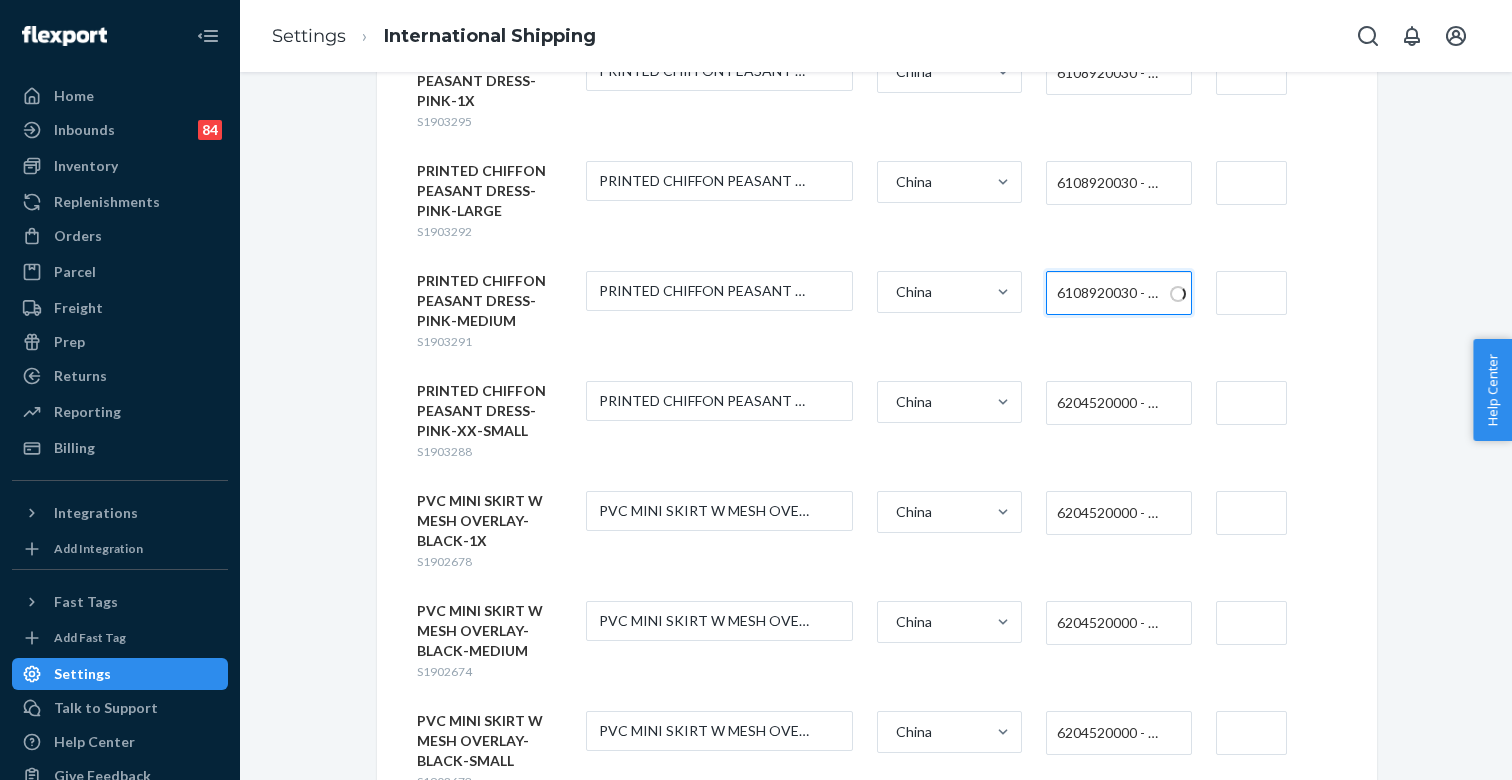 click on "6204520000 - WOMEN'S OR GIRLS' SKIRTS AND DIVIDED SKIRTS OF COTTON, NOT KNITTED OR CROCHETED" at bounding box center [1113, 403] 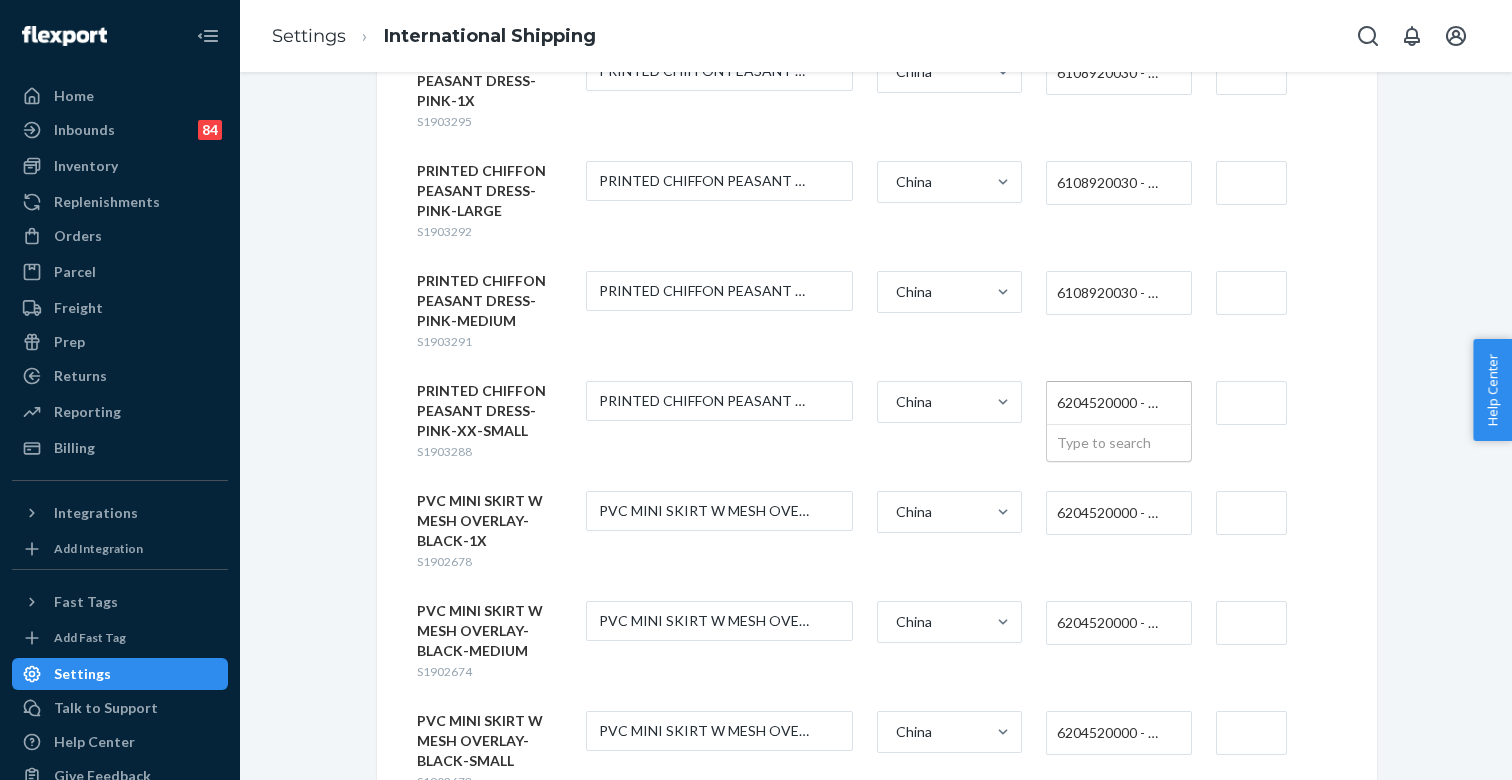 paste on "6108920030" 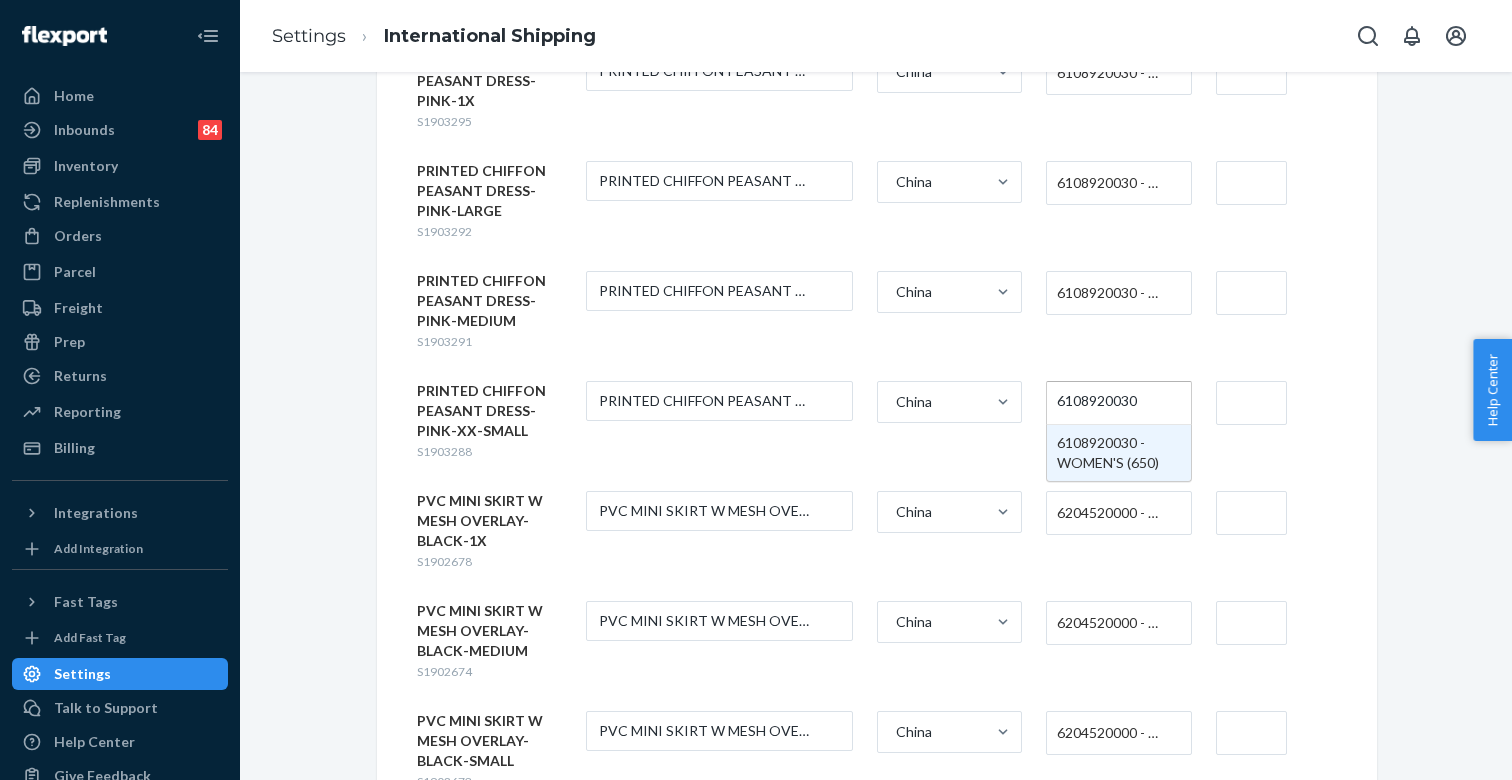 type 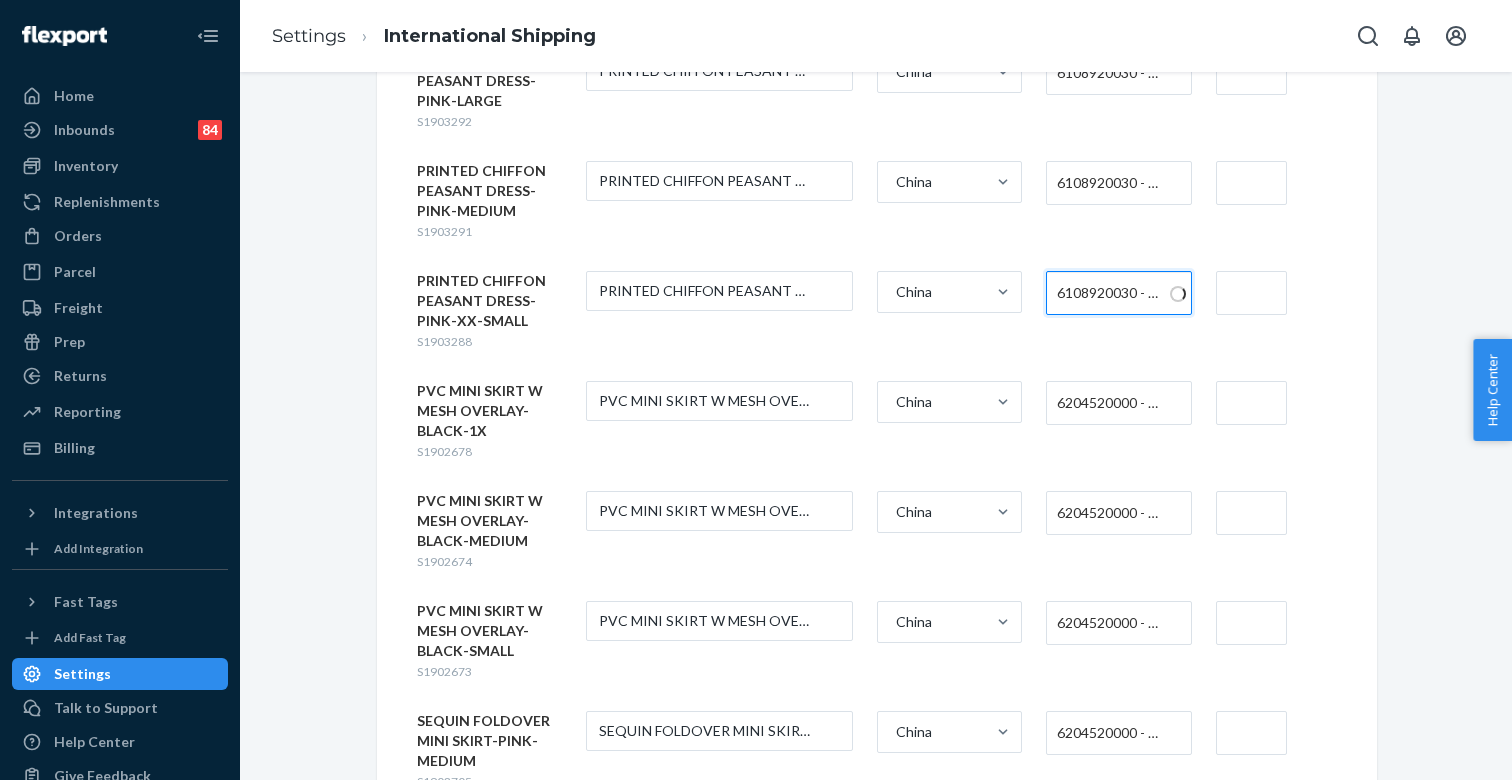 scroll, scrollTop: 3830, scrollLeft: 0, axis: vertical 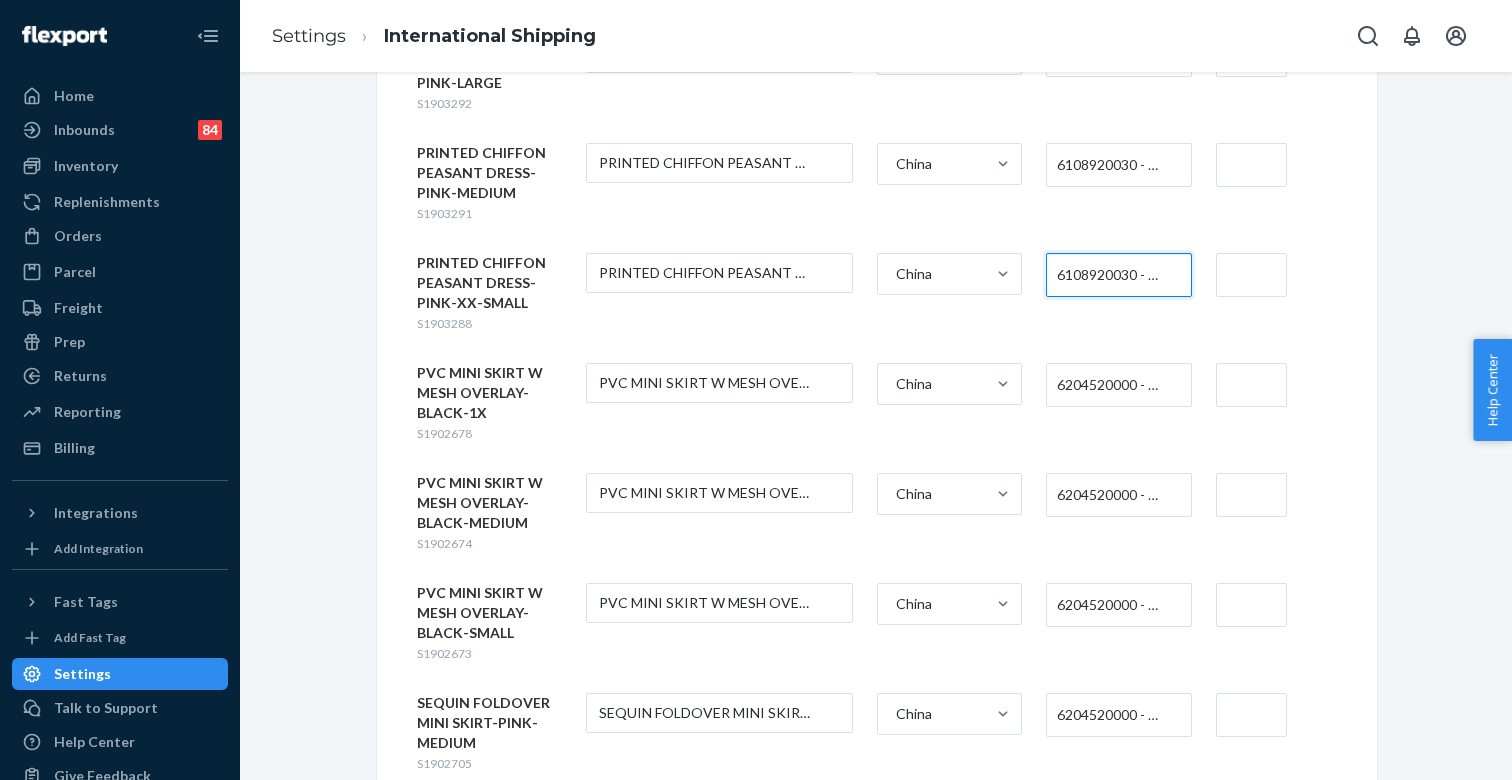click on "6204520000 - WOMEN'S OR GIRLS' SKIRTS AND DIVIDED SKIRTS OF COTTON, NOT KNITTED OR CROCHETED" at bounding box center [1113, 385] 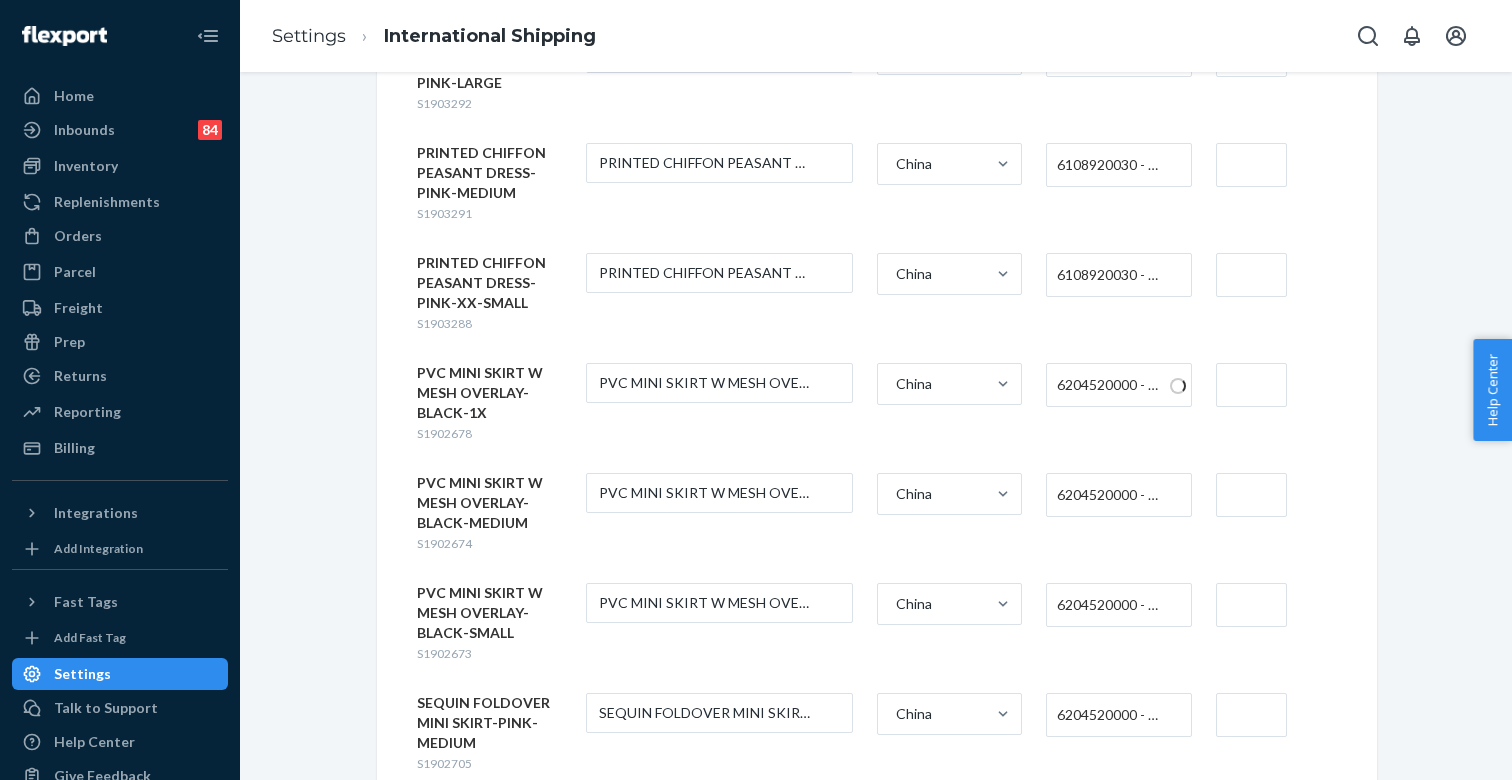 click on "PRINTED CHIFFON PEASANT DRESS-PINK-XX-SMALL S1903288 PRINTED CHIFFON PEASANT DRESS-PINK- [COUNTRY] 6108920030 - WOMEN'S (650)" at bounding box center [877, 293] 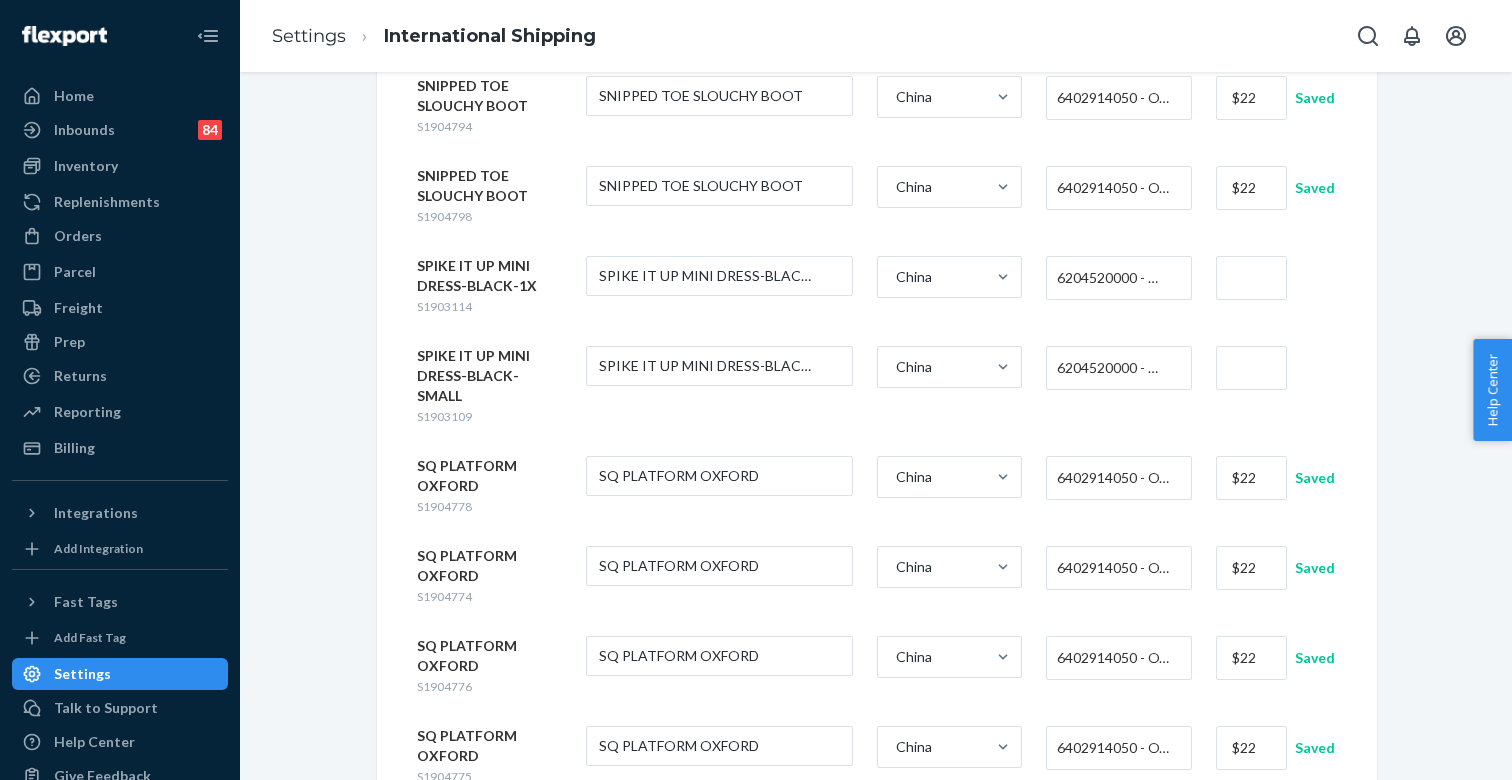scroll, scrollTop: 5569, scrollLeft: 0, axis: vertical 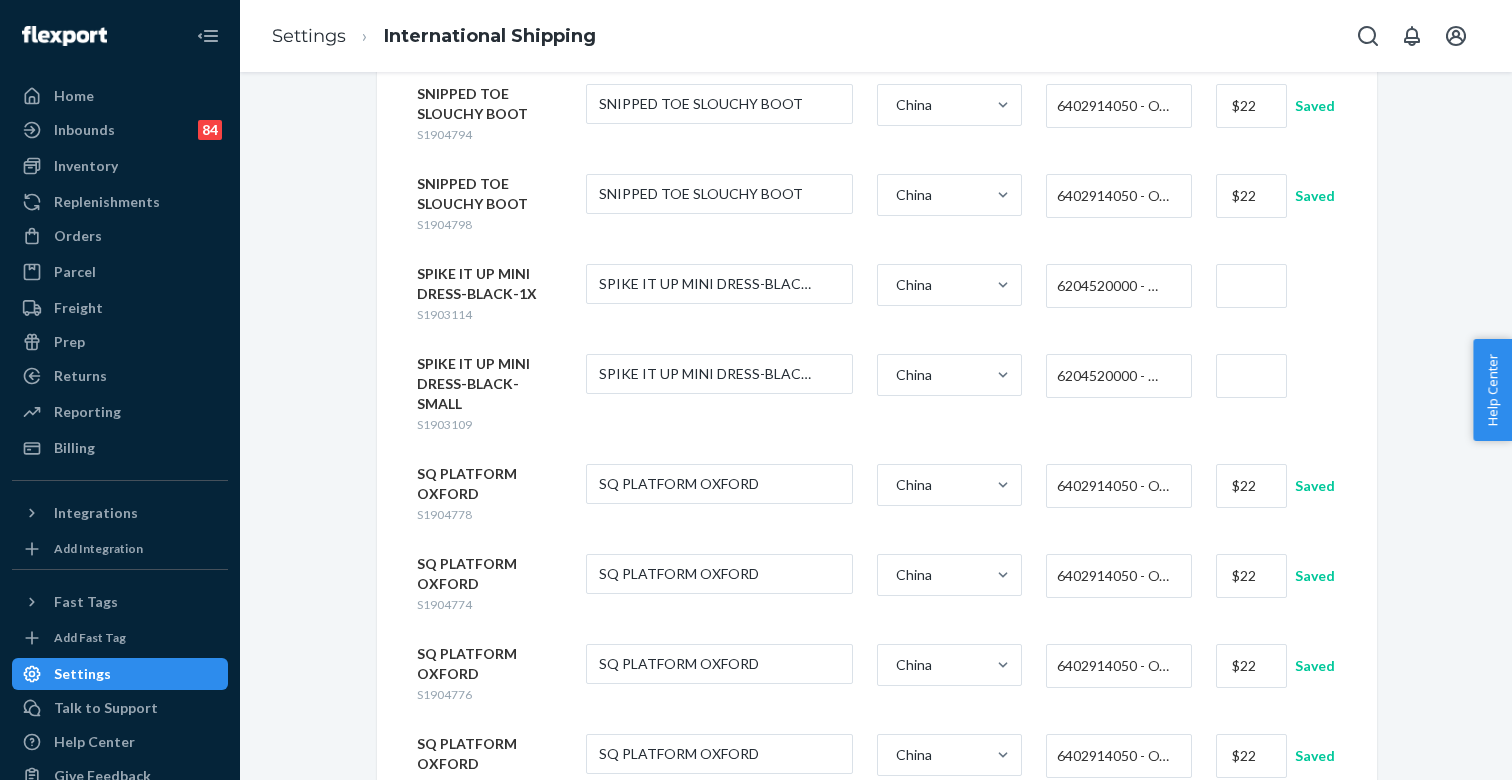 click on "6204520000 - WOMEN'S OR GIRLS' SKIRTS AND DIVIDED SKIRTS OF COTTON, NOT KNITTED OR CROCHETED" at bounding box center [1113, 286] 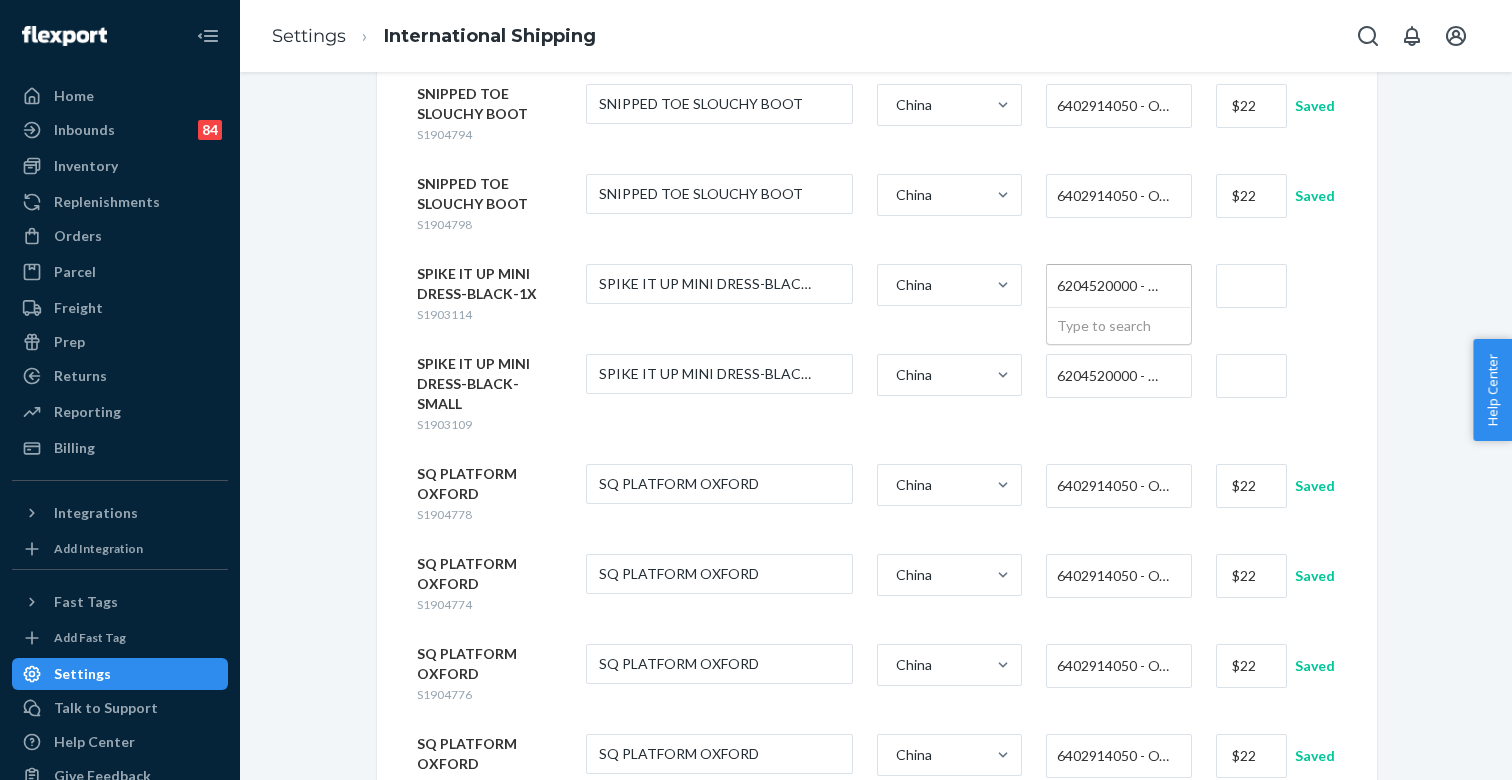 paste on "6108920030" 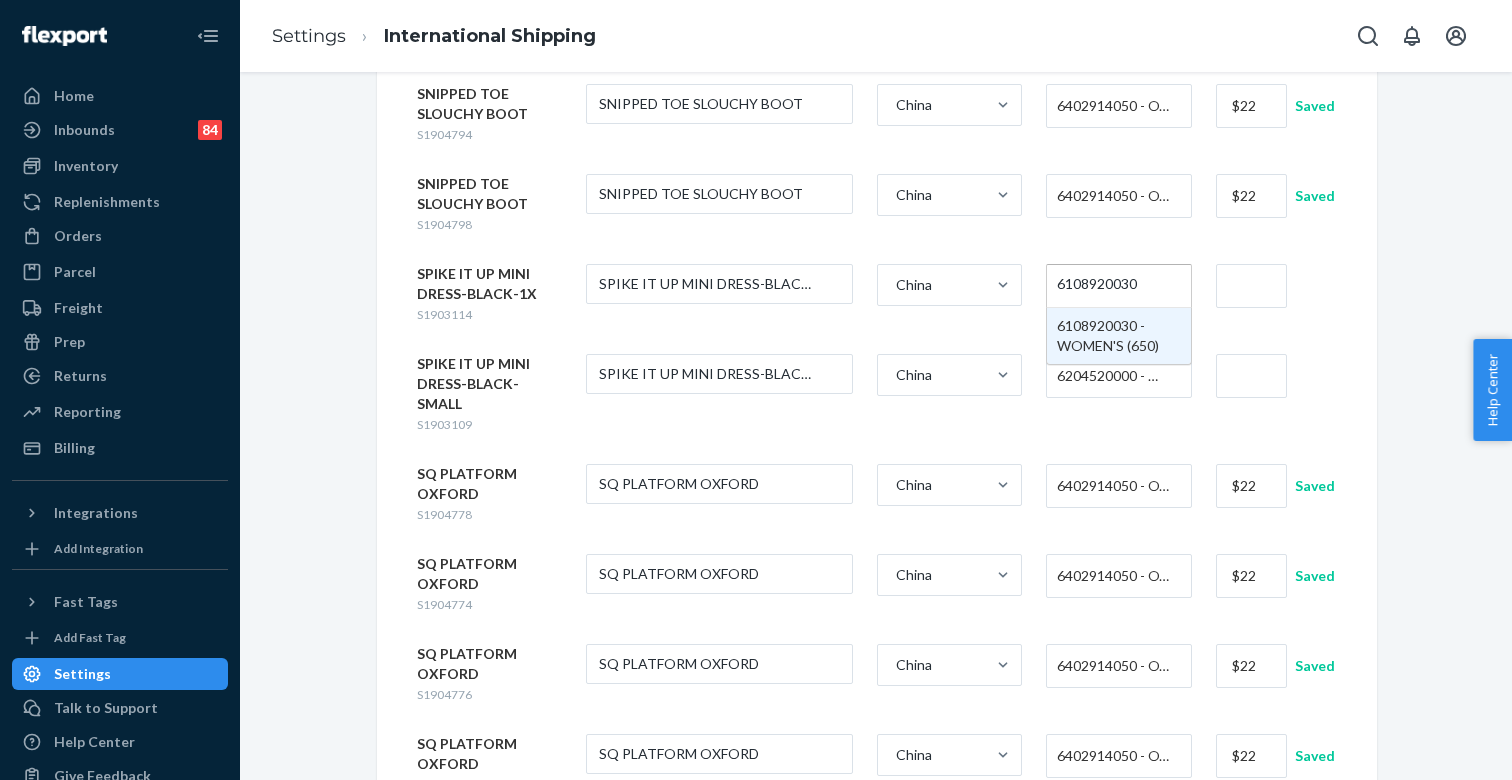 type 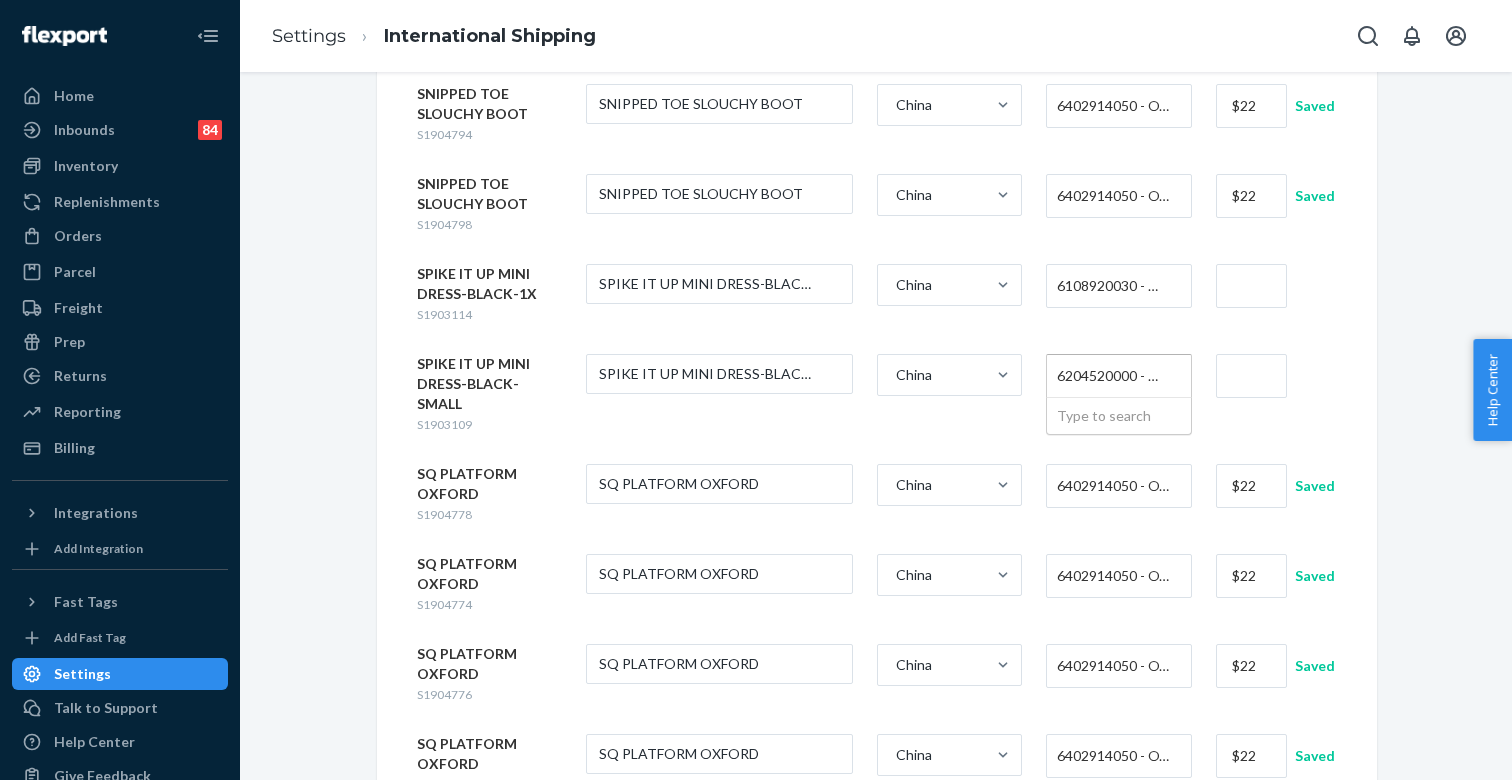 click on "6204520000 - WOMEN'S OR GIRLS' SKIRTS AND DIVIDED SKIRTS OF COTTON, NOT KNITTED OR CROCHETED" at bounding box center [1113, 376] 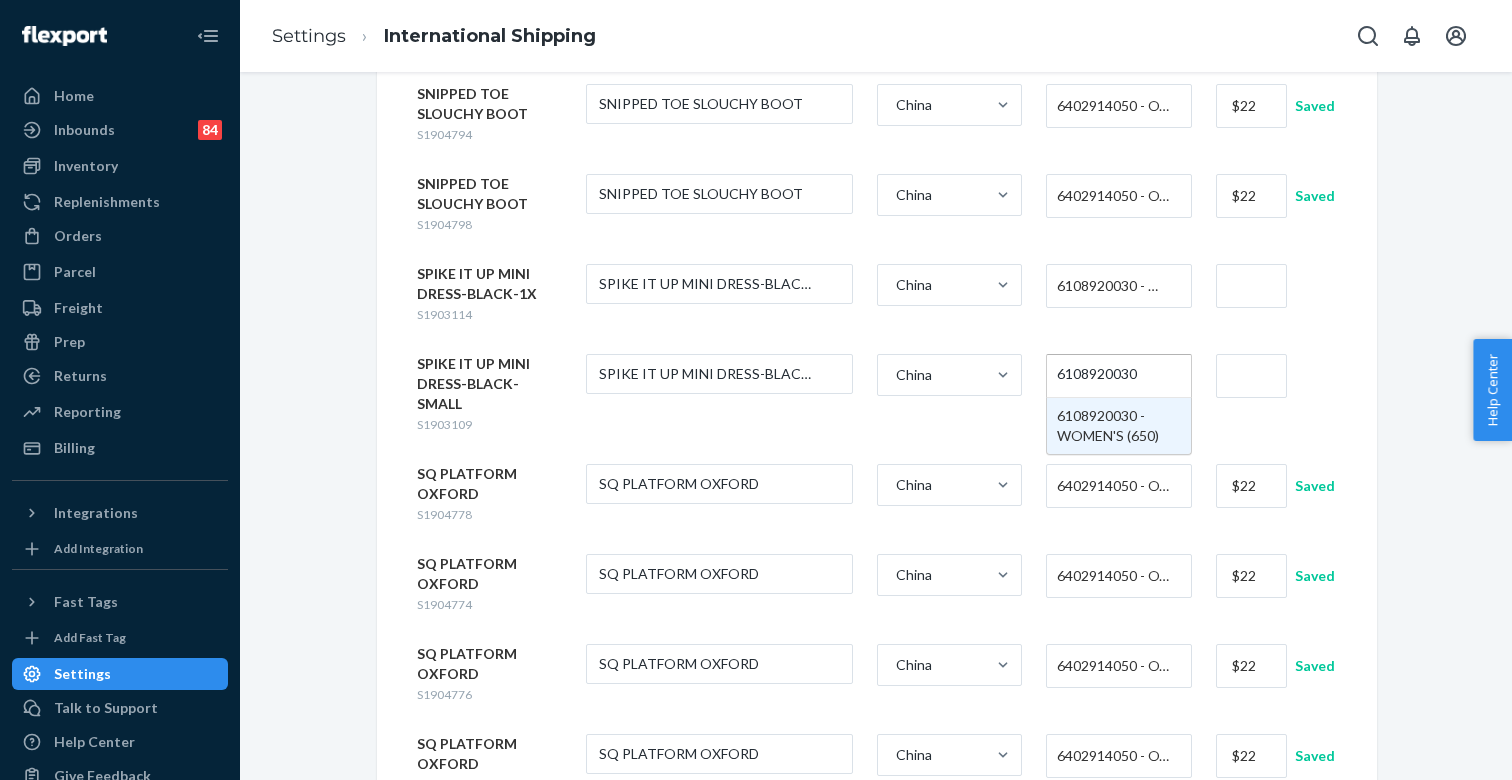 type 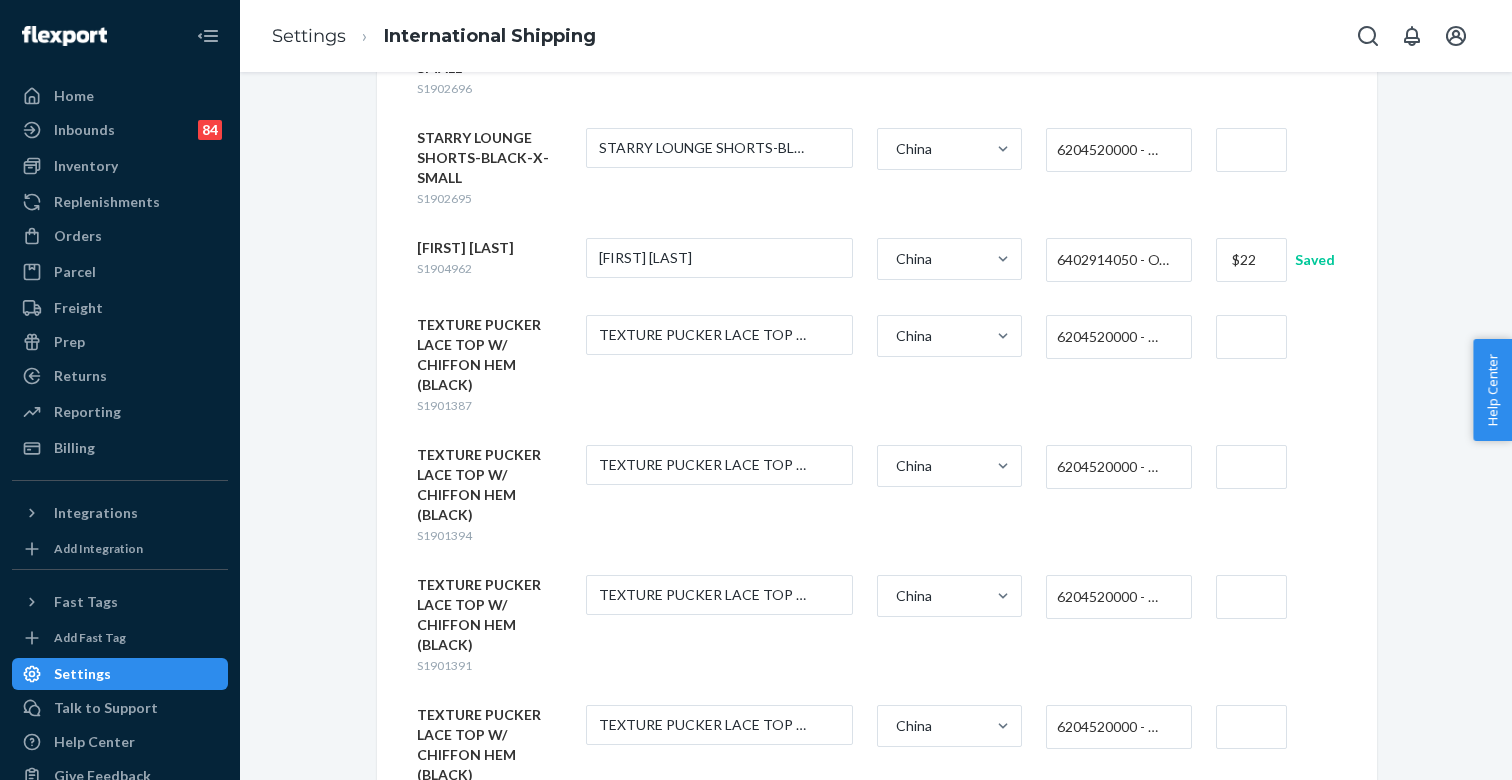 scroll, scrollTop: 7346, scrollLeft: 0, axis: vertical 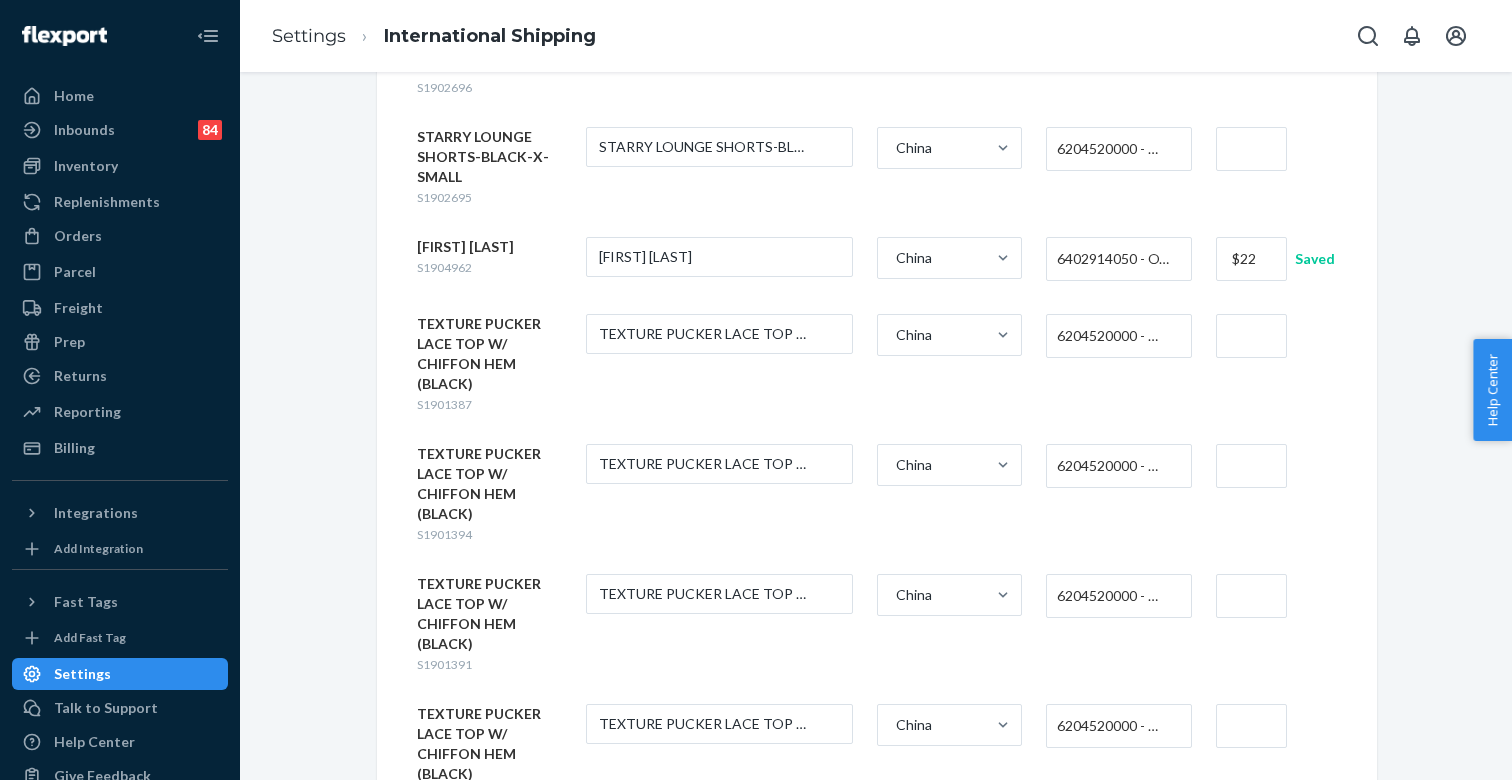 click on "6204520000 - WOMEN'S OR GIRLS' SKIRTS AND DIVIDED SKIRTS OF COTTON, NOT KNITTED OR CROCHETED" at bounding box center [1113, 466] 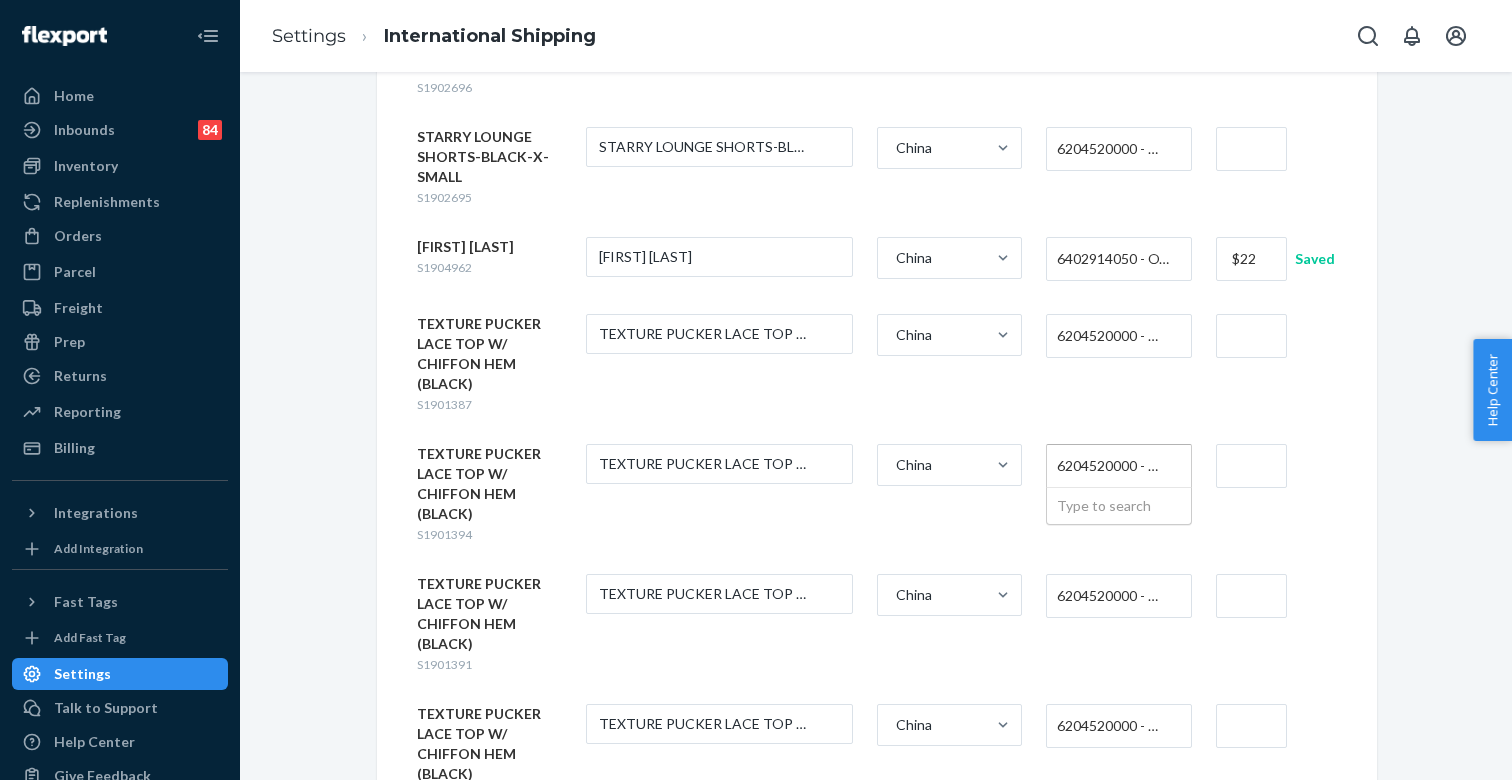 paste on "6108920030" 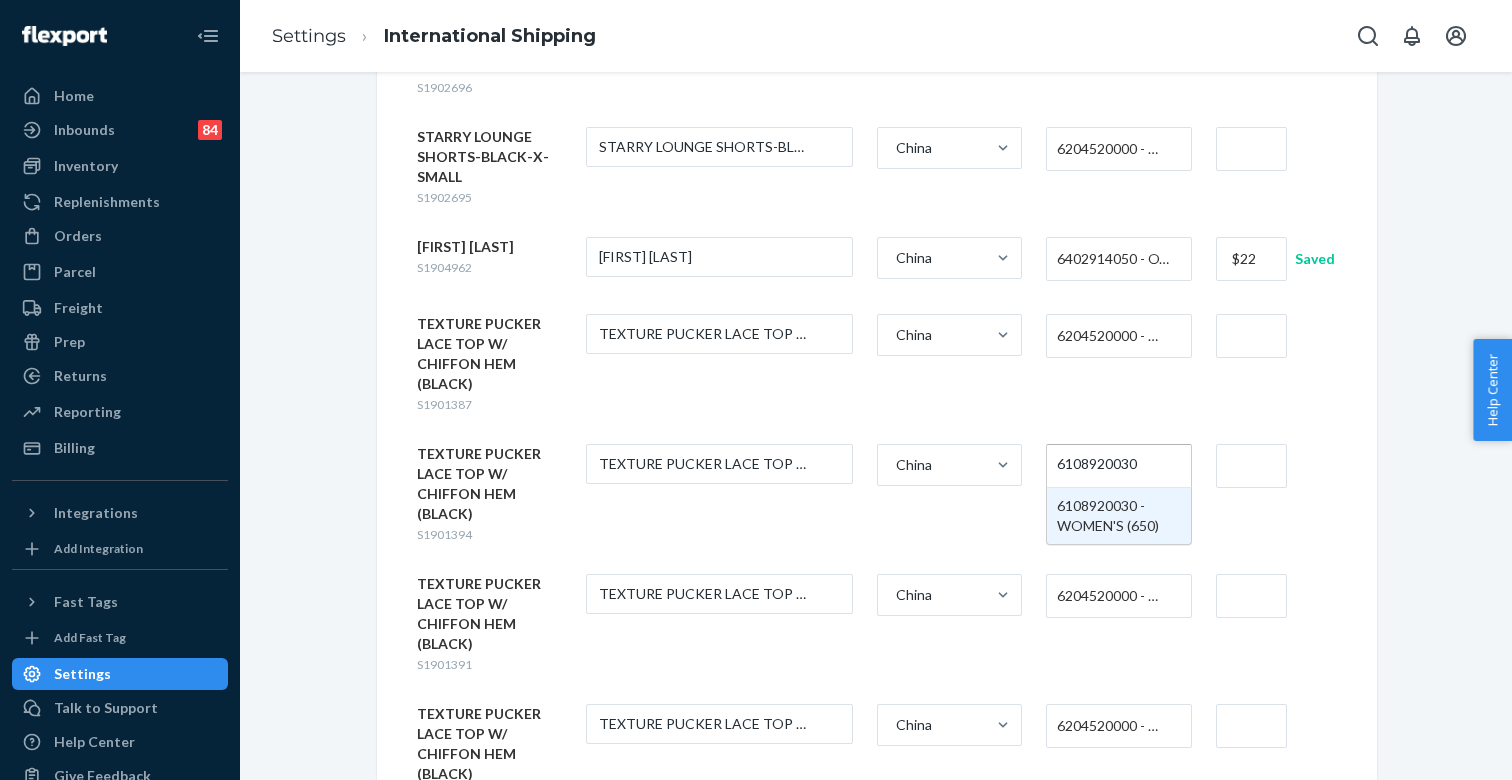 type 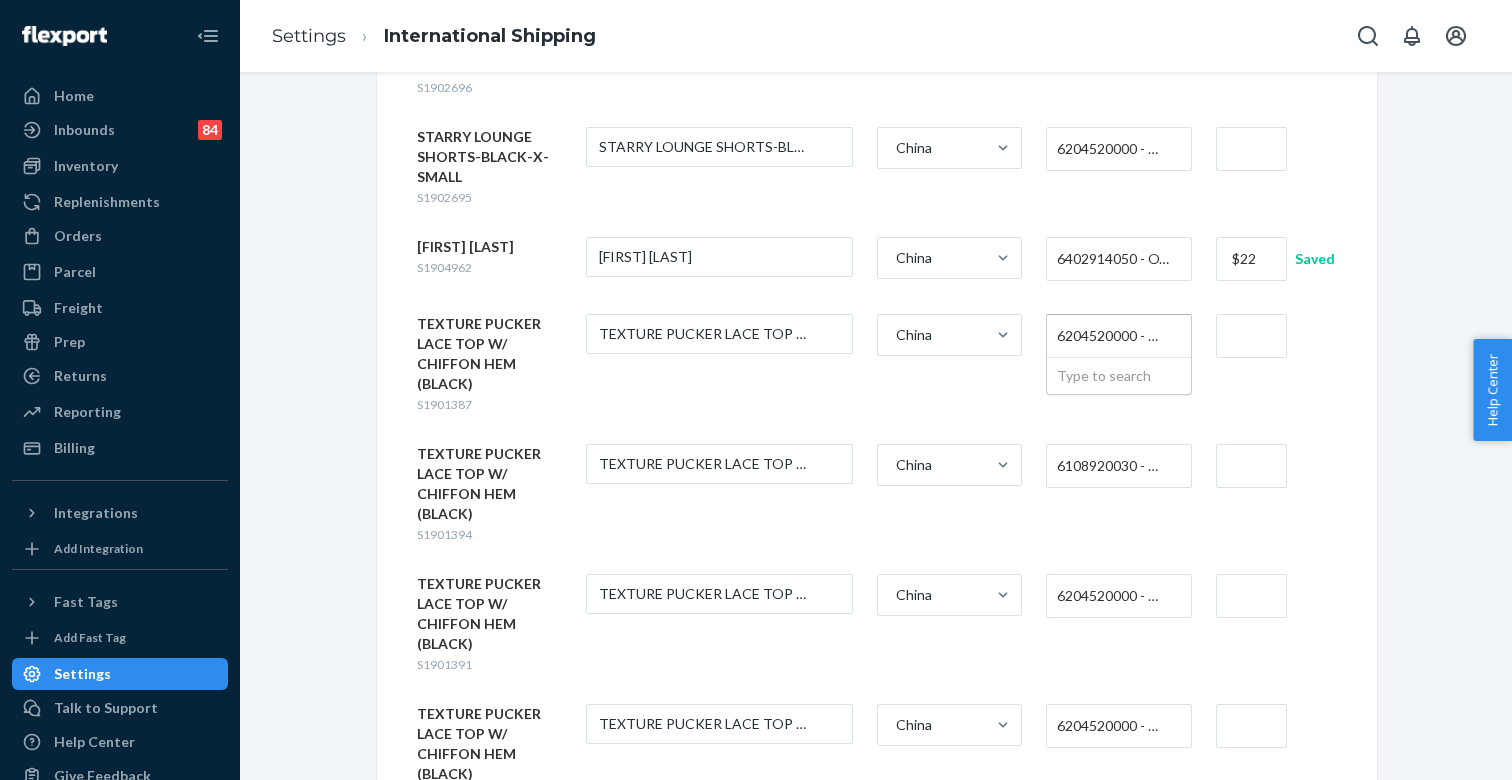 click on "6204520000 - WOMEN'S OR GIRLS' SKIRTS AND DIVIDED SKIRTS OF COTTON, NOT KNITTED OR CROCHETED" at bounding box center [1113, 336] 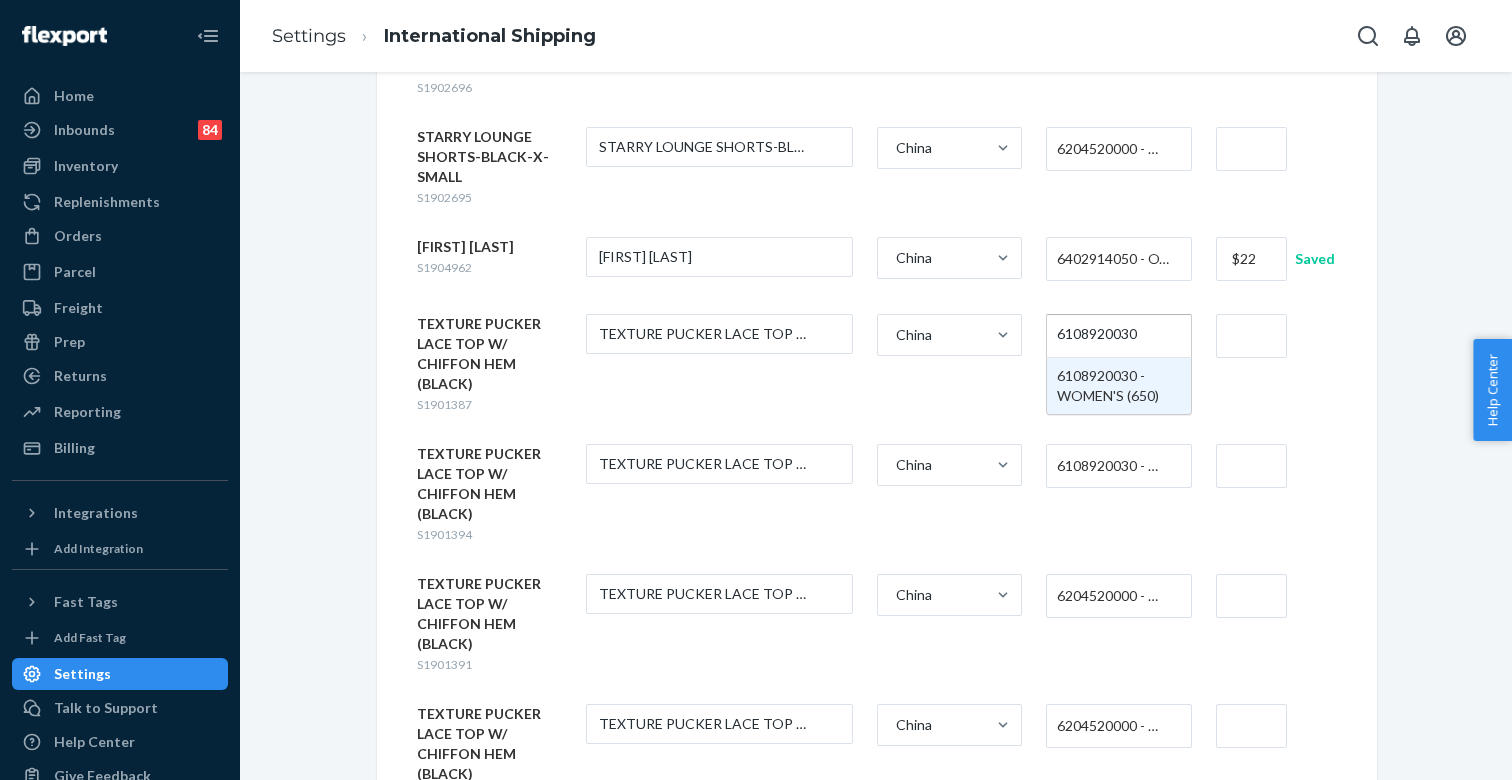 type 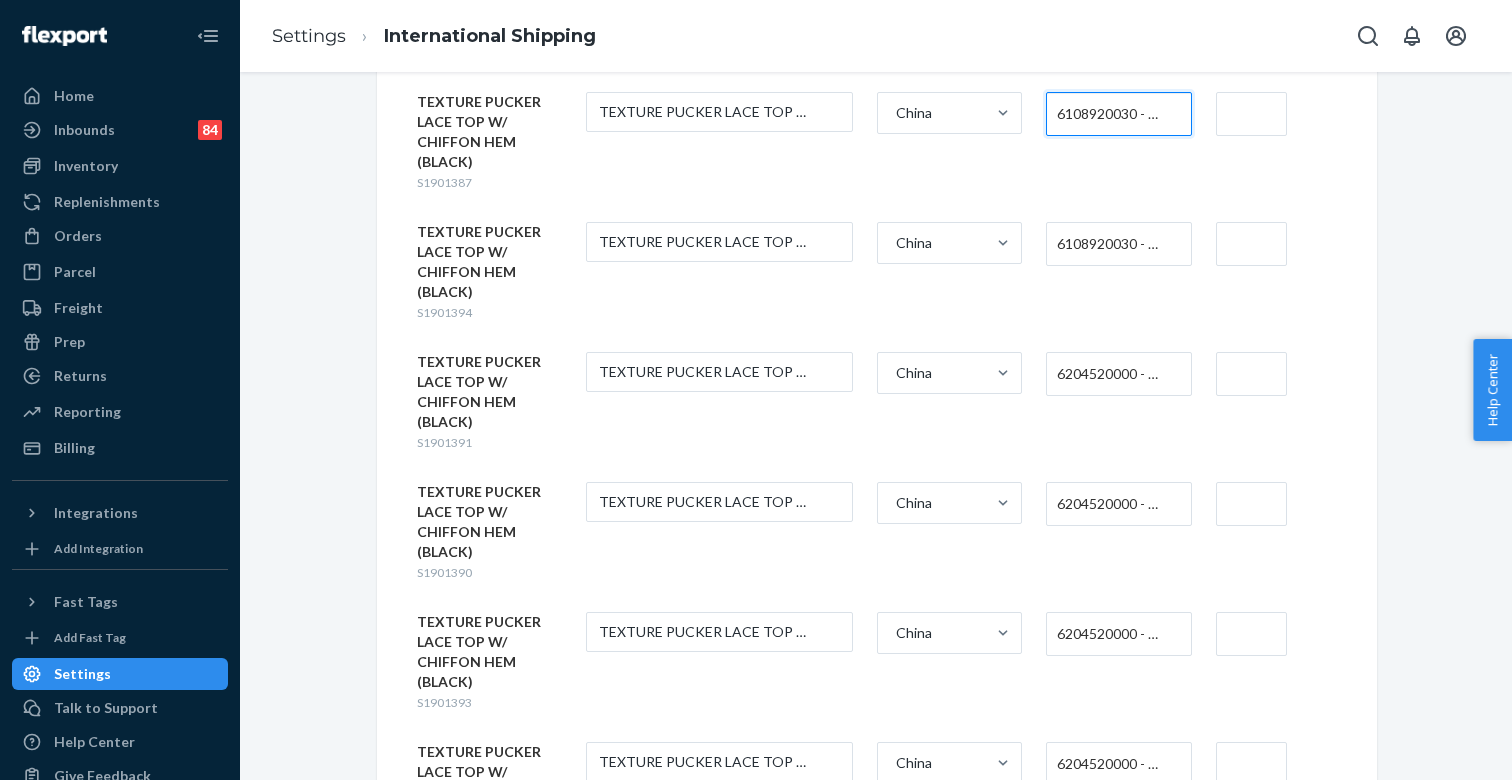 scroll, scrollTop: 7599, scrollLeft: 0, axis: vertical 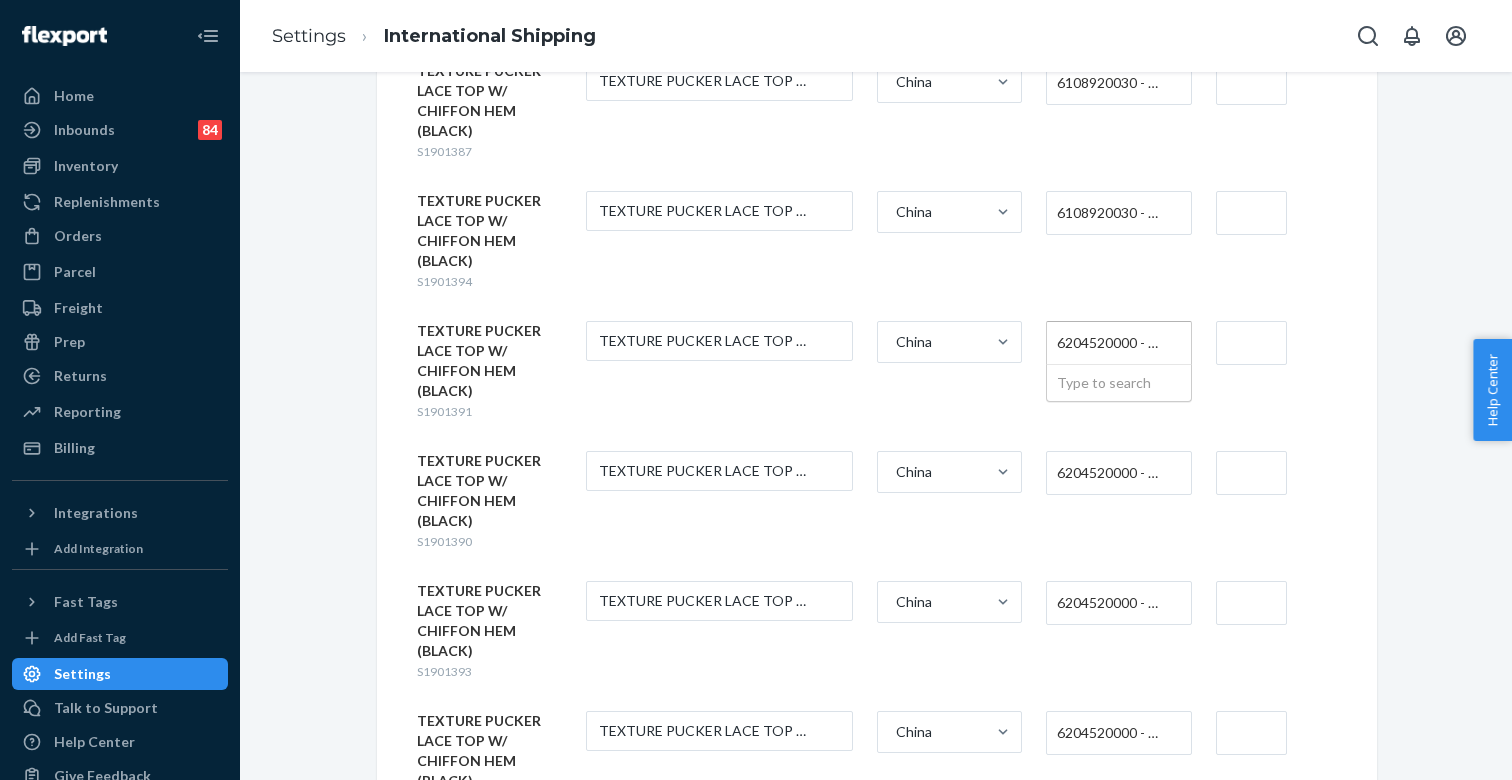 click on "6204520000 - WOMEN'S OR GIRLS' SKIRTS AND DIVIDED SKIRTS OF COTTON, NOT KNITTED OR CROCHETED" at bounding box center [1113, 343] 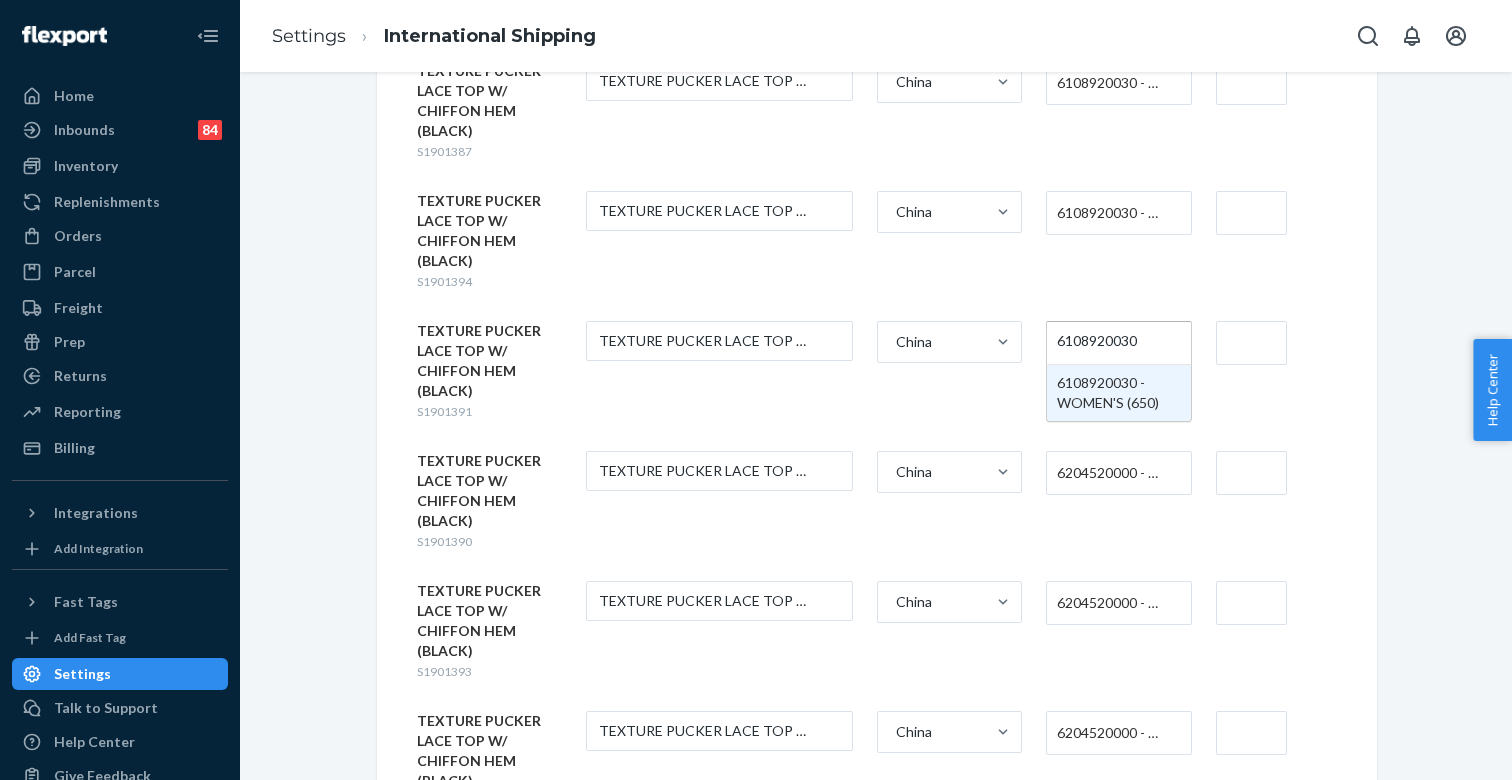 type 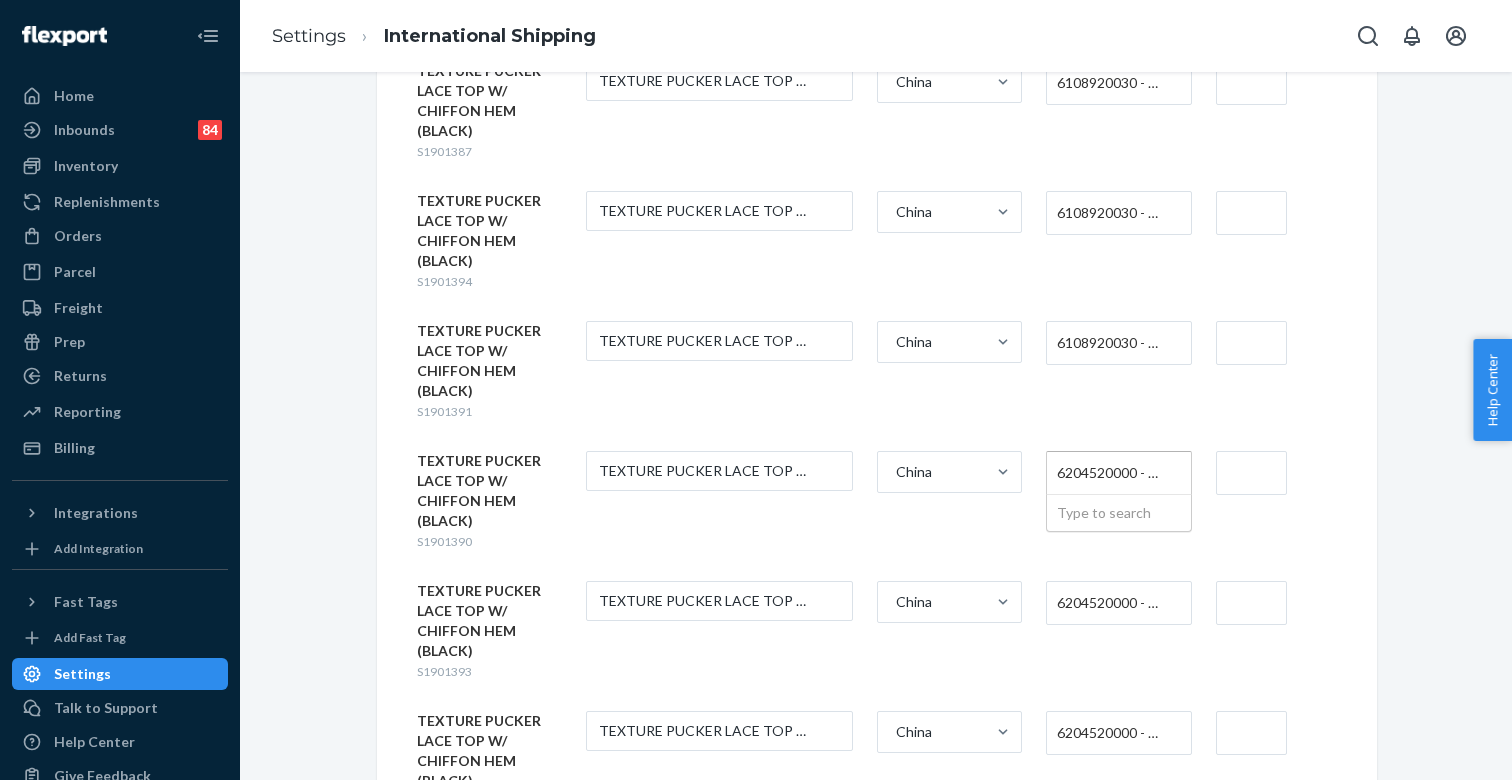 click on "6204520000 - WOMEN'S OR GIRLS' SKIRTS AND DIVIDED SKIRTS OF COTTON, NOT KNITTED OR CROCHETED" at bounding box center [1113, 473] 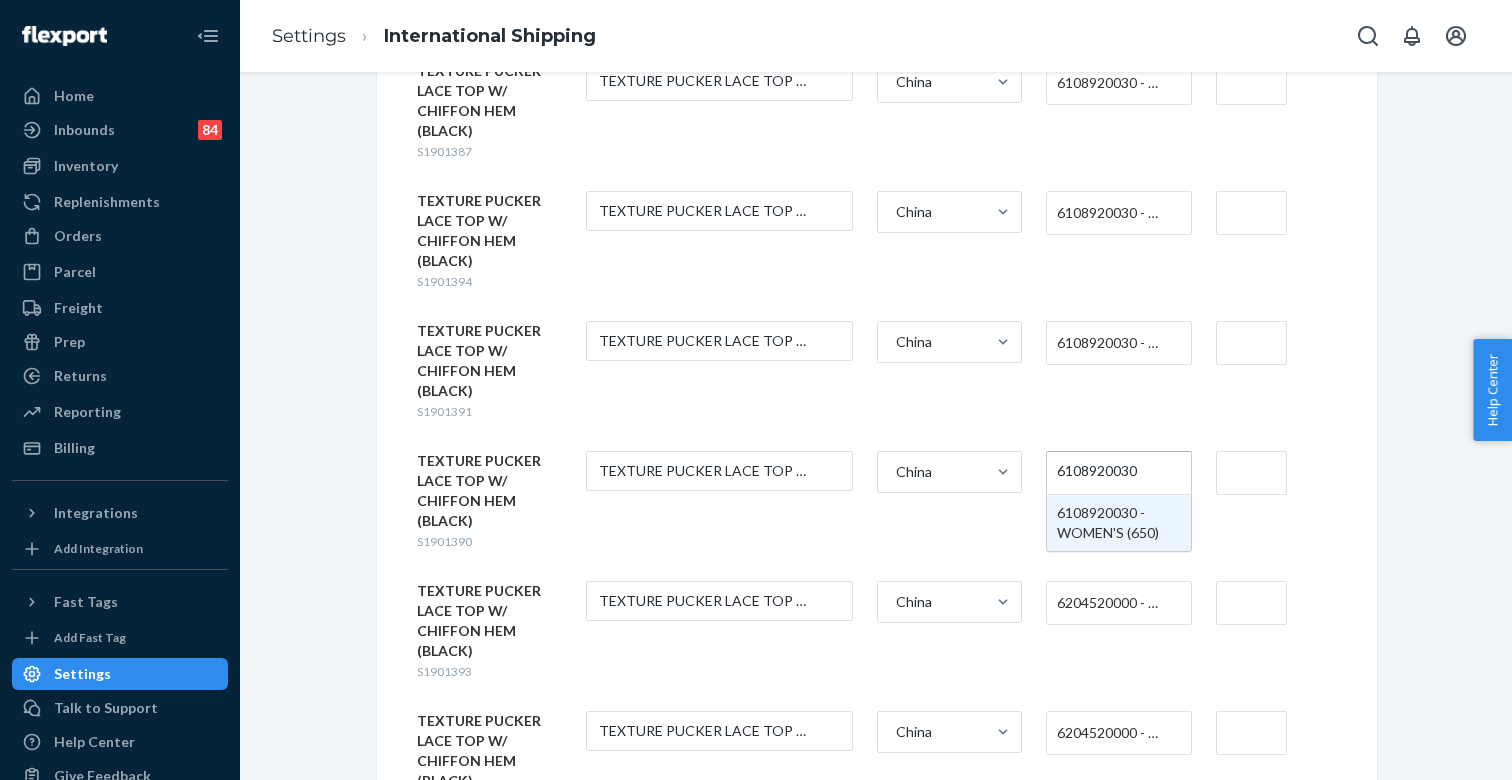 type 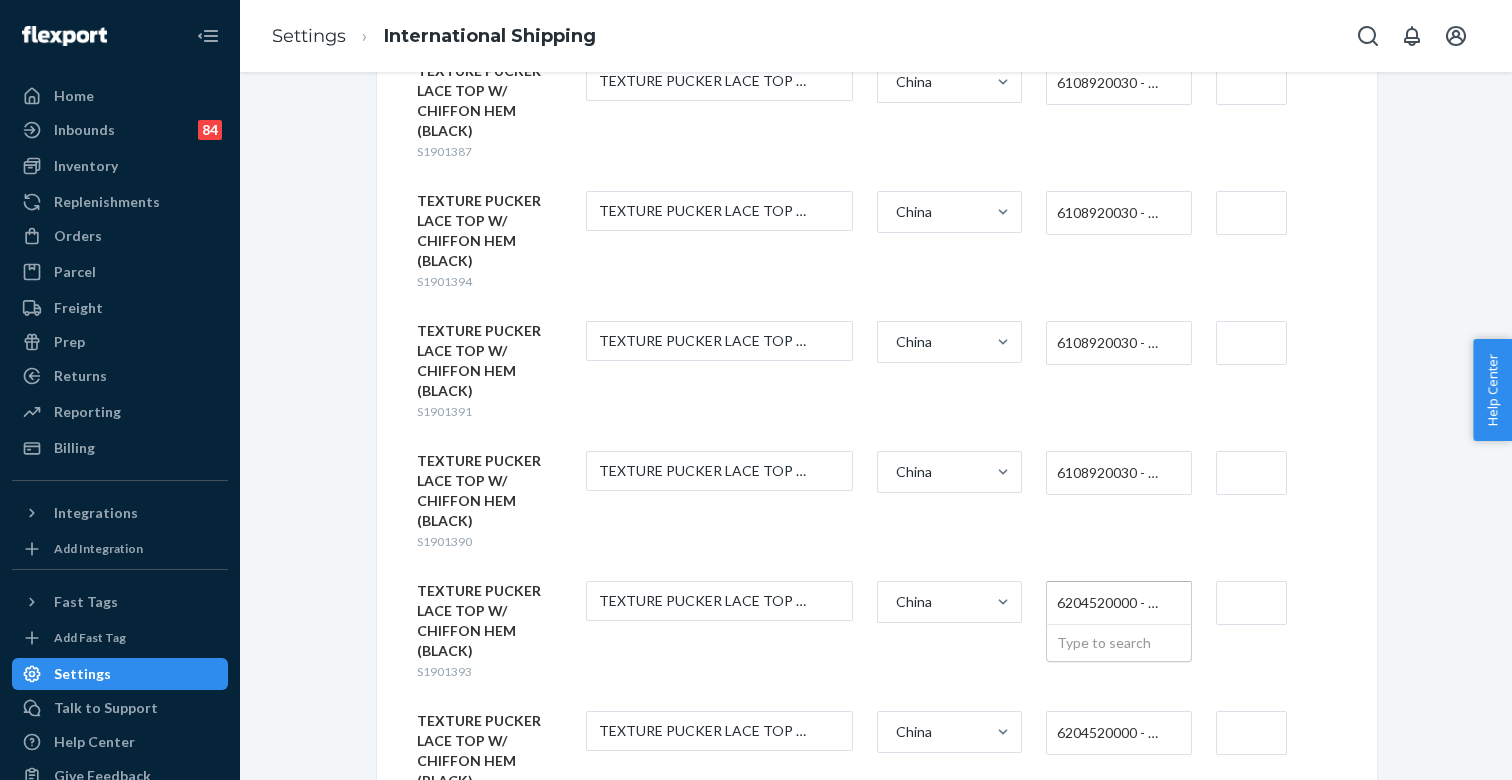 click on "6204520000 - WOMEN'S OR GIRLS' SKIRTS AND DIVIDED SKIRTS OF COTTON, NOT KNITTED OR CROCHETED" at bounding box center (1113, 603) 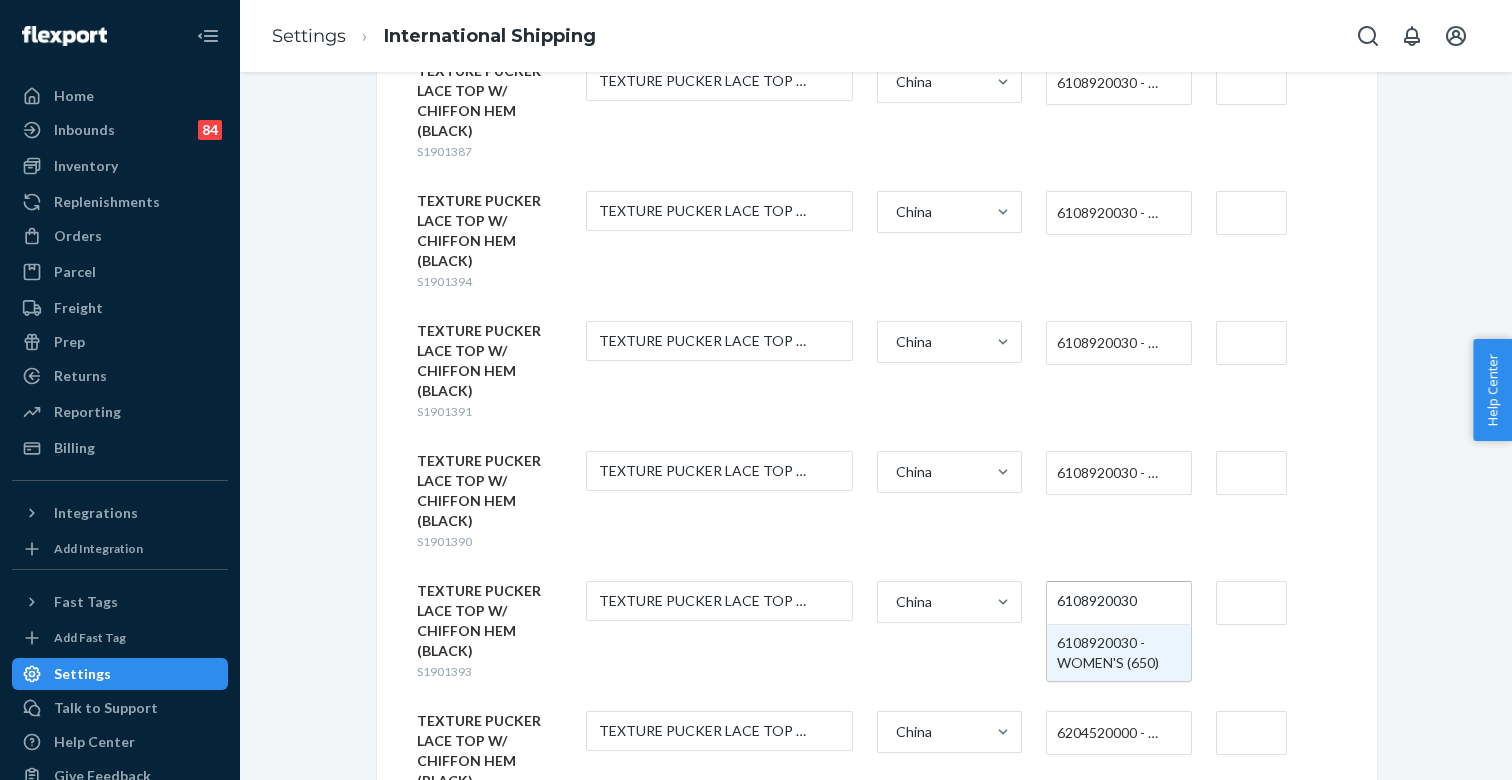 type 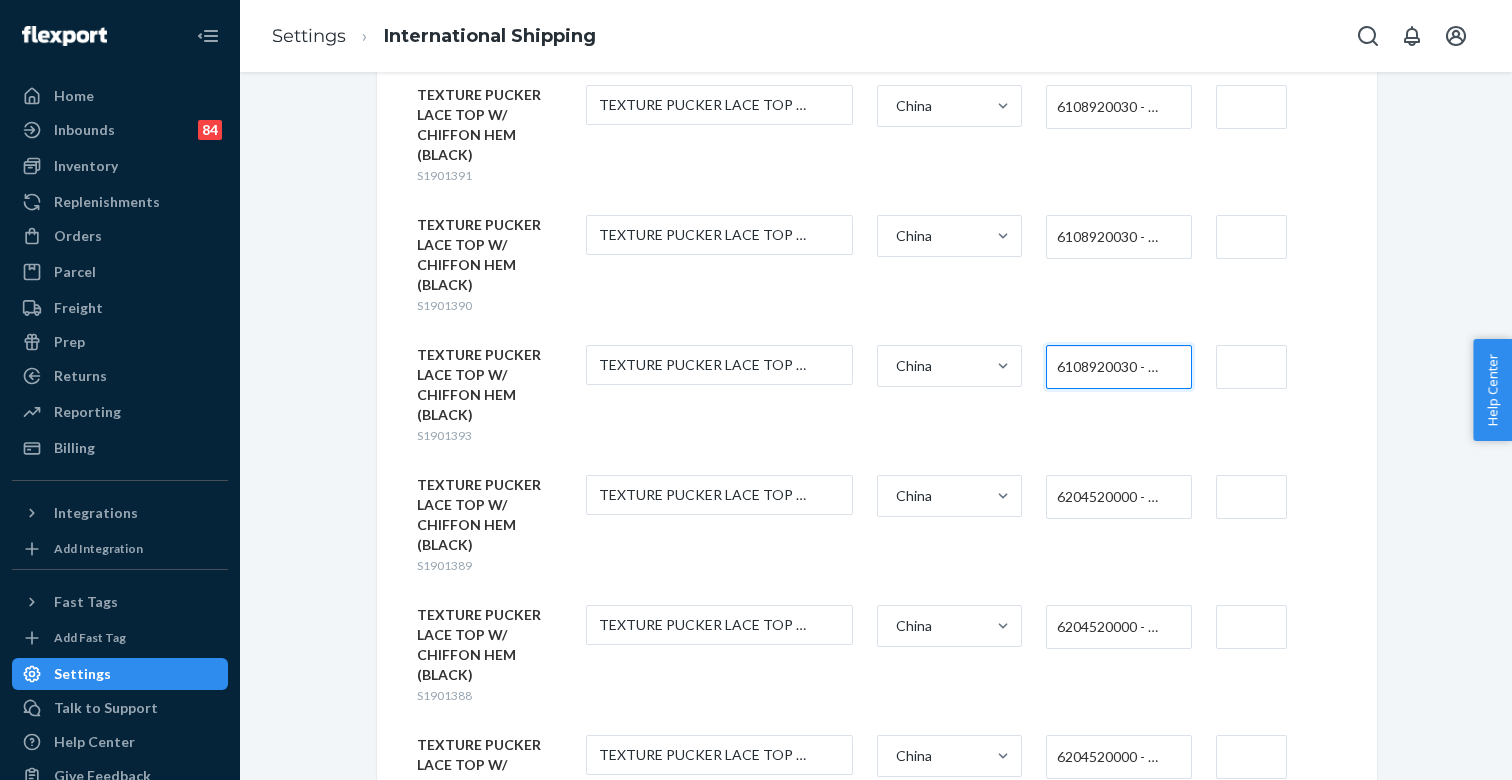 scroll, scrollTop: 7896, scrollLeft: 0, axis: vertical 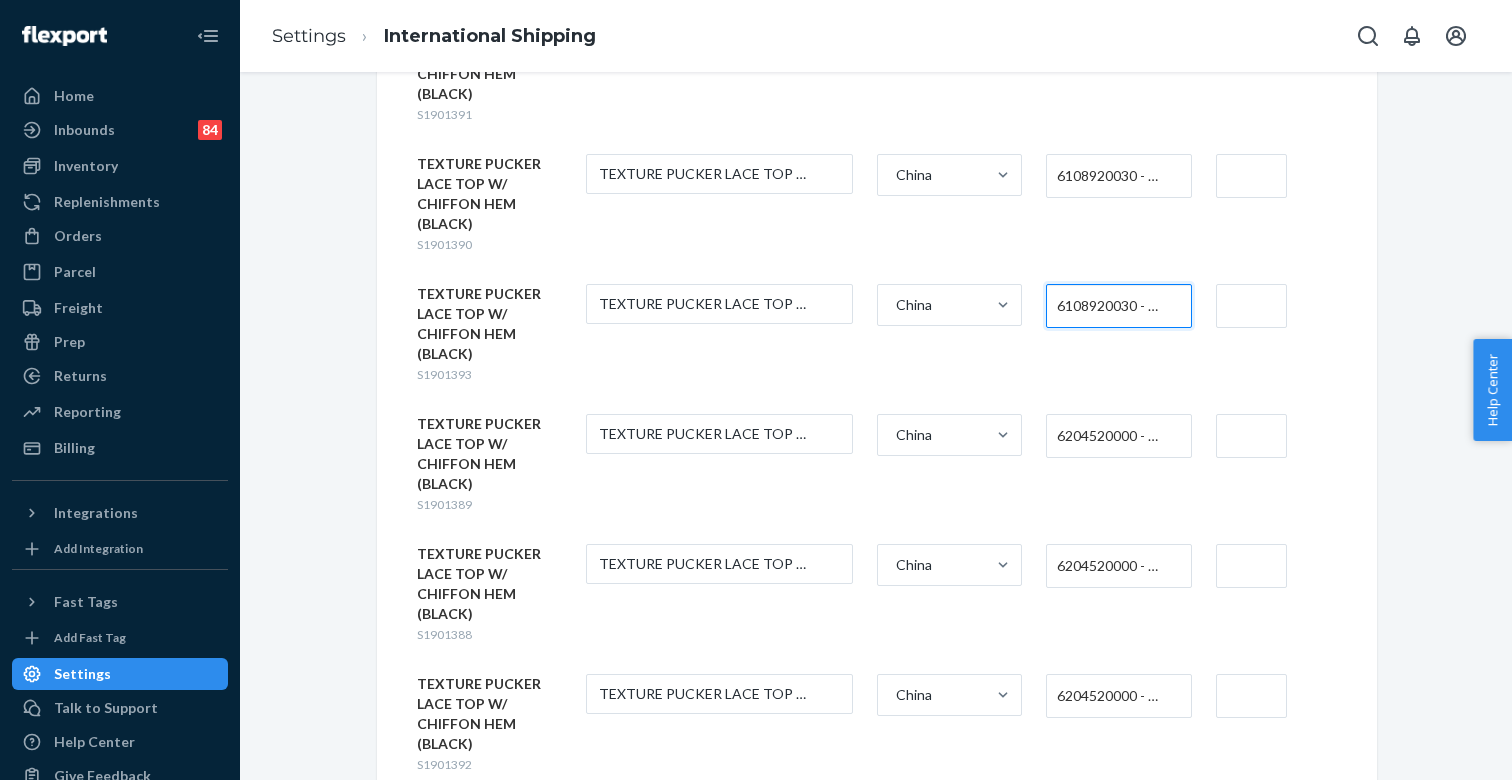 click on "6204520000 - WOMEN'S OR GIRLS' SKIRTS AND DIVIDED SKIRTS OF COTTON, NOT KNITTED OR CROCHETED" at bounding box center [1113, 436] 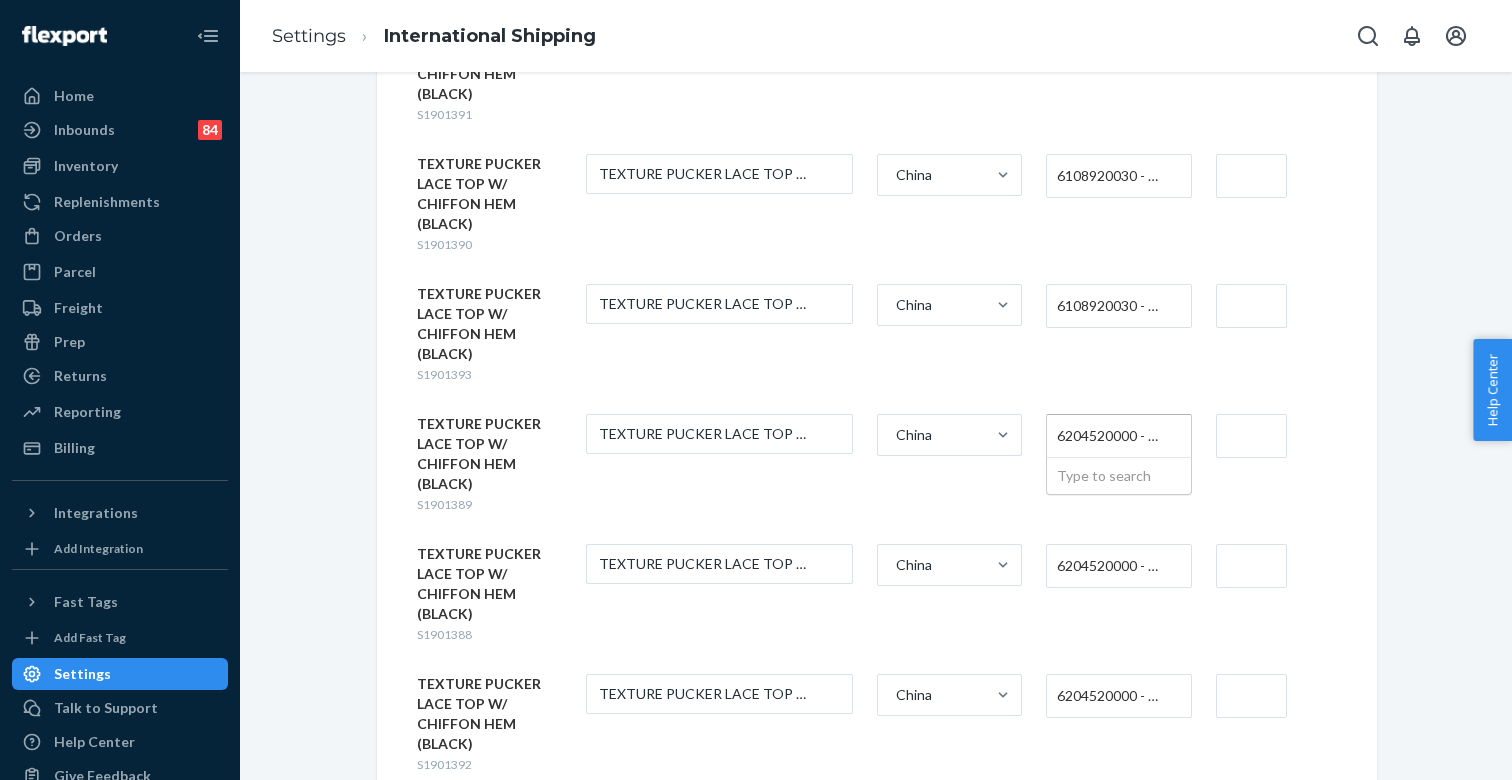paste on "6108920030" 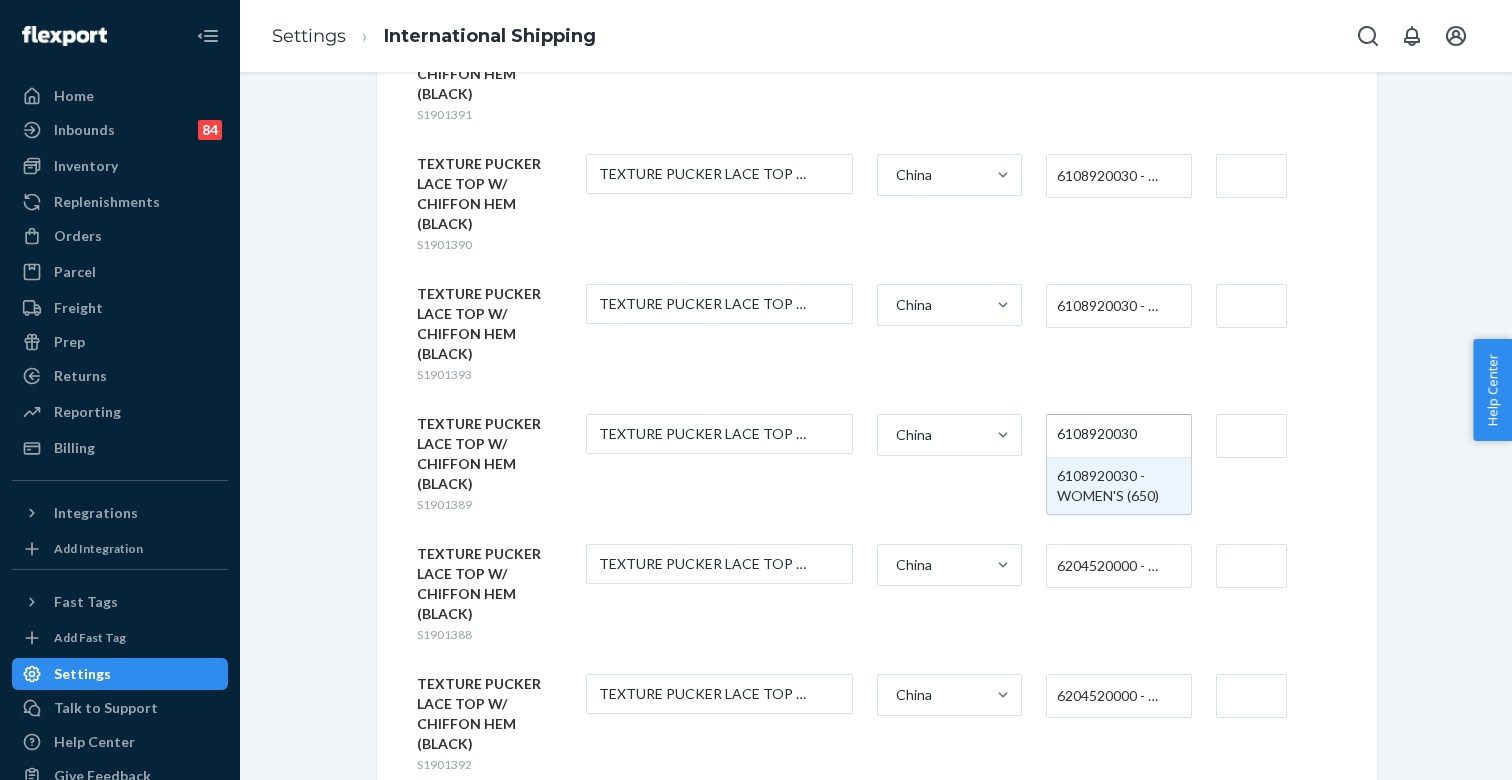 type 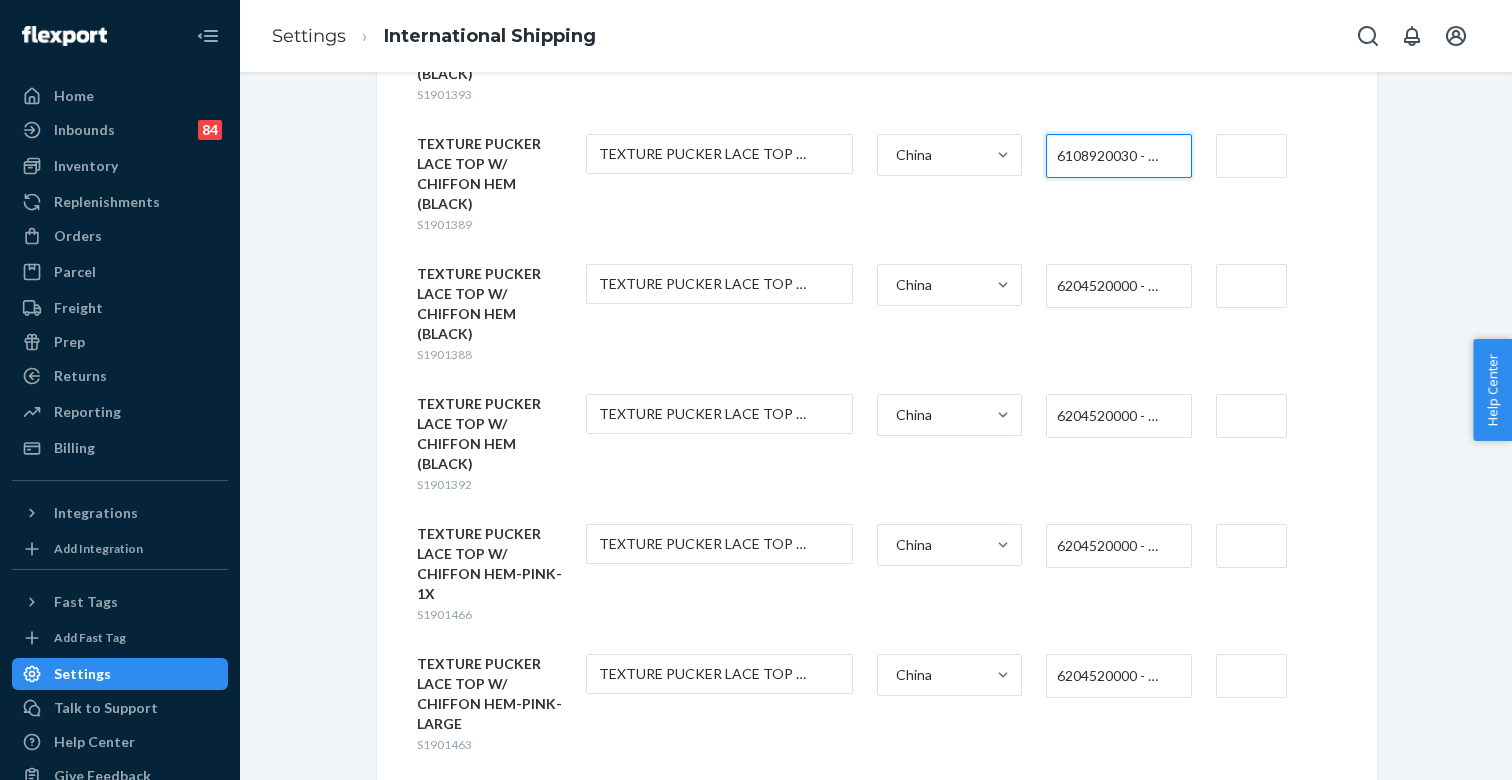 scroll, scrollTop: 8198, scrollLeft: 0, axis: vertical 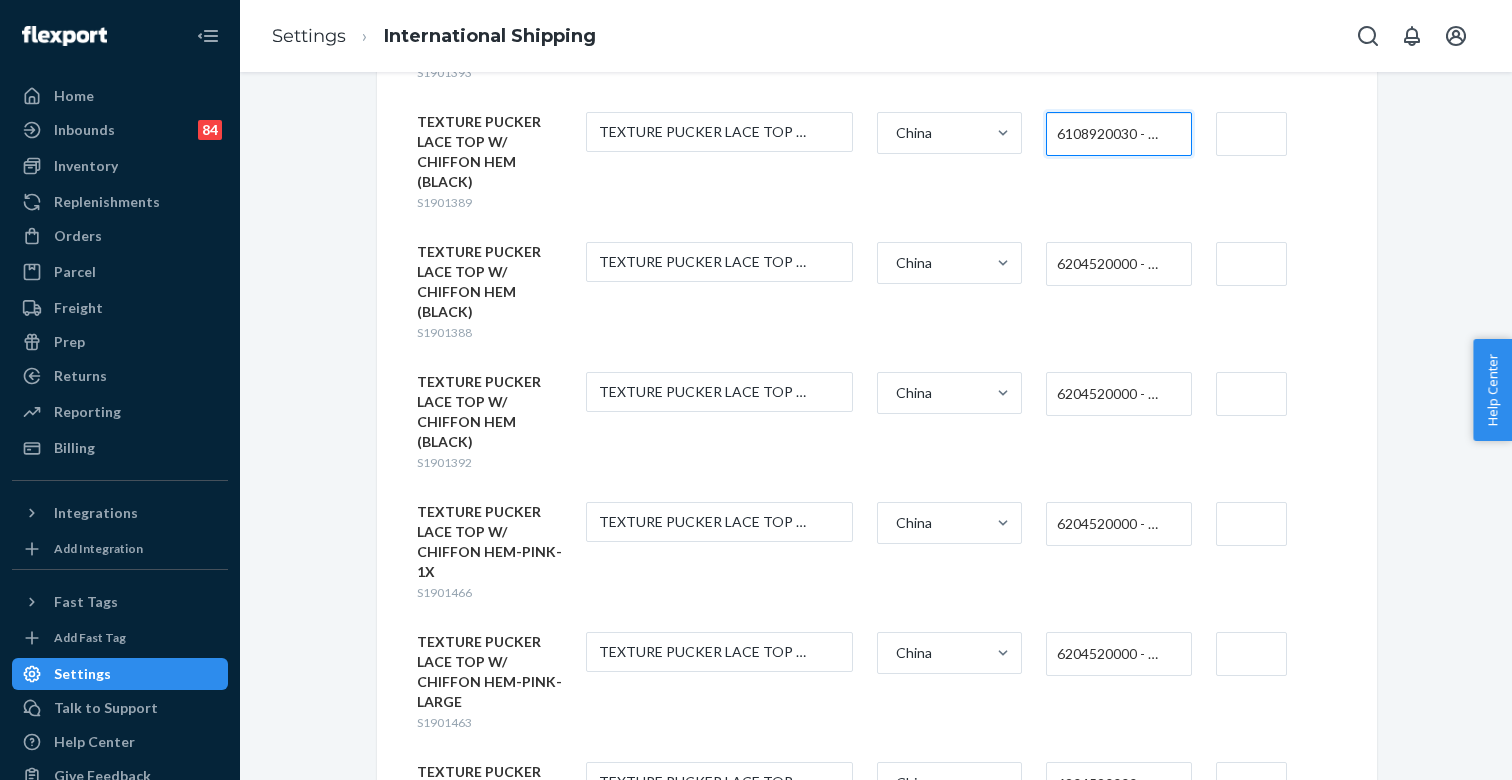 click on "6204520000 - WOMEN'S OR GIRLS' SKIRTS AND DIVIDED SKIRTS OF COTTON, NOT KNITTED OR CROCHETED" at bounding box center [1113, 264] 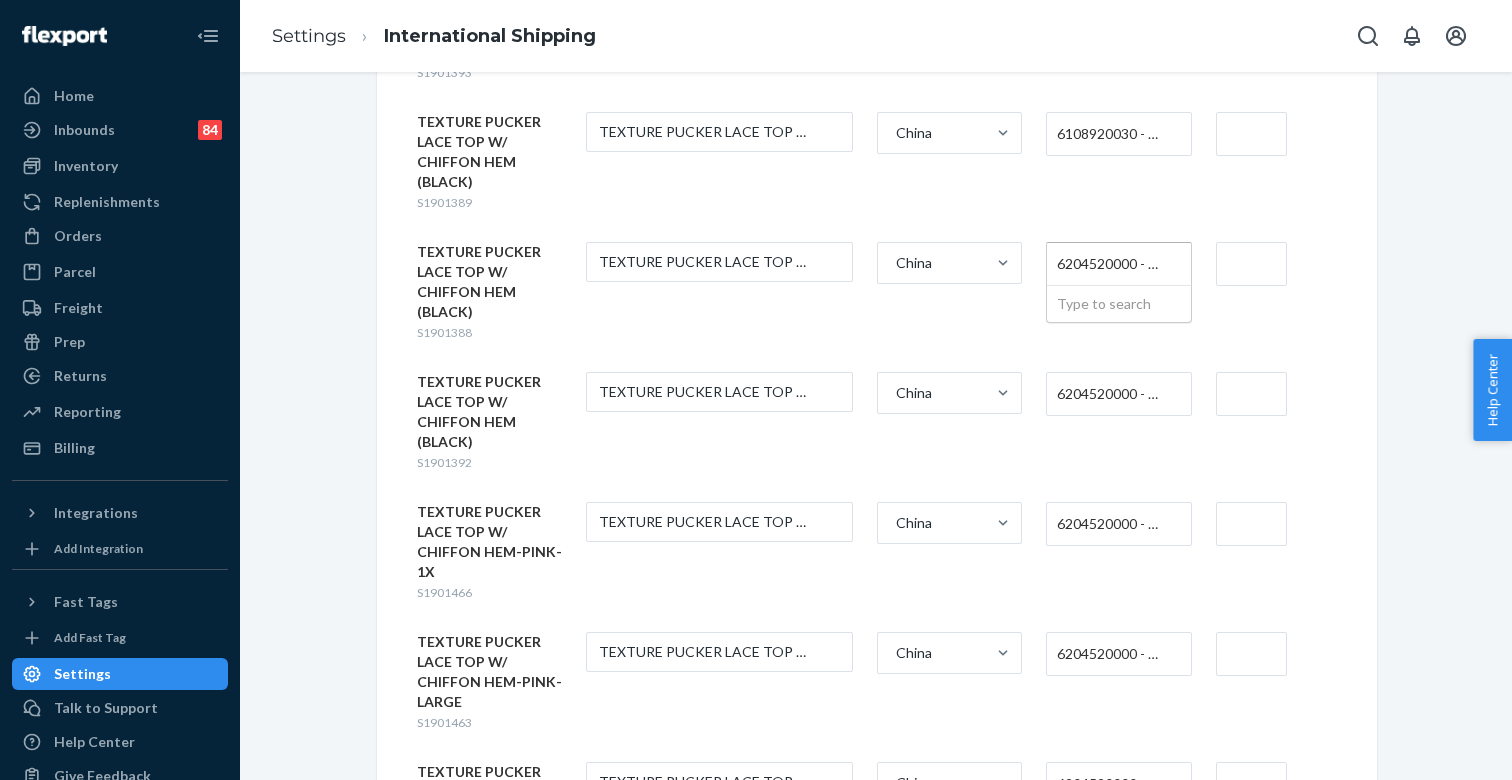 paste on "6108920030" 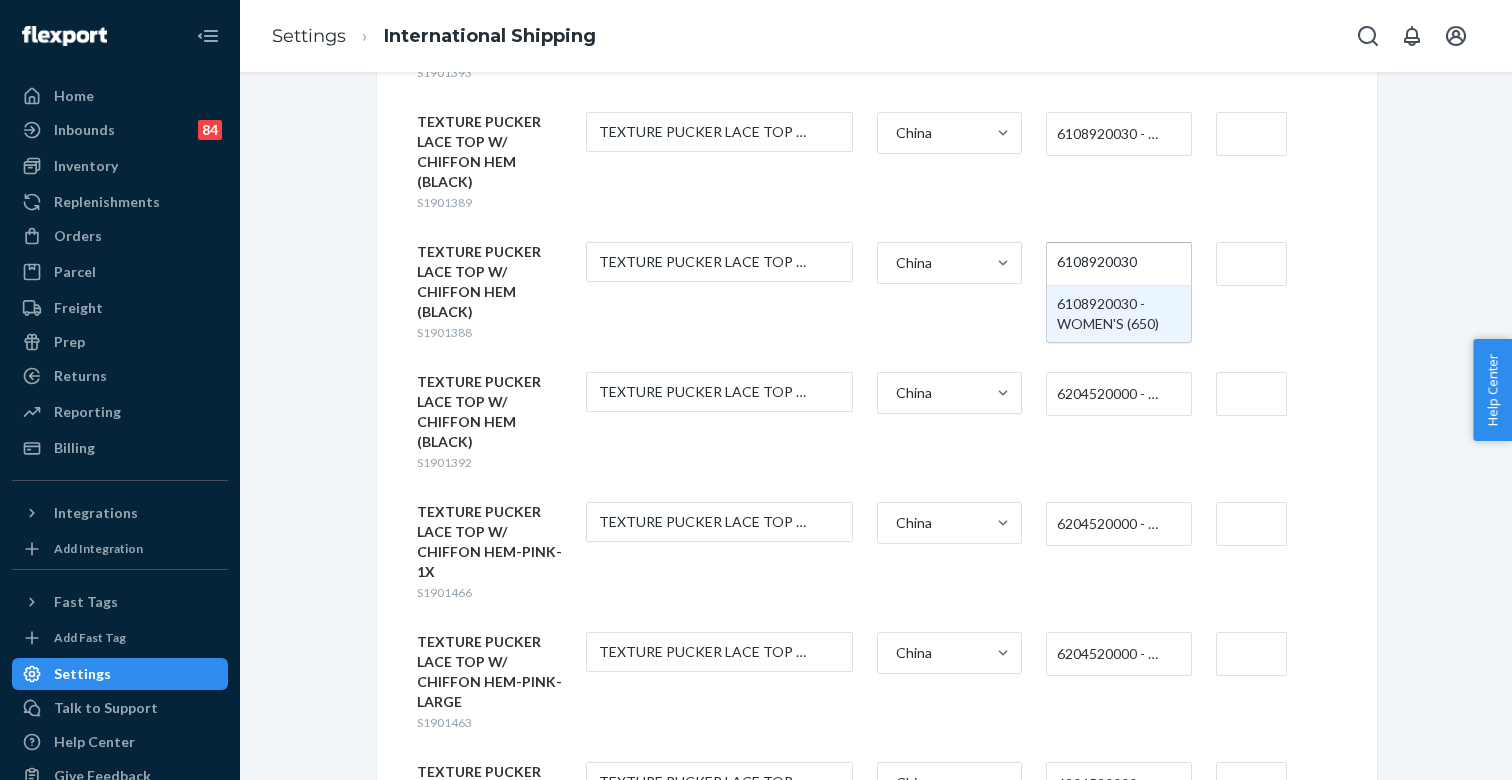 type 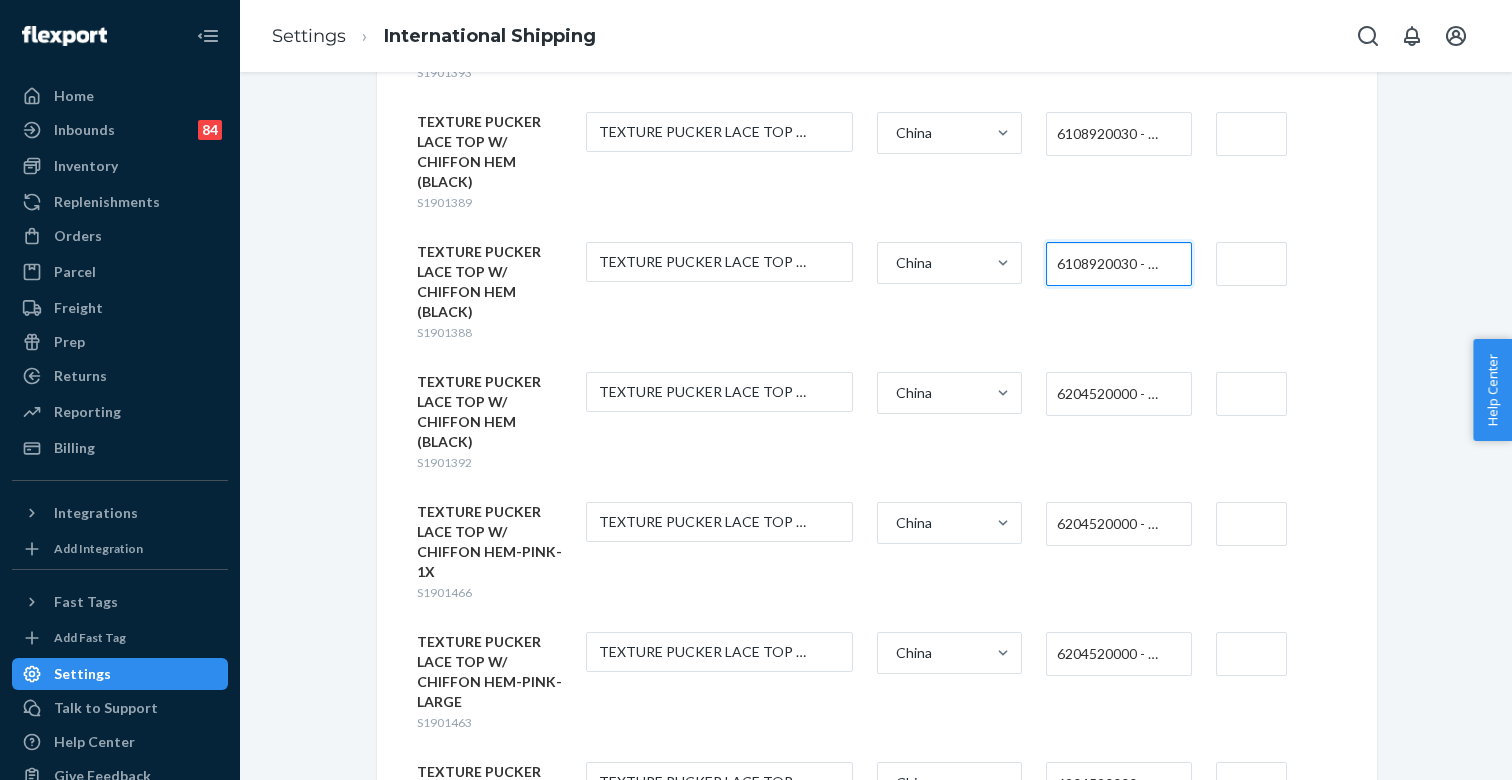 click on "6204520000 - WOMEN'S OR GIRLS' SKIRTS AND DIVIDED SKIRTS OF COTTON, NOT KNITTED OR CROCHETED" at bounding box center (1113, 394) 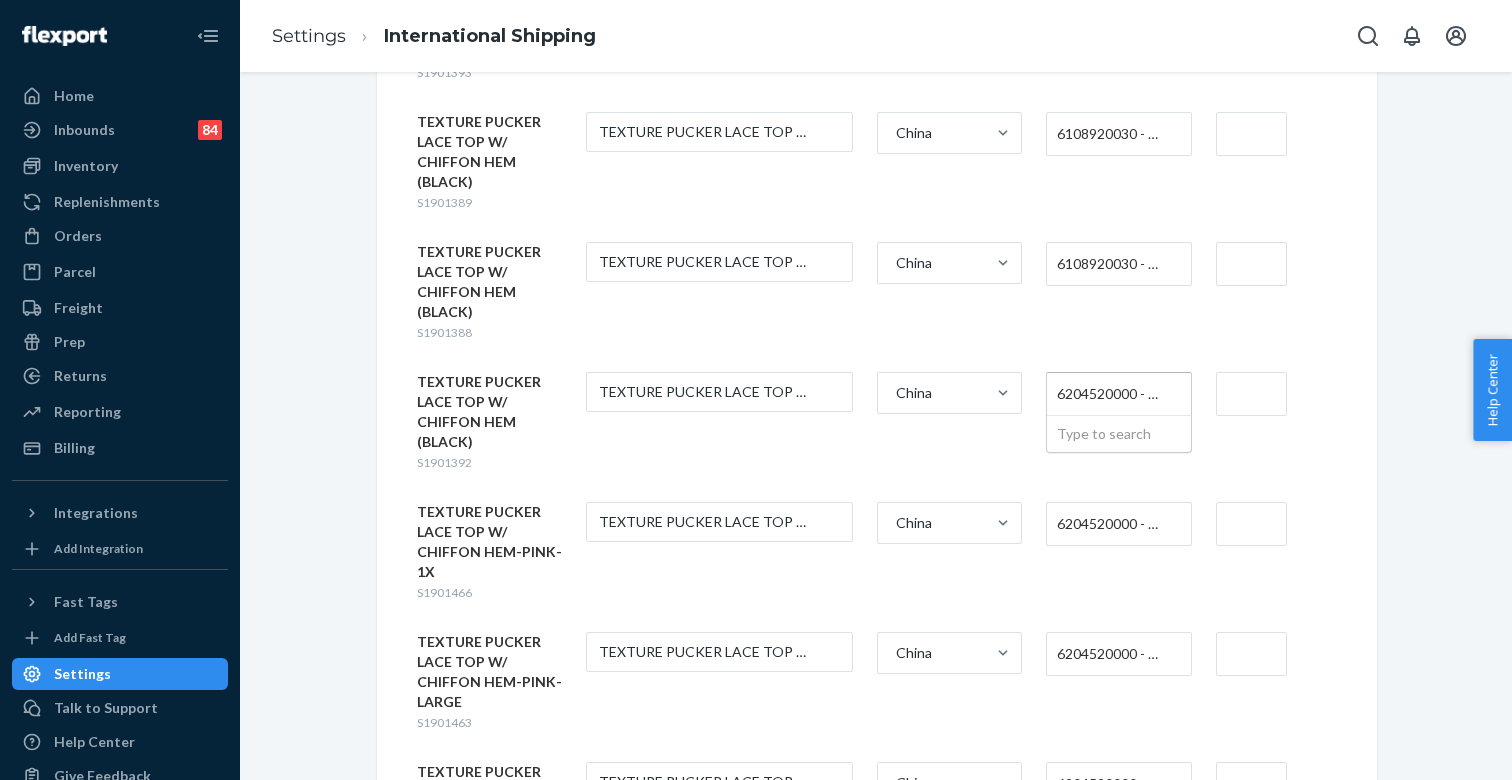 paste on "6108920030" 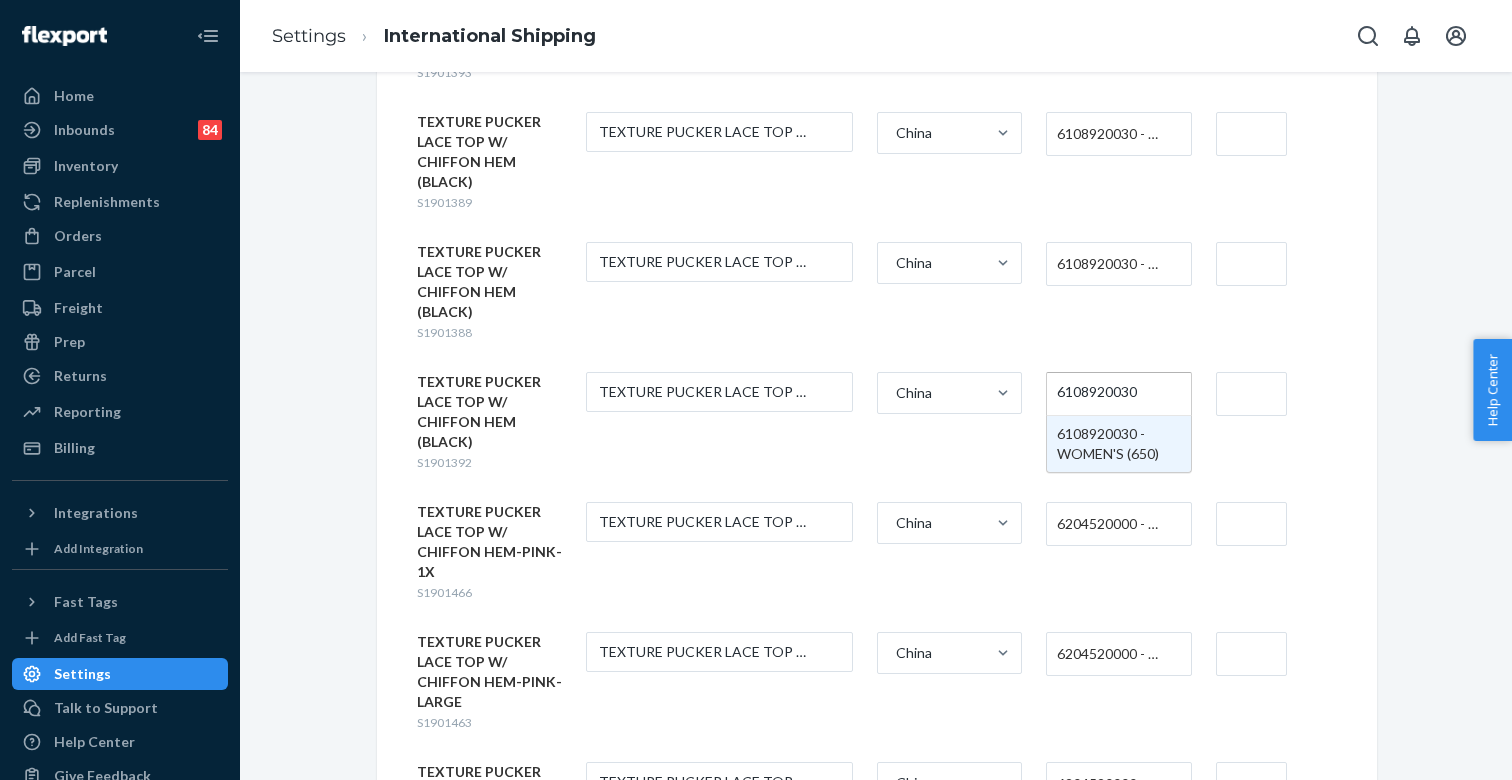 type 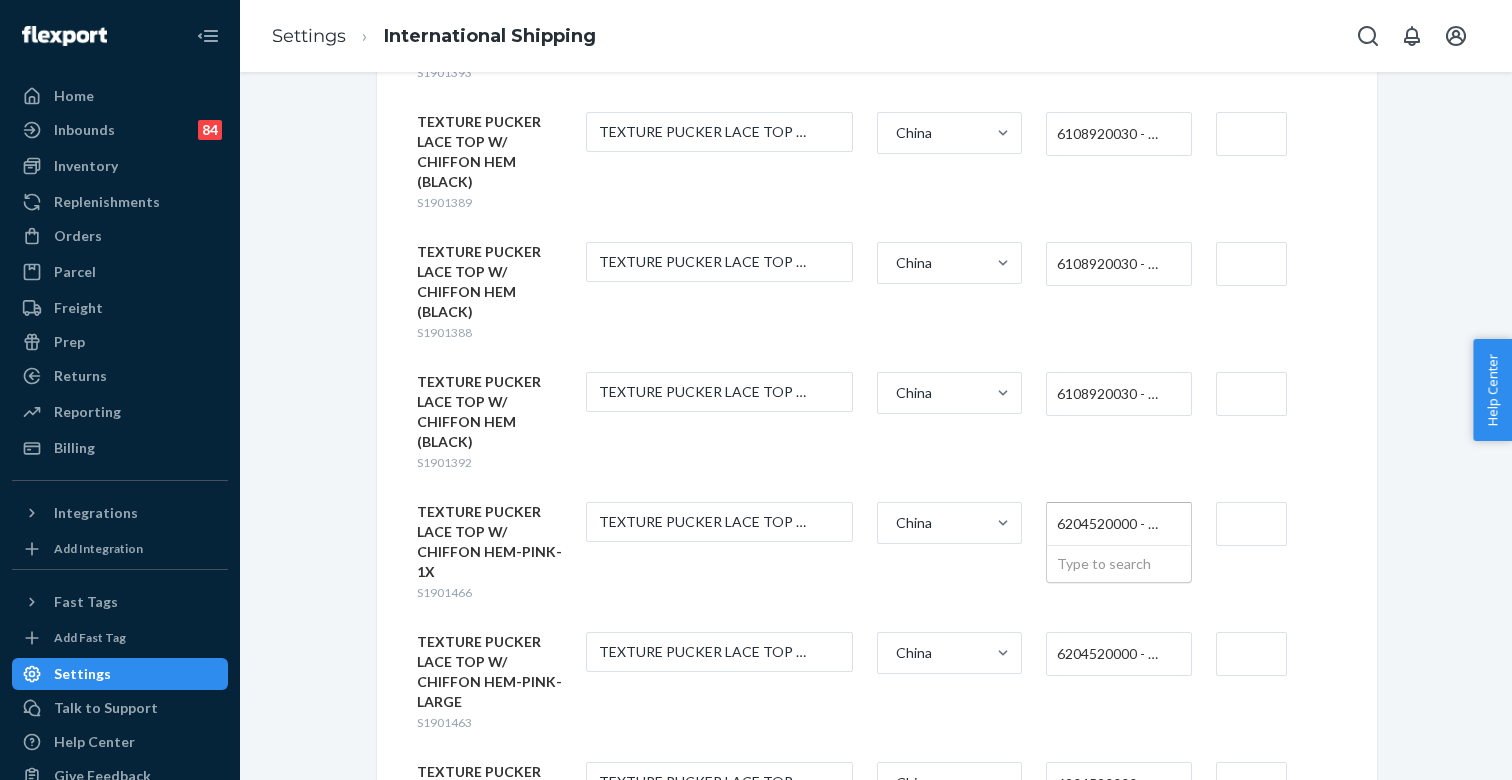 click on "6204520000 - WOMEN'S OR GIRLS' SKIRTS AND DIVIDED SKIRTS OF COTTON, NOT KNITTED OR CROCHETED" at bounding box center (1113, 524) 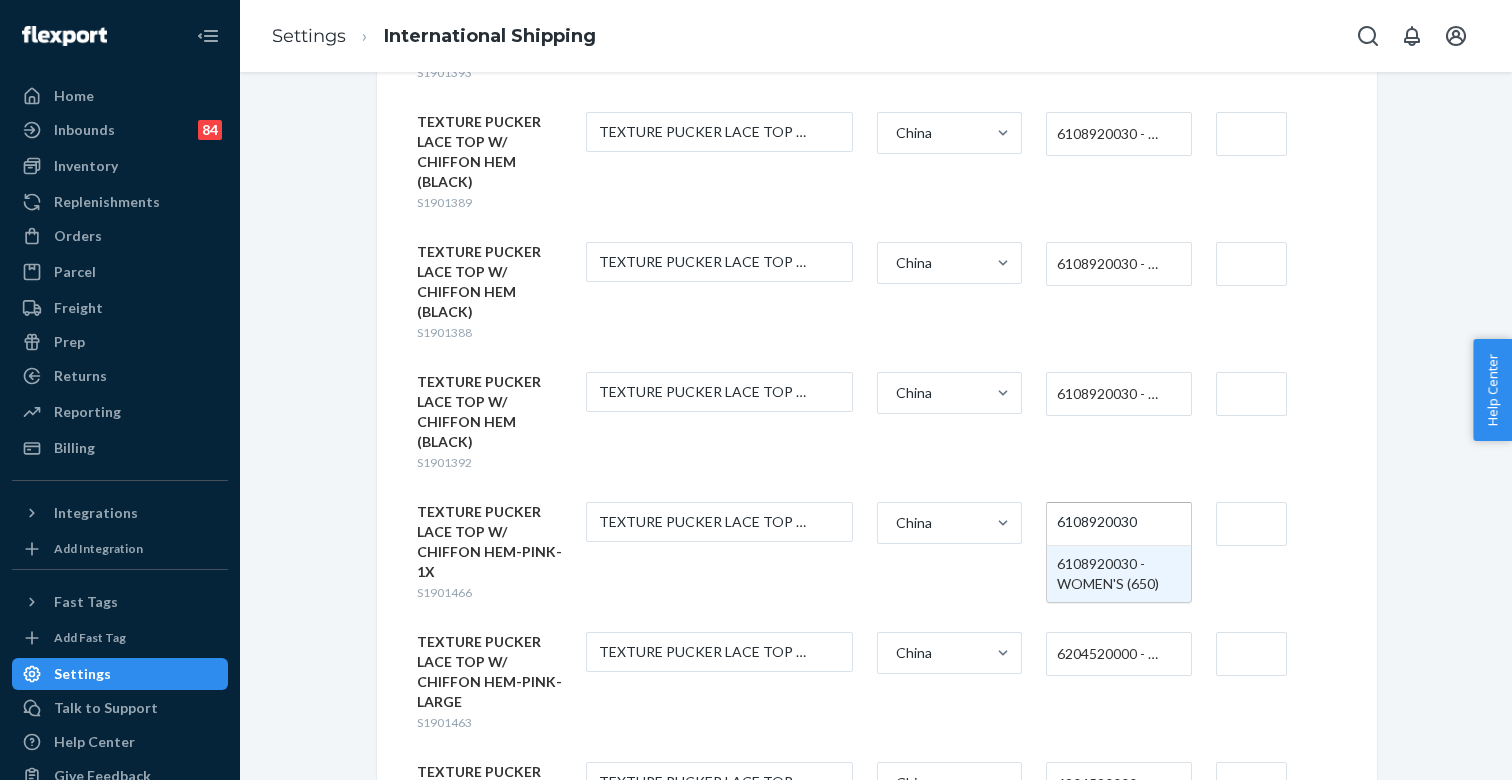 type 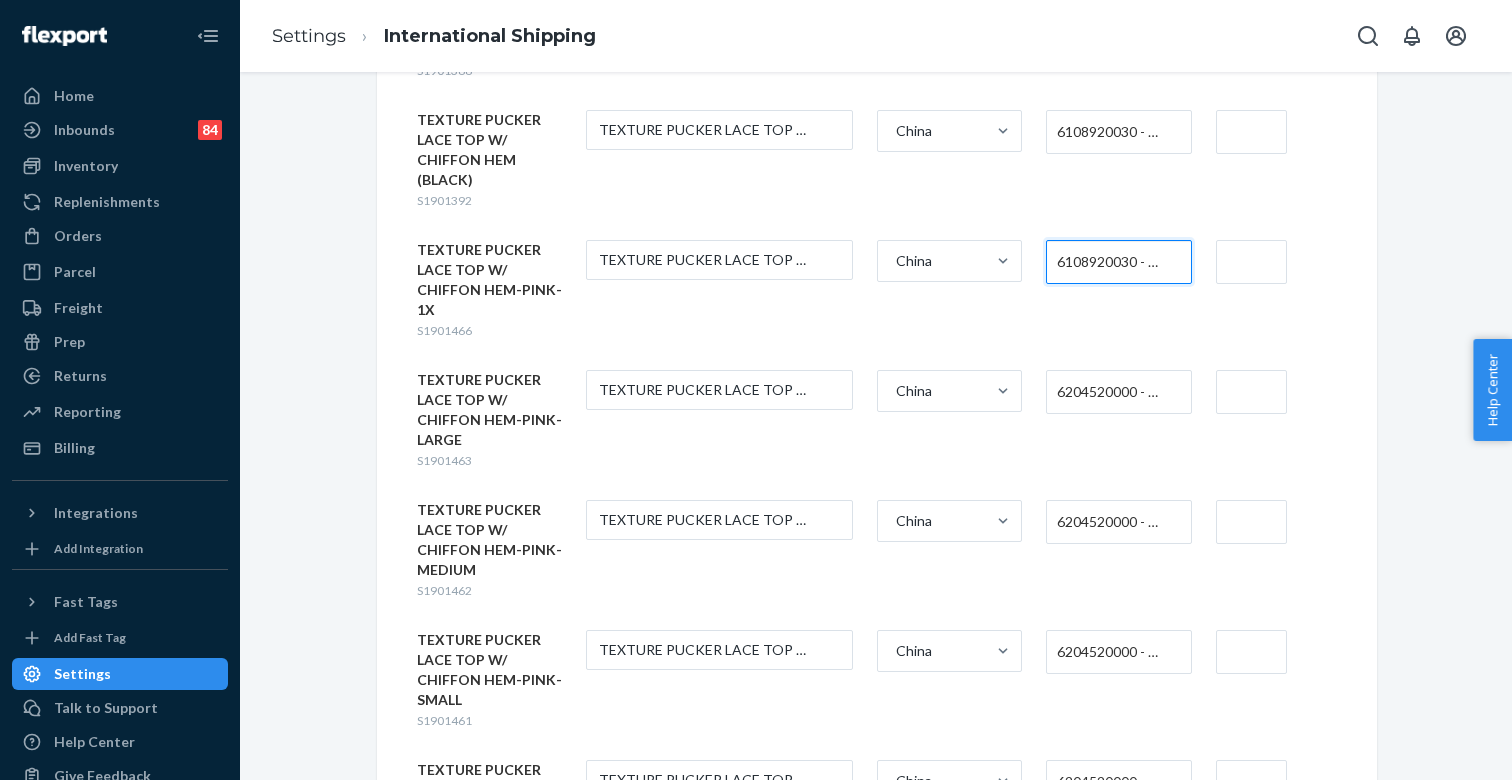 scroll, scrollTop: 8467, scrollLeft: 0, axis: vertical 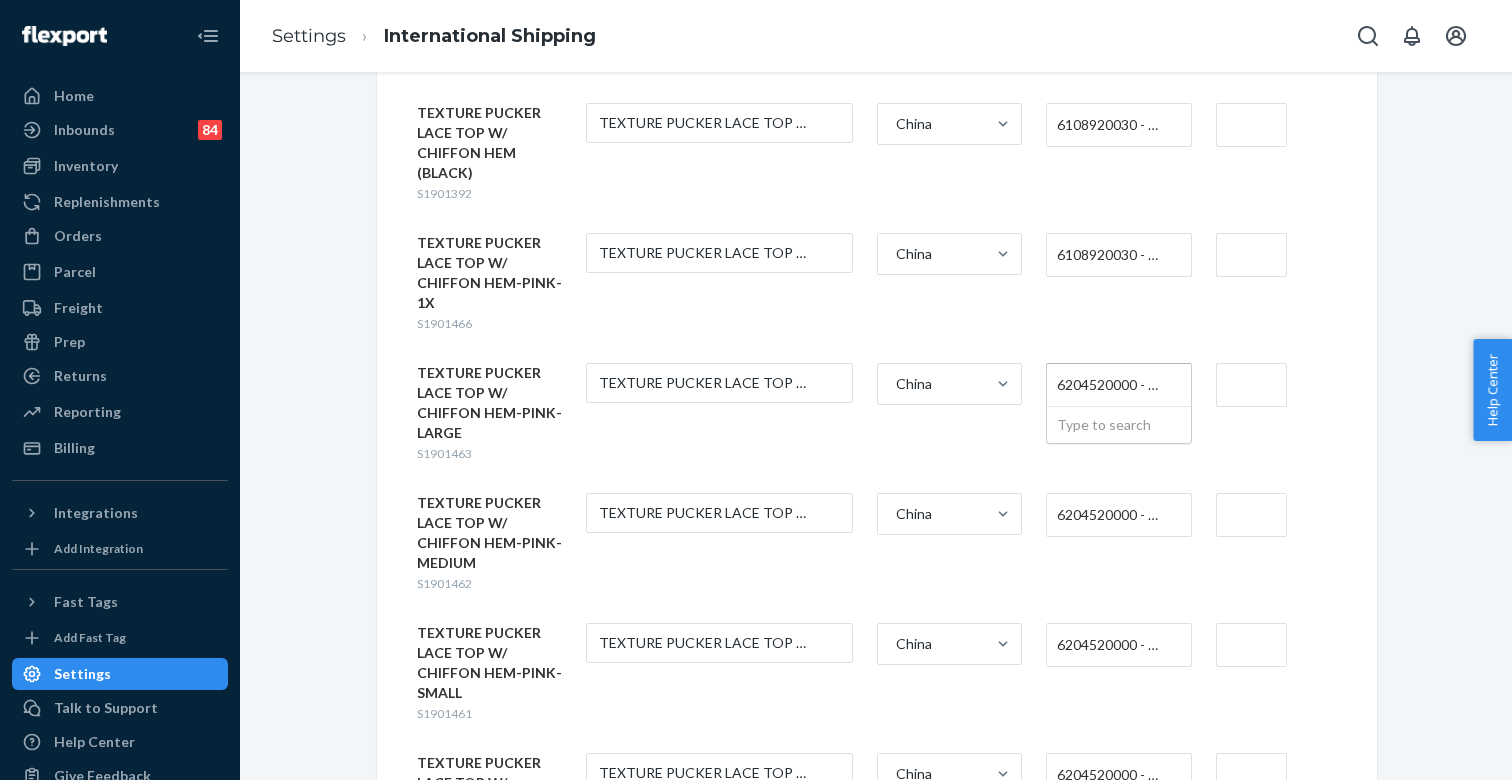 click on "6204520000 - WOMEN'S OR GIRLS' SKIRTS AND DIVIDED SKIRTS OF COTTON, NOT KNITTED OR CROCHETED" at bounding box center (1113, 385) 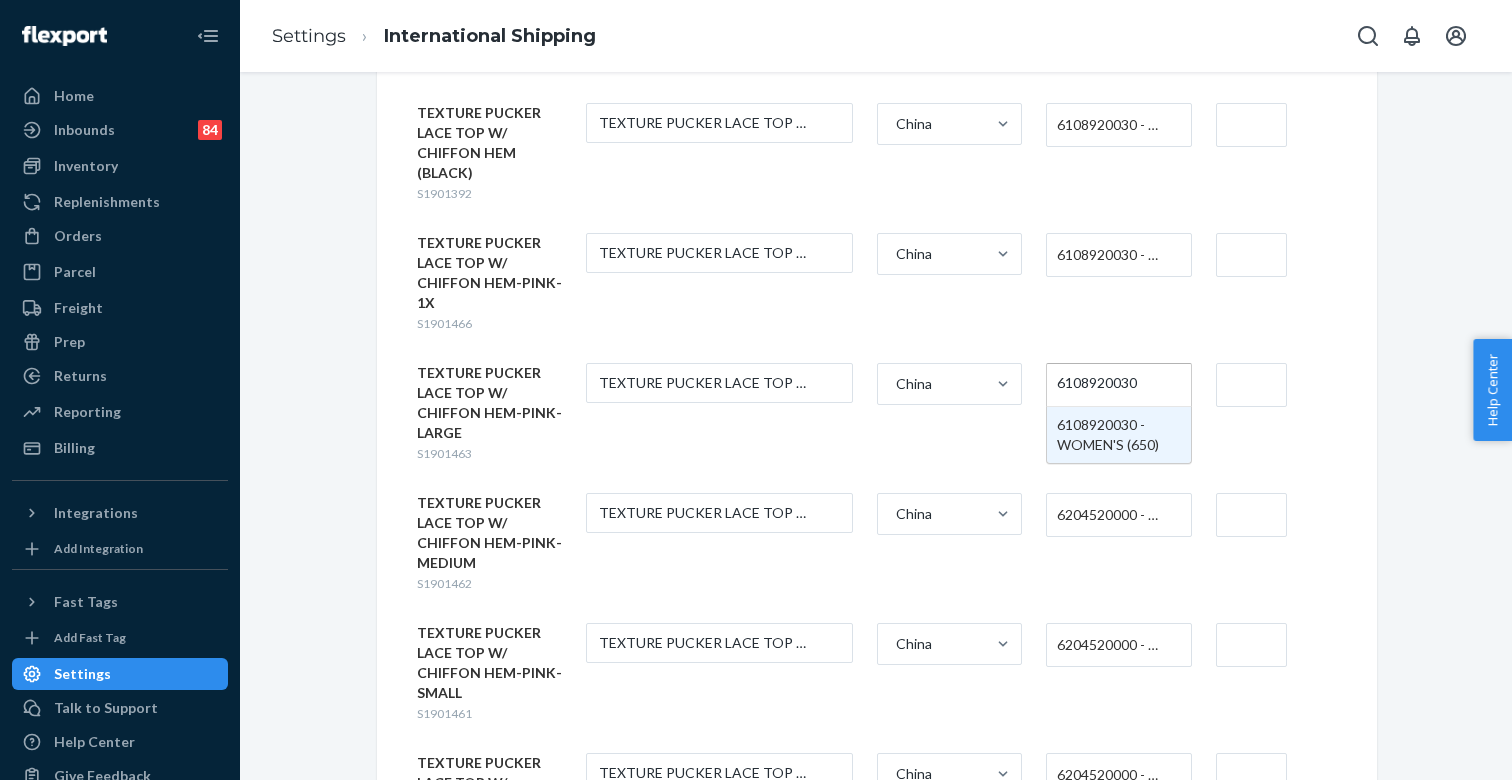 type 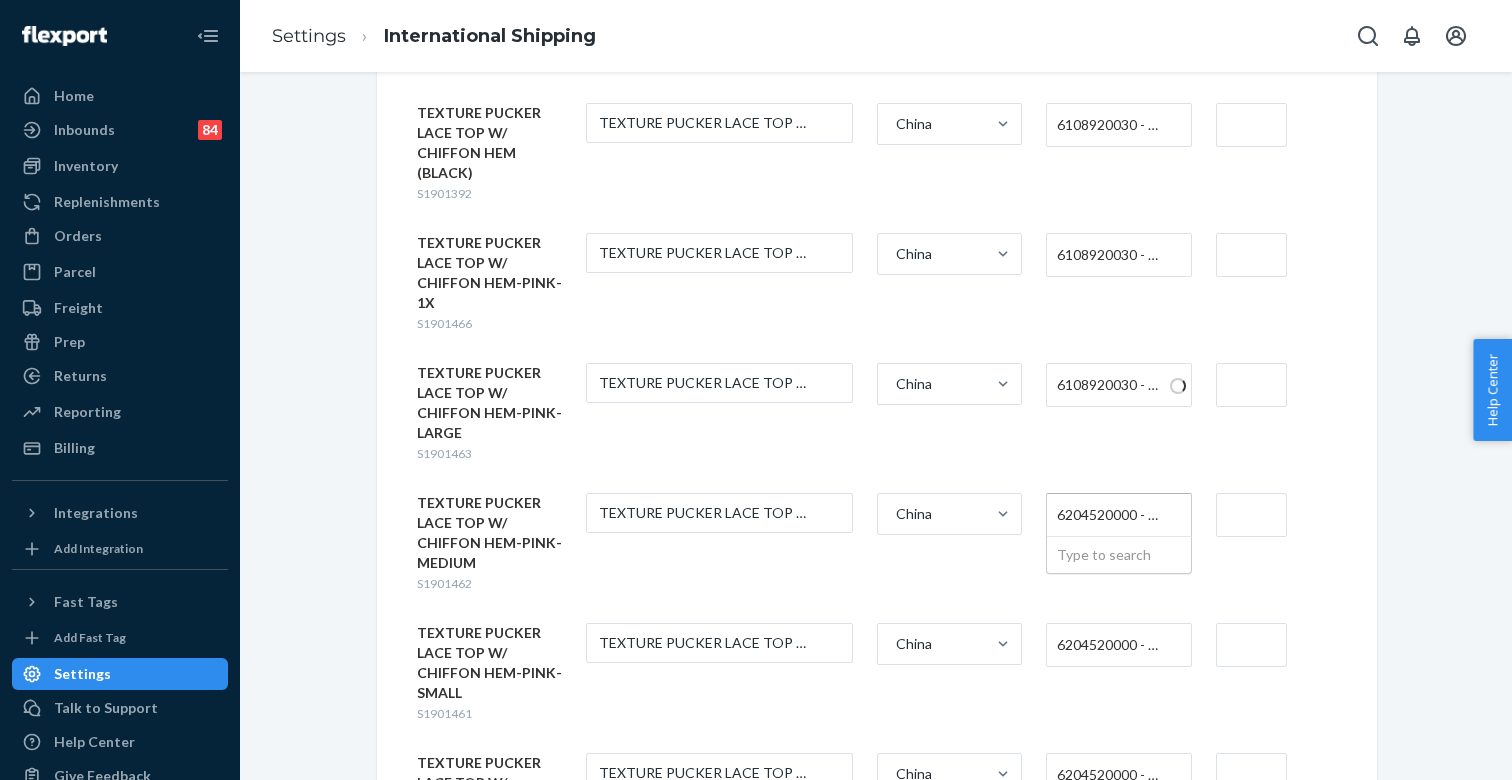 click on "6204520000 - WOMEN'S OR GIRLS' SKIRTS AND DIVIDED SKIRTS OF COTTON, NOT KNITTED OR CROCHETED" at bounding box center (1113, 515) 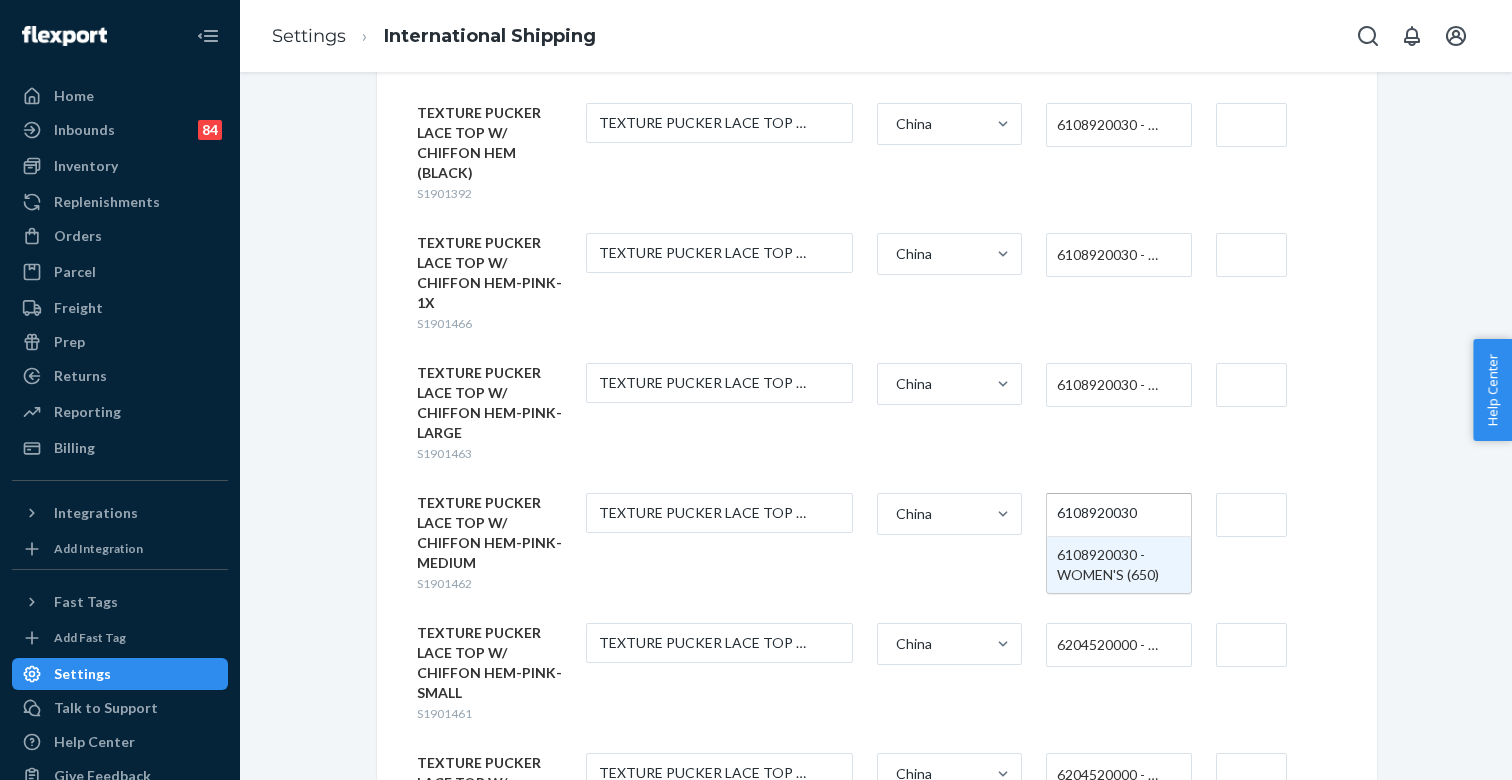 type 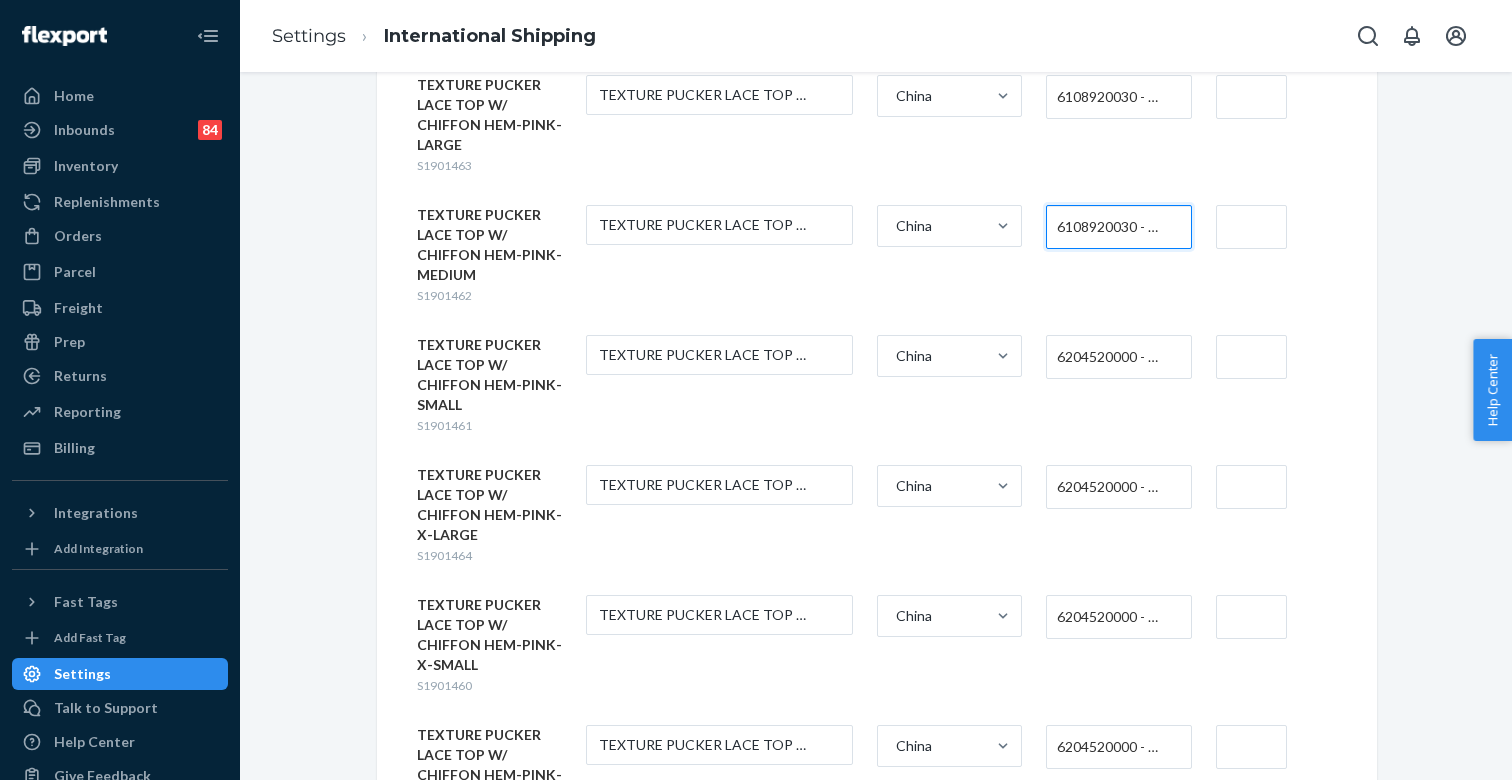 scroll, scrollTop: 8768, scrollLeft: 0, axis: vertical 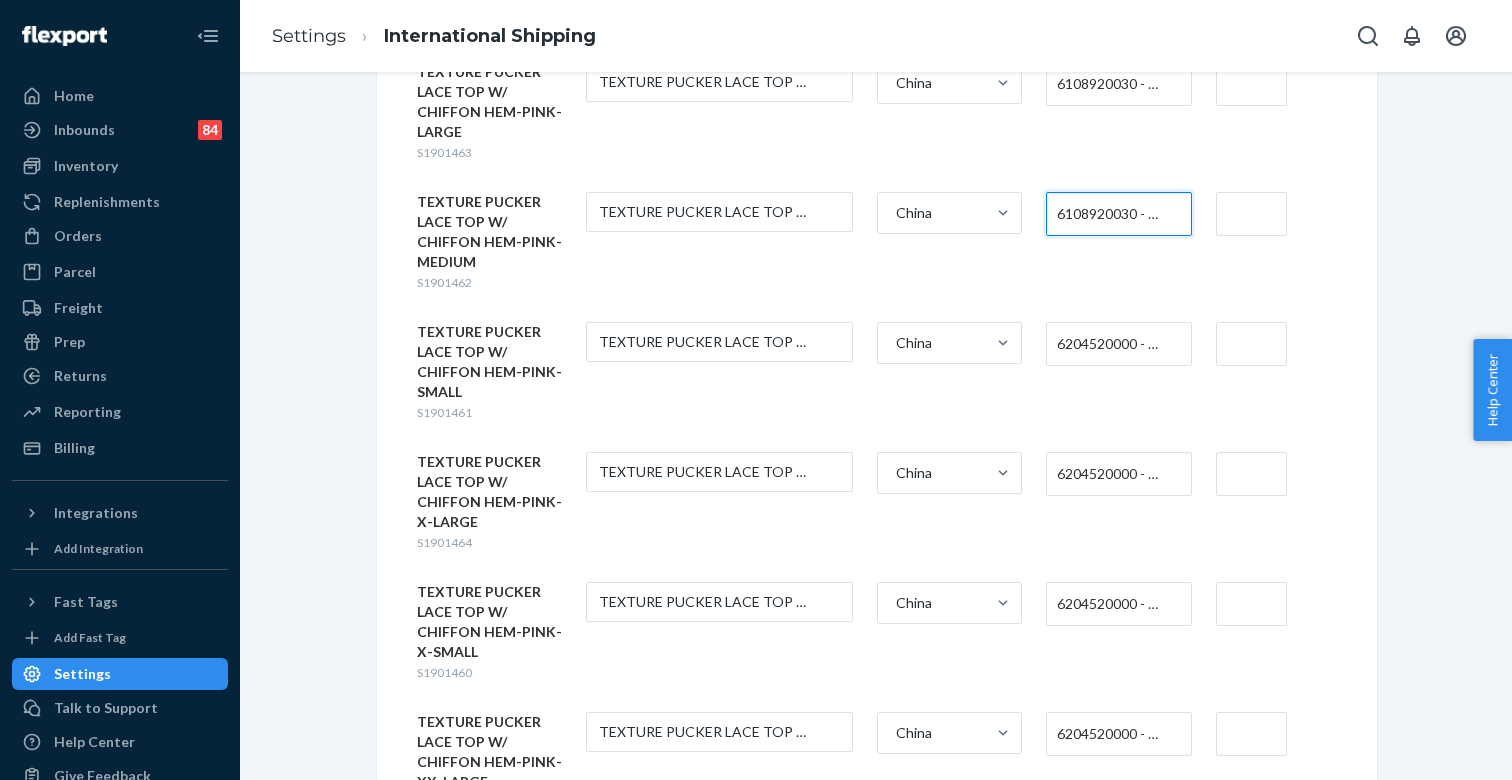 click on "6204520000 - WOMEN'S OR GIRLS' SKIRTS AND DIVIDED SKIRTS OF COTTON, NOT KNITTED OR CROCHETED" at bounding box center (1113, 344) 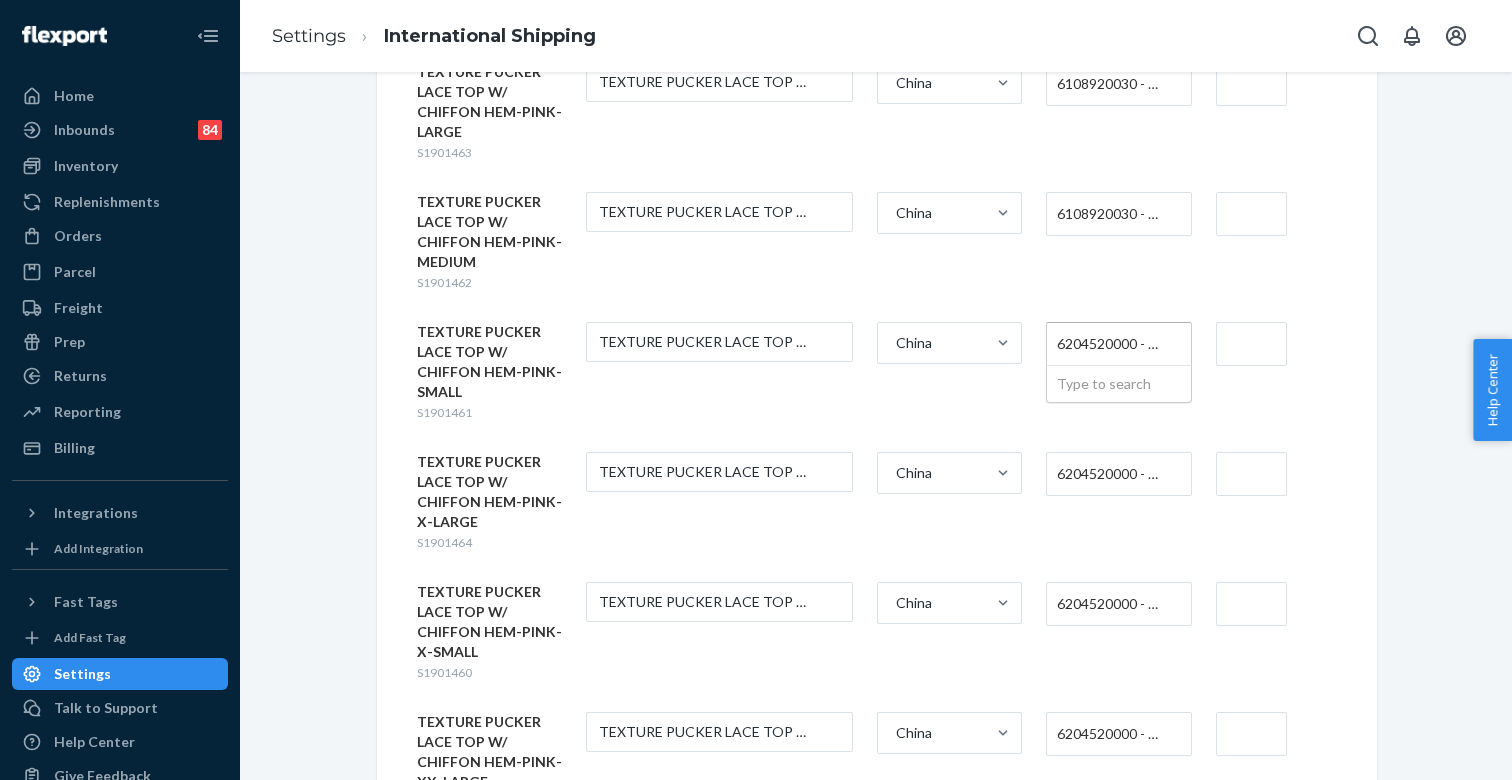 paste on "6108920030" 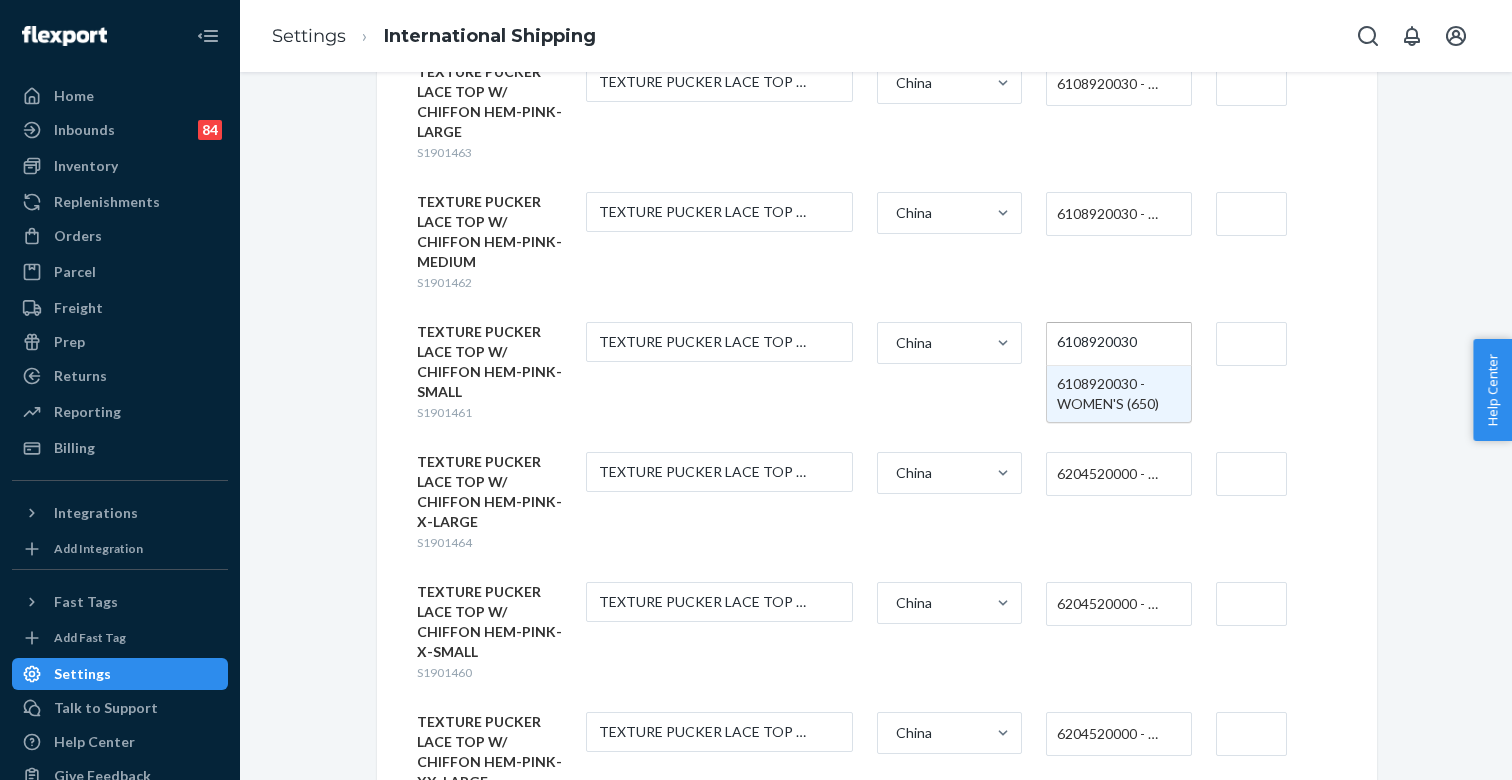 type 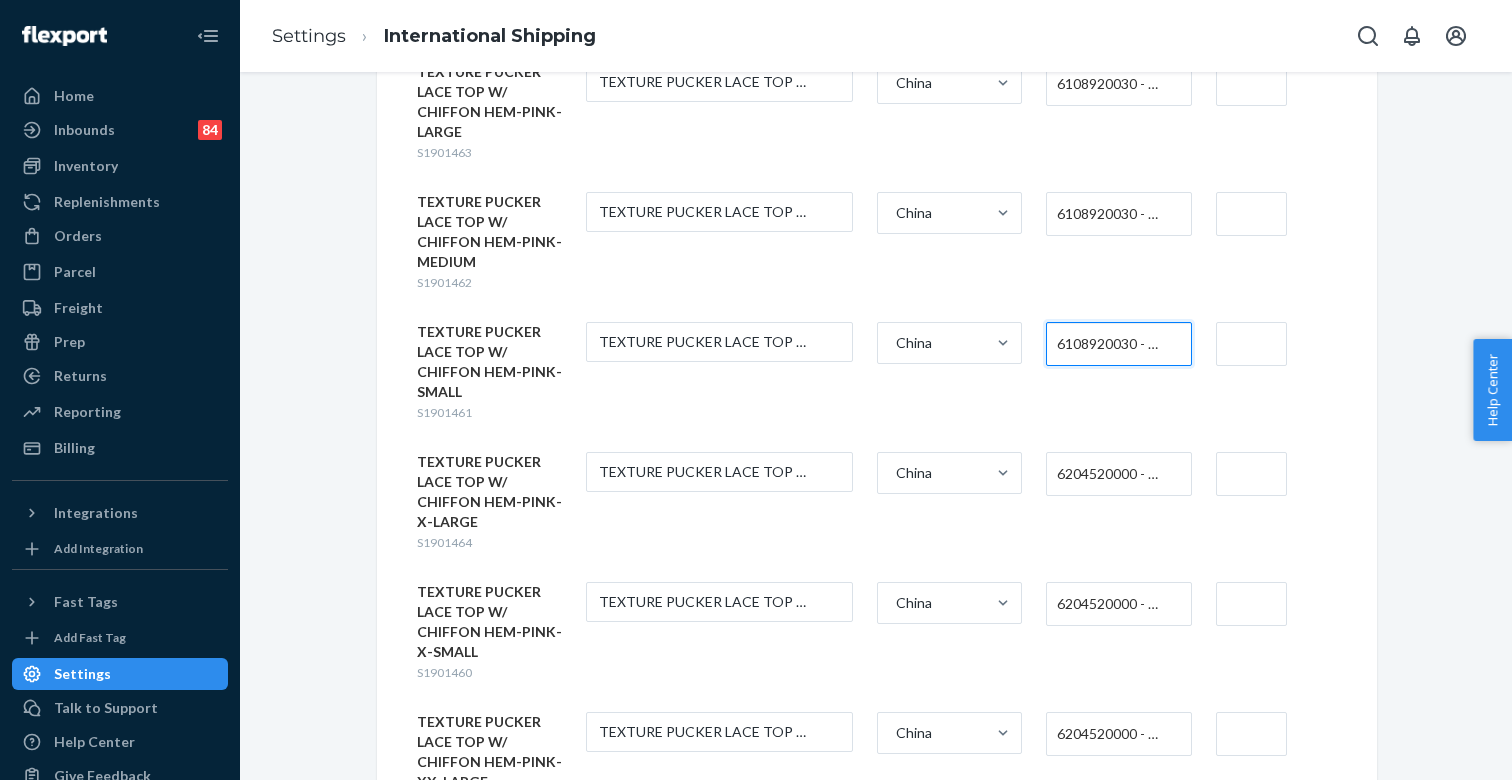 click on "6204520000 - WOMEN'S OR GIRLS' SKIRTS AND DIVIDED SKIRTS OF COTTON, NOT KNITTED OR CROCHETED" at bounding box center [1113, 474] 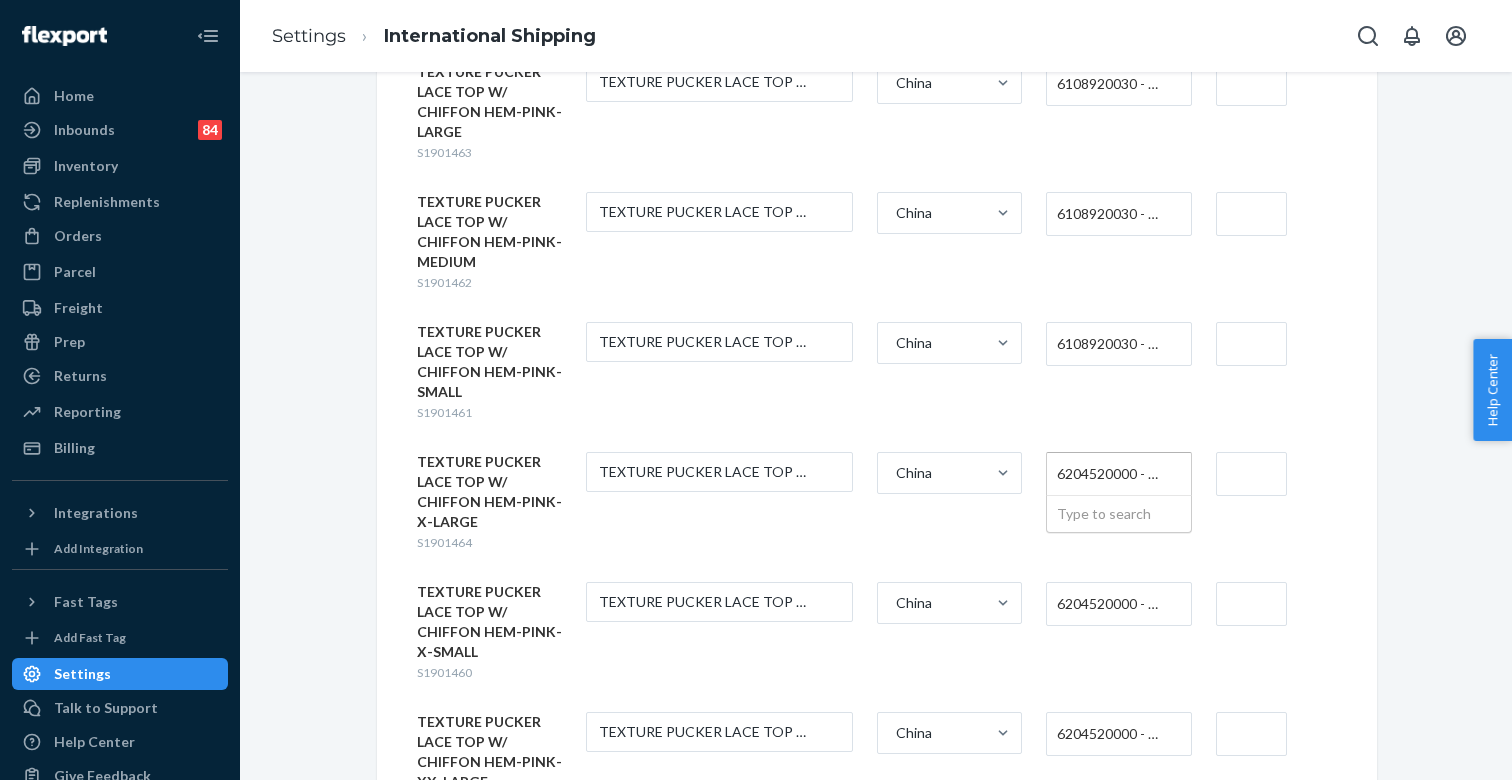 paste on "6108920030" 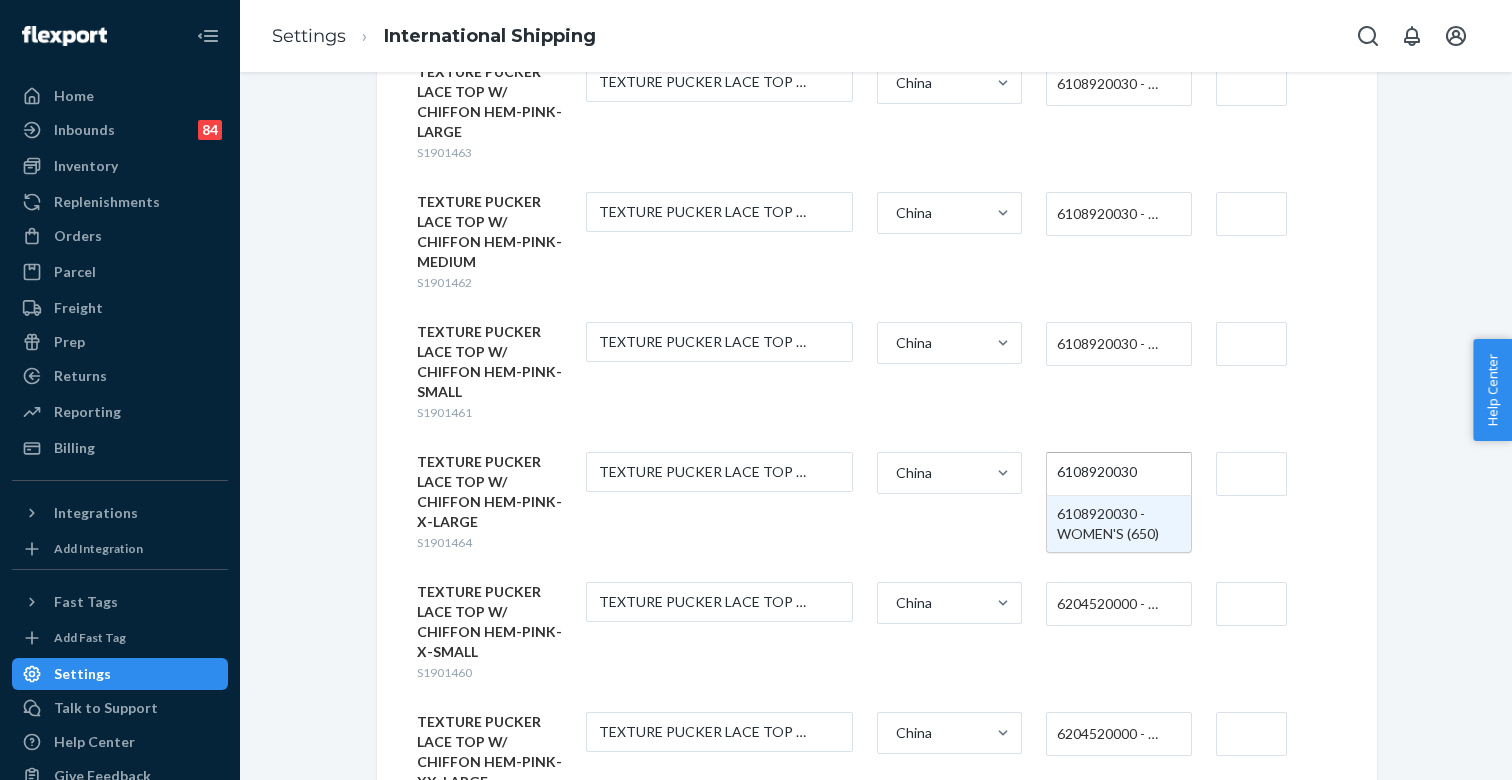 type 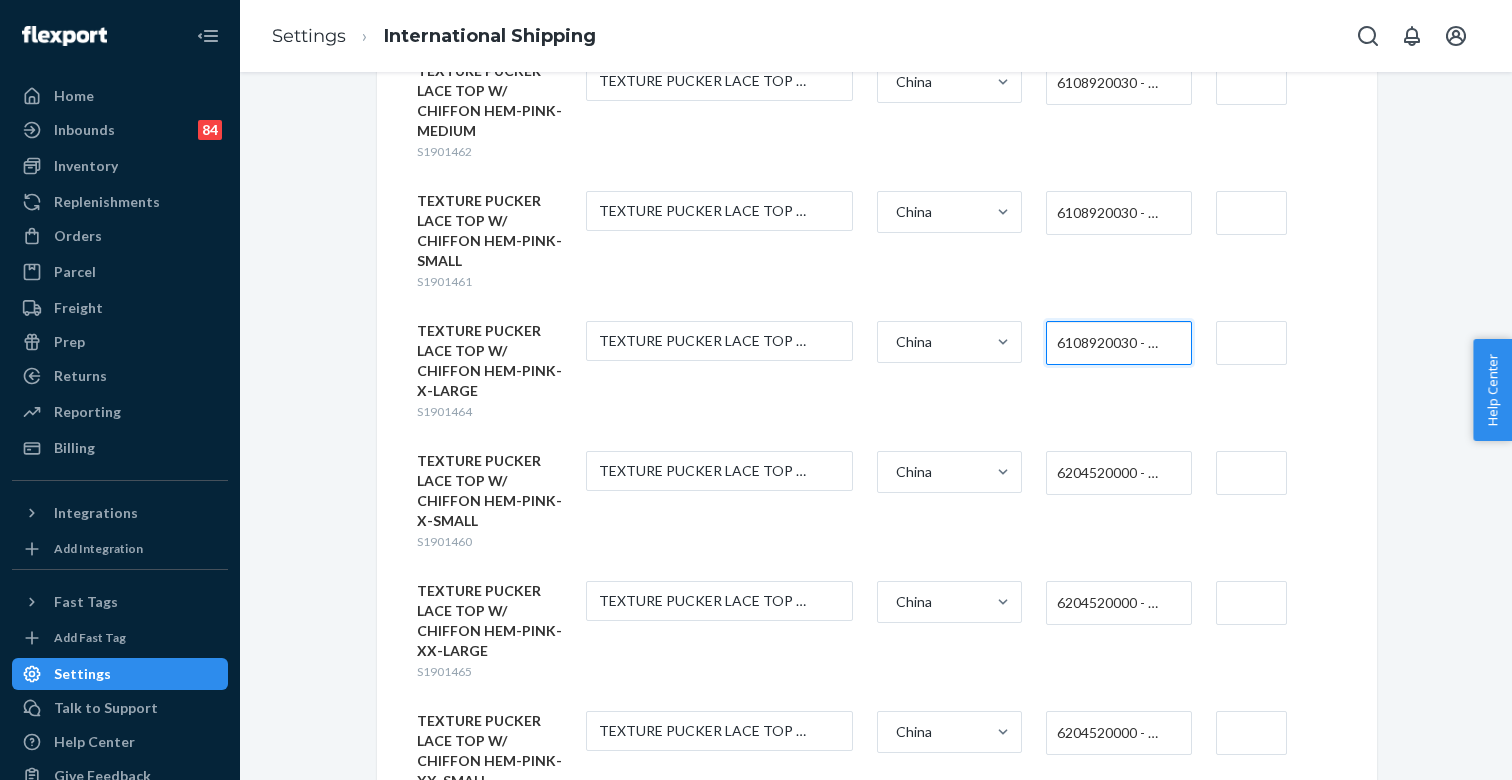 scroll, scrollTop: 8919, scrollLeft: 0, axis: vertical 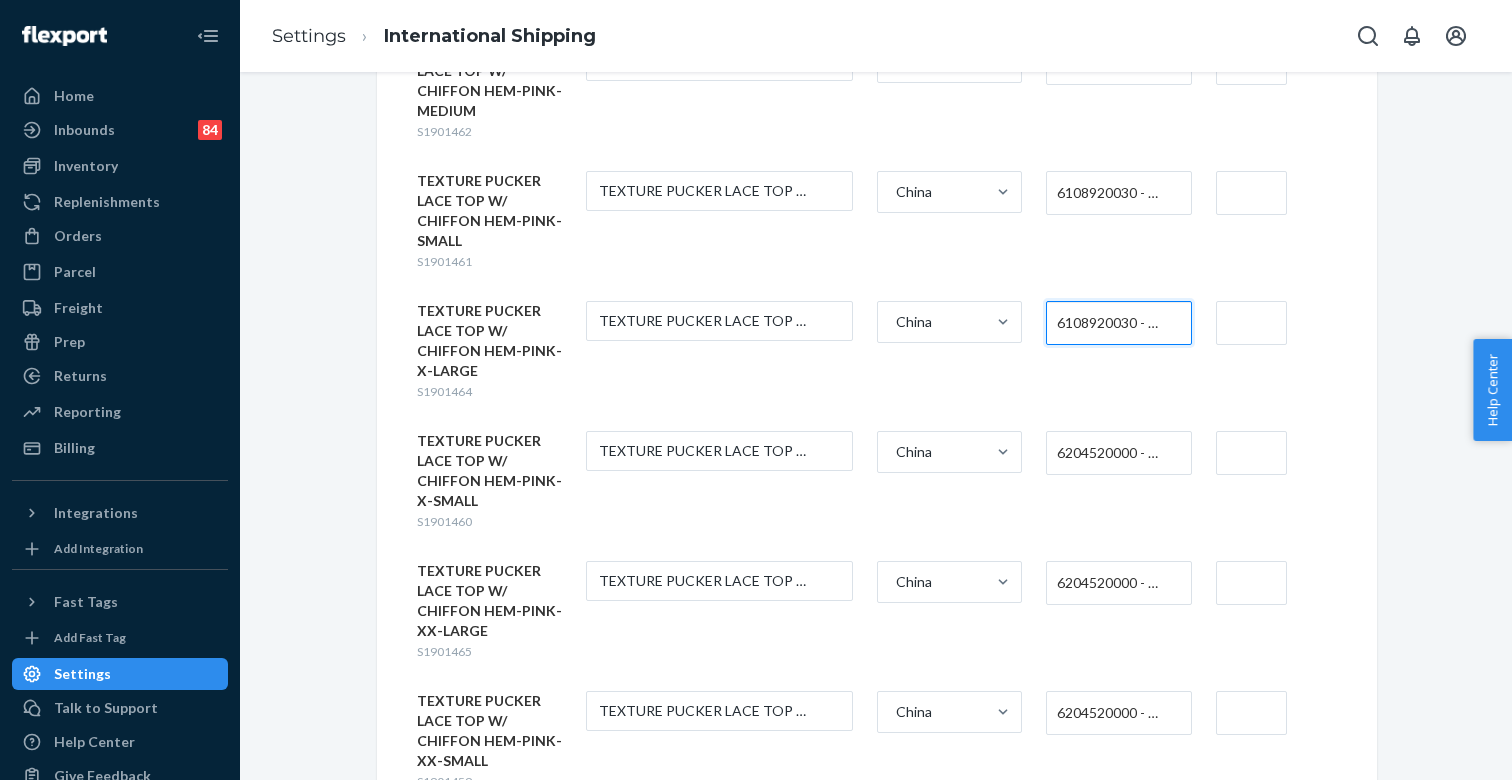 click on "6204520000 - WOMEN'S OR GIRLS' SKIRTS AND DIVIDED SKIRTS OF COTTON, NOT KNITTED OR CROCHETED" at bounding box center (1113, 453) 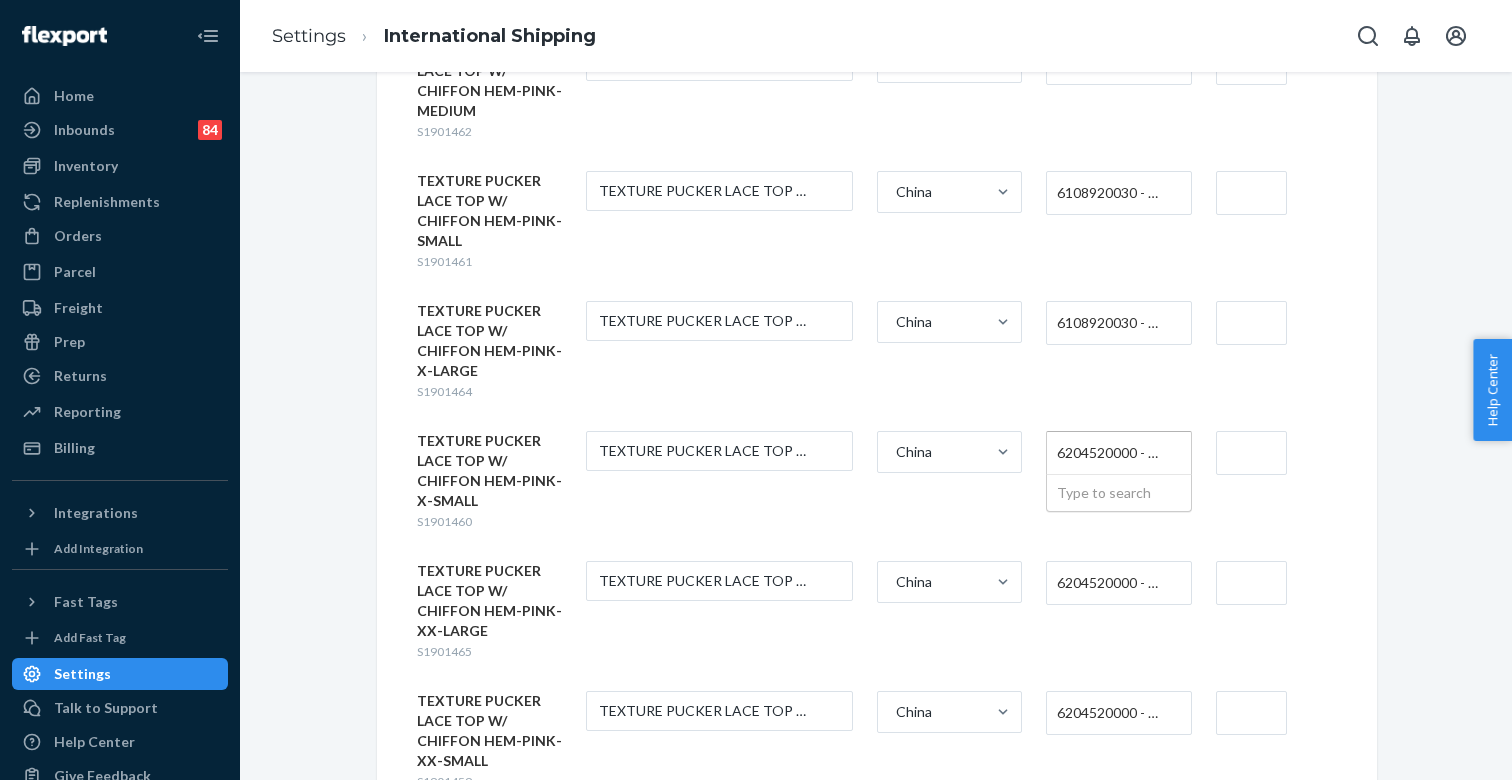 paste on "6108920030" 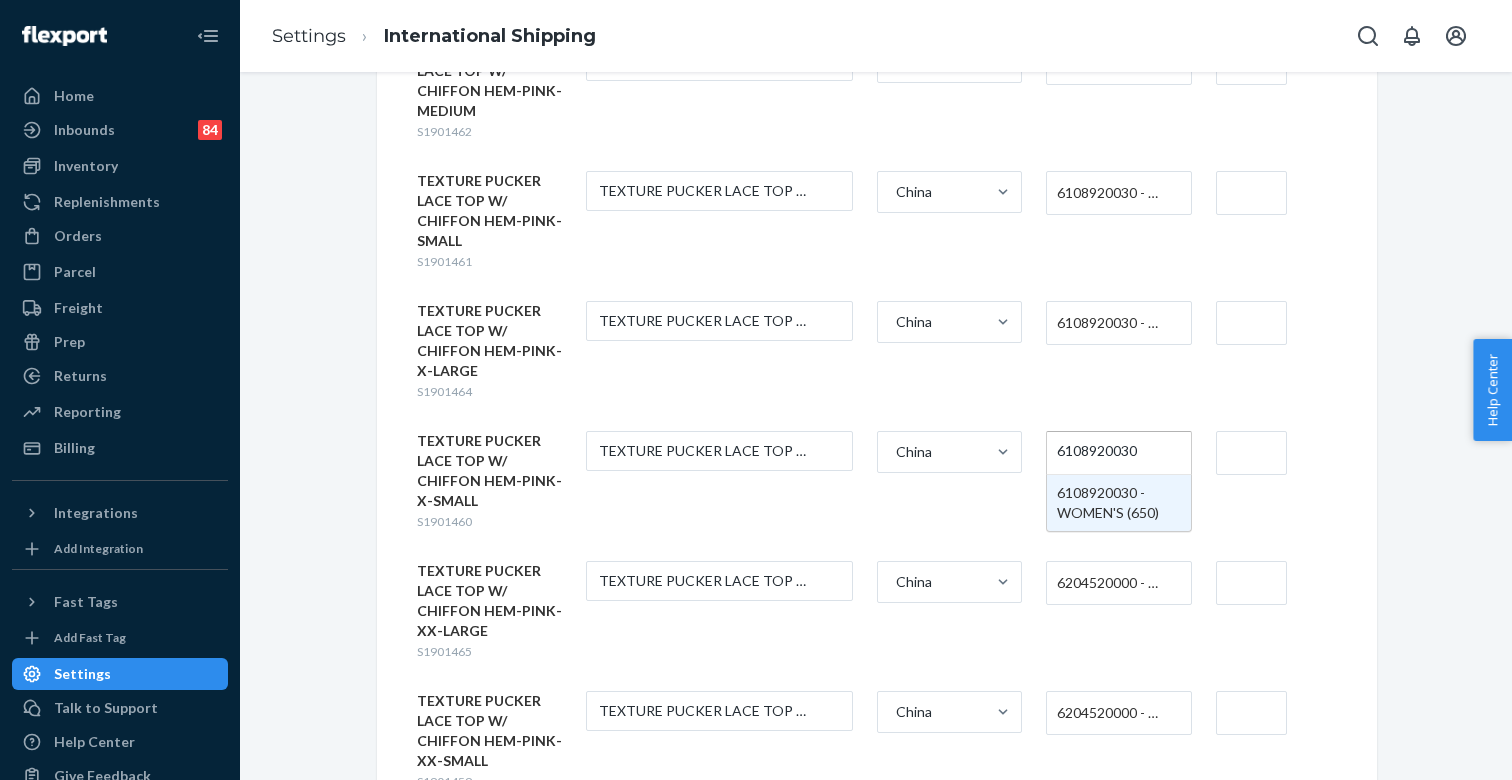 type 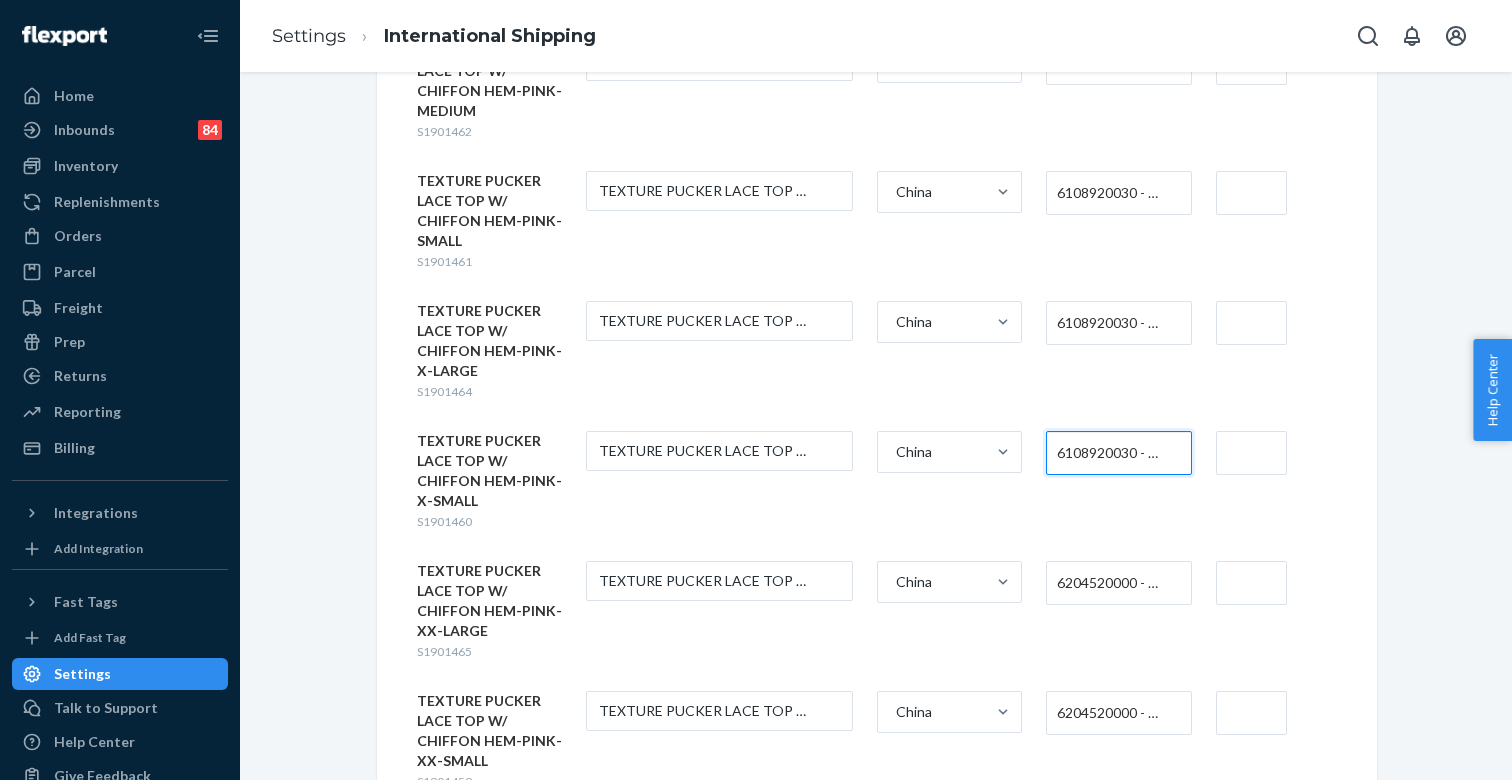 click on "6204520000 - WOMEN'S OR GIRLS' SKIRTS AND DIVIDED SKIRTS OF COTTON, NOT KNITTED OR CROCHETED" at bounding box center [1113, 583] 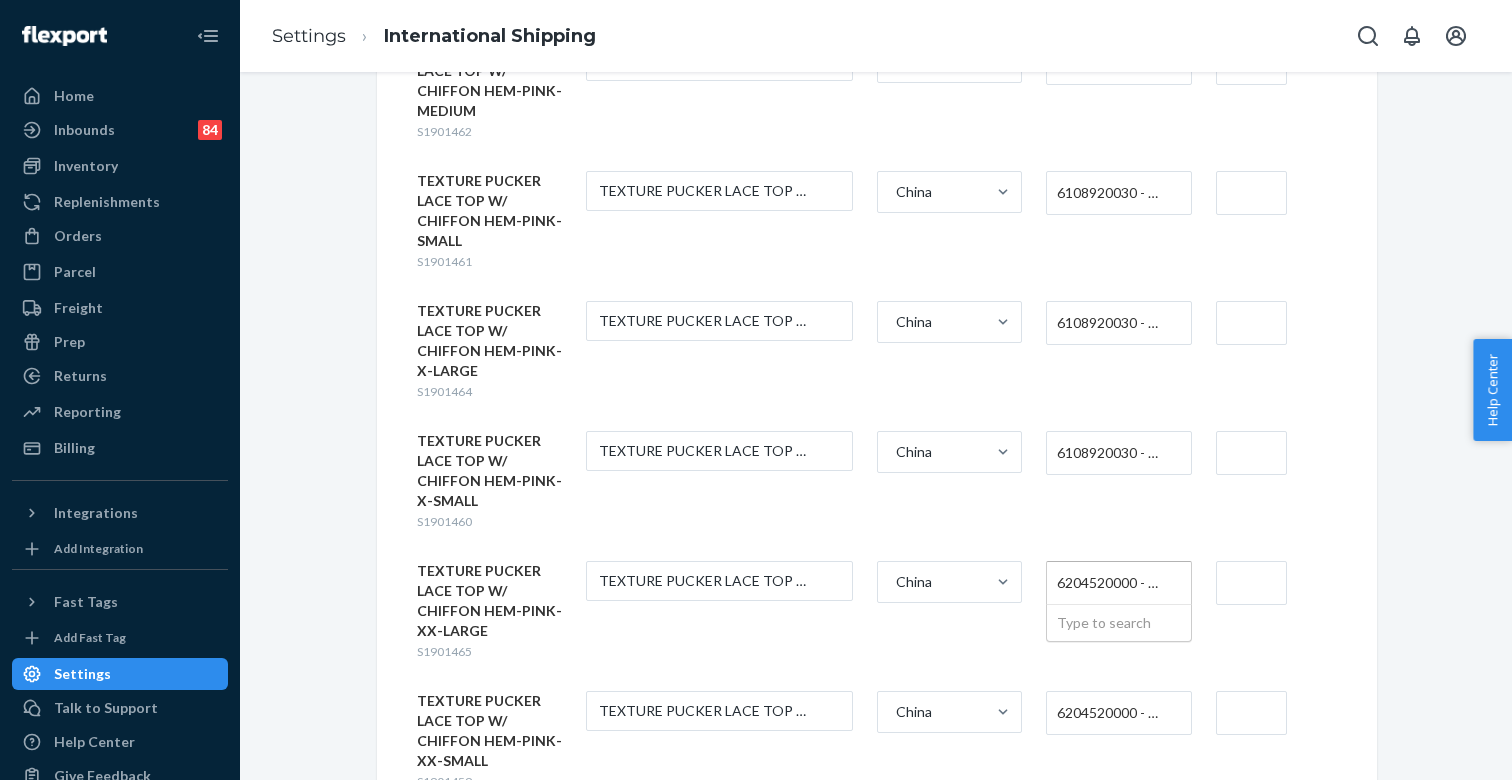 paste on "6108920030" 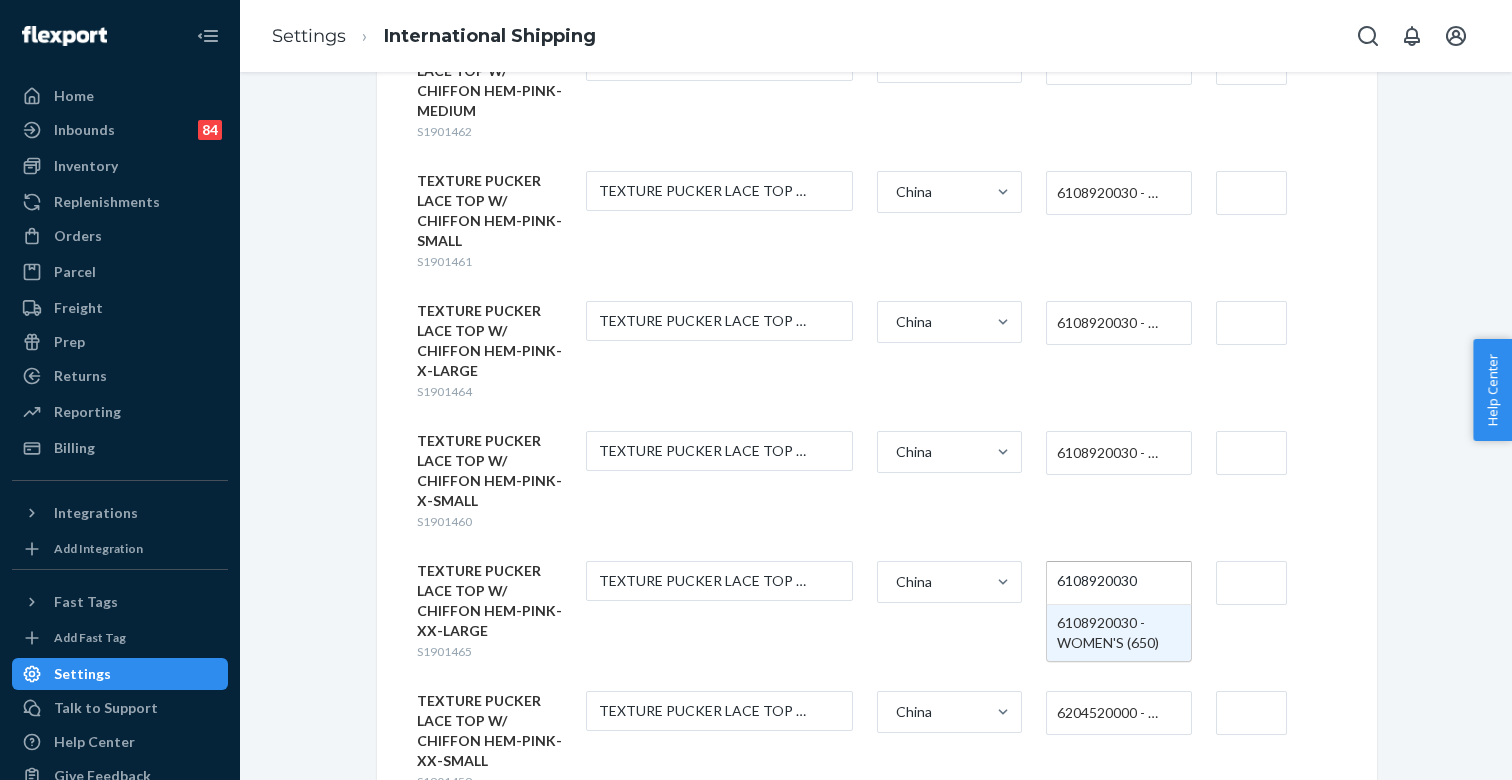 type 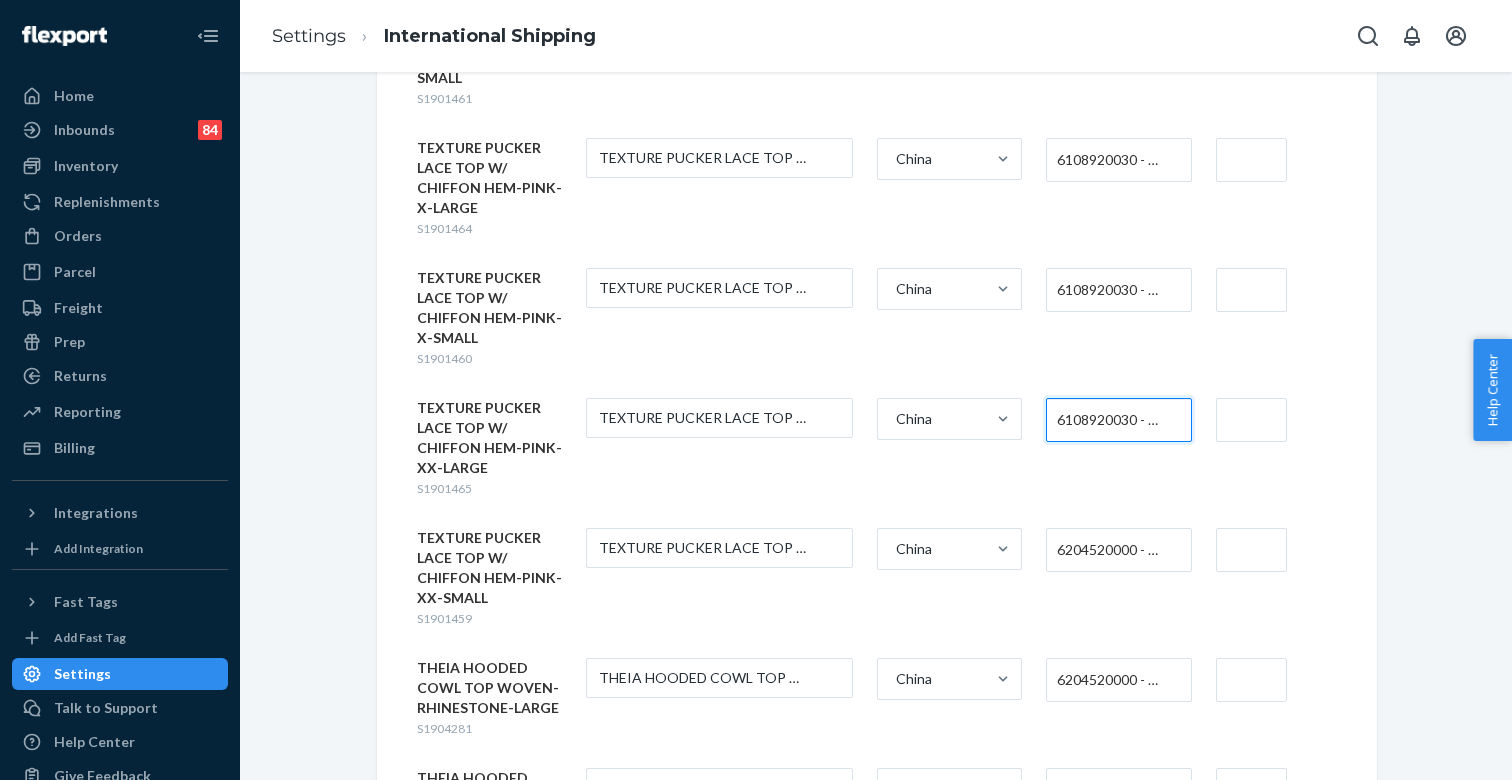 scroll, scrollTop: 9100, scrollLeft: 0, axis: vertical 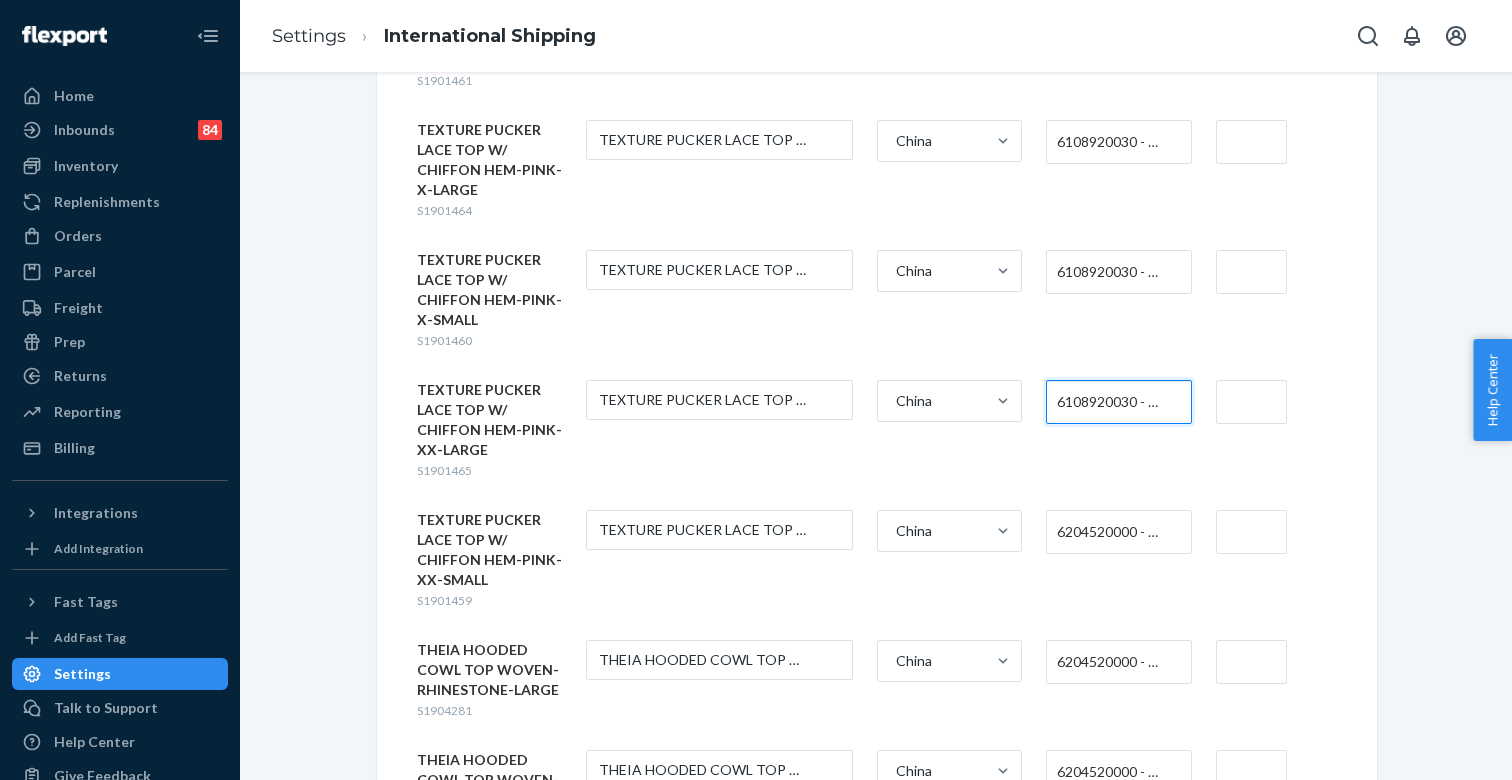 click on "6204520000 - WOMEN'S OR GIRLS' SKIRTS AND DIVIDED SKIRTS OF COTTON, NOT KNITTED OR CROCHETED" at bounding box center (1113, 532) 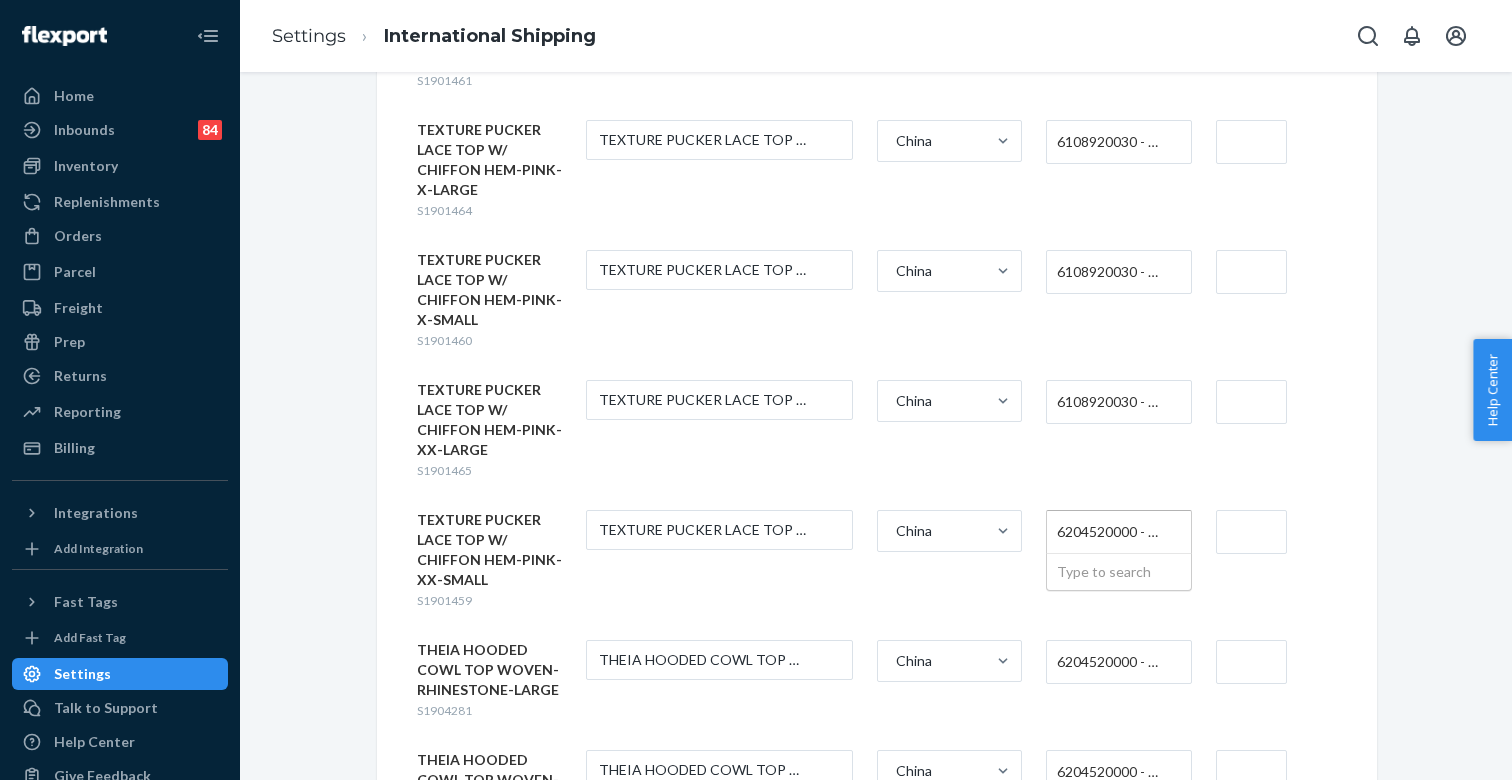 paste on "6108920030" 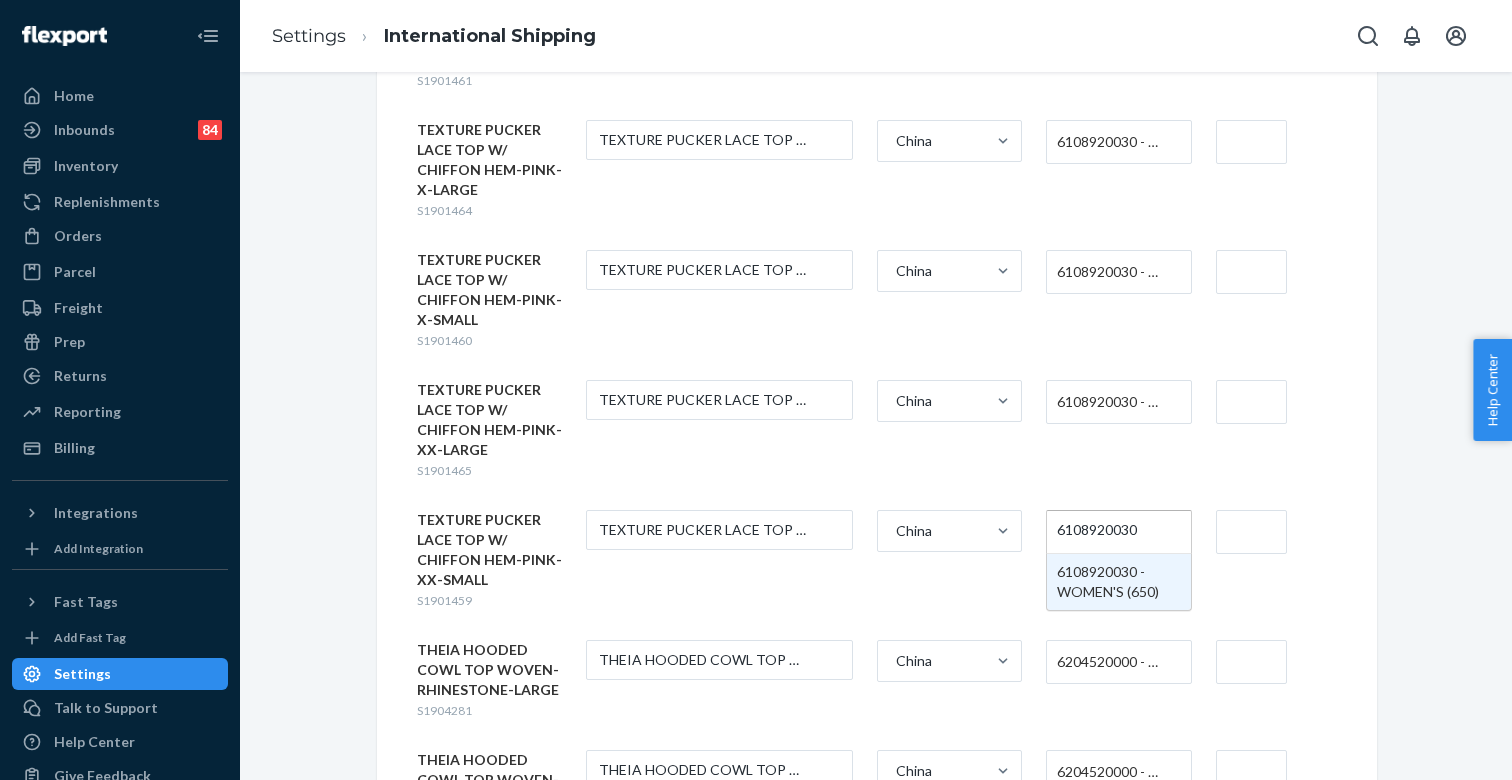 type 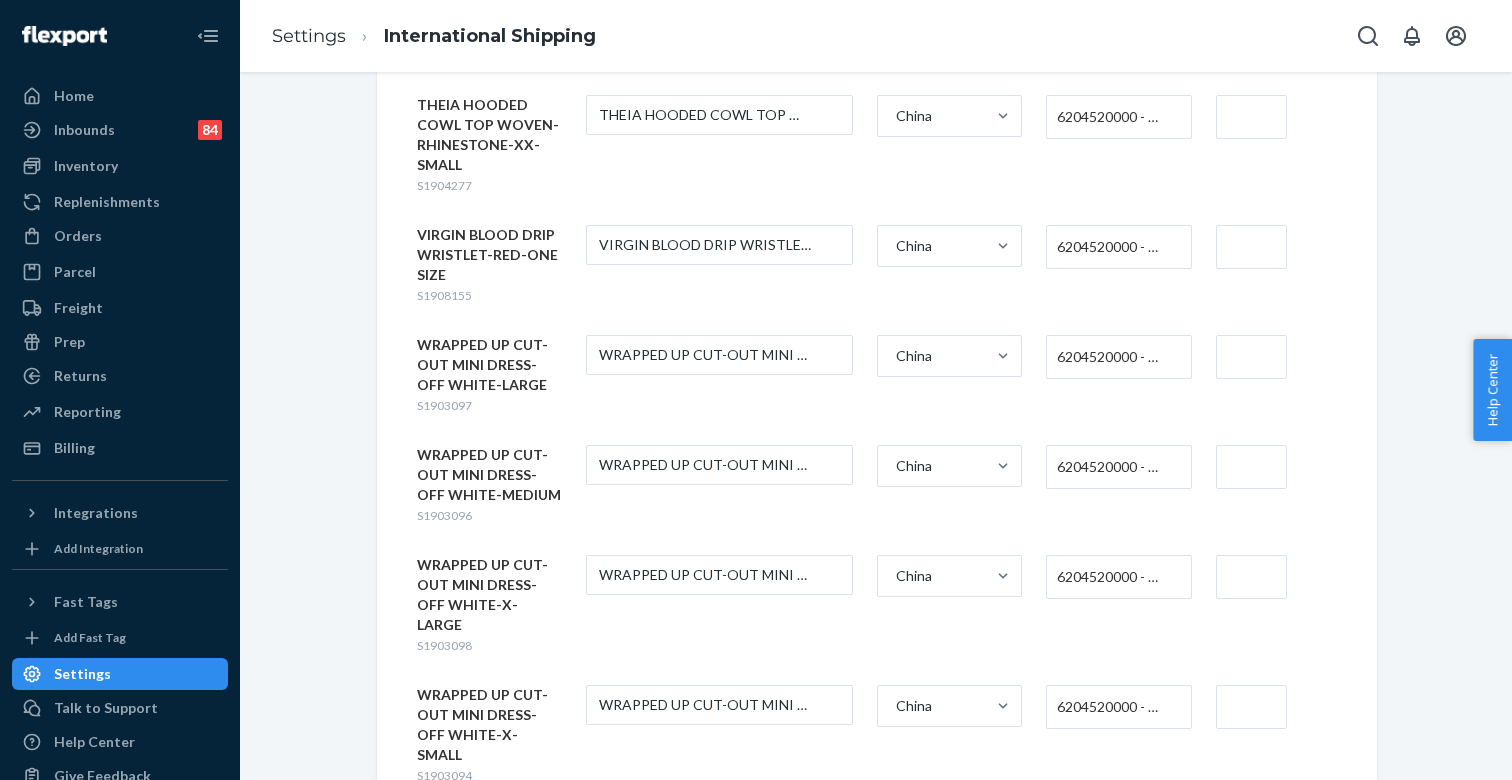 scroll, scrollTop: 10387, scrollLeft: 0, axis: vertical 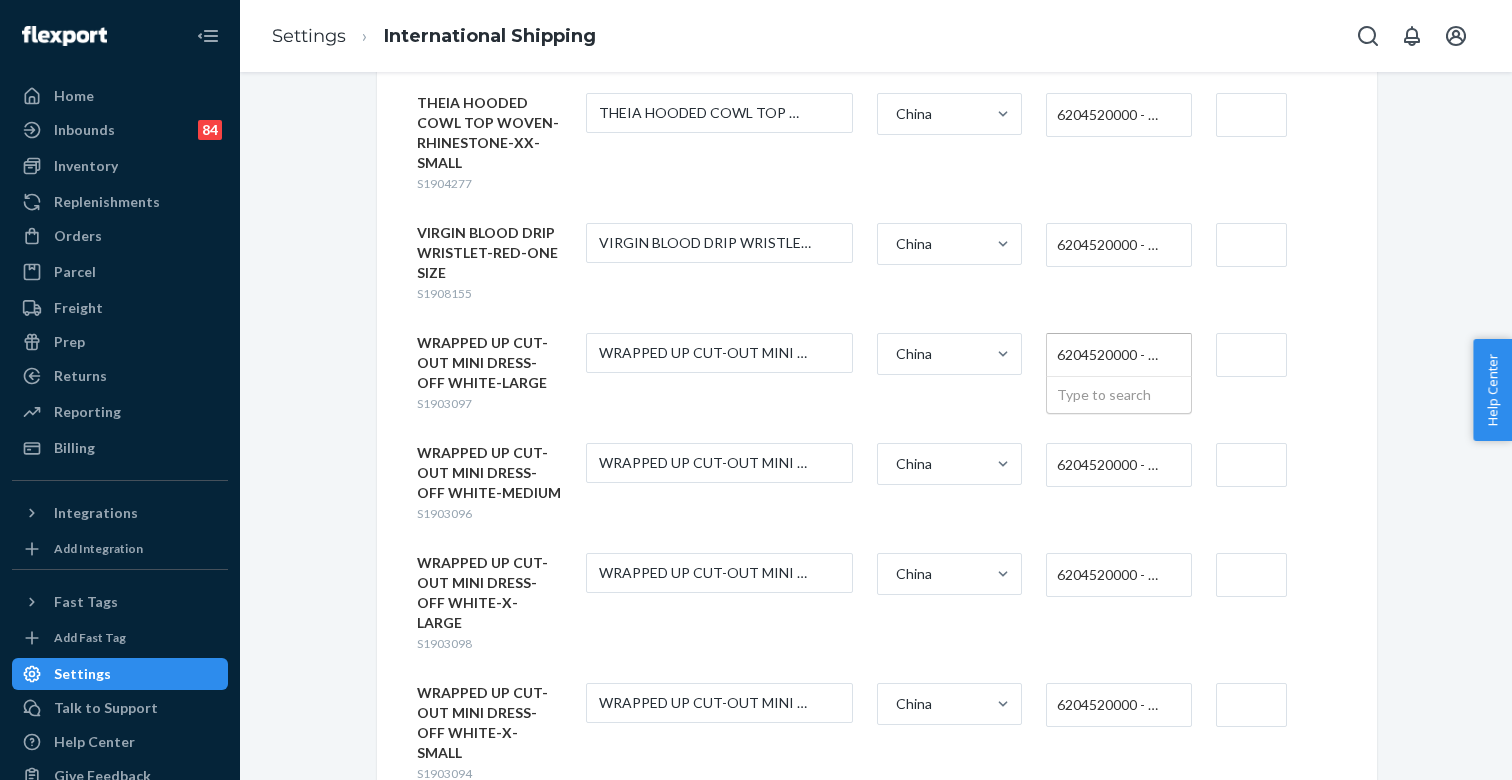 click on "6204520000 - WOMEN'S OR GIRLS' SKIRTS AND DIVIDED SKIRTS OF COTTON, NOT KNITTED OR CROCHETED" at bounding box center (1113, 355) 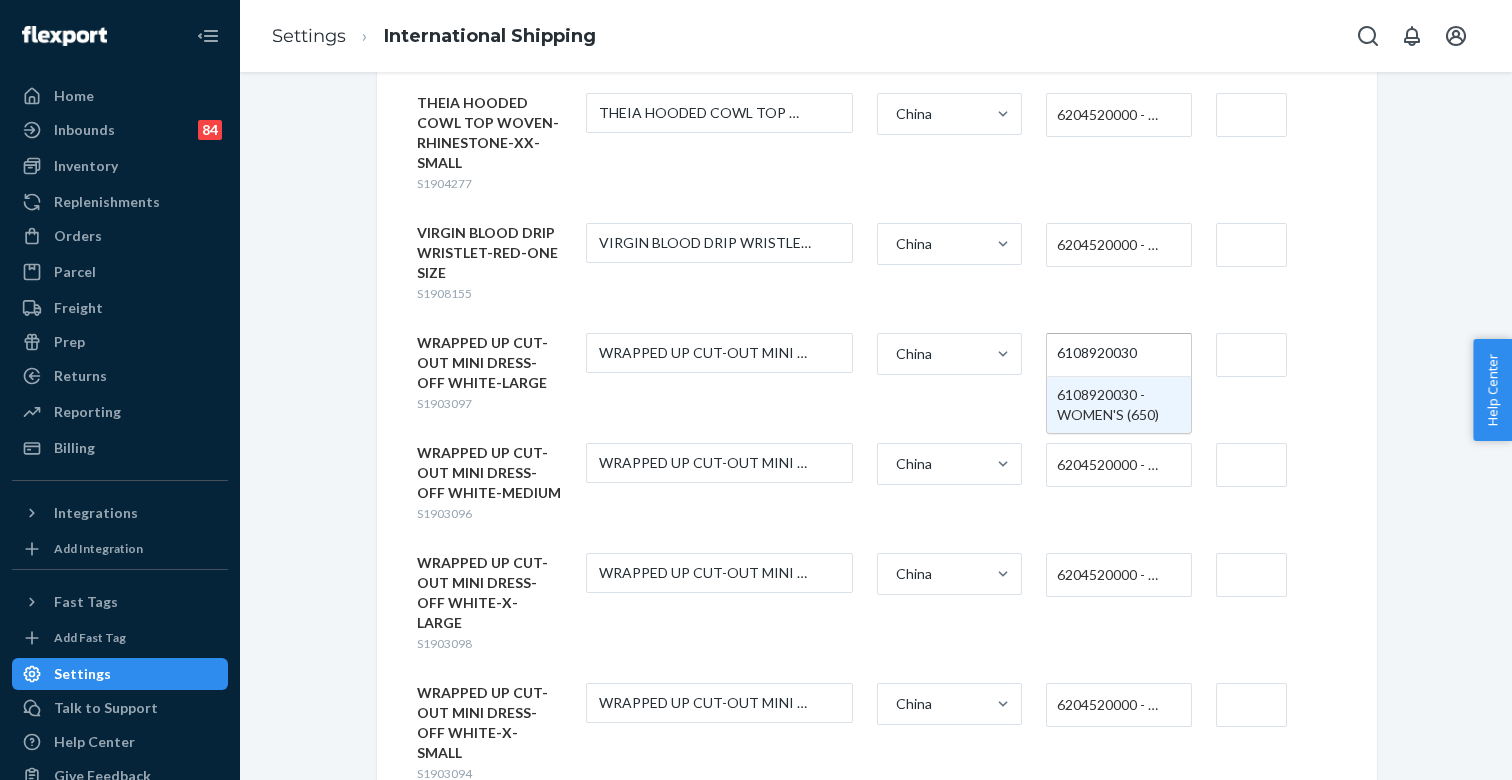 type 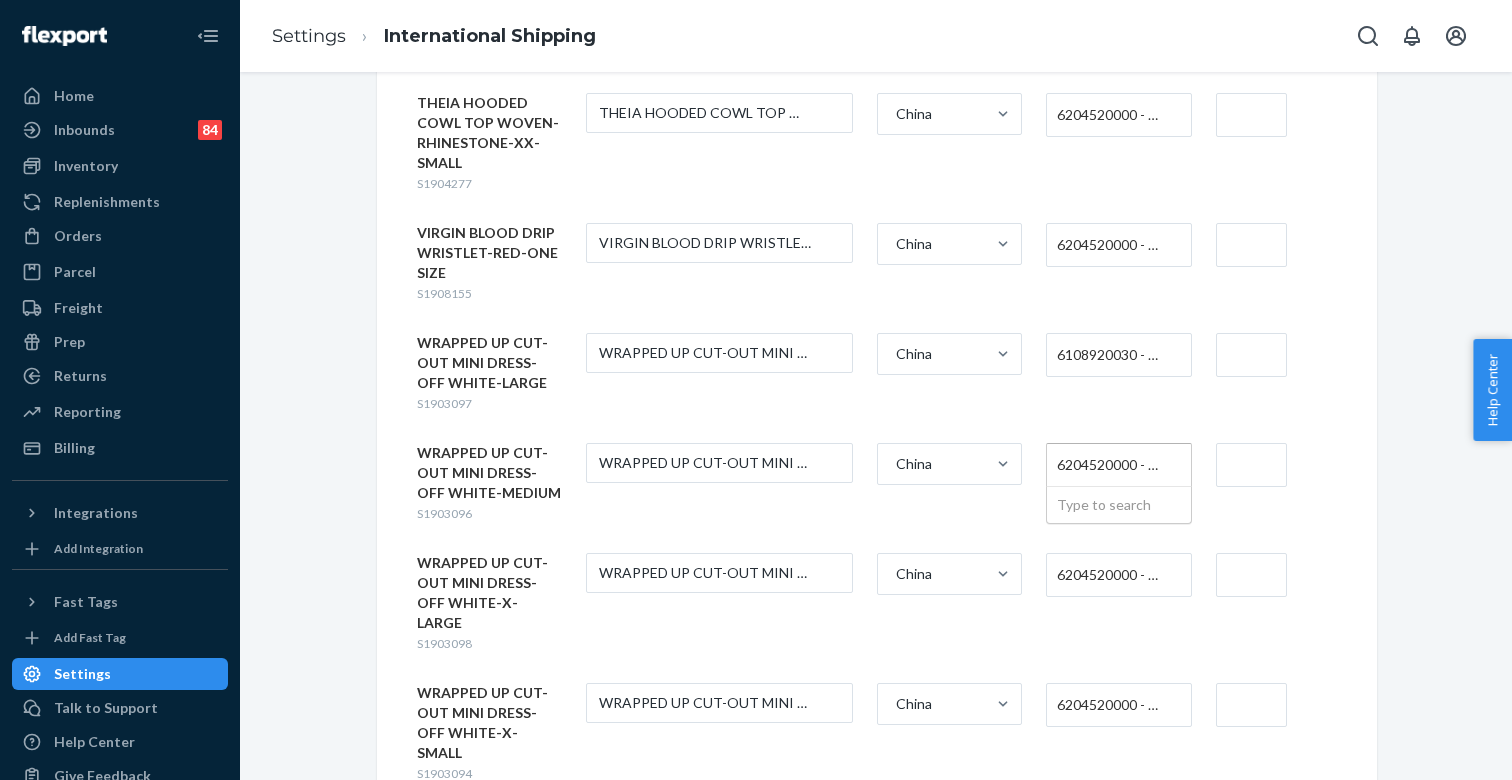 click on "6204520000 - WOMEN'S OR GIRLS' SKIRTS AND DIVIDED SKIRTS OF COTTON, NOT KNITTED OR CROCHETED" at bounding box center [1113, 465] 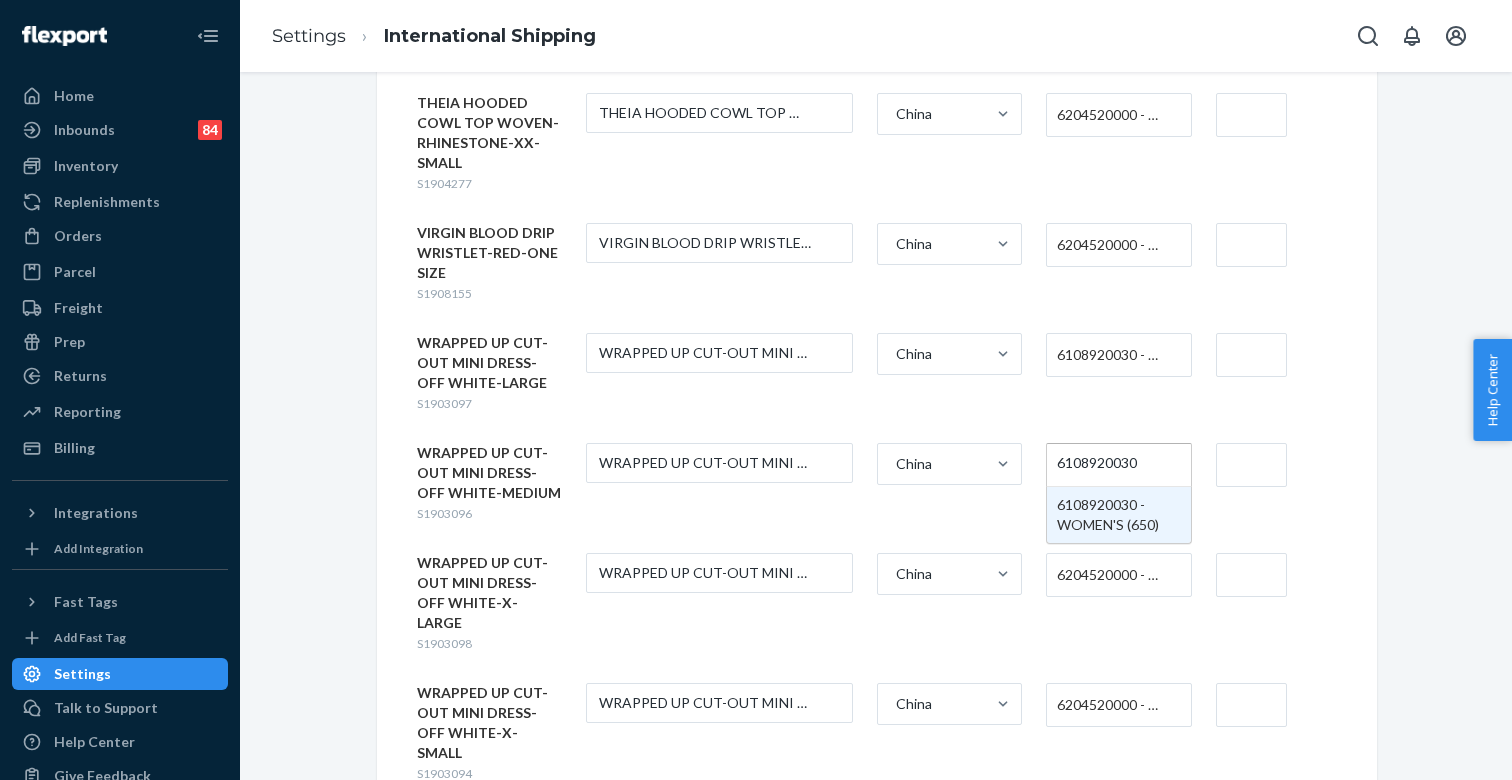 type 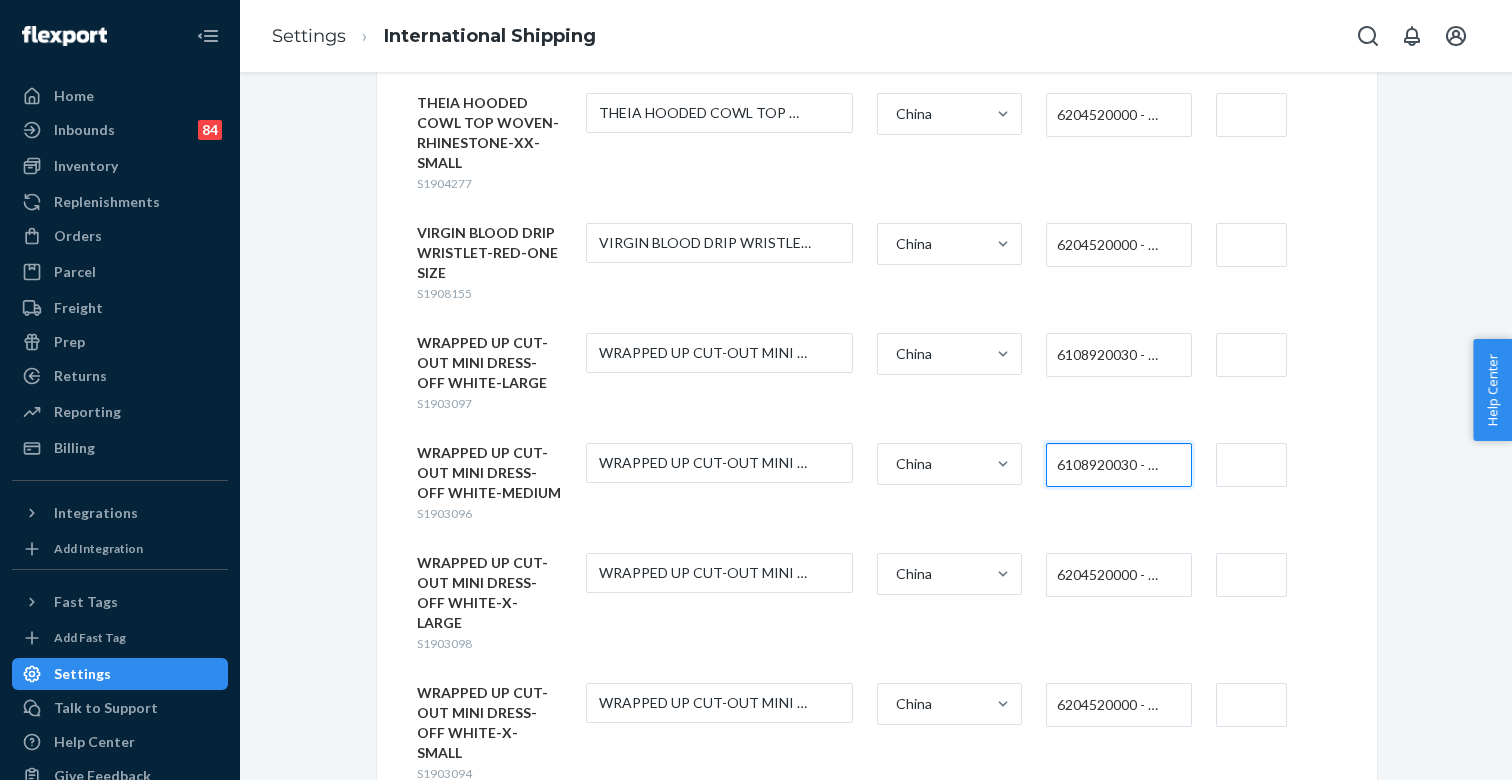 click on "6204520000 - WOMEN'S OR GIRLS' SKIRTS AND DIVIDED SKIRTS OF COTTON, NOT KNITTED OR CROCHETED" at bounding box center [1113, 575] 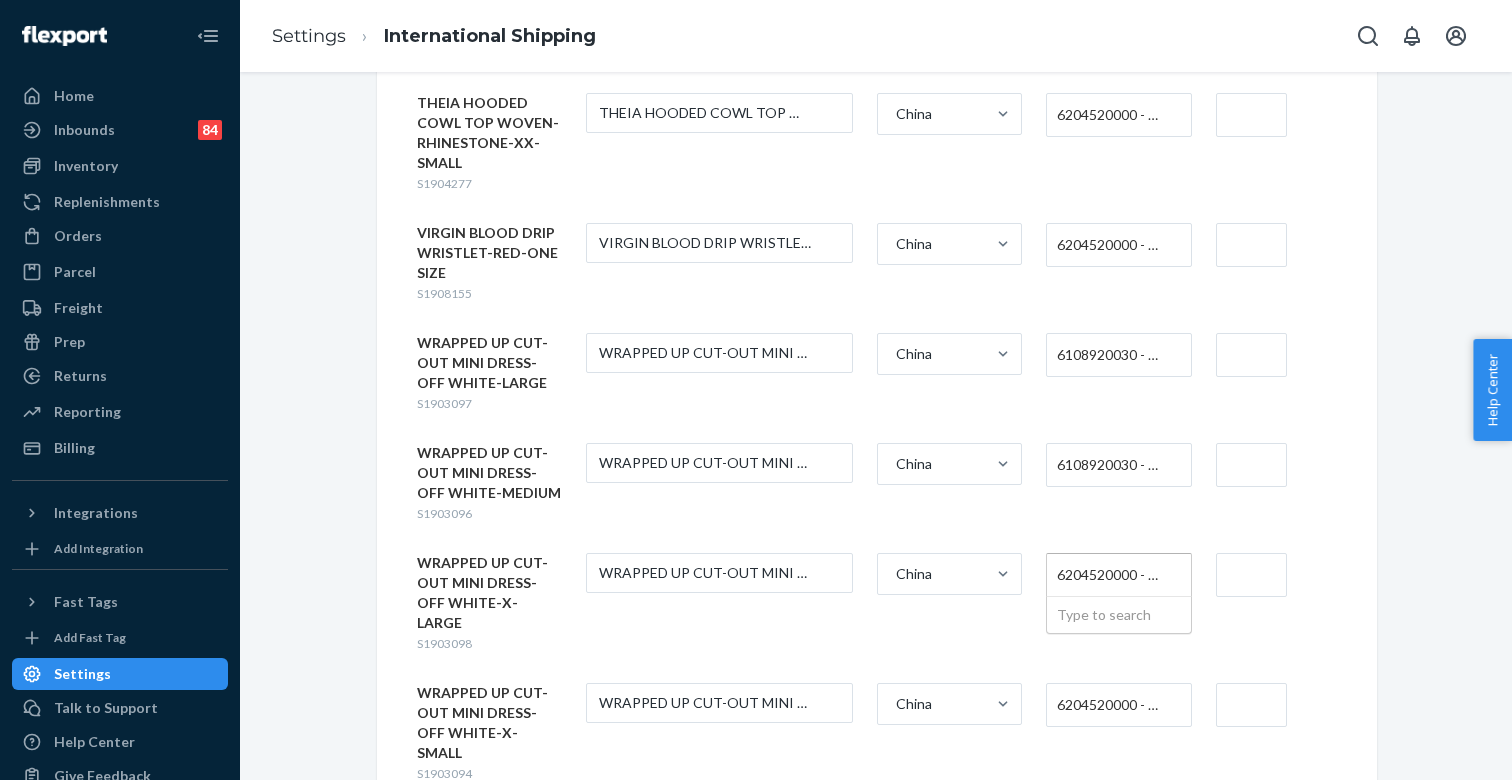 paste on "6108920030" 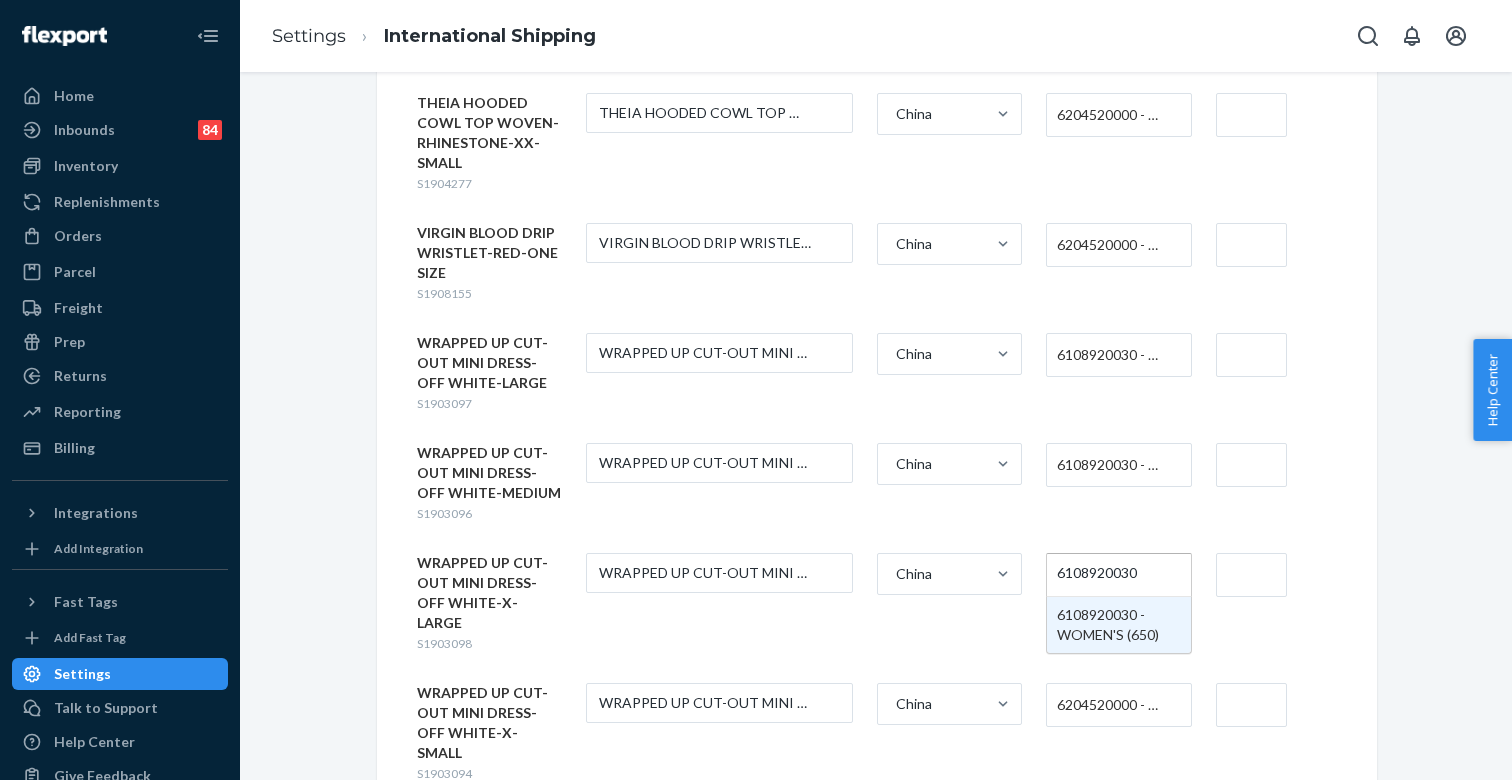 type 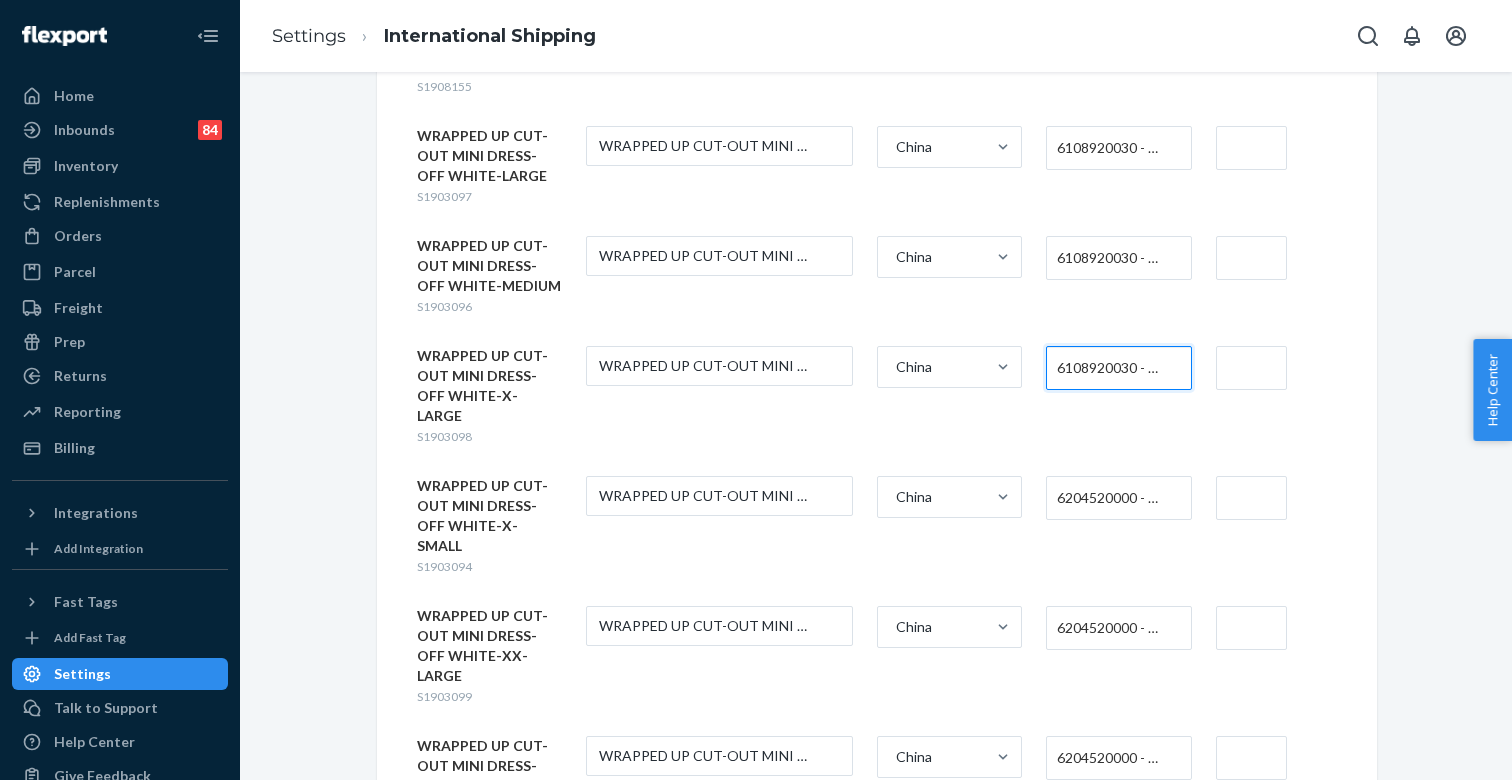 scroll, scrollTop: 10597, scrollLeft: 0, axis: vertical 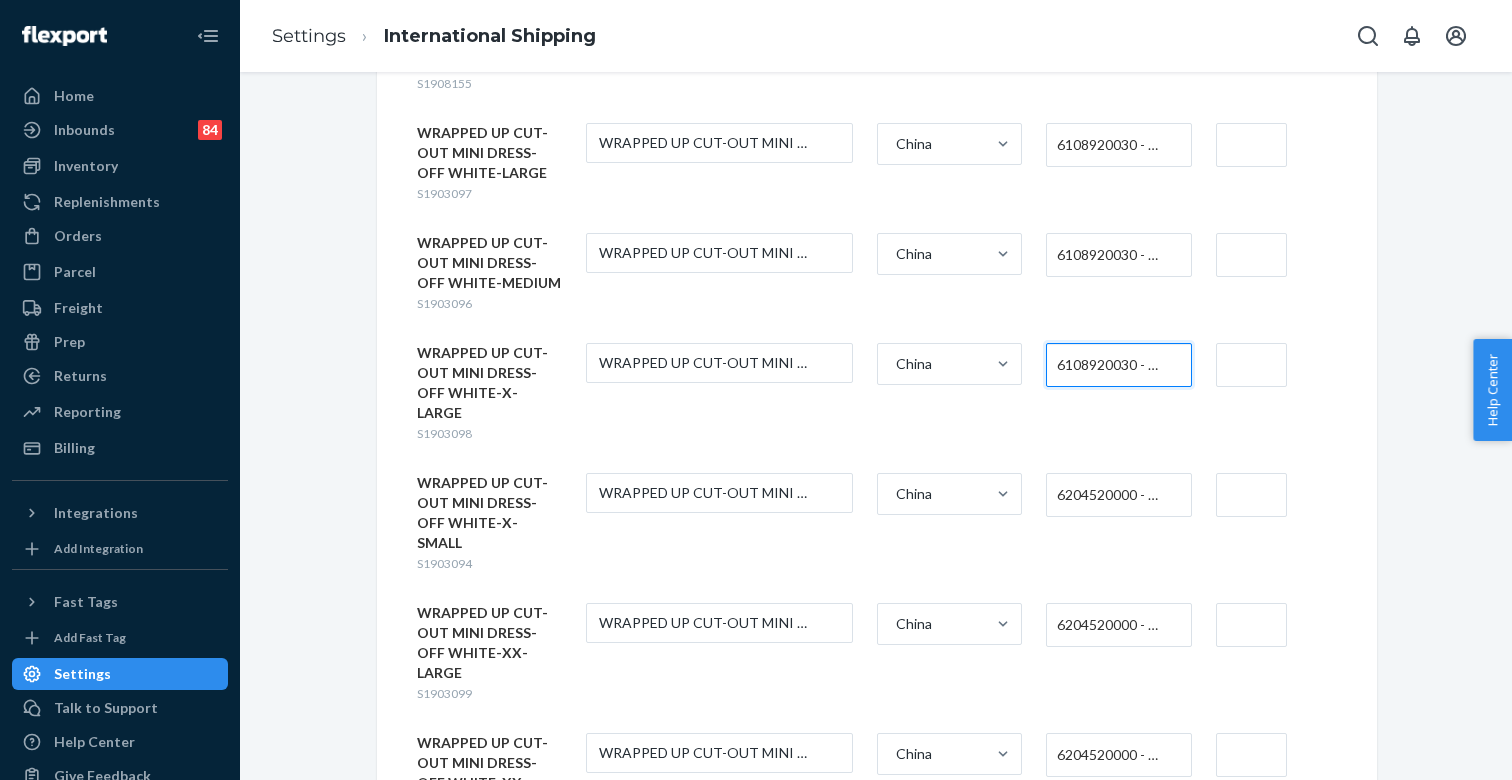 click on "6204520000 - WOMEN'S OR GIRLS' SKIRTS AND DIVIDED SKIRTS OF COTTON, NOT KNITTED OR CROCHETED" at bounding box center [1113, 495] 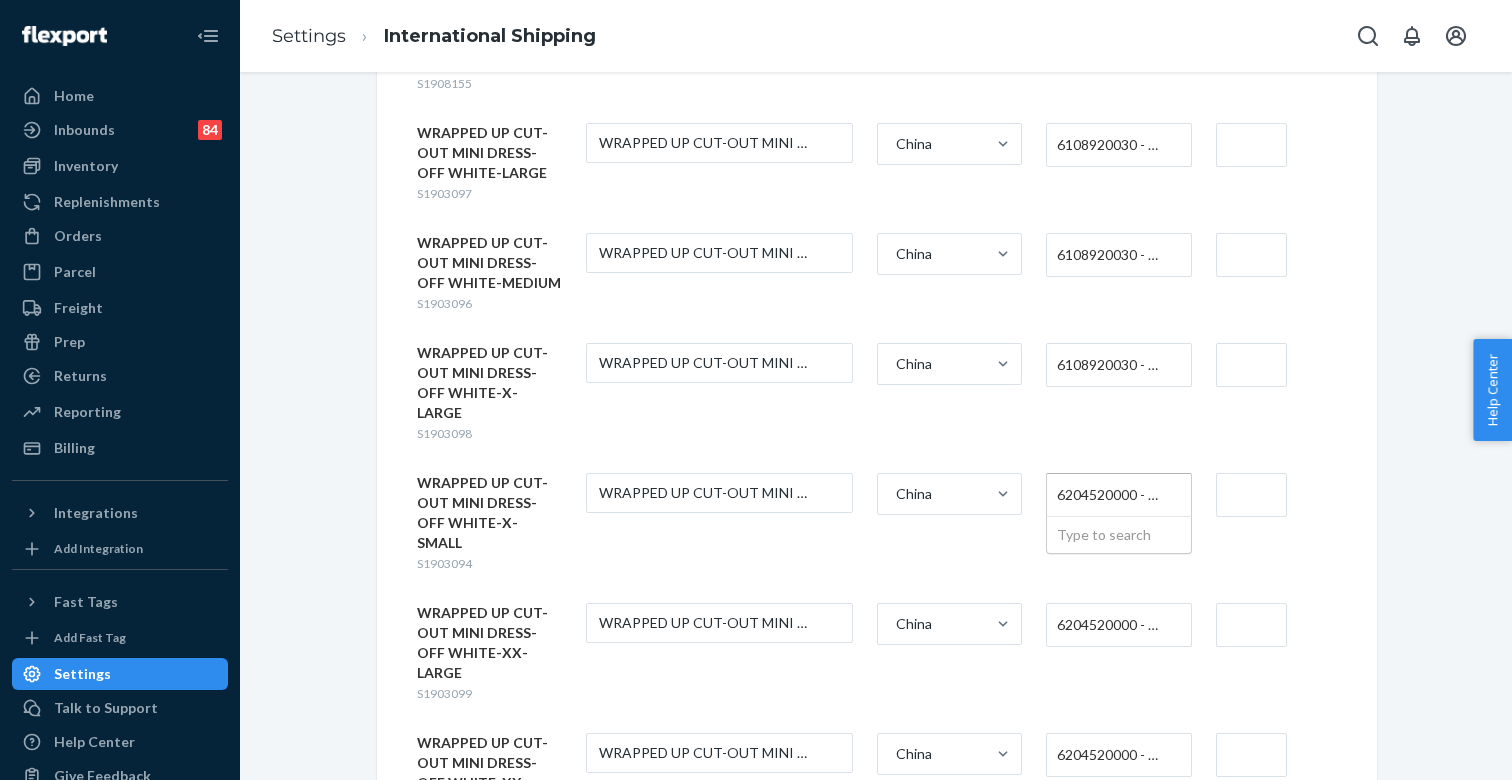 paste on "6108920030" 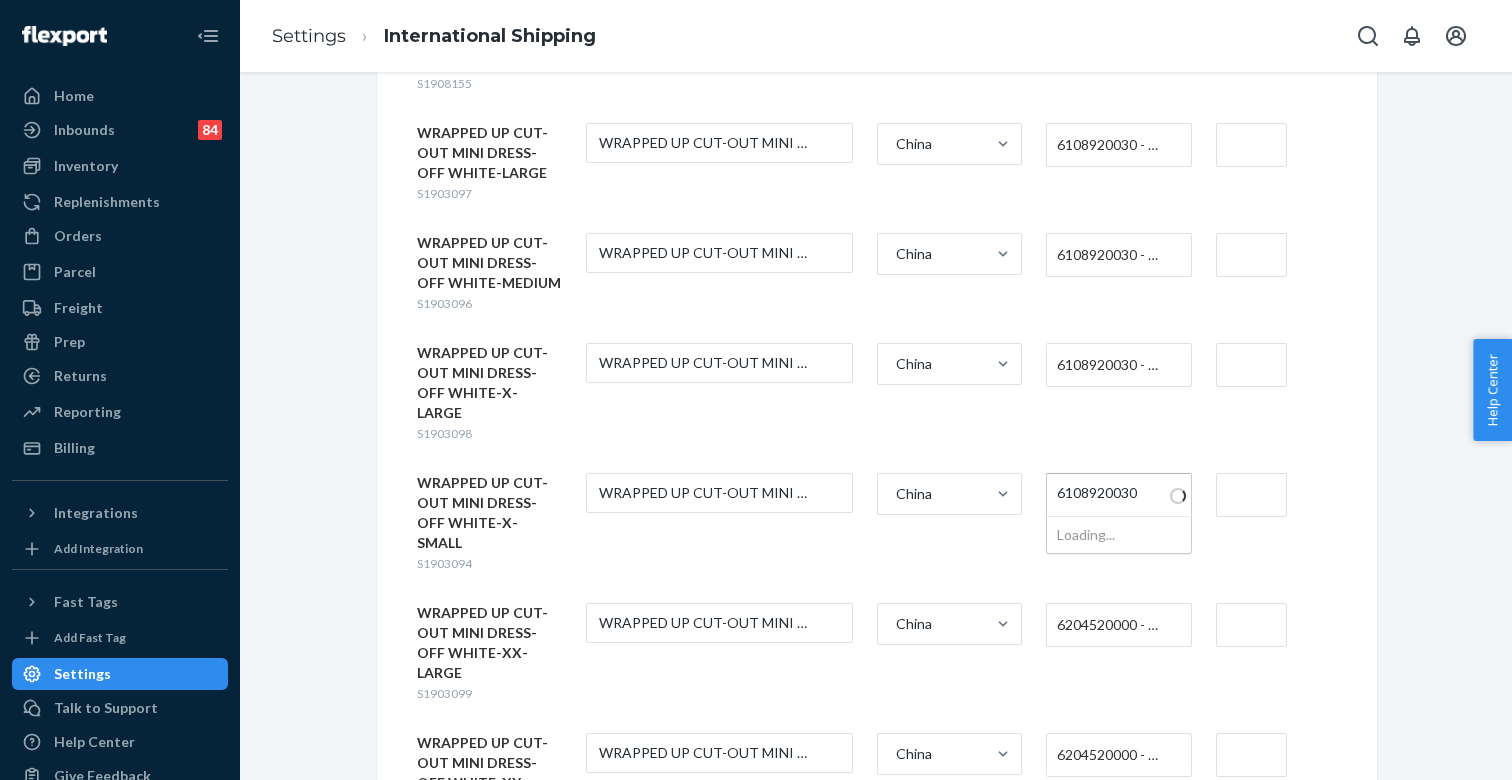 type 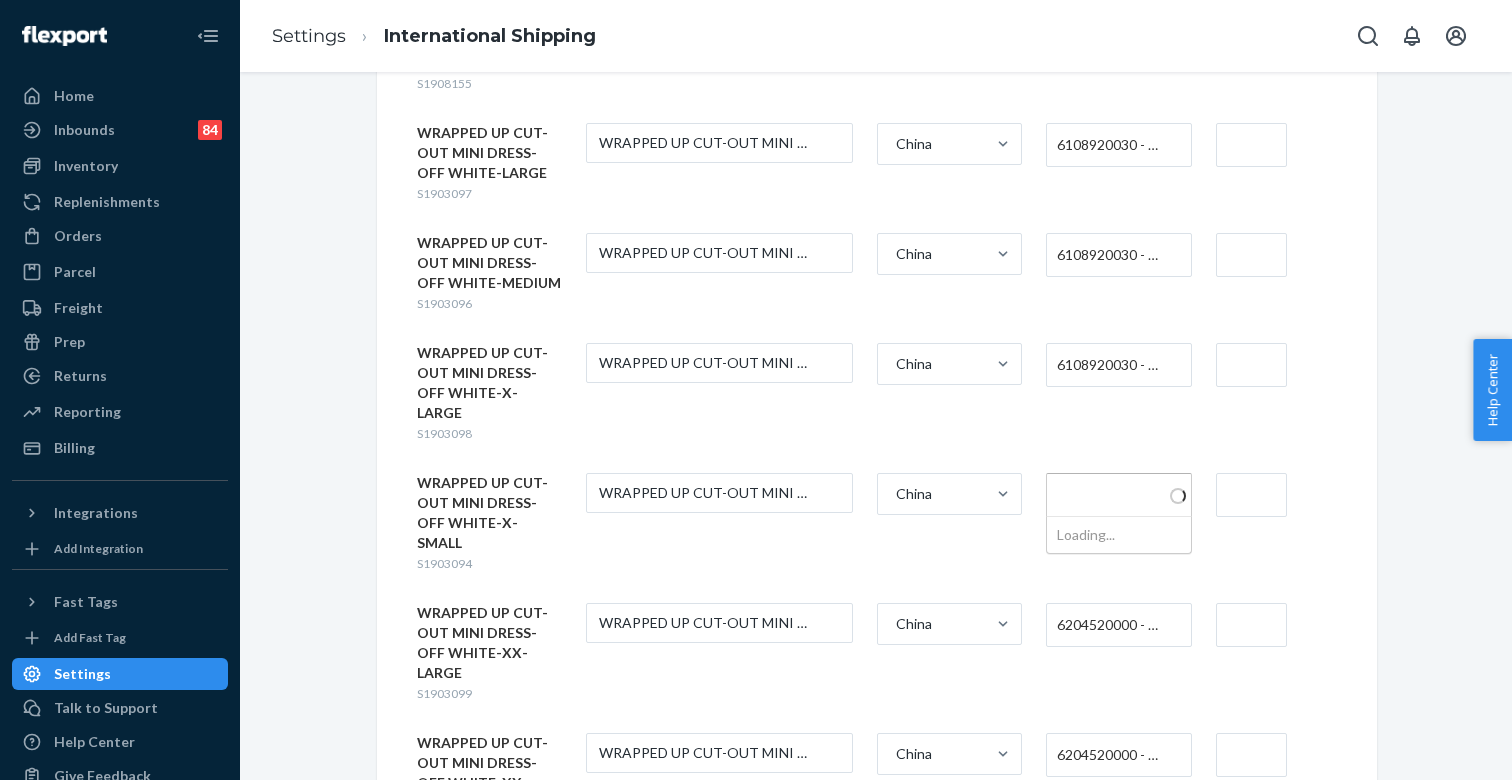 click on "ASYM SKIRT AND CAMI SET-BEIGE-LARGE S1903202 ASYM SKIRT AND CAMI SET-BEIGE-LARGE [COUNTRY] 6204520000 - WOMEN'S OR GIRLS' SKIRTS AND DIVIDED SKIRTS OF COTTON, NOT KNITTED OR CROCHETED $11 Saved ASYM SKIRT AND CAMI SET-BEIGE-X-LARGE S1903203 ASYM SKIRT AND CAMI SET-BEIGE-X-LAR [COUNTRY] 6204520000 - WOMEN'S OR GIRLS' SKIRTS AND DIVIDED SKIRTS OF COTTON, NOT KNITTED OR CROCHETED $11 Saved ASYM SKIRT AND CAMI SET-BEIGE-X-SMALL S1903199 ASYM SKIRT AND CAMI SET-BEIGE-X-SMA [COUNTRY] 6204520000 - WOMEN'S OR GIRLS' SKIRTS AND DIVIDED SKIRTS OF COTTON, NOT KNITTED OR CROCHETED $11 Saved ASYM SKIRT AND CAMI SET-BEIGE-XX-LARGE S1903204 ASYM SKIRT AND CAMI SET-BEIGE-XX-LA [COUNTRY] 6204520000 - WOMEN'S OR GIRLS' SKIRTS AND DIVIDED SKIRTS OF COTTON, NOT KNITTED OR CROCHETED $11 Saved BIKINI TOP W/ ATTACHED HOOD-BLACK-MEDIUM S1902871 BIKINI TOP W/ ATTACHED HOOD-BLACK-M [COUNTRY] 6112410010 - WOMEN'S SWIMWEAR, KNITTED OR CROCHETED, OF SYNTHETIC FIBERS, CONTAINING BY WEIGHT 5 PERCENT OR MORE ELASTOMERIC YARN OR RUBBER THREAD $7 Saved S1902873" at bounding box center (877, -4700) 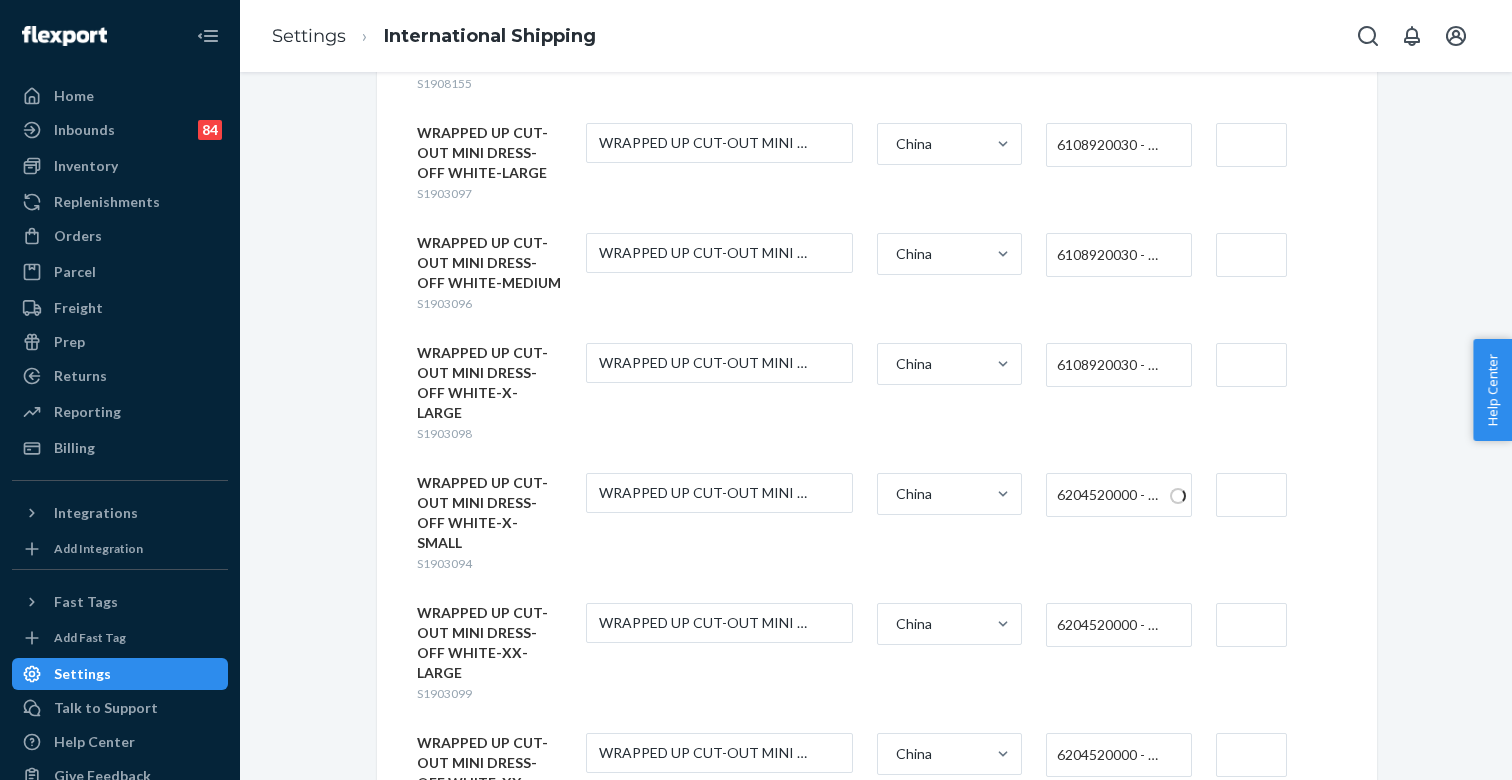 click on "6204520000 - WOMEN'S OR GIRLS' SKIRTS AND DIVIDED SKIRTS OF COTTON, NOT KNITTED OR CROCHETED" at bounding box center (1113, 625) 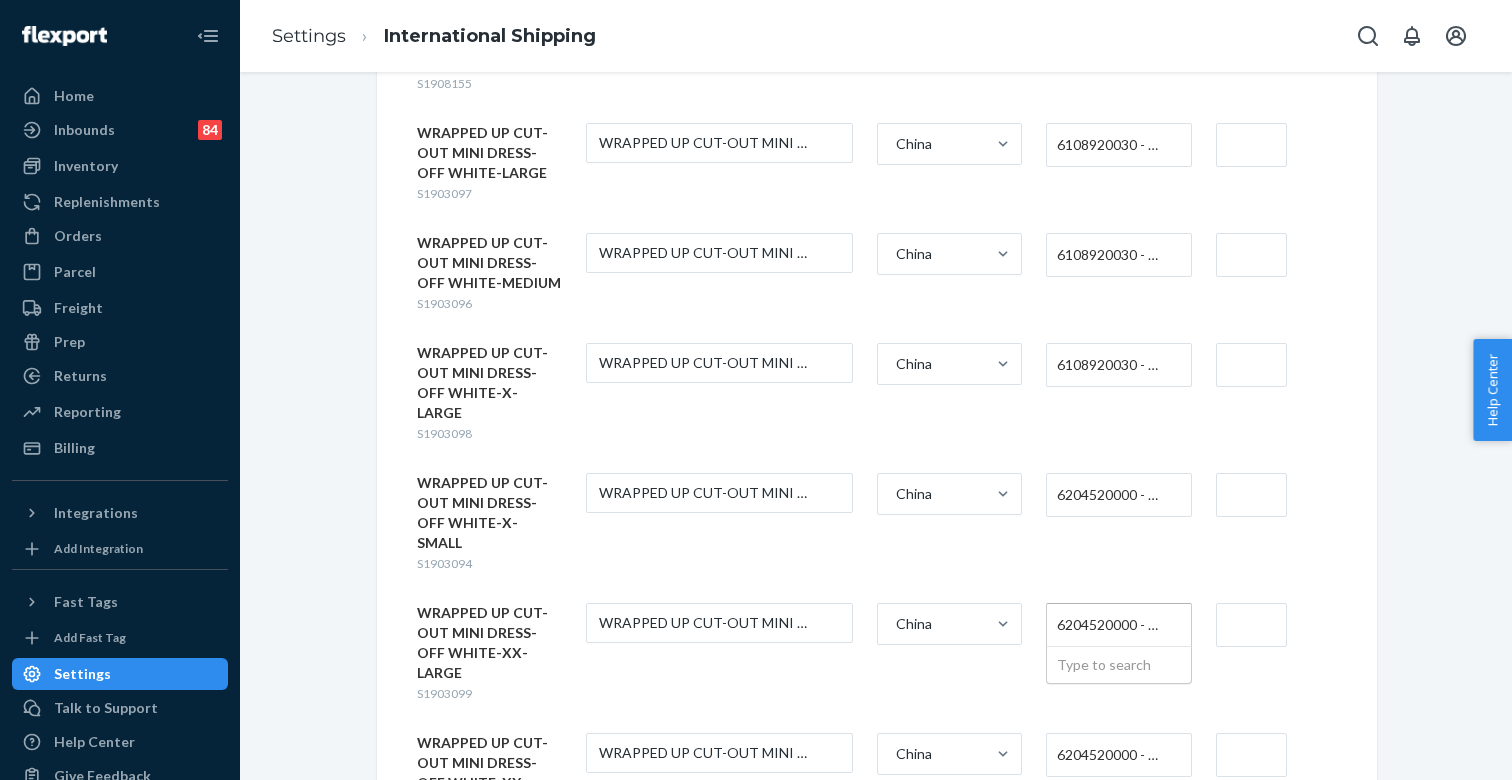 paste on "6108920030" 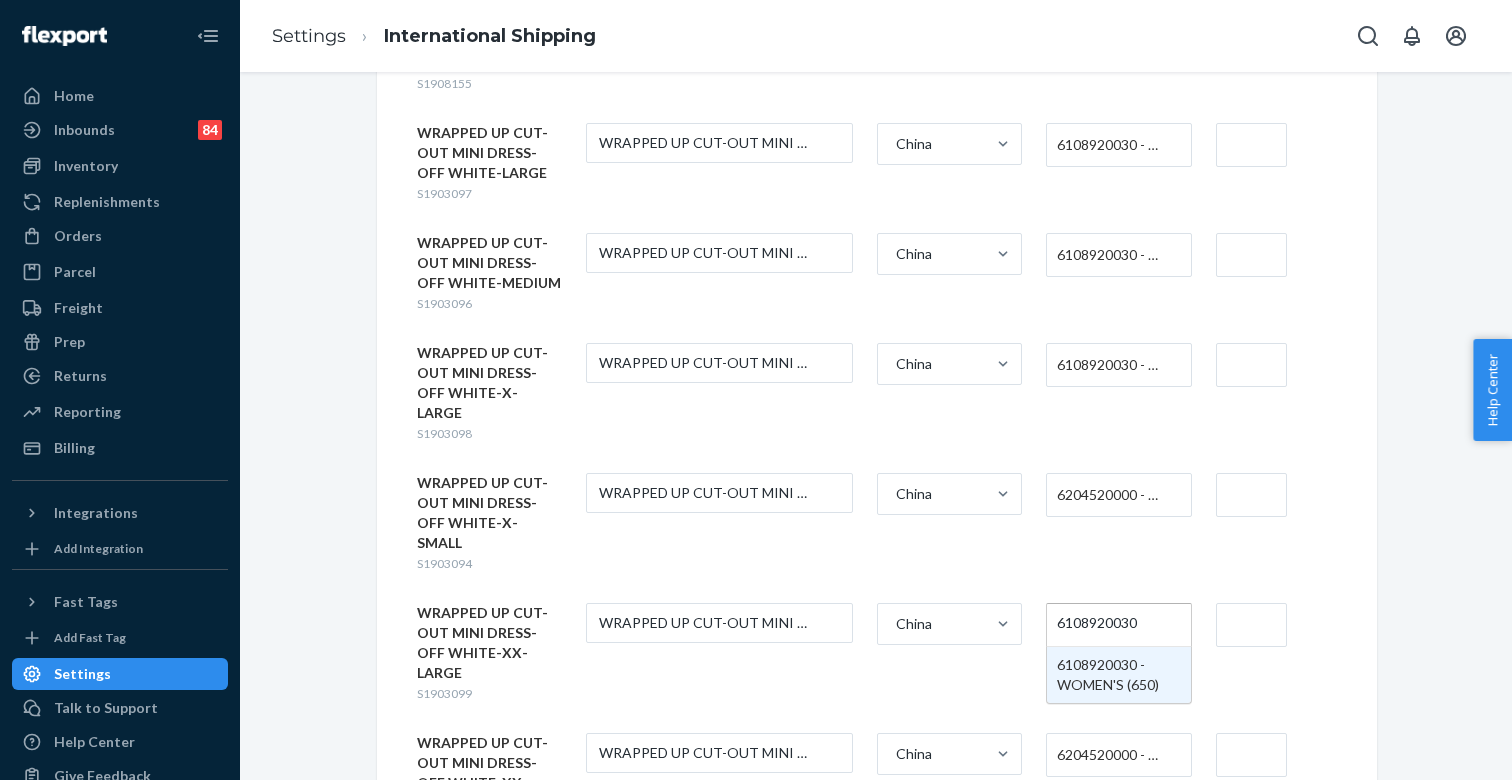 type 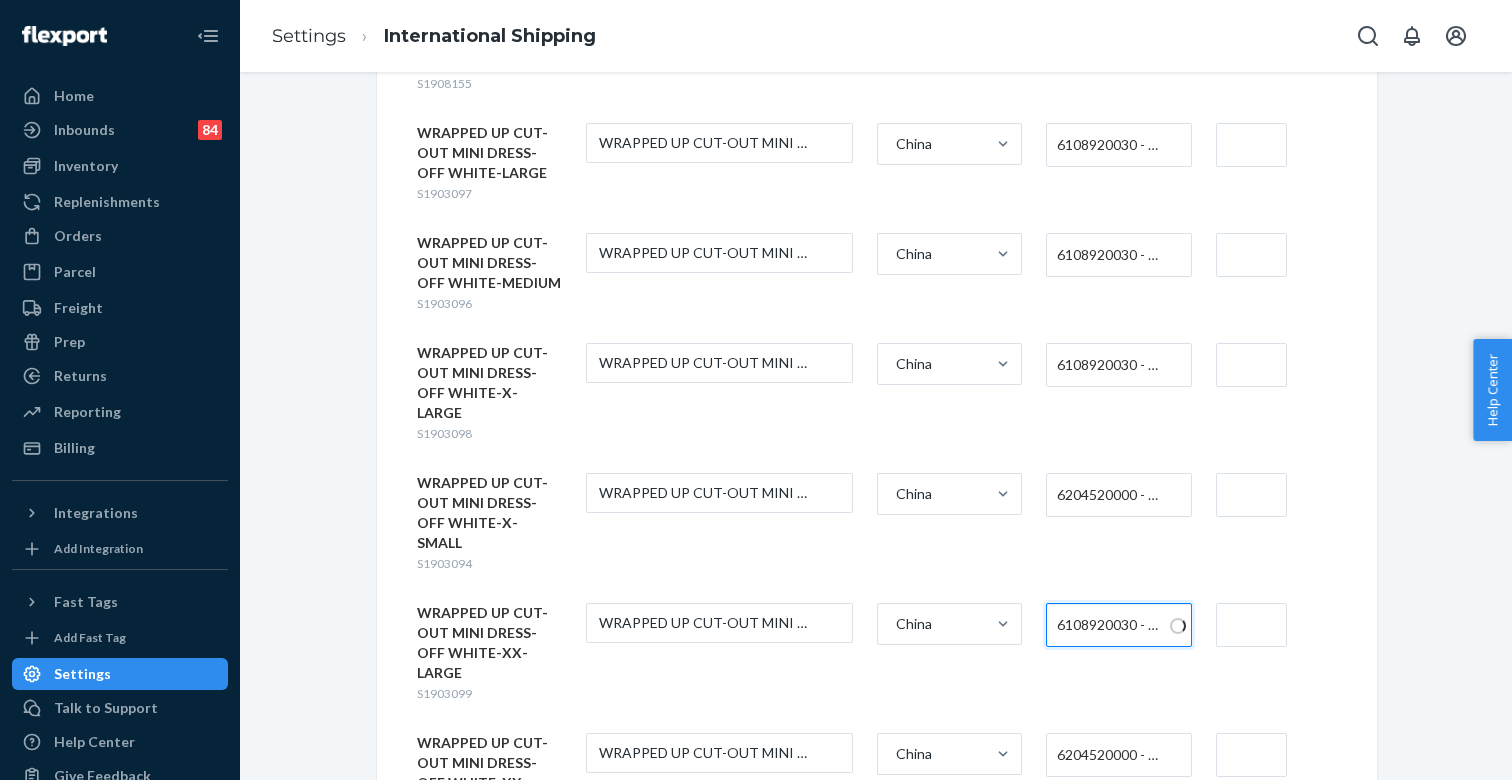 scroll, scrollTop: 10651, scrollLeft: 0, axis: vertical 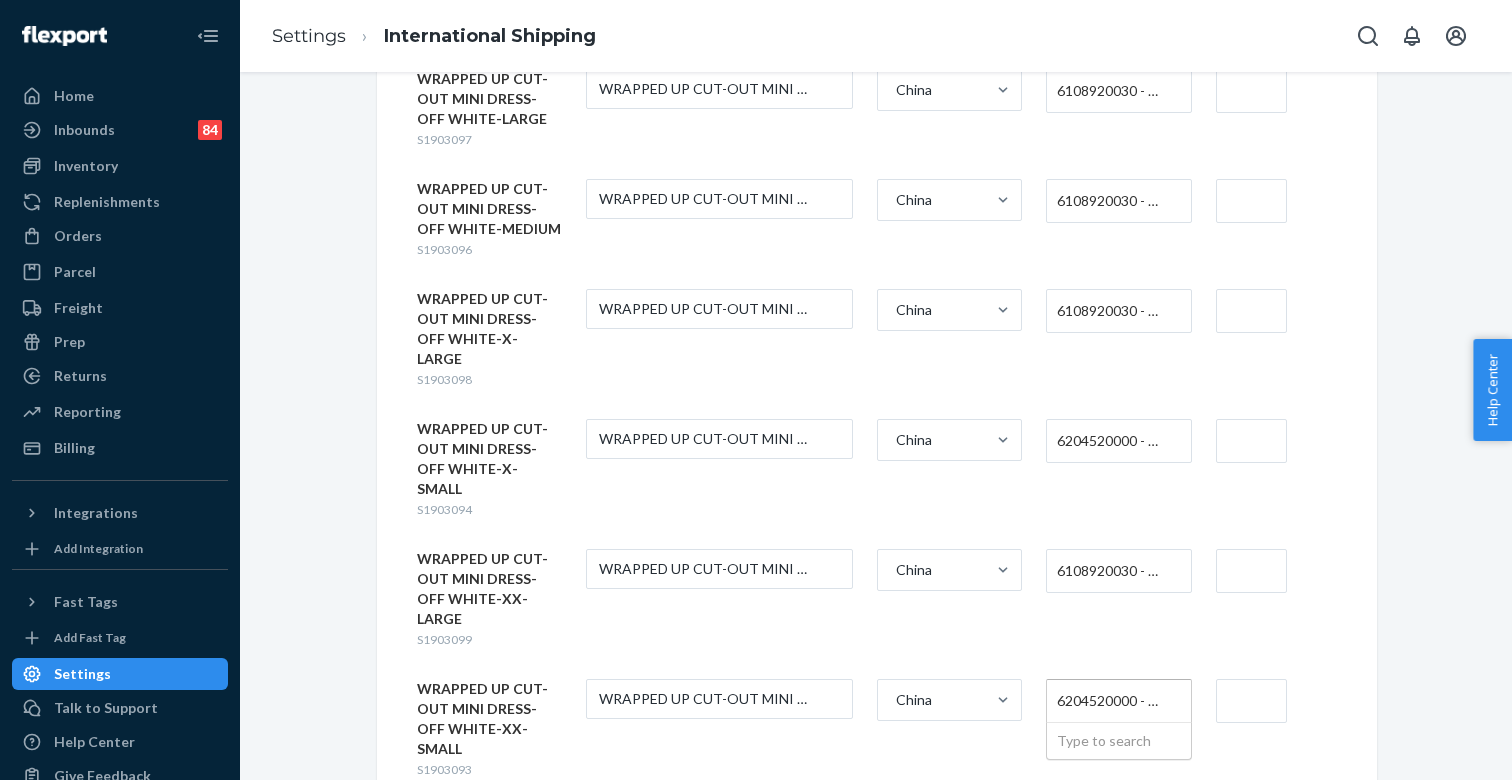 click on "6204520000 - WOMEN'S OR GIRLS' SKIRTS AND DIVIDED SKIRTS OF COTTON, NOT KNITTED OR CROCHETED" at bounding box center [1113, 701] 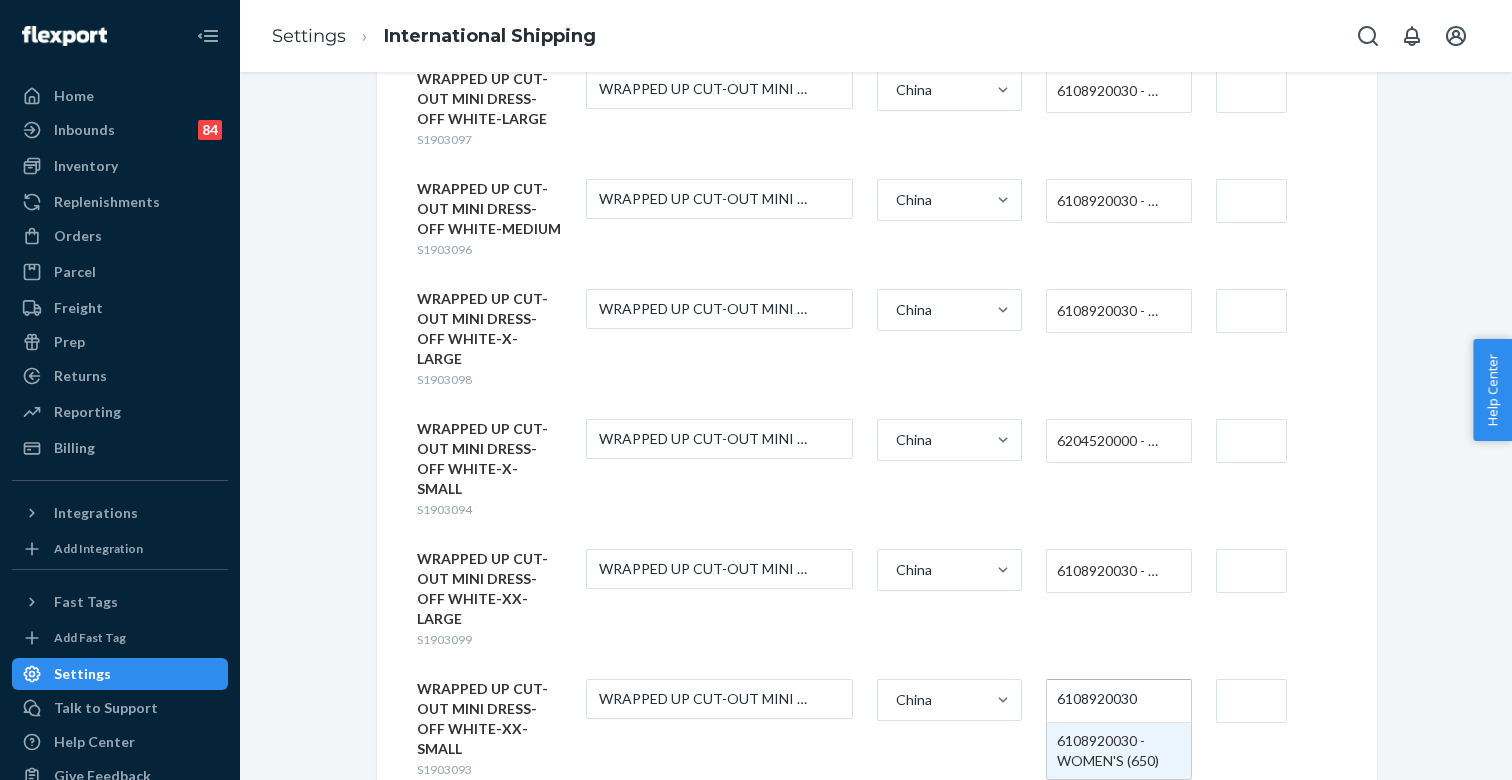 type 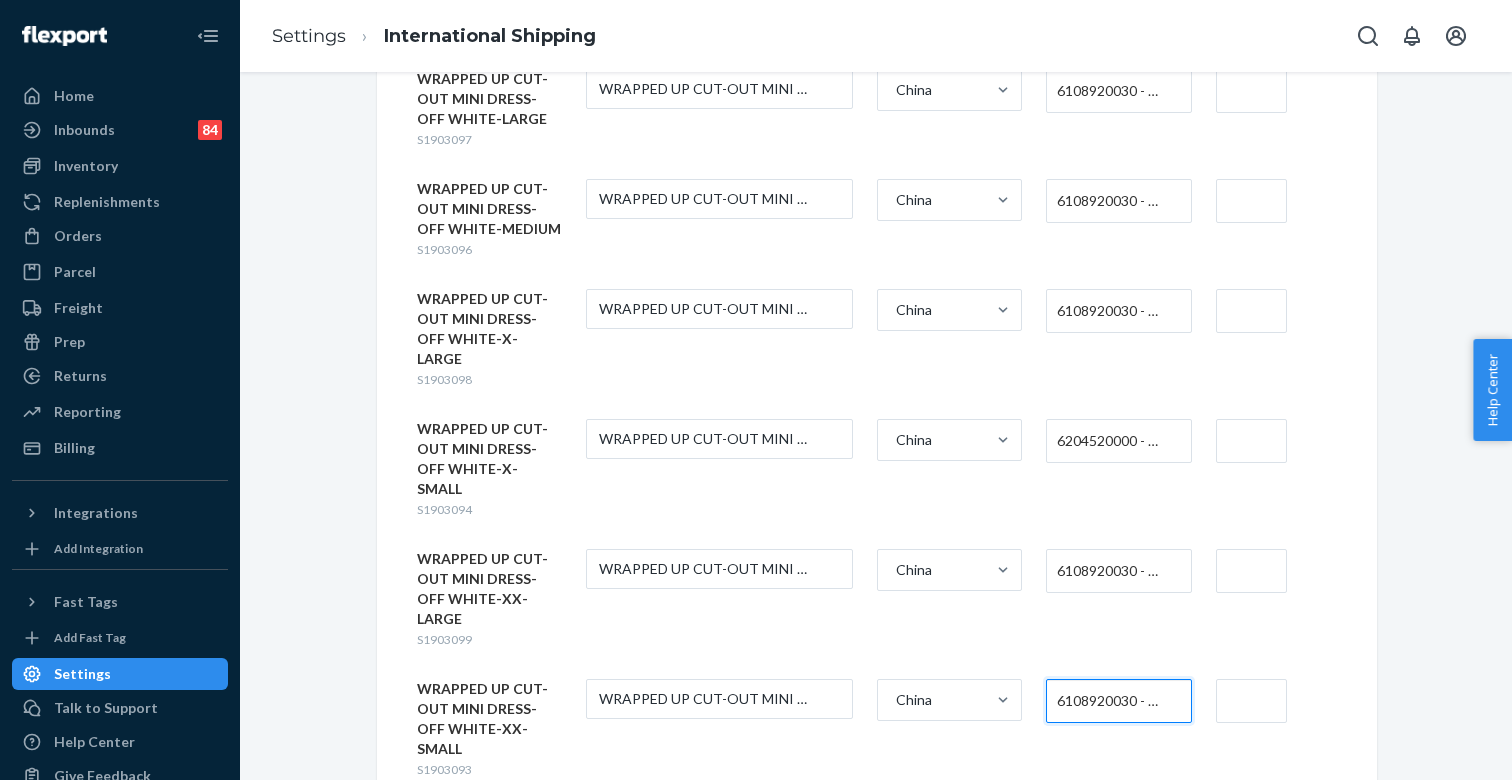 click at bounding box center (1251, 701) 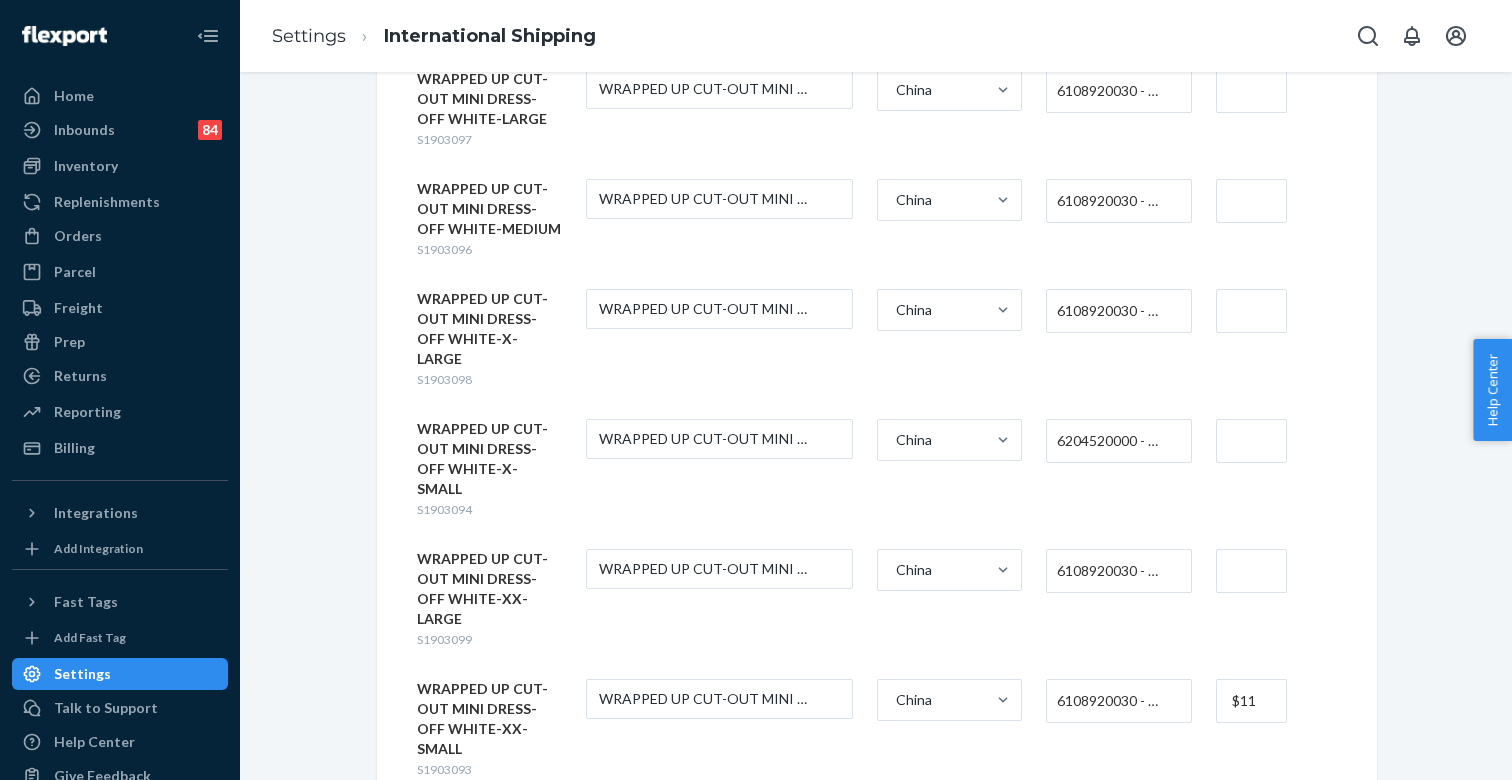 type on "$11" 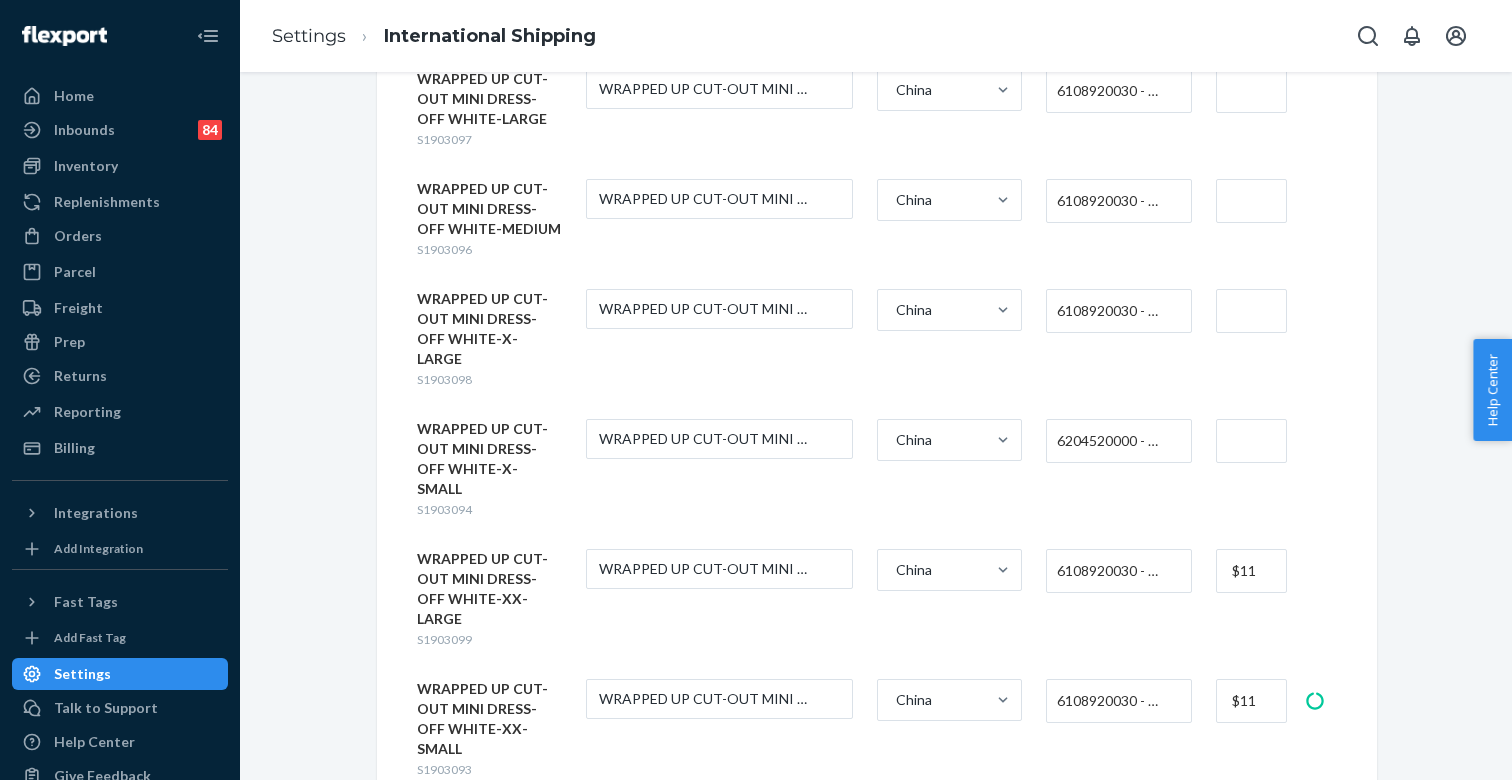 type on "$11" 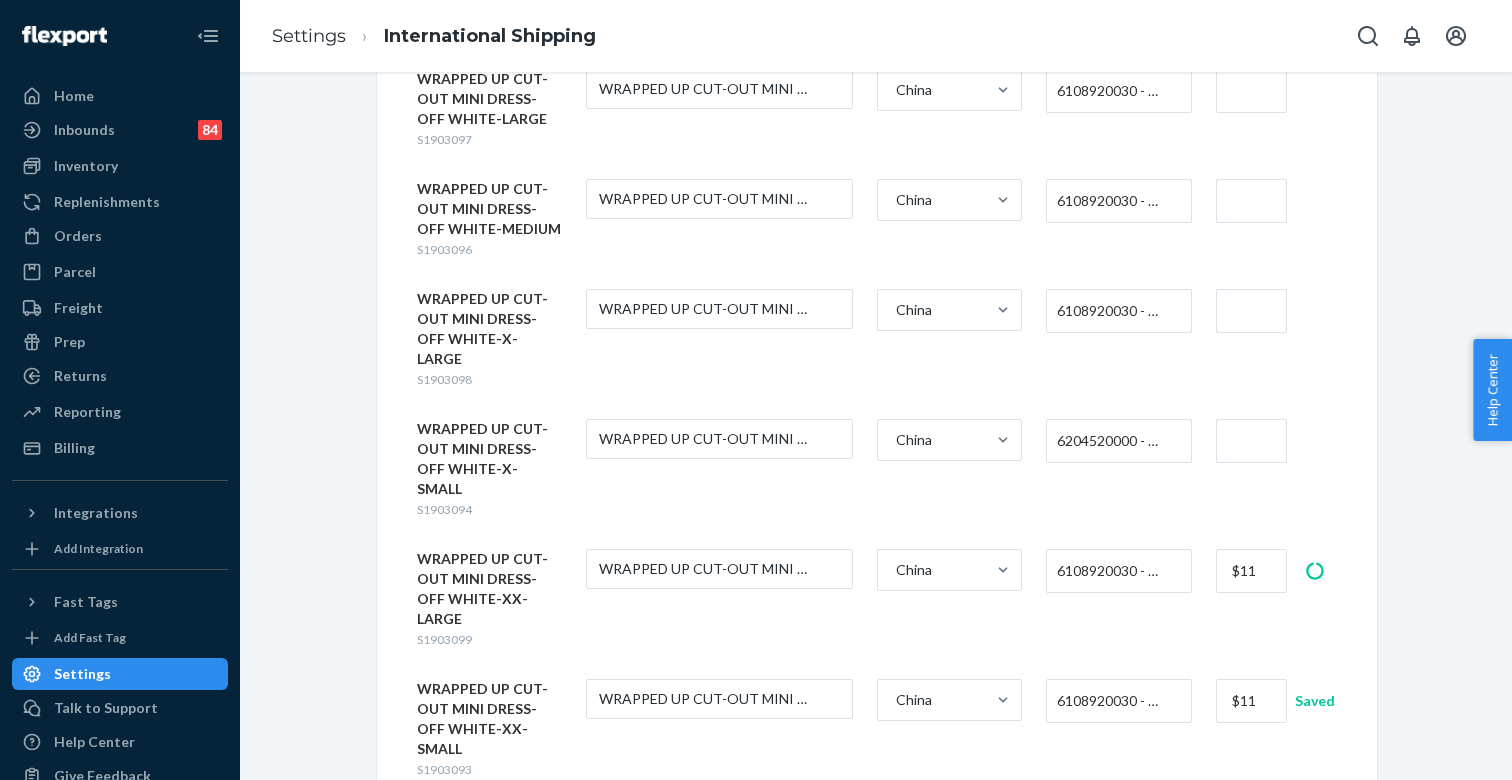 click at bounding box center [1251, 441] 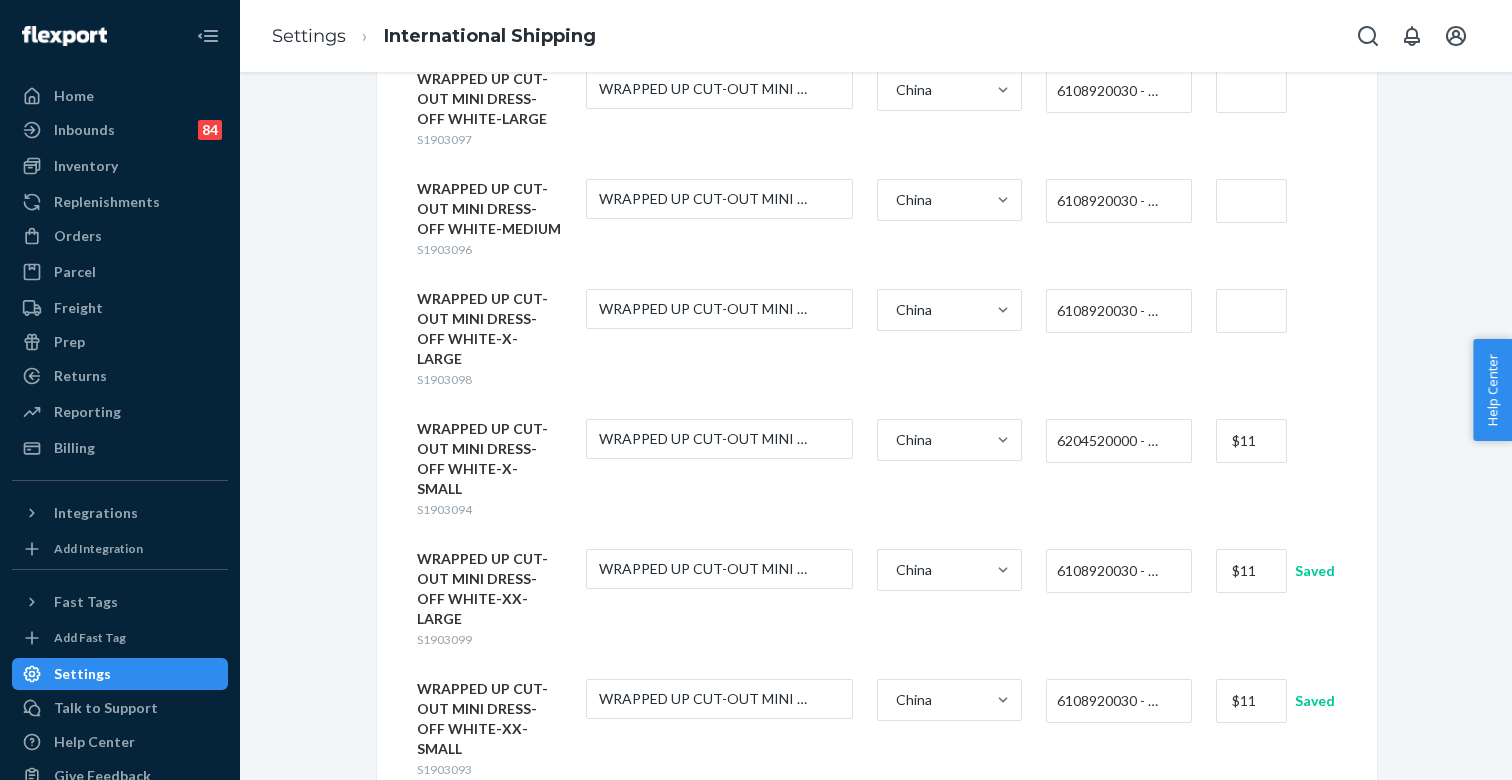 type on "$11" 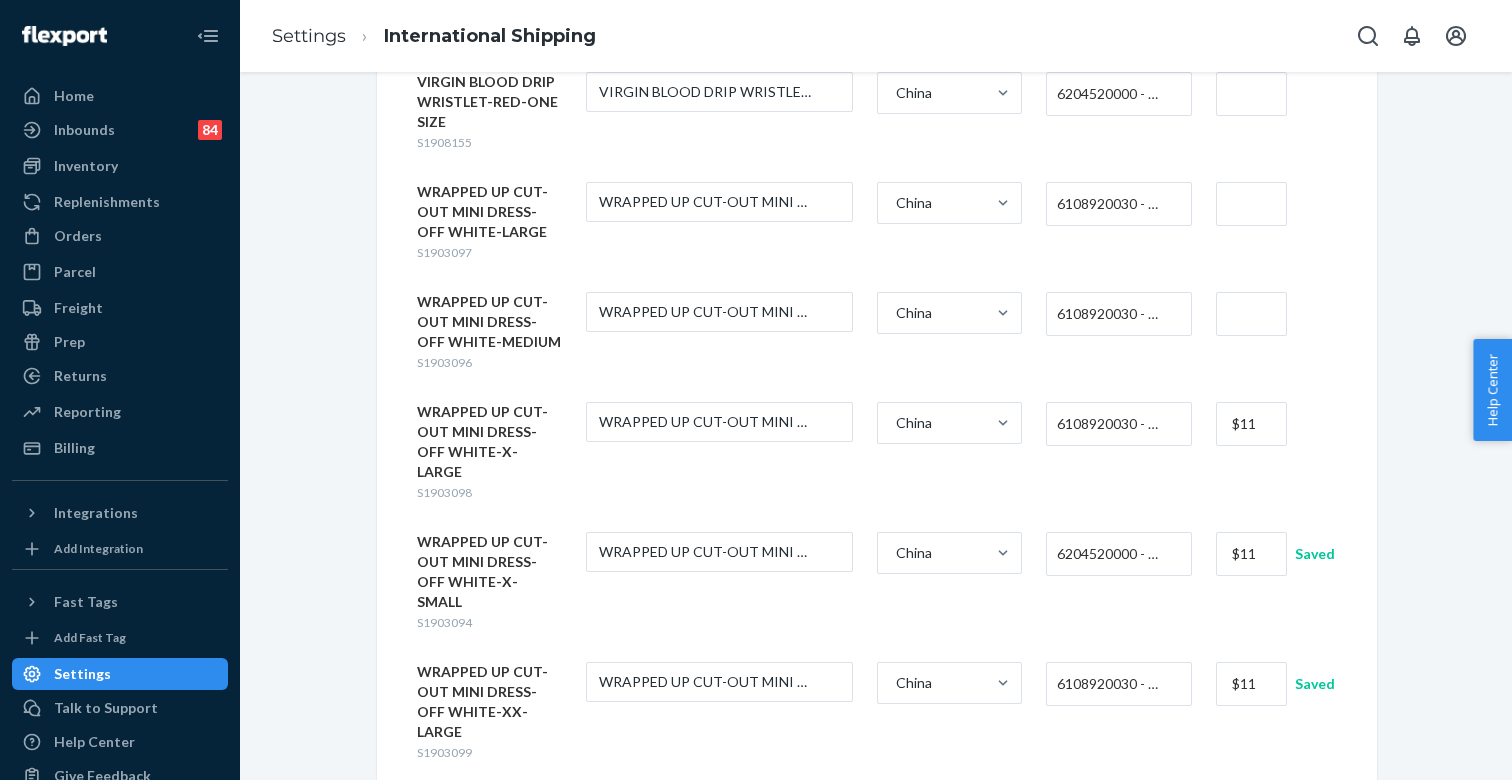 scroll, scrollTop: 10533, scrollLeft: 0, axis: vertical 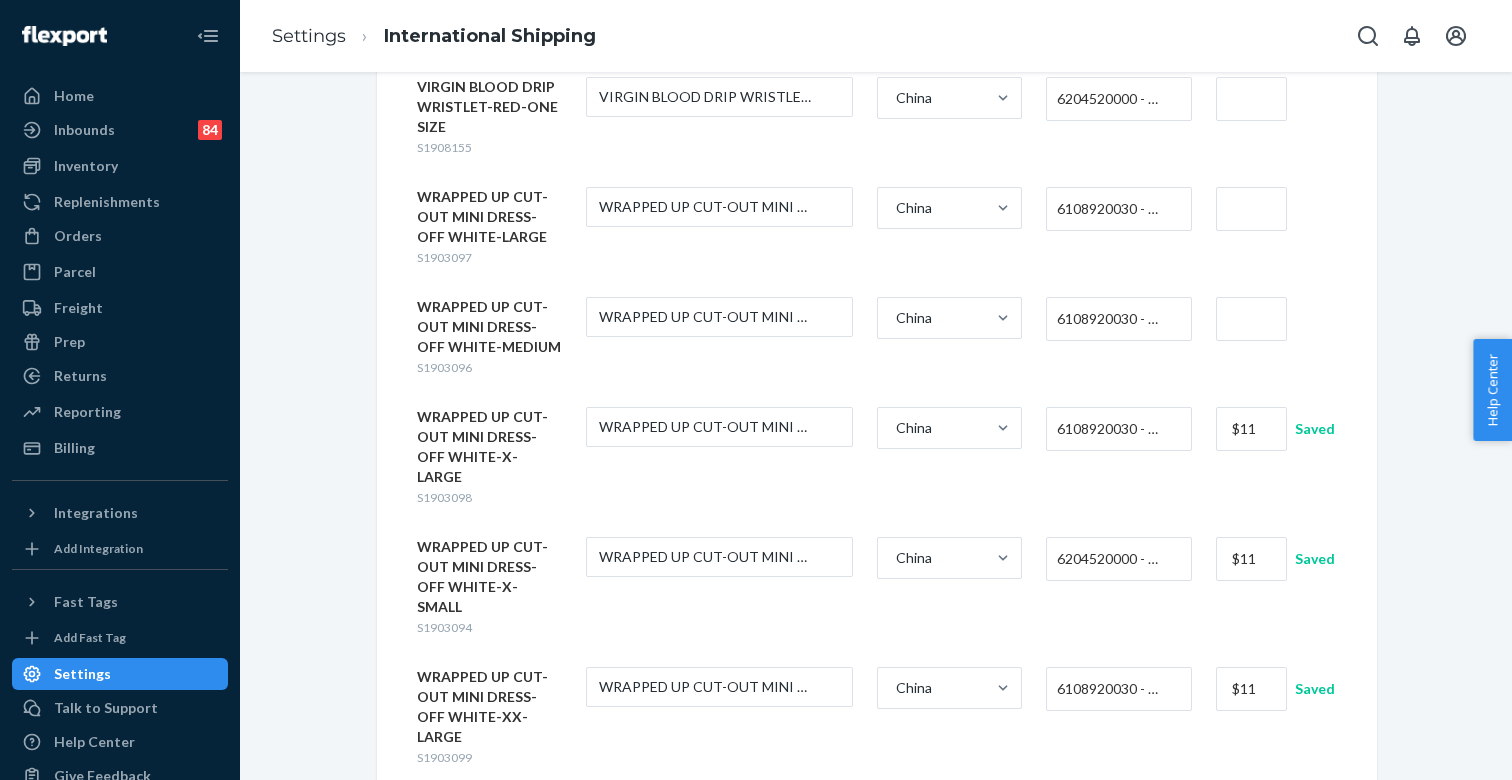 type on "$11" 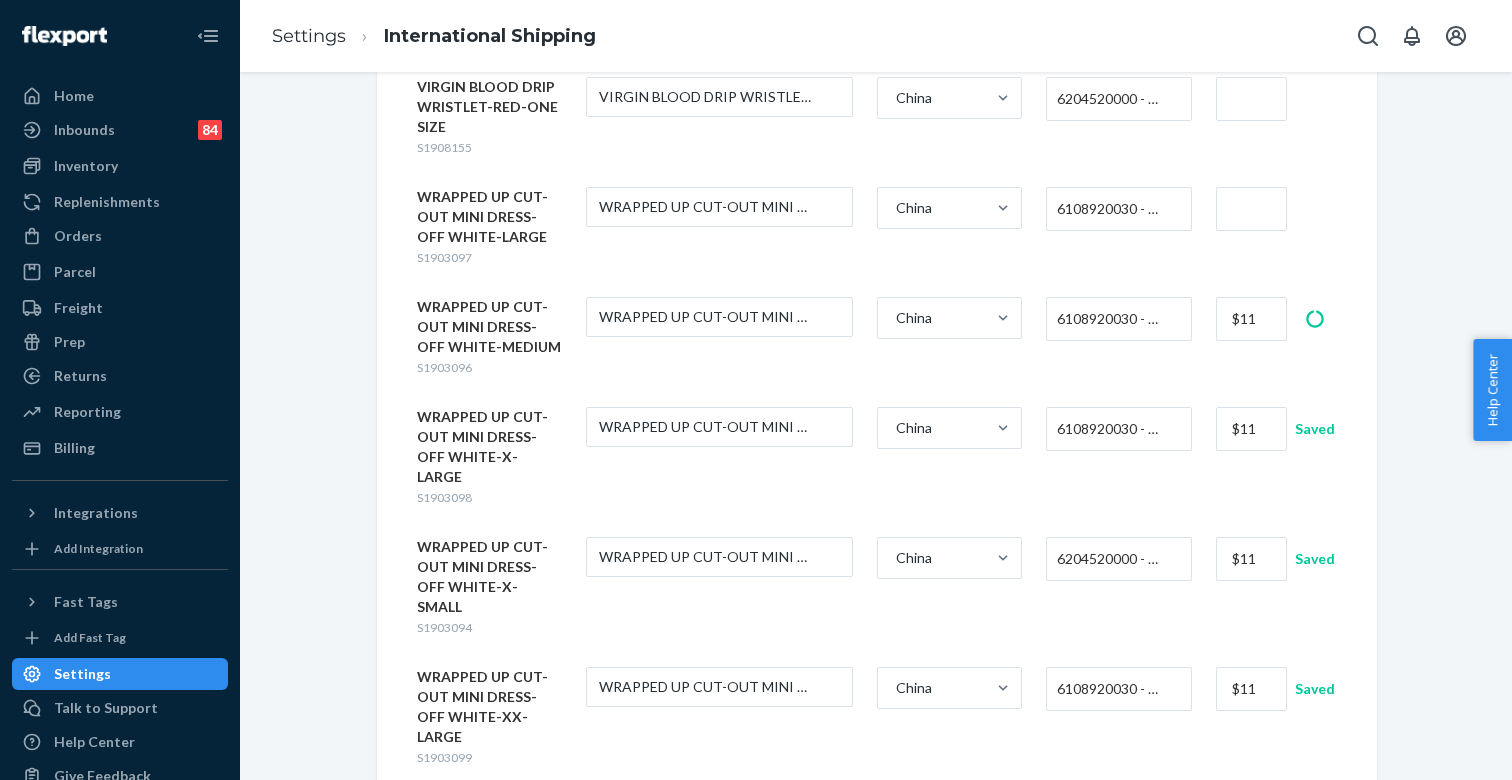 type on "$11" 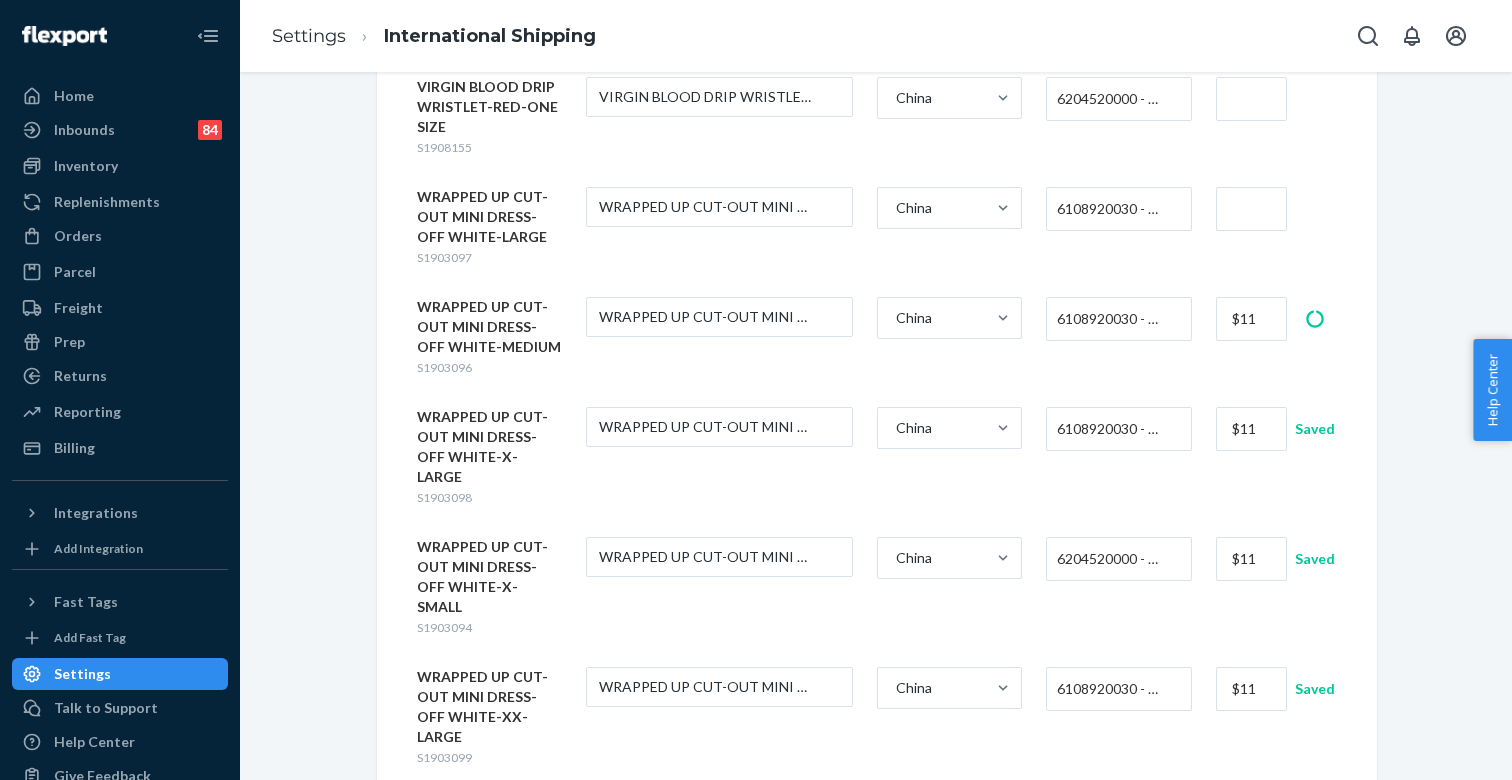 click at bounding box center (1251, 209) 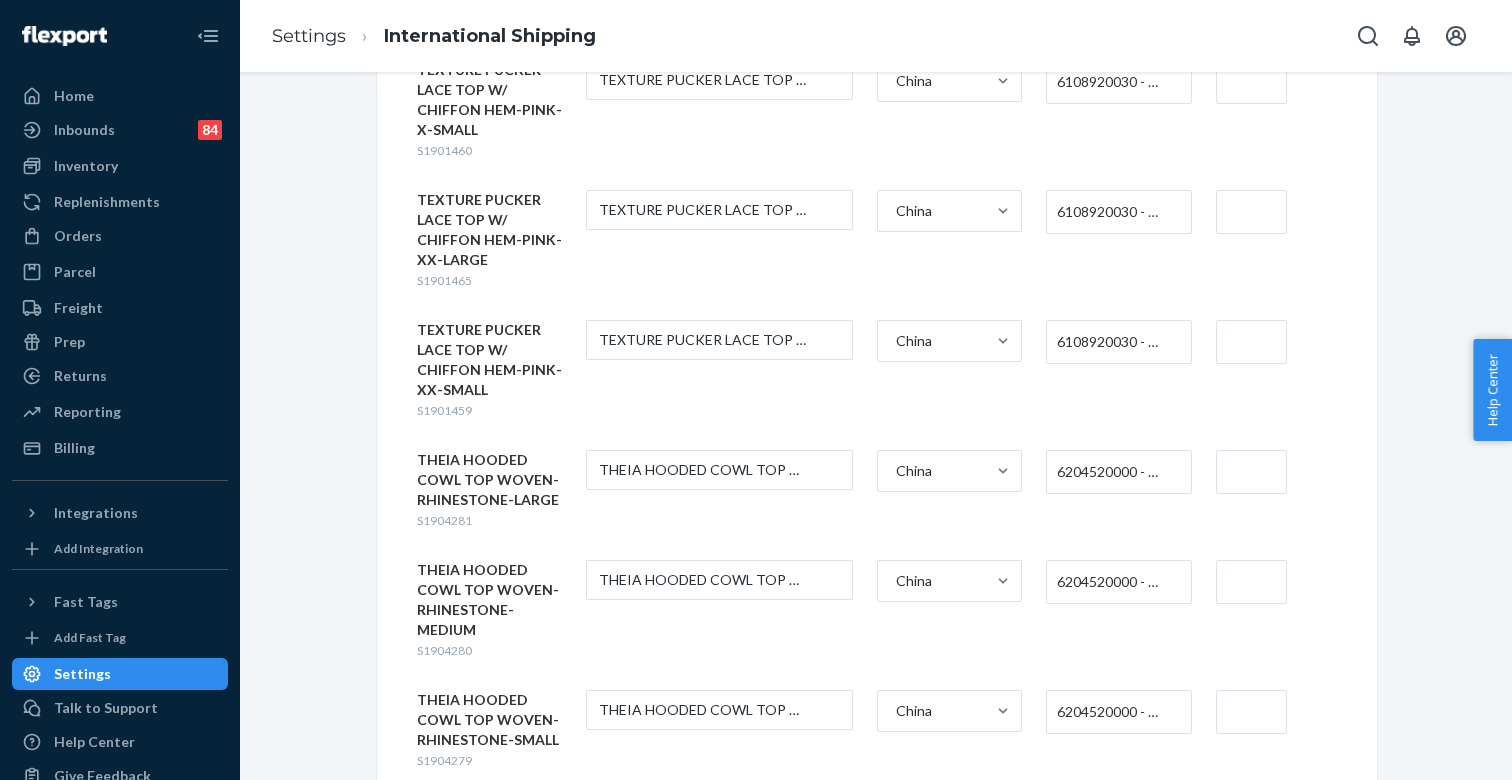 scroll, scrollTop: 9285, scrollLeft: 0, axis: vertical 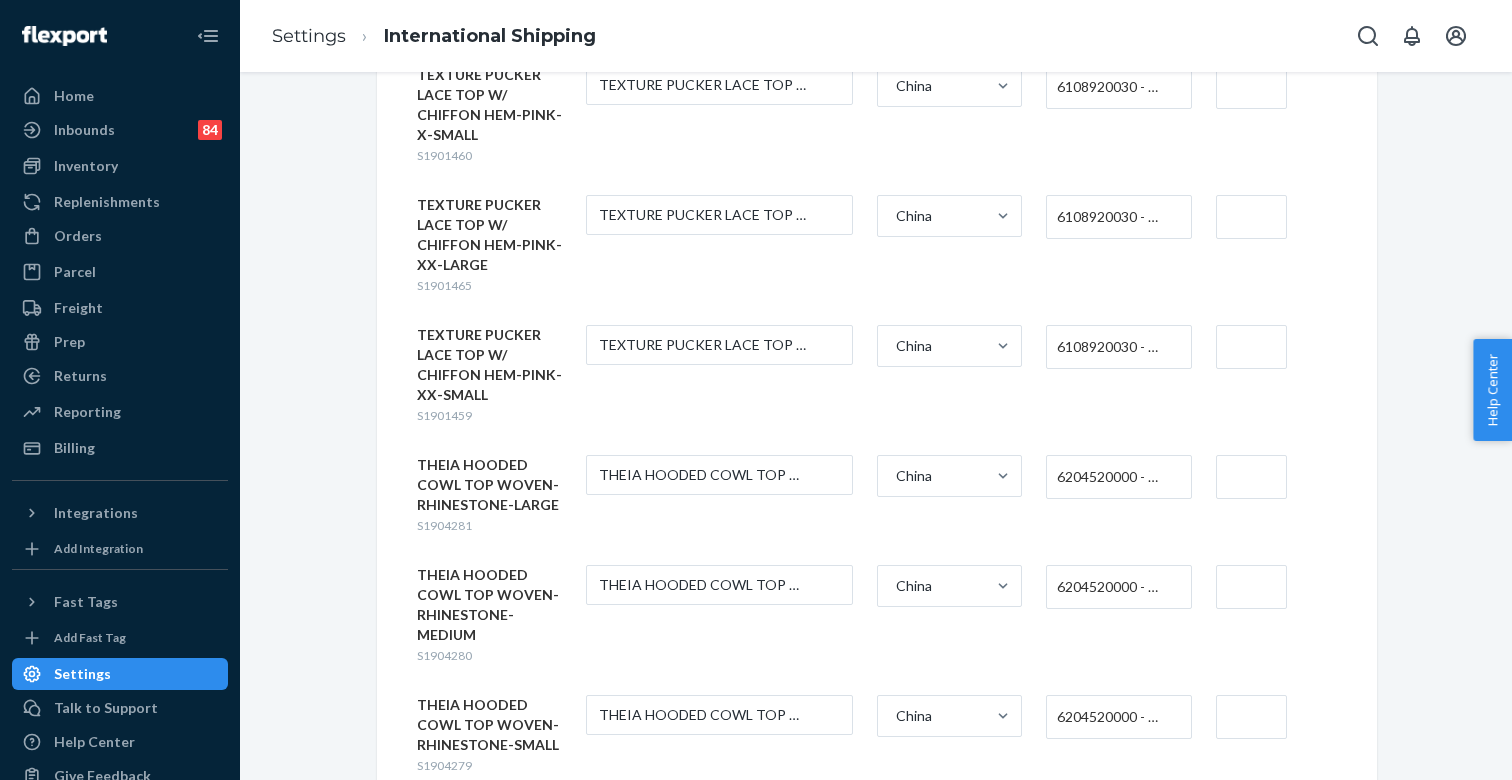 type on "$11" 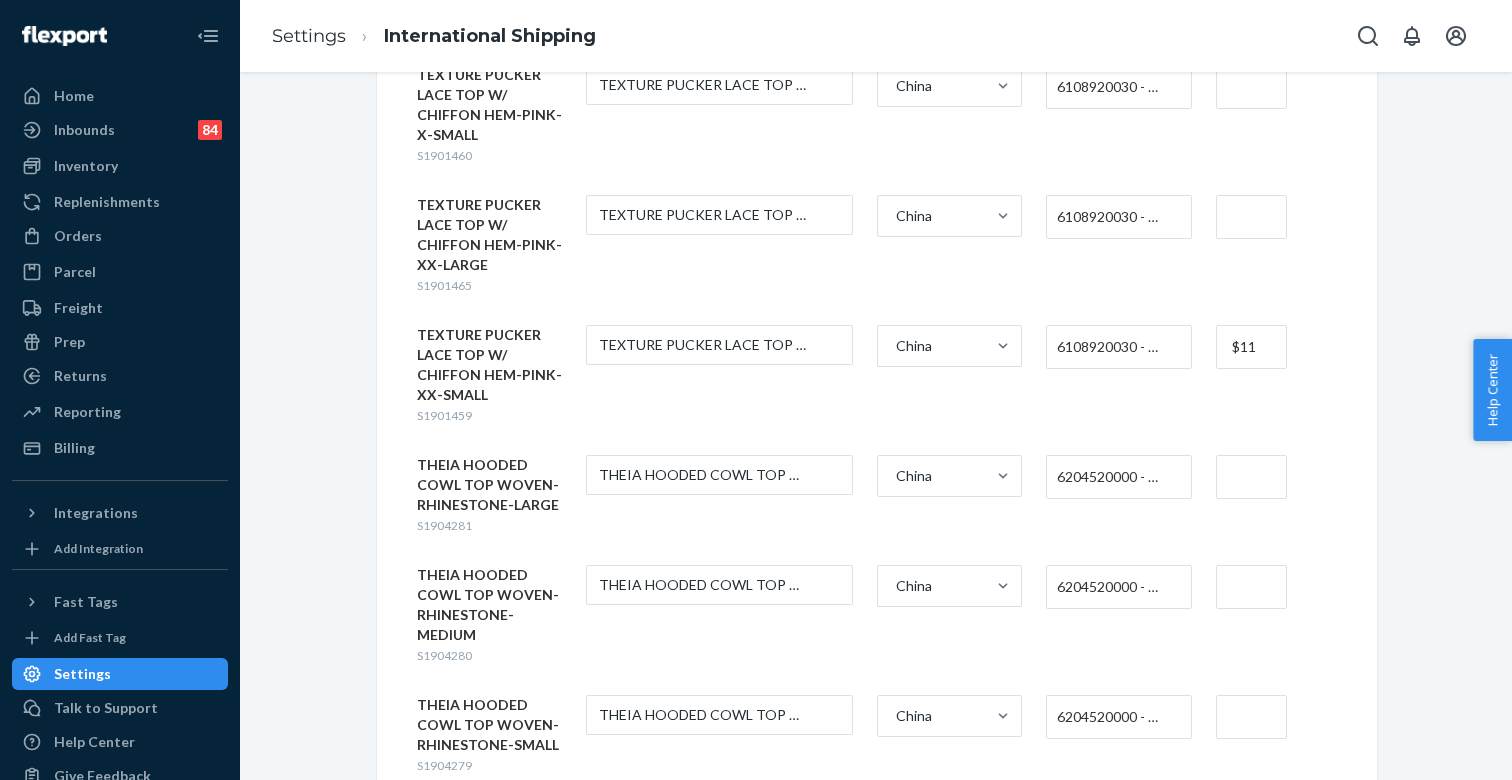 type on "$11" 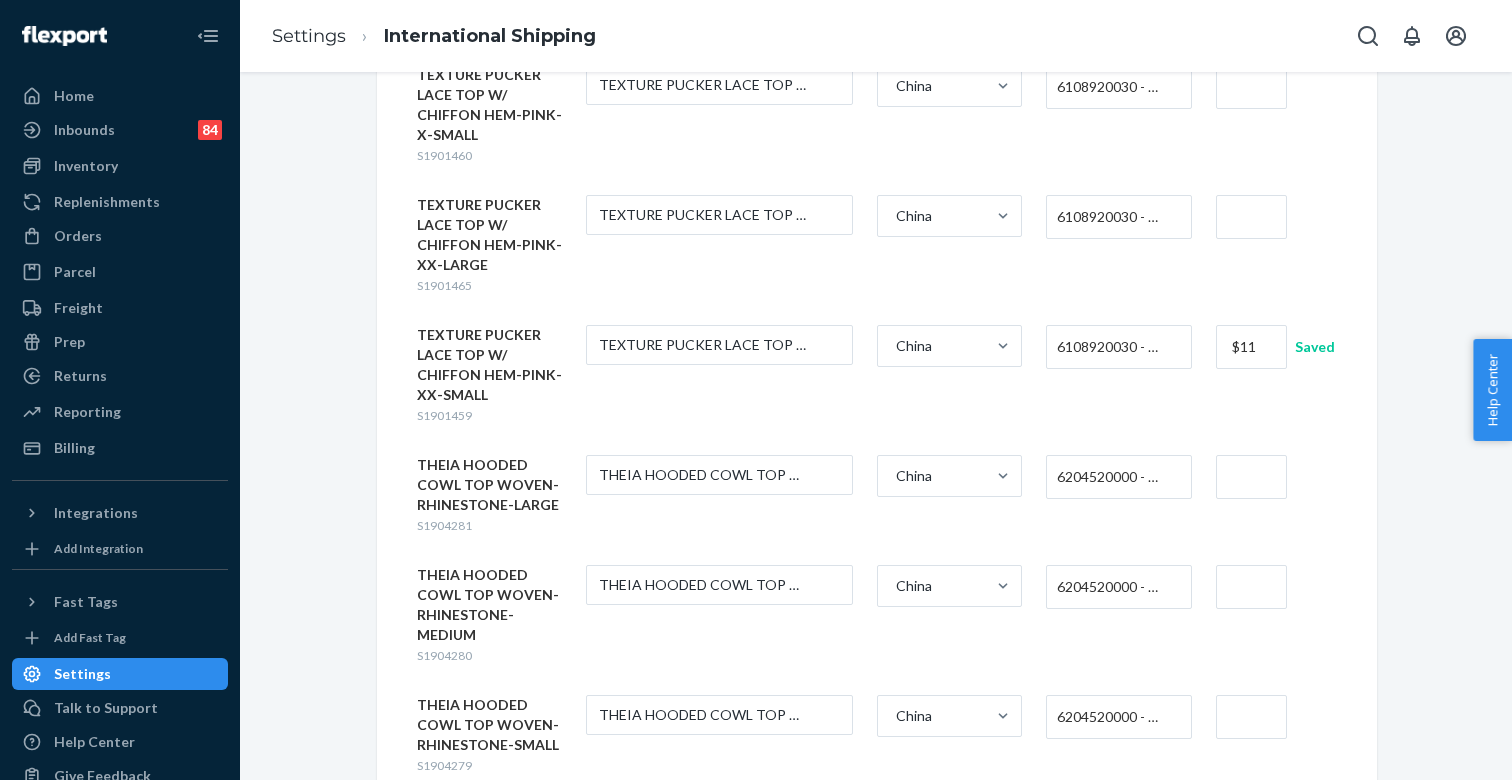 click at bounding box center (1251, 217) 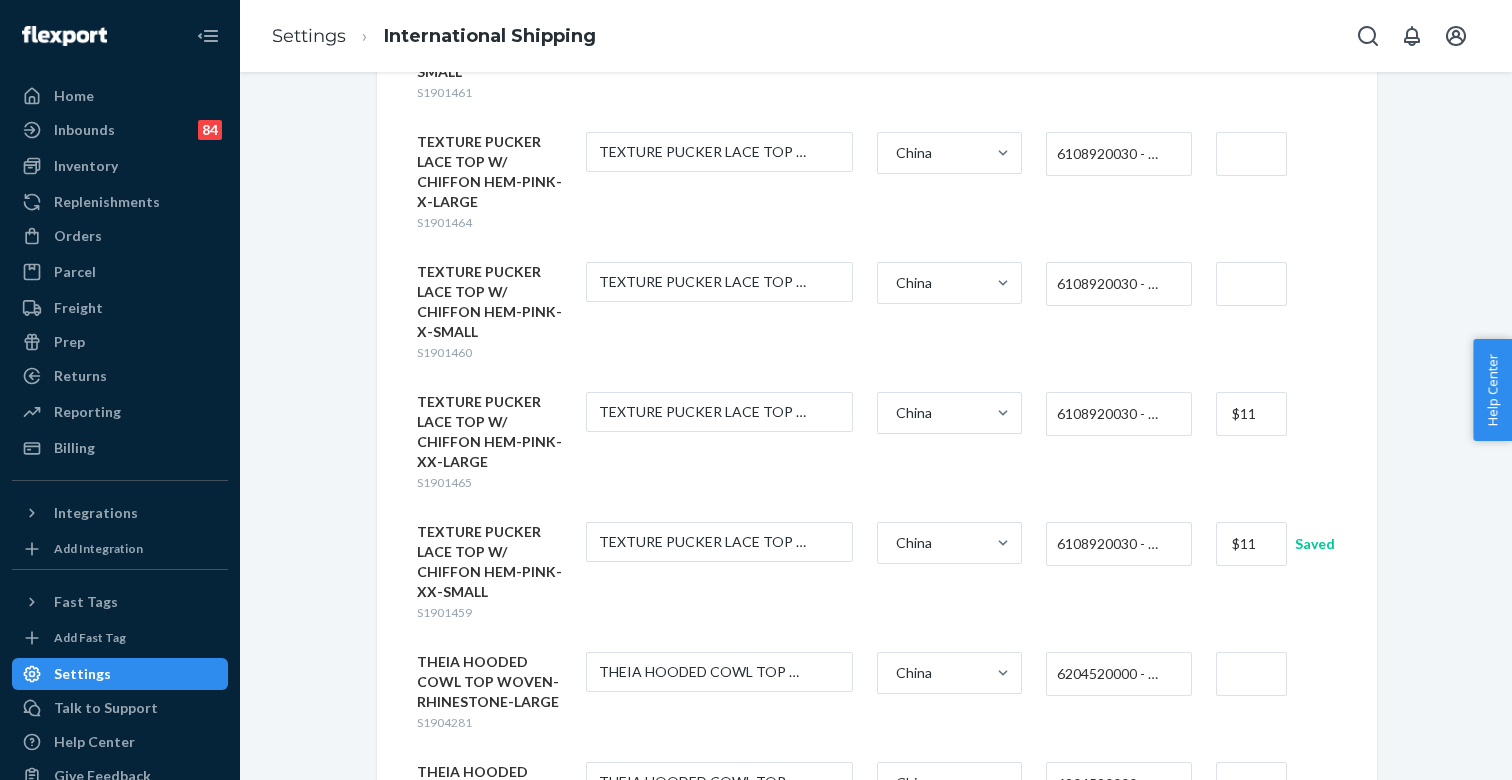 scroll, scrollTop: 9053, scrollLeft: 0, axis: vertical 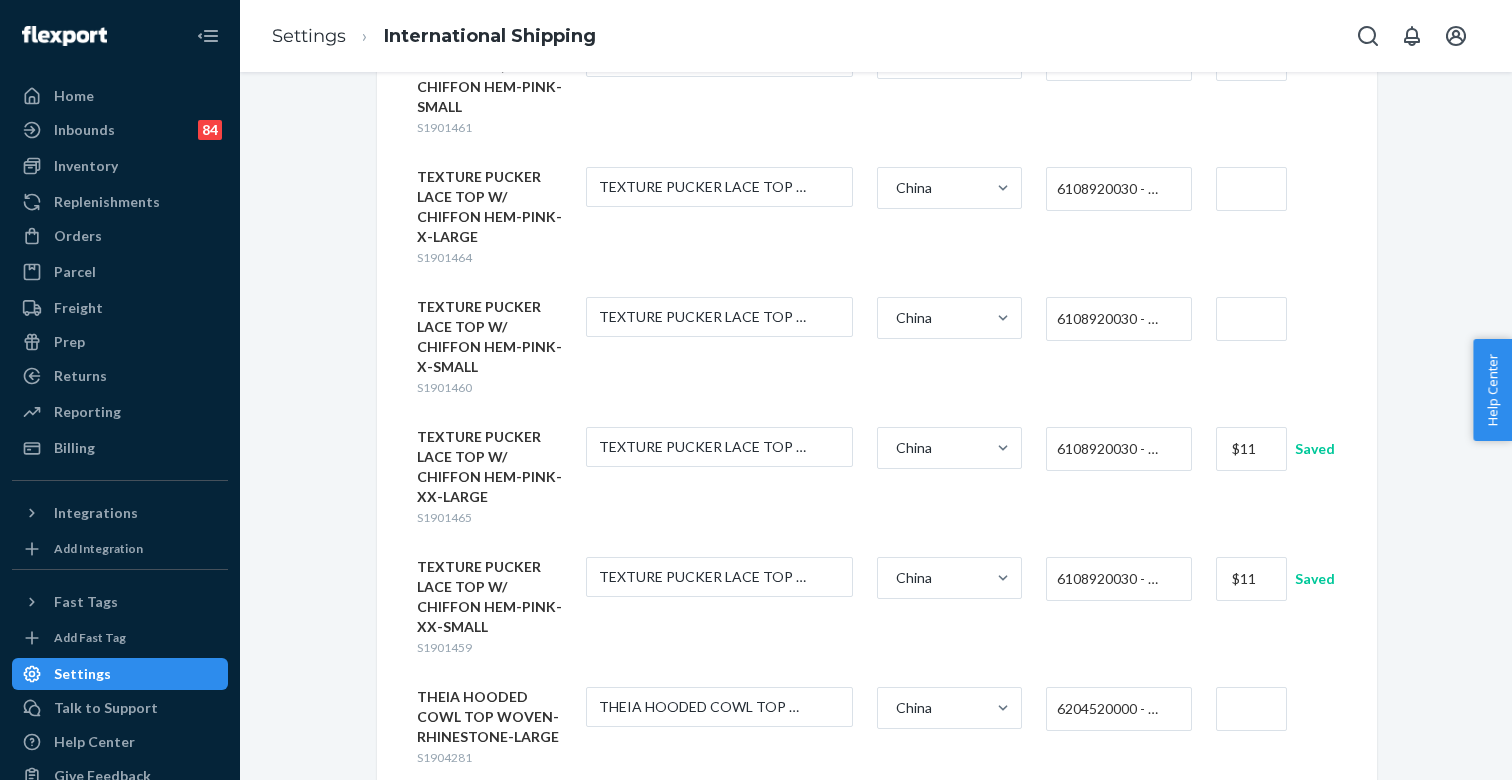 type on "$11" 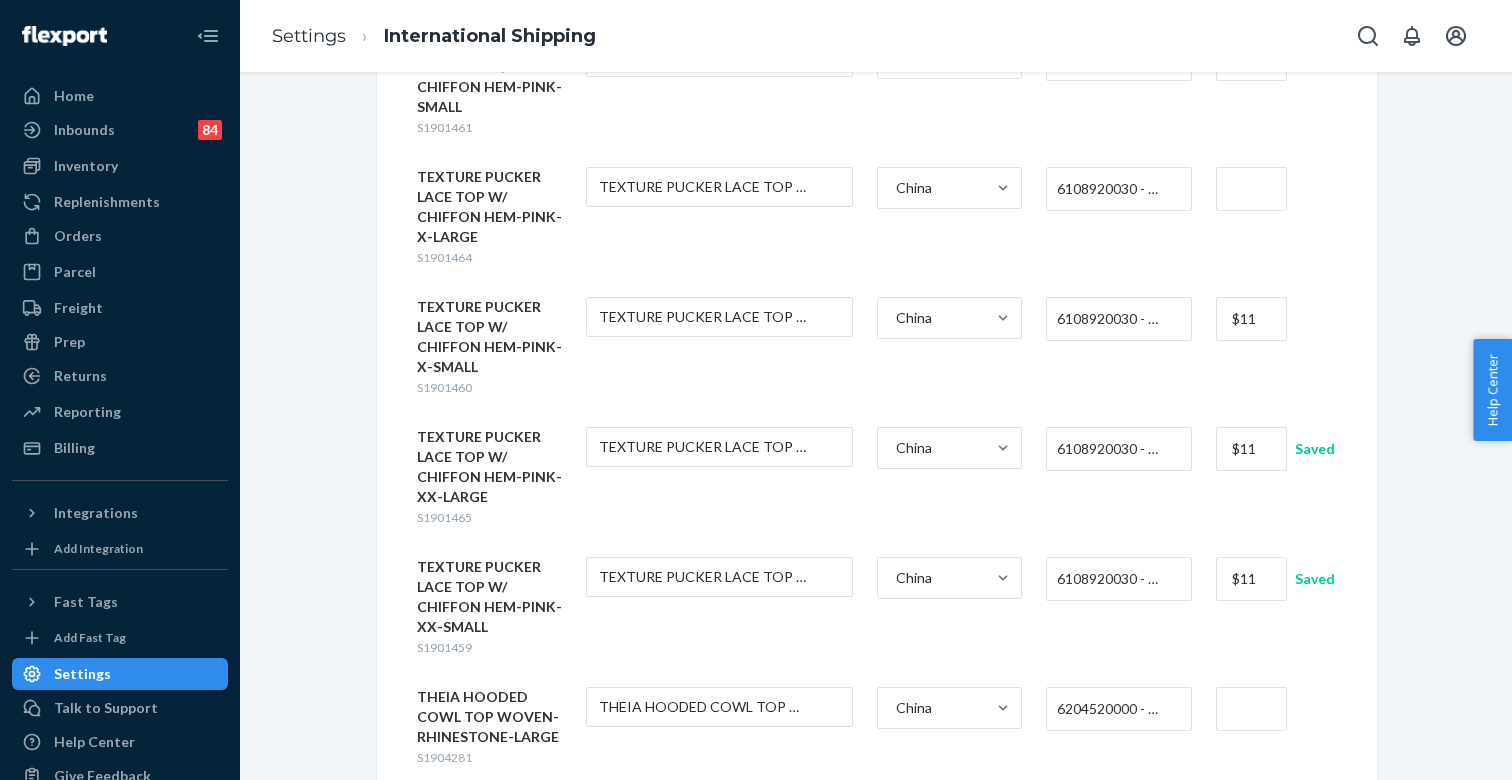 type on "$11" 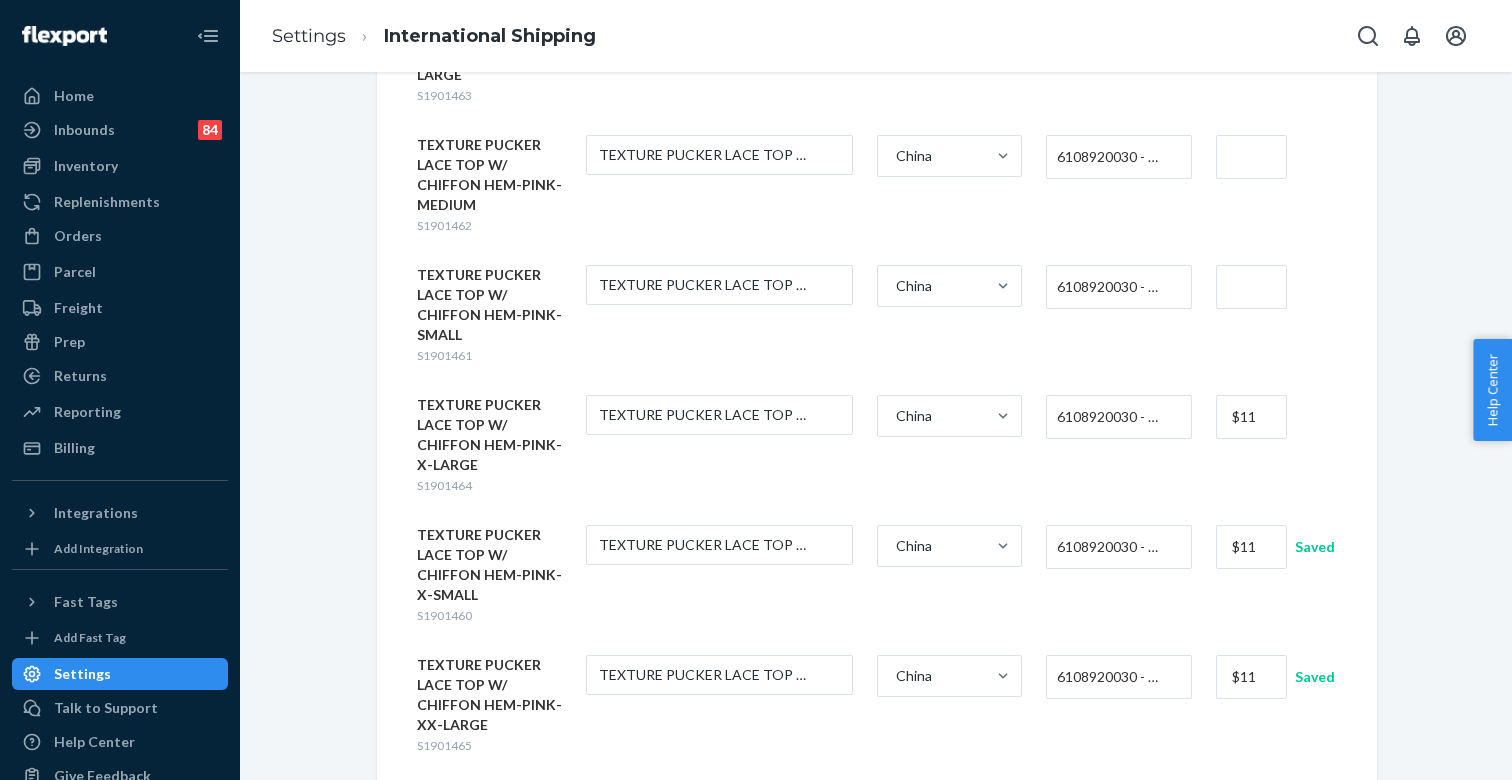 scroll, scrollTop: 8767, scrollLeft: 0, axis: vertical 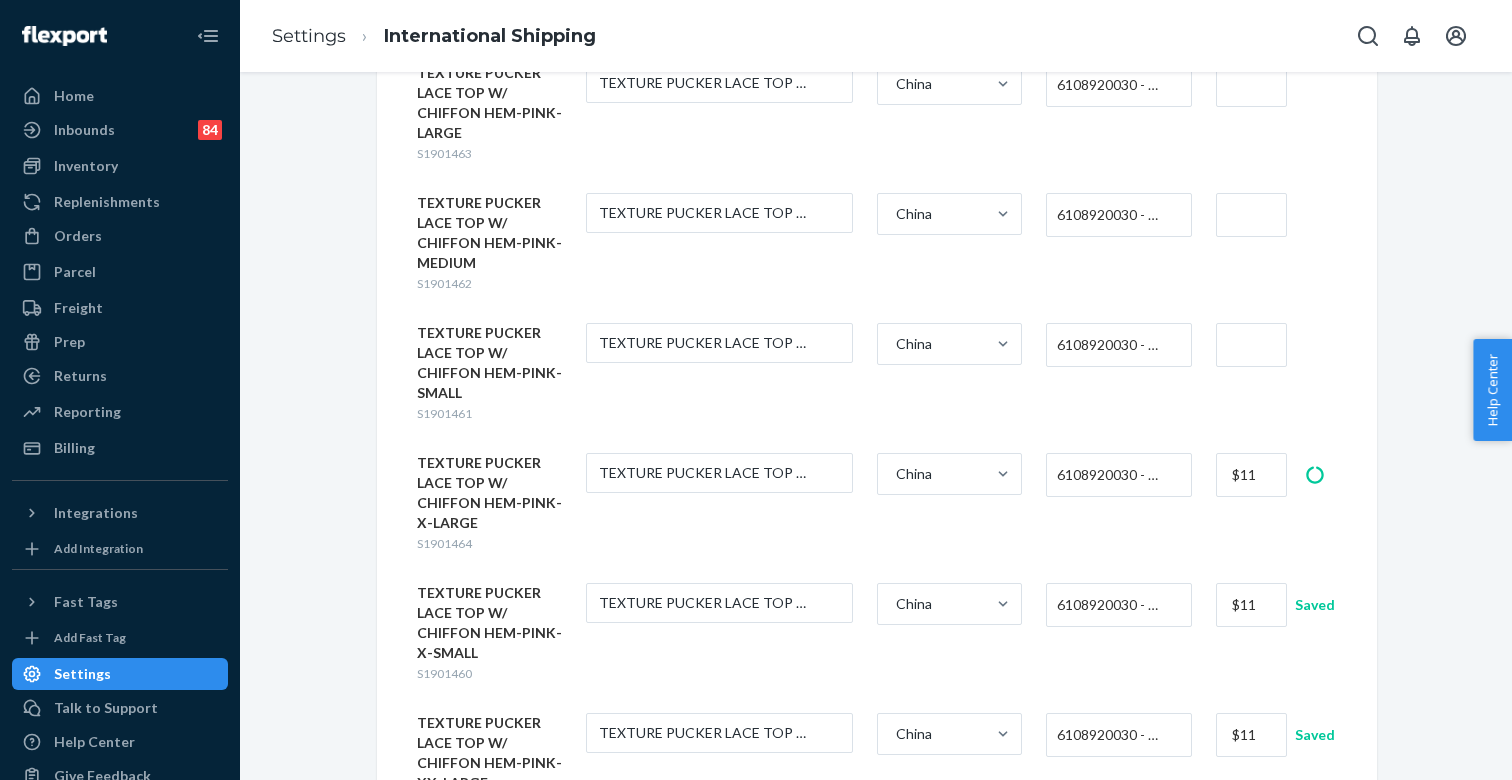type on "$11" 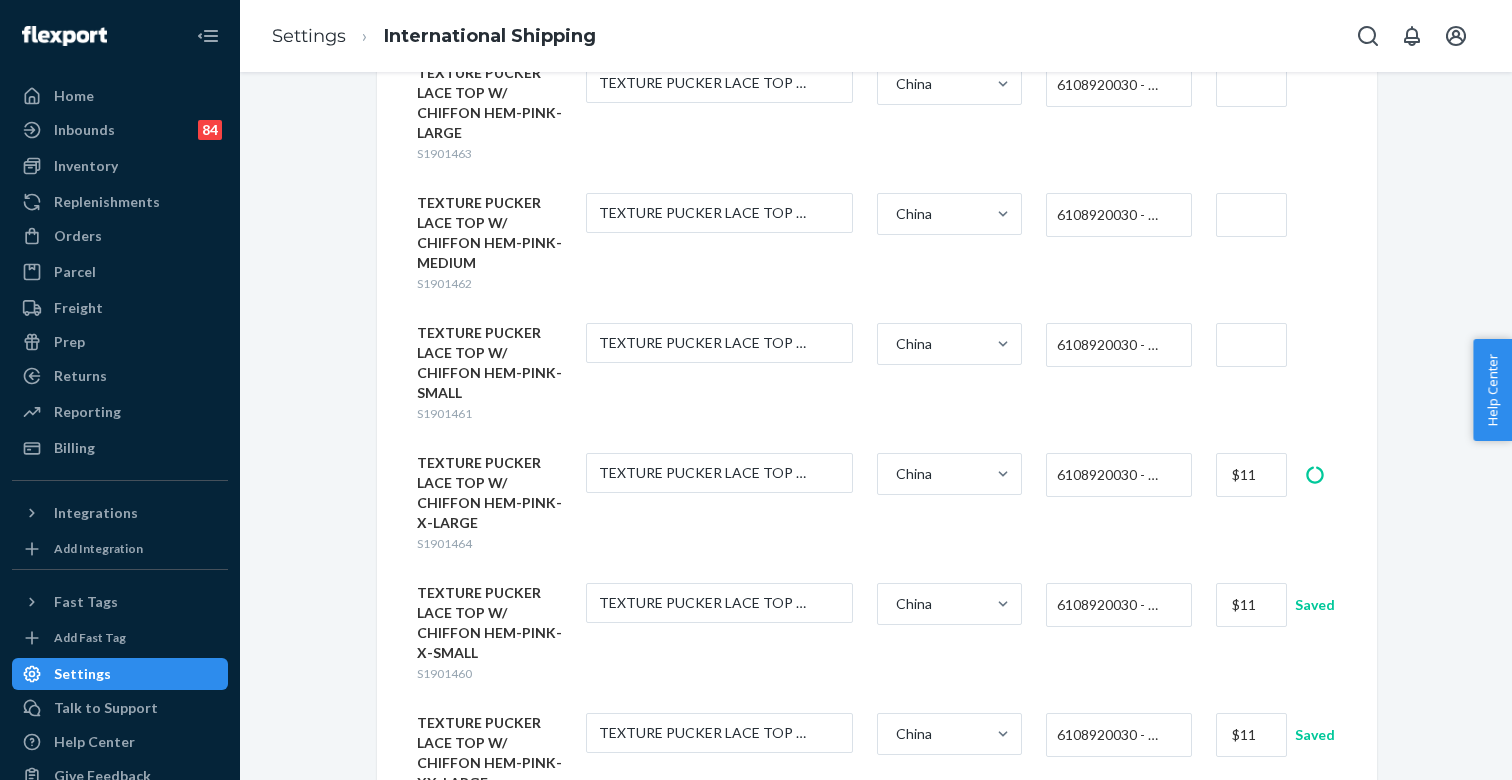 click at bounding box center [1251, 345] 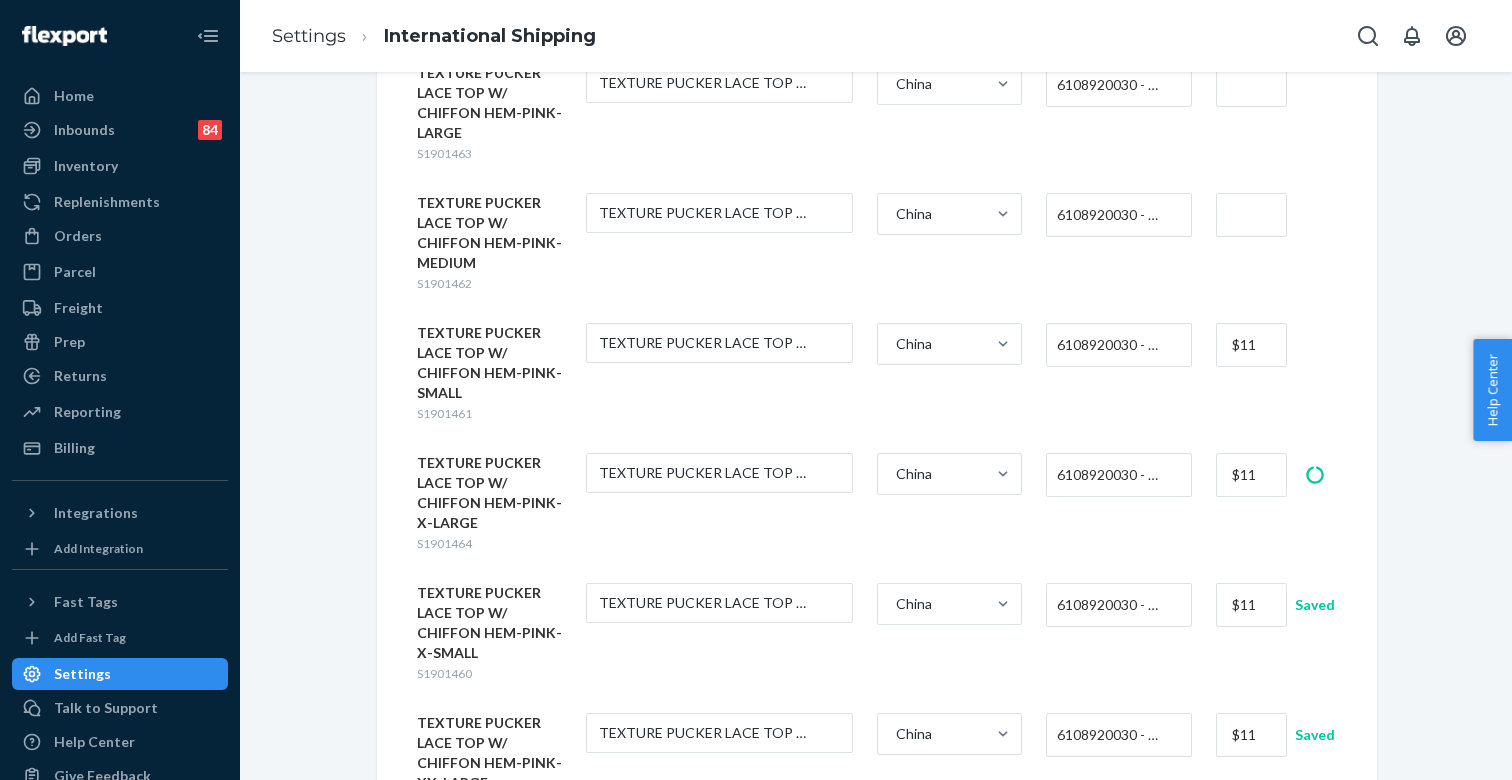 type on "$11" 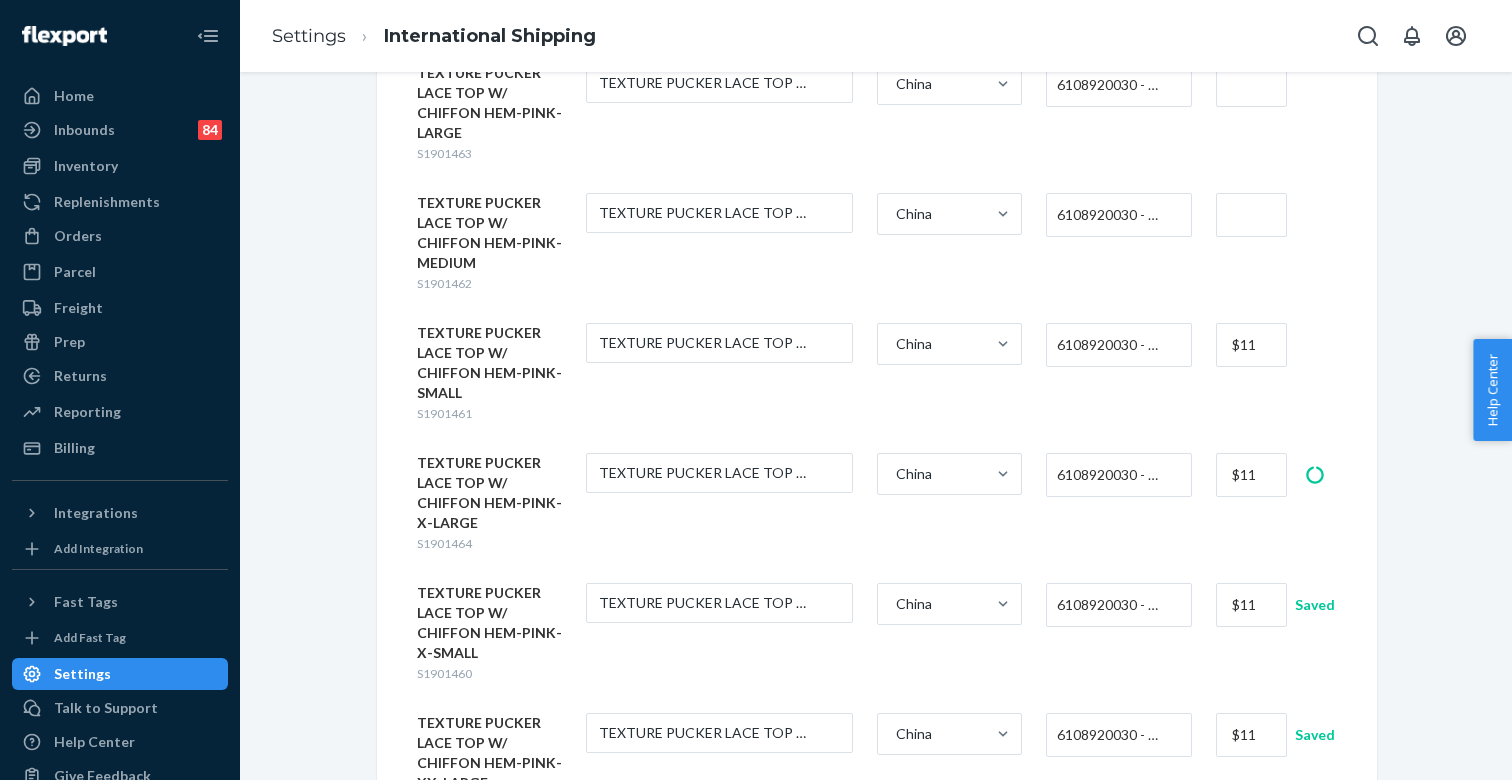 click at bounding box center (1251, 215) 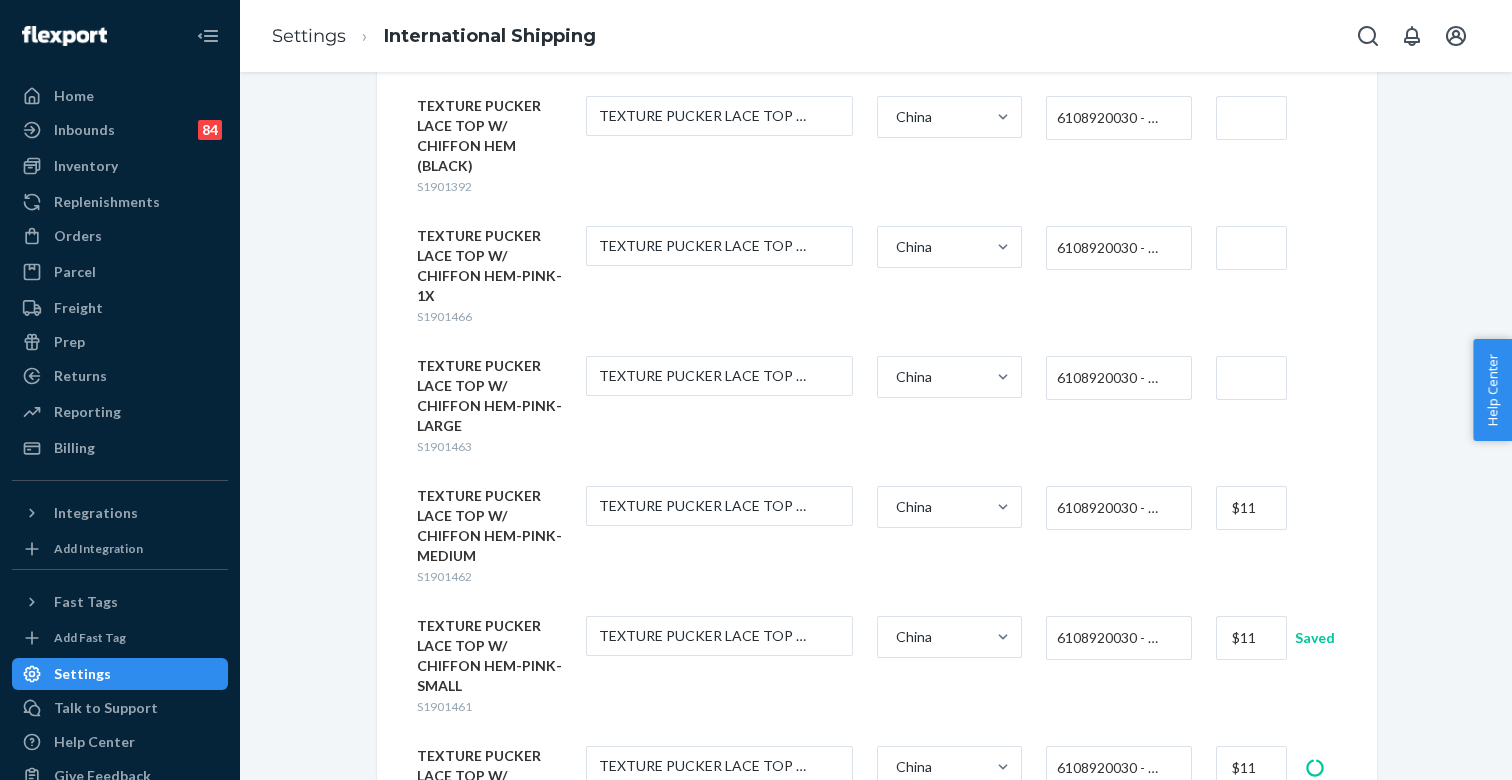 scroll, scrollTop: 8470, scrollLeft: 0, axis: vertical 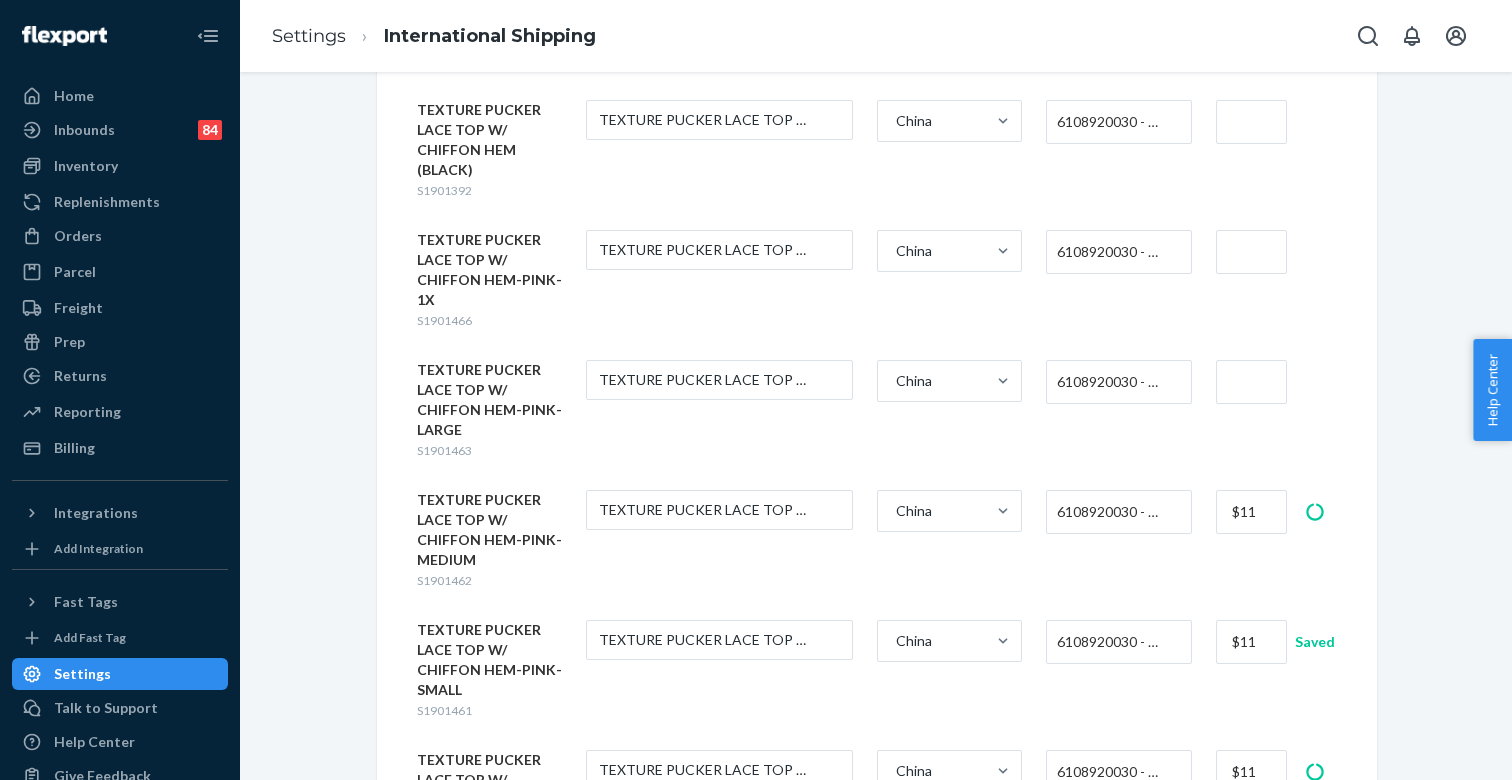 type on "$11" 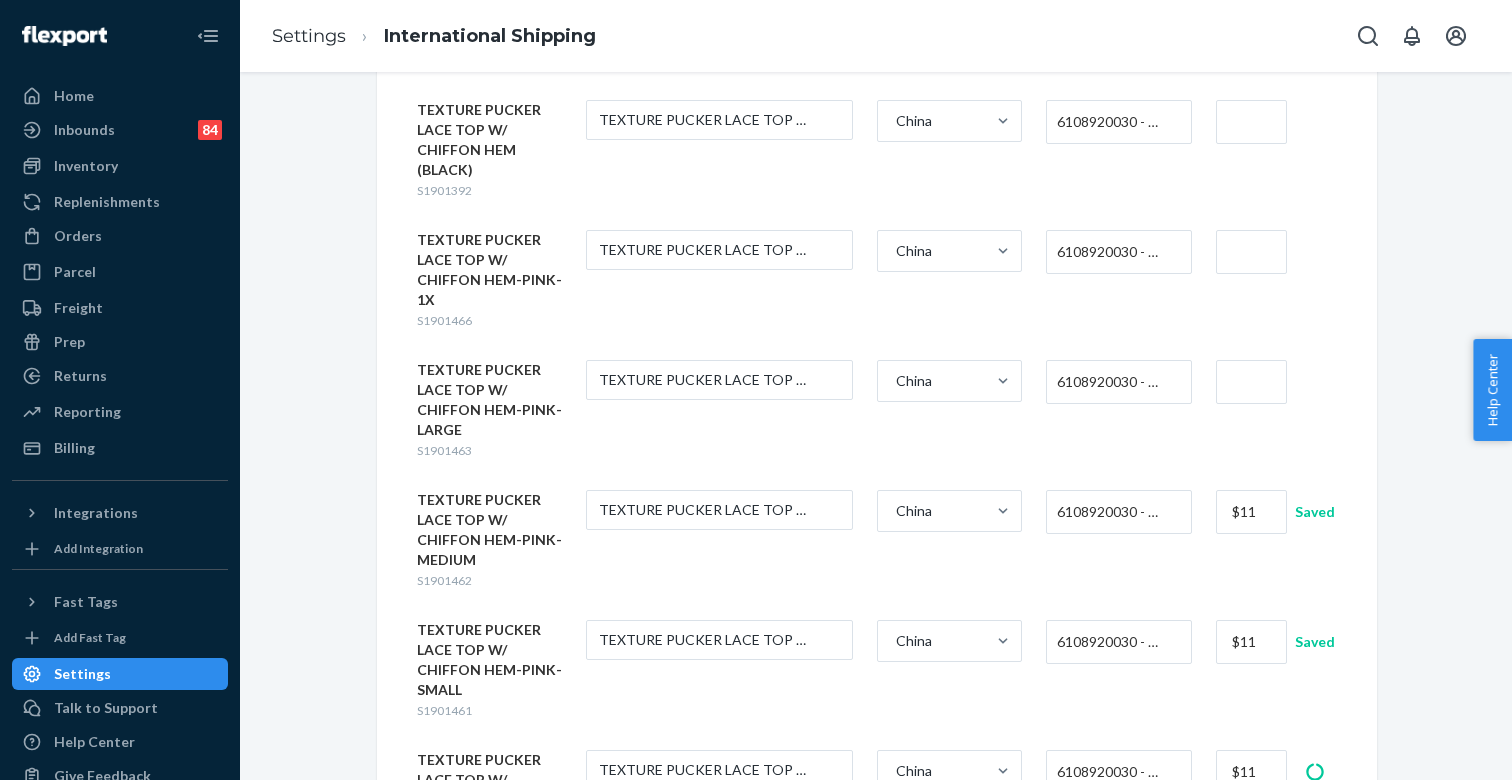 click at bounding box center (1251, 382) 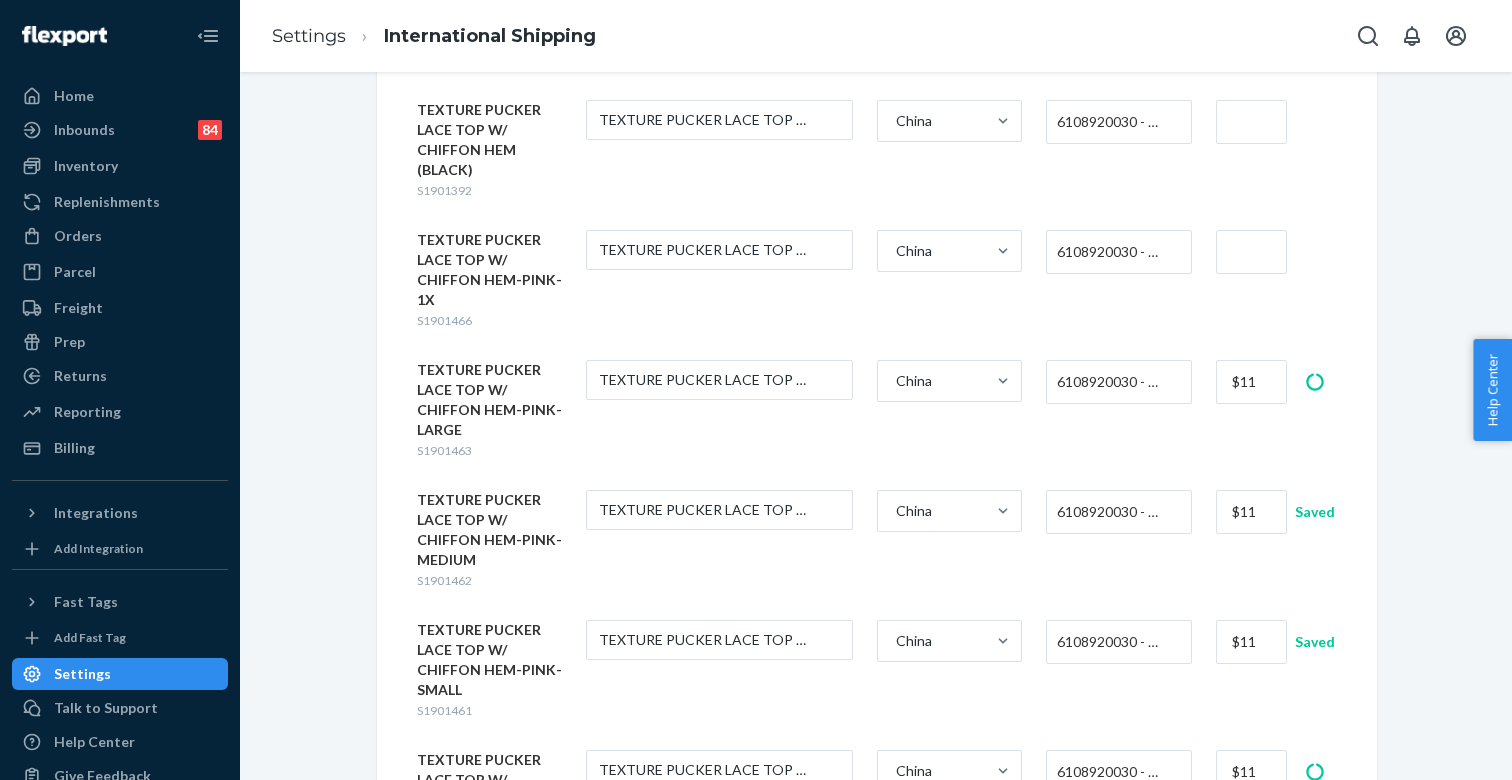 type on "$11" 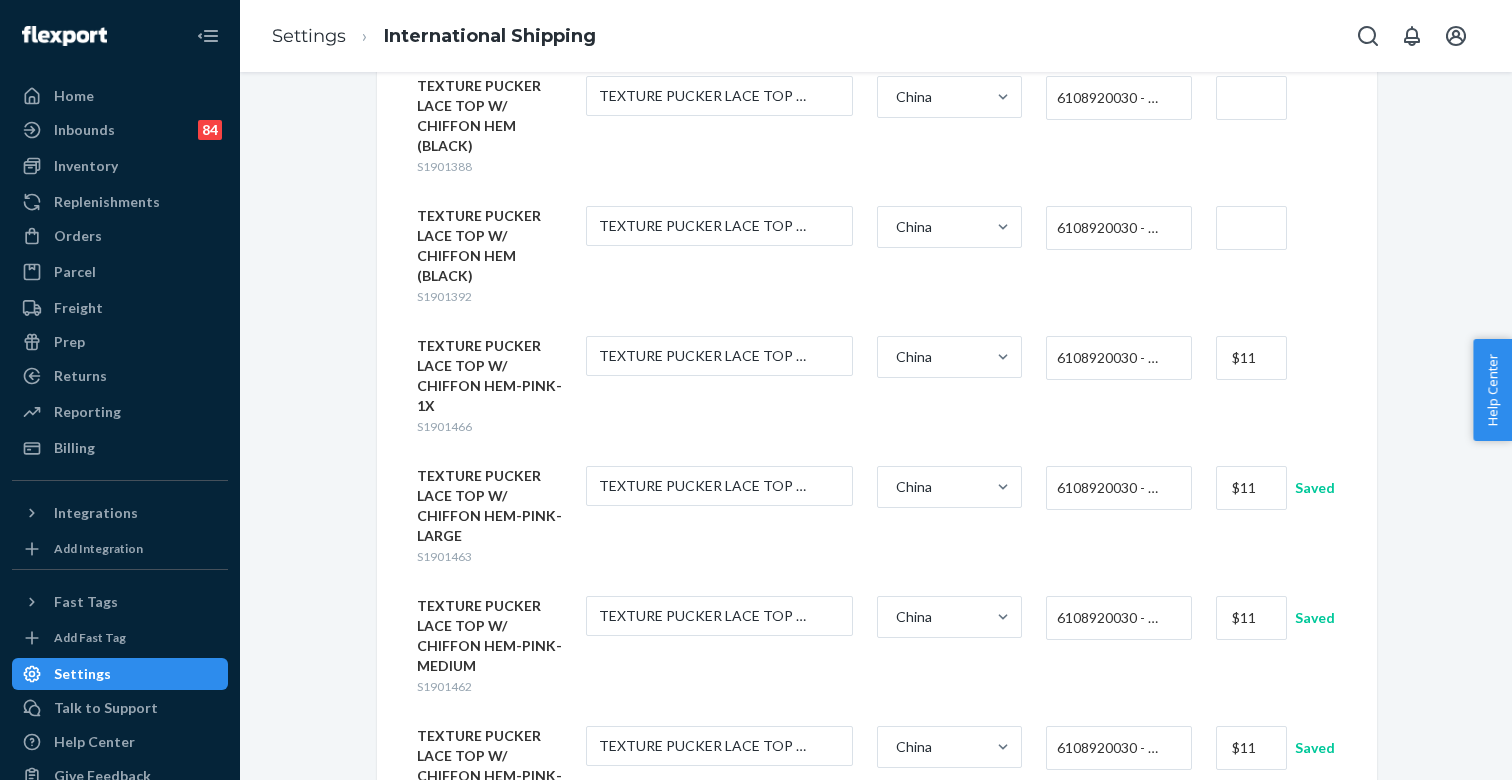 scroll, scrollTop: 8344, scrollLeft: 0, axis: vertical 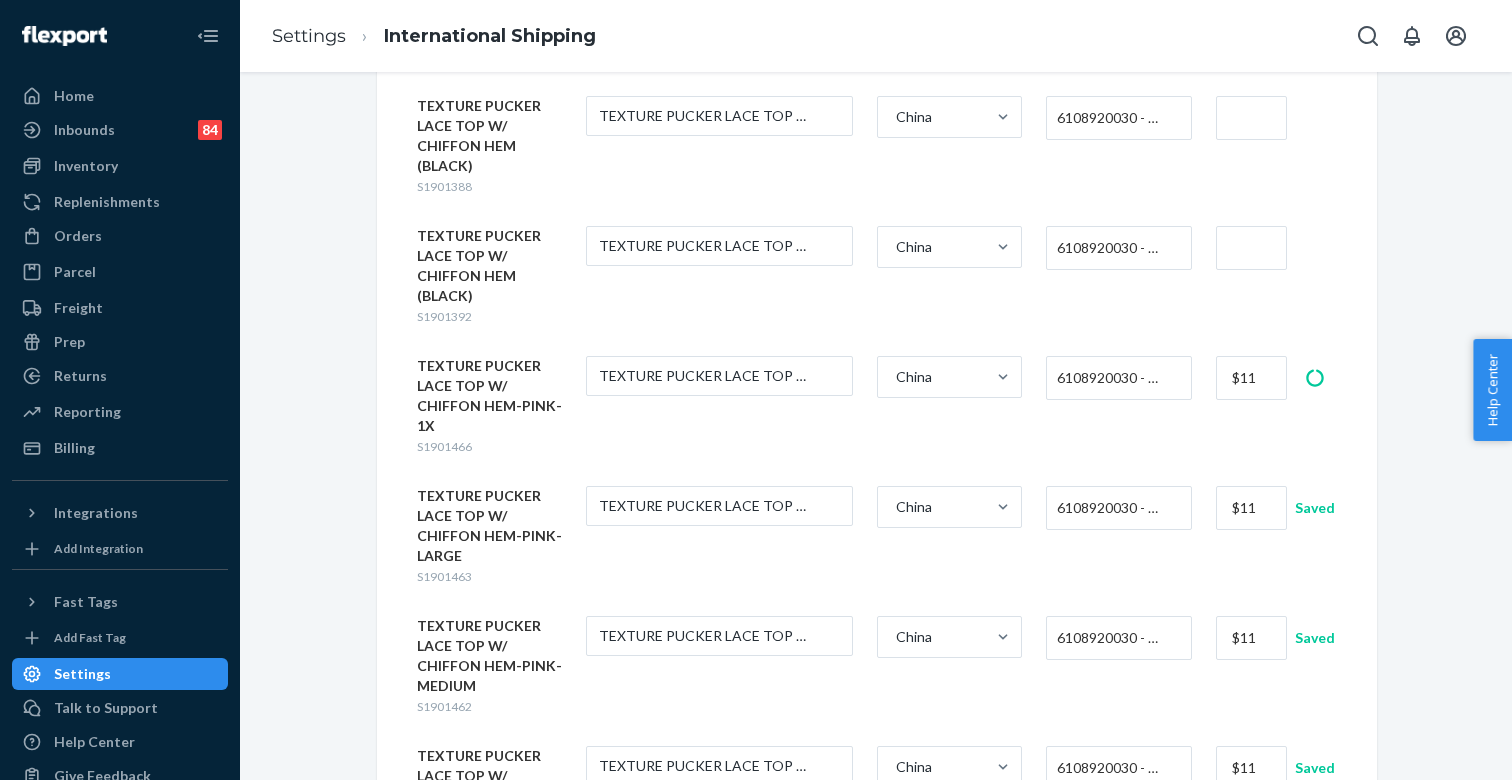 type on "$11" 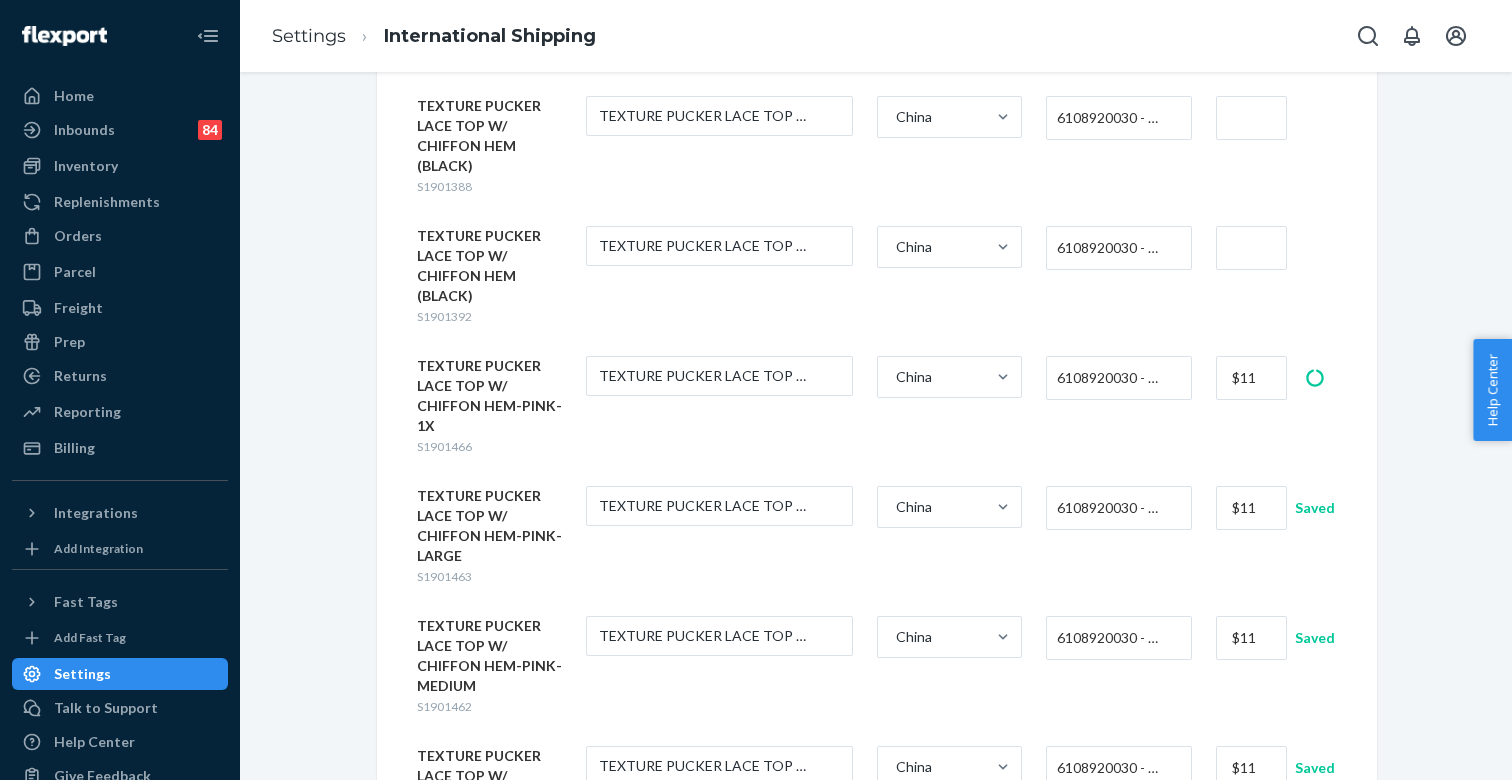 click at bounding box center [1251, 248] 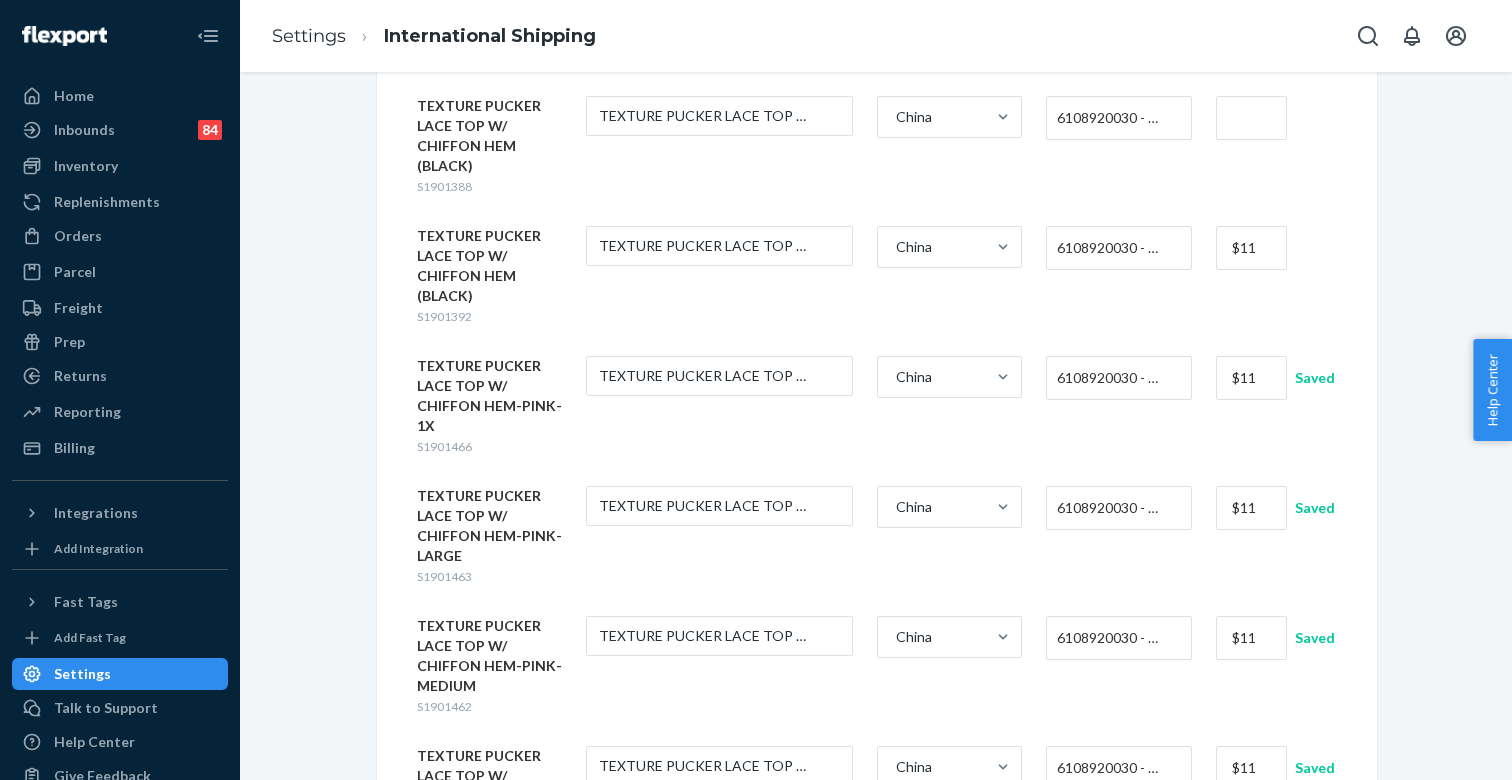 type on "$11" 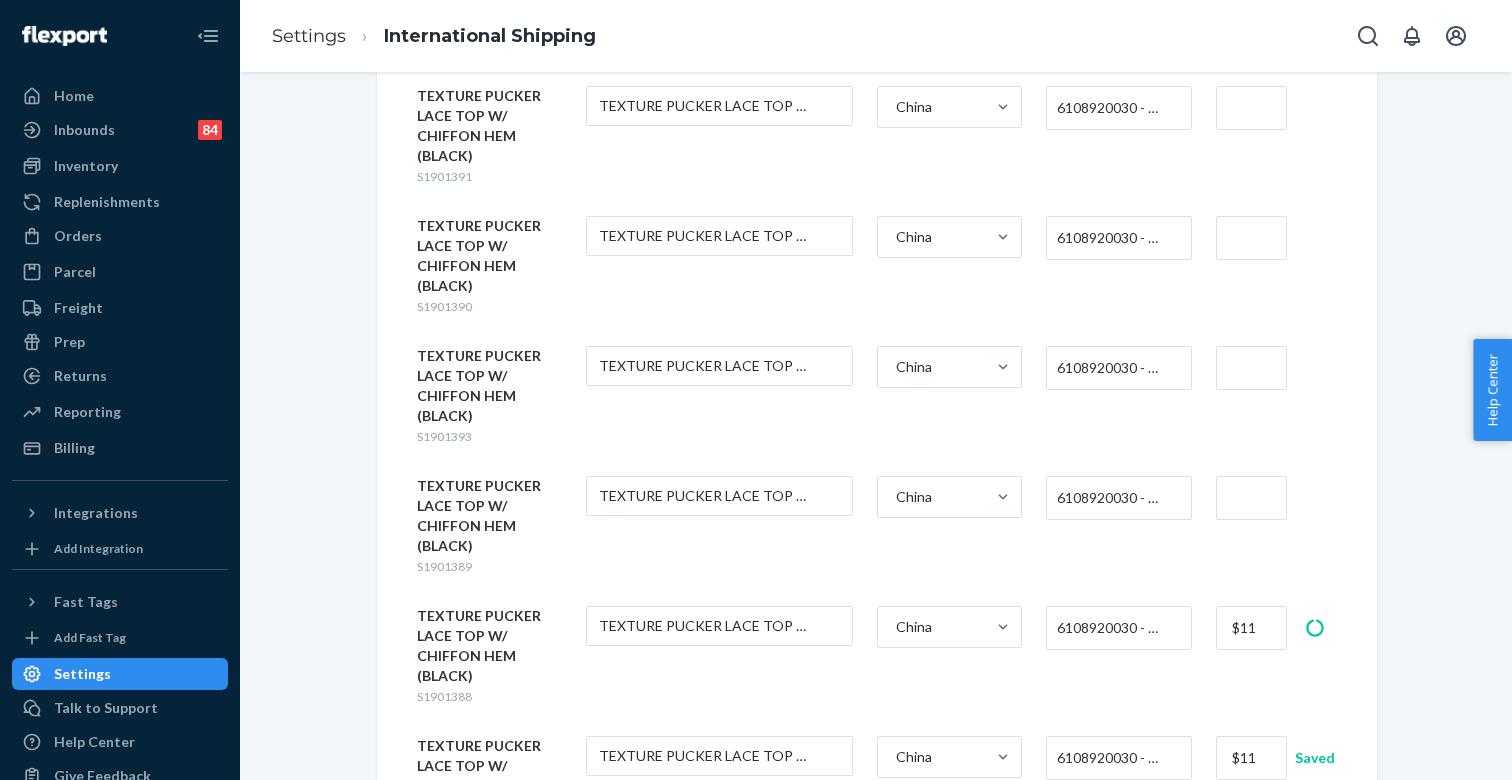 scroll, scrollTop: 7756, scrollLeft: 0, axis: vertical 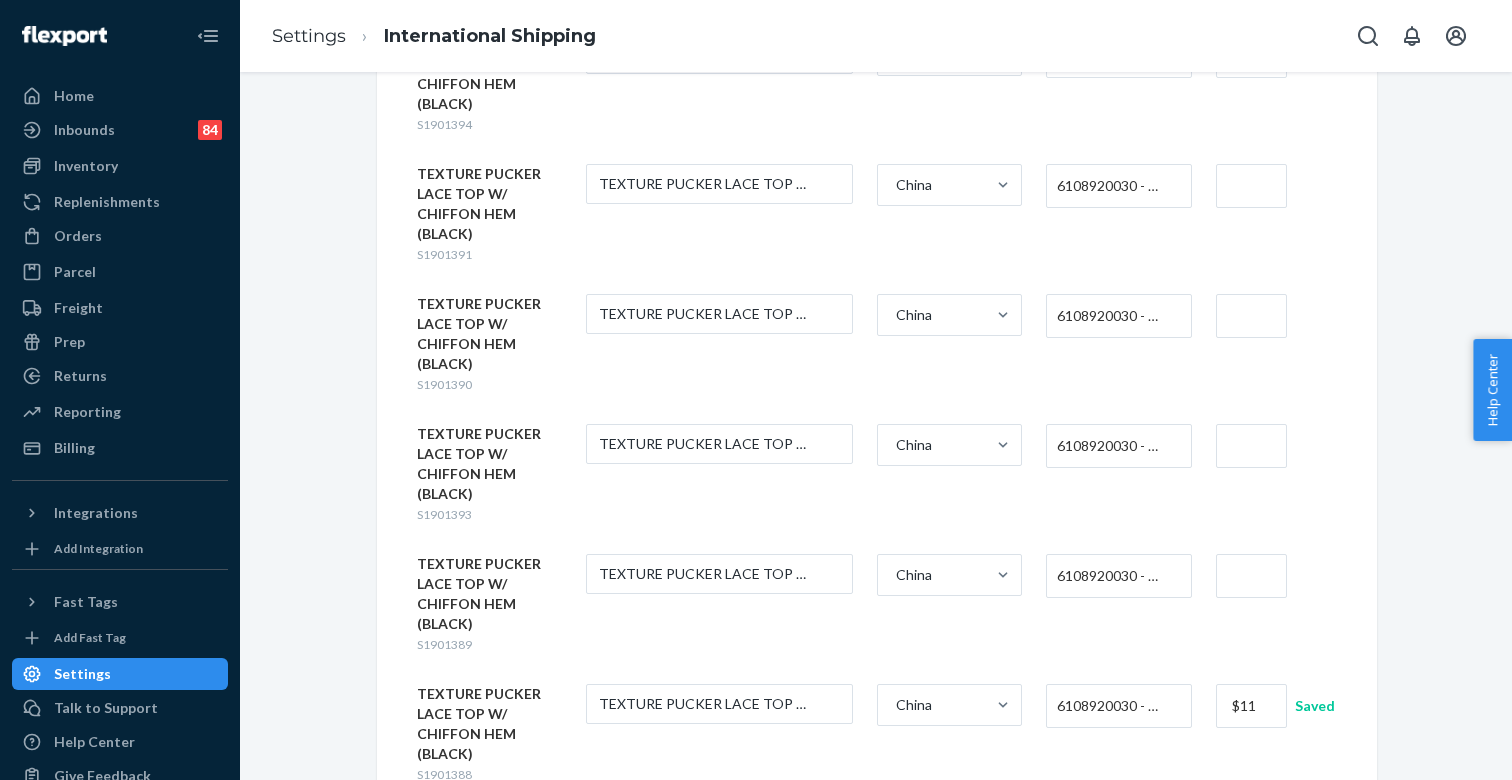 type on "$11" 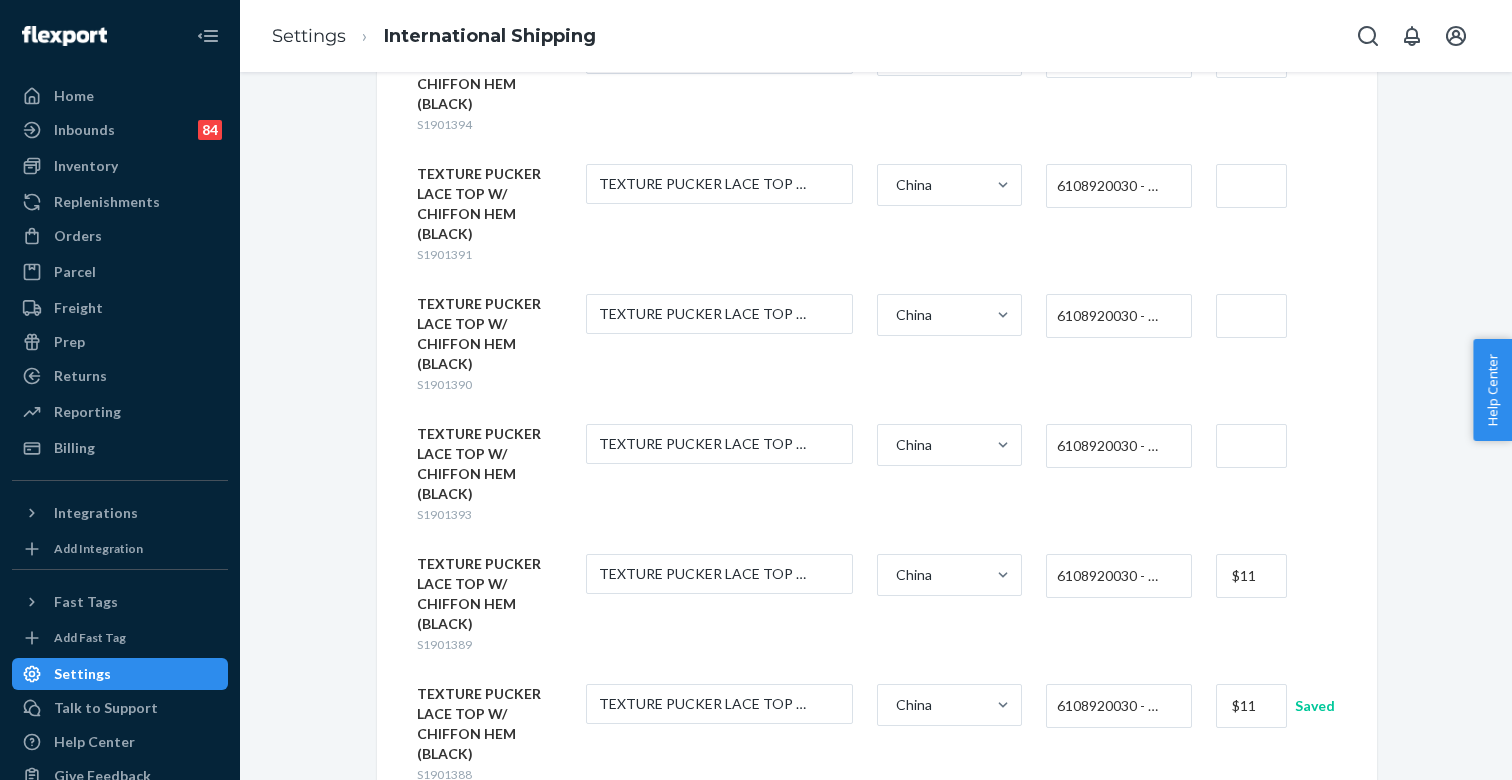 type on "$11" 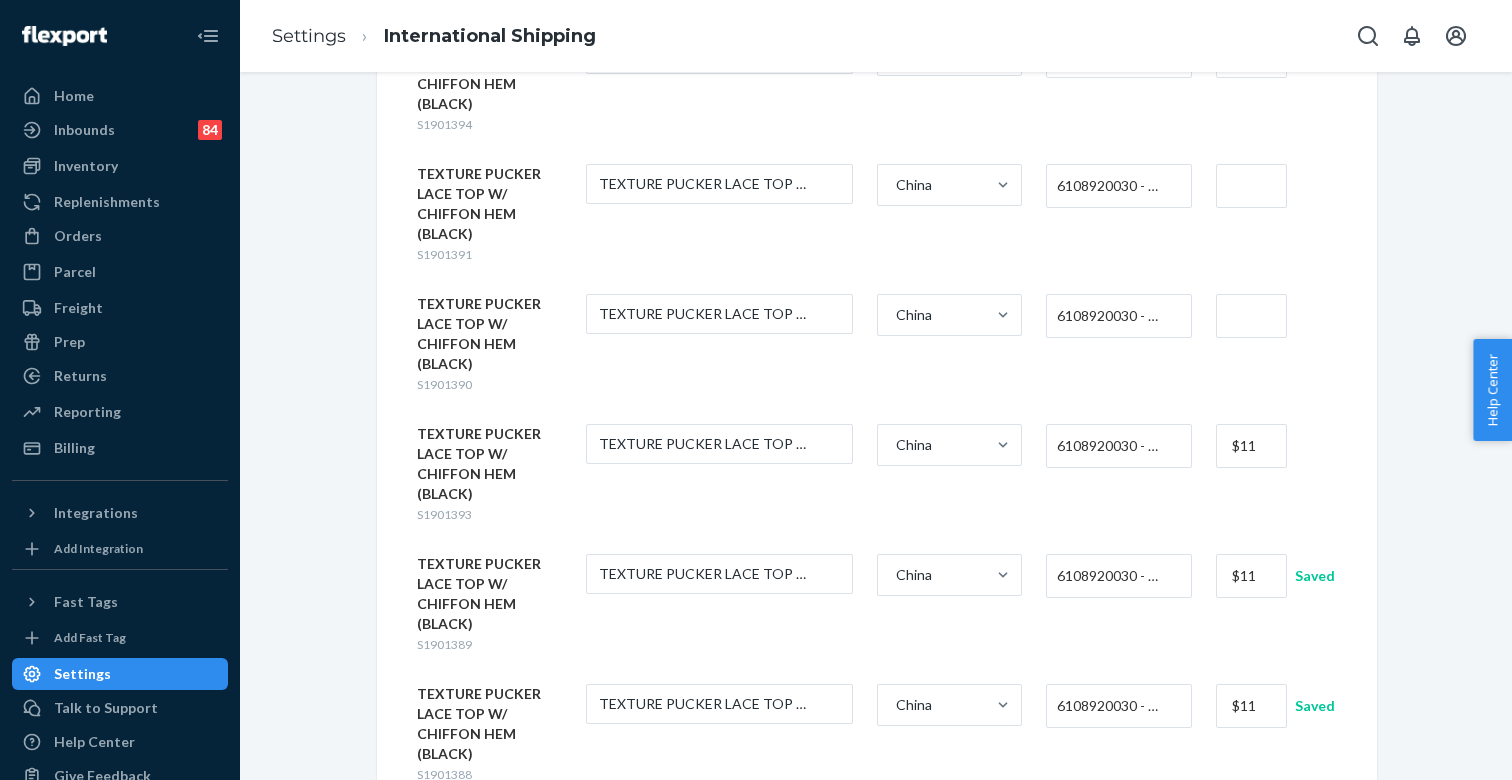 type on "$11" 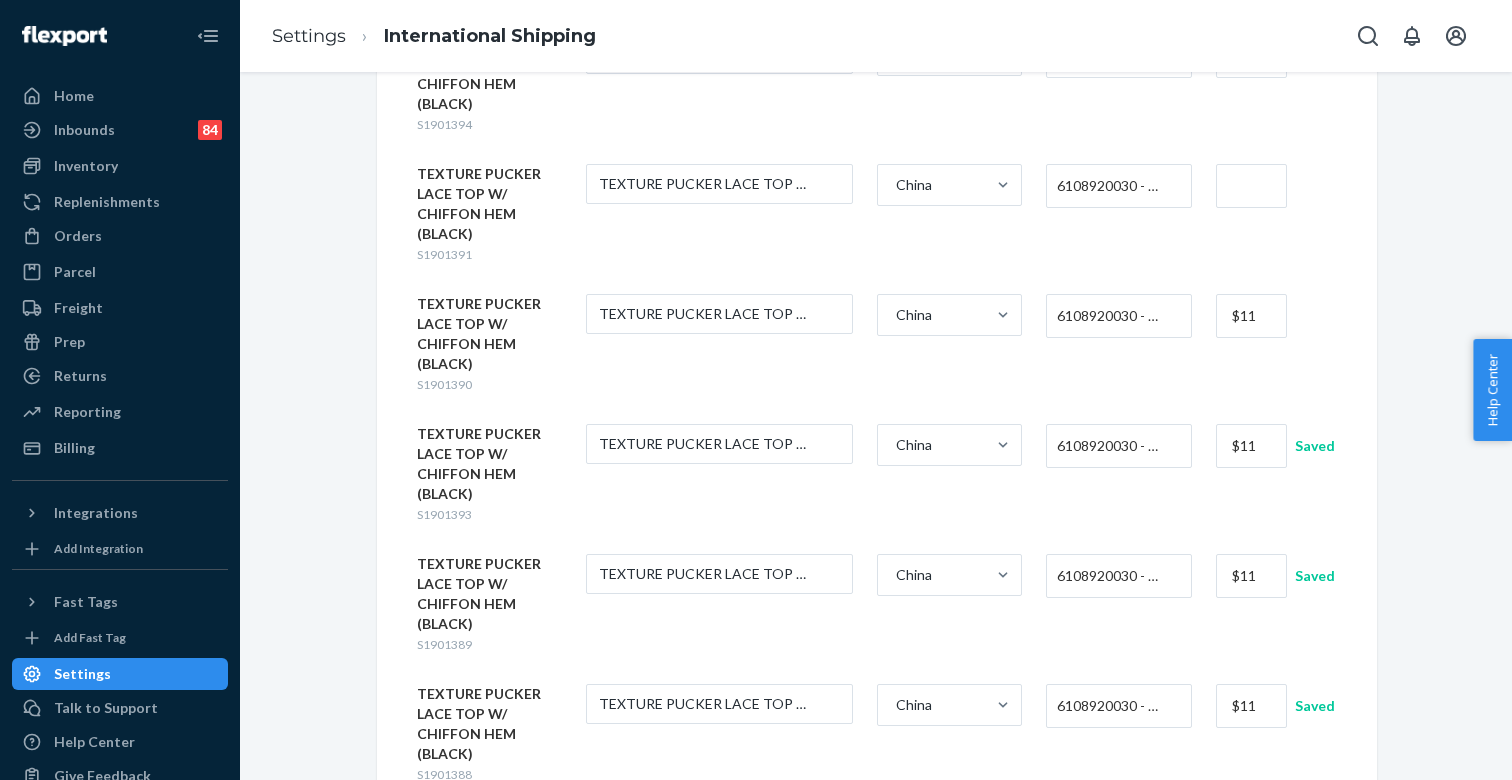 type on "$11" 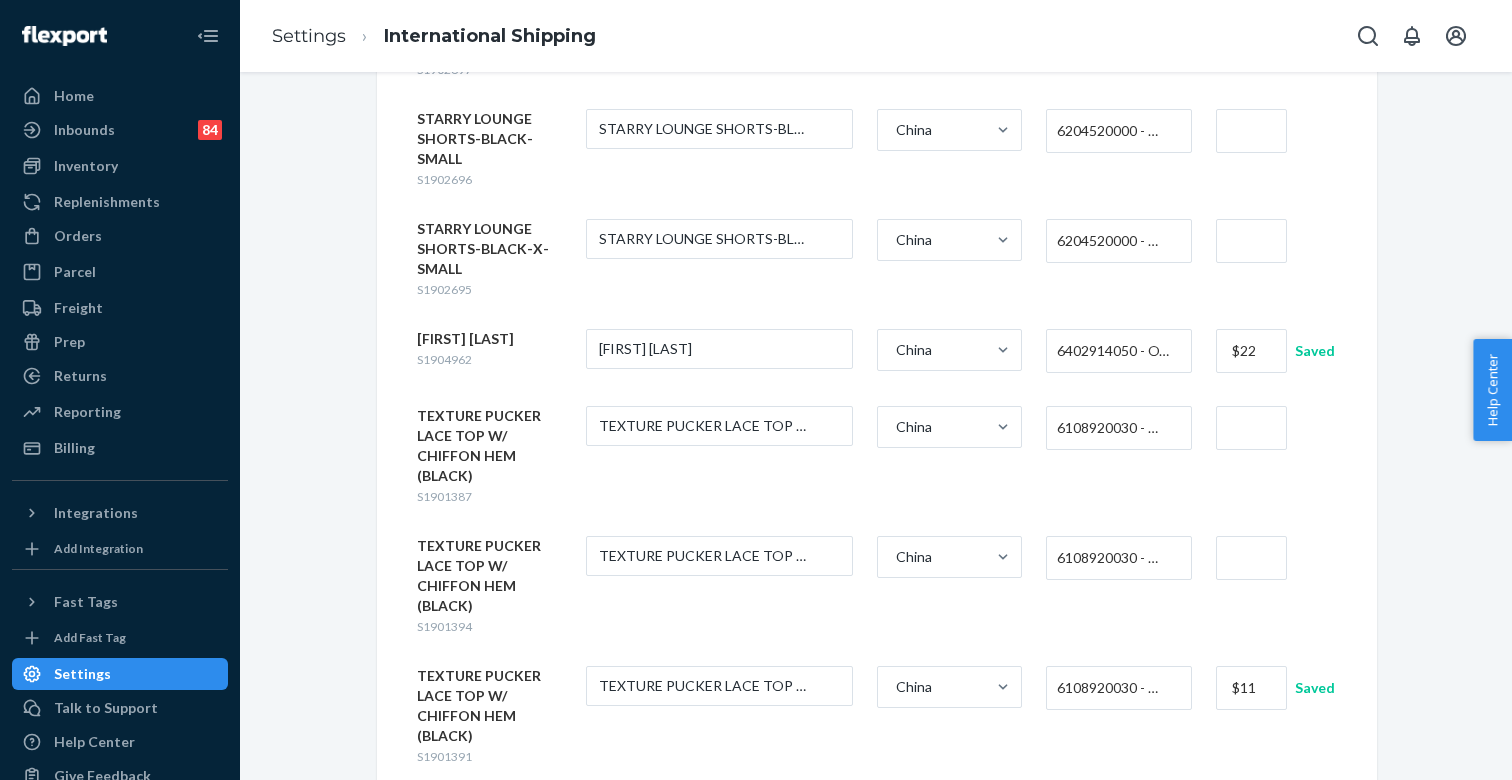scroll, scrollTop: 7230, scrollLeft: 0, axis: vertical 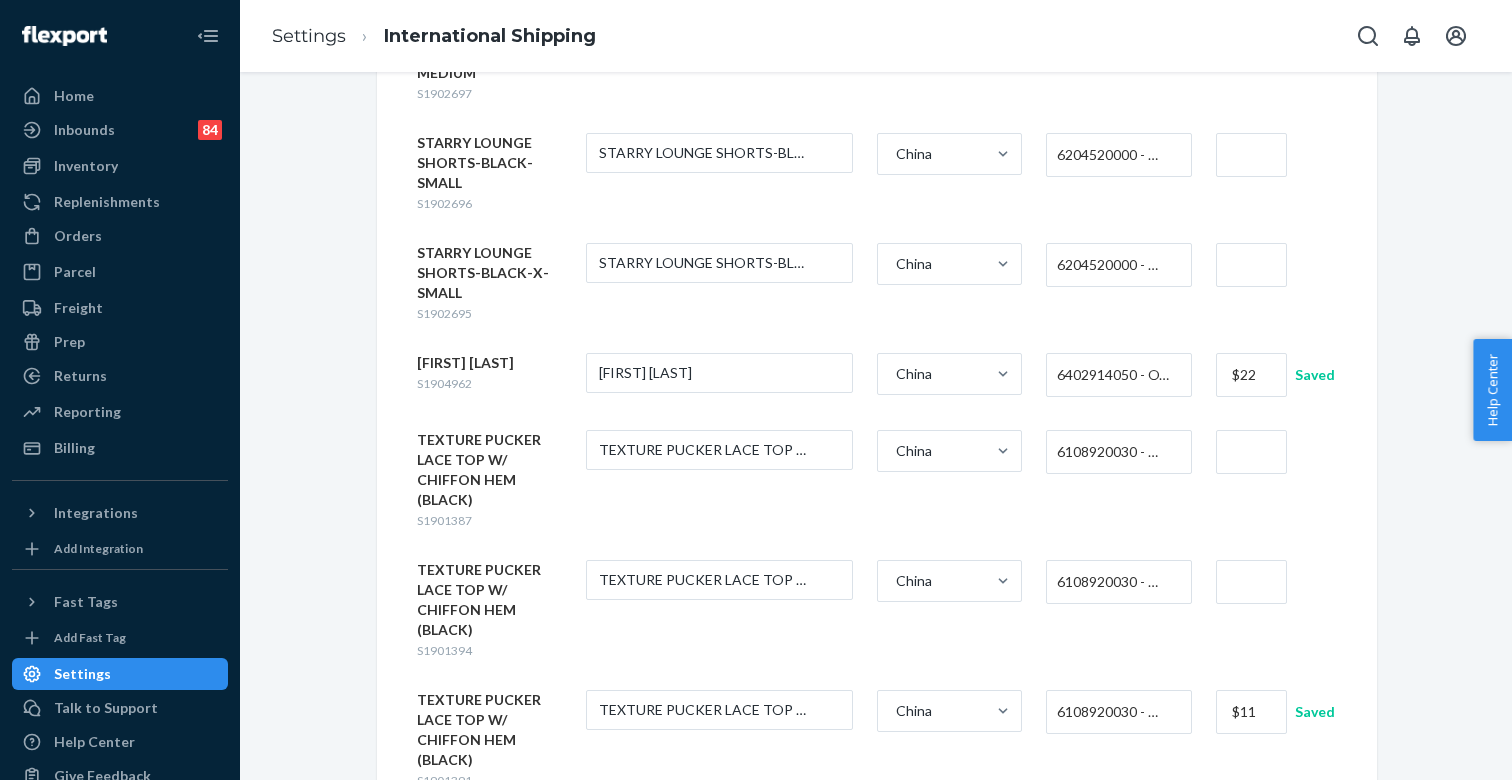type on "$11" 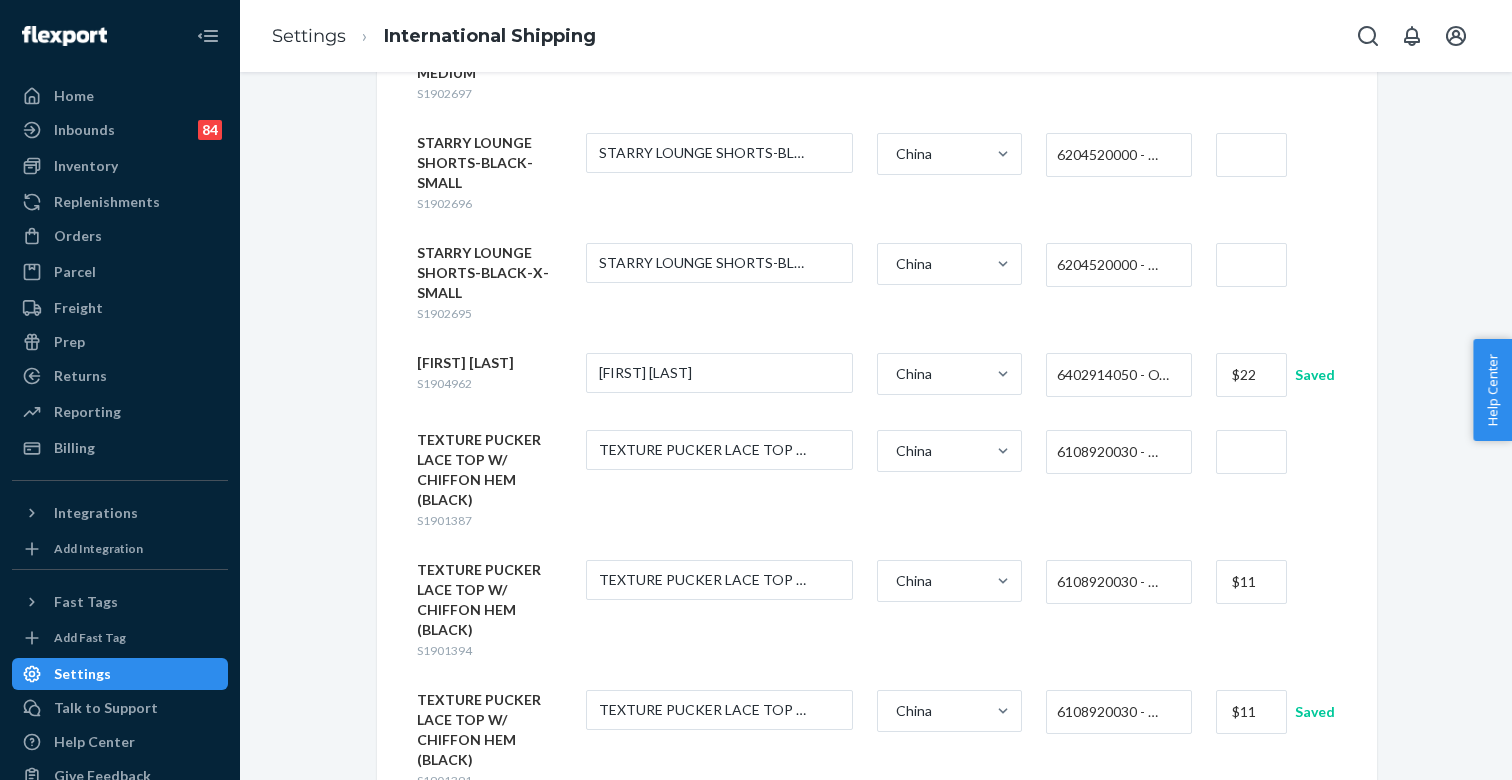 type on "$11" 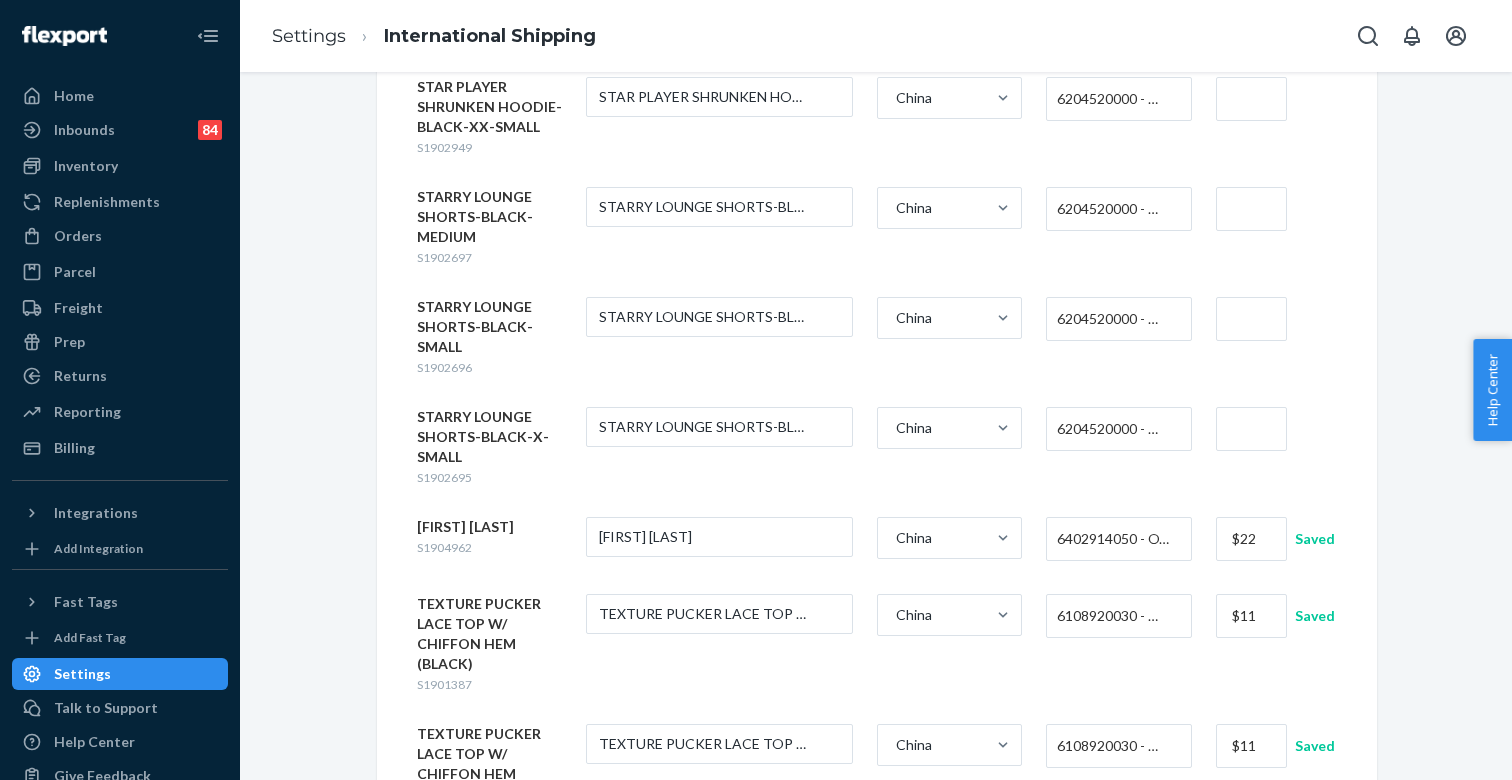 scroll, scrollTop: 7053, scrollLeft: 0, axis: vertical 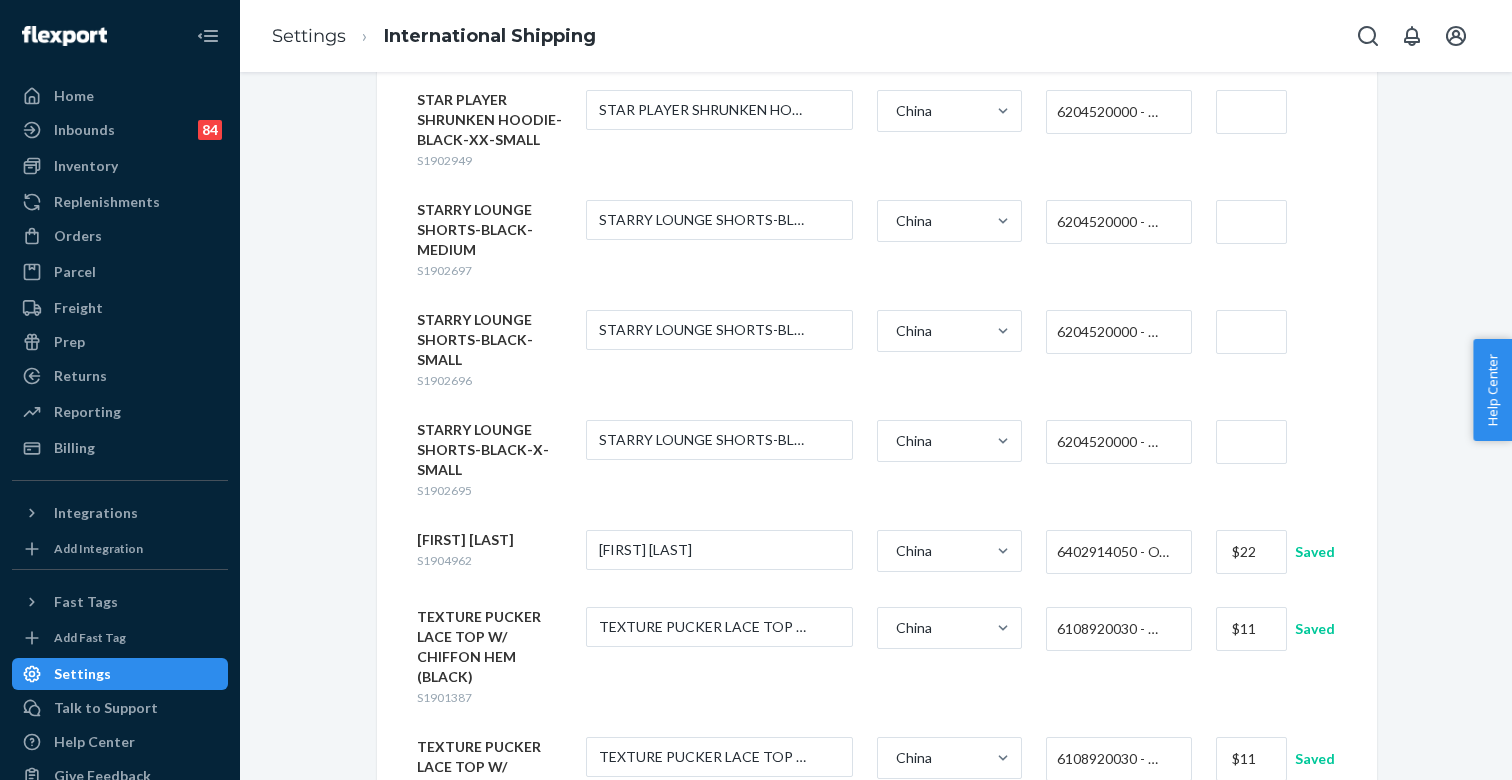 type on "$11" 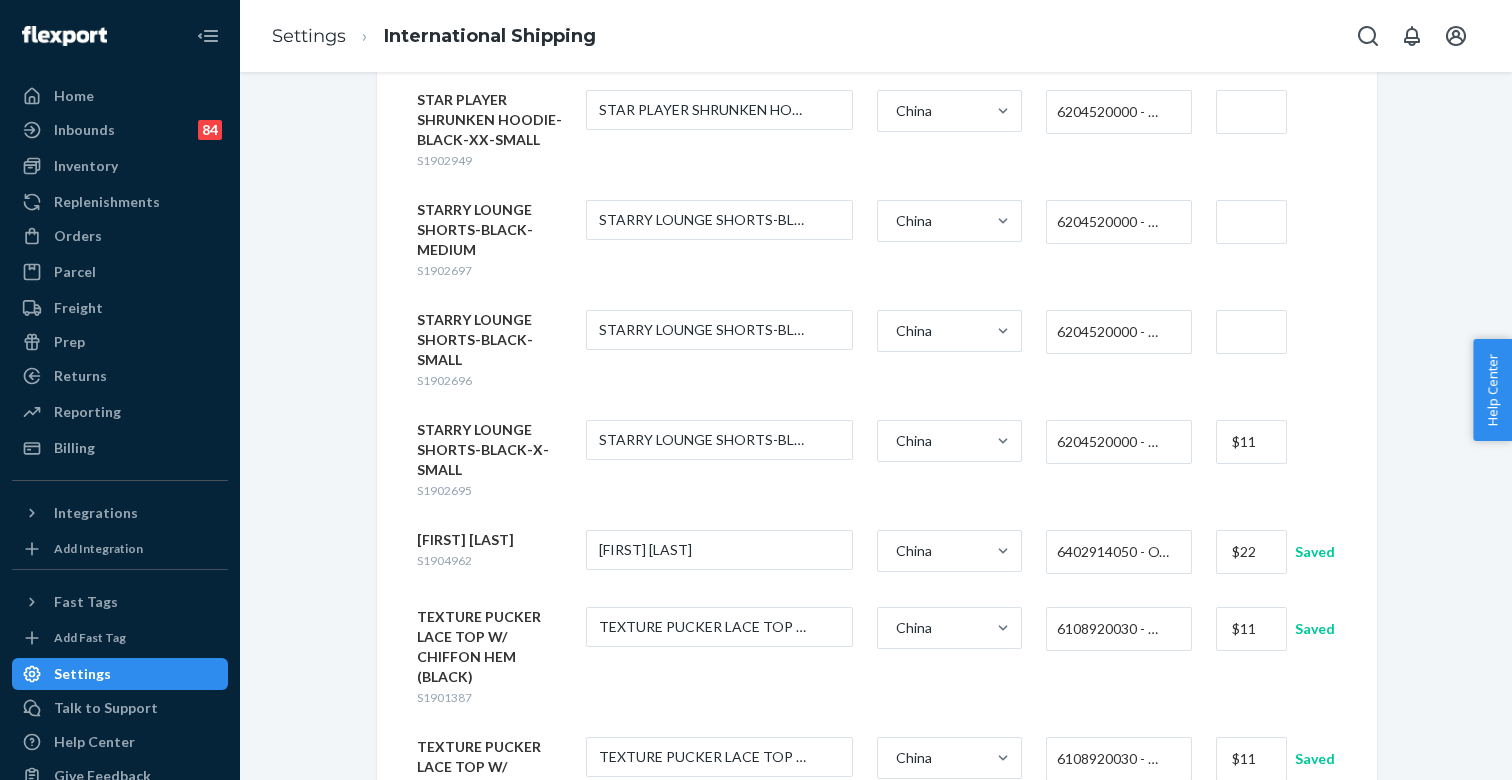 type on "$11" 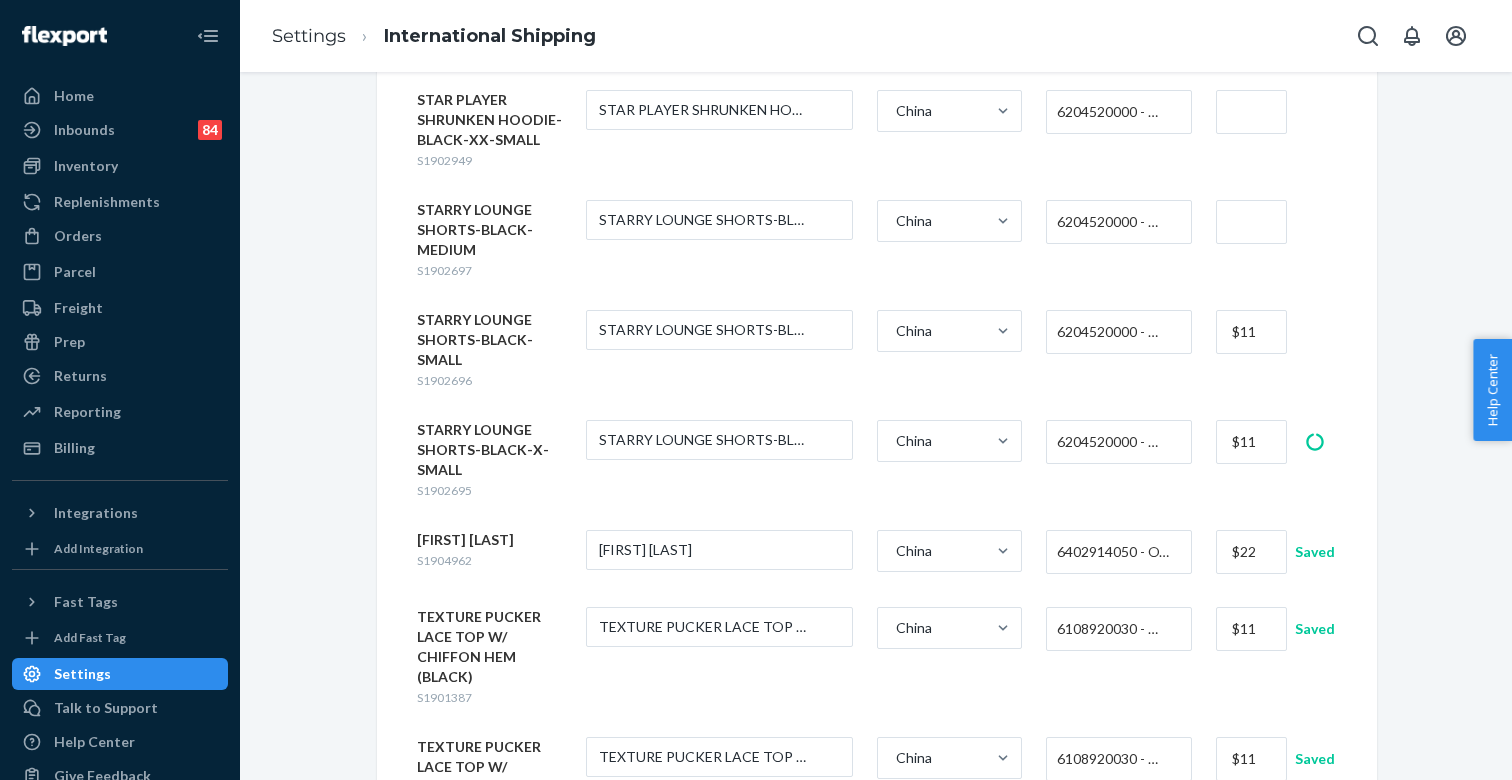 type on "$11" 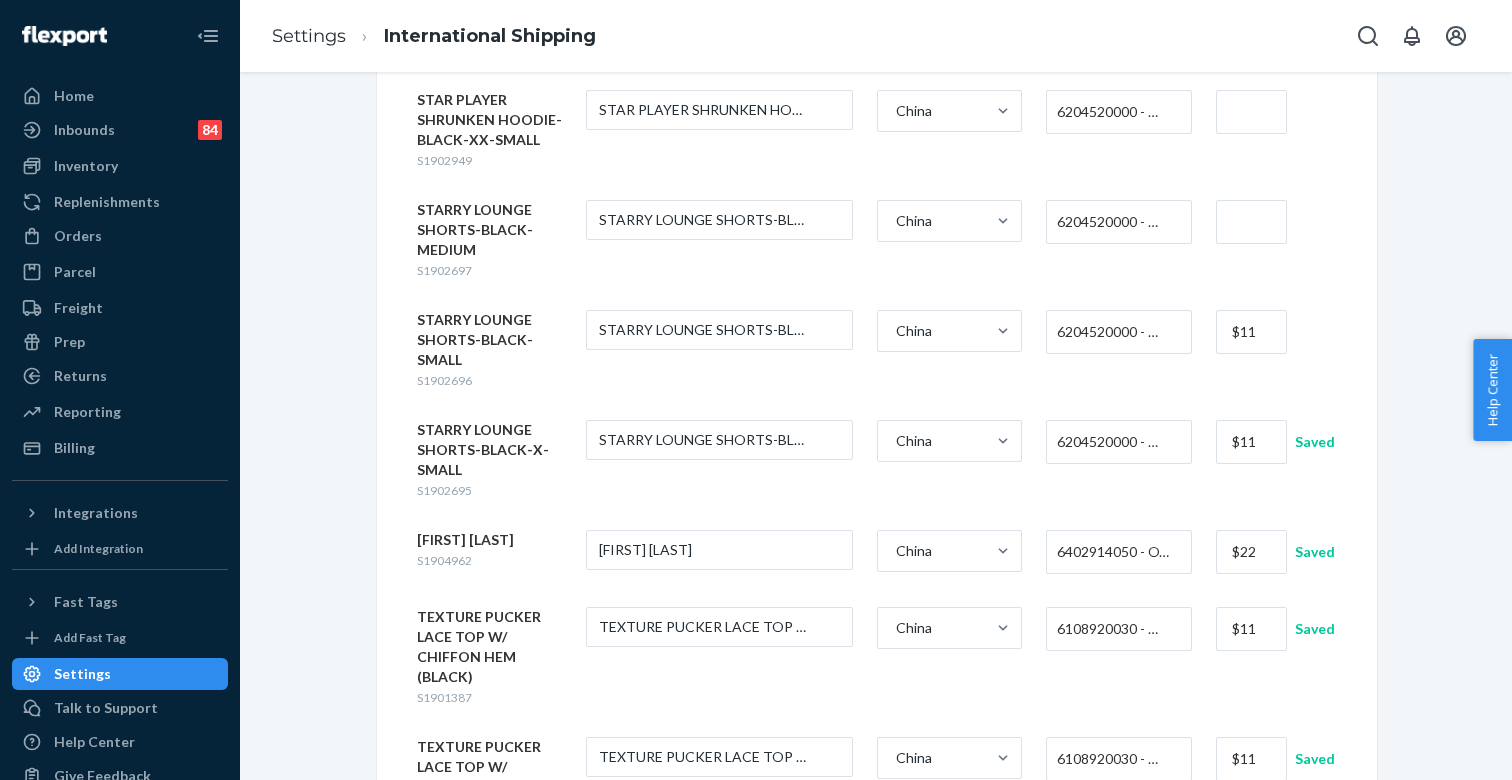 click at bounding box center (1251, 222) 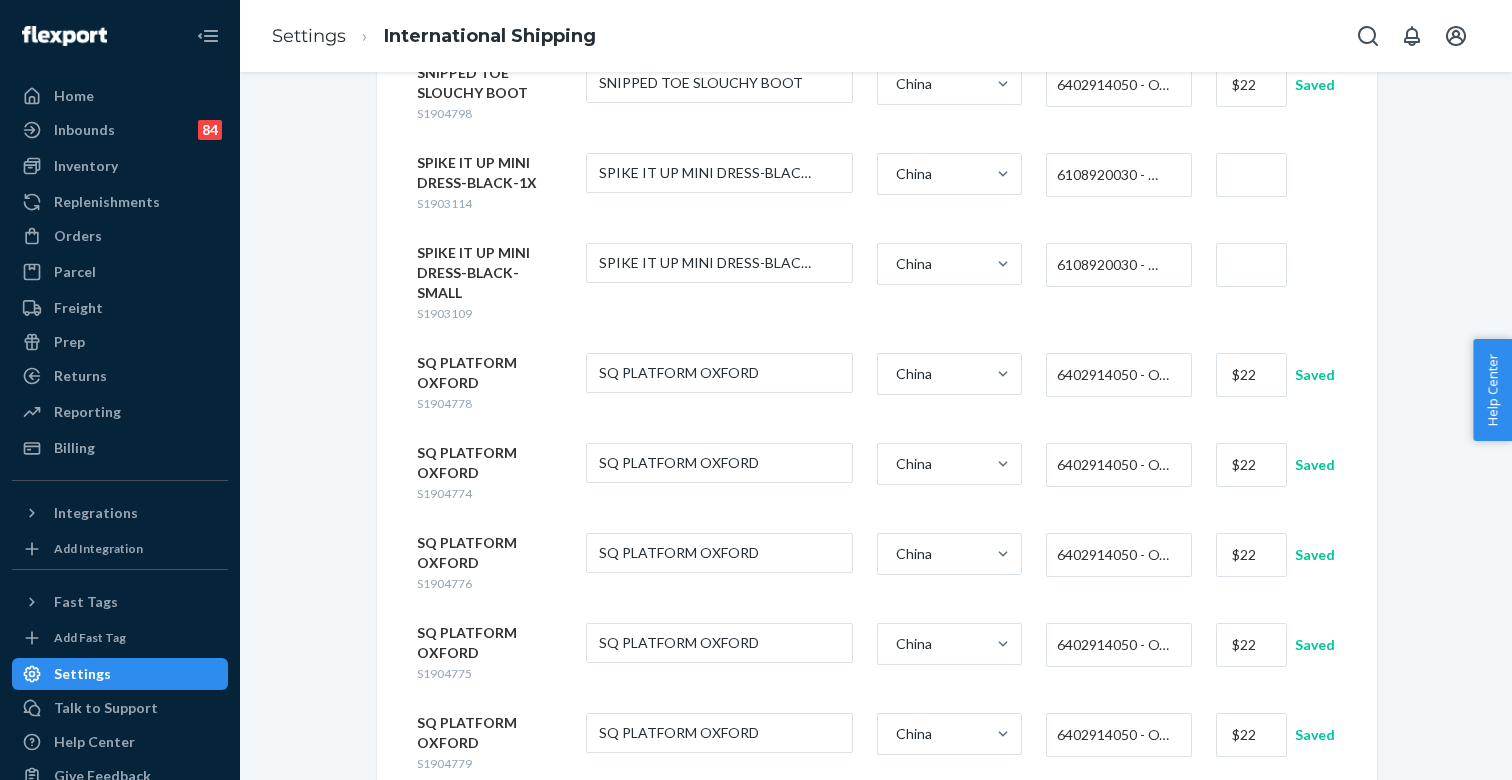 scroll, scrollTop: 5676, scrollLeft: 0, axis: vertical 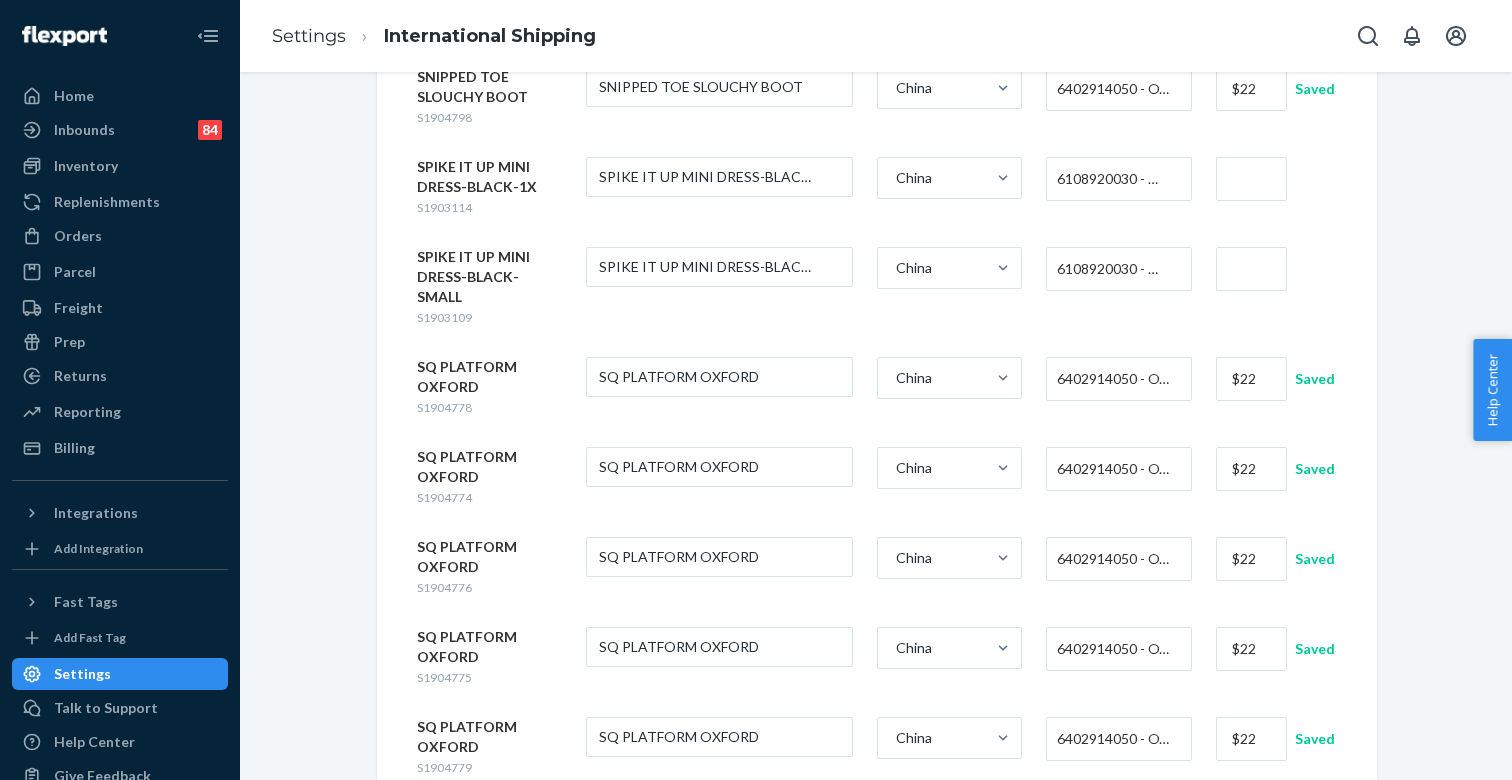 type on "$11" 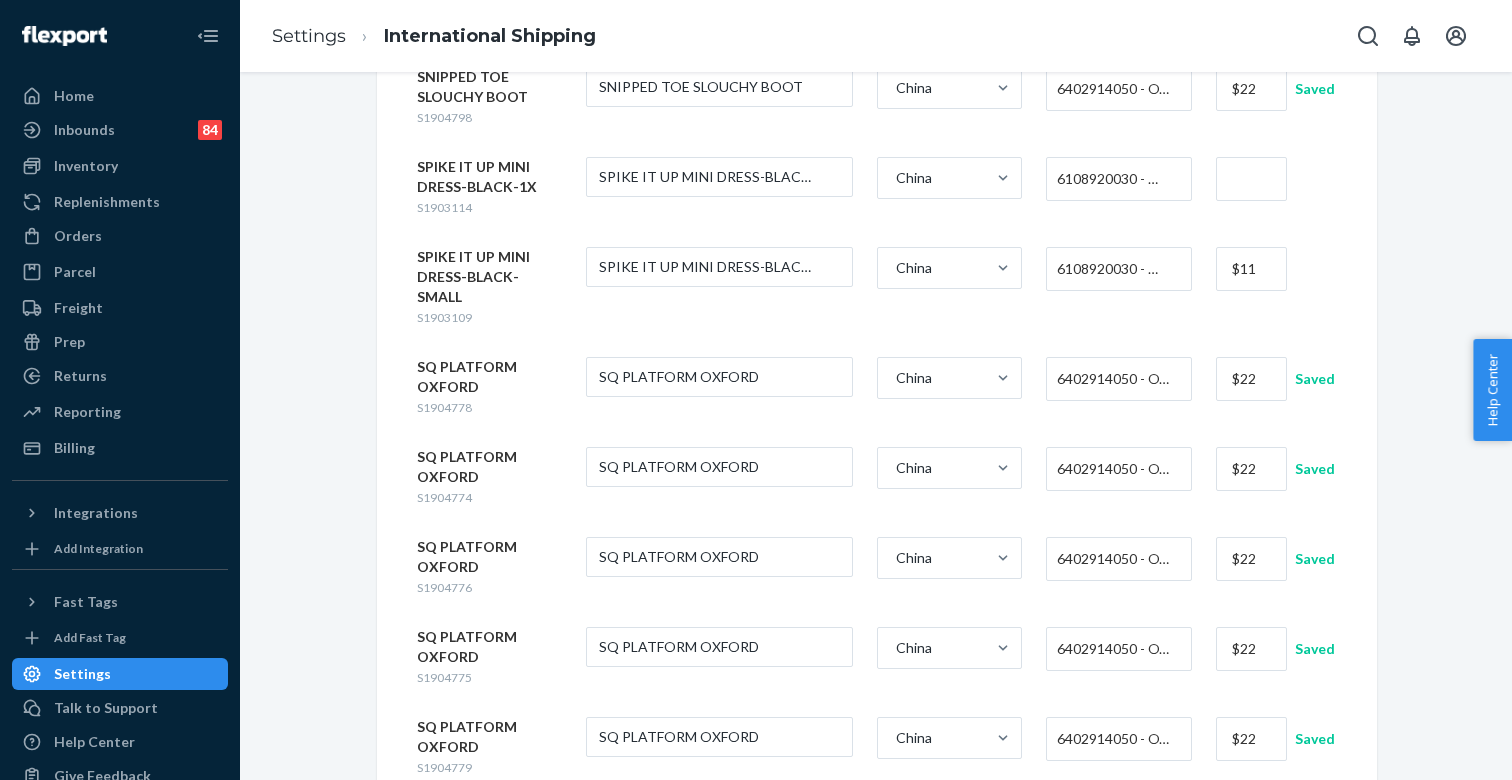 type on "$11" 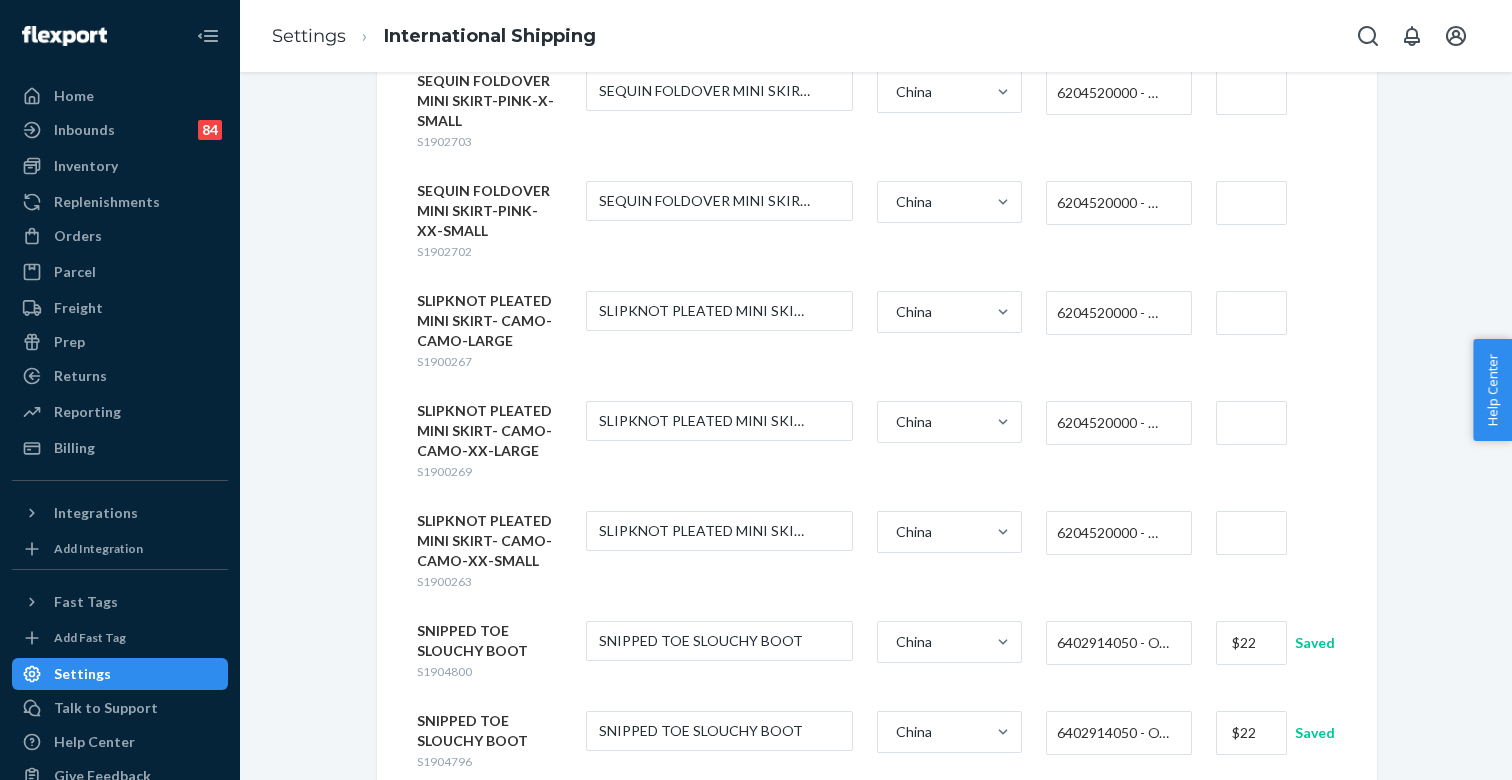 scroll, scrollTop: 4654, scrollLeft: 0, axis: vertical 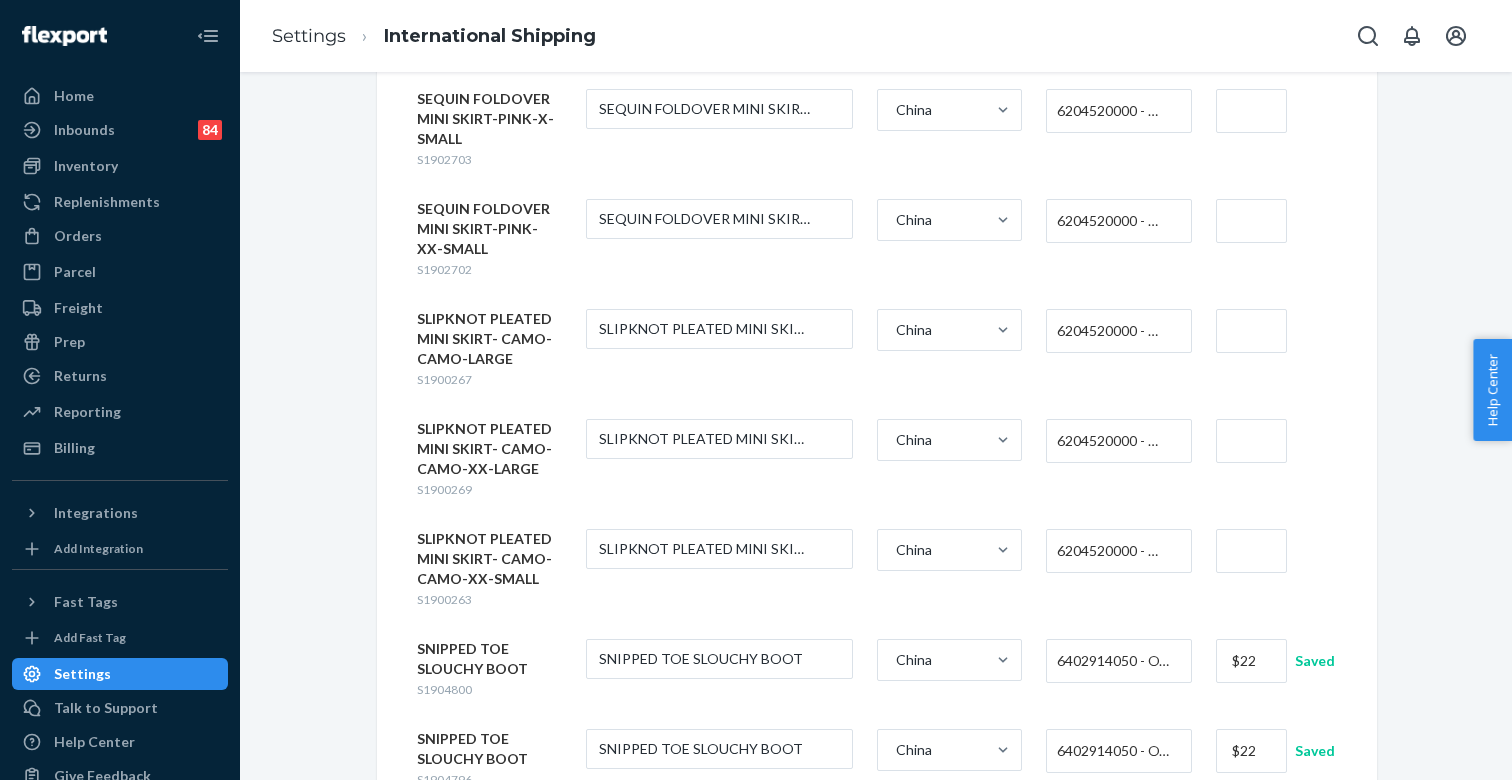 type on "$11" 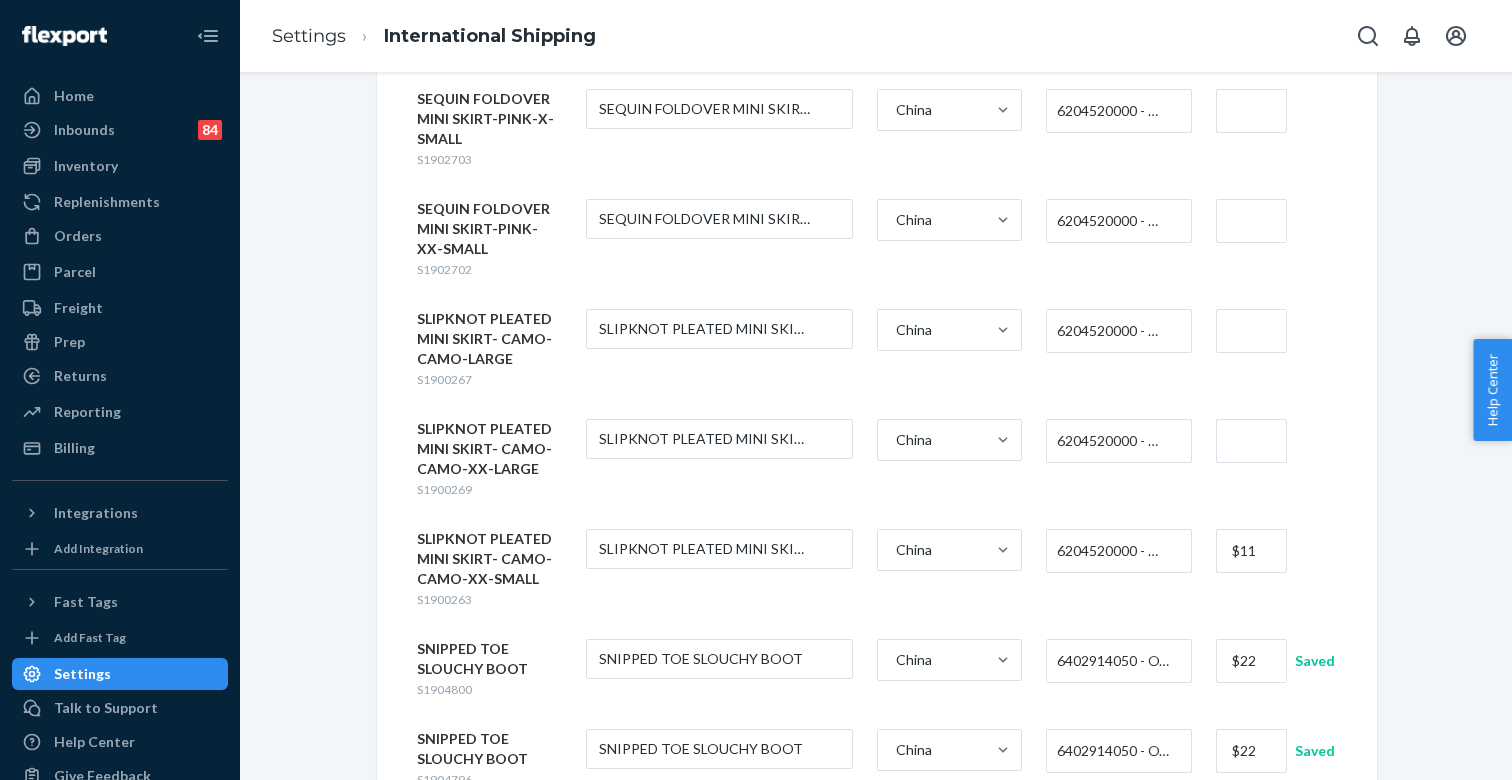 type on "$11" 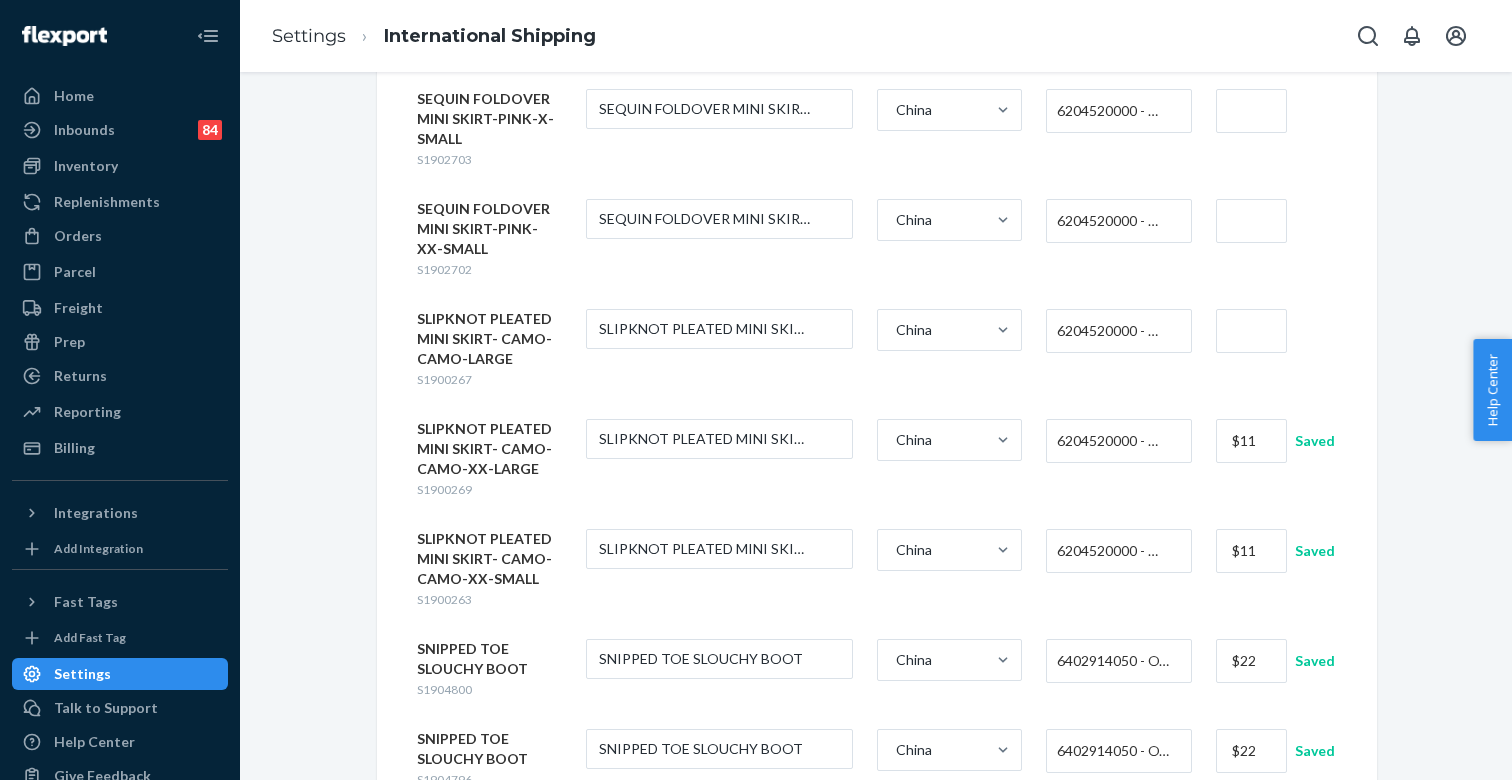 type on "$11" 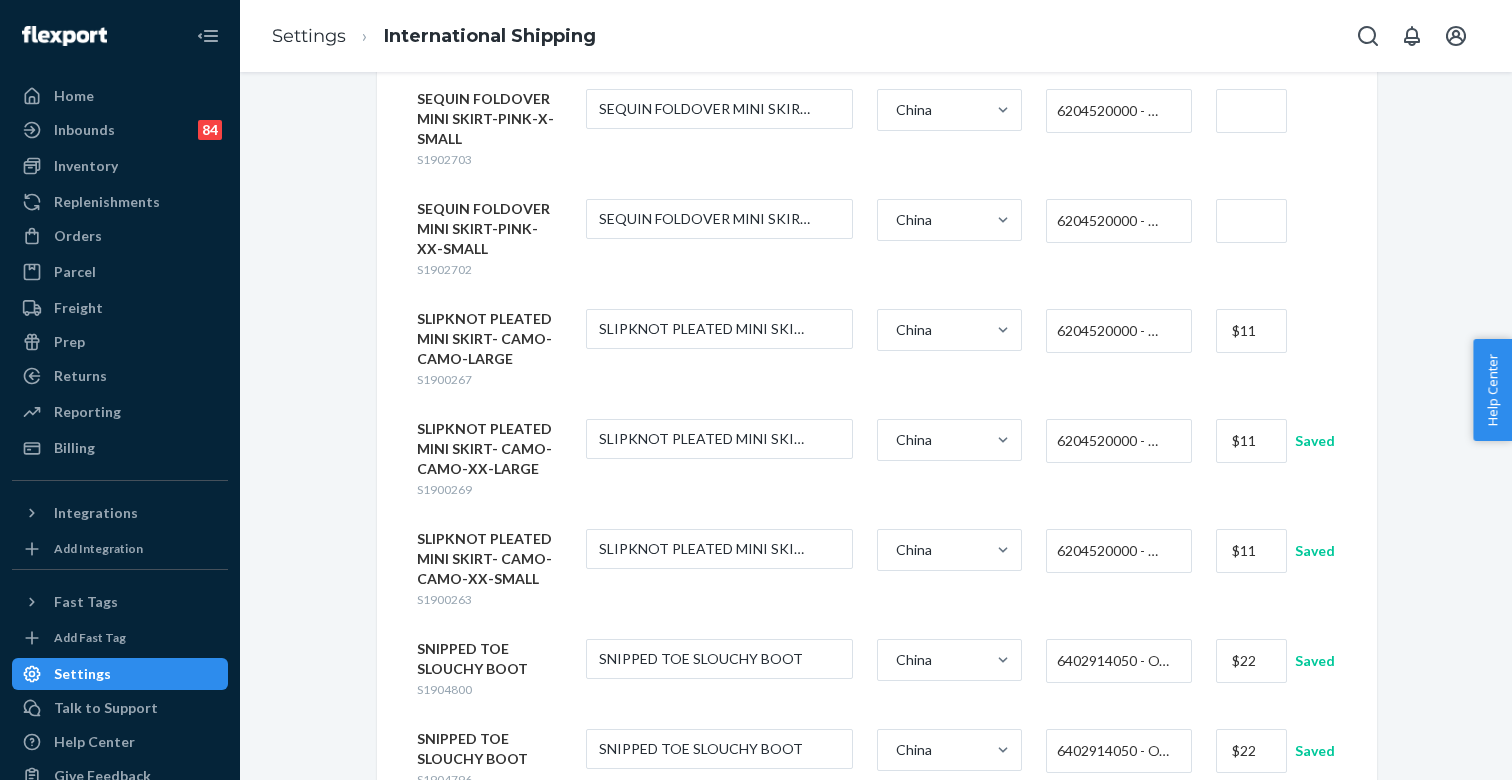 type on "$11" 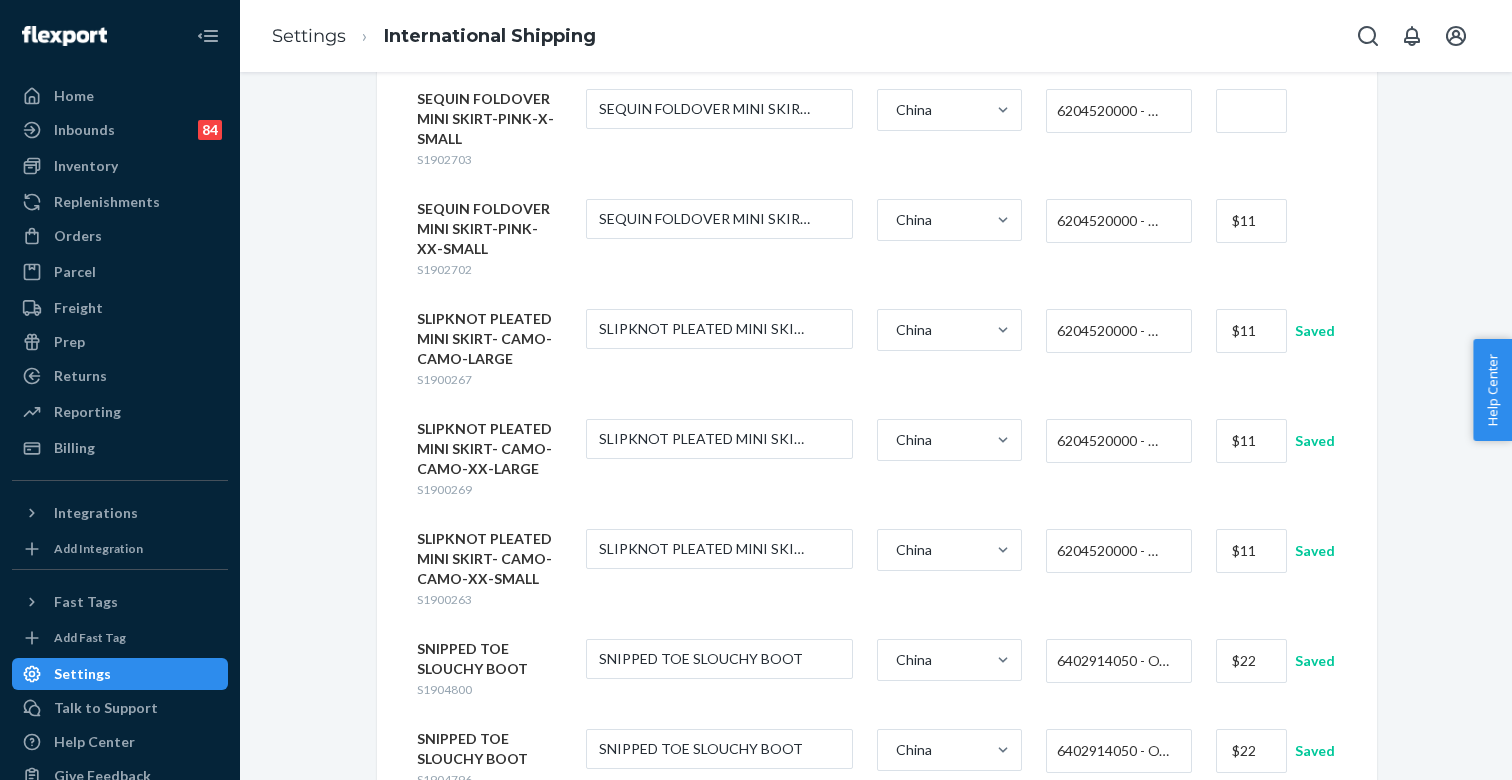 type on "$11" 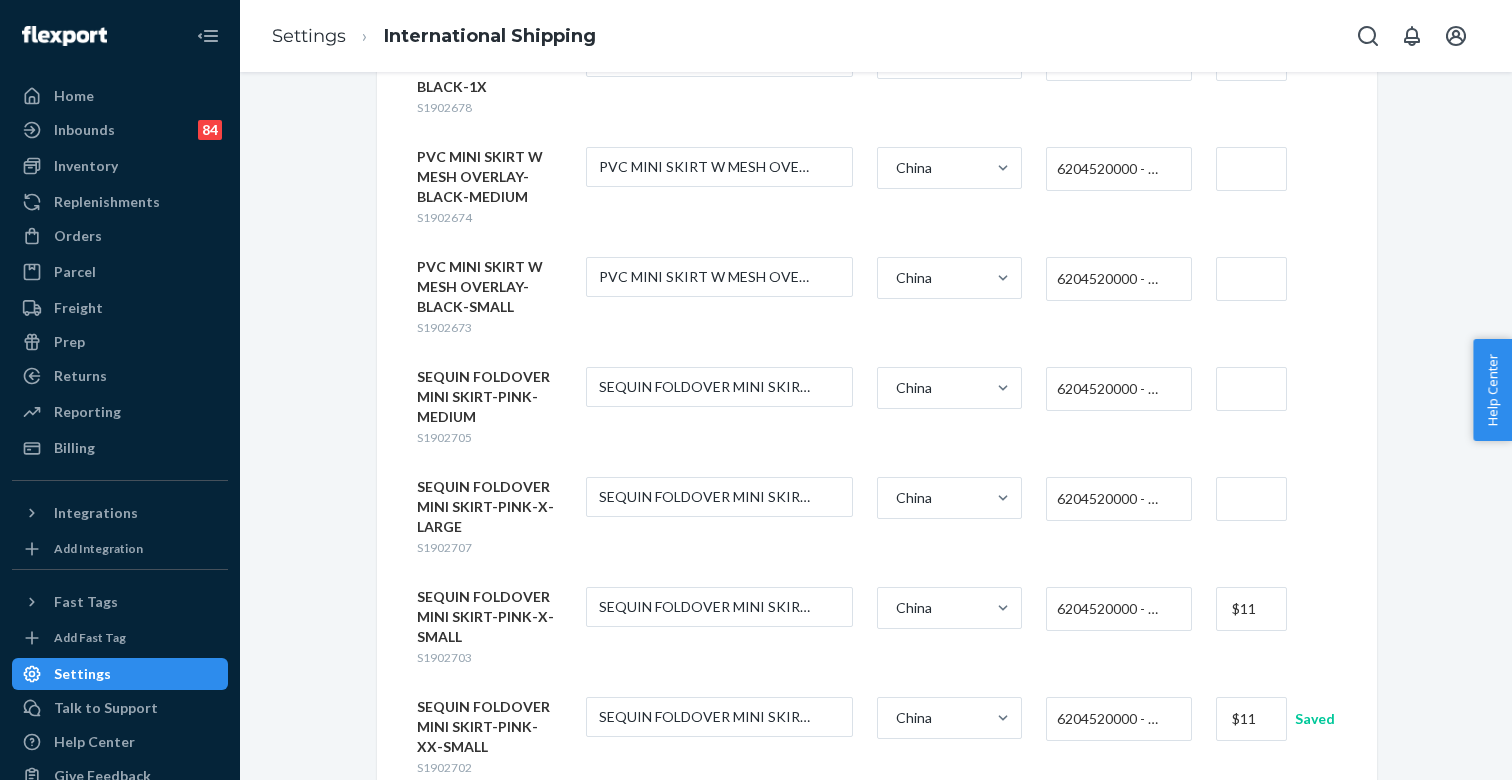 scroll, scrollTop: 4136, scrollLeft: 0, axis: vertical 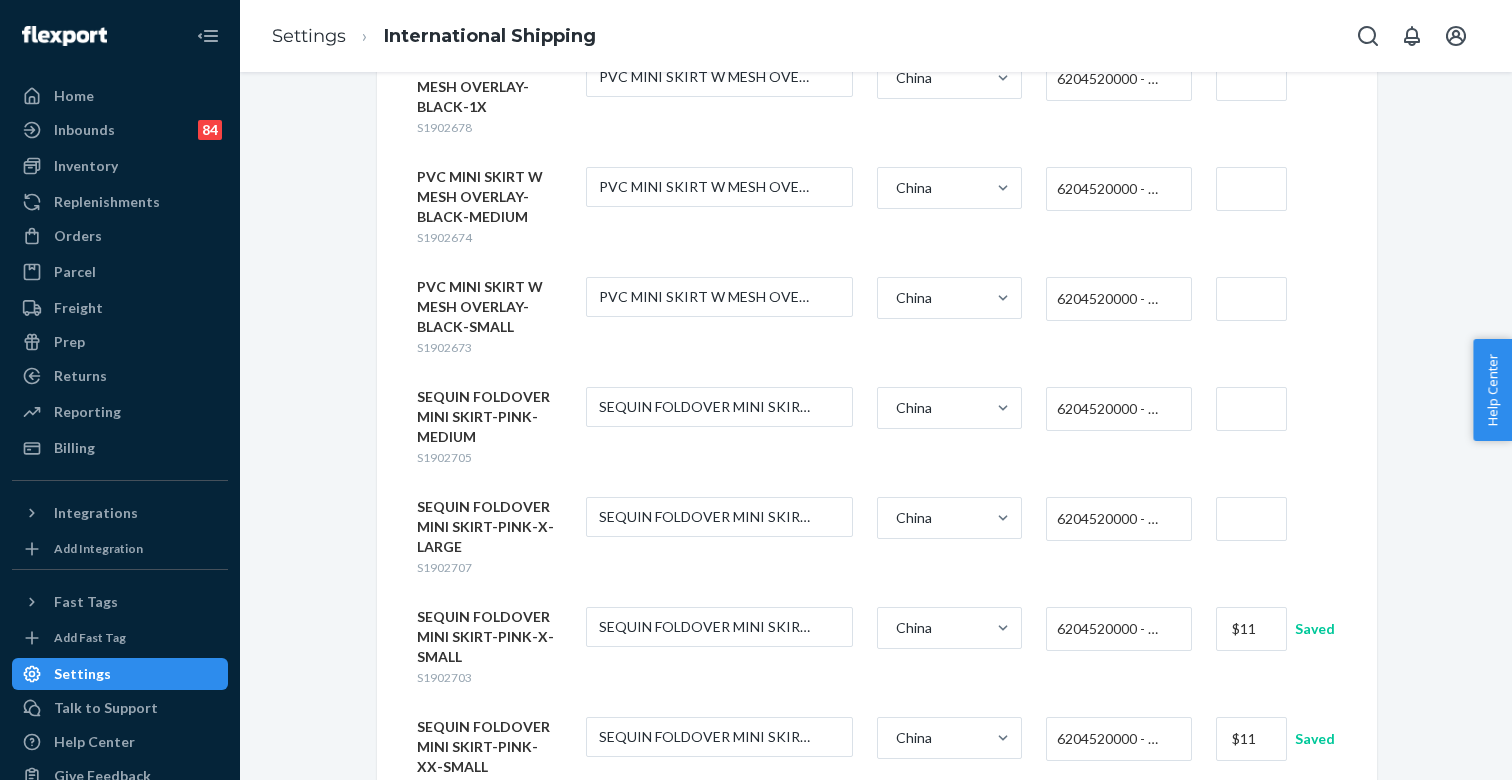 type on "$11" 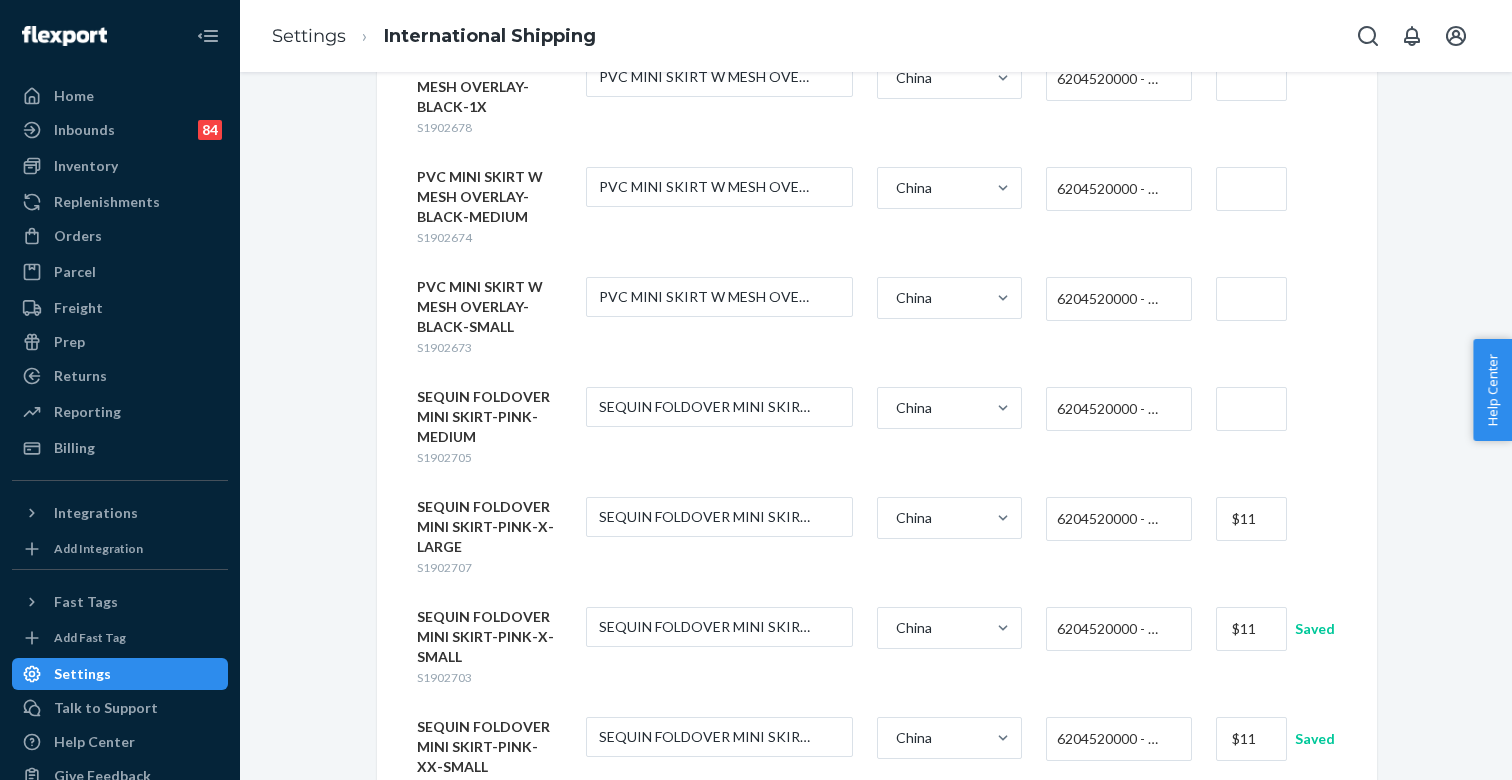 type on "$11" 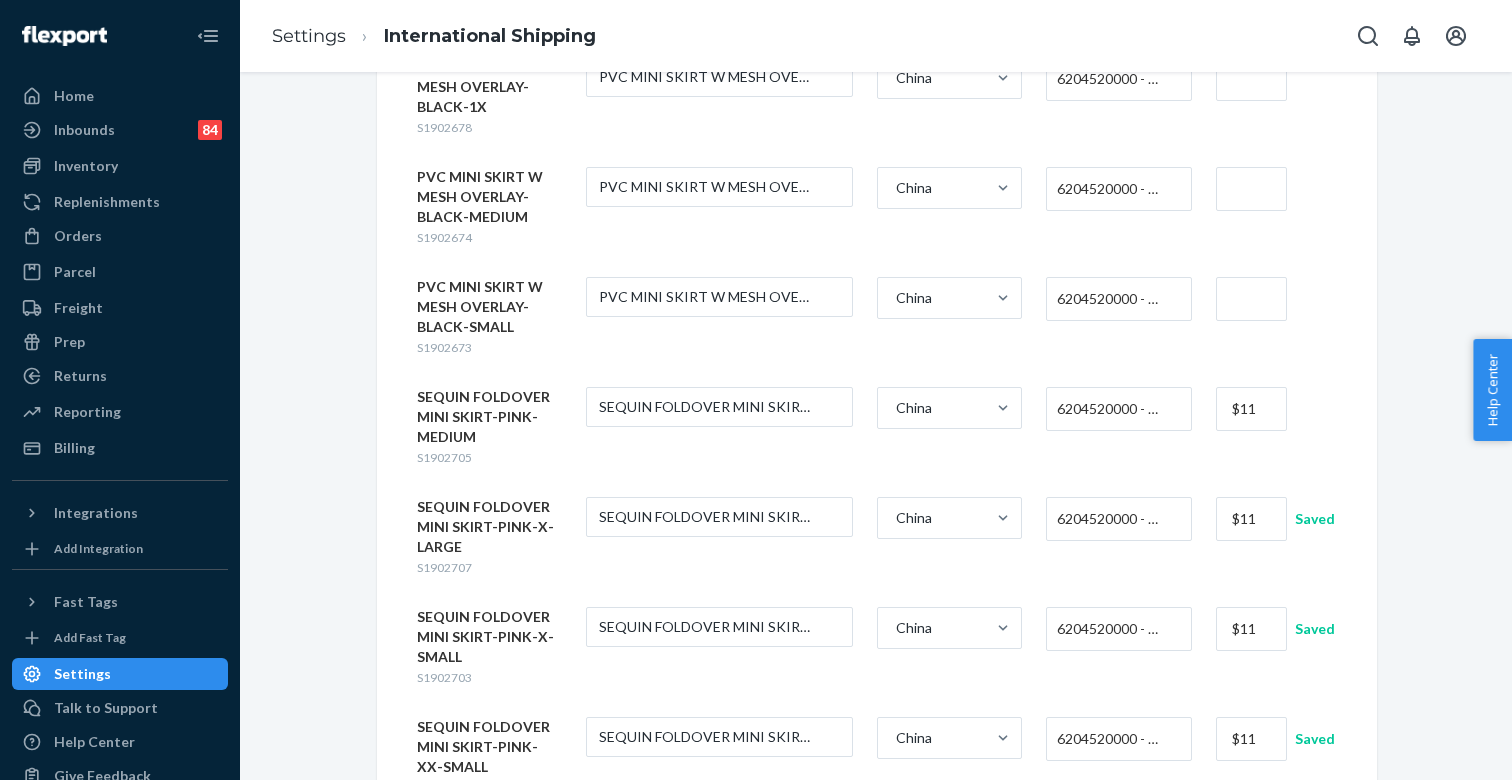 type on "$11" 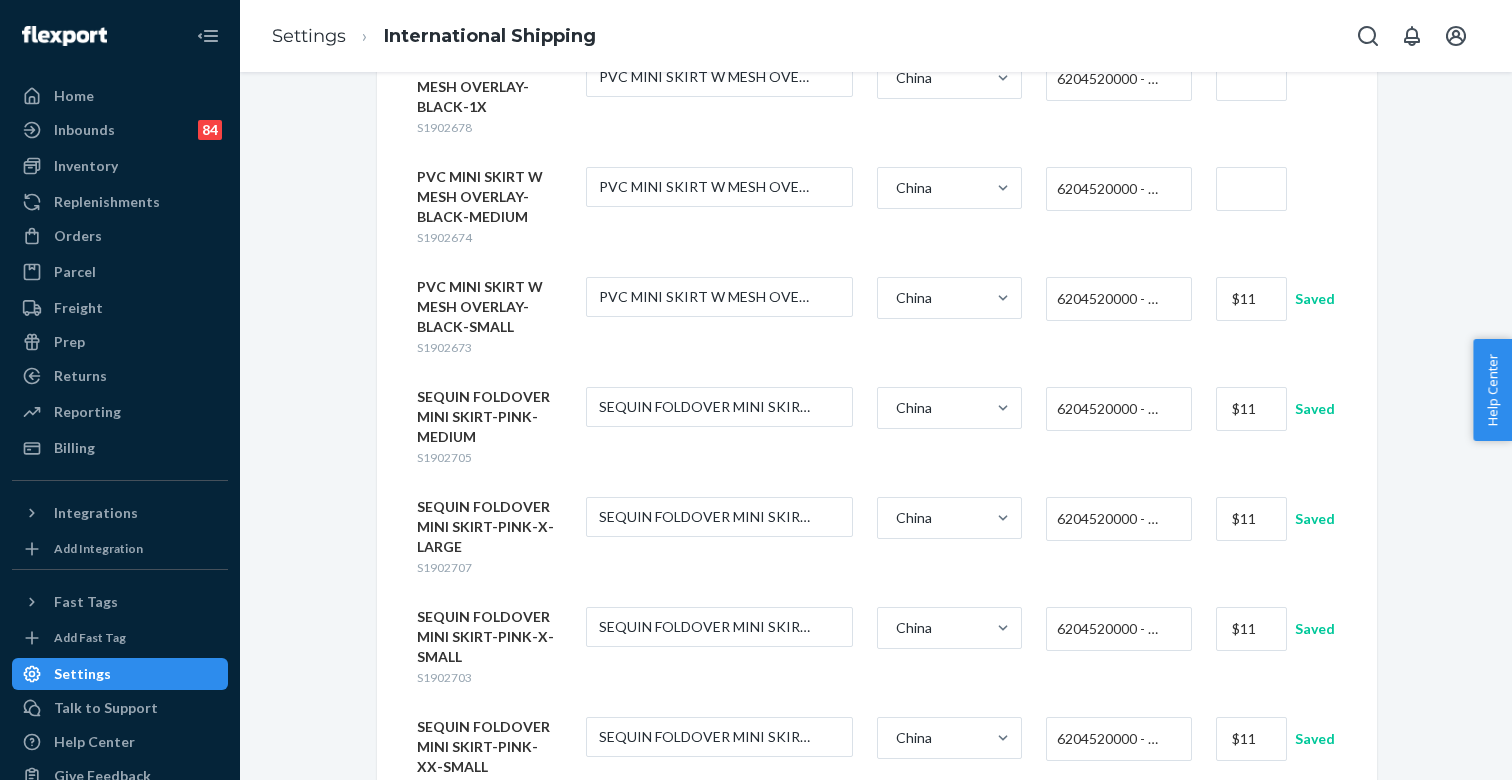 type on "$11" 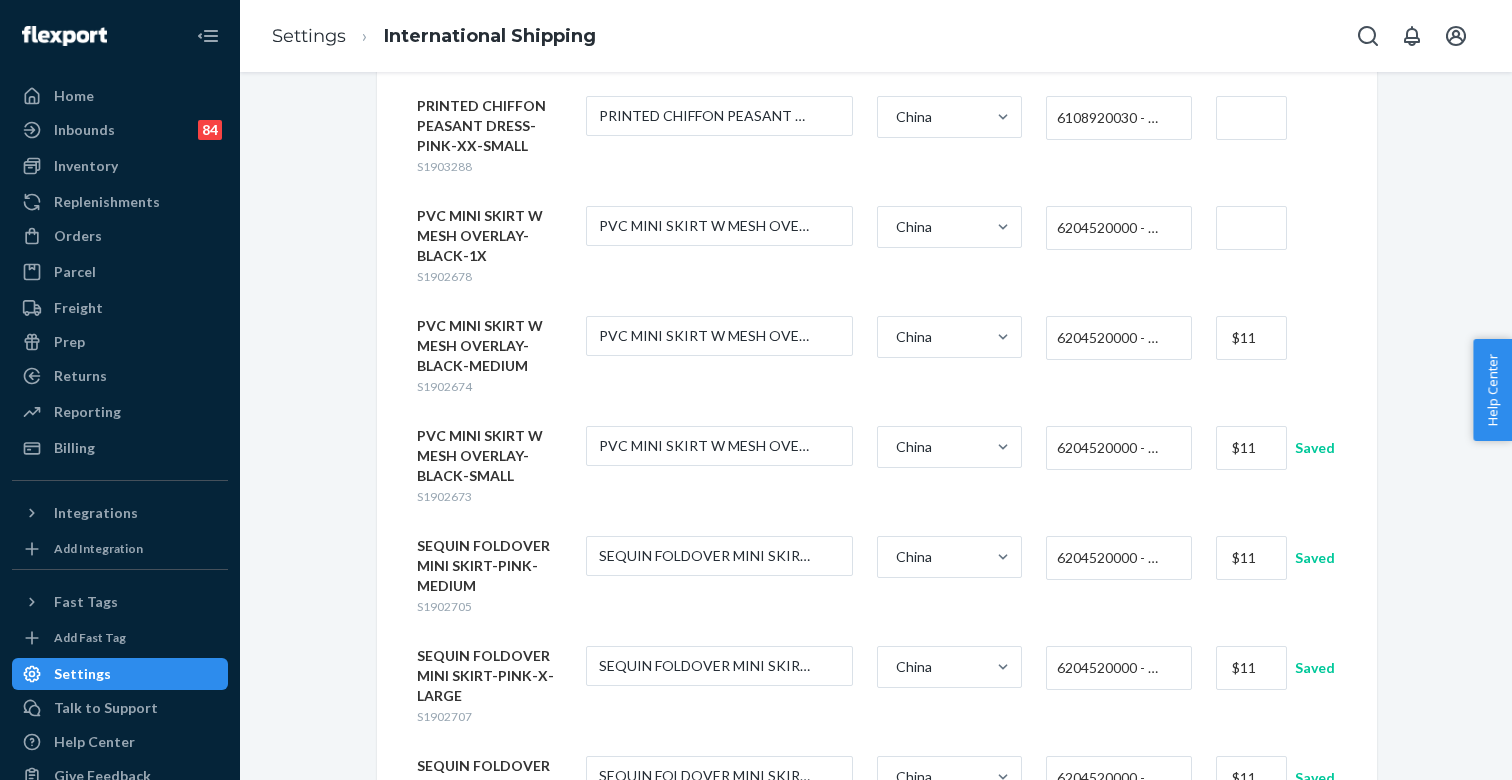 scroll, scrollTop: 3972, scrollLeft: 0, axis: vertical 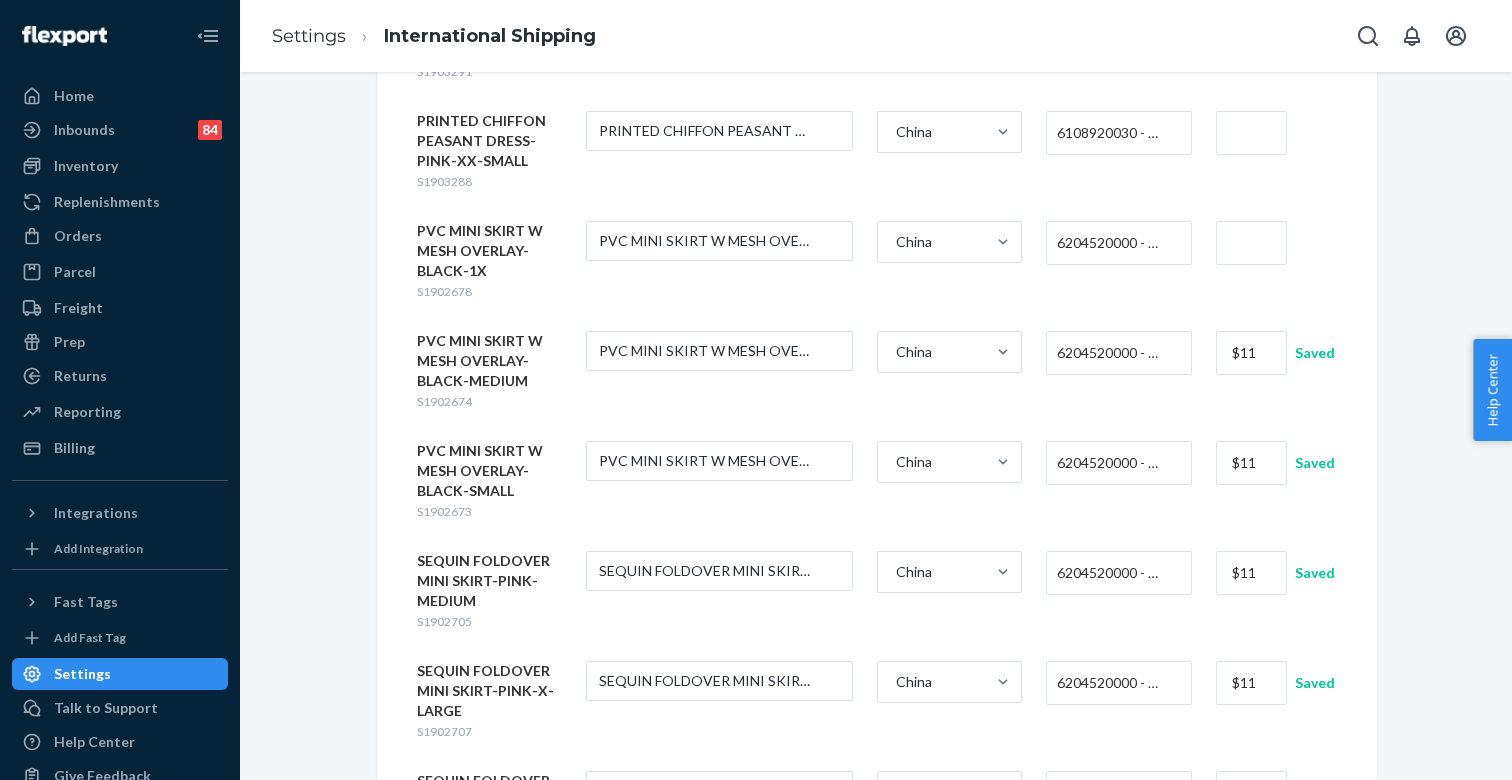 type on "$11" 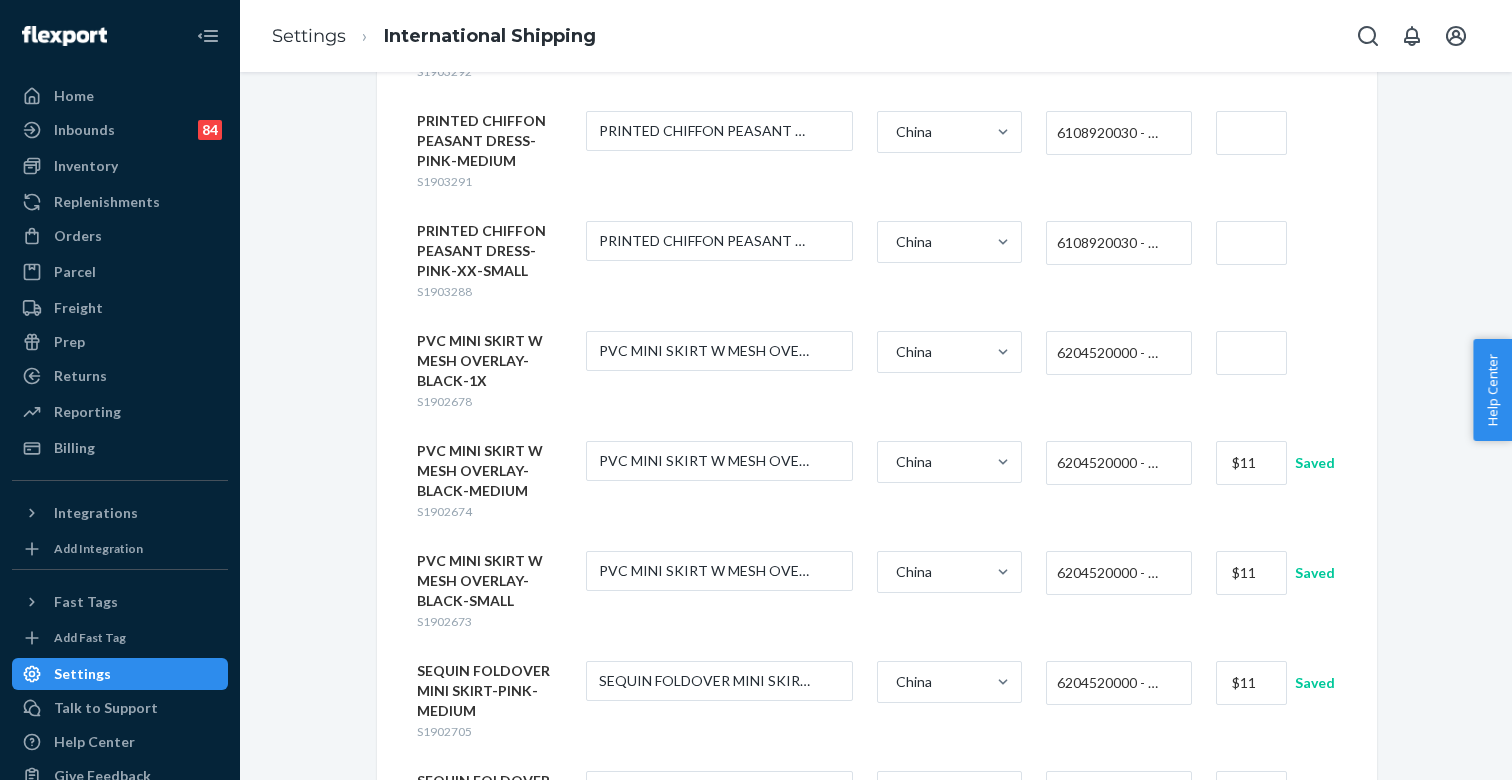 scroll, scrollTop: 3859, scrollLeft: 0, axis: vertical 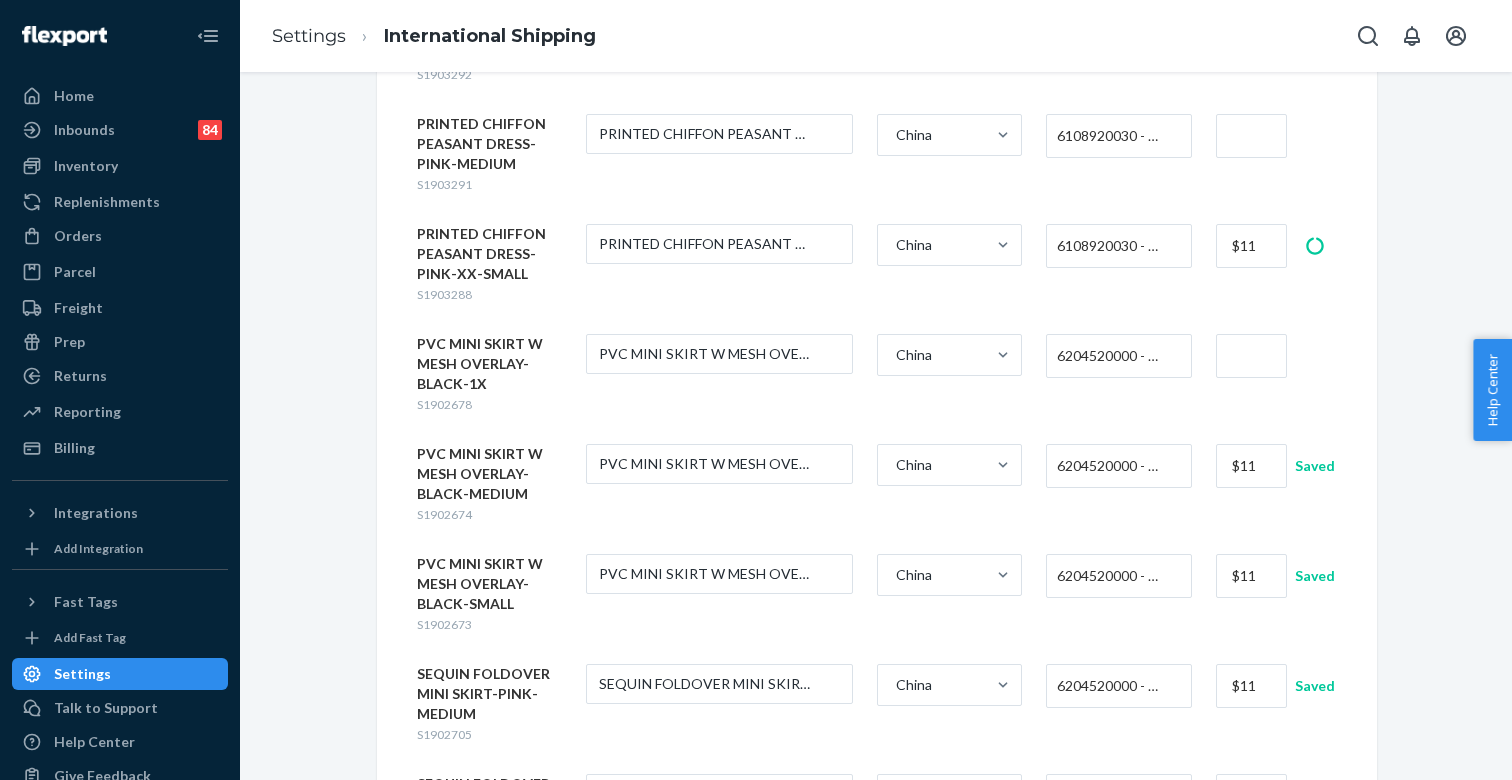 type on "$11" 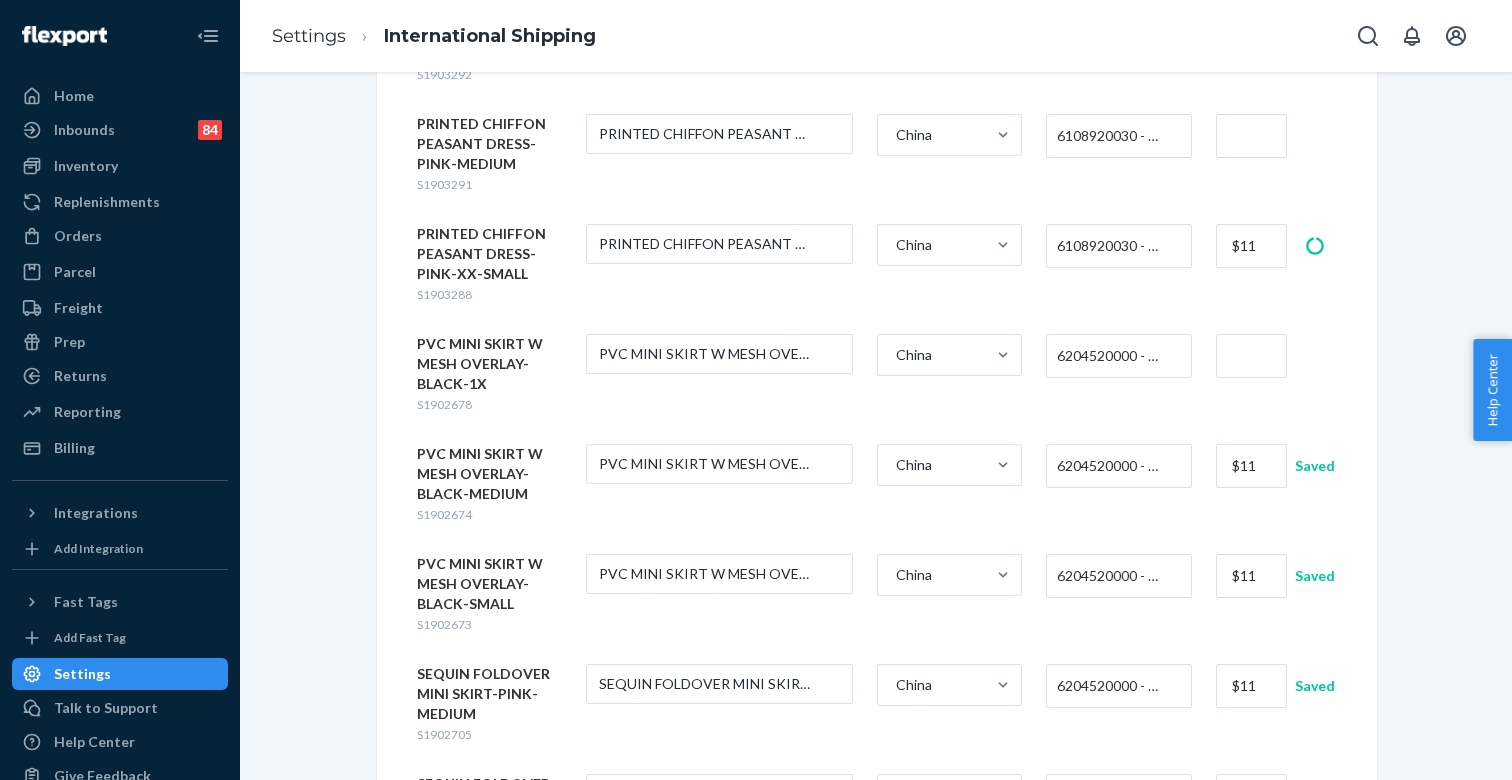 click at bounding box center [1251, 356] 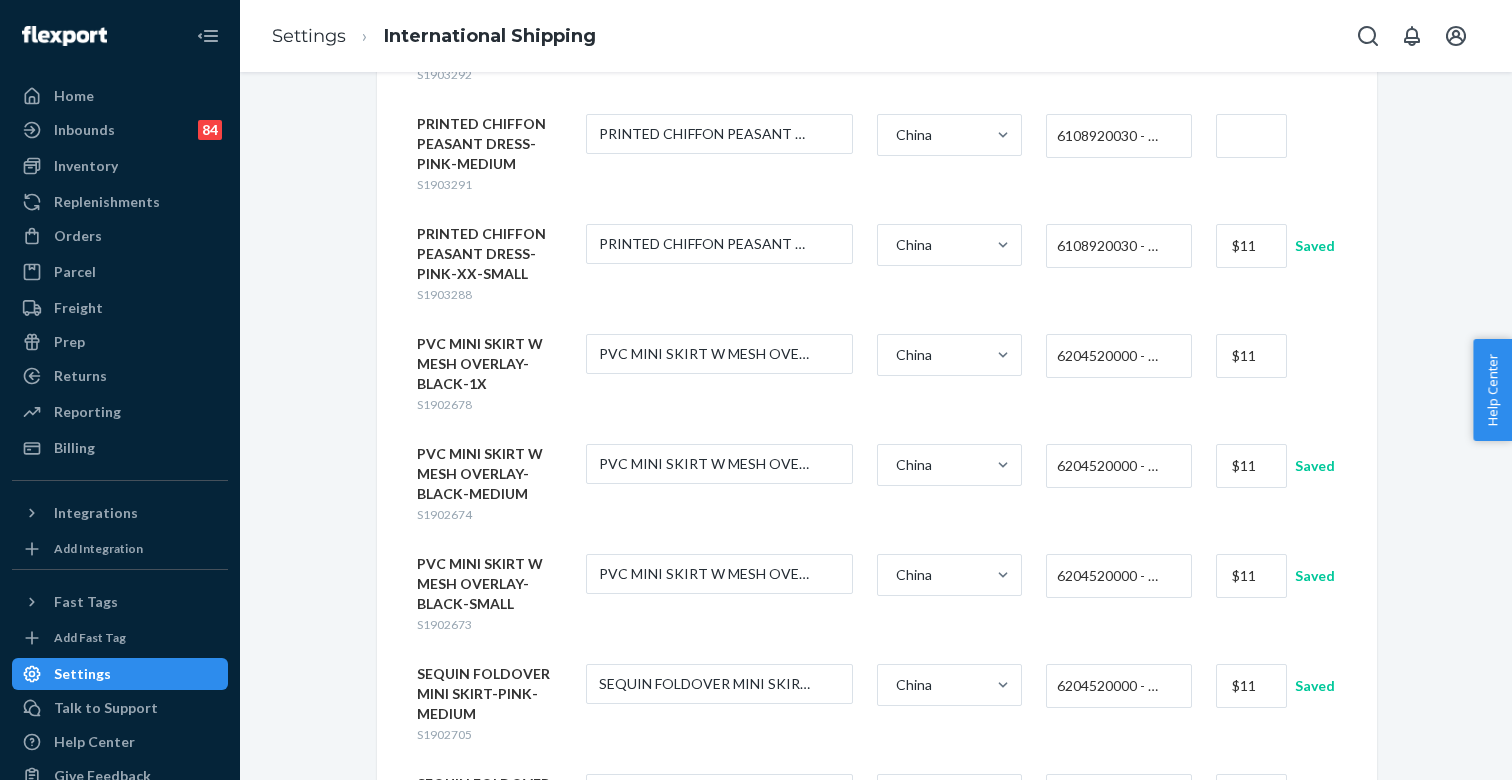 type on "$11" 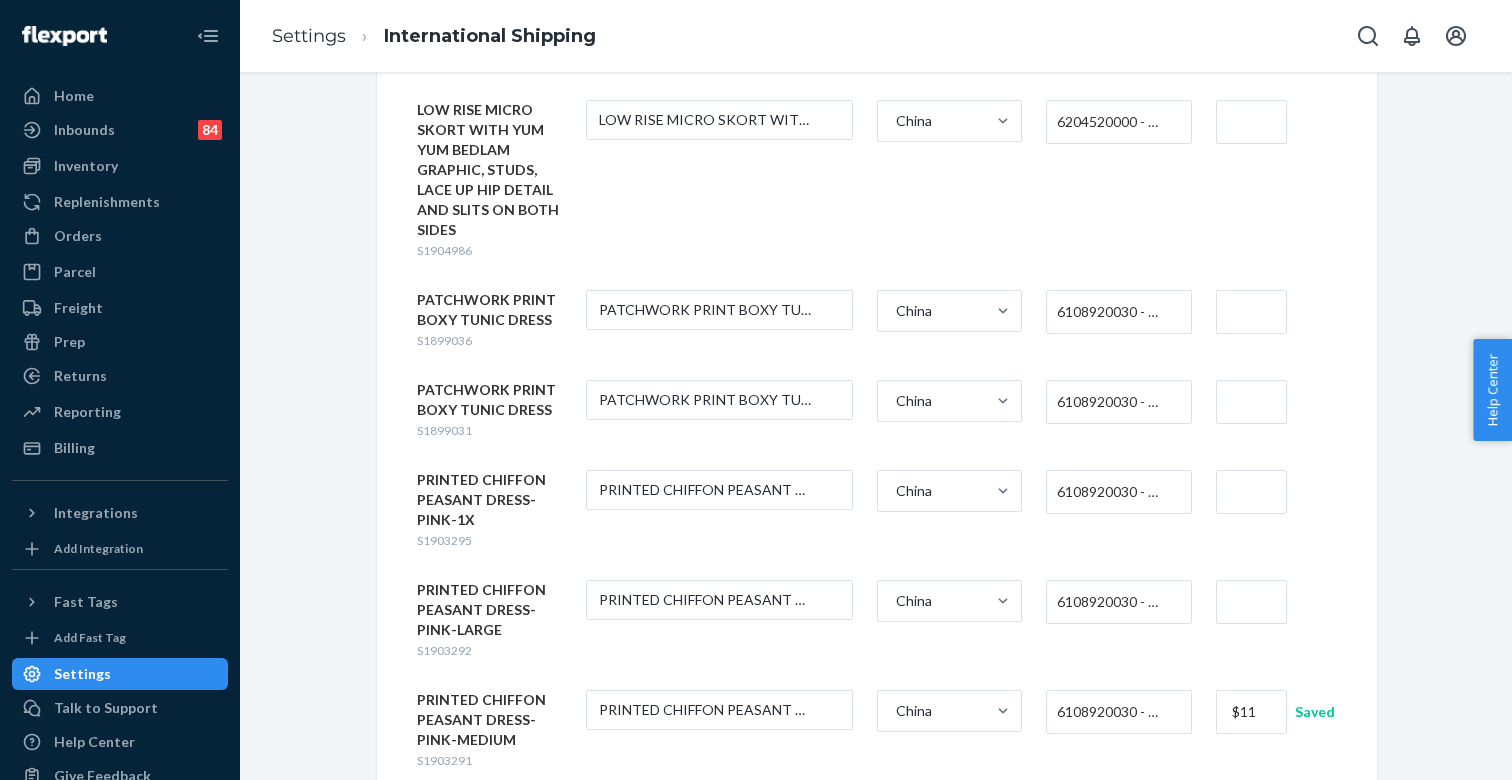 scroll, scrollTop: 3281, scrollLeft: 0, axis: vertical 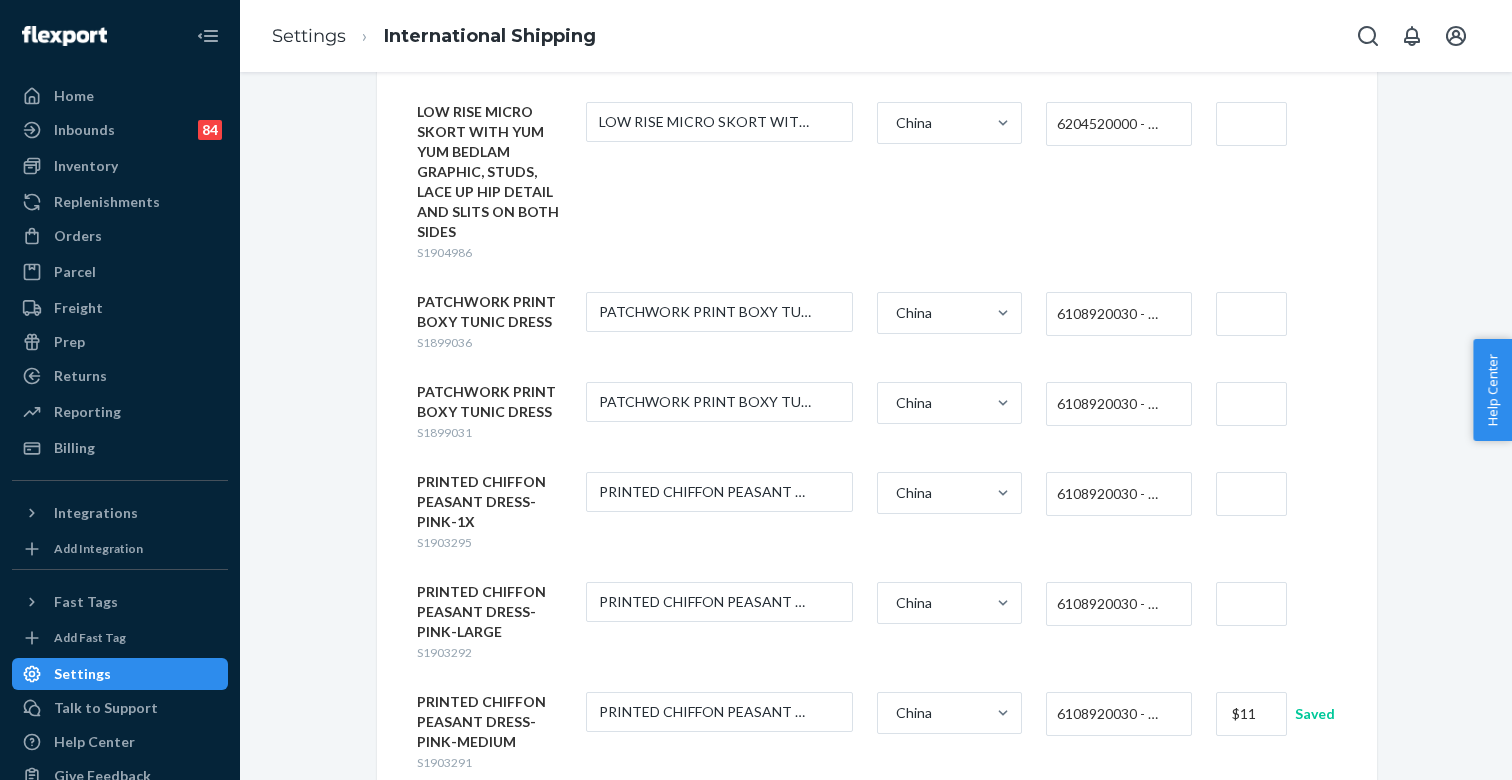 type on "$11" 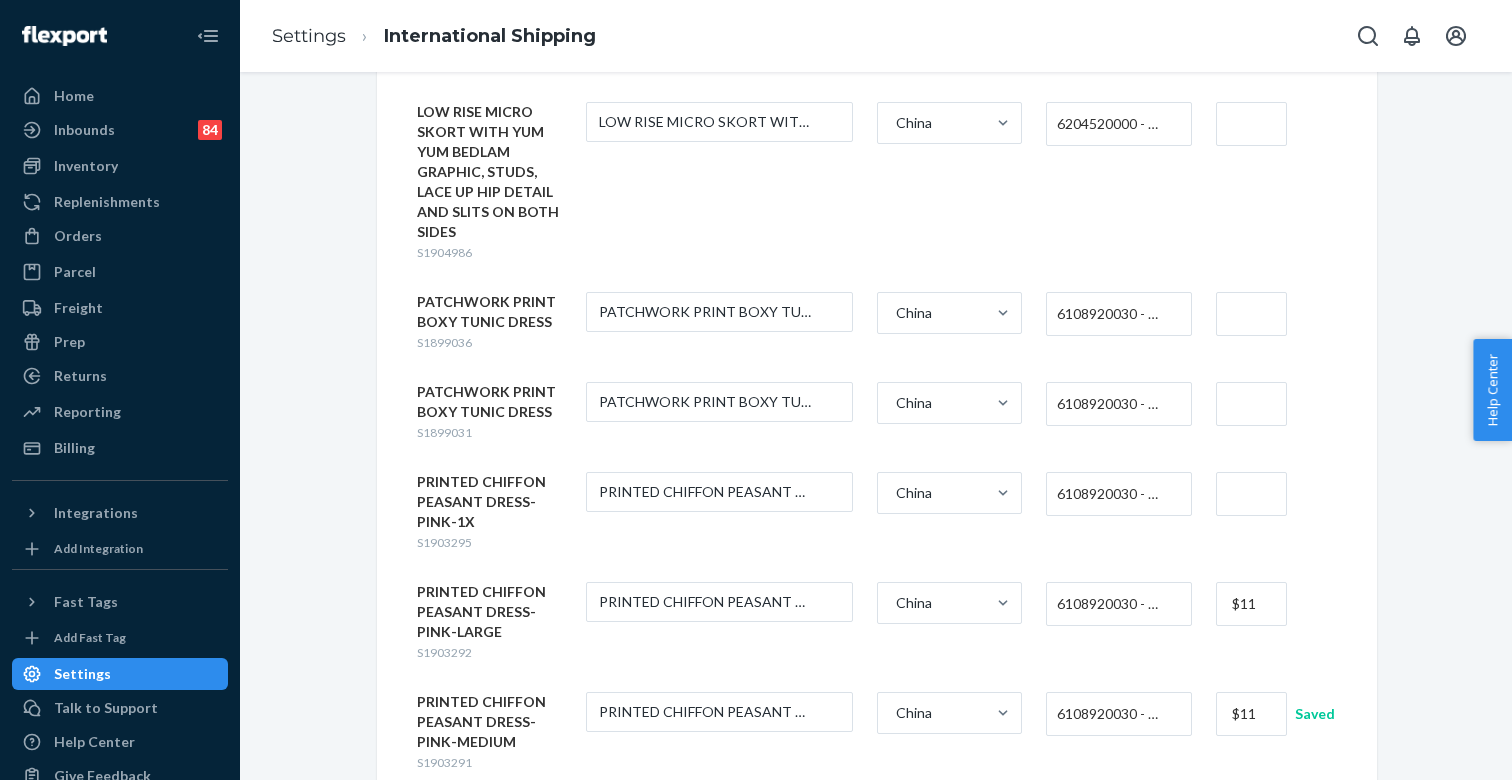 type on "$11" 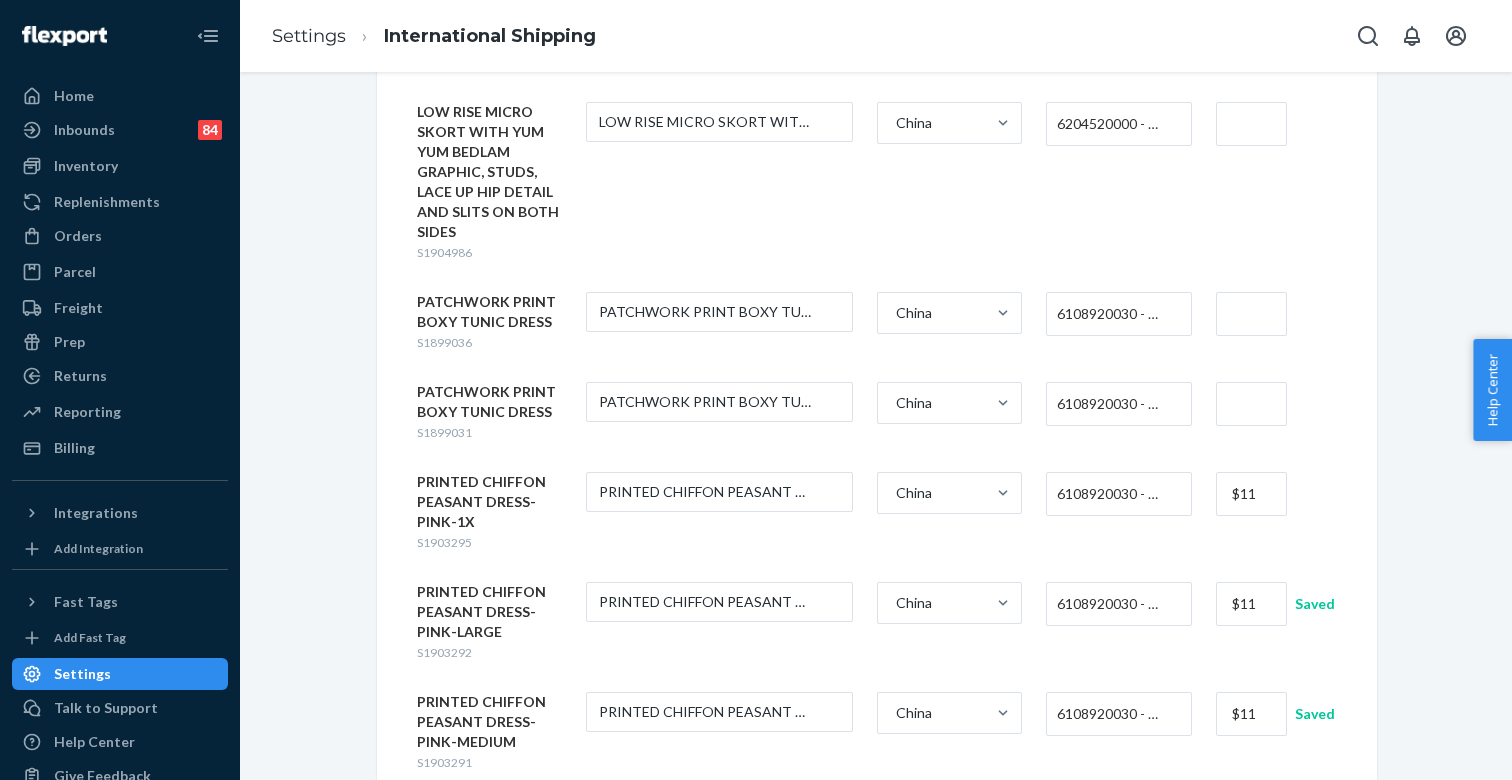 type on "$11" 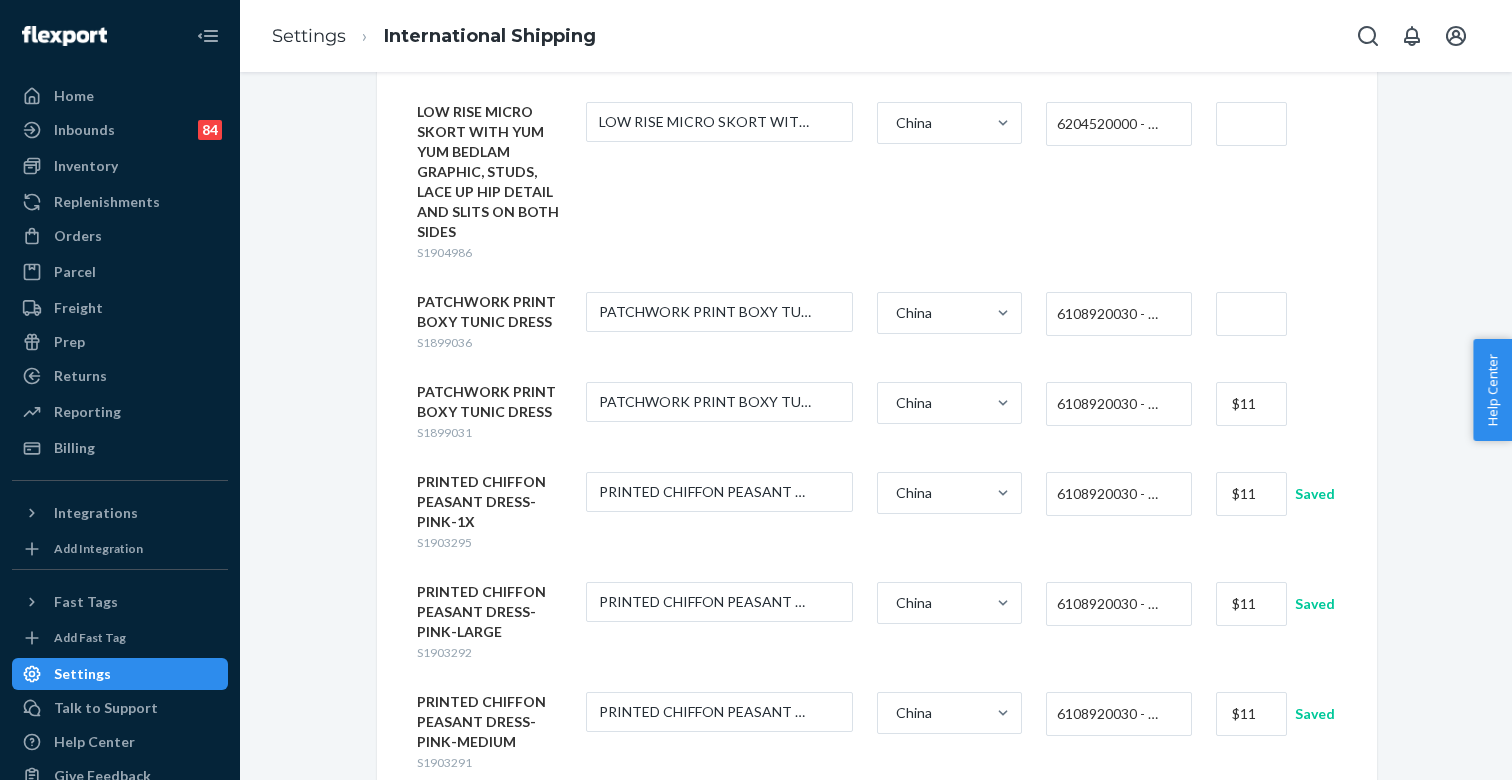 type on "$11" 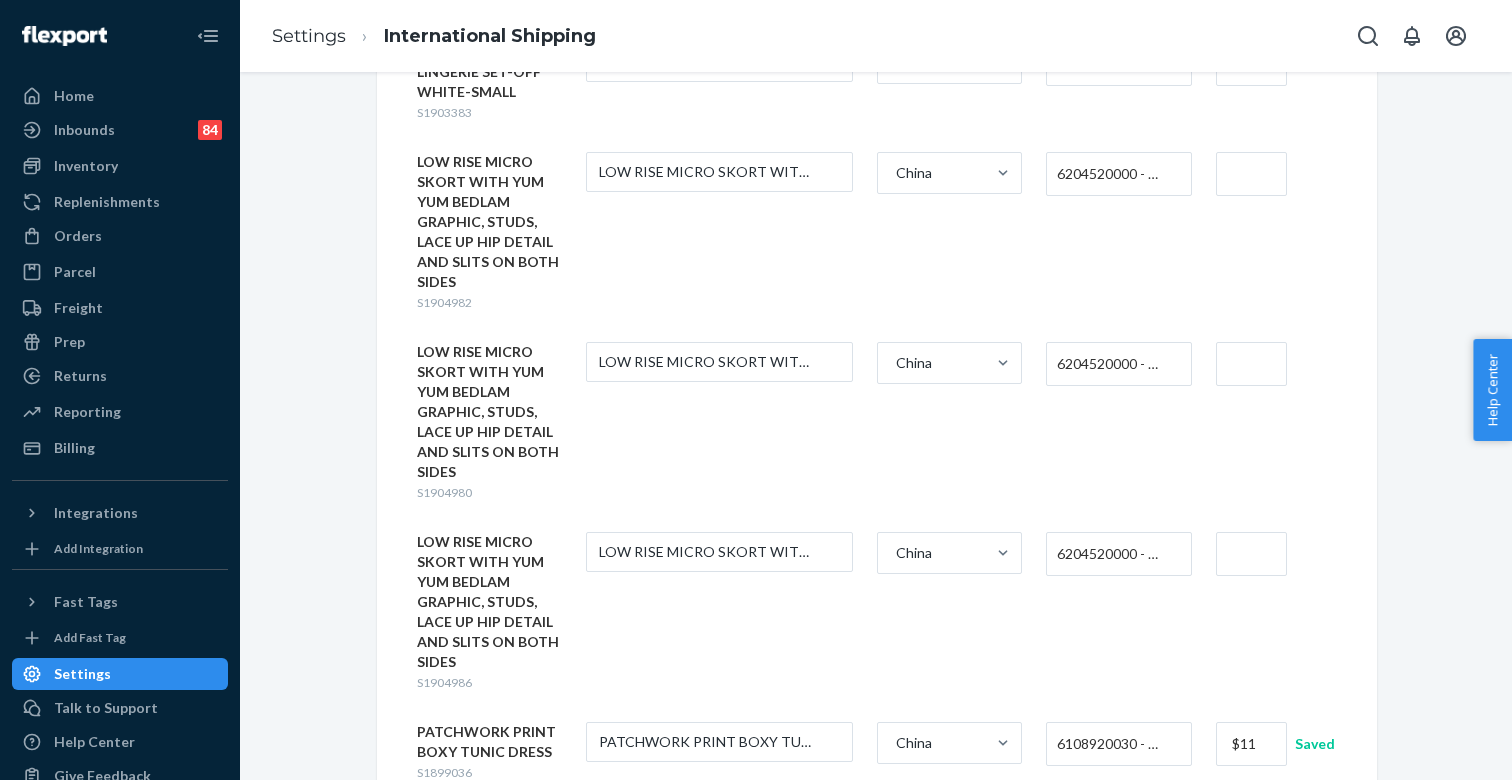 scroll, scrollTop: 2839, scrollLeft: 0, axis: vertical 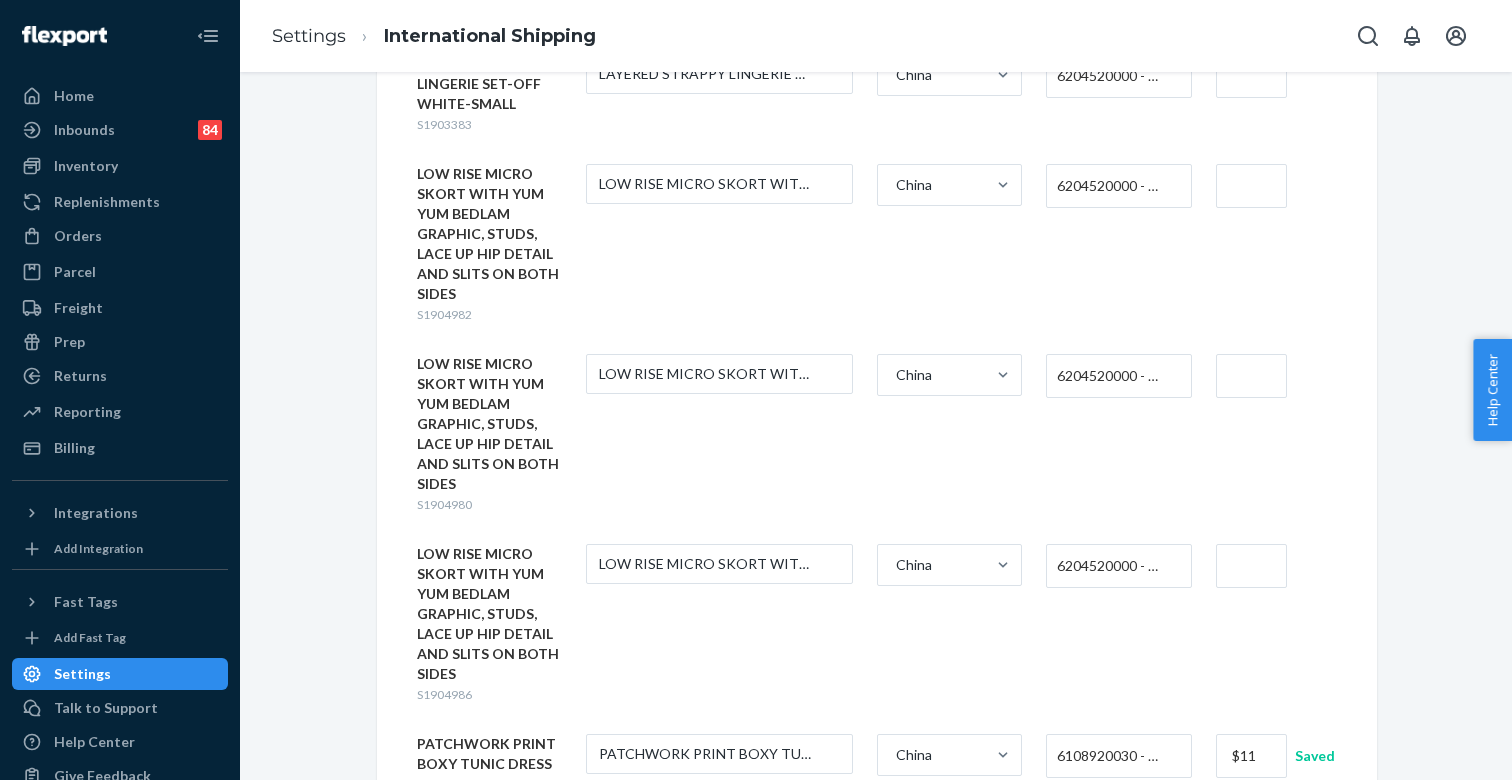 type on "$11" 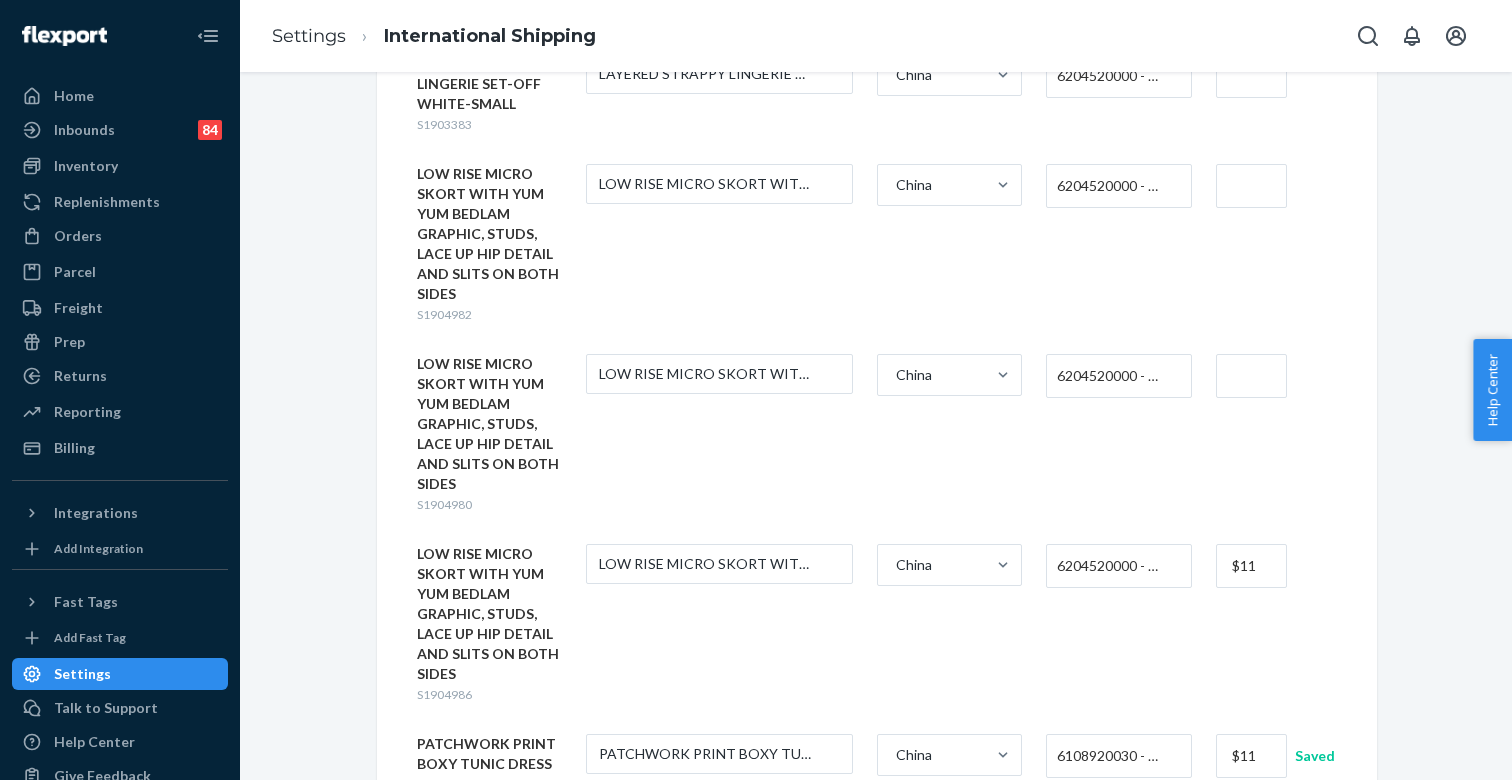 type on "$11" 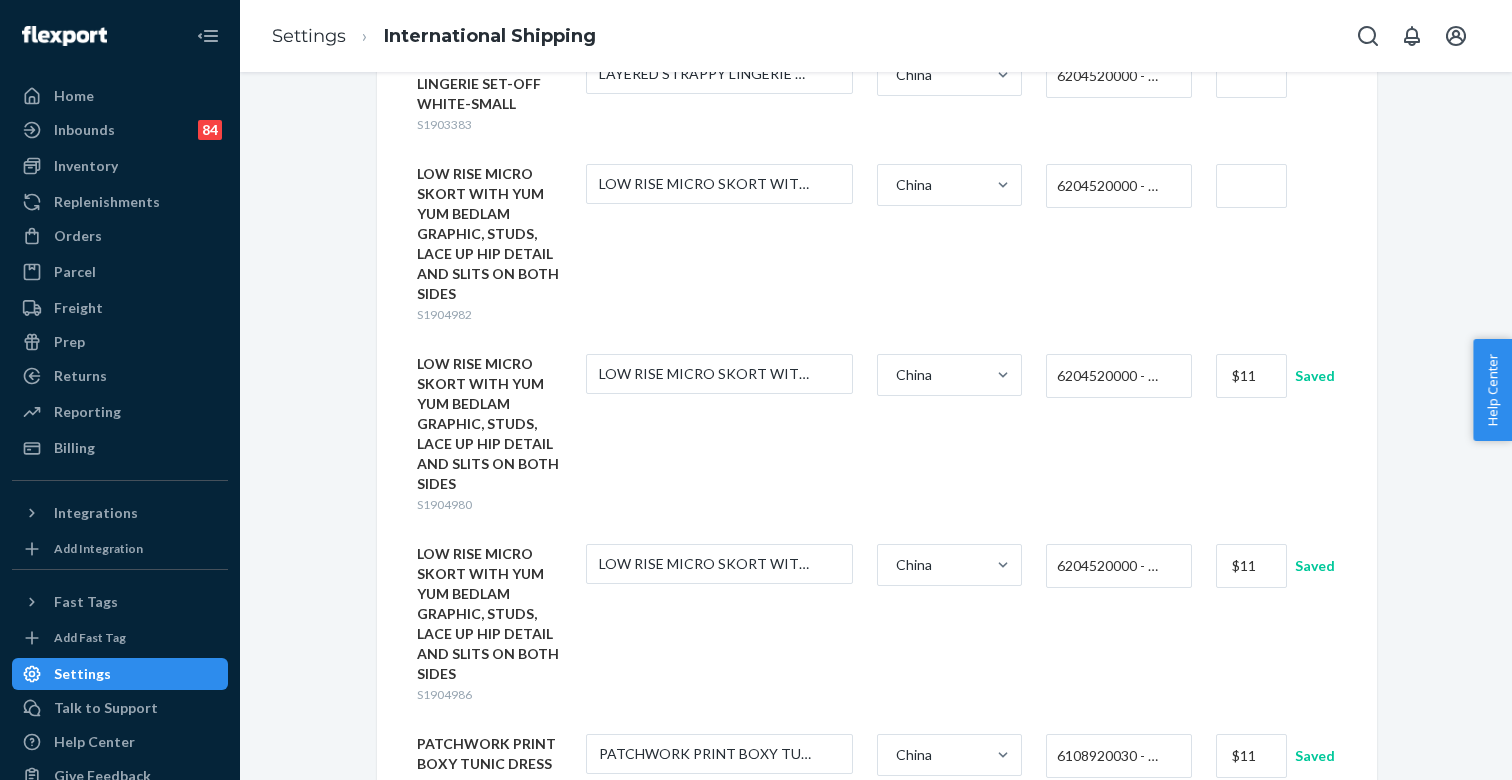 type on "$11" 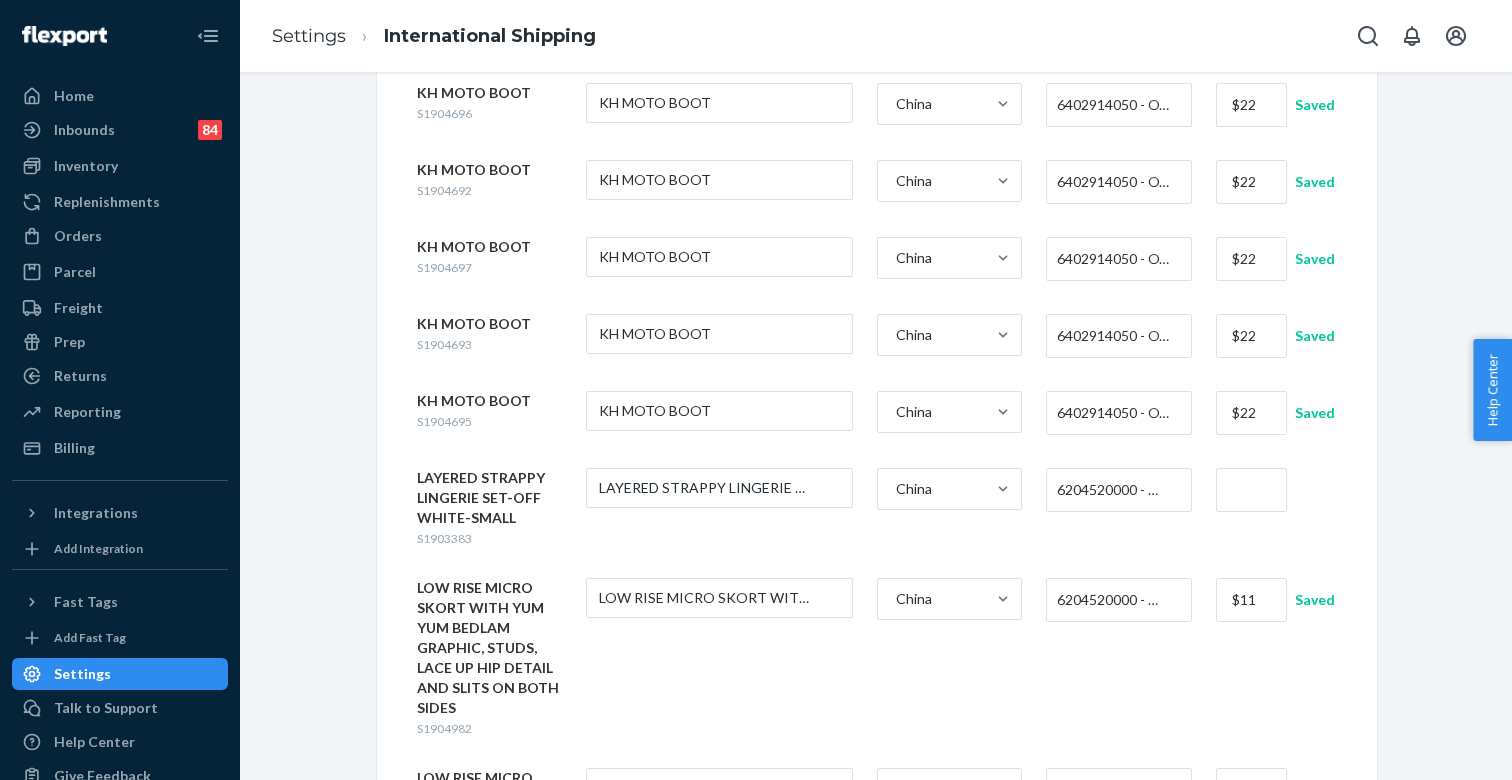 scroll, scrollTop: 2416, scrollLeft: 0, axis: vertical 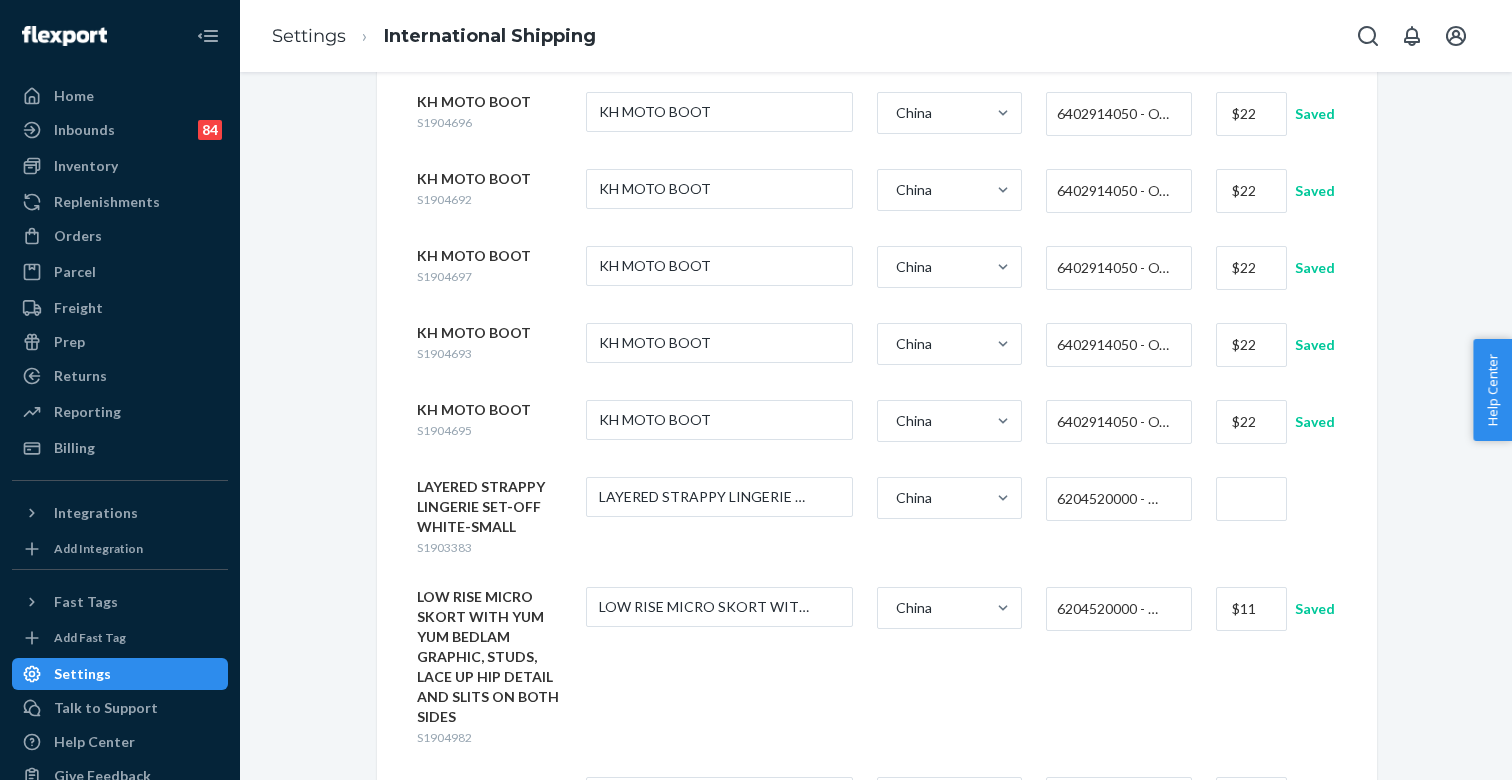 type on "$11" 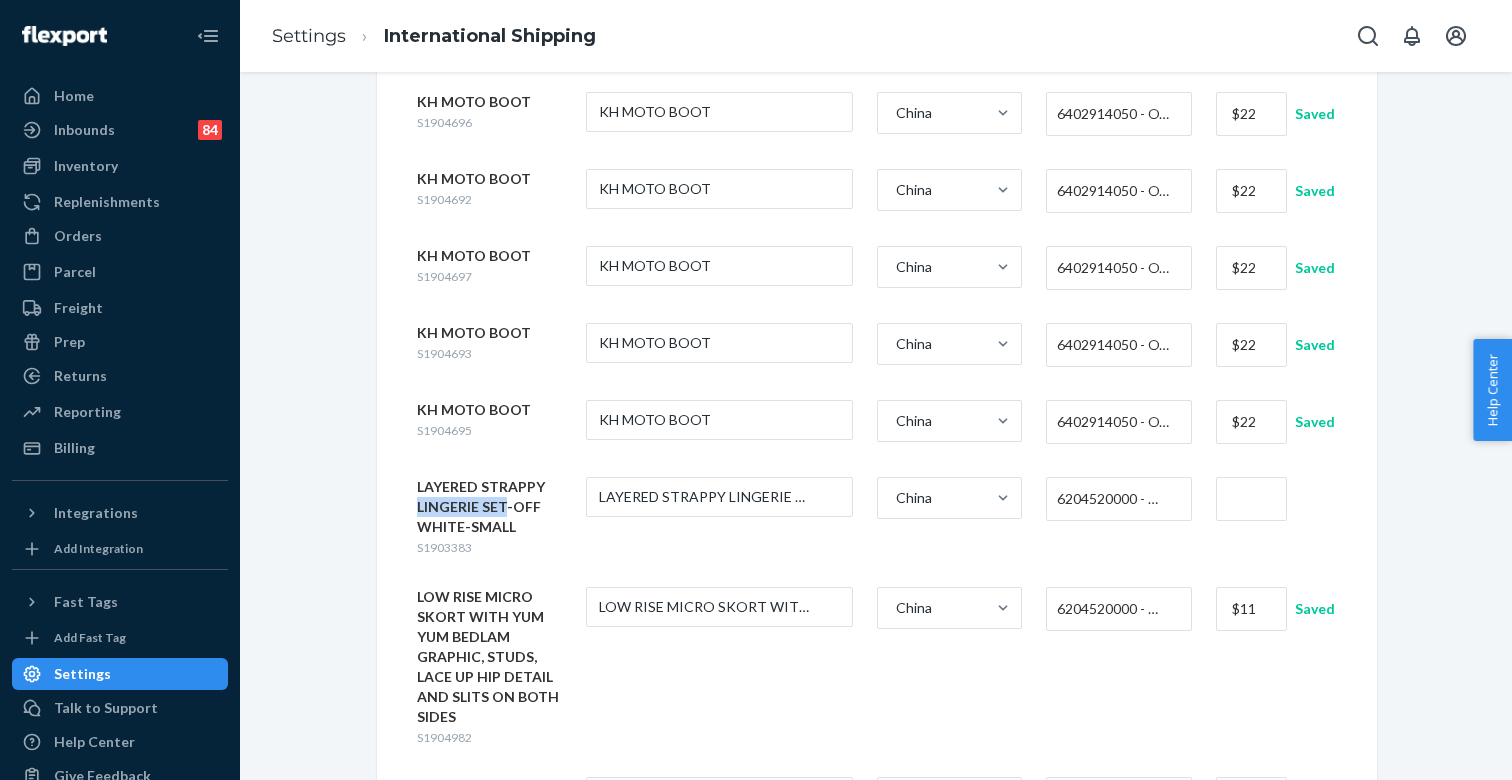 drag, startPoint x: 505, startPoint y: 507, endPoint x: 416, endPoint y: 507, distance: 89 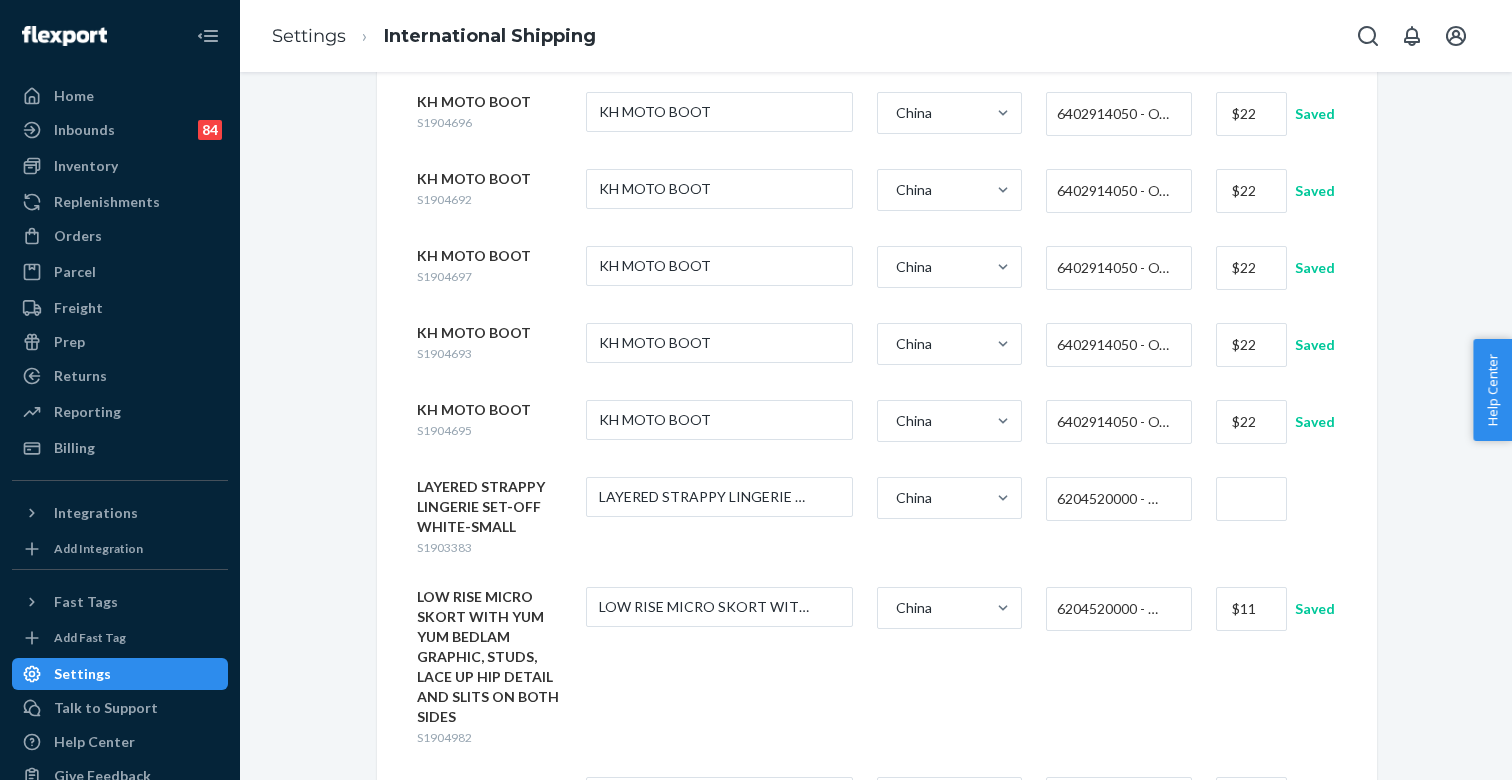 click on "6204520000 - WOMEN'S OR GIRLS' SKIRTS AND DIVIDED SKIRTS OF COTTON, NOT KNITTED OR CROCHETED" at bounding box center [1113, 499] 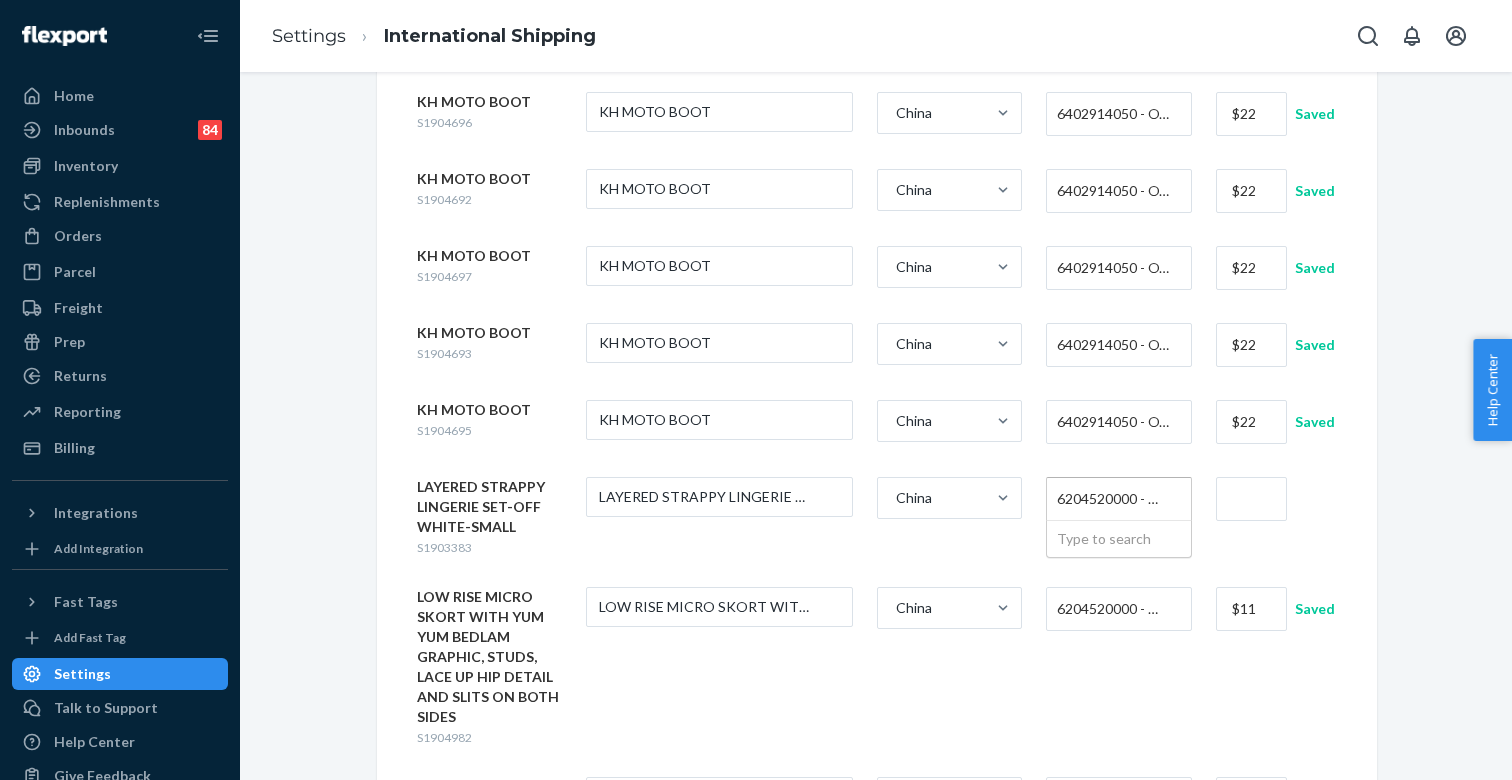 paste on "6211431092" 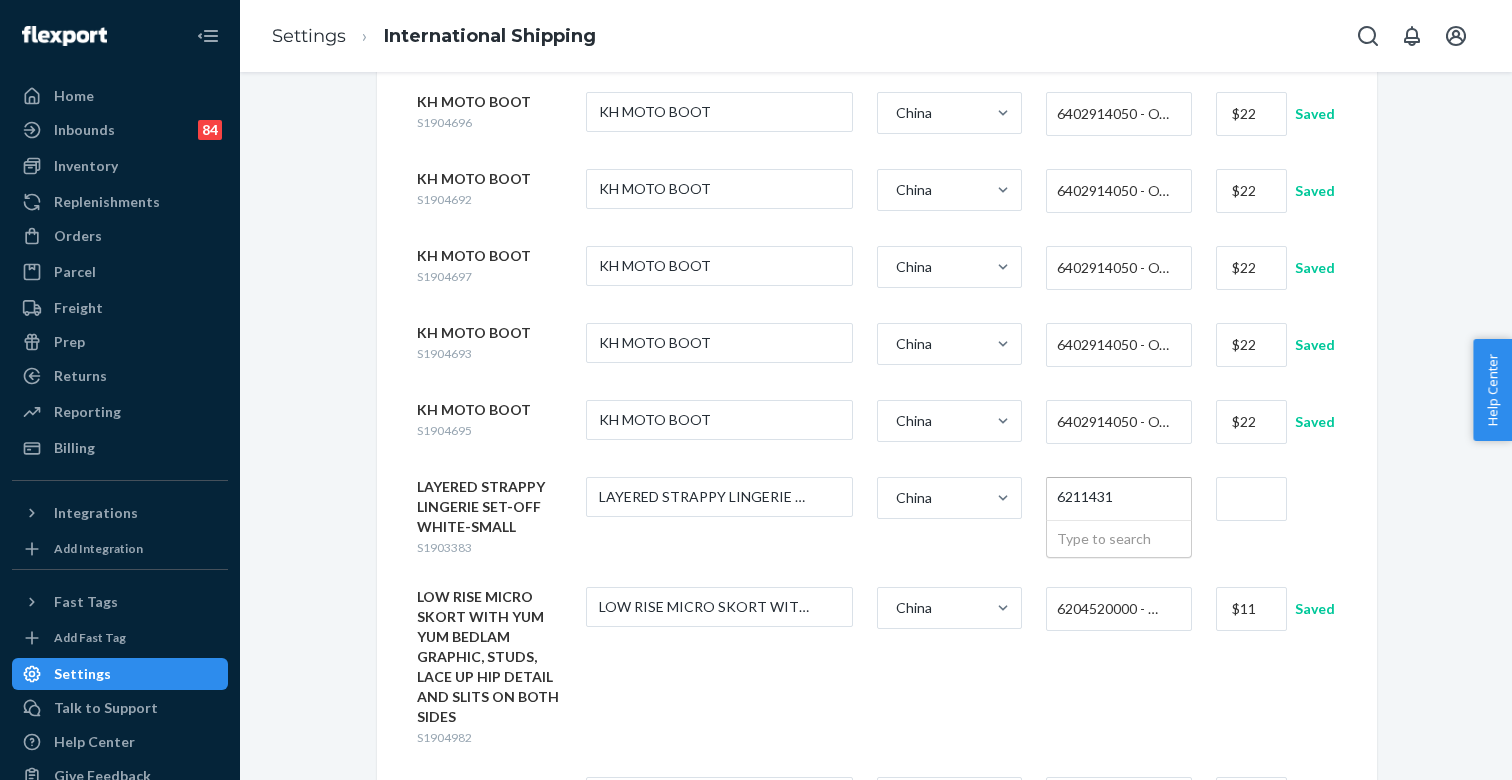 type on "621143" 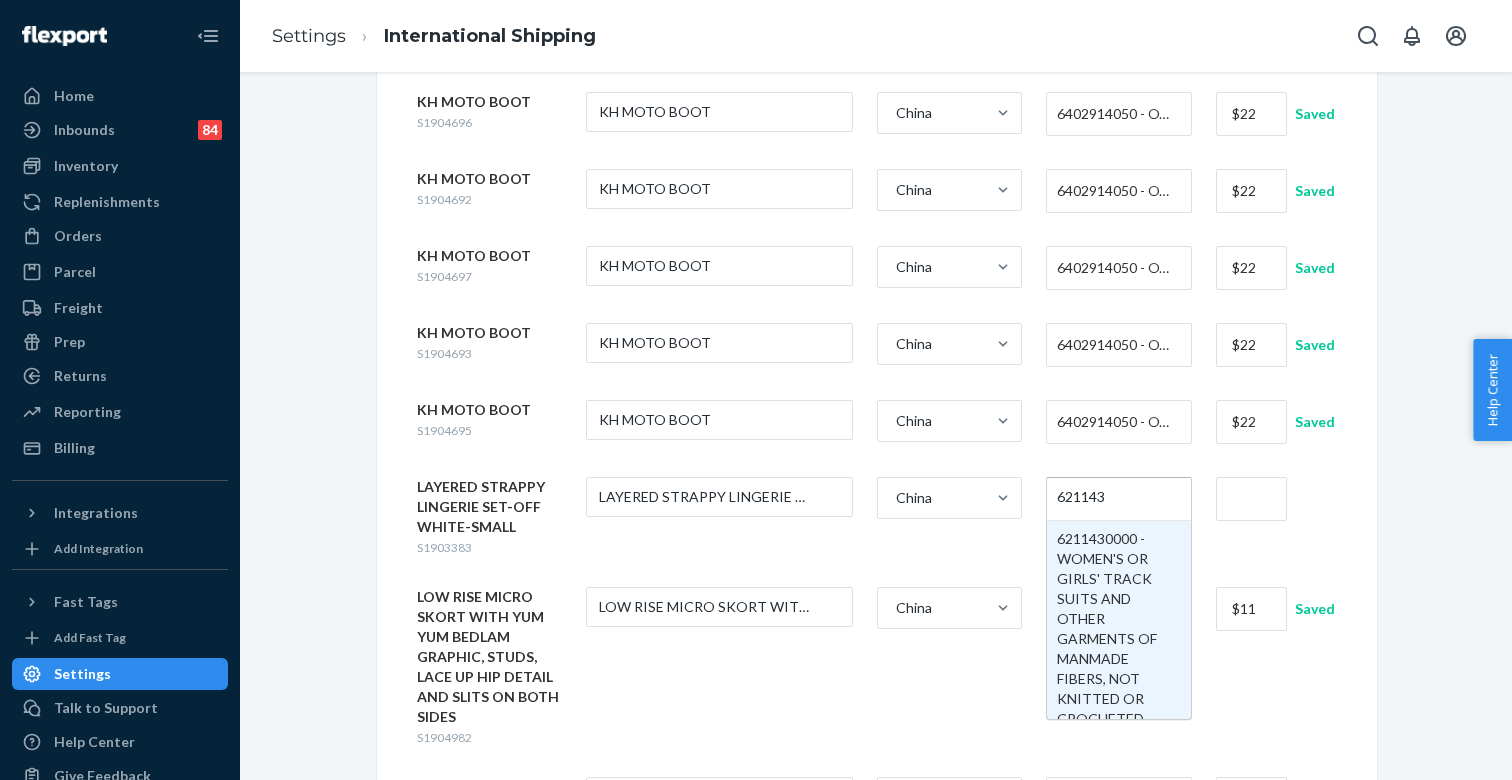 type 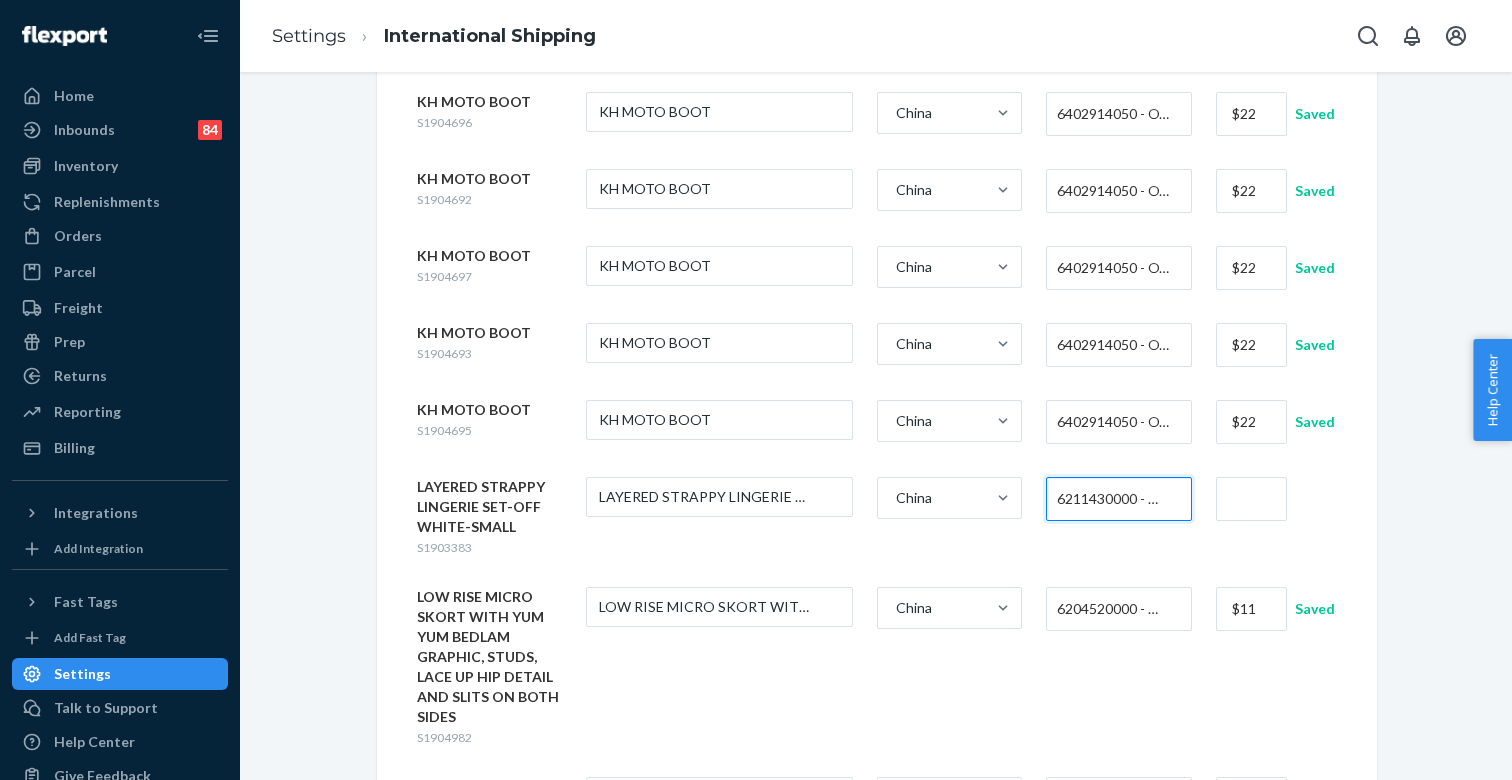 click at bounding box center (1251, 499) 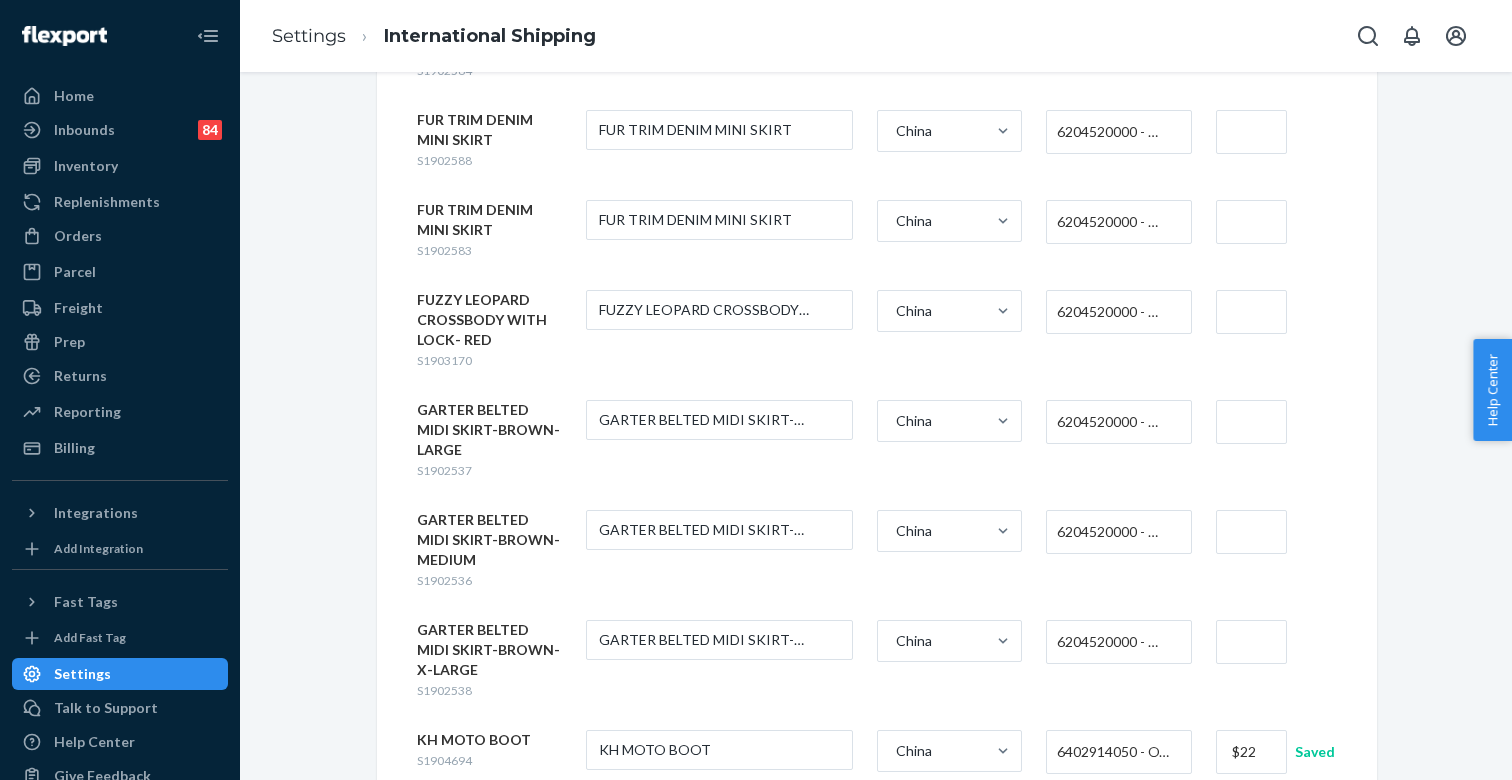 scroll, scrollTop: 1603, scrollLeft: 0, axis: vertical 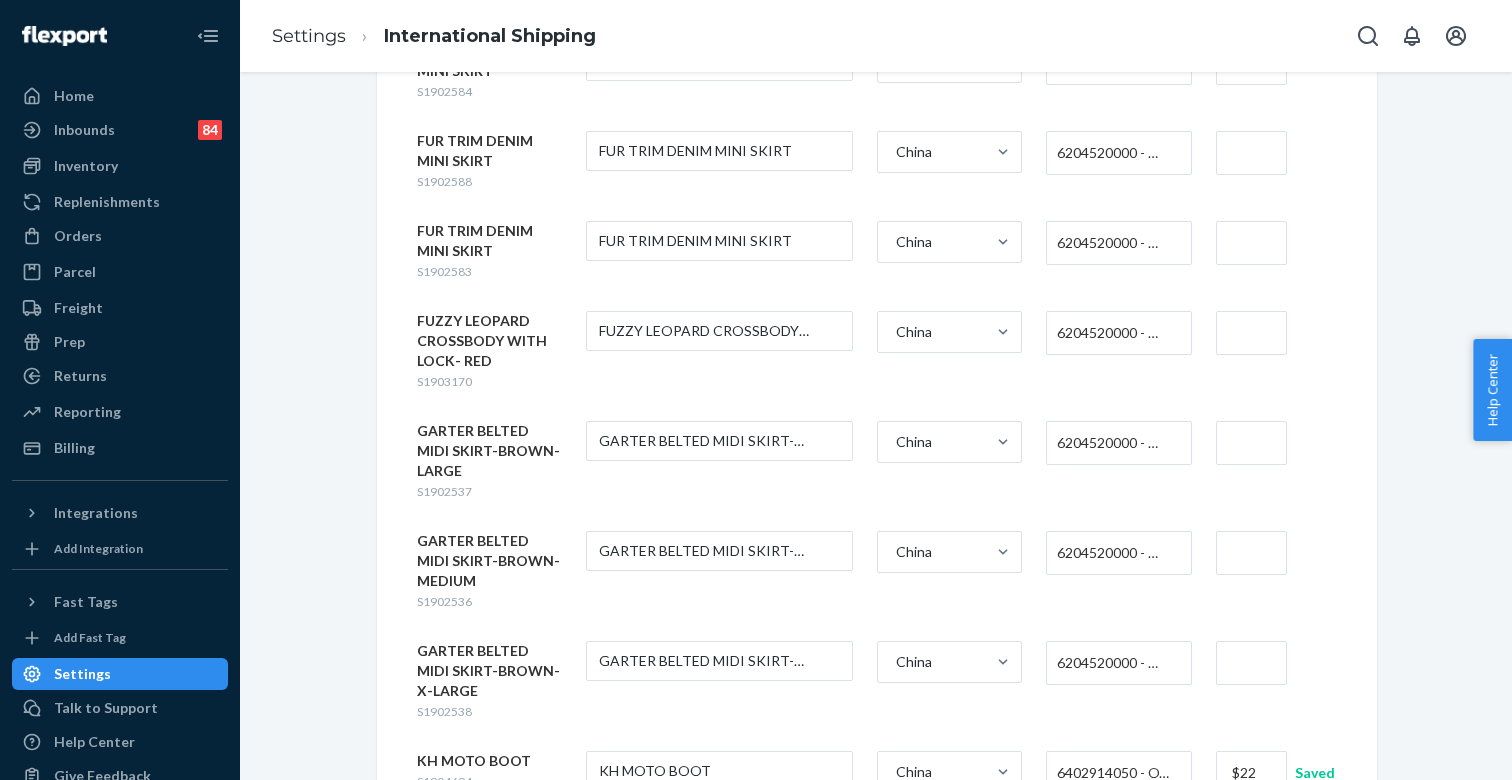 type on "$11" 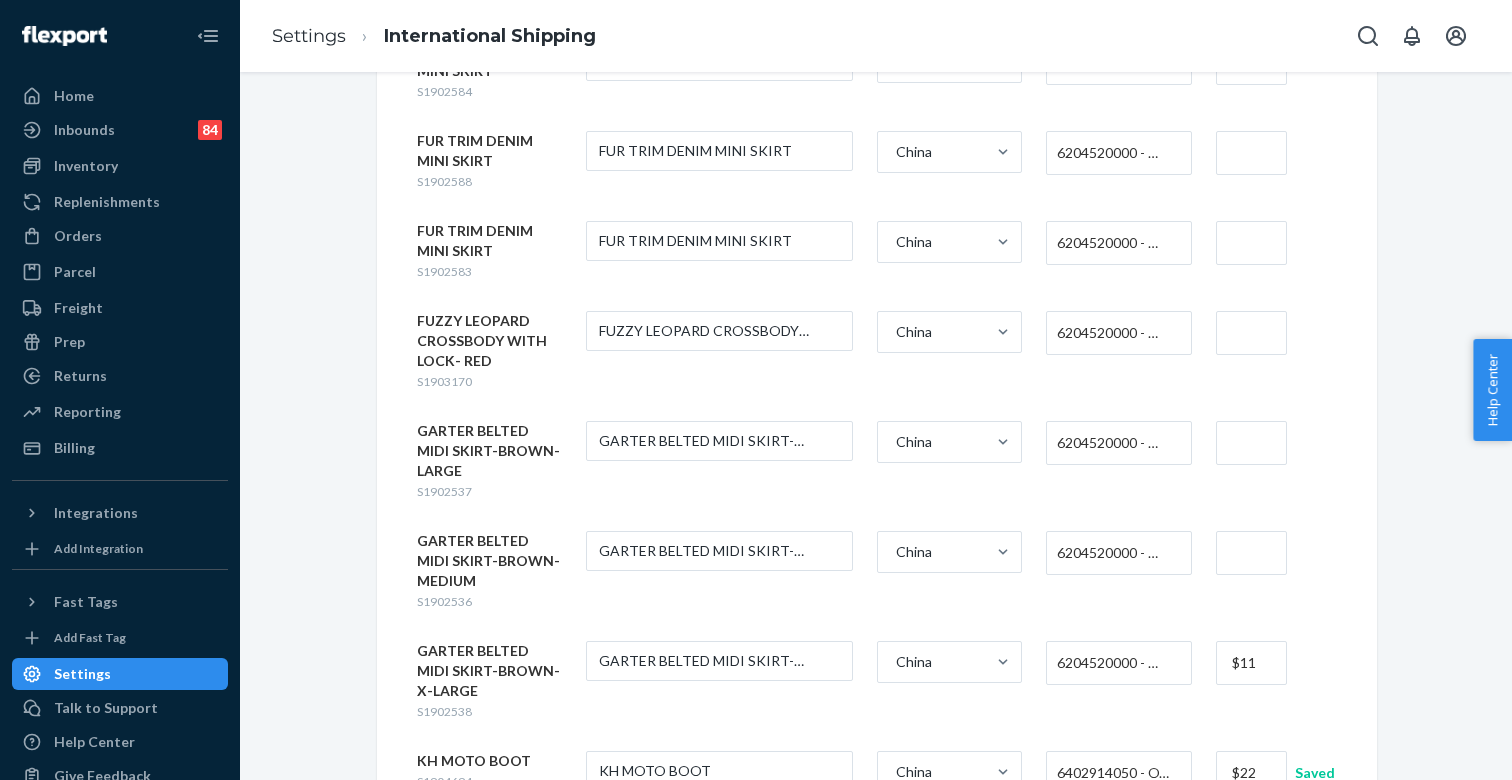 type on "$11" 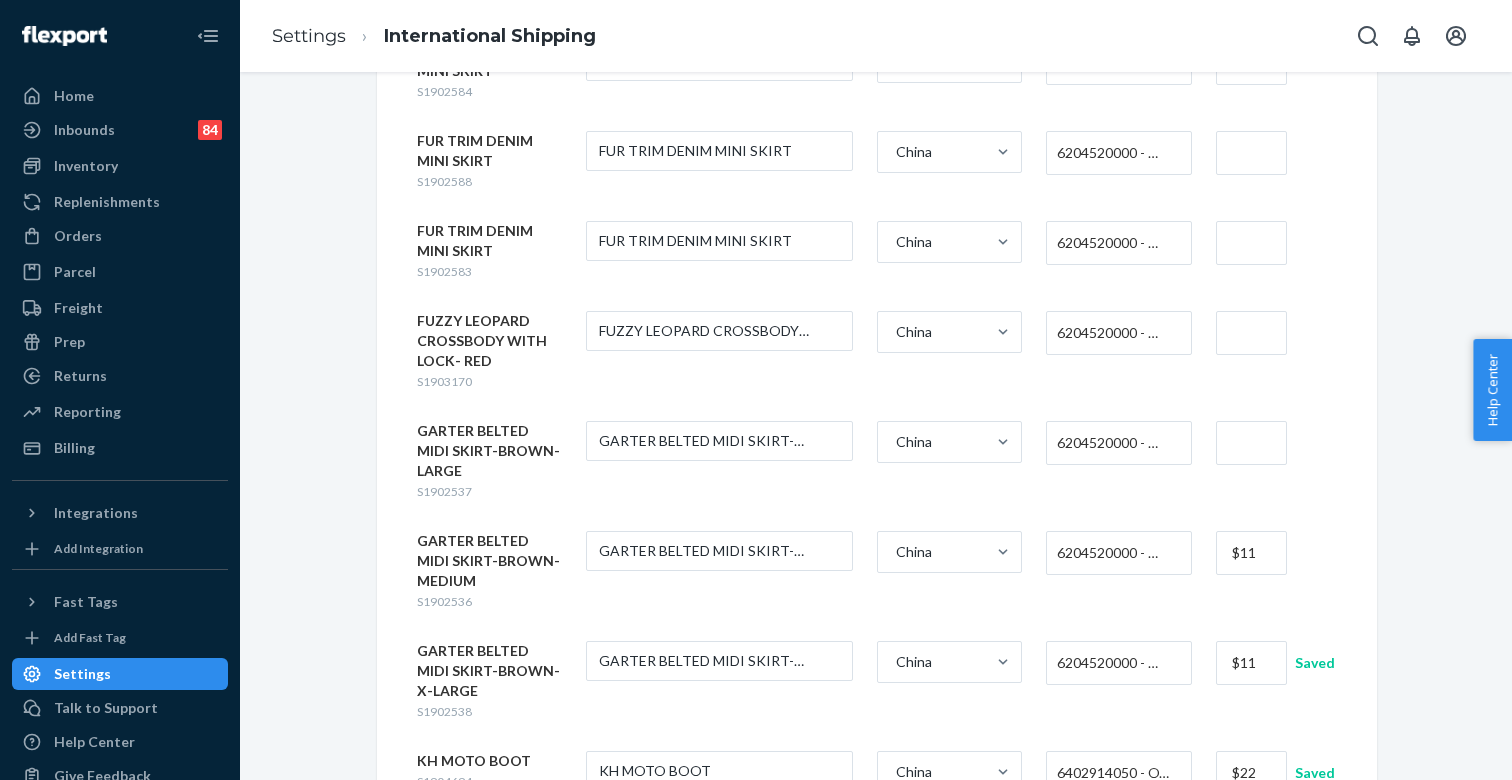 type on "$11" 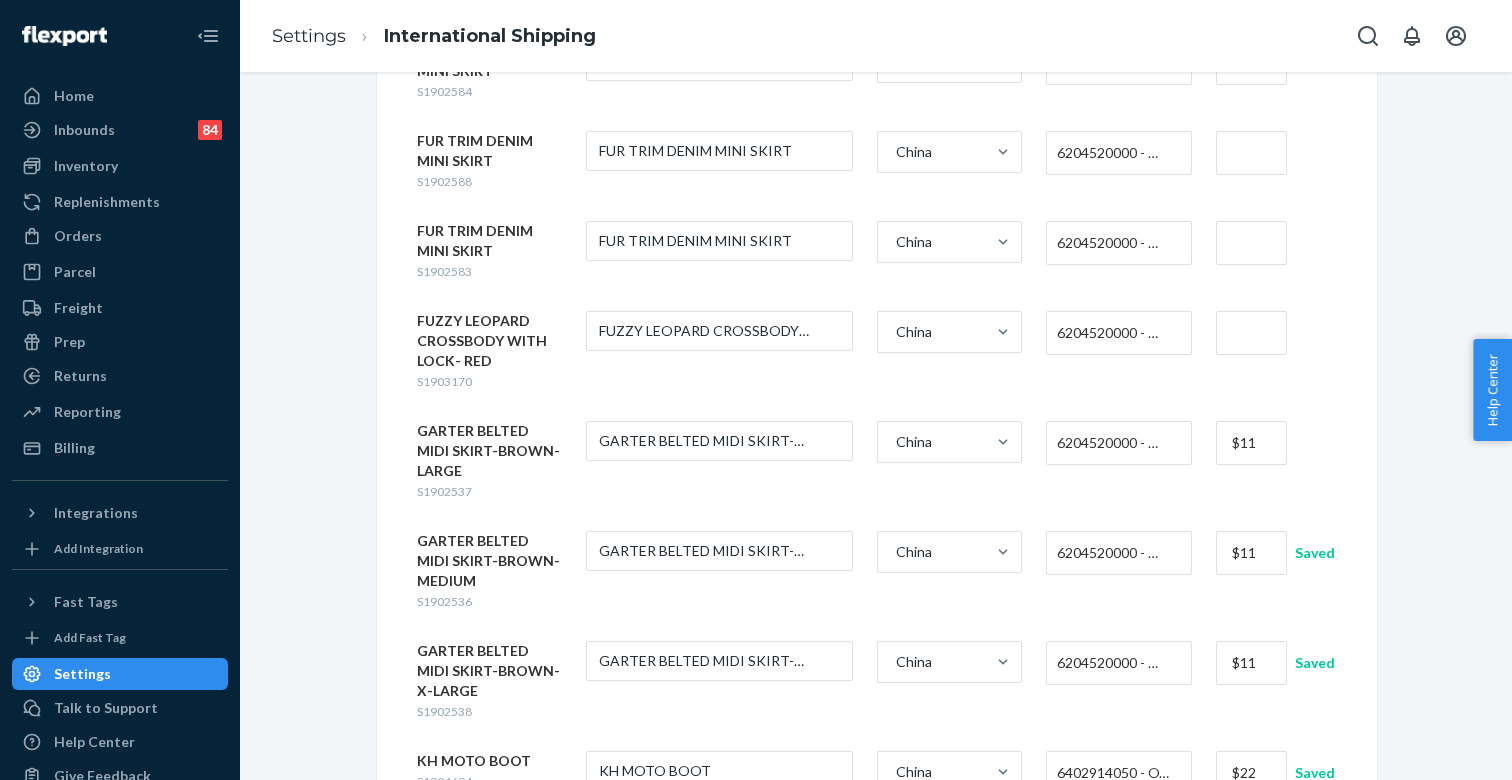 type on "$11" 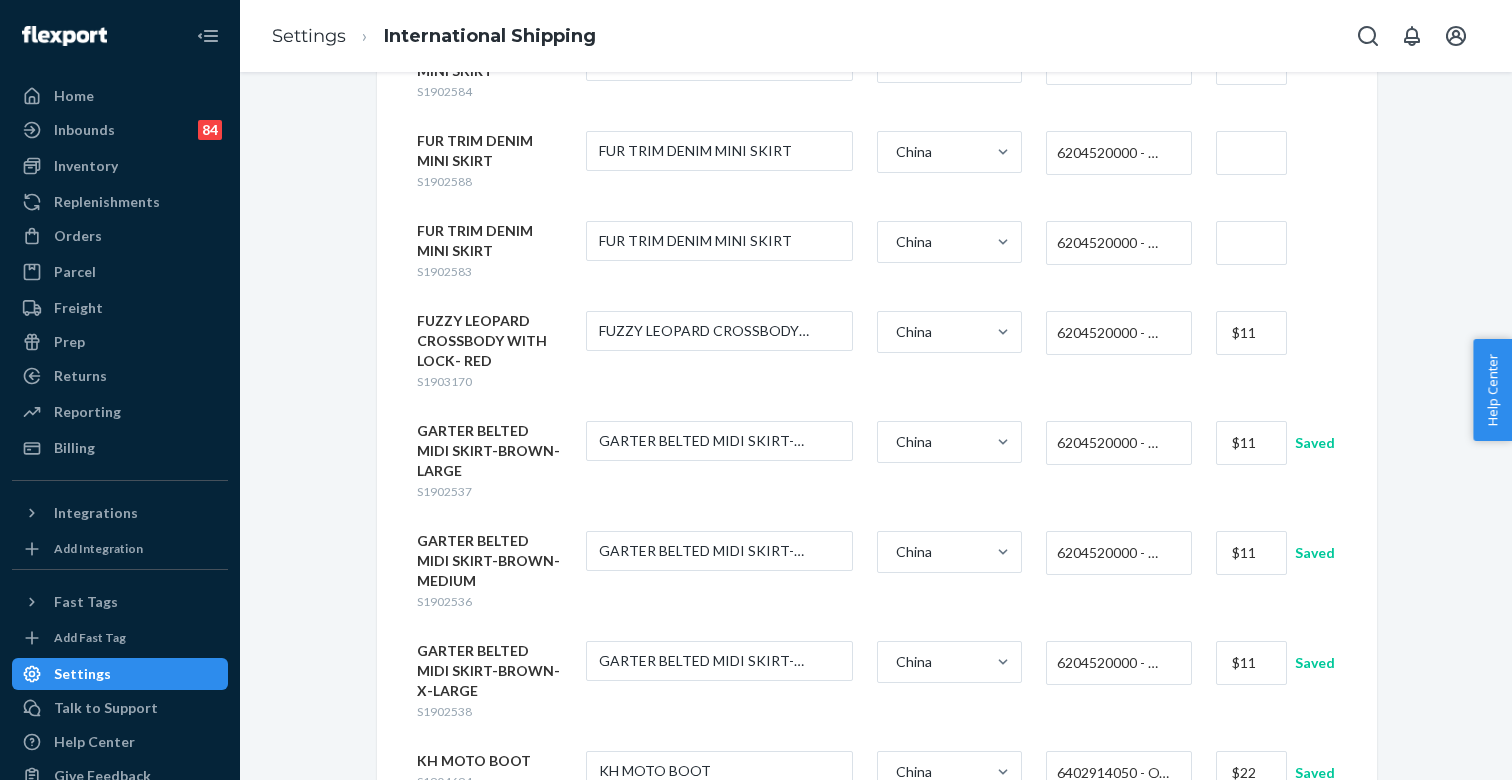 type on "$11" 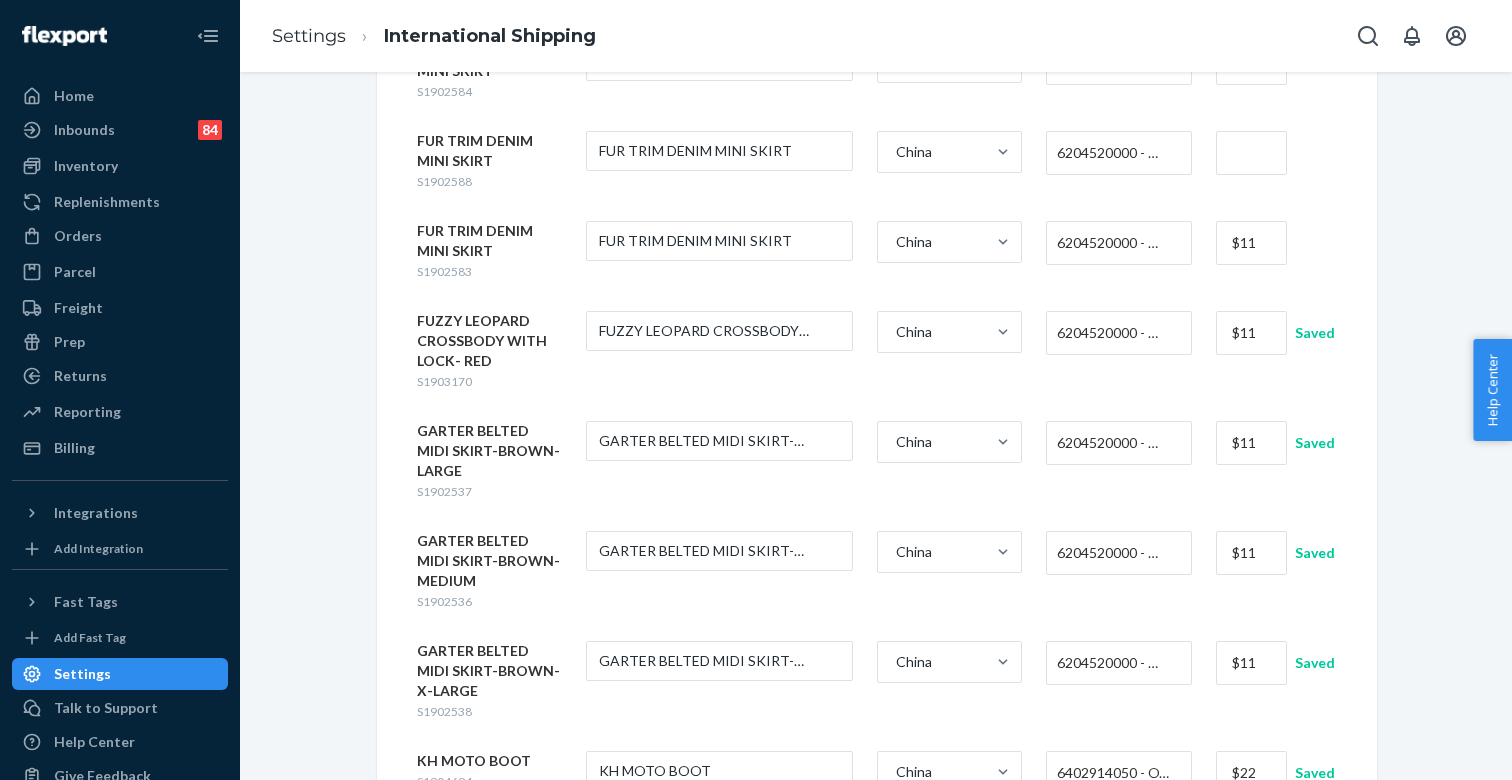type on "$11" 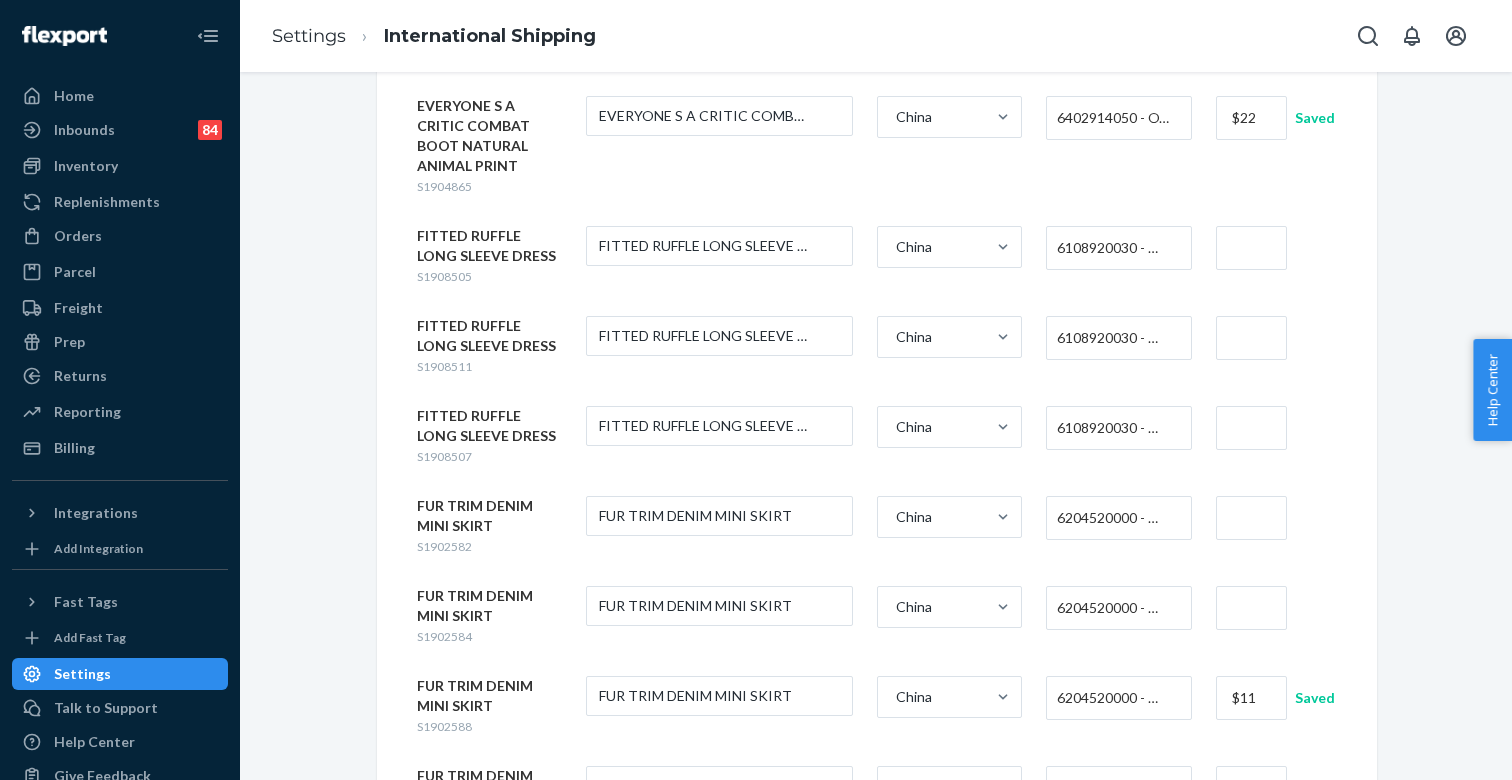 scroll, scrollTop: 1053, scrollLeft: 0, axis: vertical 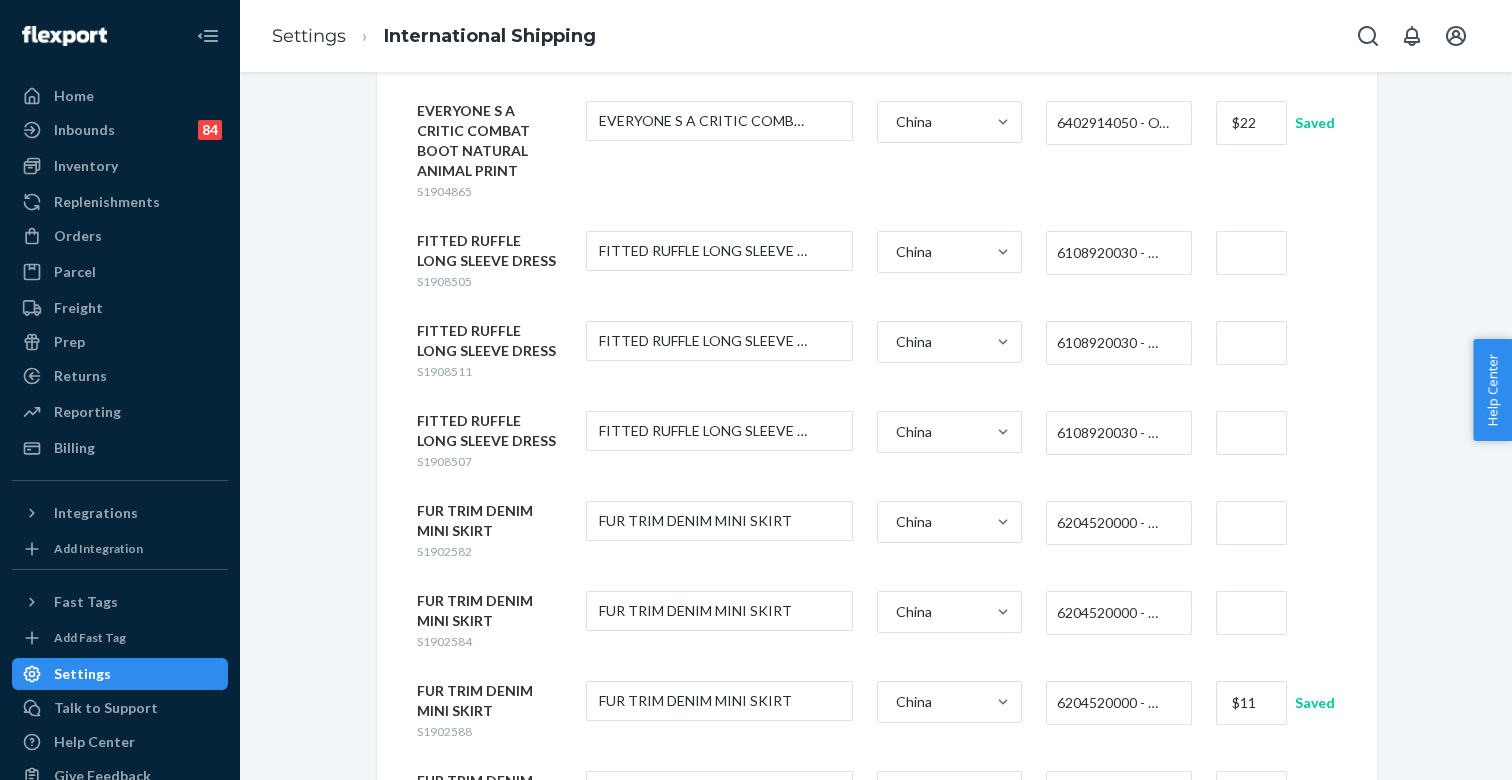 type 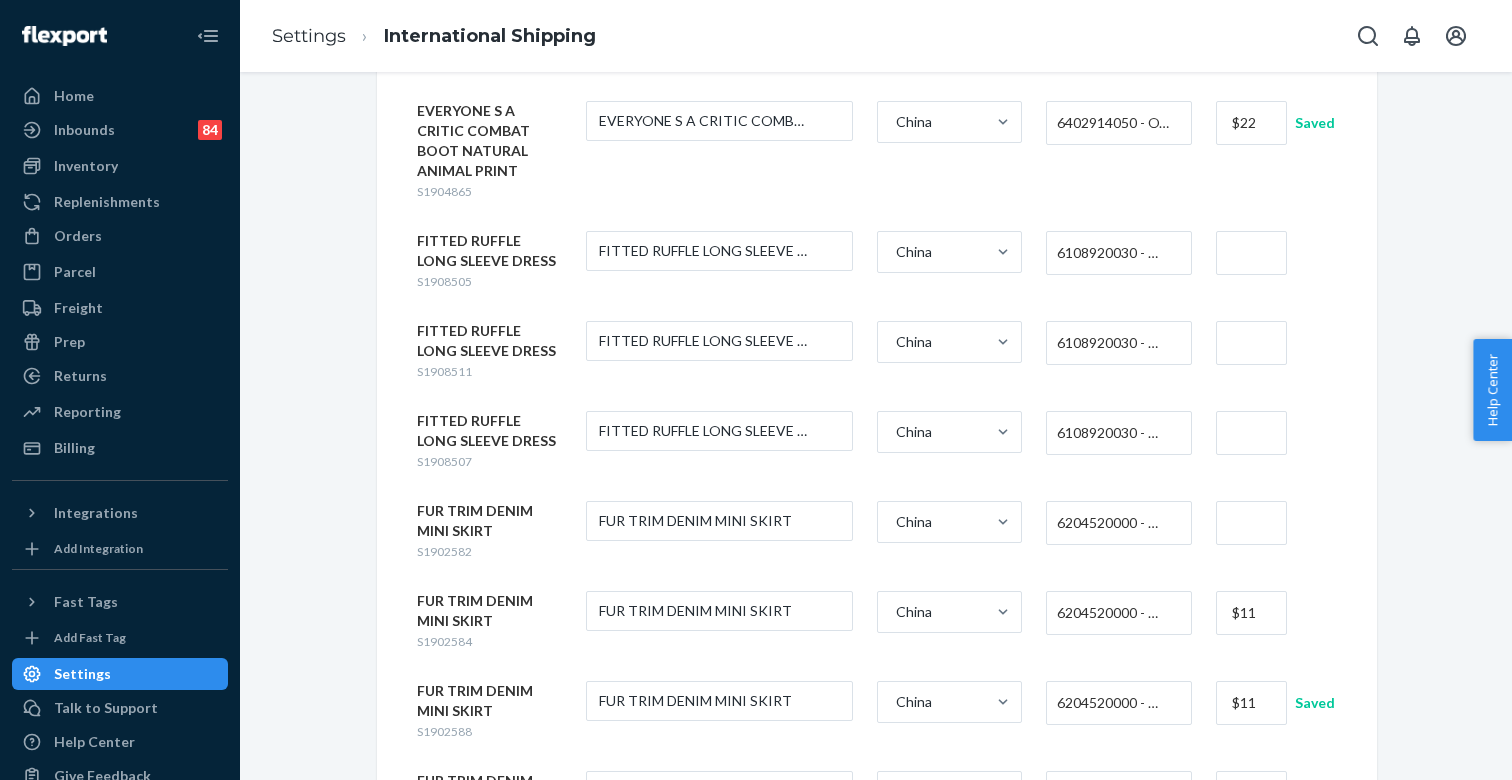 click at bounding box center [1251, 523] 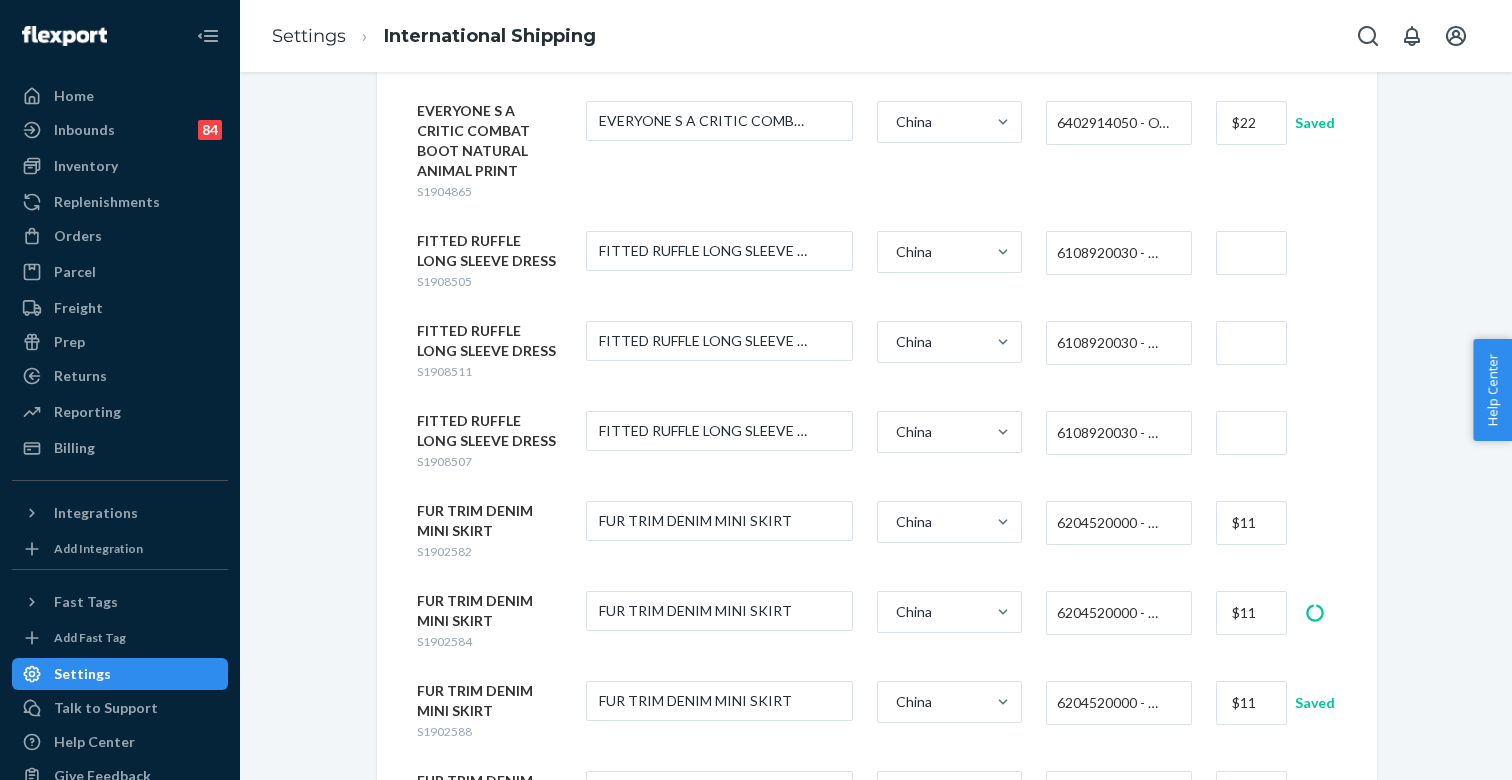 click at bounding box center [1251, 433] 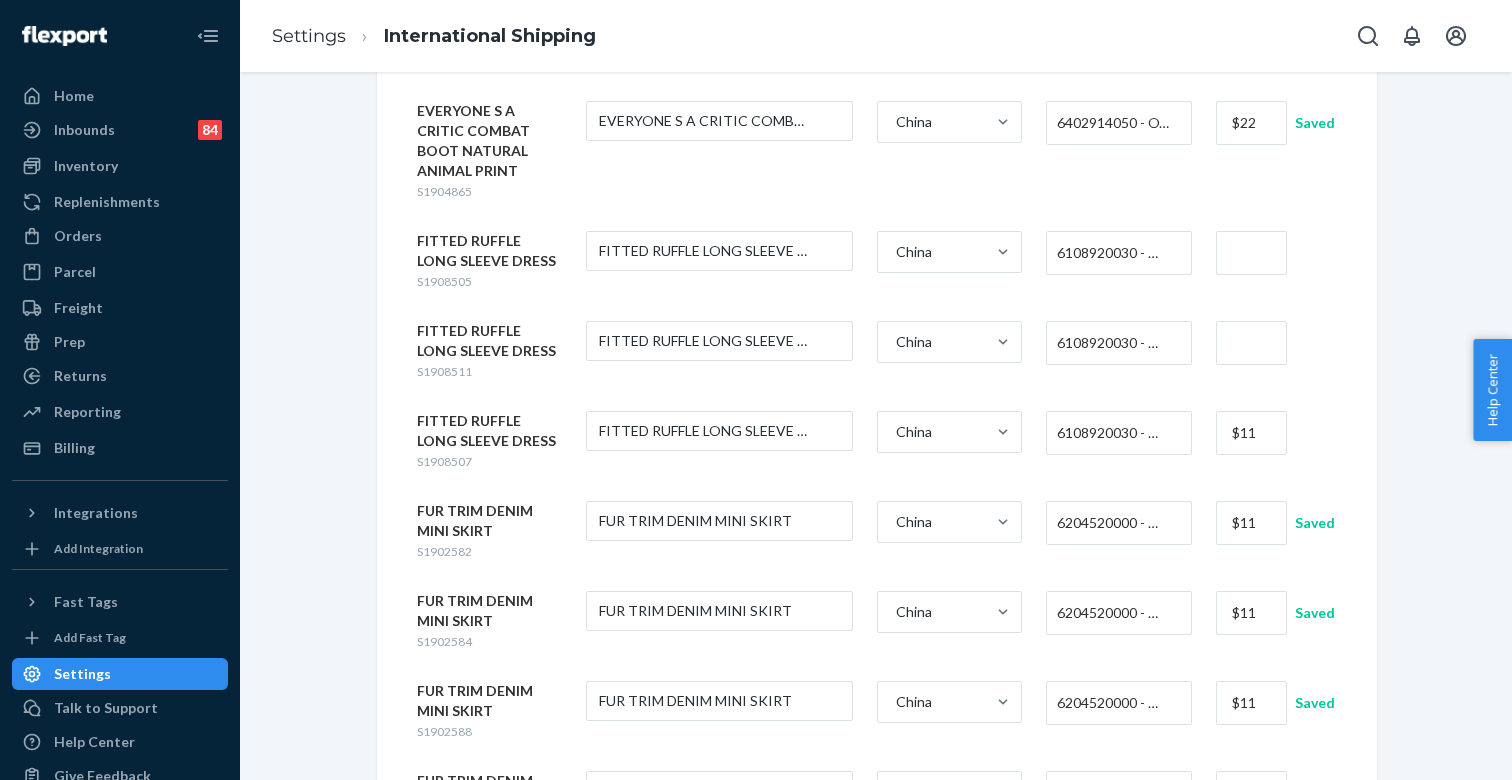 click at bounding box center [1251, 343] 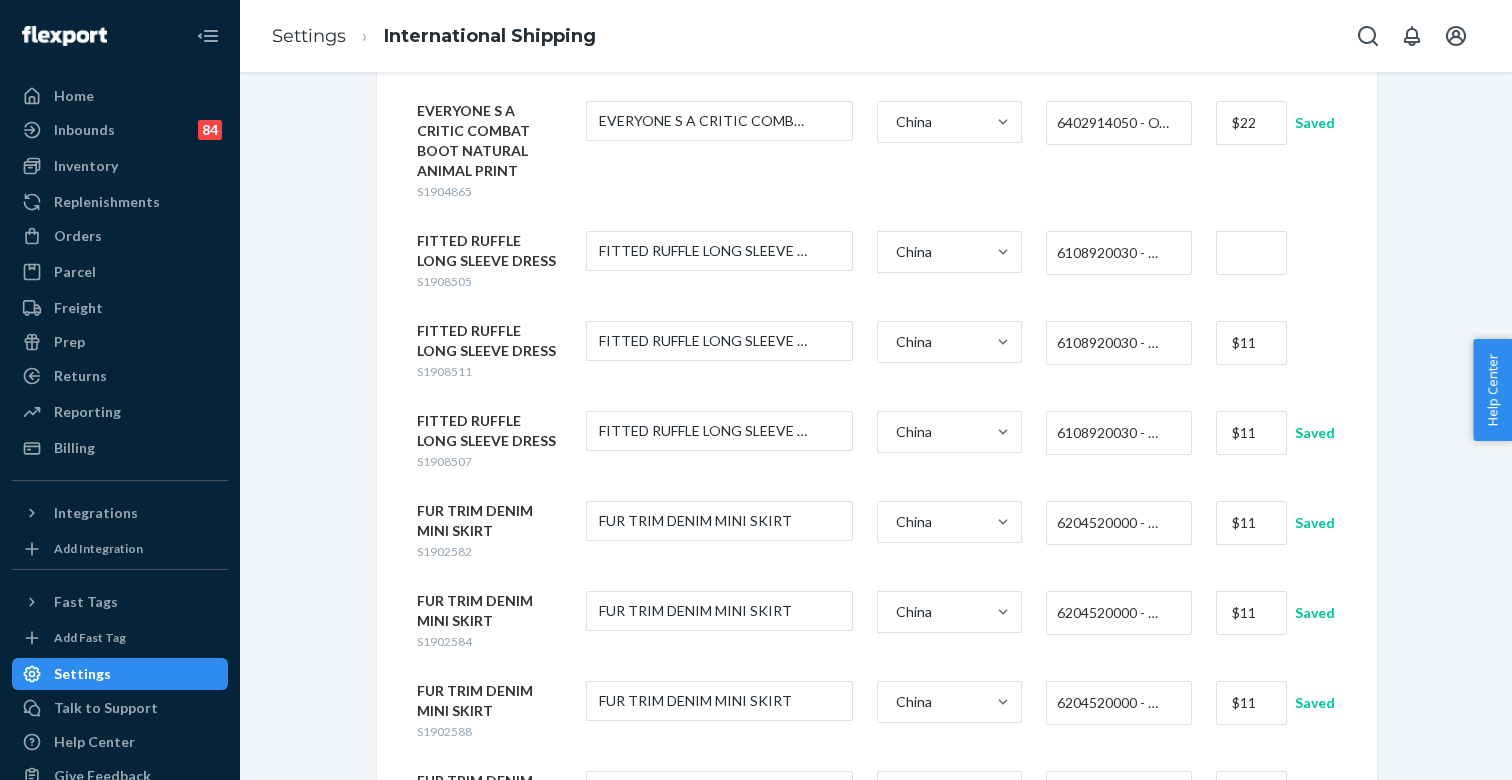 click at bounding box center [1251, 253] 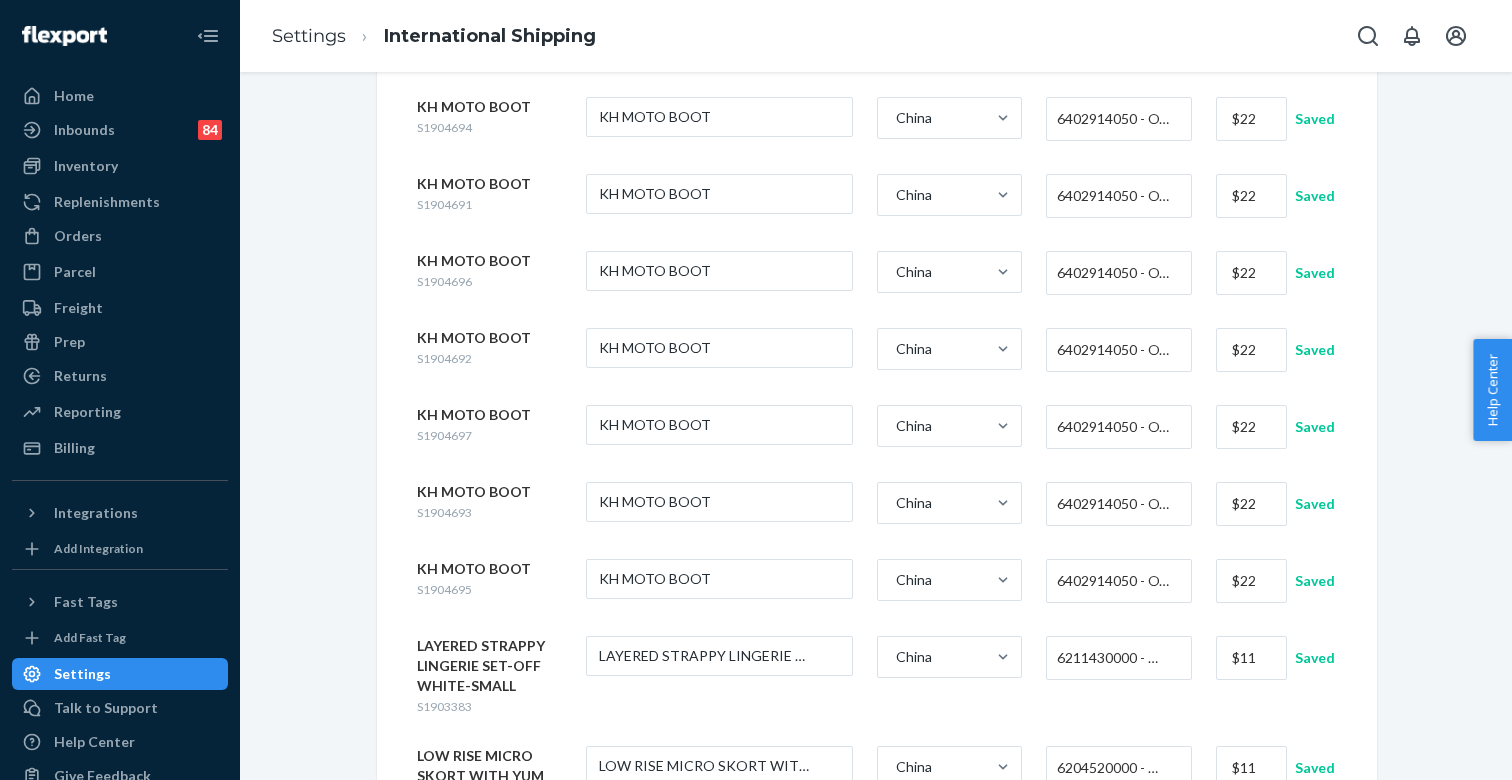 scroll, scrollTop: 2260, scrollLeft: 0, axis: vertical 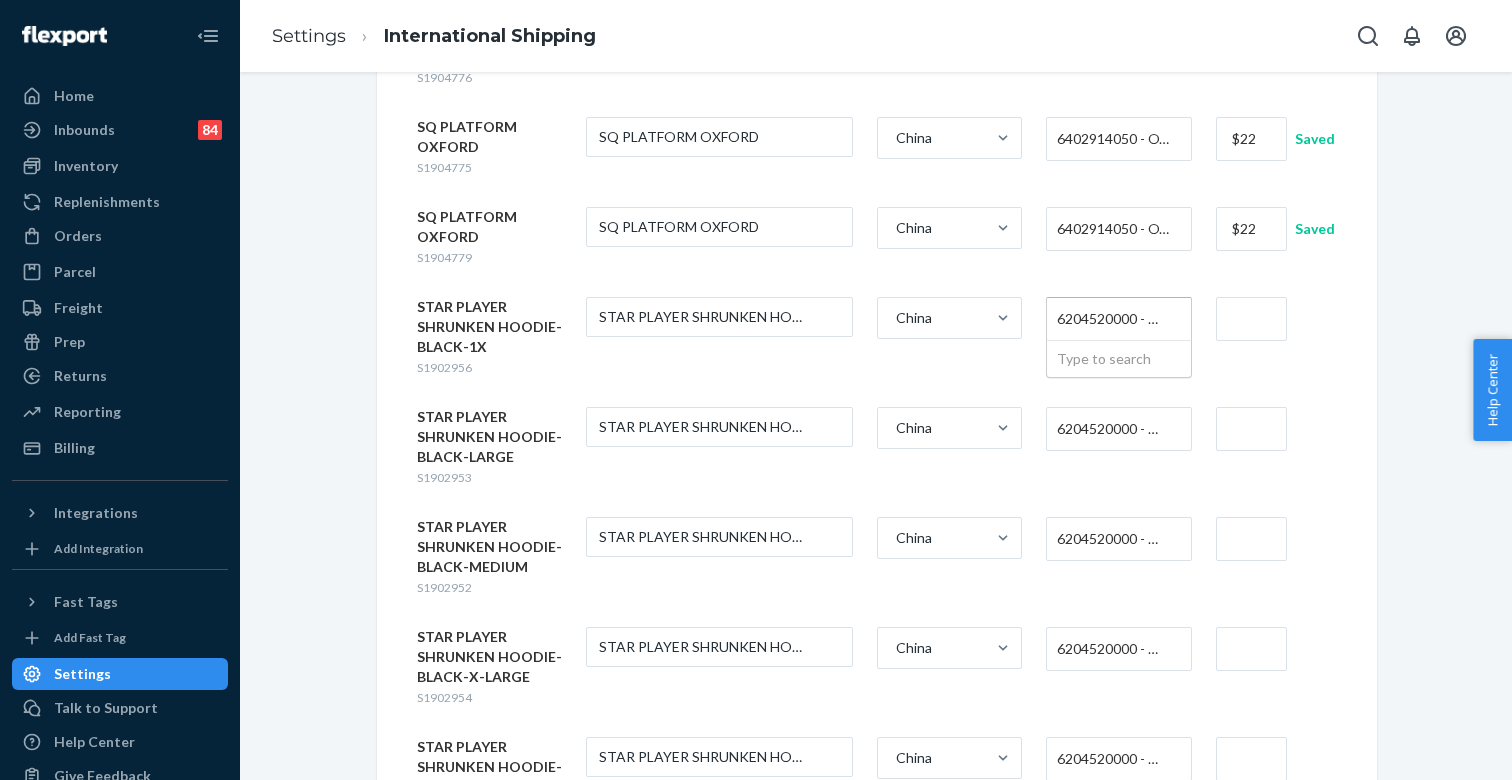 click on "6204520000 - WOMEN'S OR GIRLS' SKIRTS AND DIVIDED SKIRTS OF COTTON, NOT KNITTED OR CROCHETED" at bounding box center [1113, 319] 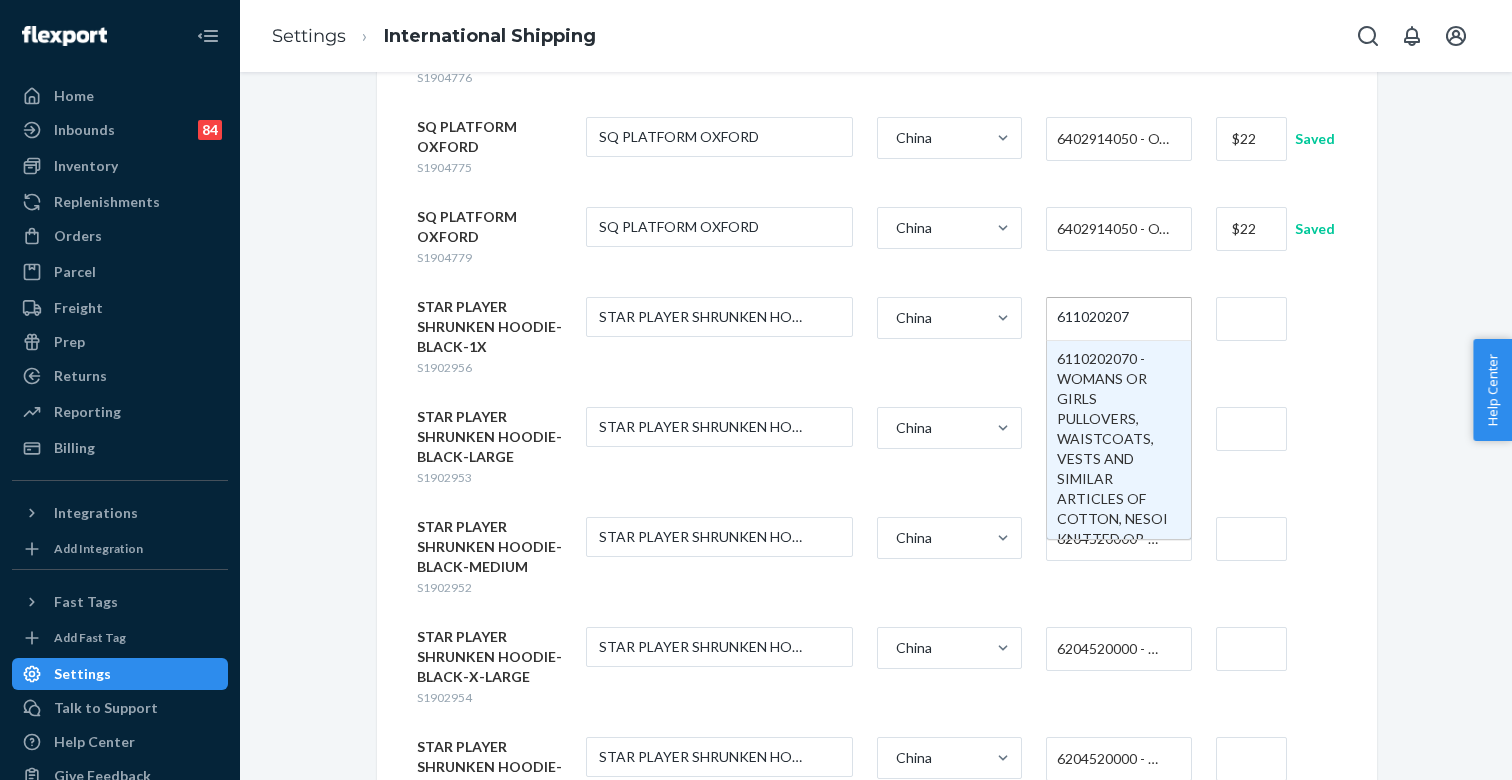 click on "611020207" at bounding box center (1094, 318) 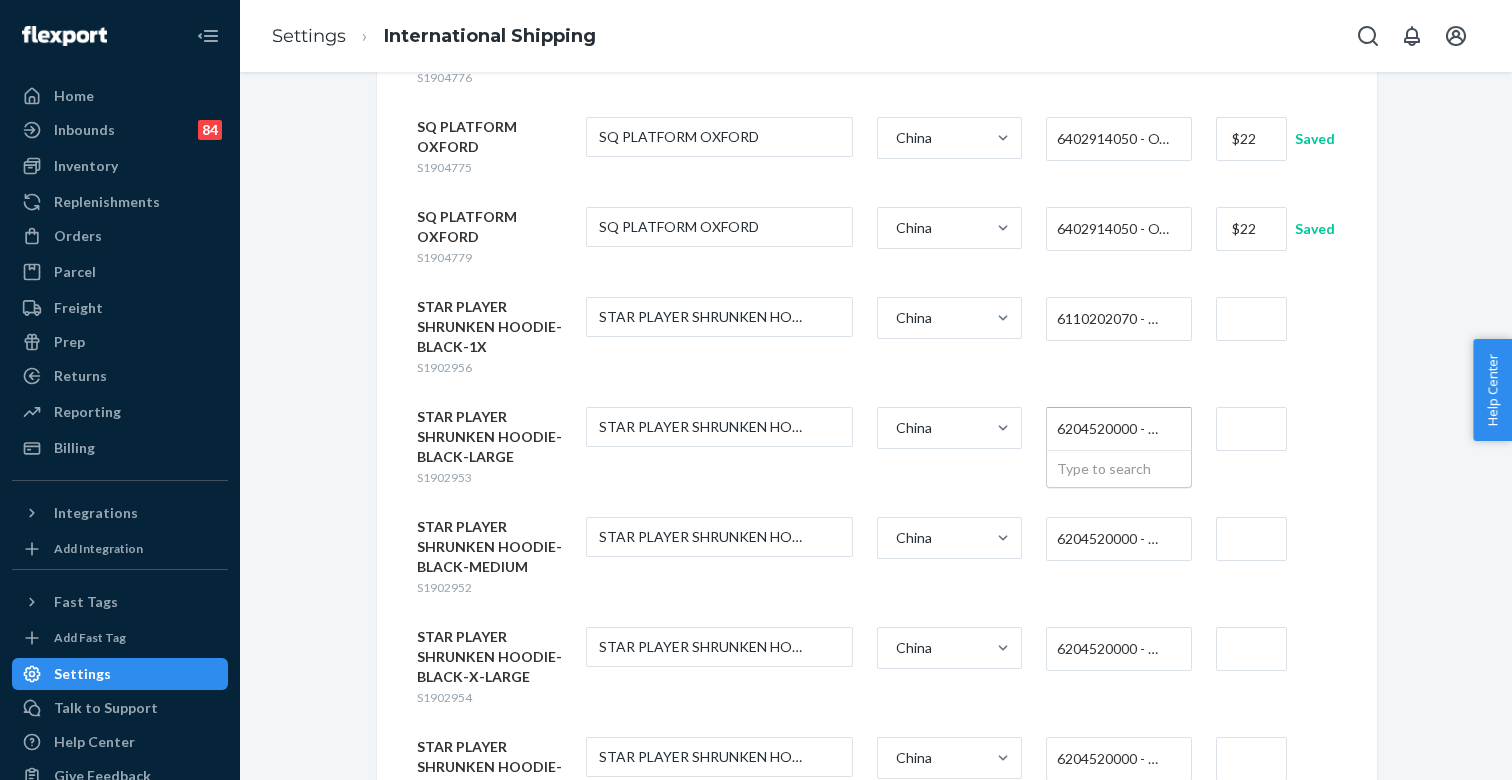 click on "6204520000 - WOMEN'S OR GIRLS' SKIRTS AND DIVIDED SKIRTS OF COTTON, NOT KNITTED OR CROCHETED" at bounding box center (1113, 429) 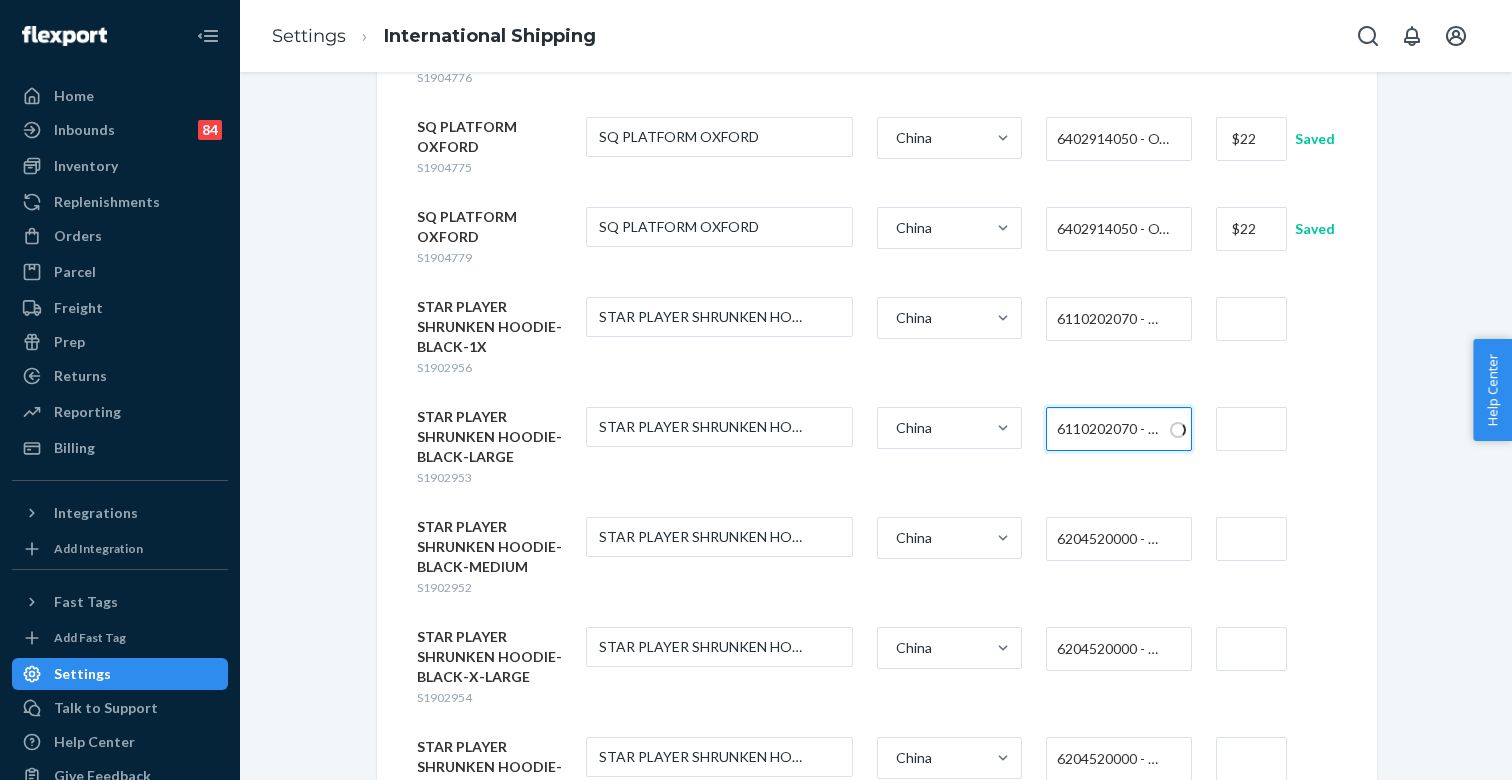 click on "6204520000 - WOMEN'S OR GIRLS' SKIRTS AND DIVIDED SKIRTS OF COTTON, NOT KNITTED OR CROCHETED" at bounding box center (1113, 539) 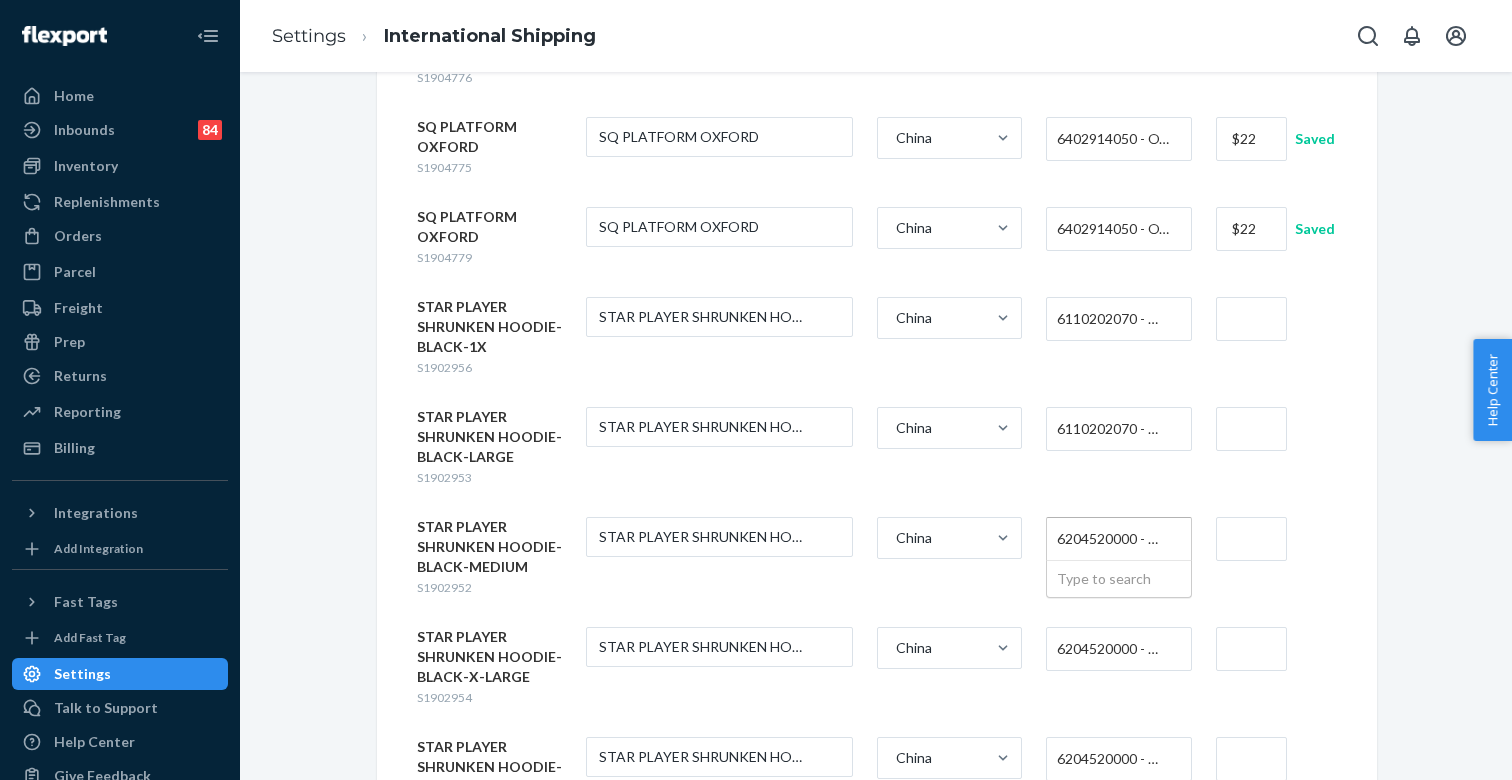 paste on "611020207" 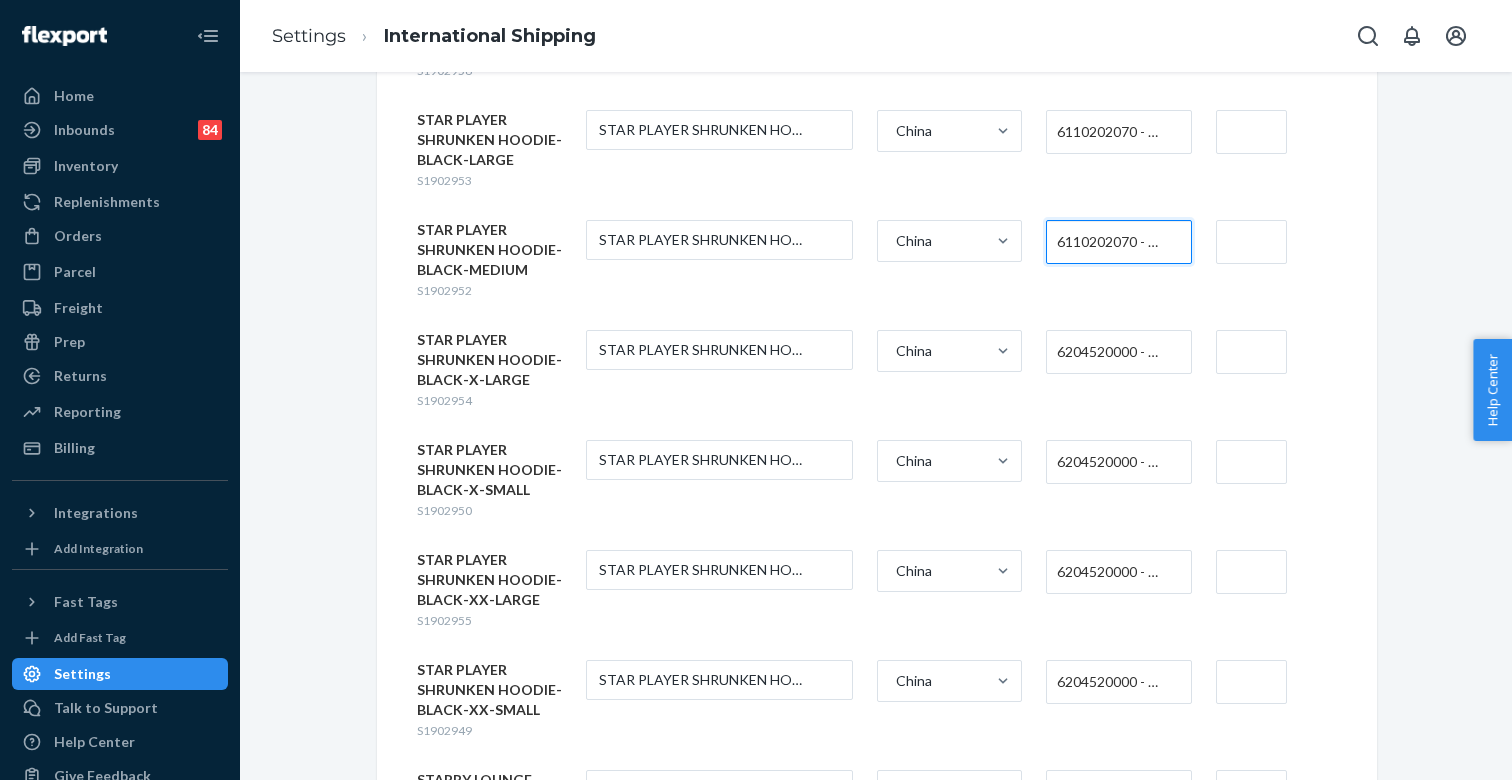 scroll, scrollTop: 6487, scrollLeft: 0, axis: vertical 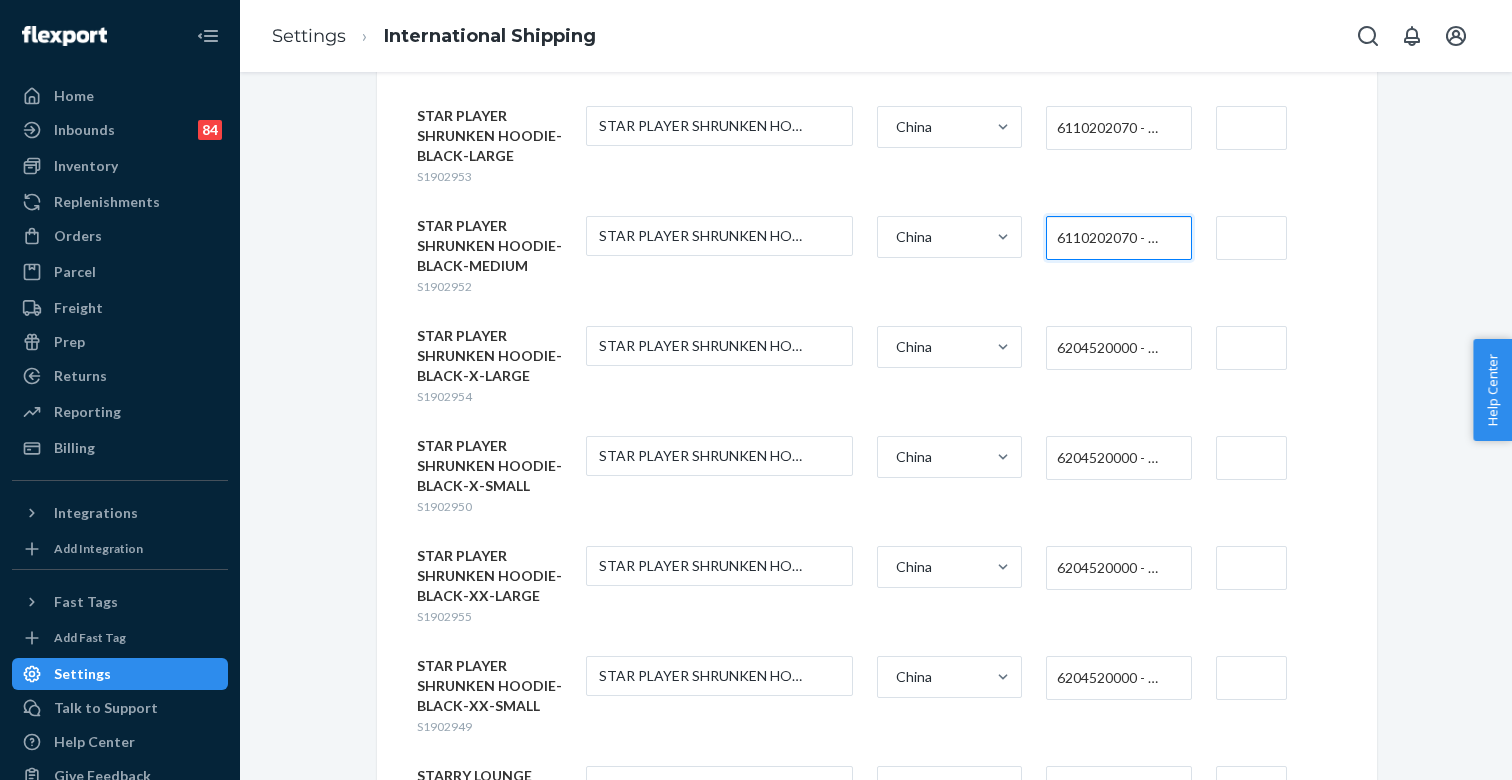 click on "6204520000 - WOMEN'S OR GIRLS' SKIRTS AND DIVIDED SKIRTS OF COTTON, NOT KNITTED OR CROCHETED" at bounding box center [1113, 348] 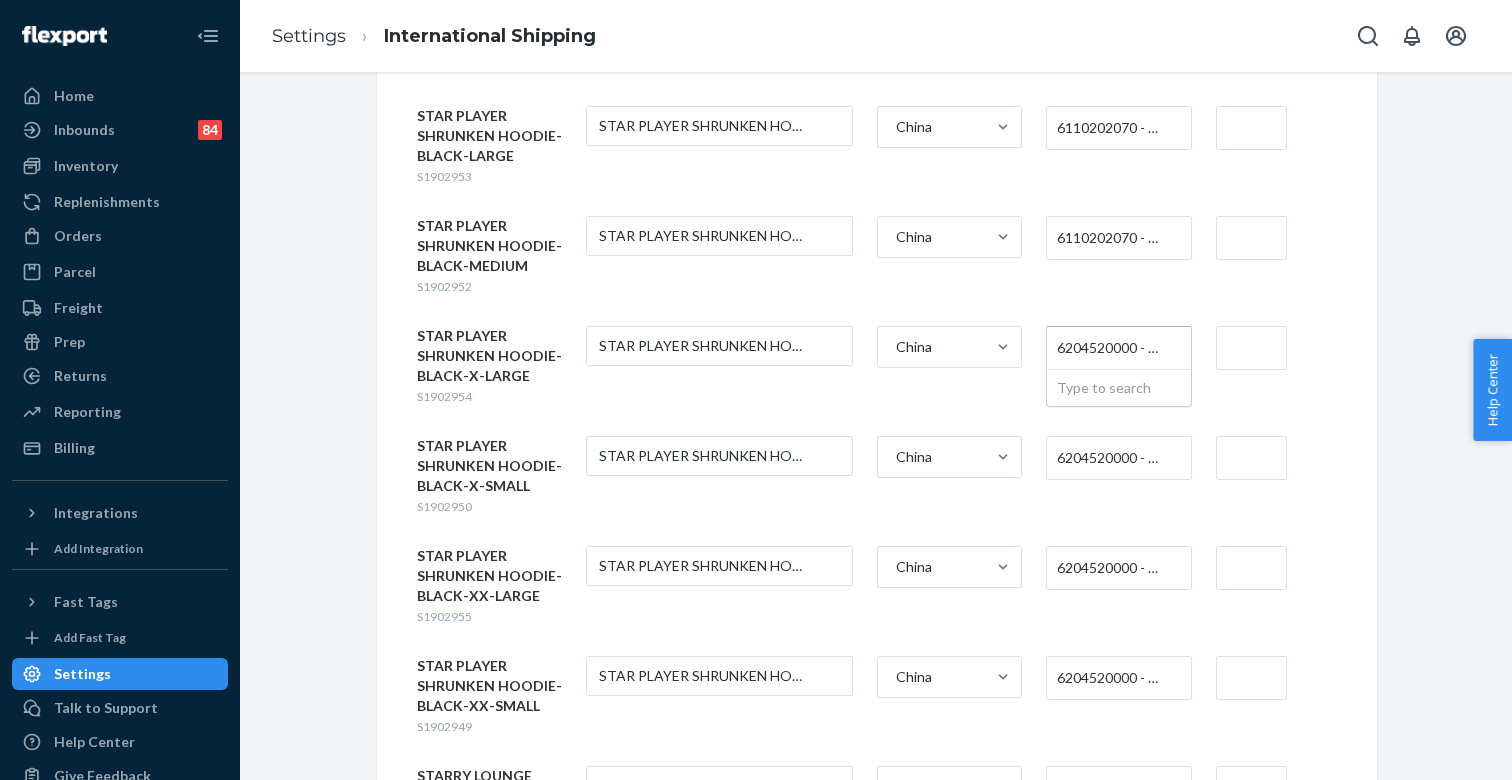 paste on "611020207" 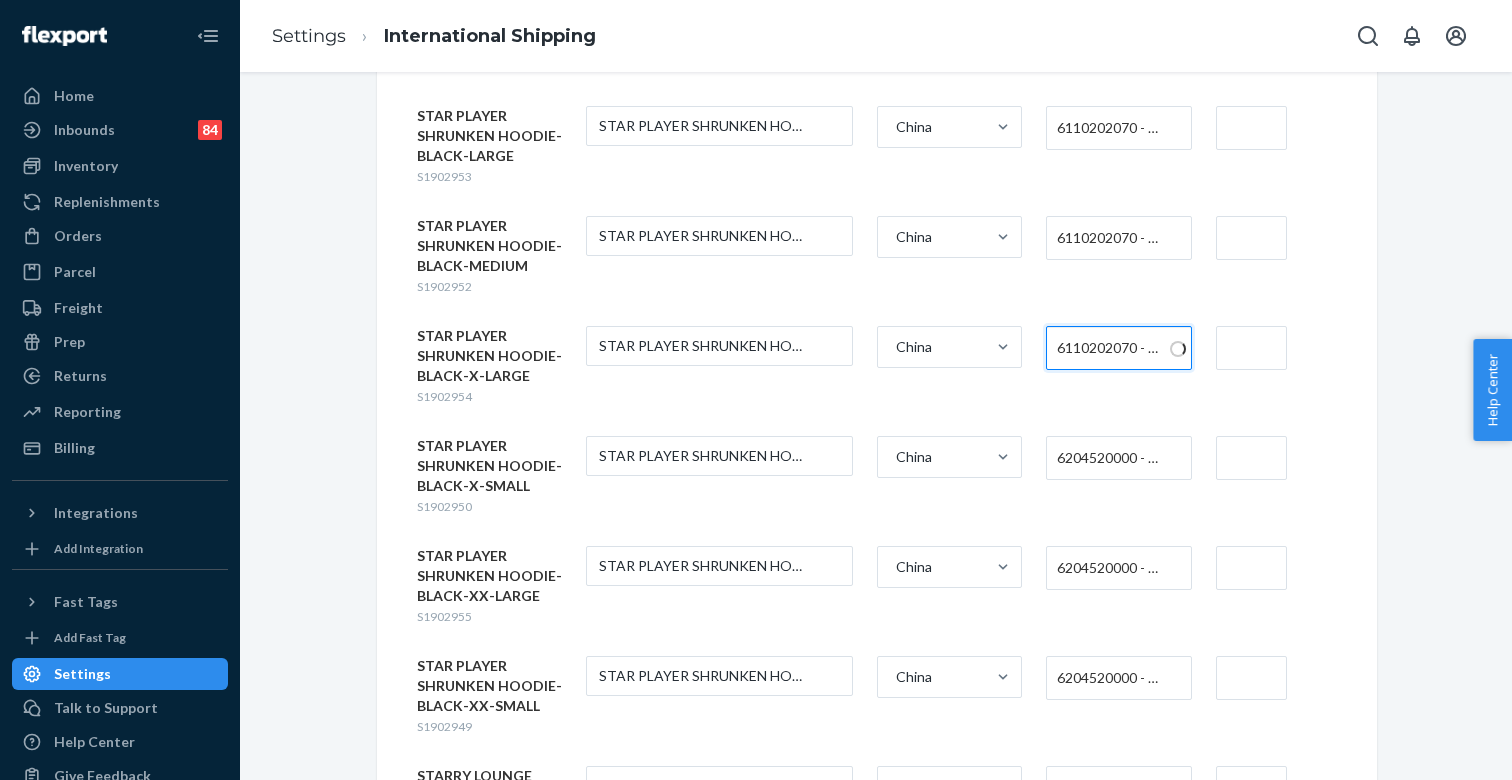 click on "6204520000 - WOMEN'S OR GIRLS' SKIRTS AND DIVIDED SKIRTS OF COTTON, NOT KNITTED OR CROCHETED" at bounding box center [1113, 458] 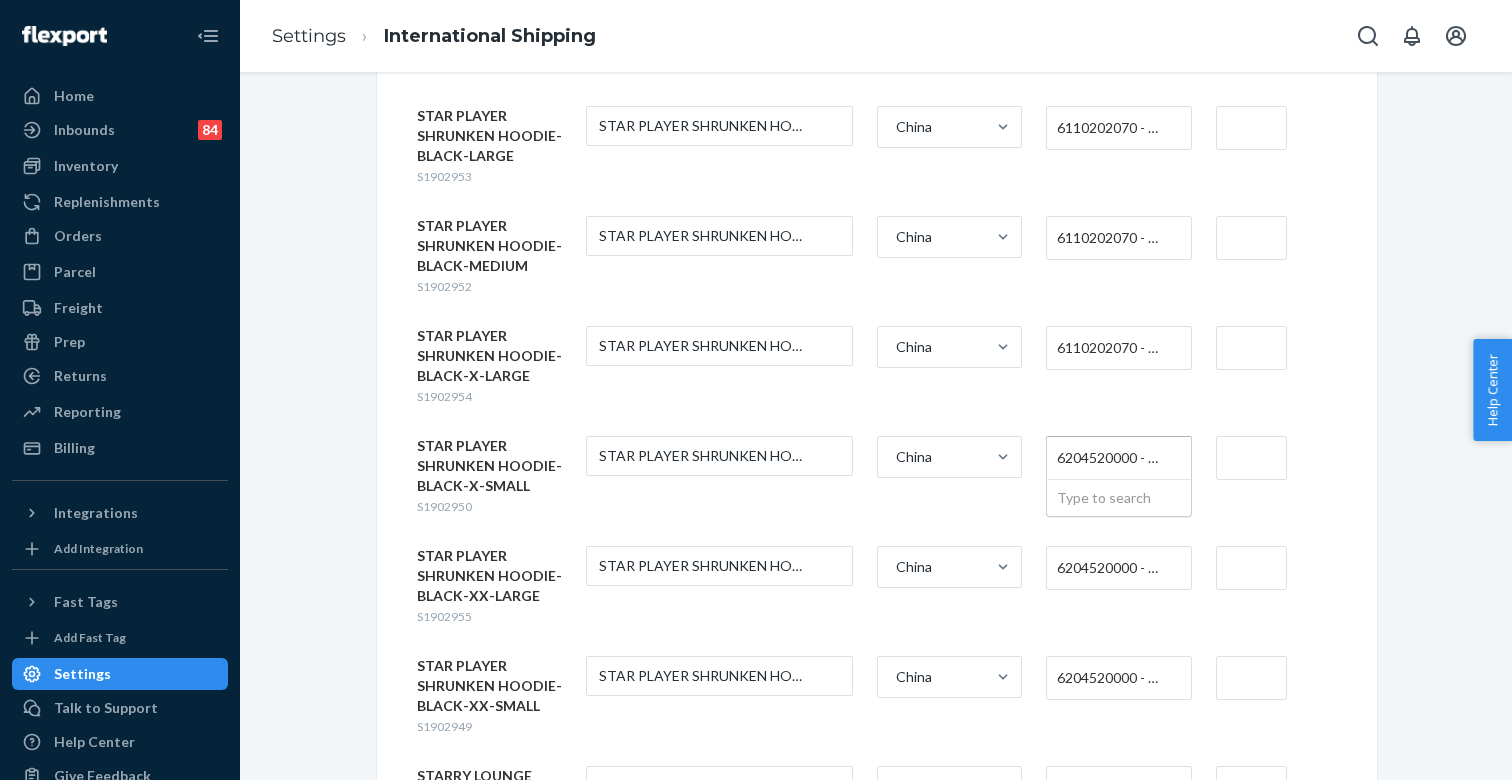 paste on "611020207" 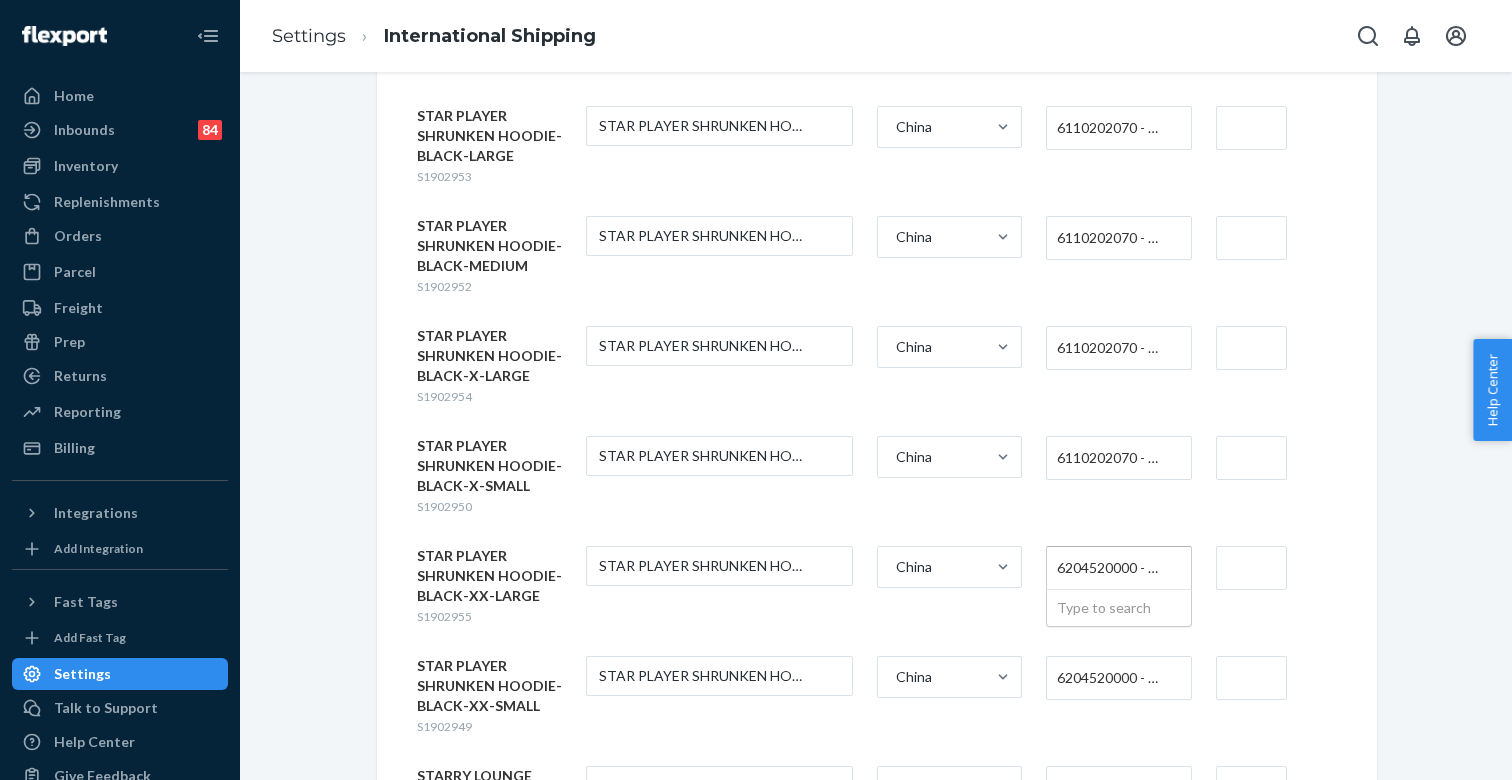 click on "6204520000 - WOMEN'S OR GIRLS' SKIRTS AND DIVIDED SKIRTS OF COTTON, NOT KNITTED OR CROCHETED" at bounding box center [1113, 568] 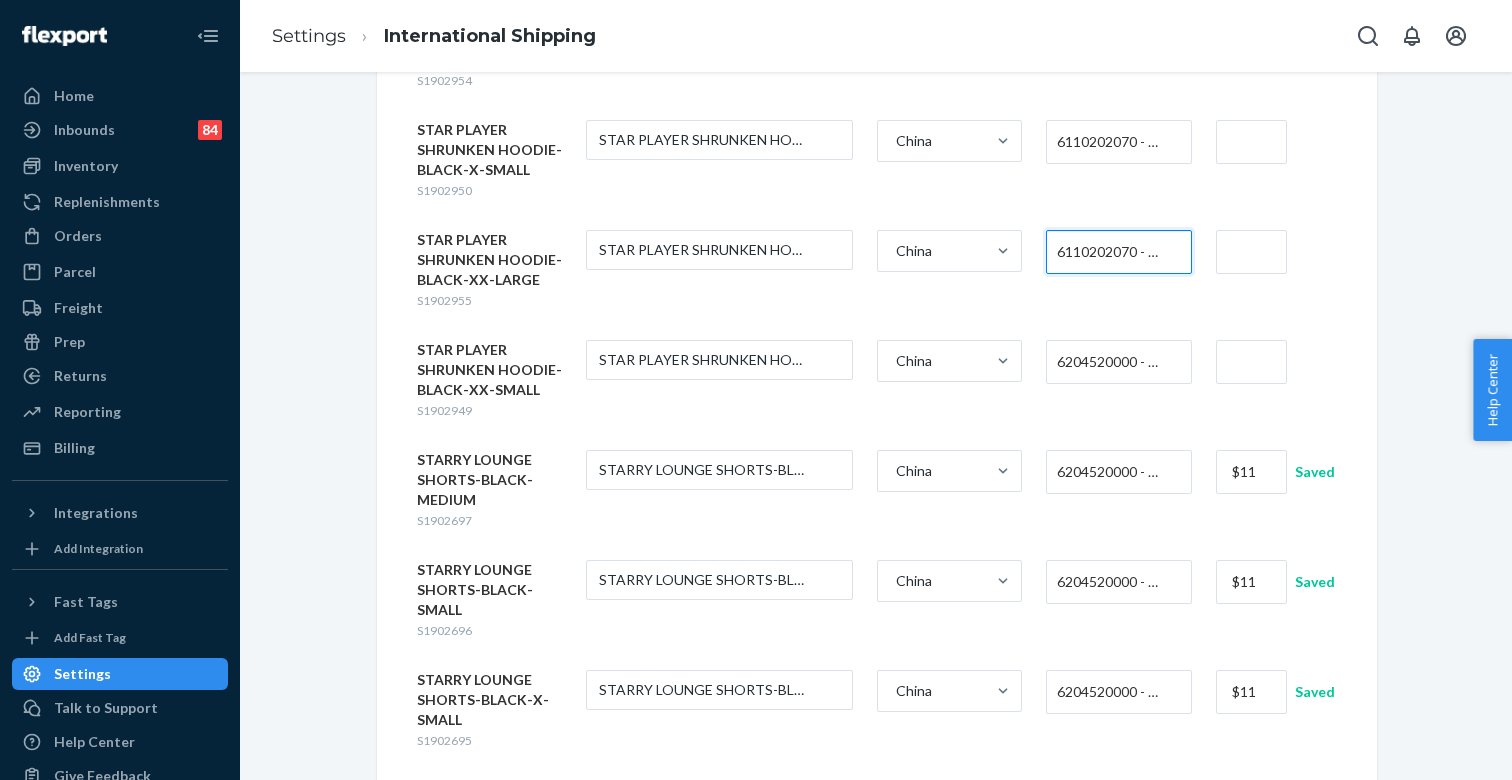 scroll, scrollTop: 6813, scrollLeft: 0, axis: vertical 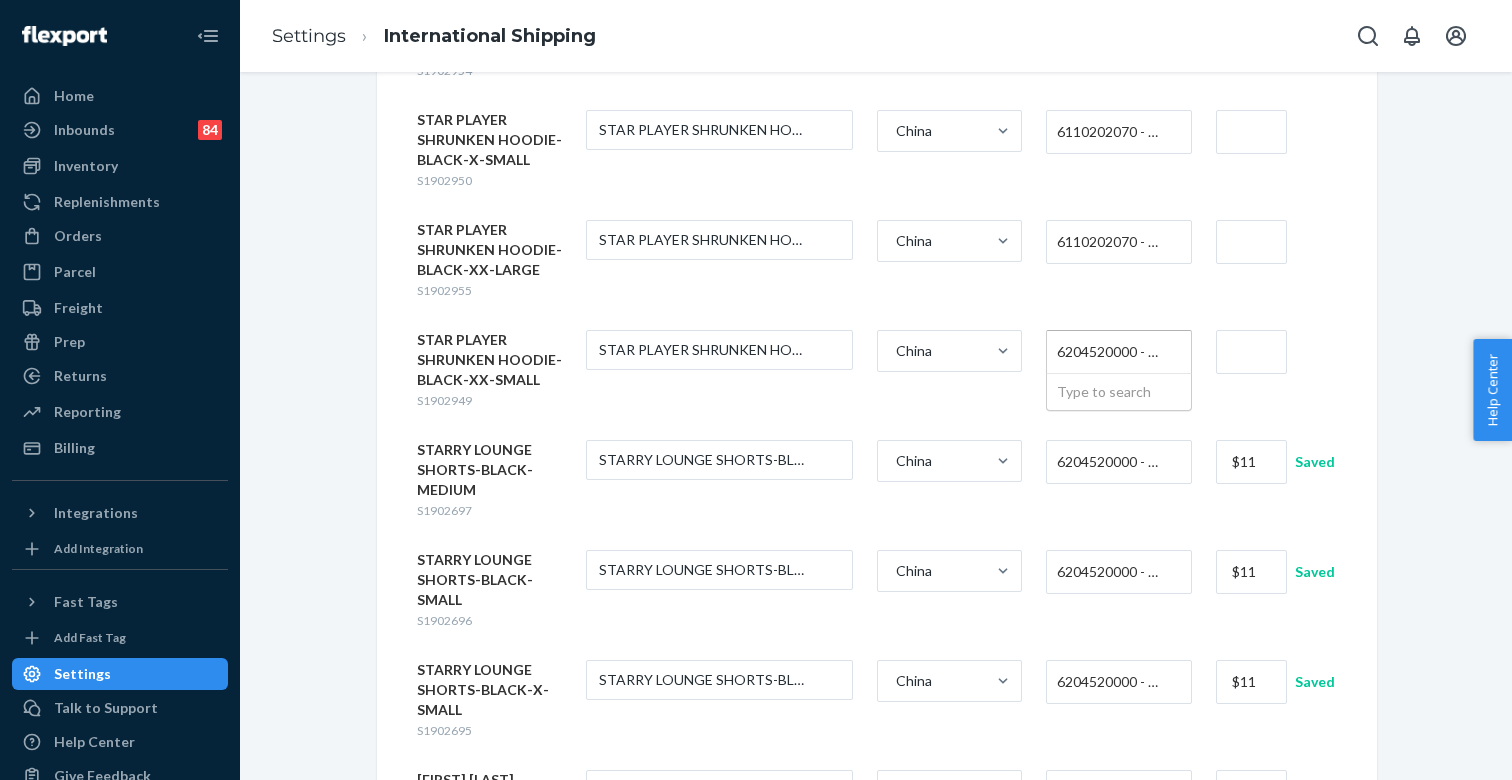 click on "6204520000 - WOMEN'S OR GIRLS' SKIRTS AND DIVIDED SKIRTS OF COTTON, NOT KNITTED OR CROCHETED" at bounding box center (1113, 352) 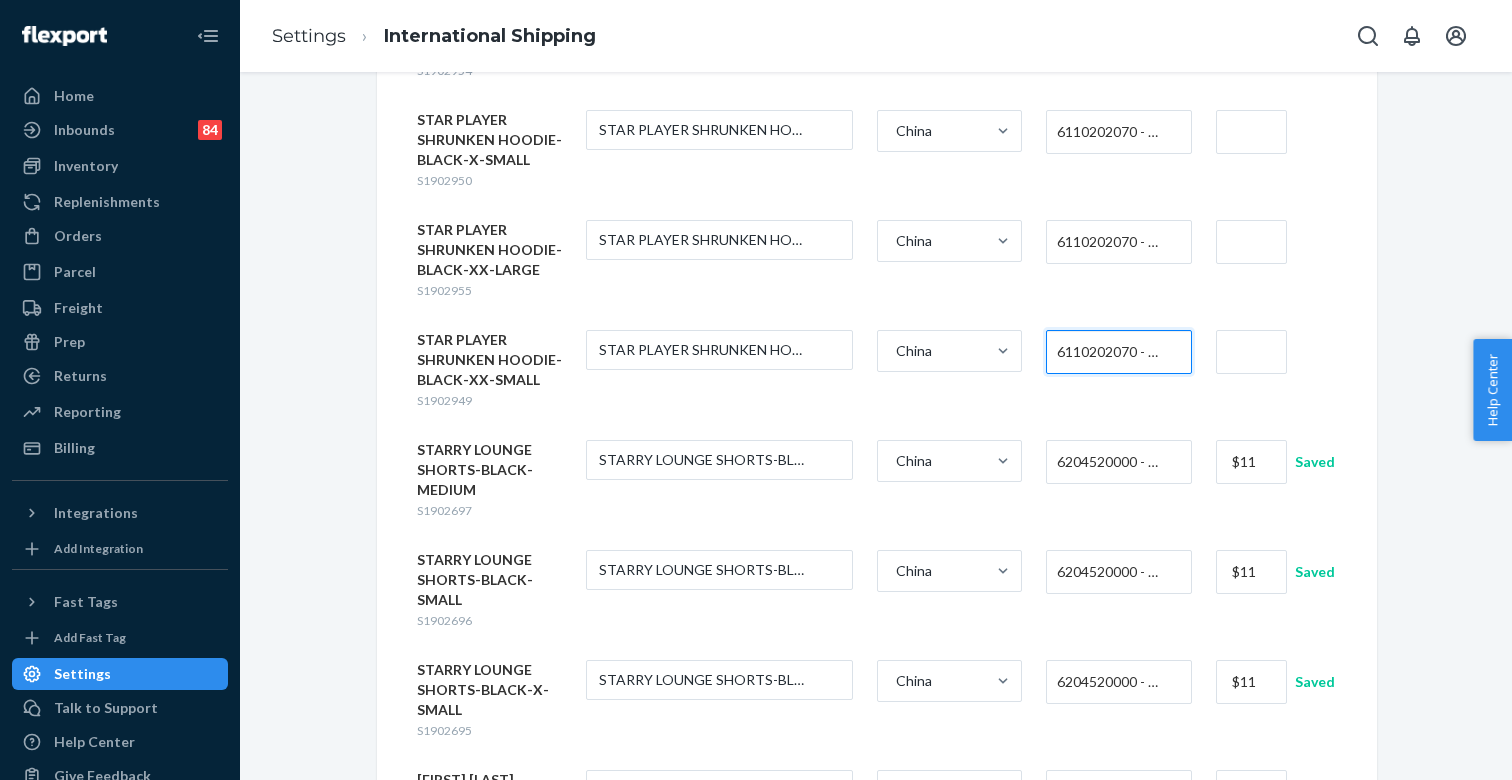click at bounding box center (1251, 352) 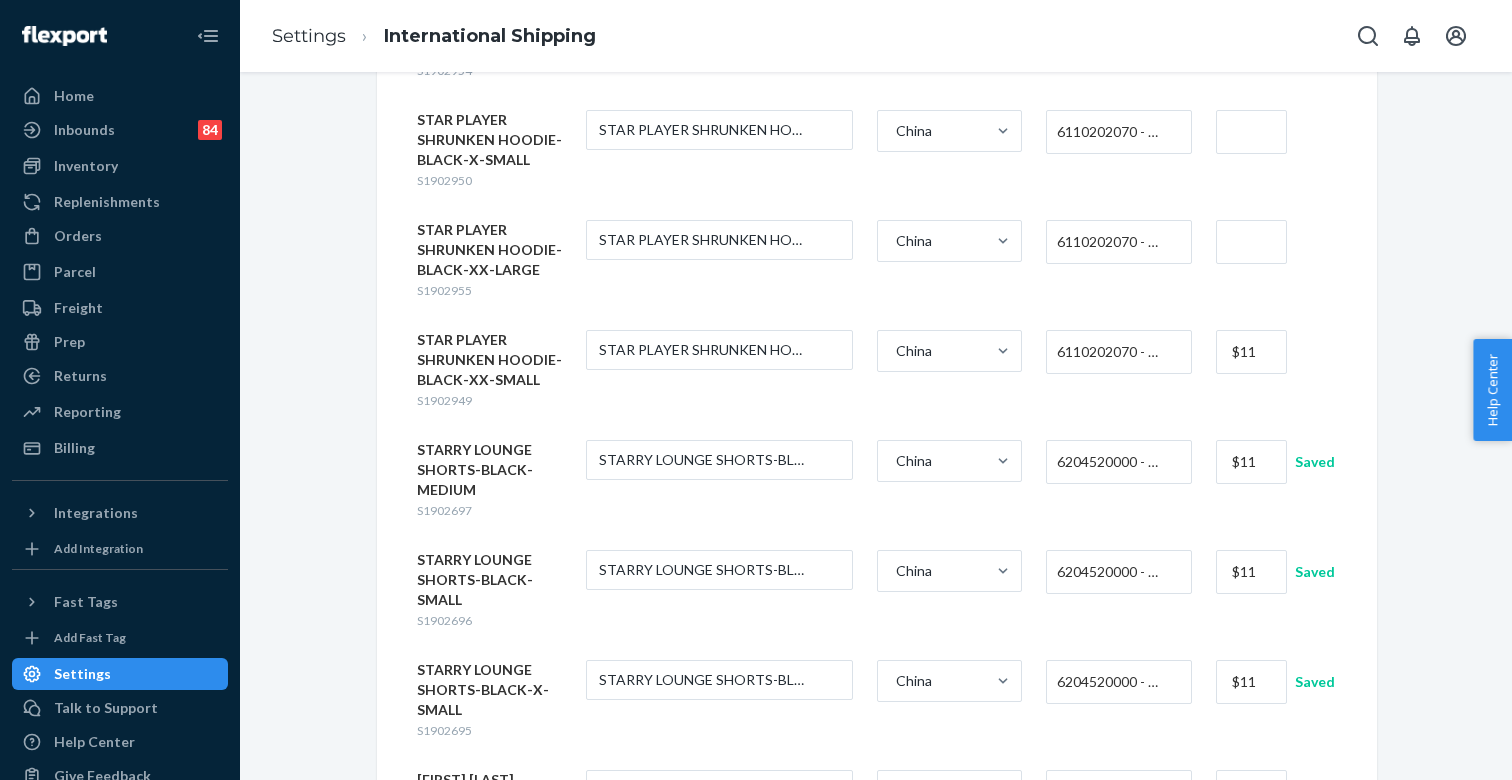 click at bounding box center (1251, 242) 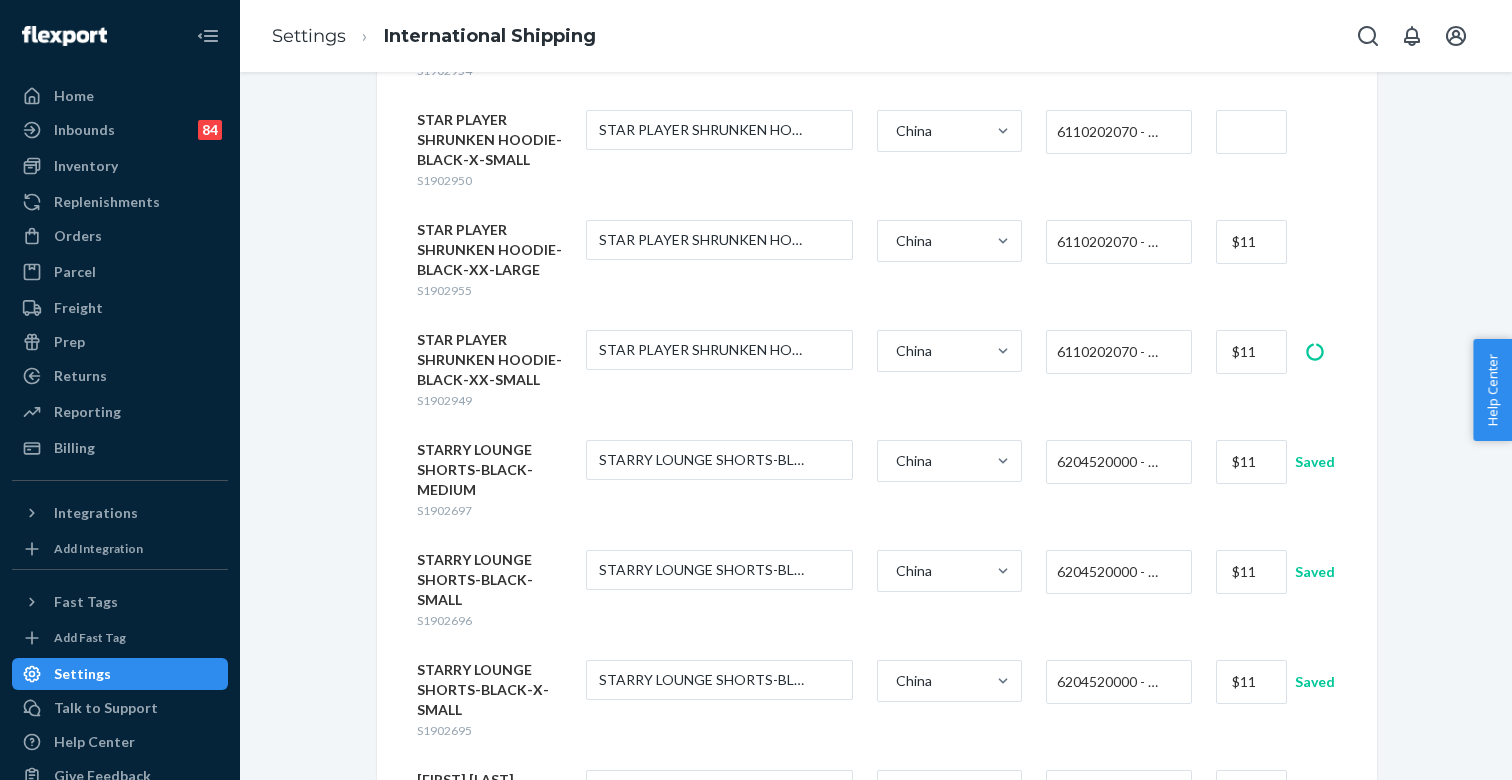 click at bounding box center [1251, 132] 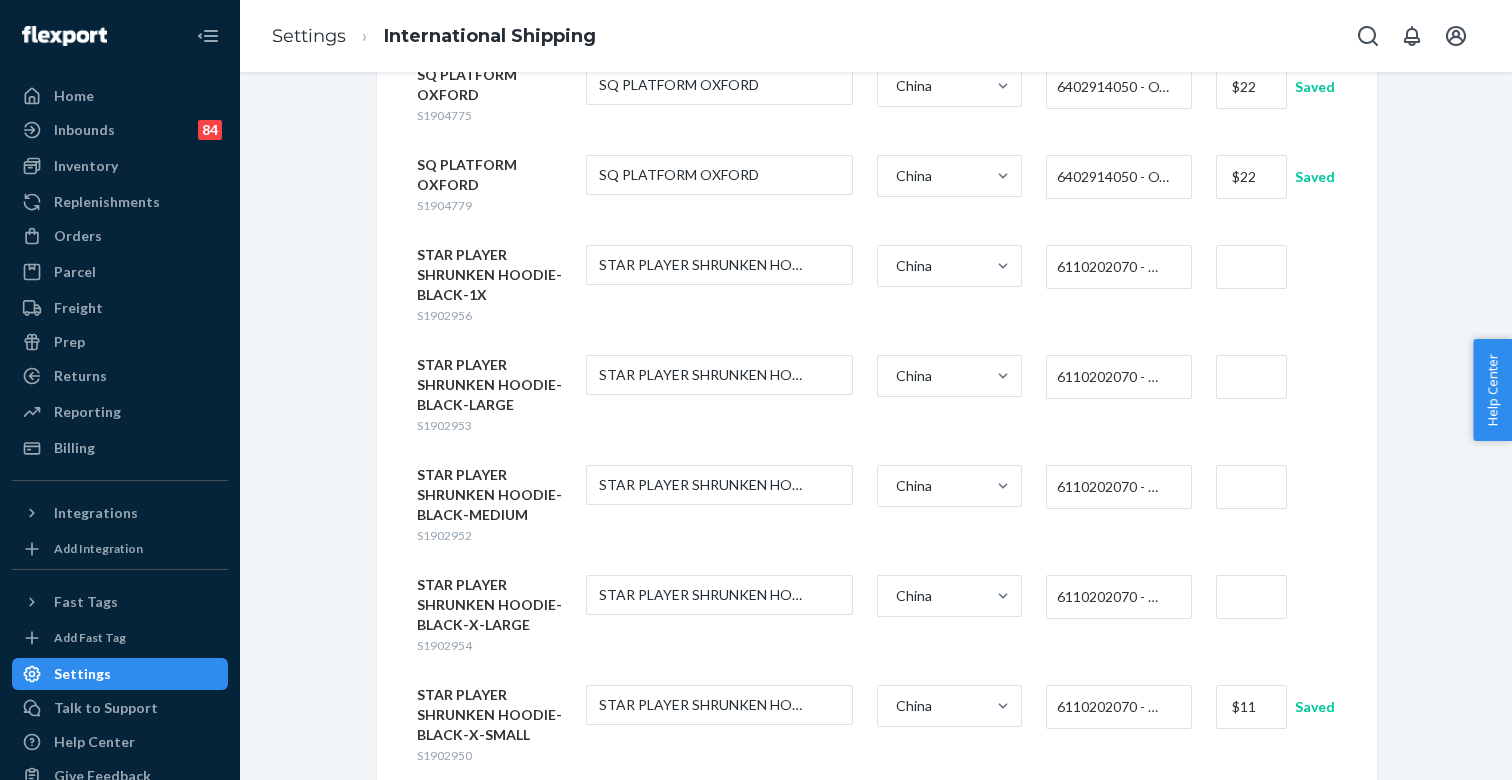 scroll, scrollTop: 6165, scrollLeft: 0, axis: vertical 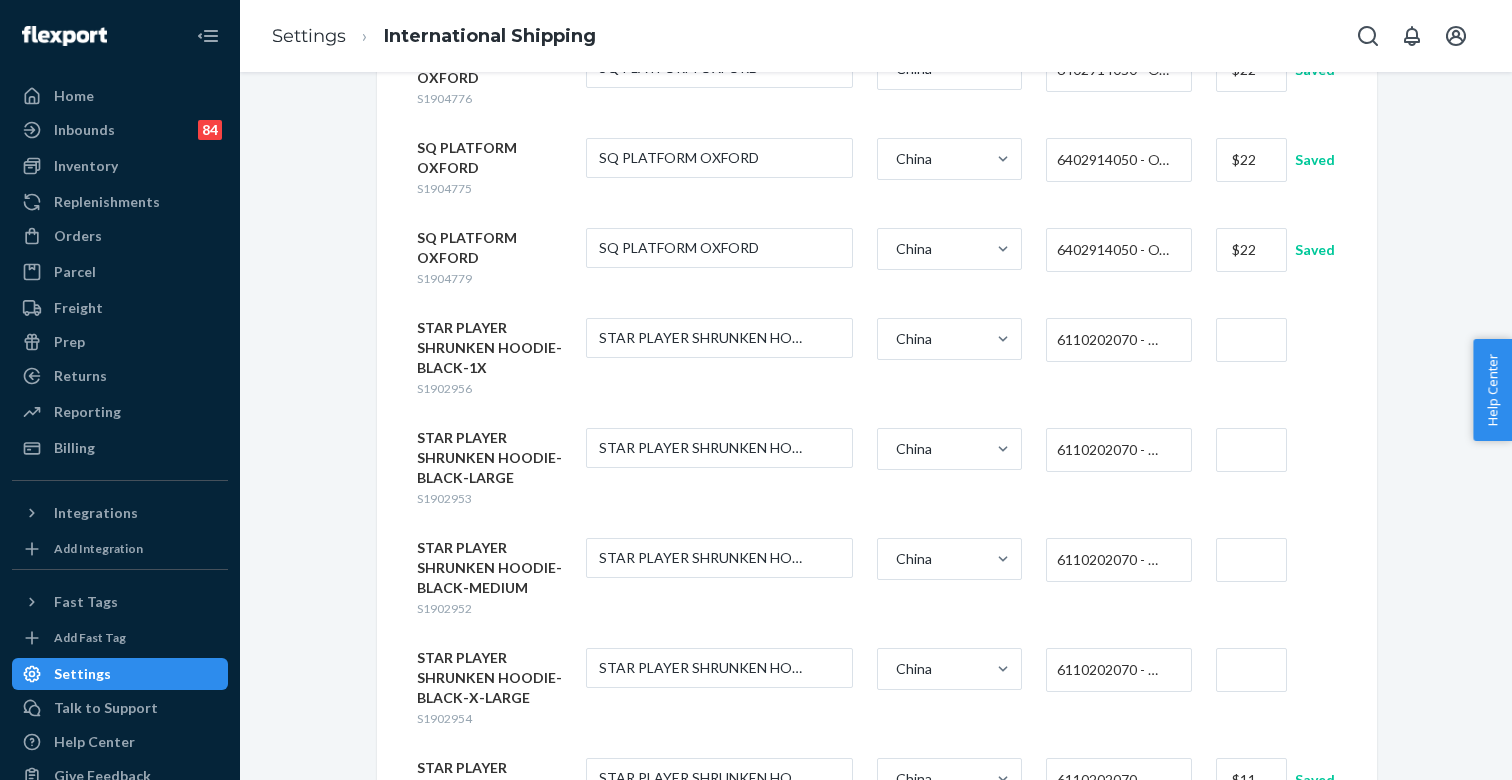 click at bounding box center (1251, 340) 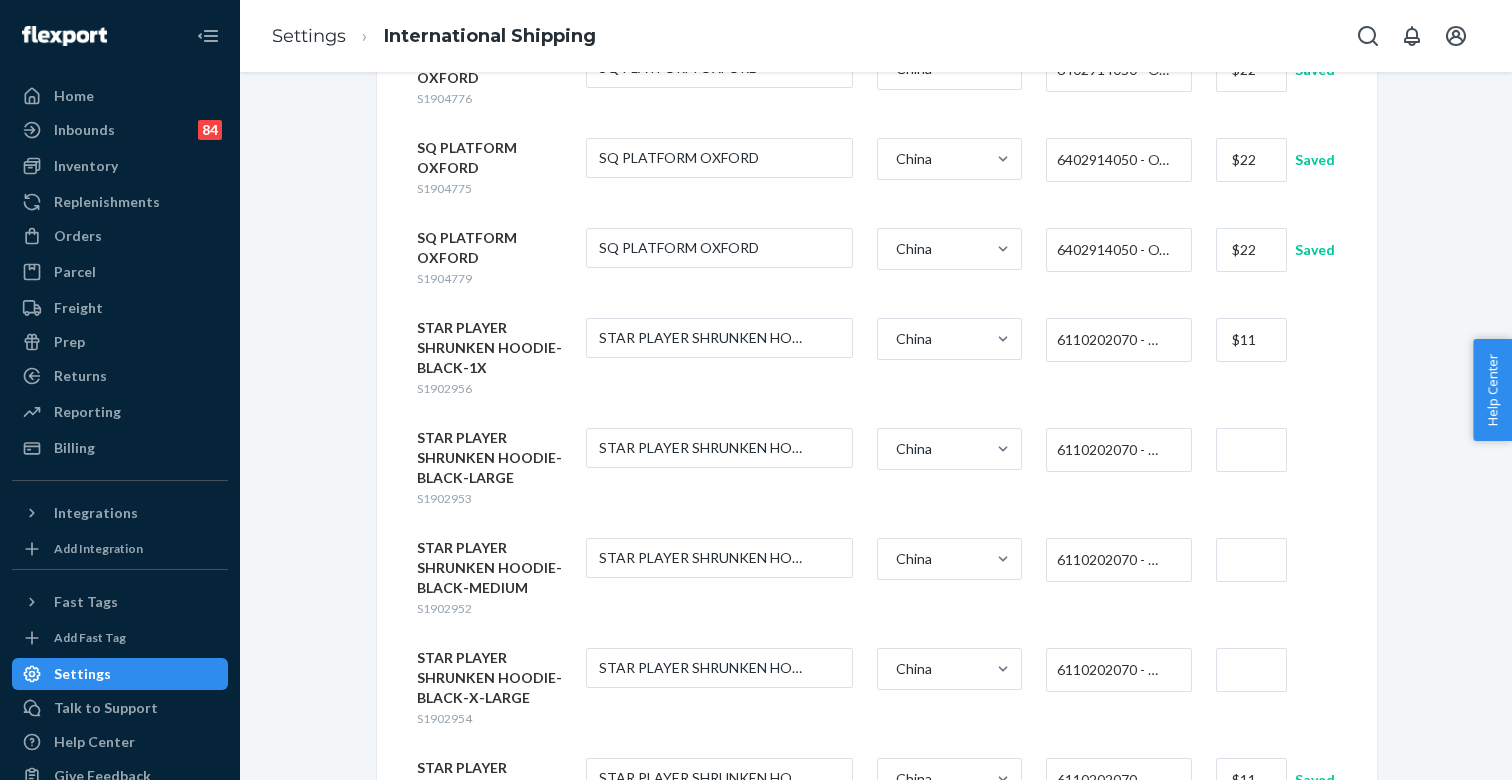 click at bounding box center (1251, 450) 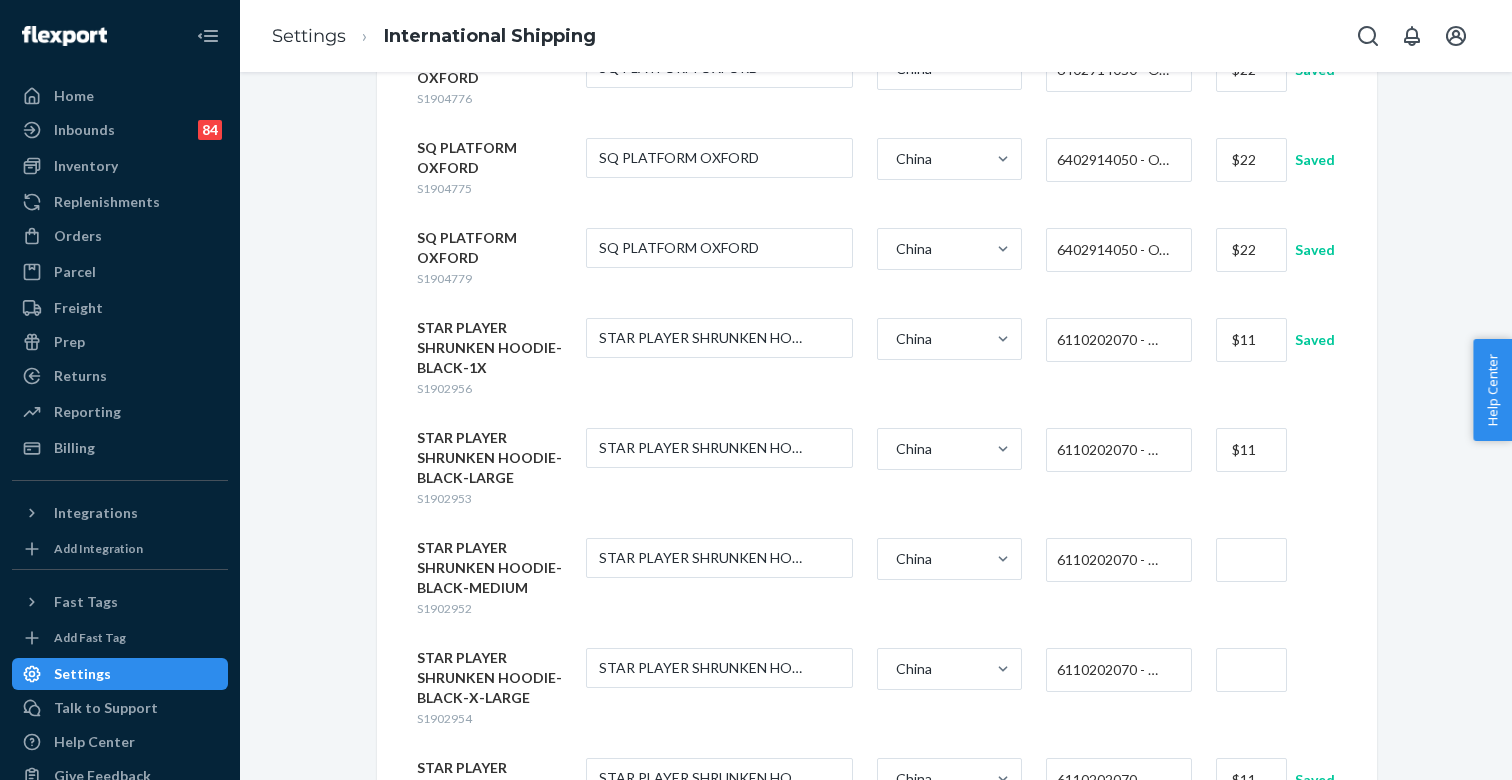 click at bounding box center (1251, 560) 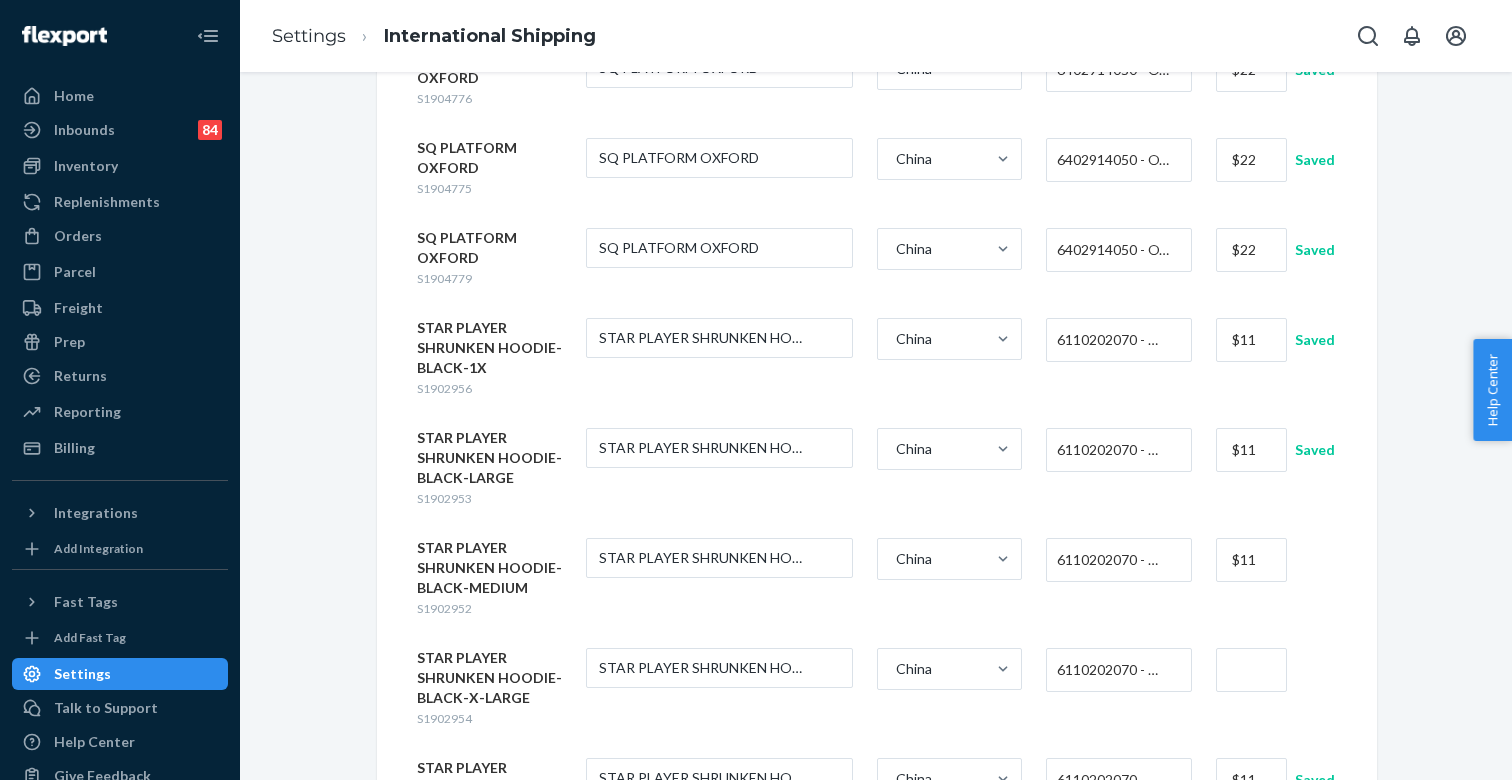 click at bounding box center [1251, 670] 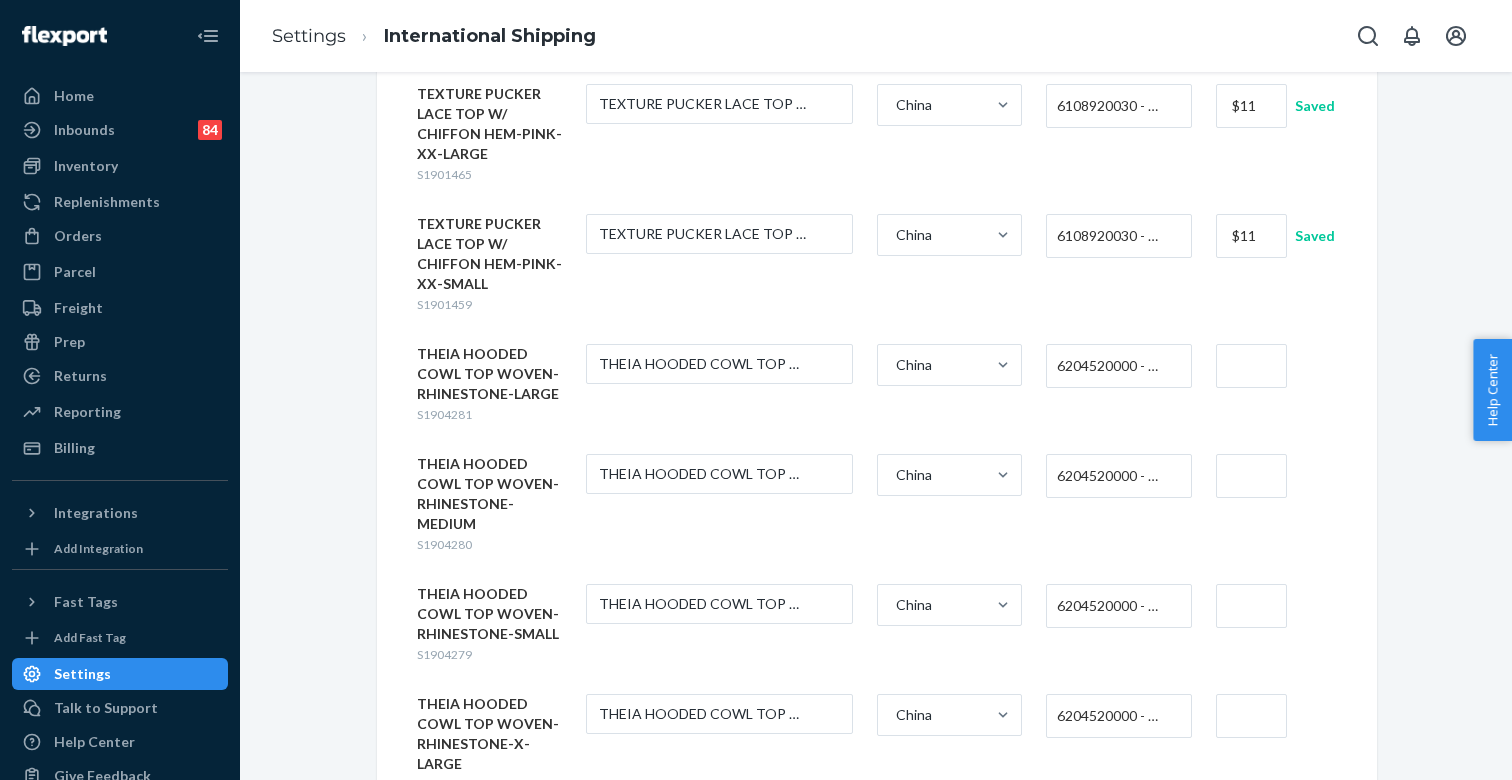 scroll, scrollTop: 9403, scrollLeft: 0, axis: vertical 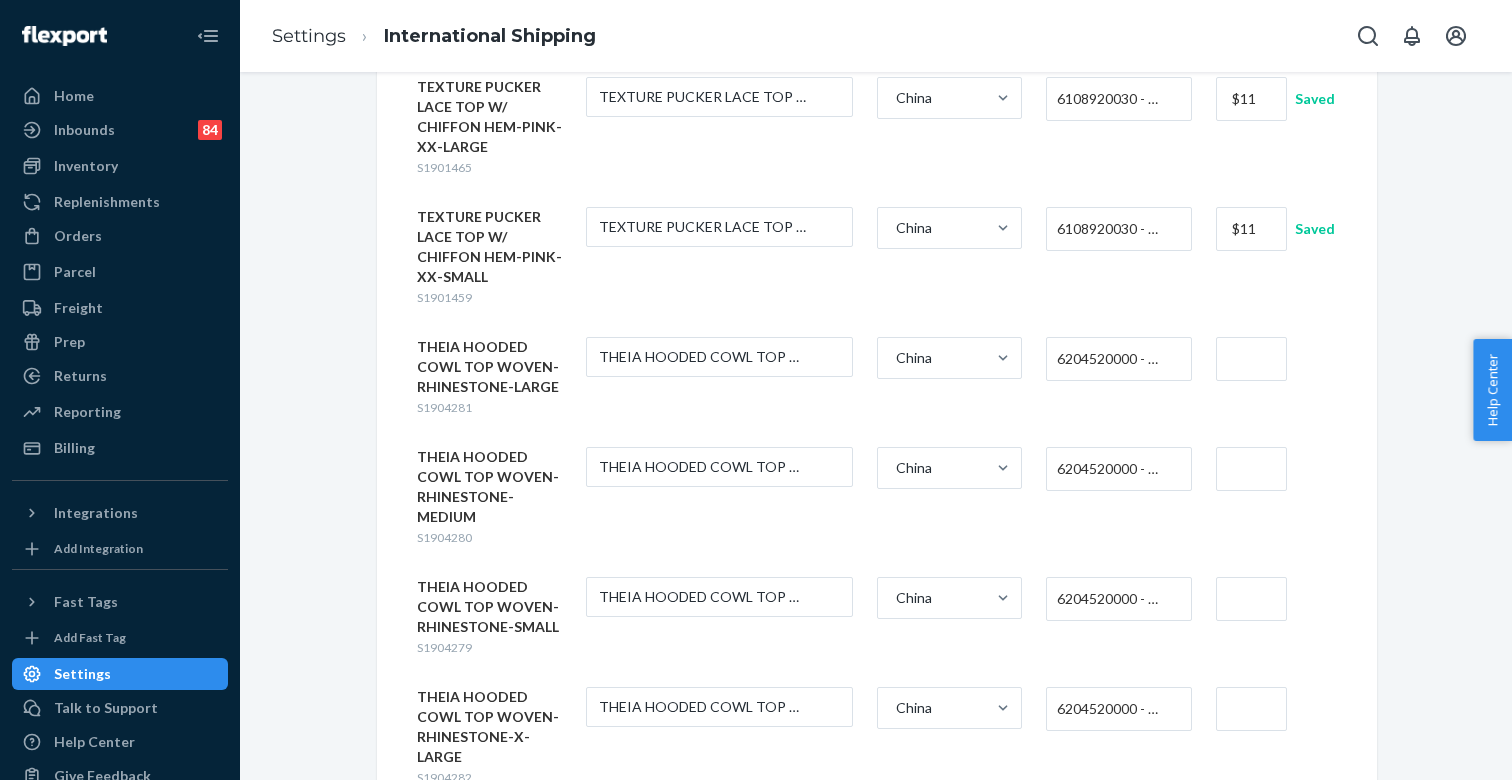 click on "6204520000 - WOMEN'S OR GIRLS' SKIRTS AND DIVIDED SKIRTS OF COTTON, NOT KNITTED OR CROCHETED" at bounding box center (1113, 359) 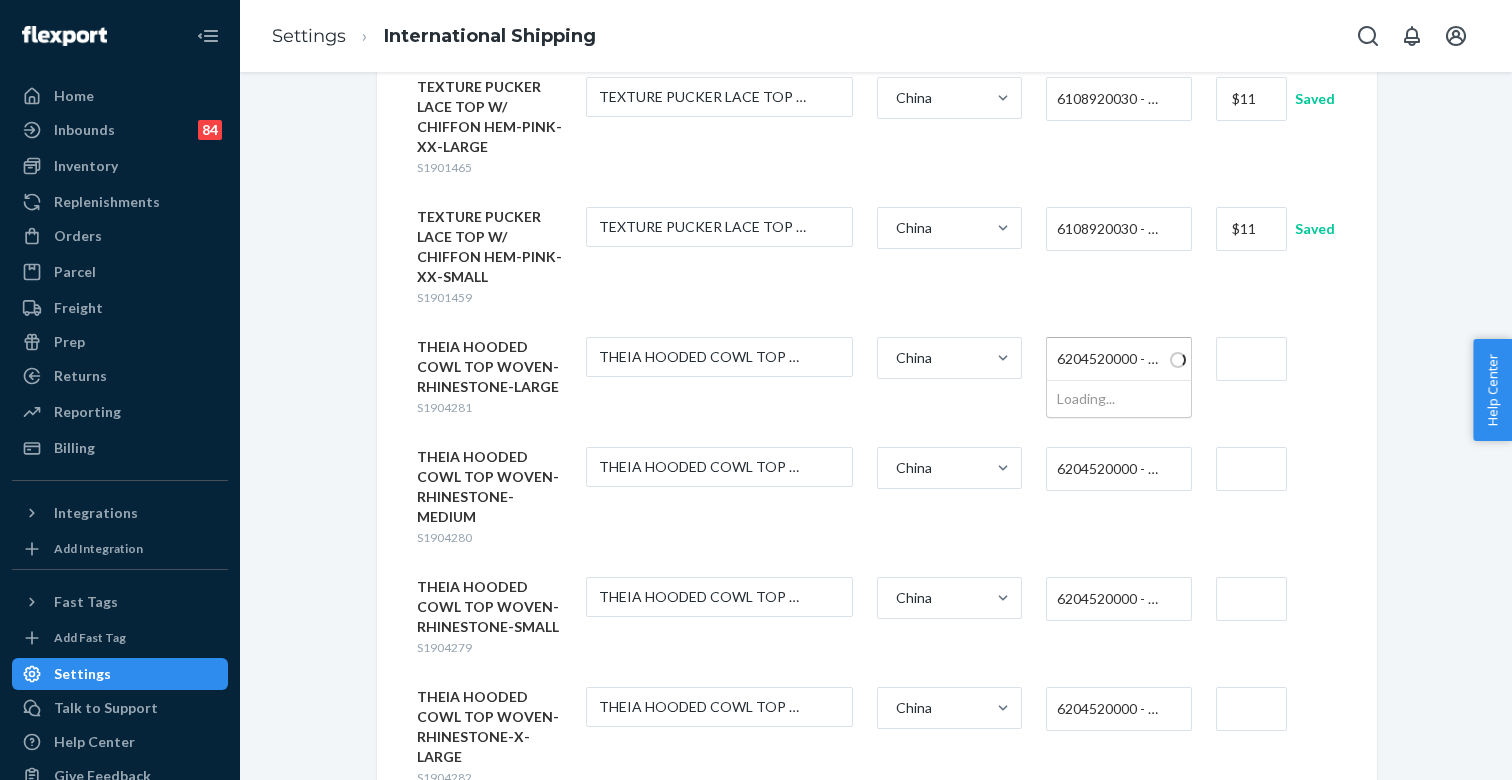 paste on "611020207" 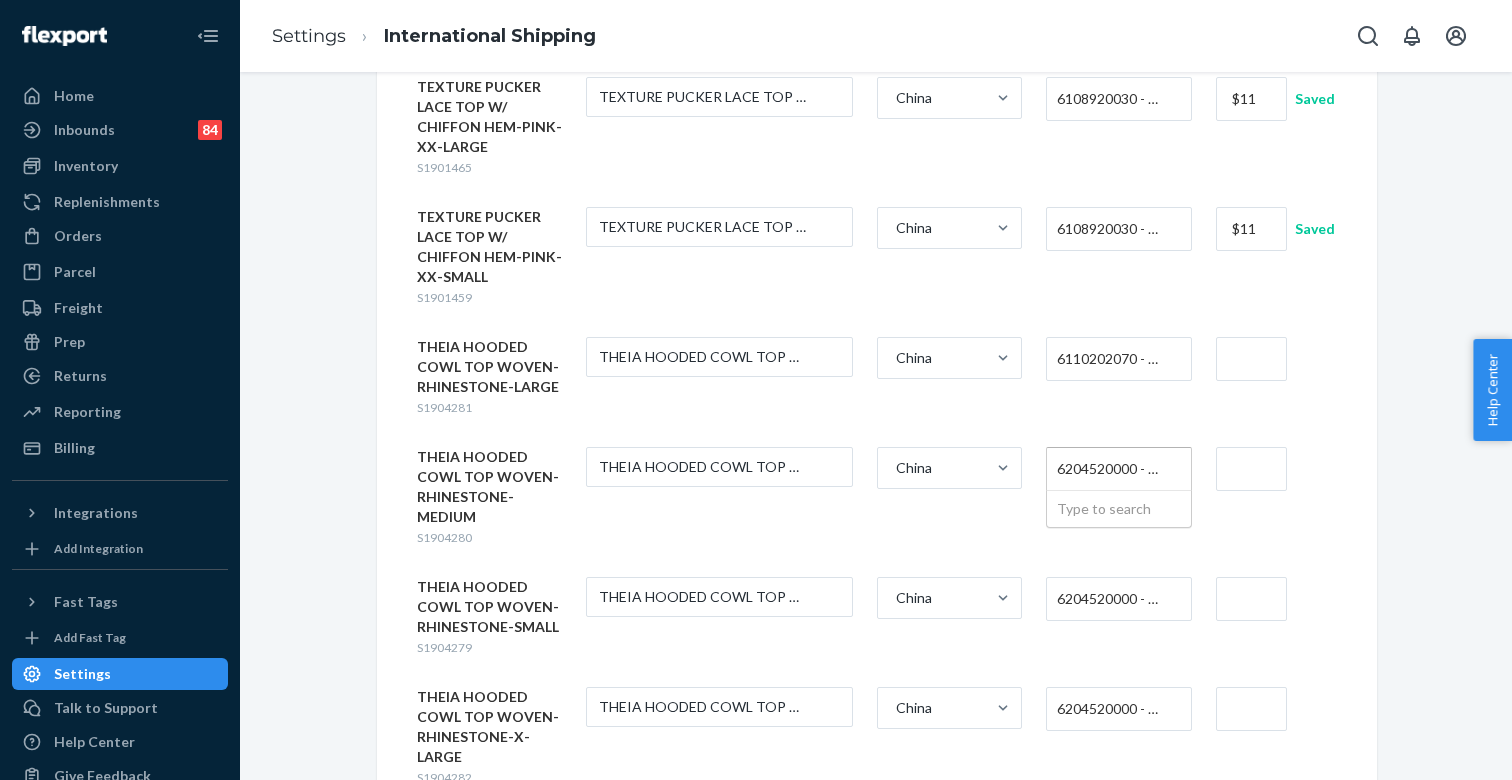 click on "6204520000 - WOMEN'S OR GIRLS' SKIRTS AND DIVIDED SKIRTS OF COTTON, NOT KNITTED OR CROCHETED" at bounding box center (1113, 469) 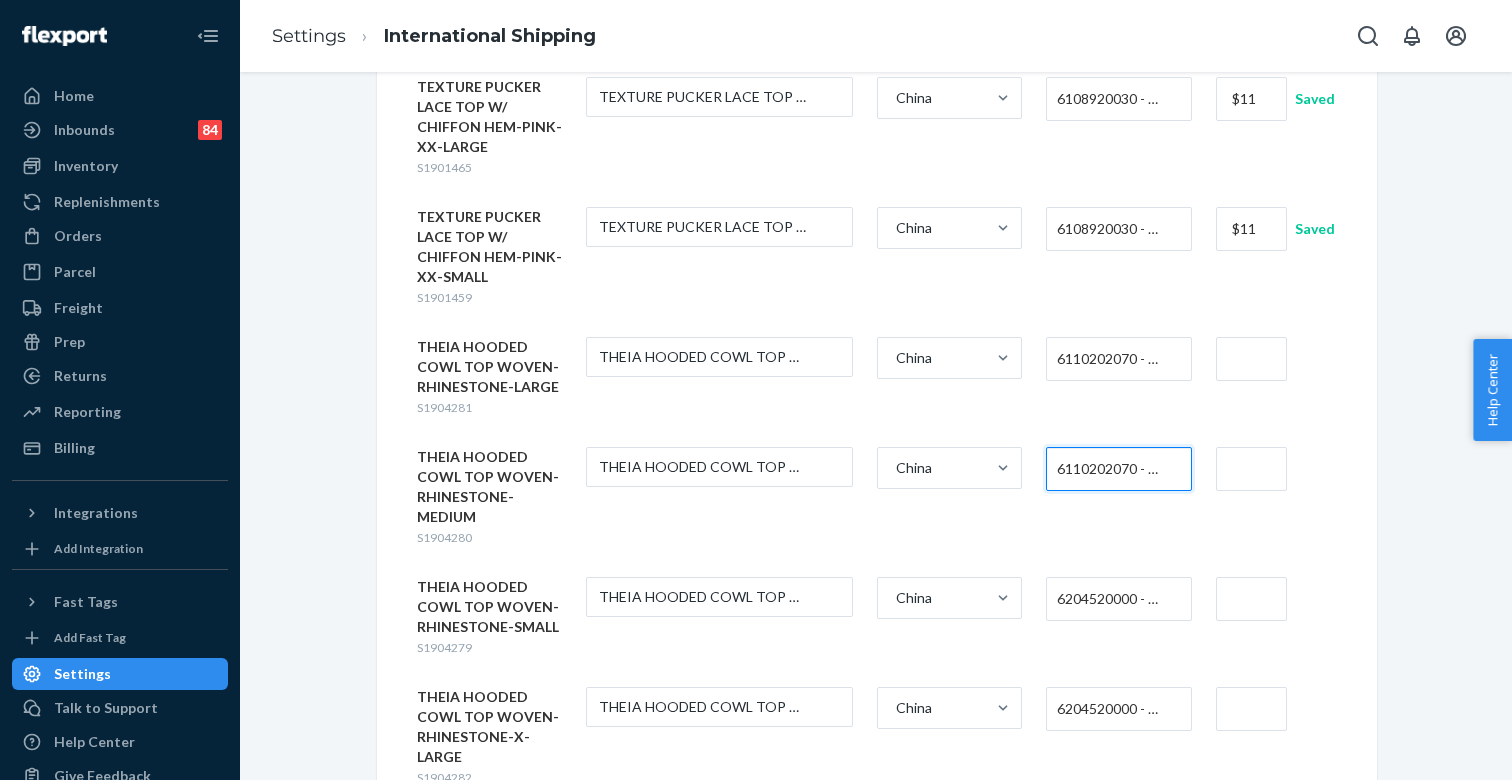 click on "6204520000 - WOMEN'S OR GIRLS' SKIRTS AND DIVIDED SKIRTS OF COTTON, NOT KNITTED OR CROCHETED" at bounding box center (1113, 599) 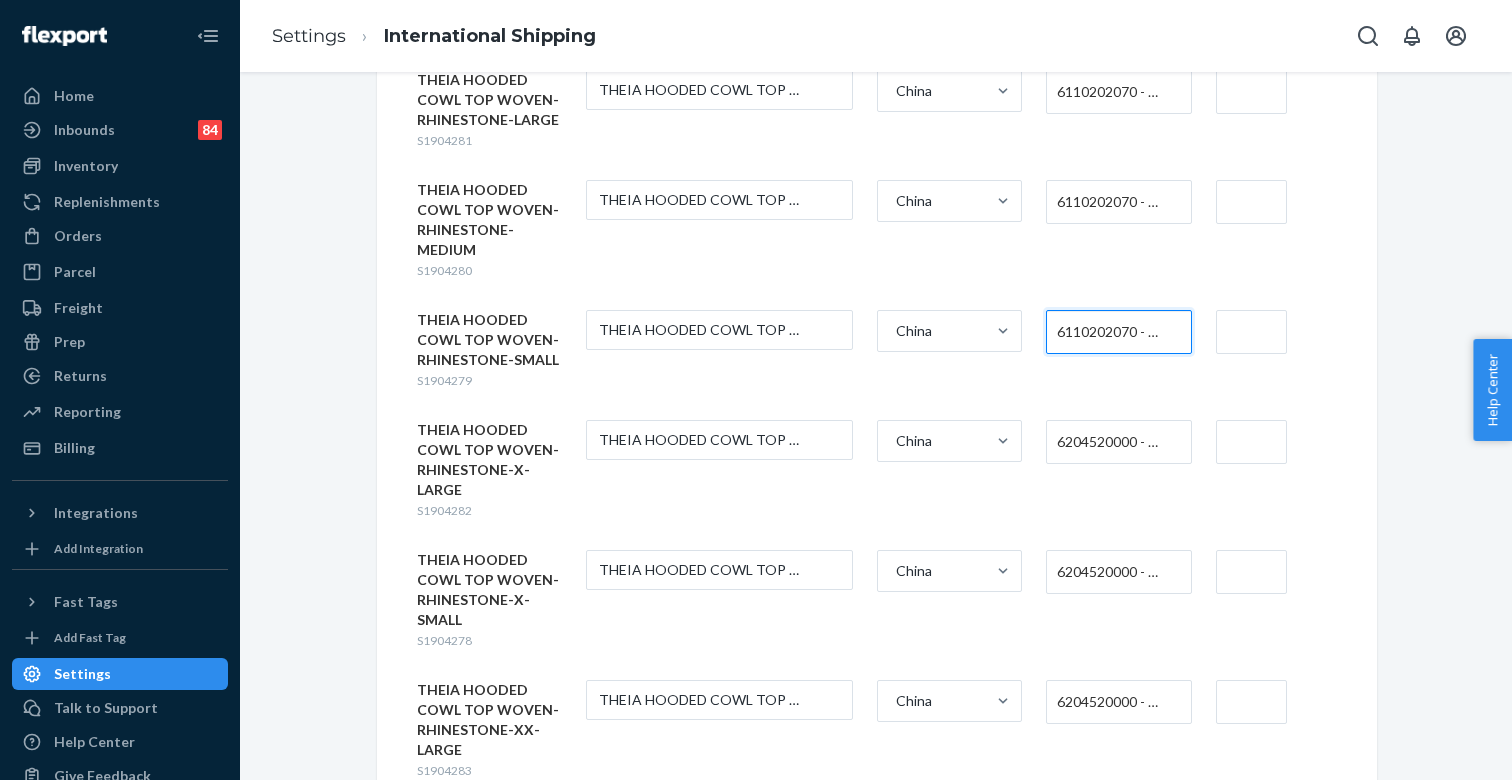 scroll, scrollTop: 9682, scrollLeft: 0, axis: vertical 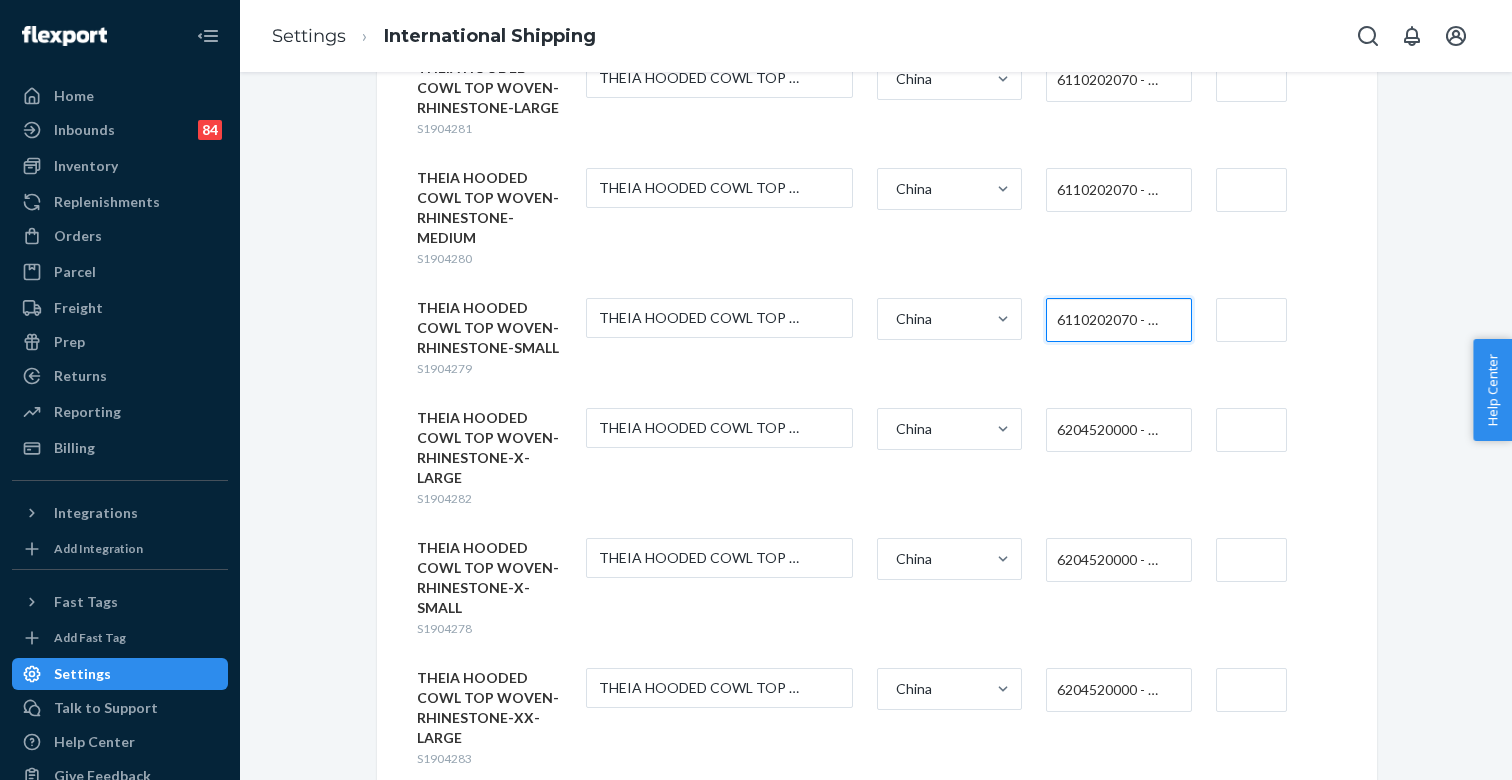 click on "6204520000 - WOMEN'S OR GIRLS' SKIRTS AND DIVIDED SKIRTS OF COTTON, NOT KNITTED OR CROCHETED" at bounding box center [1113, 430] 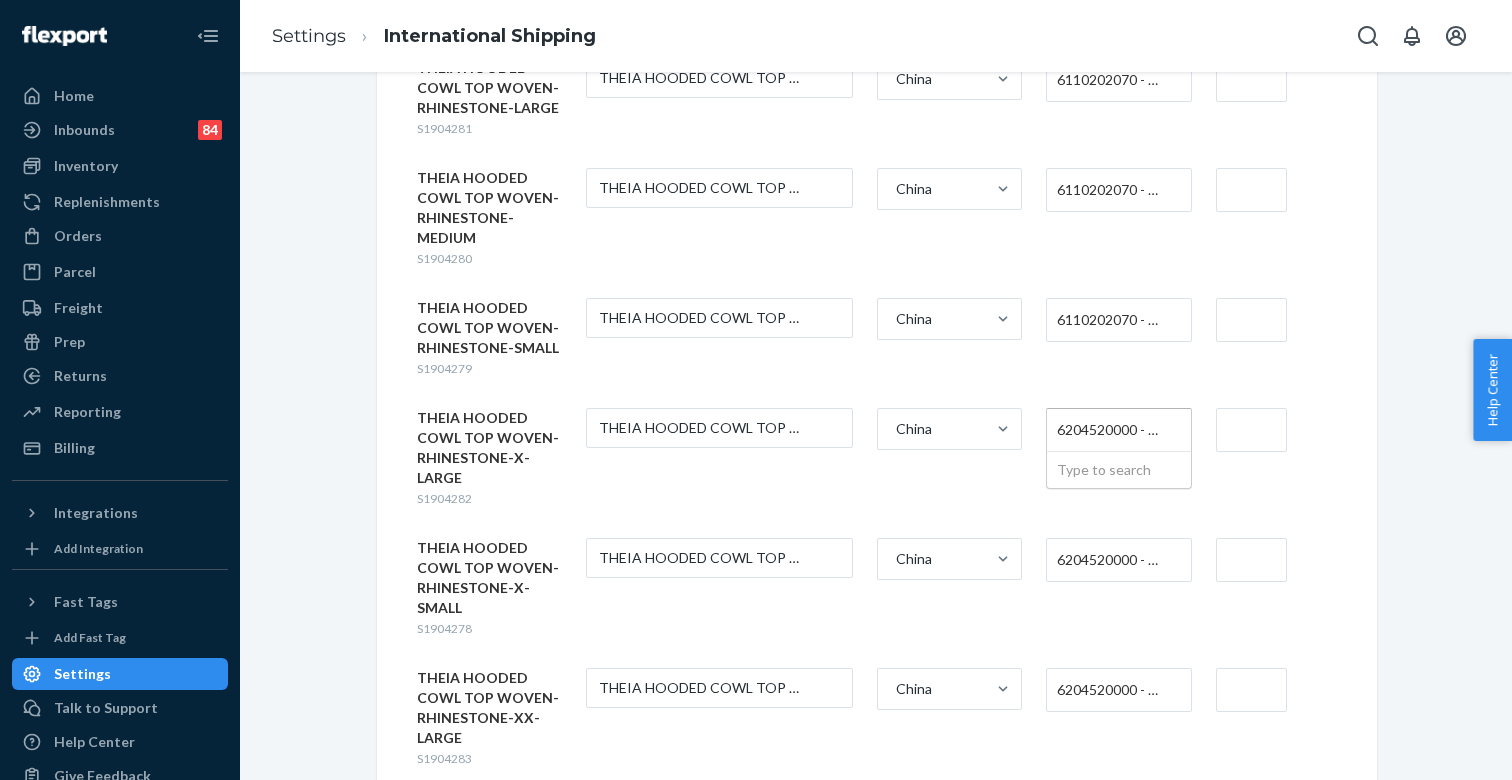 paste on "611020207" 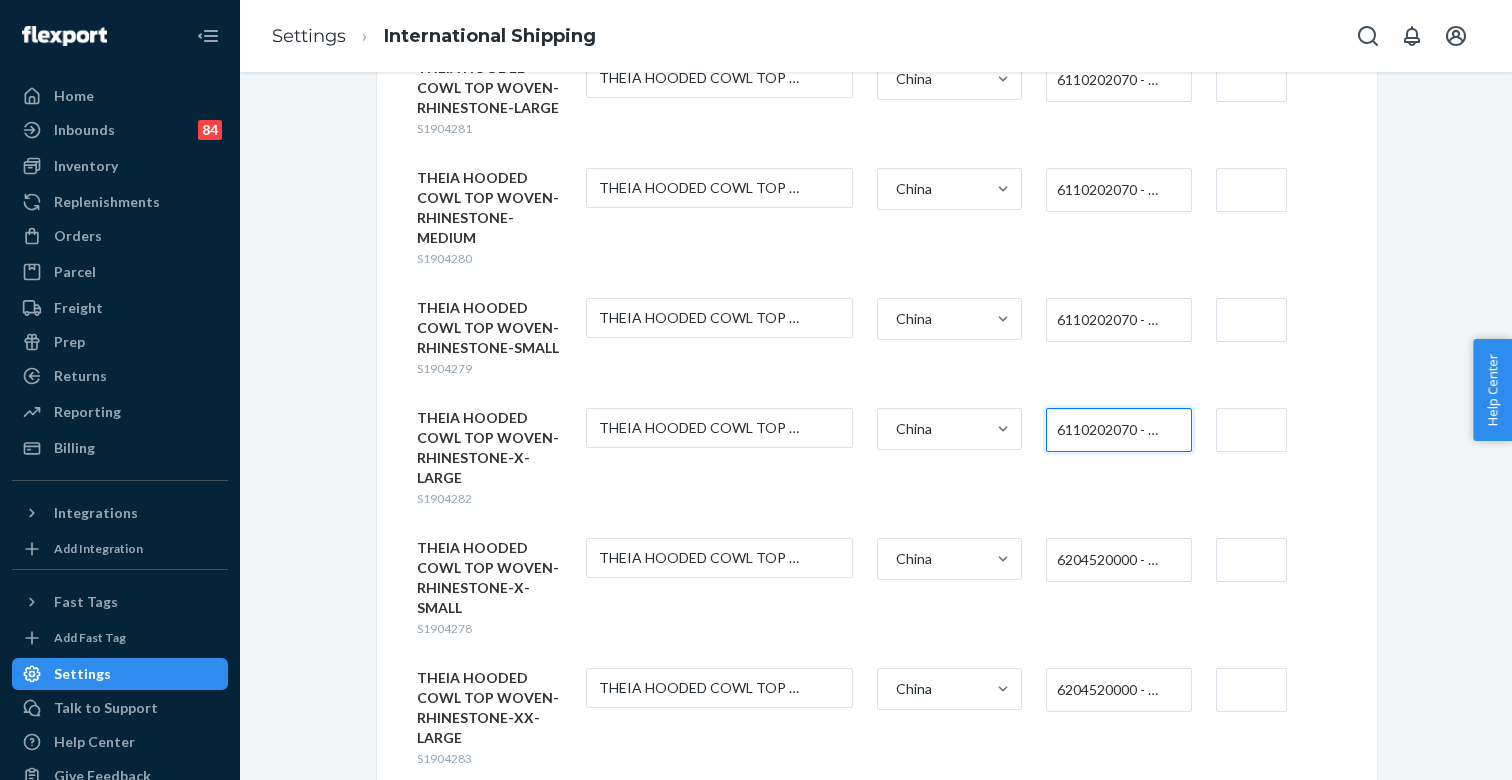 click on "6204520000 - WOMEN'S OR GIRLS' SKIRTS AND DIVIDED SKIRTS OF COTTON, NOT KNITTED OR CROCHETED" at bounding box center [1113, 560] 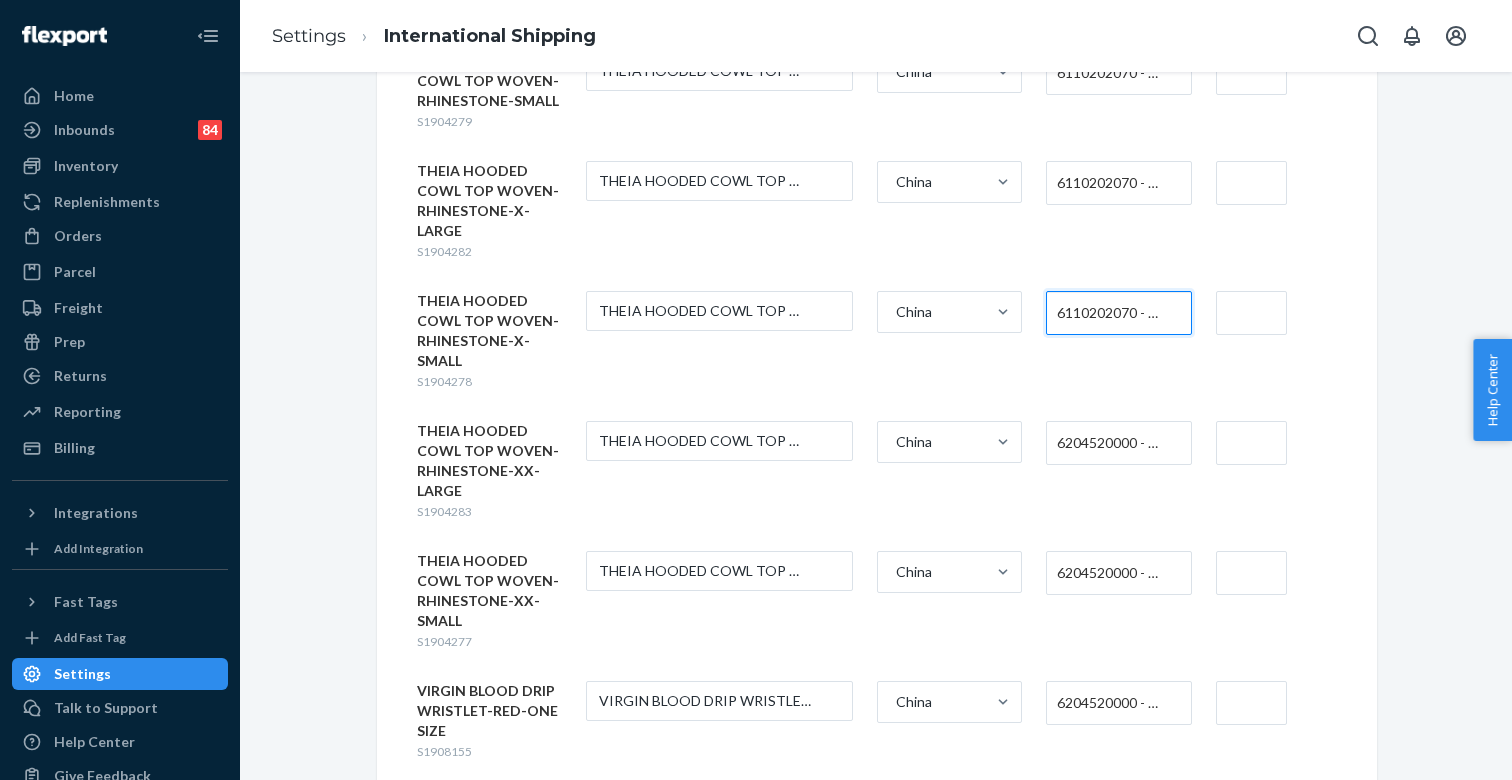 scroll, scrollTop: 9982, scrollLeft: 0, axis: vertical 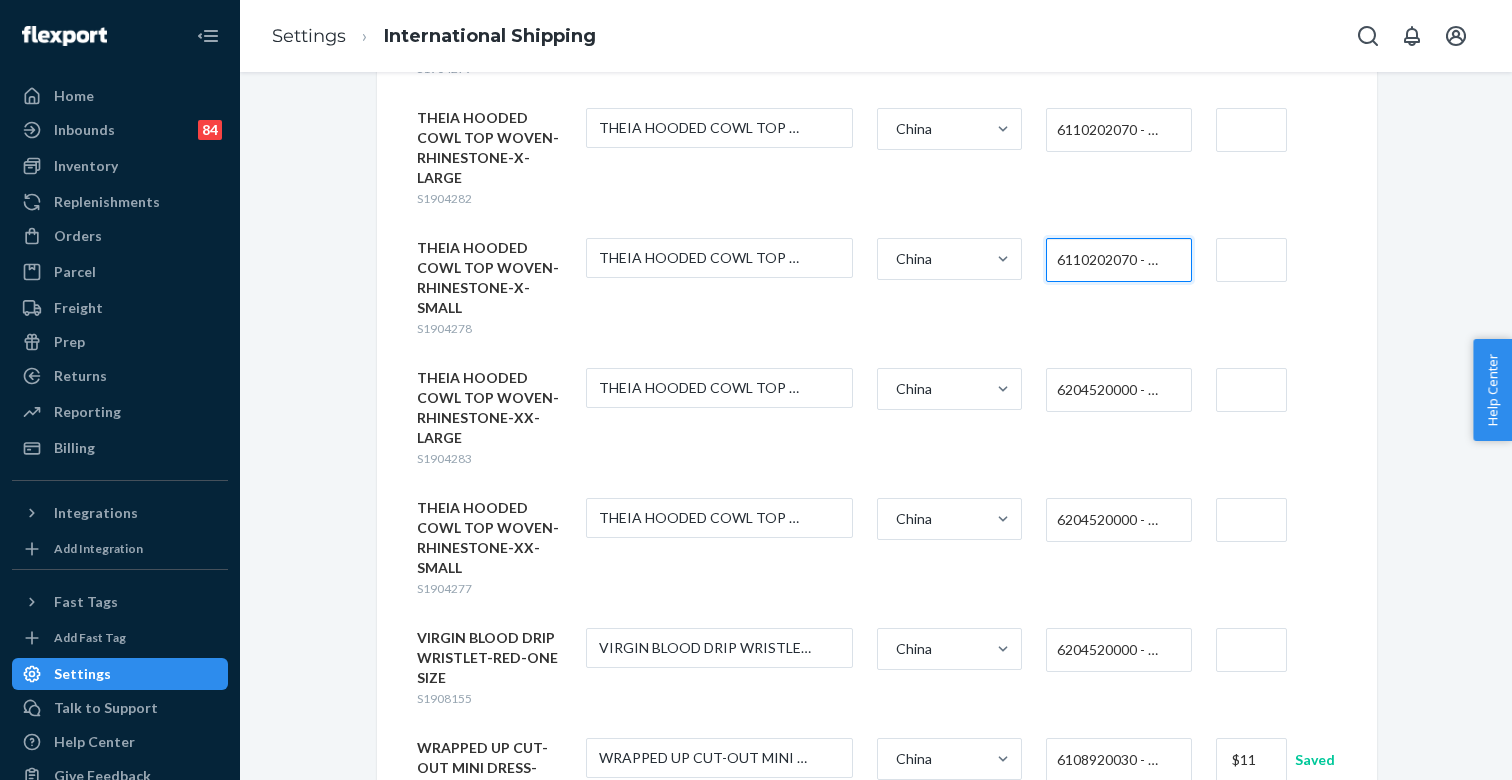 click on "6204520000 - WOMEN'S OR GIRLS' SKIRTS AND DIVIDED SKIRTS OF COTTON, NOT KNITTED OR CROCHETED" at bounding box center [1113, 390] 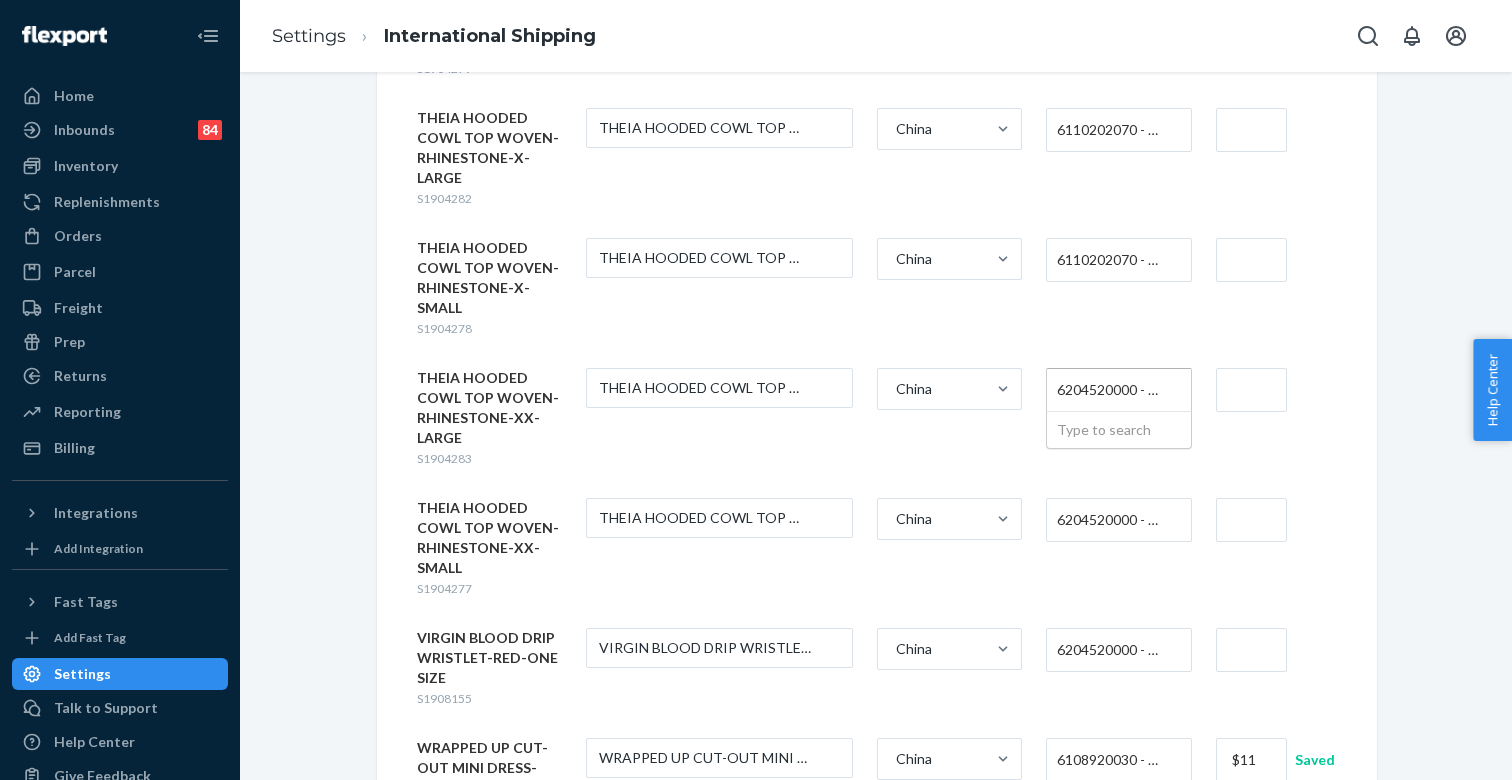 paste on "611020207" 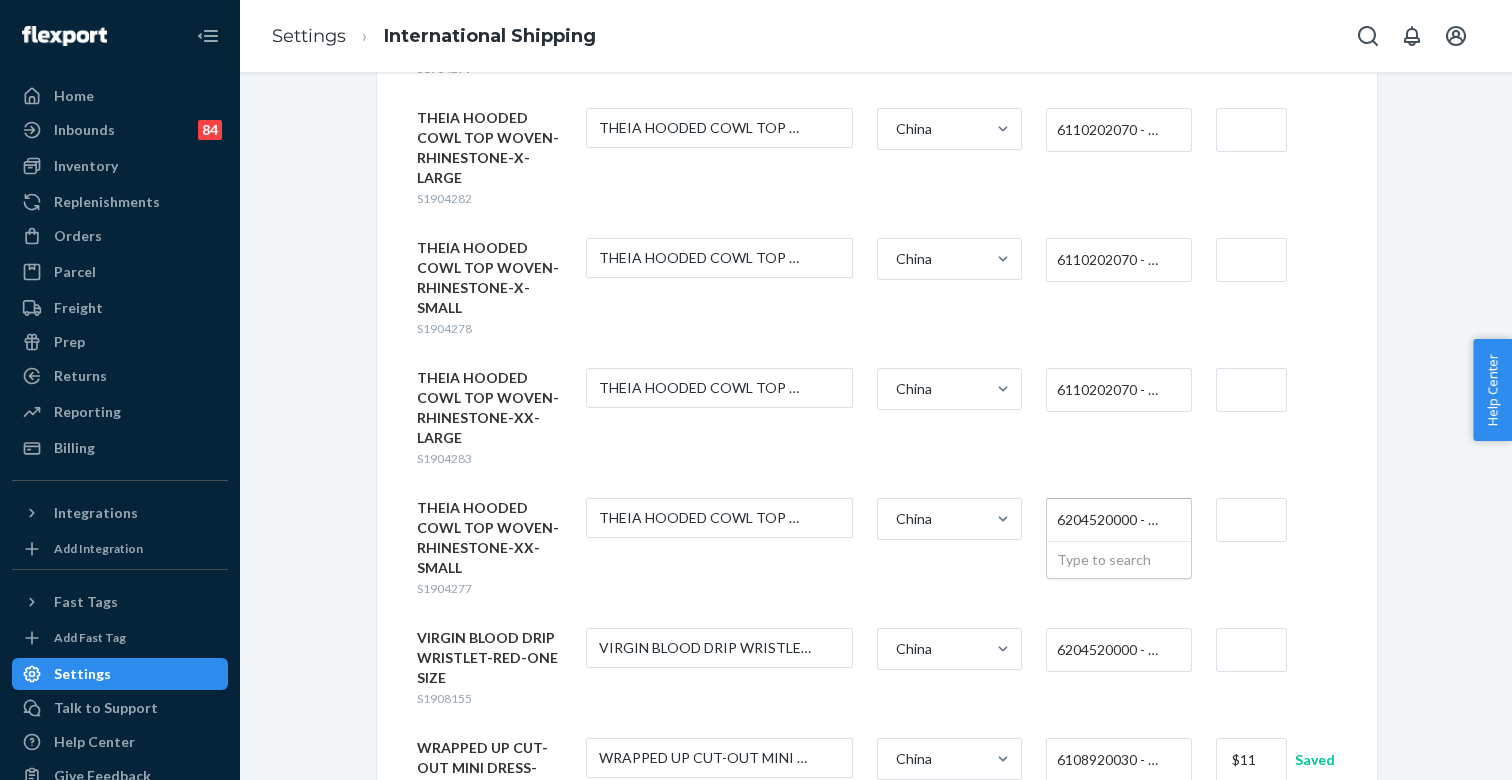 click on "6204520000 - WOMEN'S OR GIRLS' SKIRTS AND DIVIDED SKIRTS OF COTTON, NOT KNITTED OR CROCHETED" at bounding box center [1113, 520] 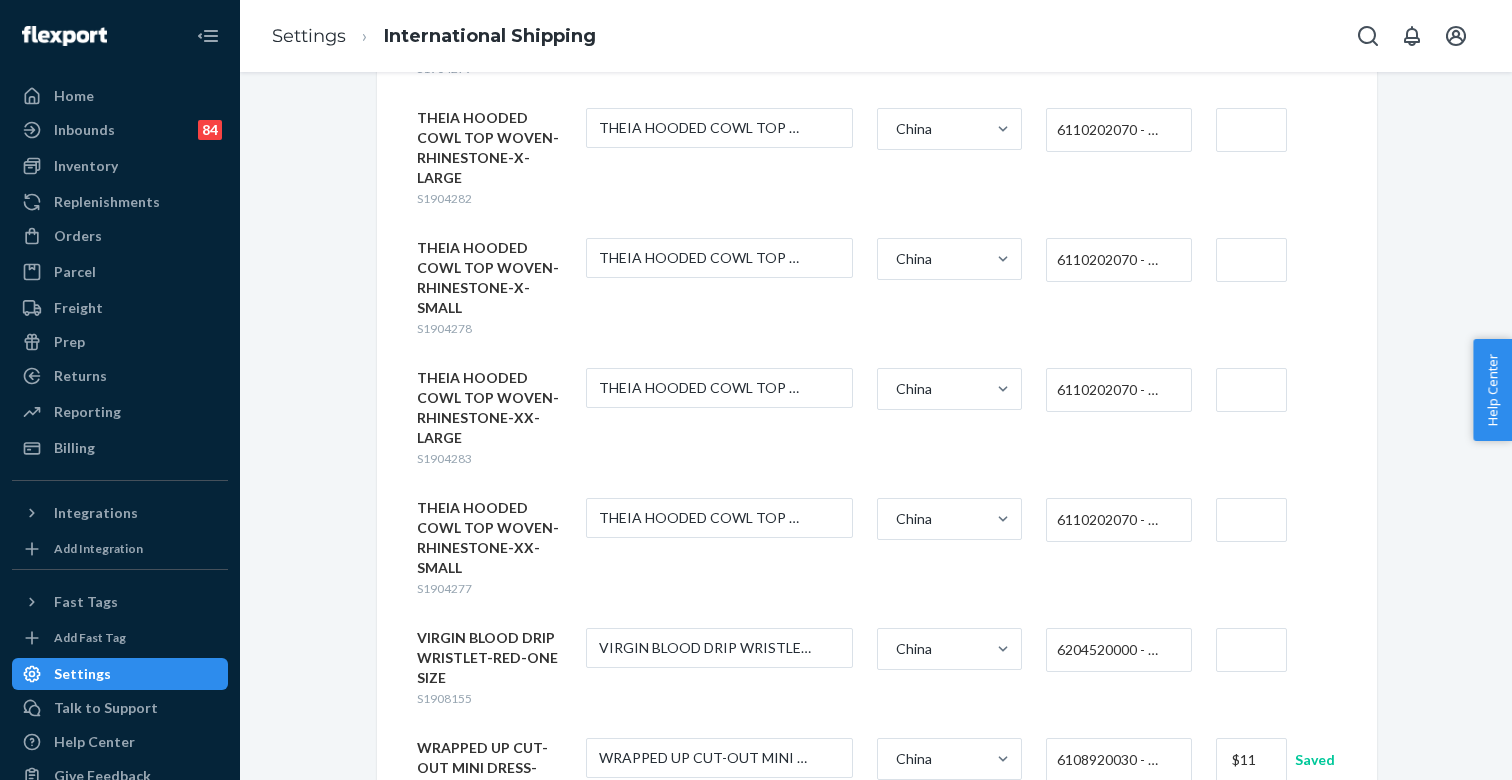 click at bounding box center (1251, 520) 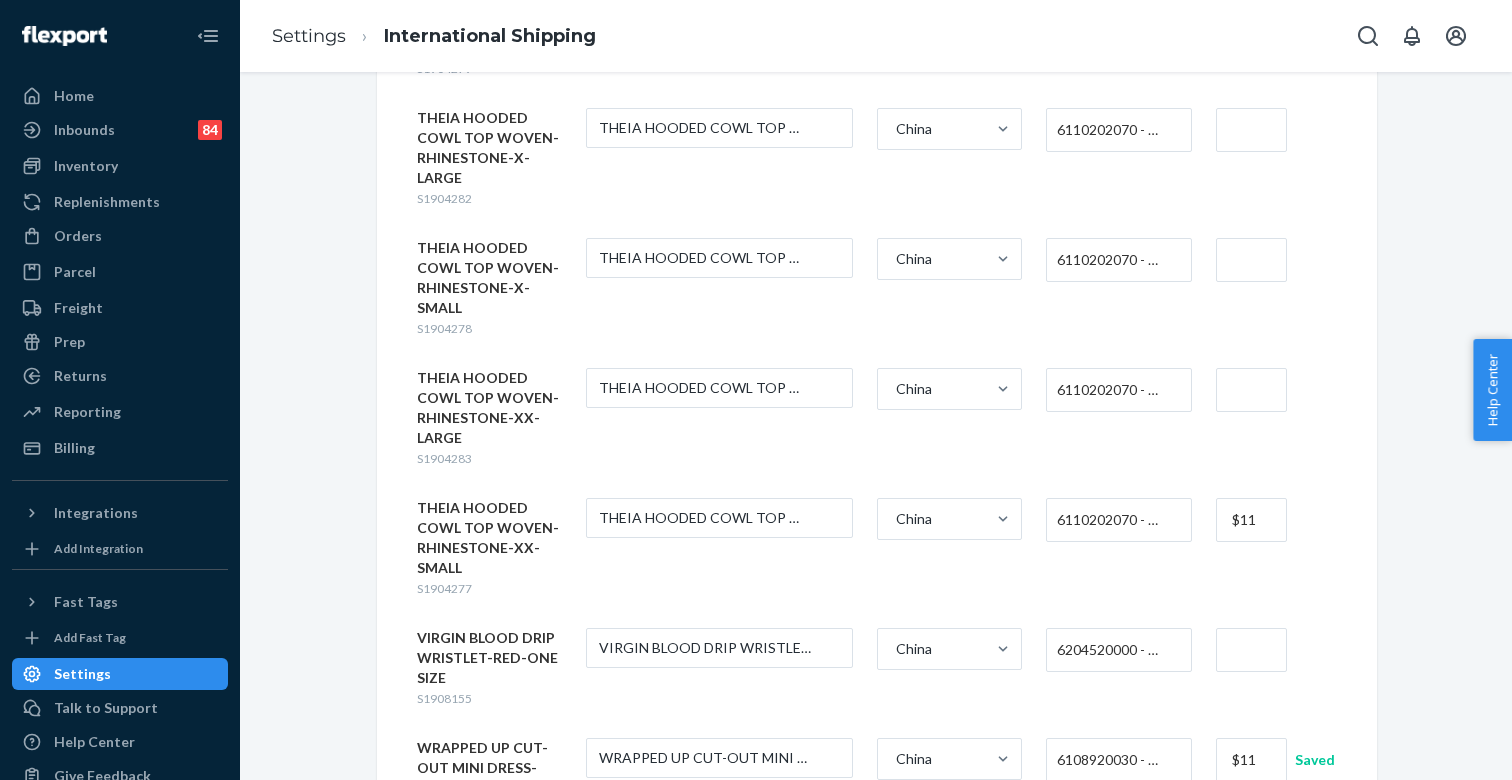 click at bounding box center [1251, 390] 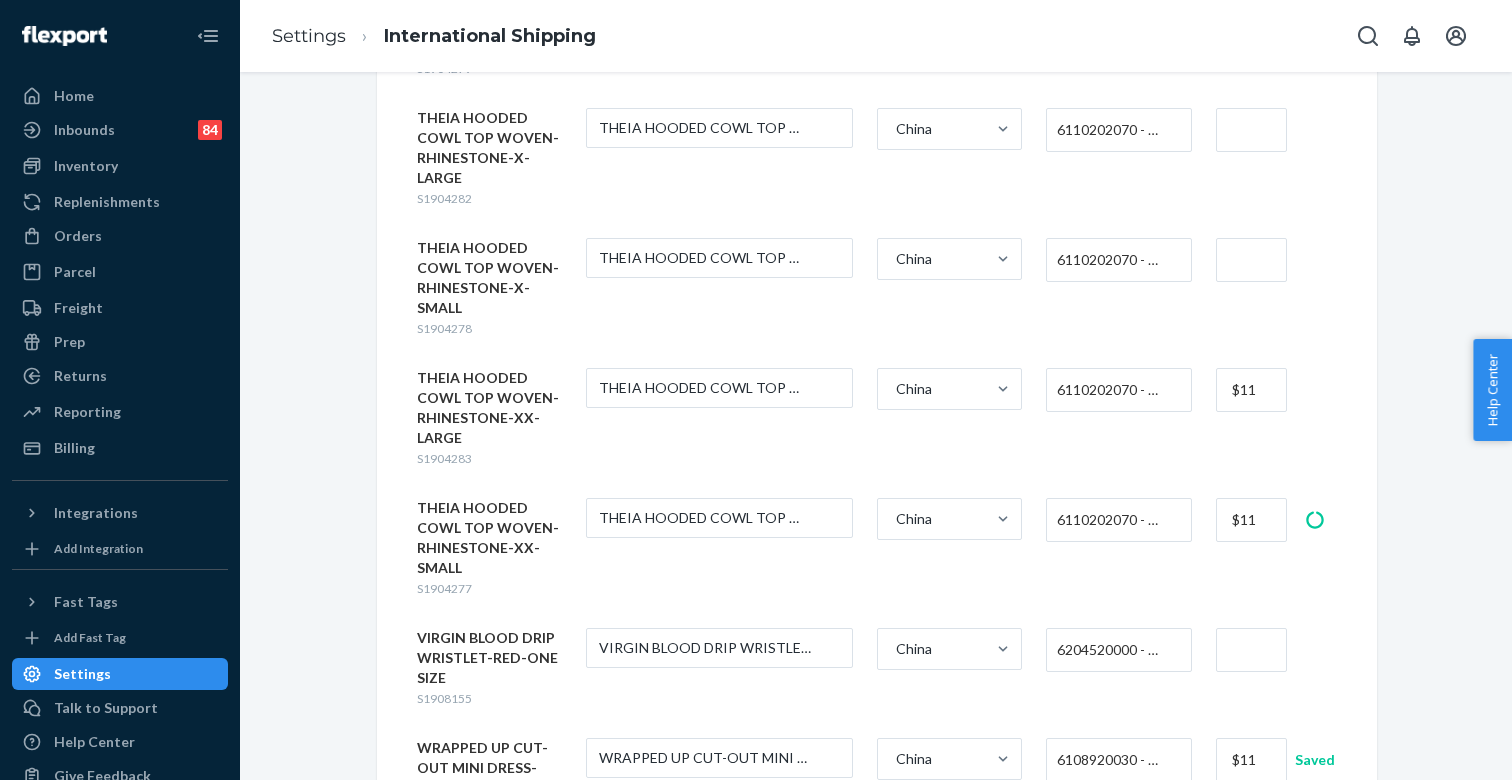 click at bounding box center [1251, 260] 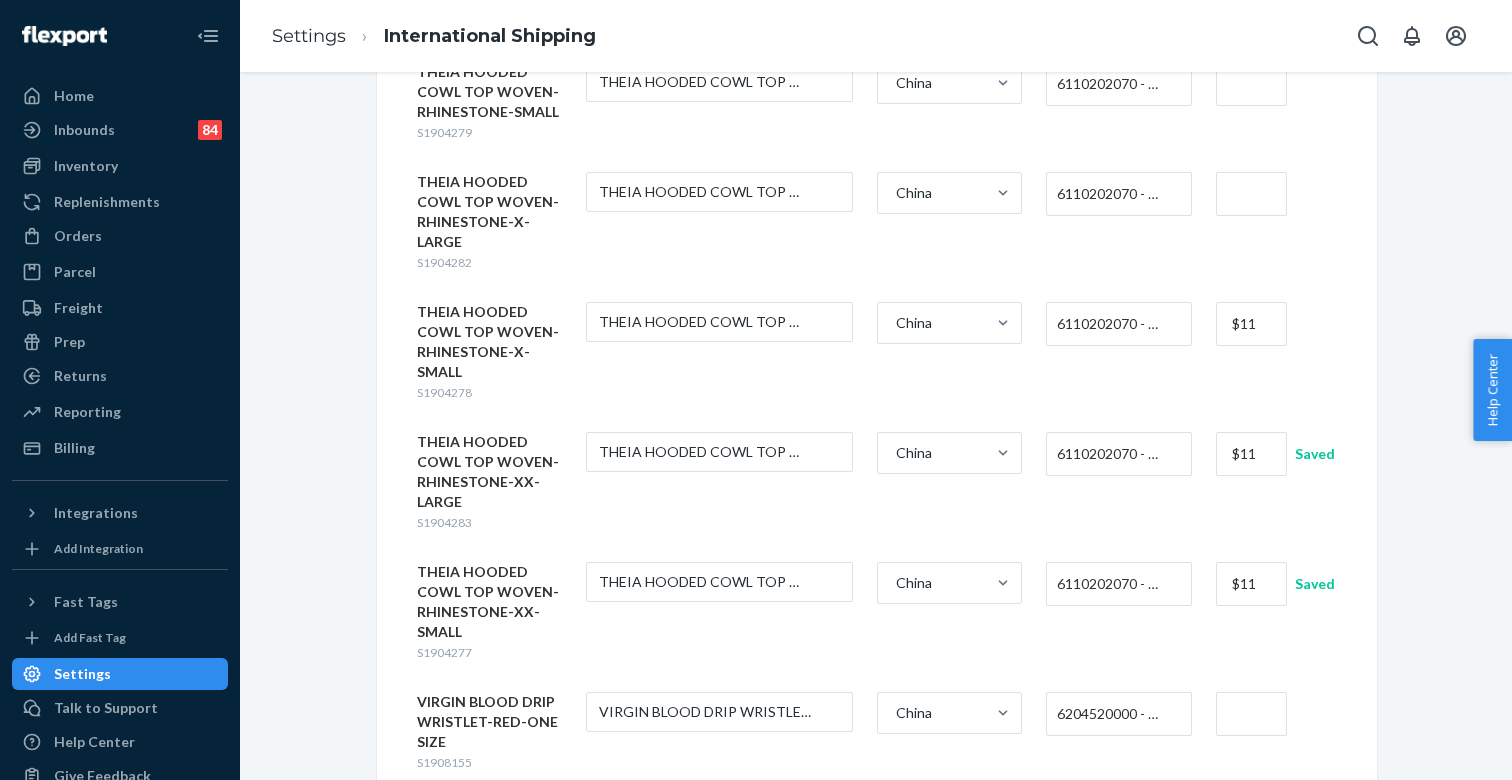 scroll, scrollTop: 9732, scrollLeft: 0, axis: vertical 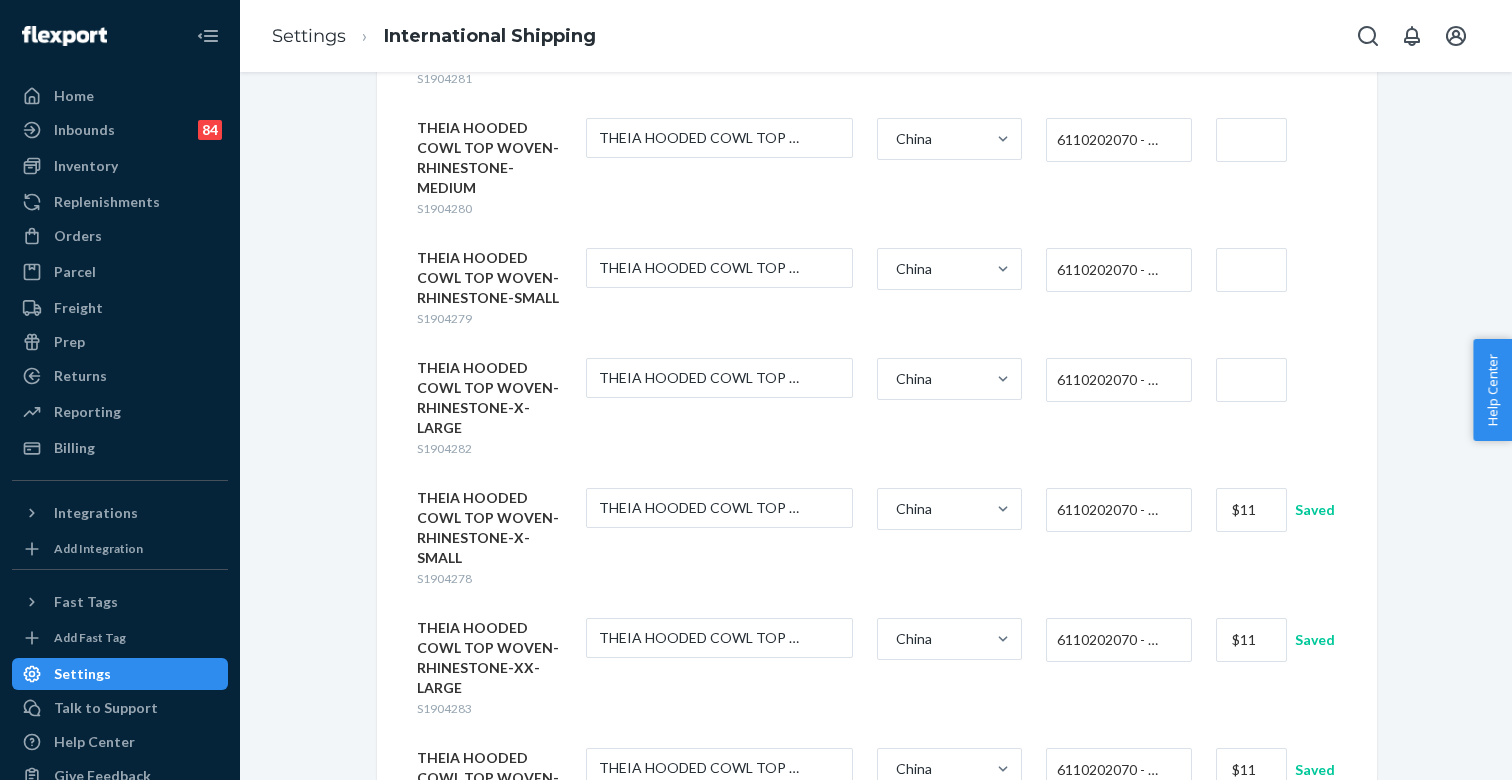 click at bounding box center [1251, 380] 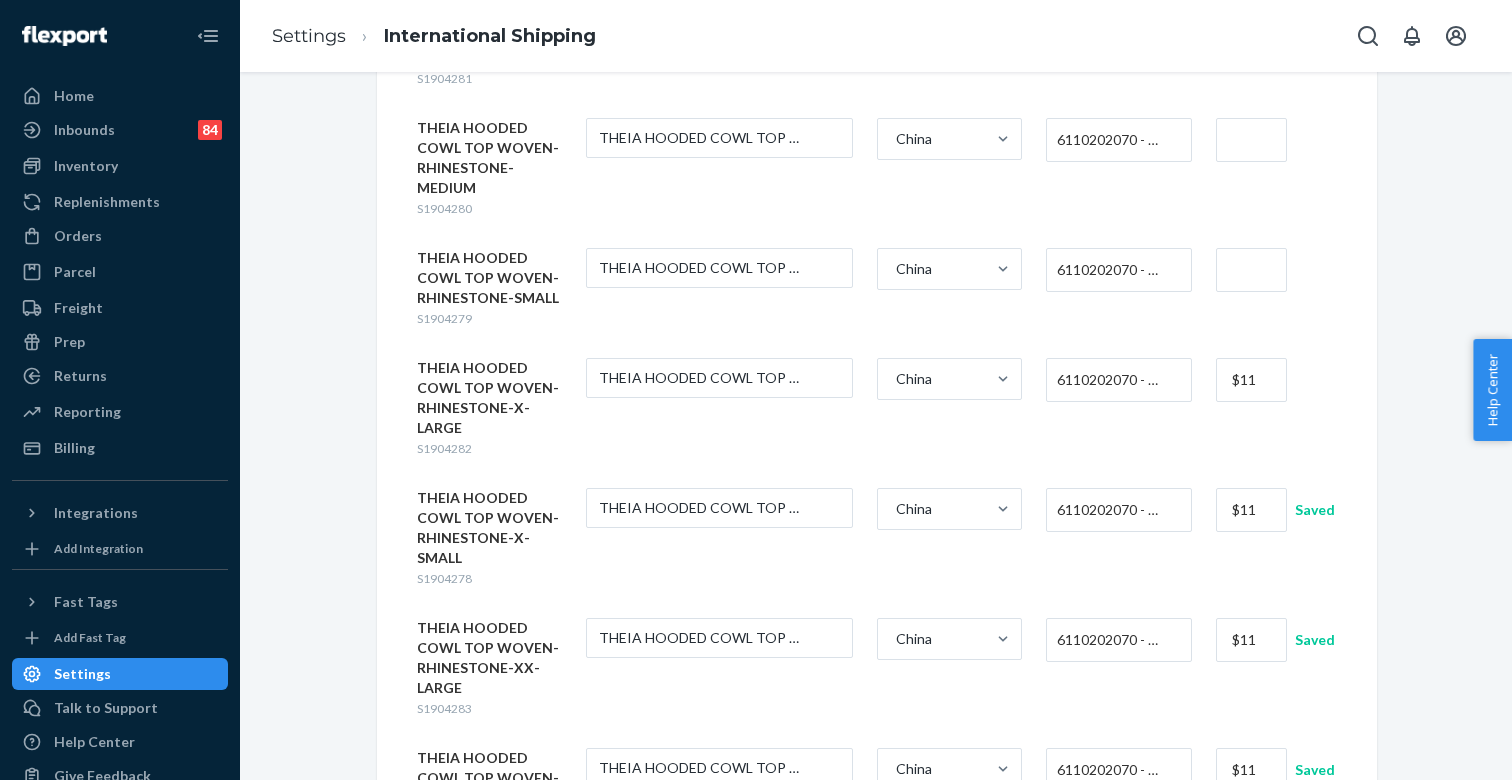 click at bounding box center (1251, 270) 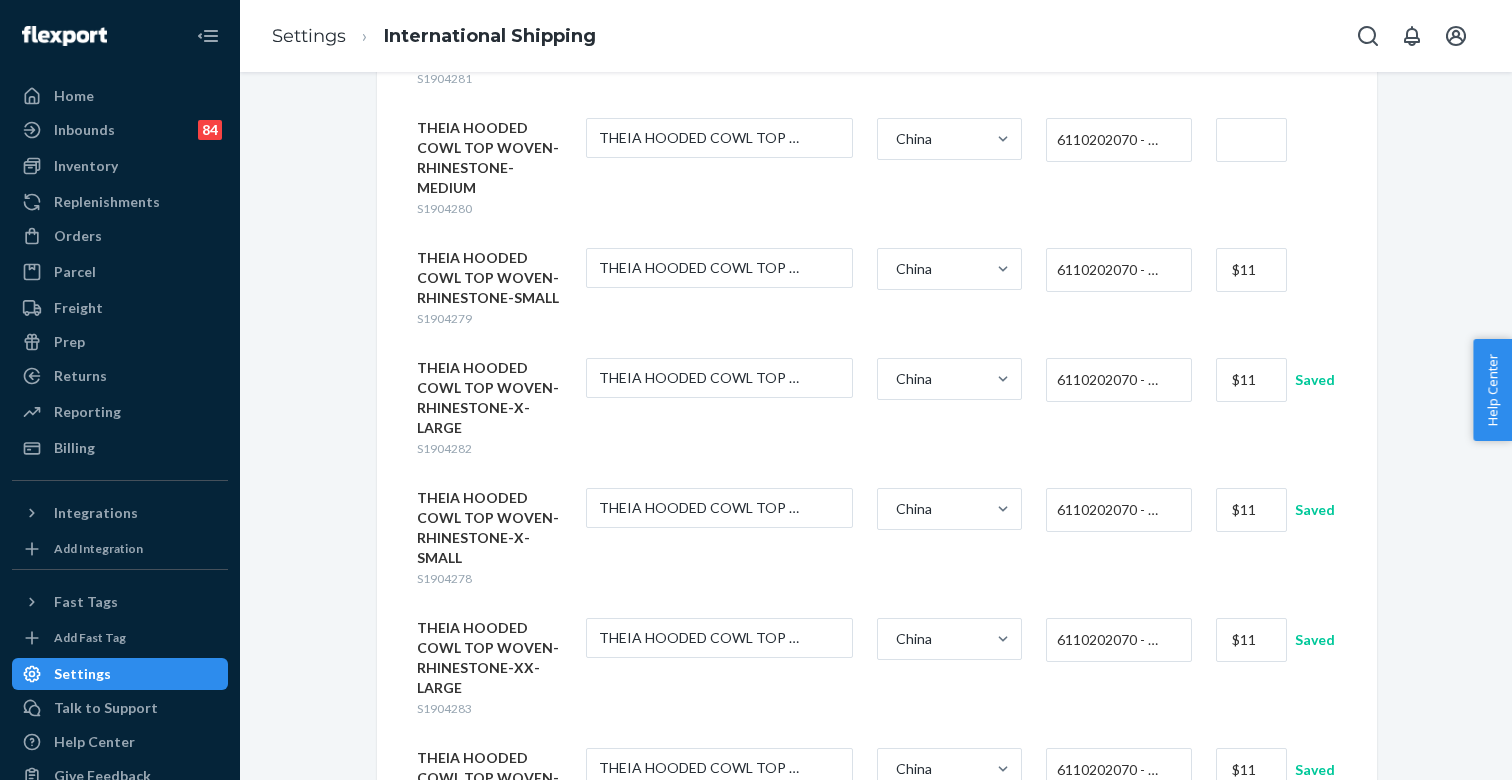 click at bounding box center [1251, 140] 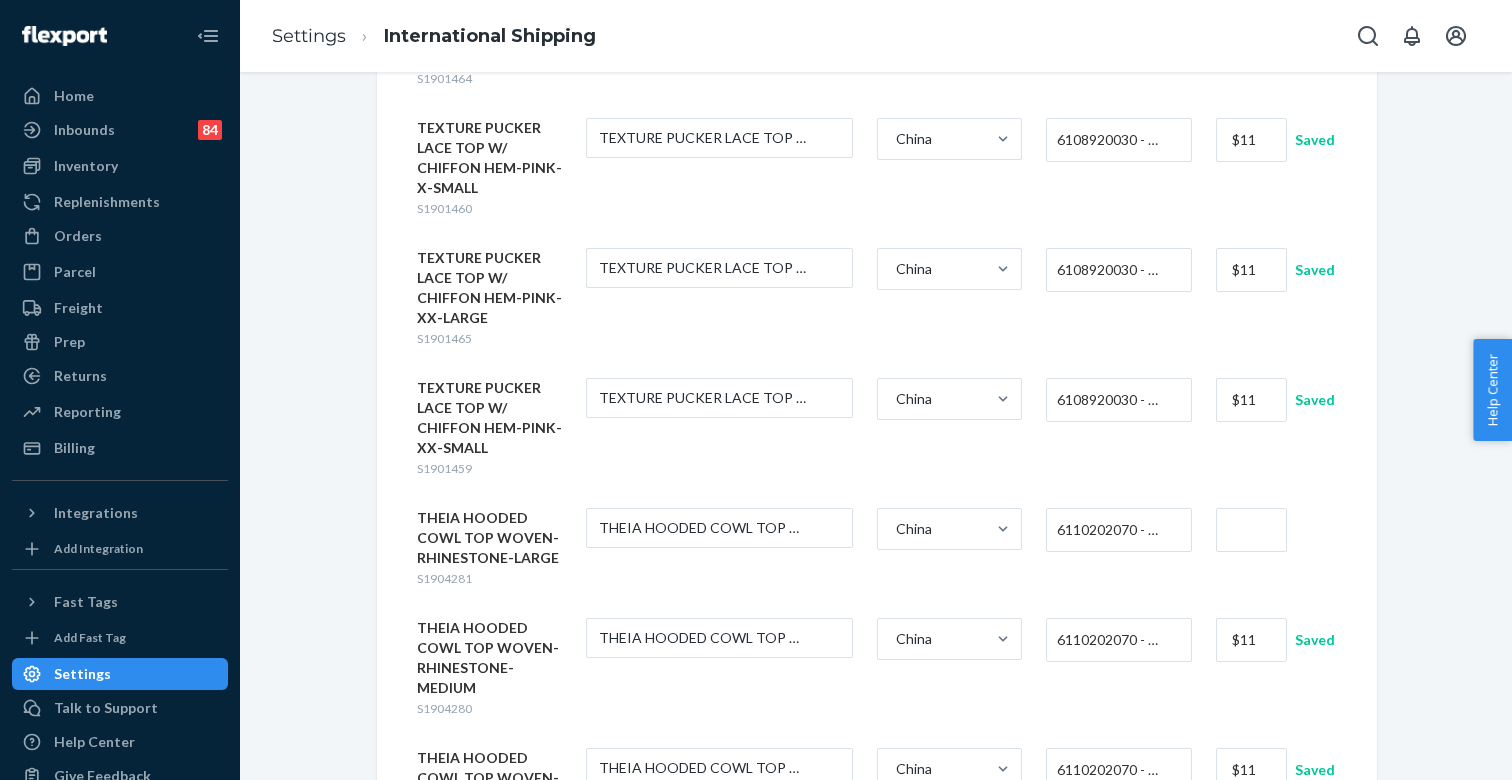 scroll, scrollTop: 9250, scrollLeft: 0, axis: vertical 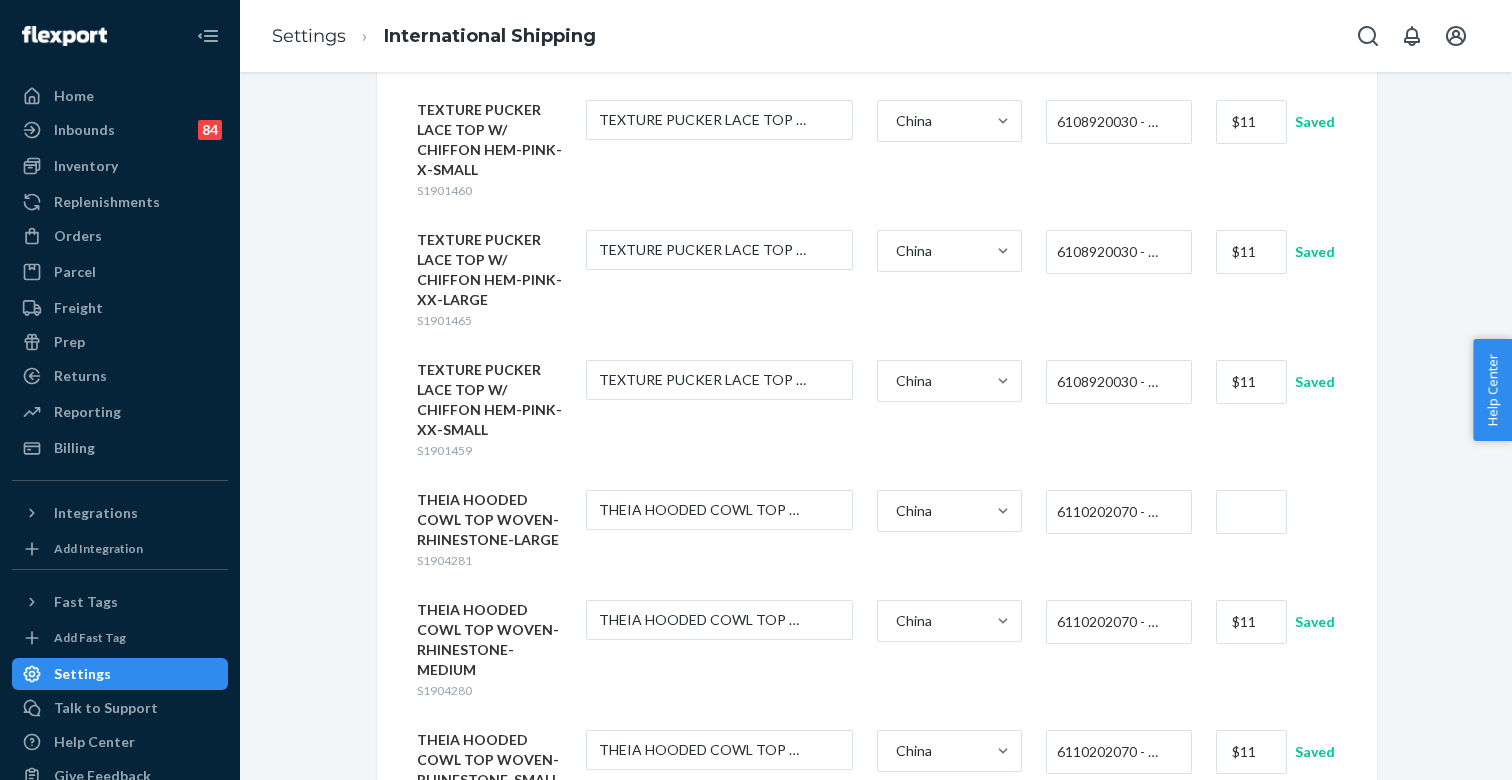 click at bounding box center [1251, 512] 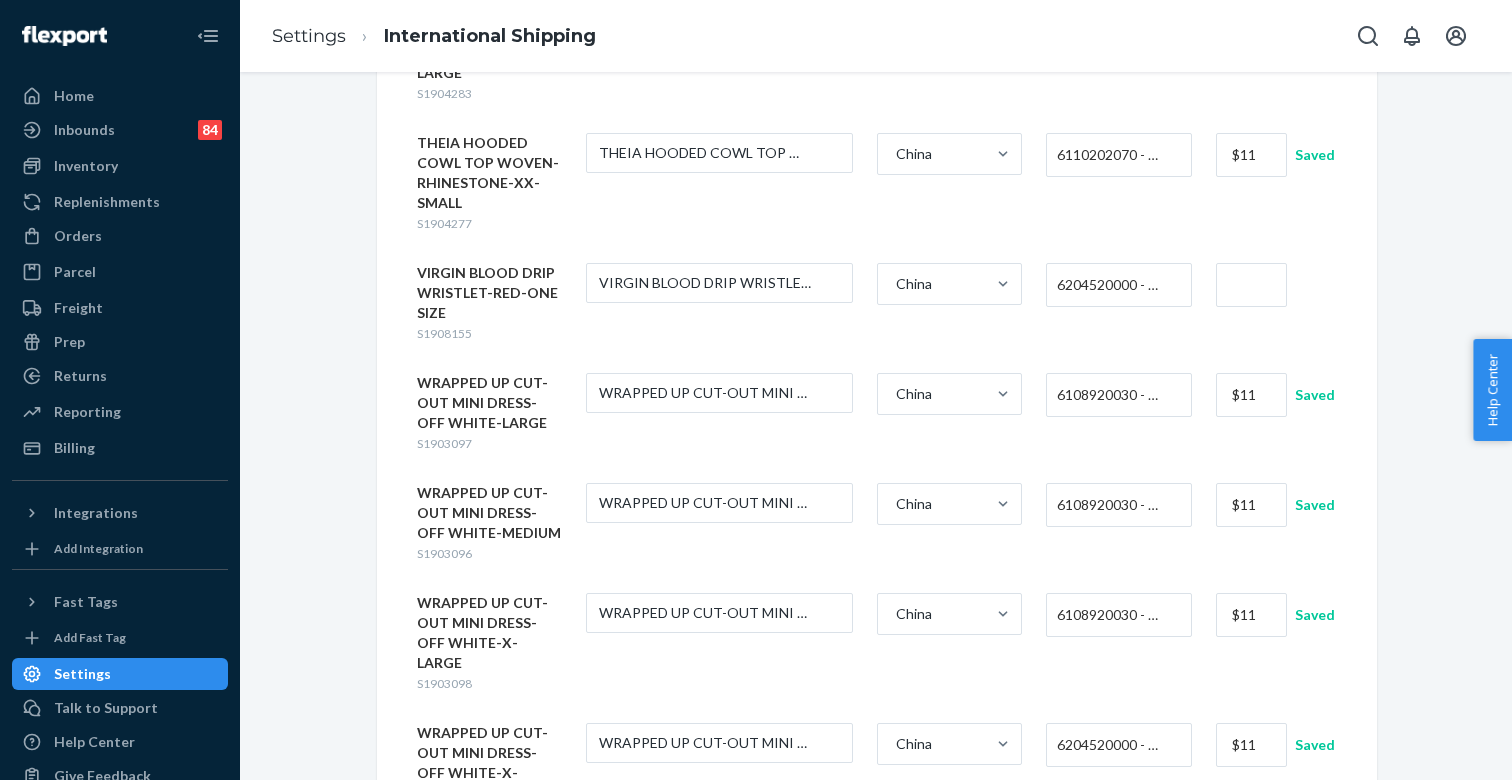 scroll, scrollTop: 10311, scrollLeft: 0, axis: vertical 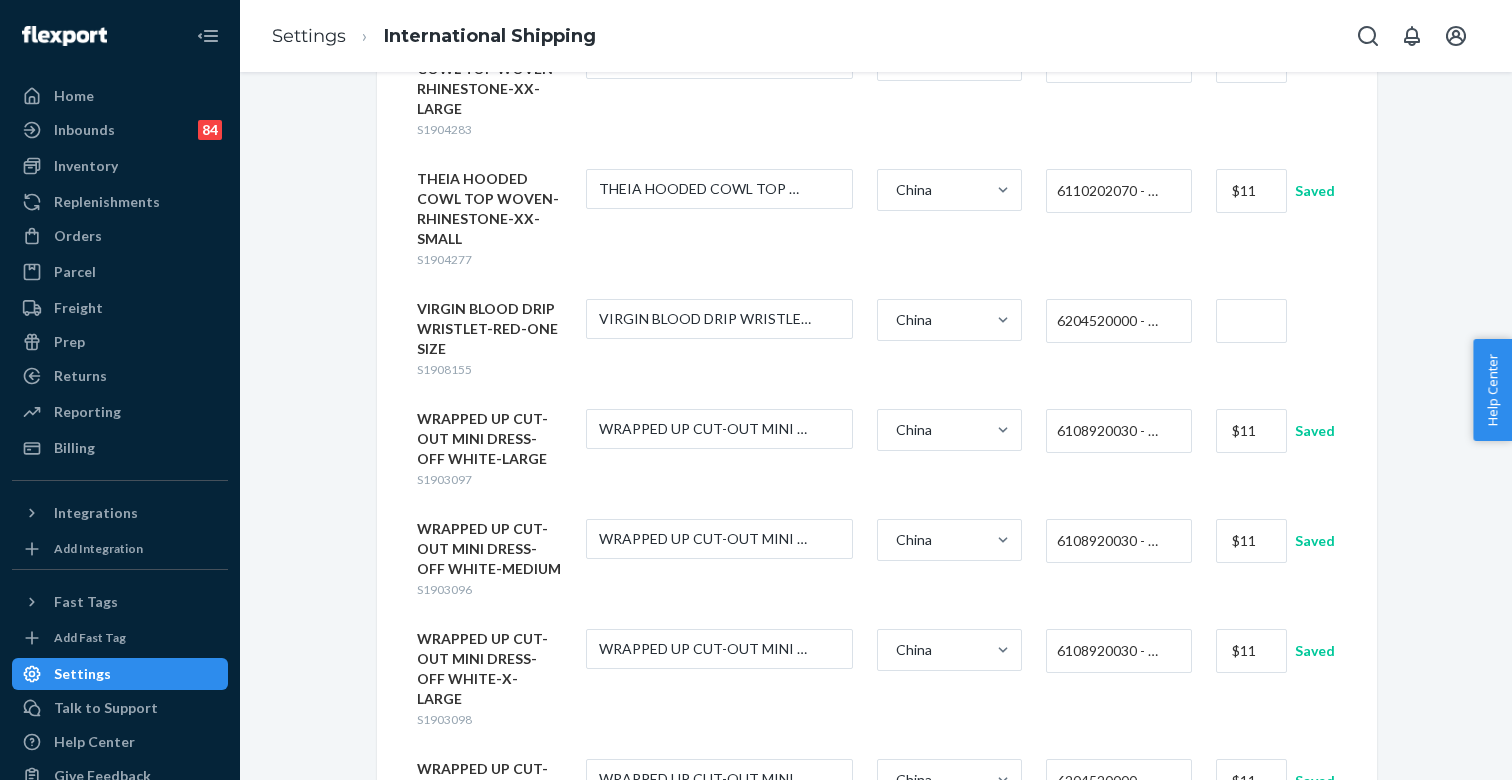 click on "S1908155" at bounding box center (444, 369) 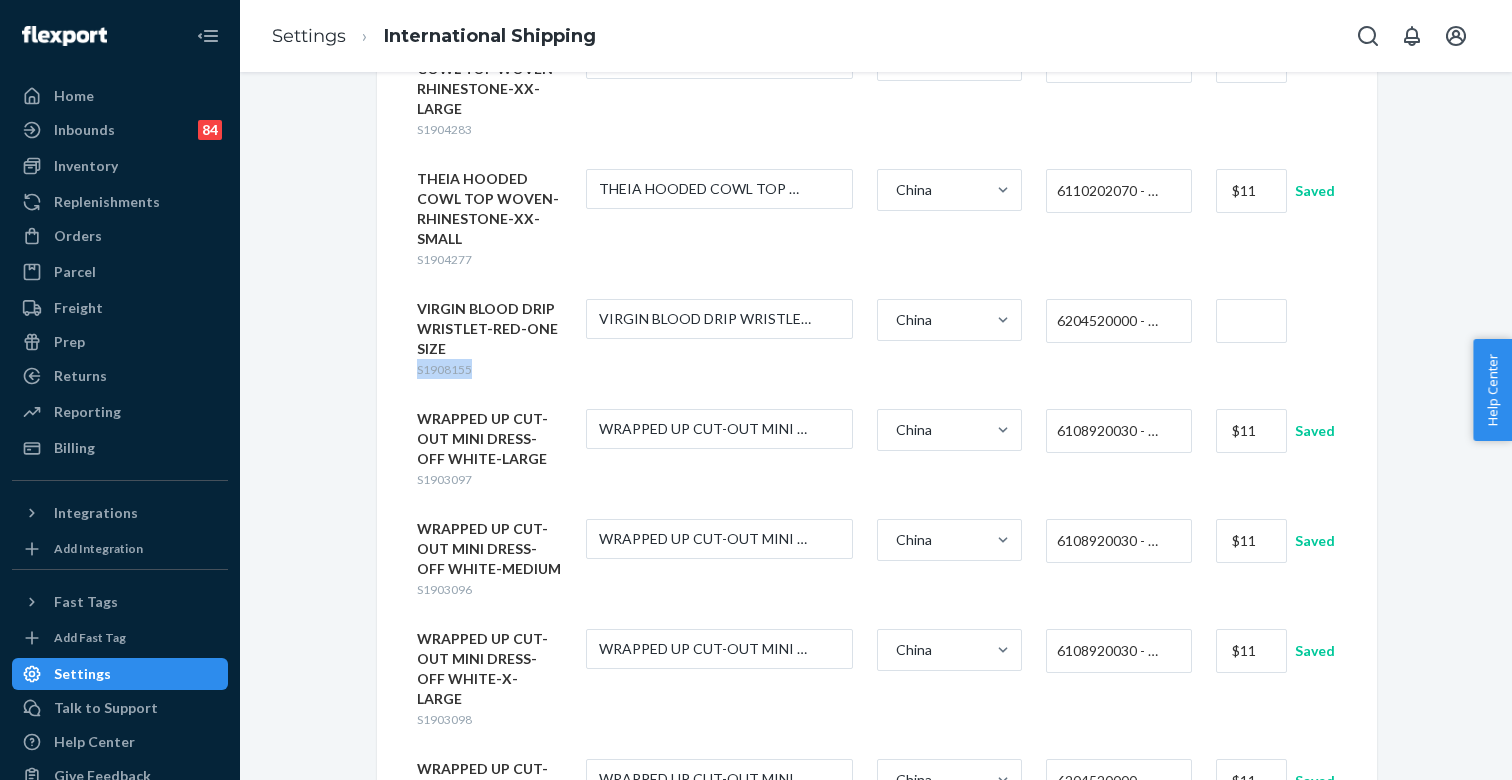 click on "S1908155" at bounding box center (444, 369) 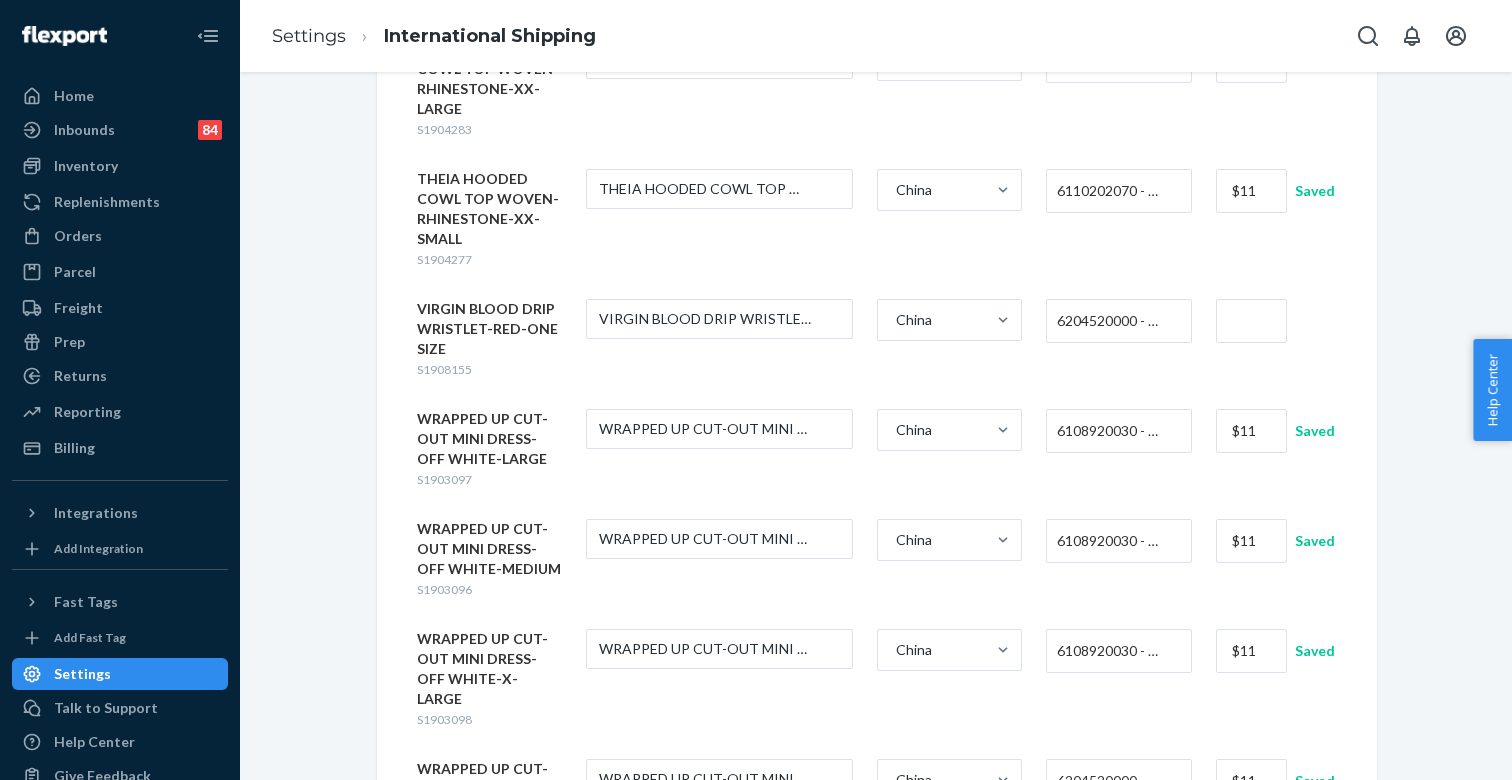 click on "6204520000 - WOMEN'S OR GIRLS' SKIRTS AND DIVIDED SKIRTS OF COTTON, NOT KNITTED OR CROCHETED" at bounding box center [1113, 321] 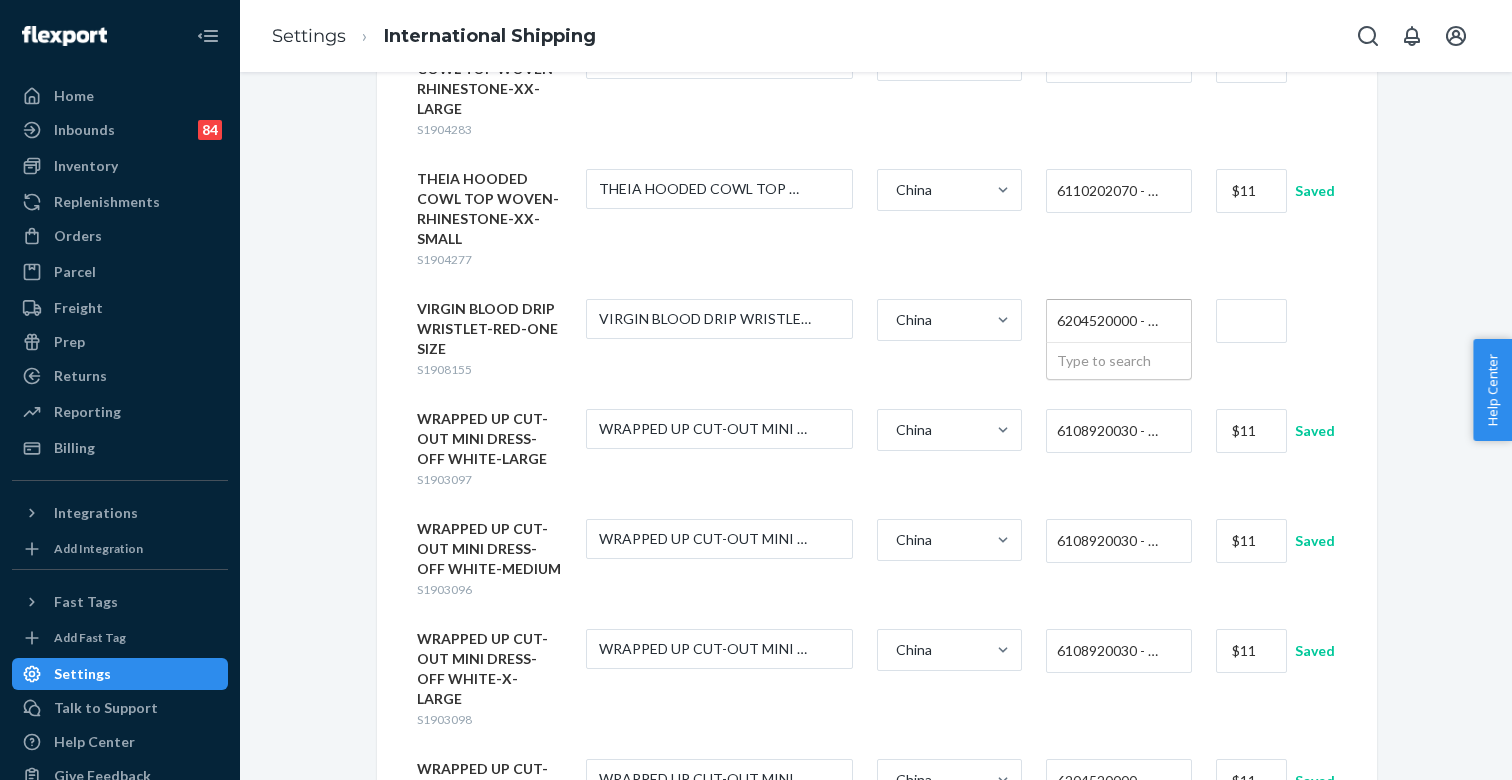 paste on "S1908155" 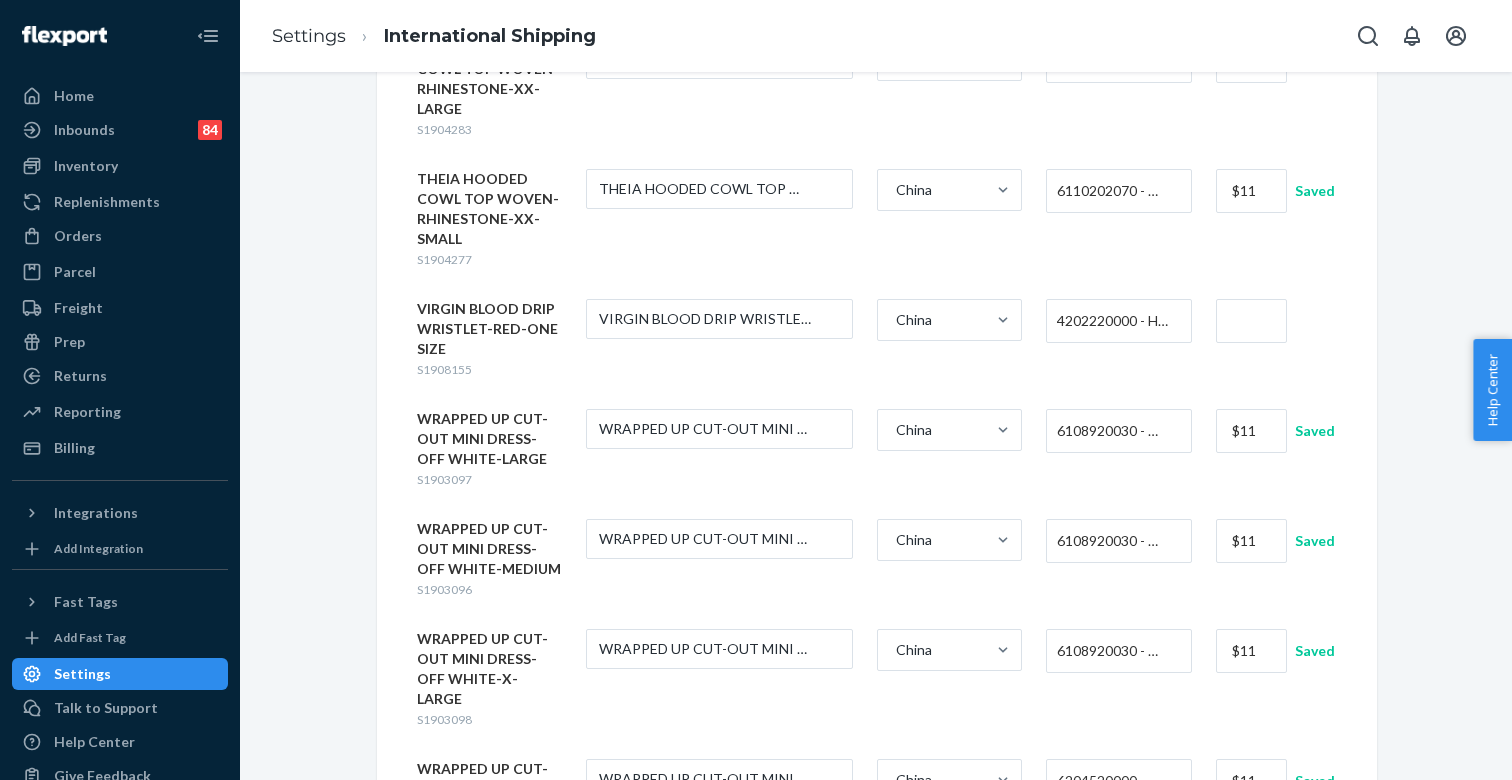 click at bounding box center [1251, 321] 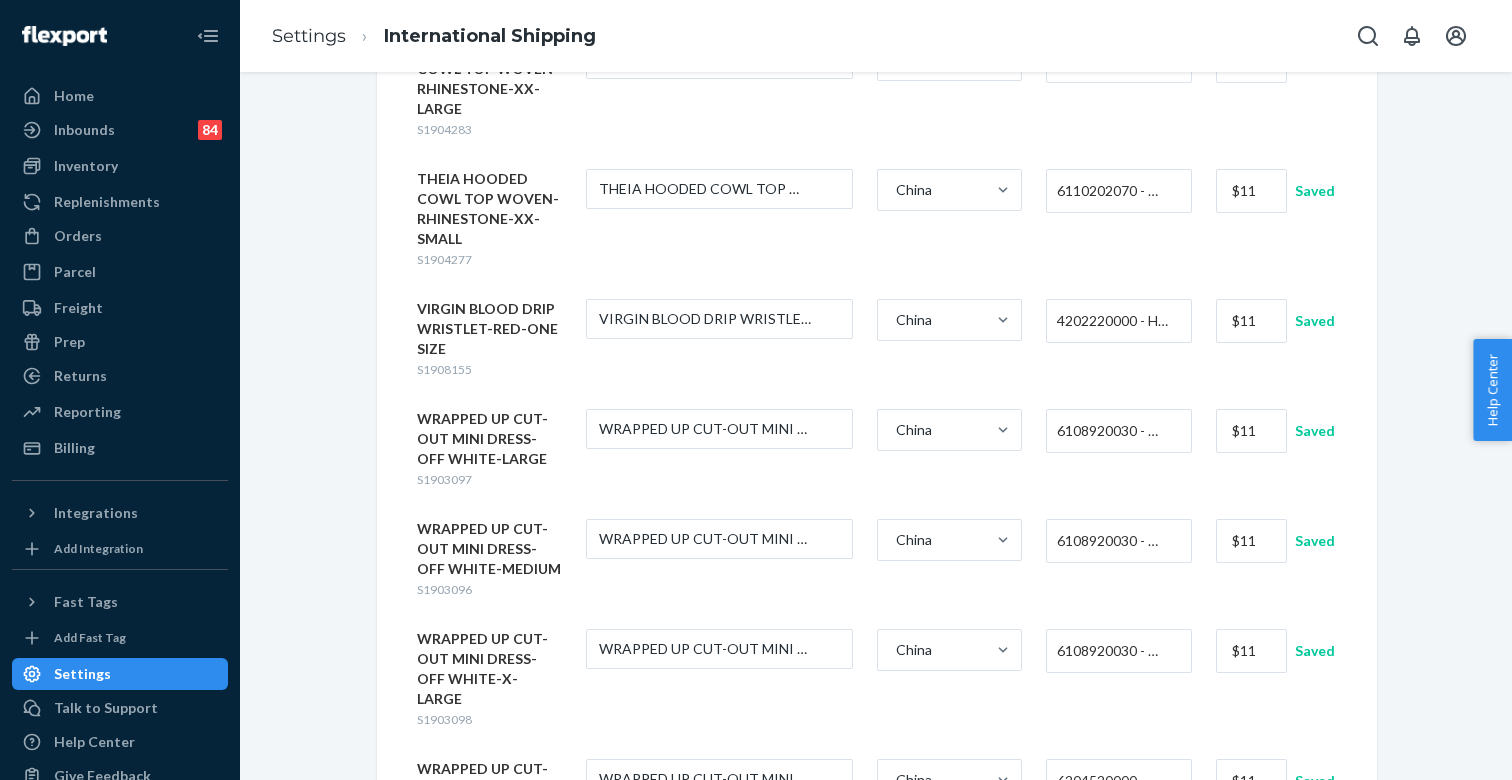click on "ASYM SKIRT AND CAMI SET-BEIGE-LARGE S1903202 ASYM SKIRT AND CAMI SET-BEIGE-LARGE [COUNTRY] 6204520000 - WOMEN'S OR GIRLS' SKIRTS AND DIVIDED SKIRTS OF COTTON, NOT KNITTED OR CROCHETED $11 Saved ASYM SKIRT AND CAMI SET-BEIGE-X-LARGE S1903203 ASYM SKIRT AND CAMI SET-BEIGE-X-LAR [COUNTRY] 6204520000 - WOMEN'S OR GIRLS' SKIRTS AND DIVIDED SKIRTS OF COTTON, NOT KNITTED OR CROCHETED $11 Saved ASYM SKIRT AND CAMI SET-BEIGE-X-SMALL S1903199 ASYM SKIRT AND CAMI SET-BEIGE-X-SMA [COUNTRY] 6204520000 - WOMEN'S OR GIRLS' SKIRTS AND DIVIDED SKIRTS OF COTTON, NOT KNITTED OR CROCHETED $11 Saved ASYM SKIRT AND CAMI SET-BEIGE-XX-LARGE S1903204 ASYM SKIRT AND CAMI SET-BEIGE-XX-LA [COUNTRY] 6204520000 - WOMEN'S OR GIRLS' SKIRTS AND DIVIDED SKIRTS OF COTTON, NOT KNITTED OR CROCHETED $11 Saved BIKINI TOP W/ ATTACHED HOOD-BLACK-MEDIUM S1902871 BIKINI TOP W/ ATTACHED HOOD-BLACK-M [COUNTRY] 6112410010 - WOMEN'S SWIMWEAR, KNITTED OR CROCHETED, OF SYNTHETIC FIBERS, CONTAINING BY WEIGHT 5 PERCENT OR MORE ELASTOMERIC YARN OR RUBBER THREAD $7 Saved S1902873" at bounding box center (877, -4414) 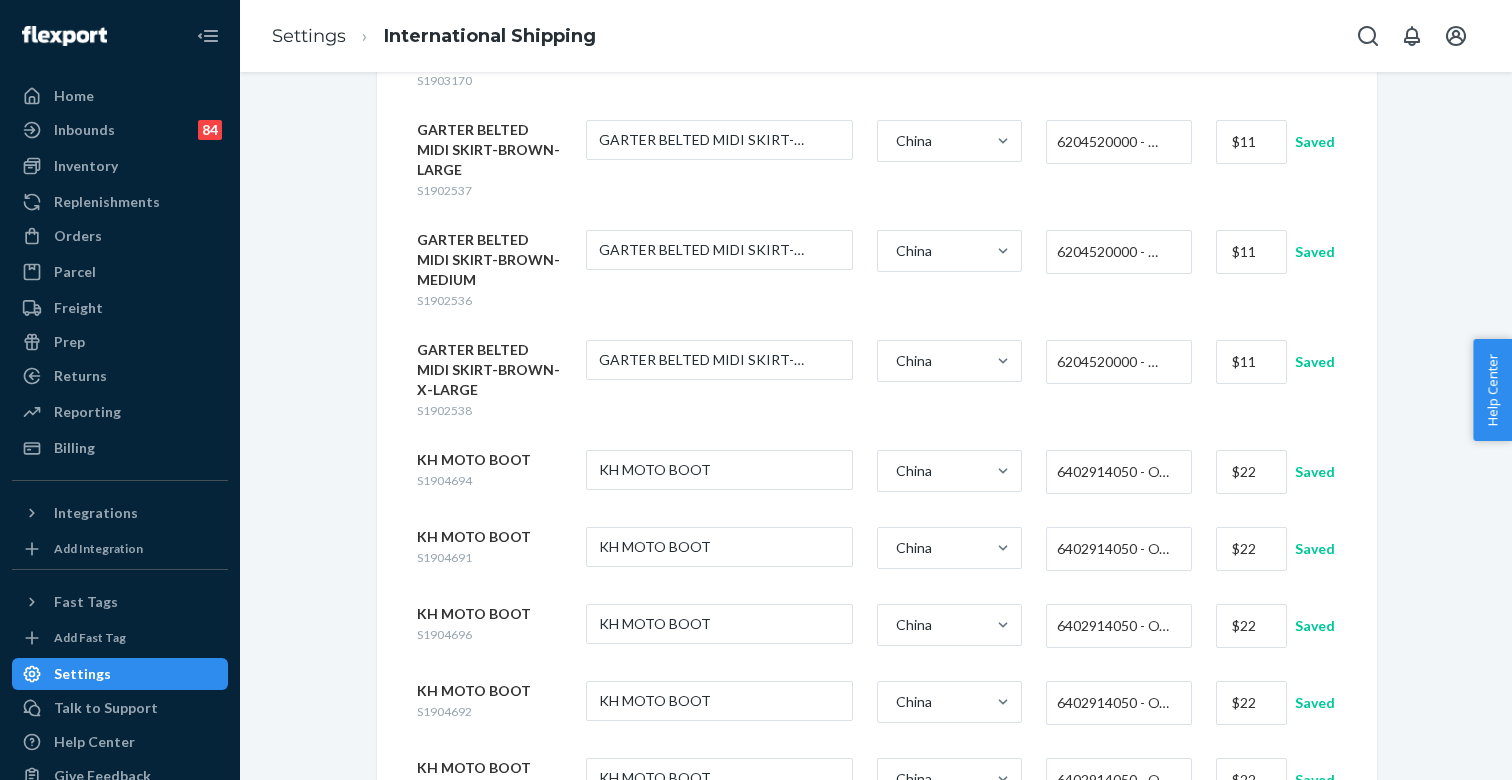 scroll, scrollTop: 920, scrollLeft: 0, axis: vertical 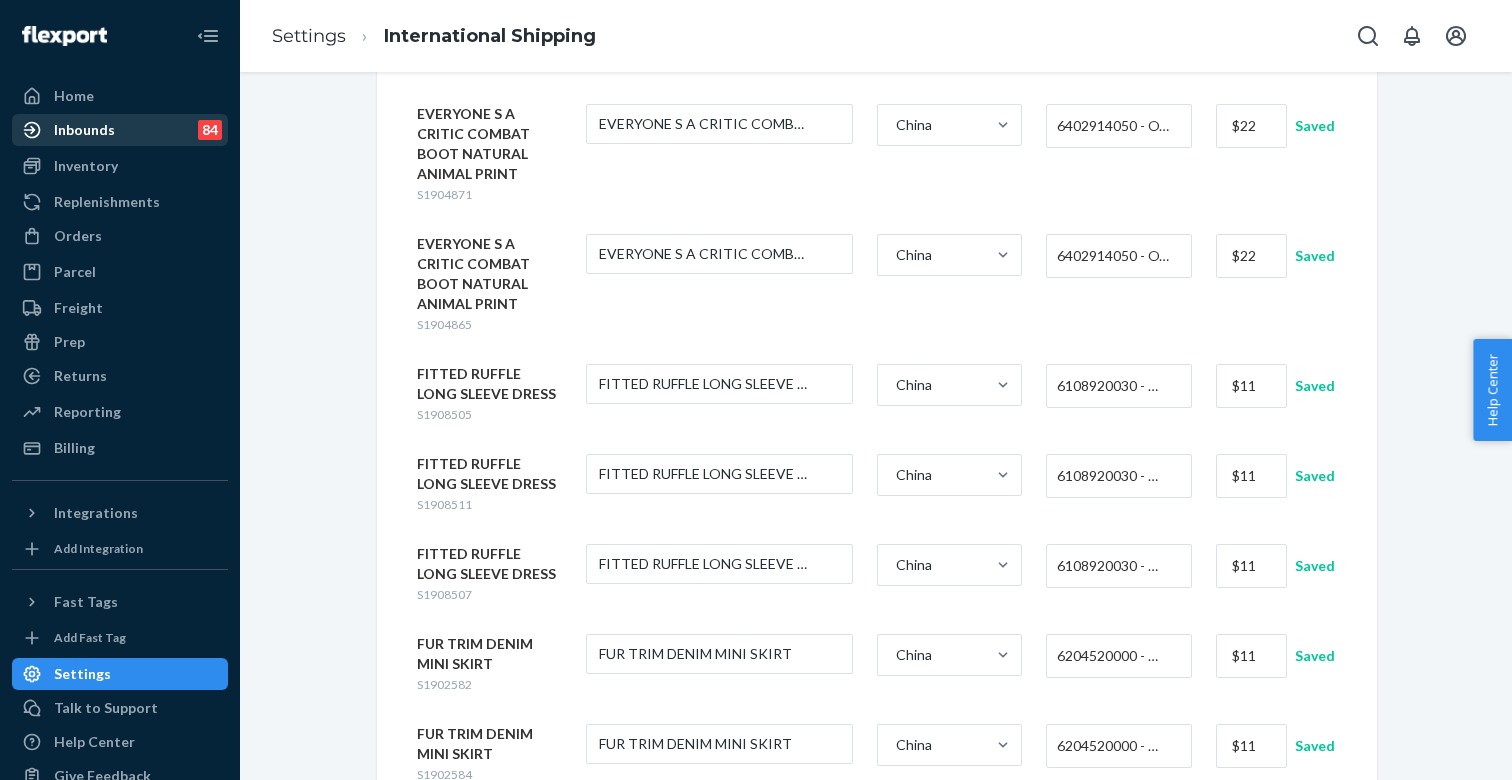 click on "Inbounds" at bounding box center [84, 130] 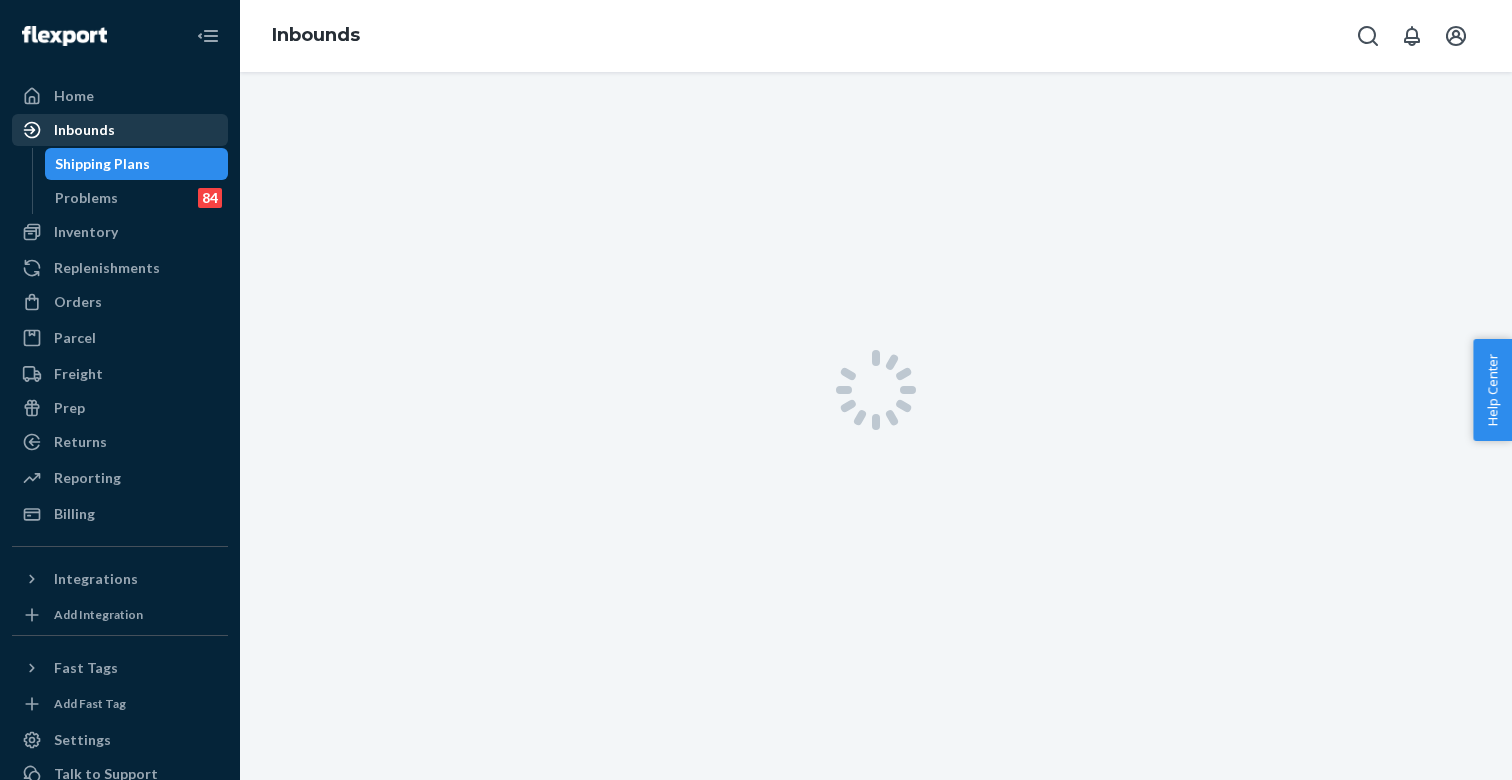 scroll, scrollTop: 0, scrollLeft: 0, axis: both 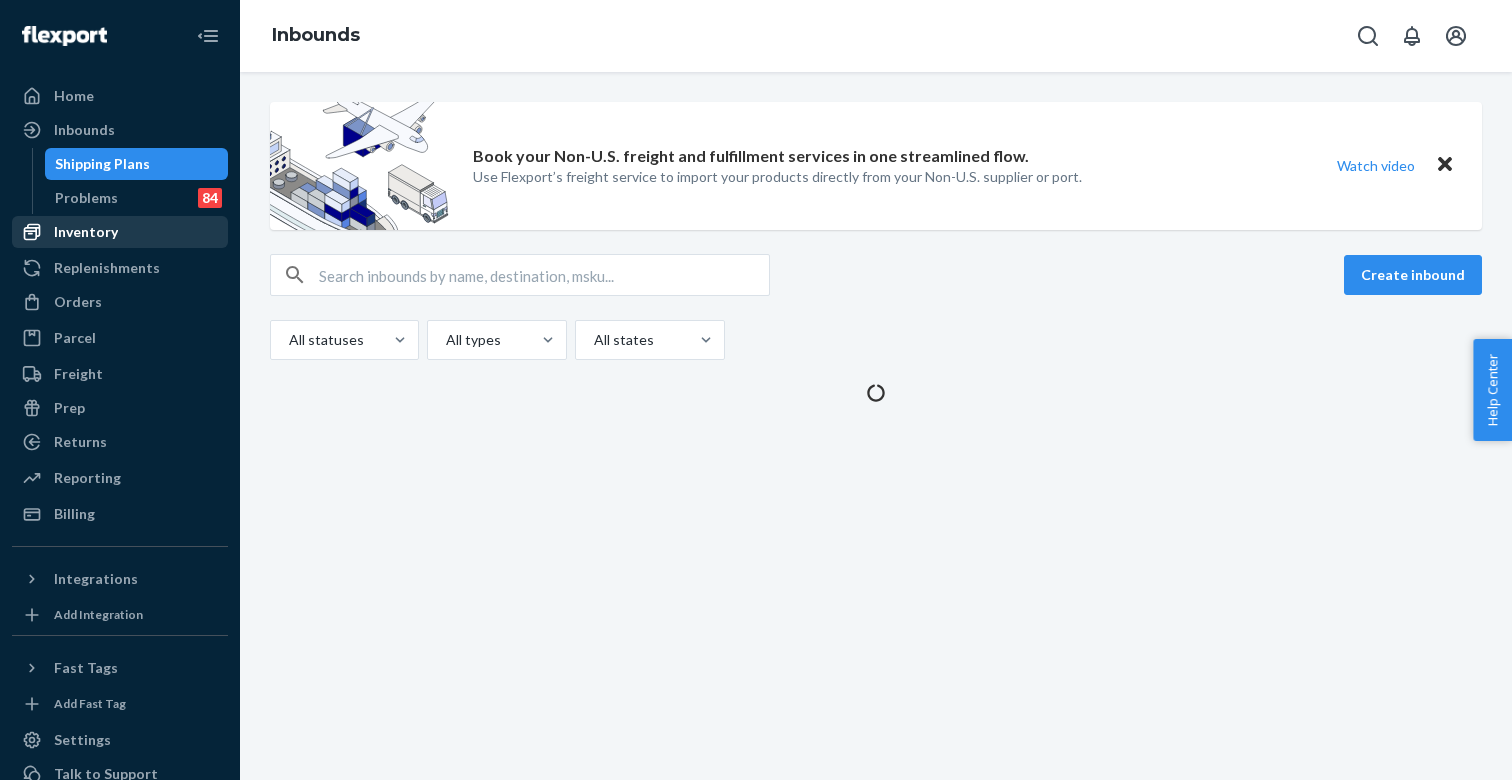click on "Inventory" at bounding box center [86, 232] 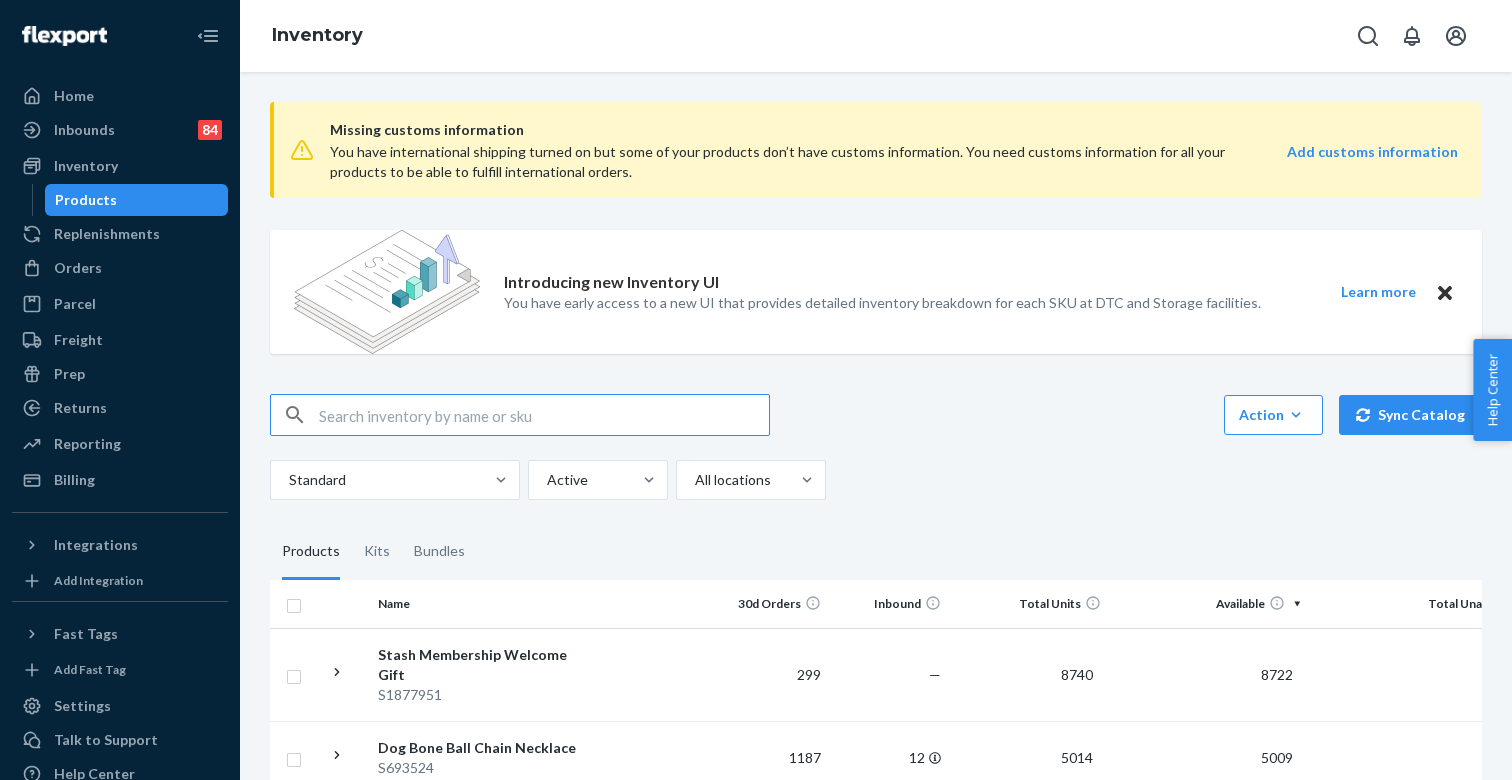 click on "Standard Active All locations" at bounding box center (868, 480) 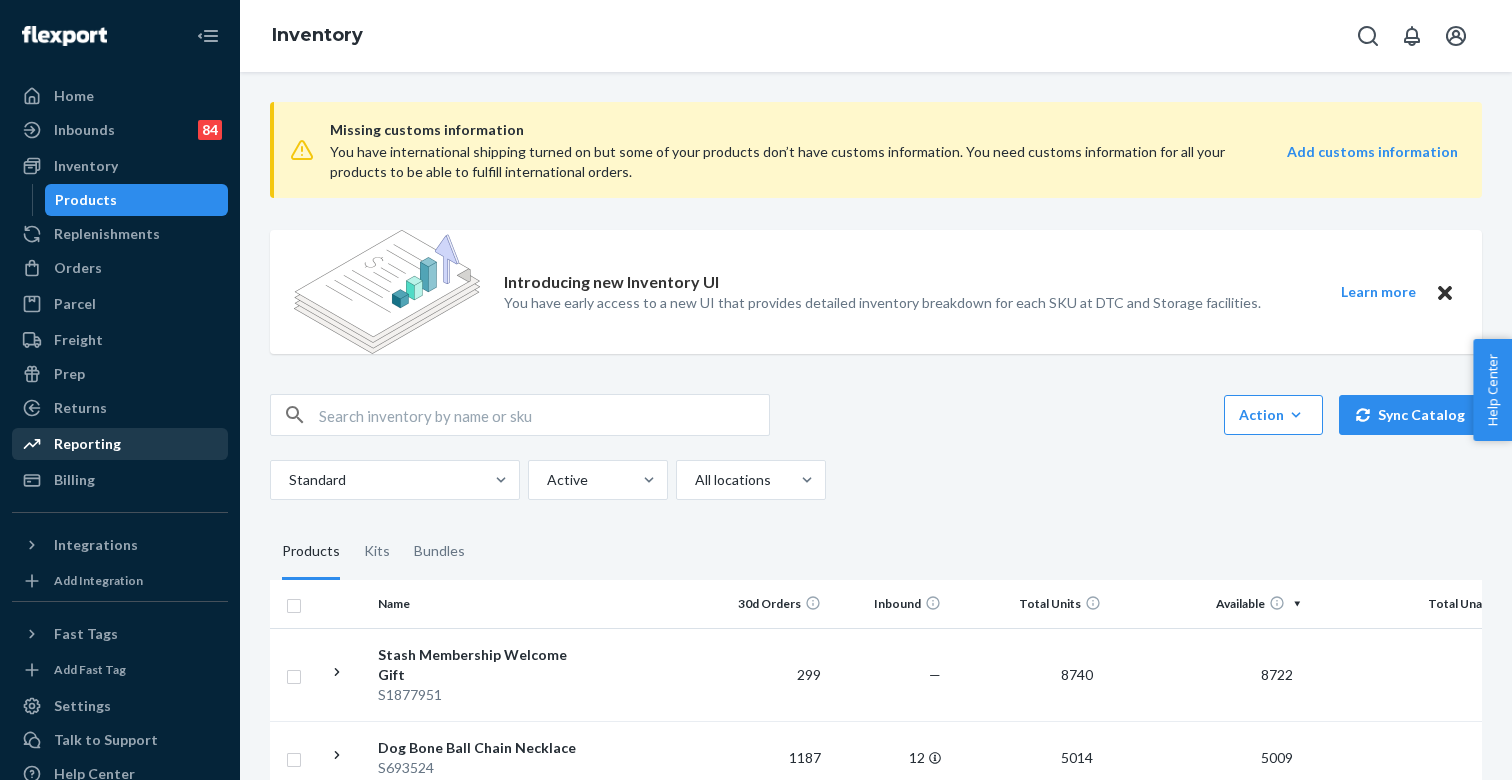 click on "Reporting" at bounding box center (87, 444) 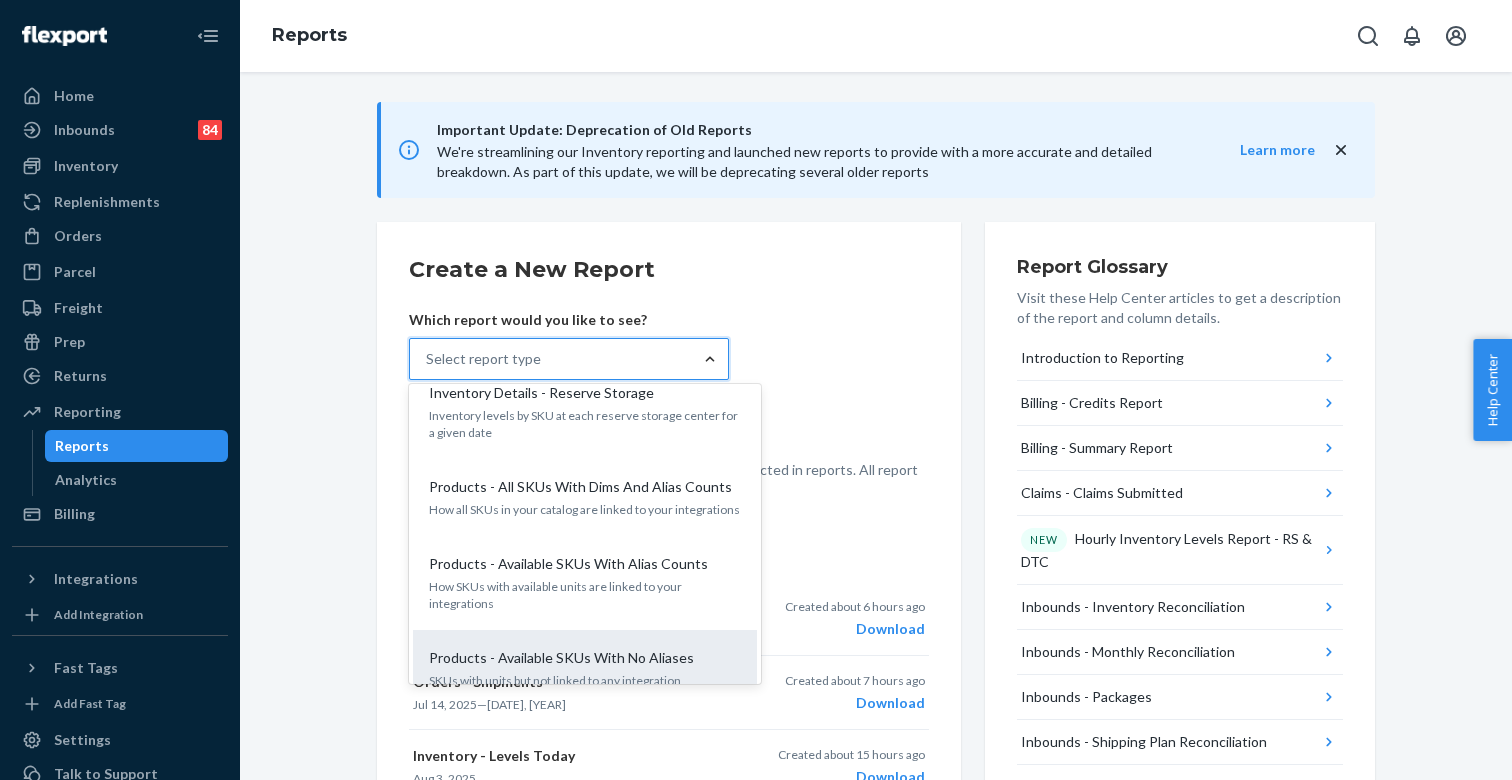 scroll, scrollTop: 1966, scrollLeft: 0, axis: vertical 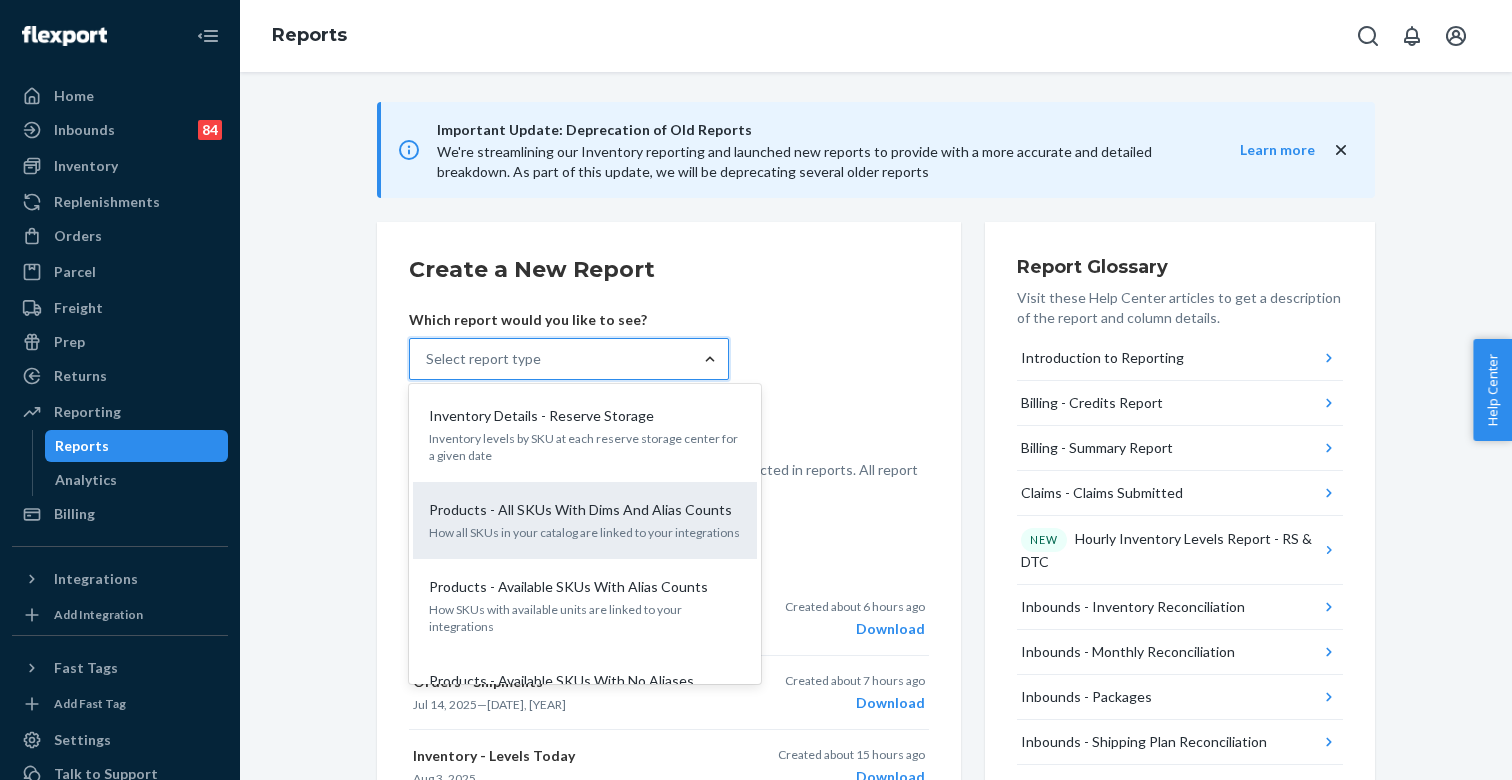 click on "Products - All SKUs With Dims And Alias Counts" at bounding box center [580, 510] 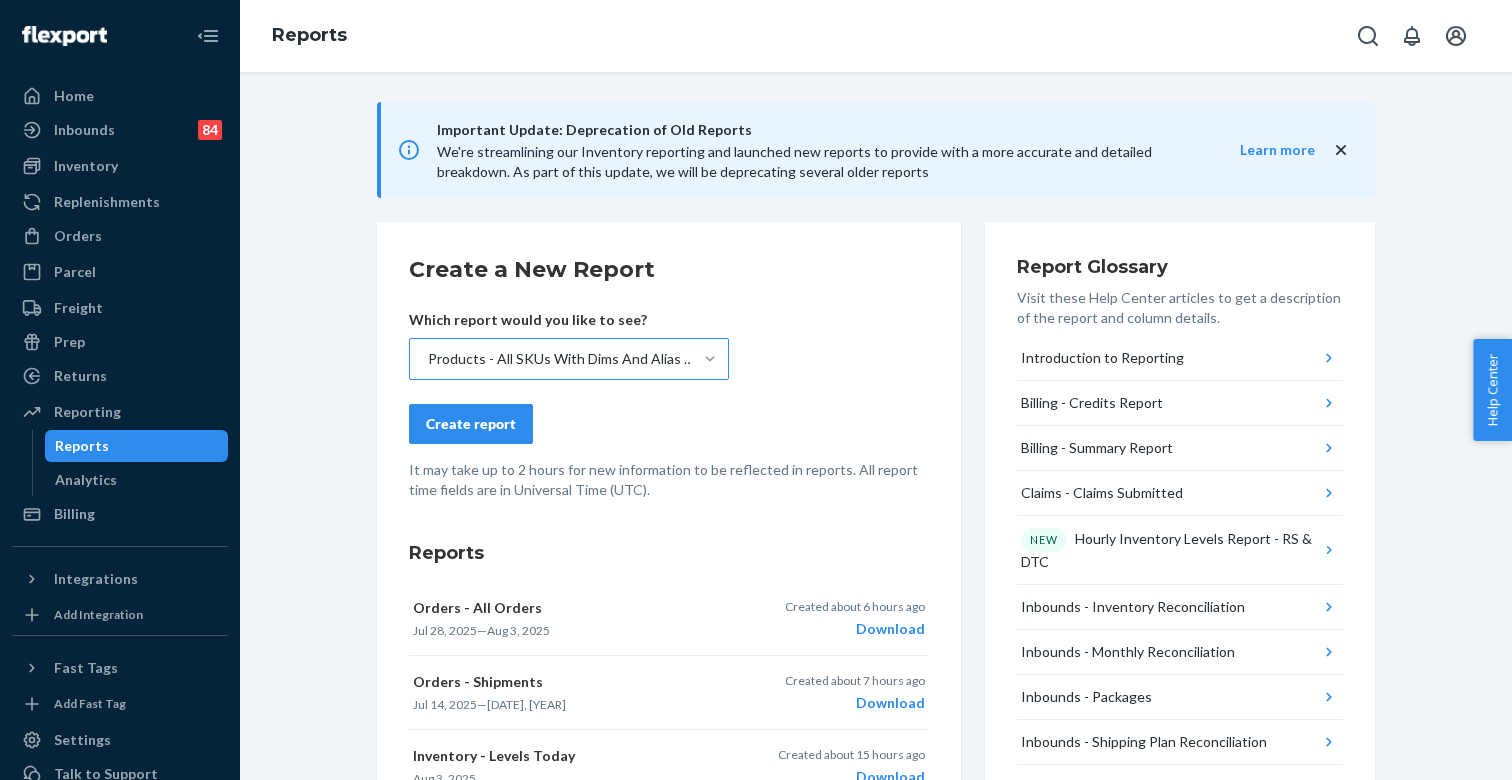 click on "Create report" at bounding box center [471, 424] 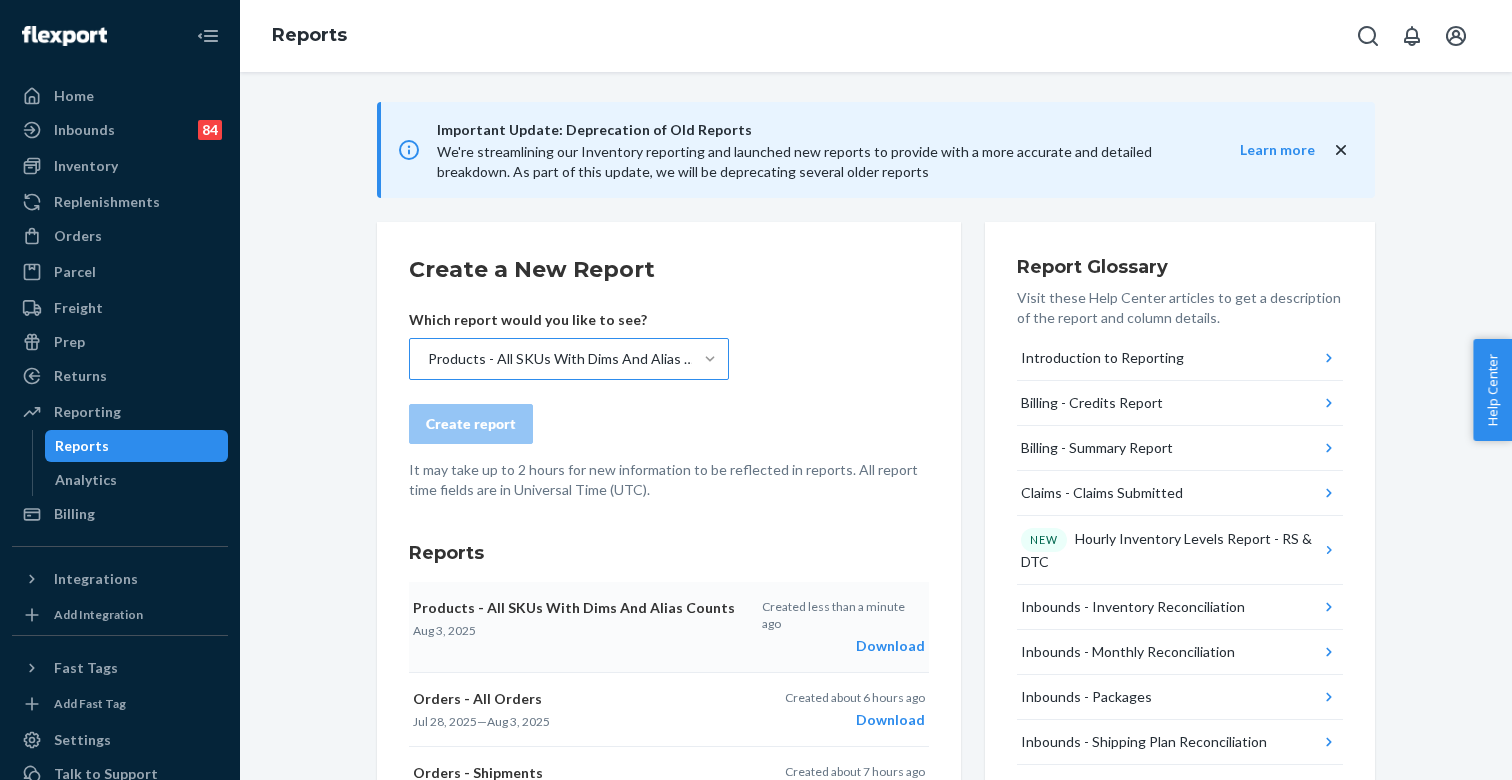 click on "Download" at bounding box center [843, 646] 